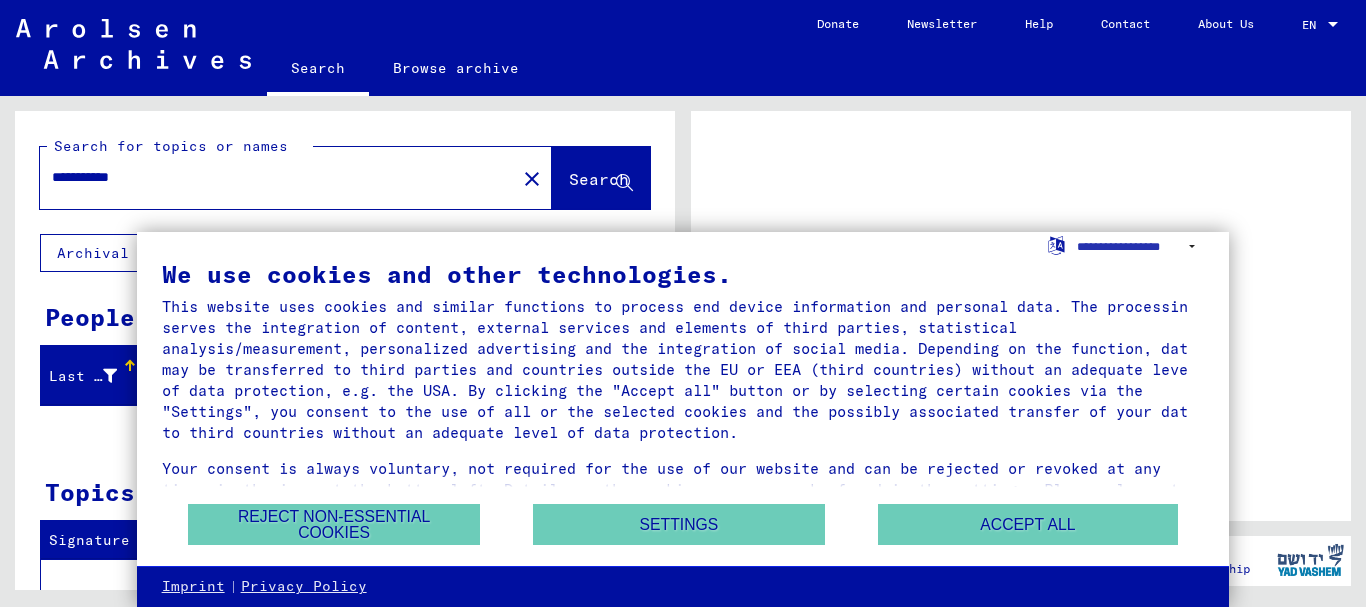 scroll, scrollTop: 0, scrollLeft: 0, axis: both 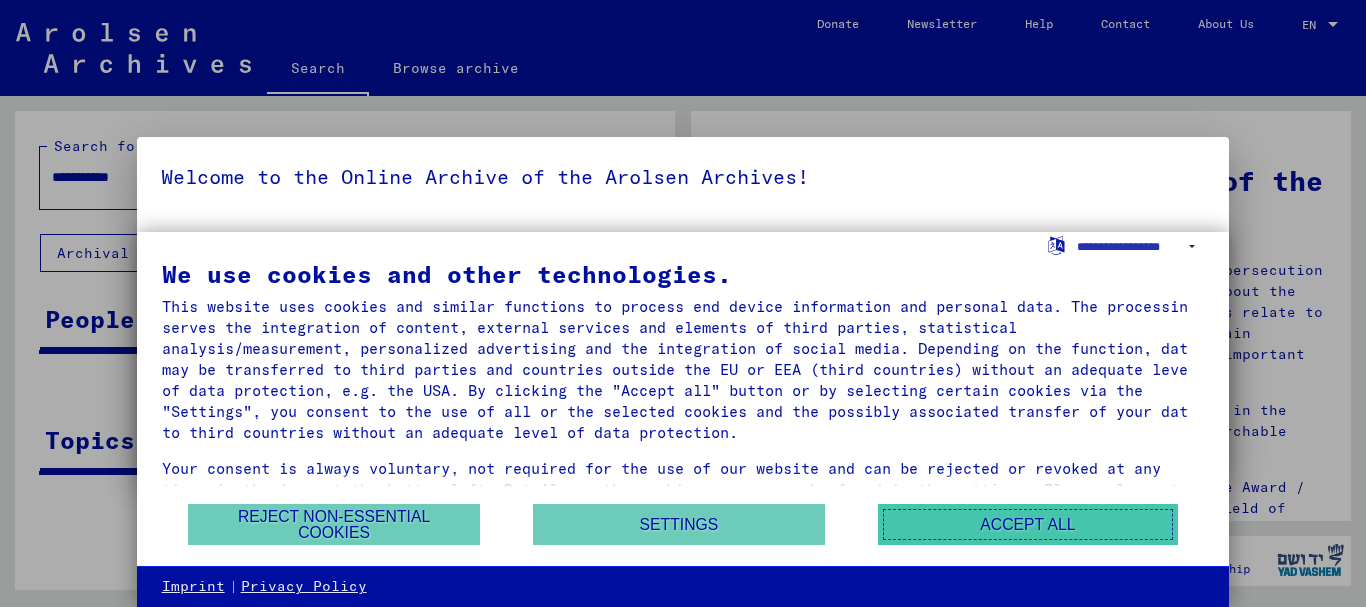 click on "Accept all" at bounding box center [1028, 524] 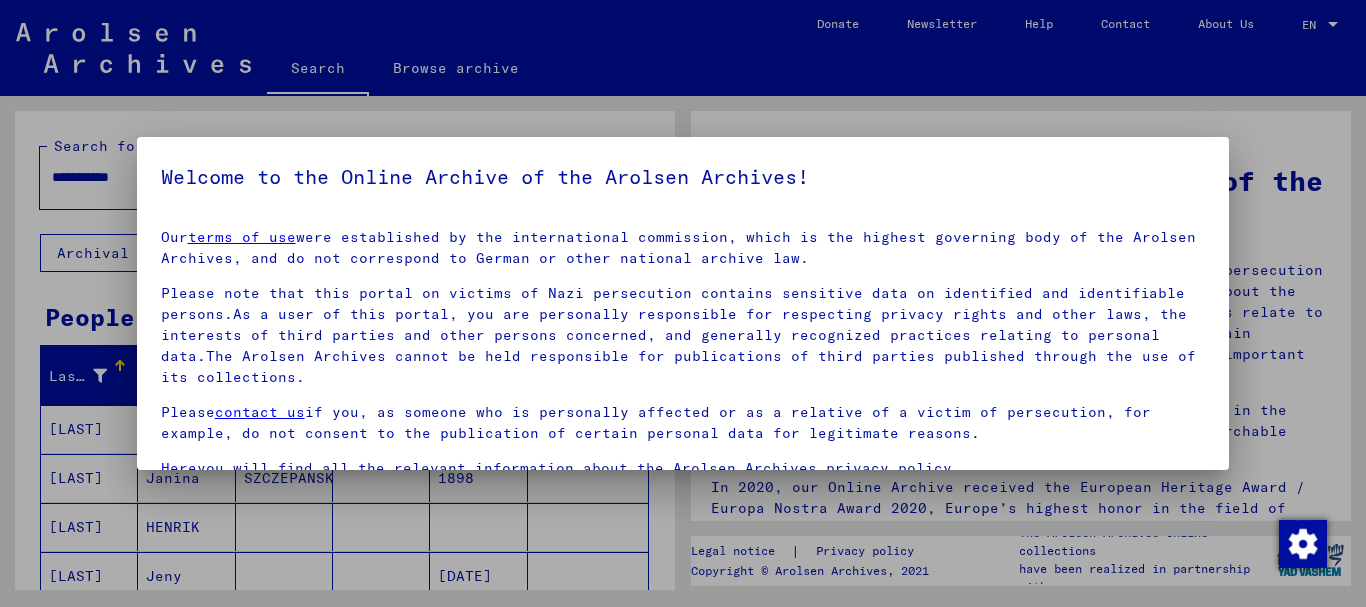 scroll, scrollTop: 161, scrollLeft: 0, axis: vertical 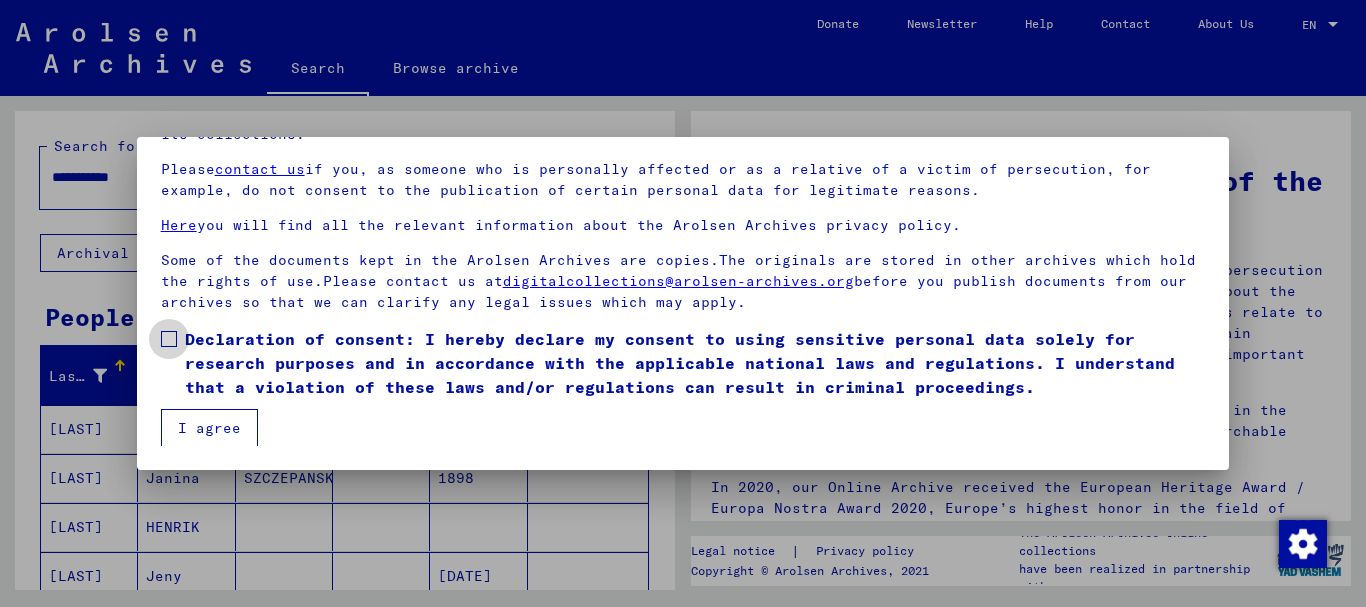 click at bounding box center [169, 339] 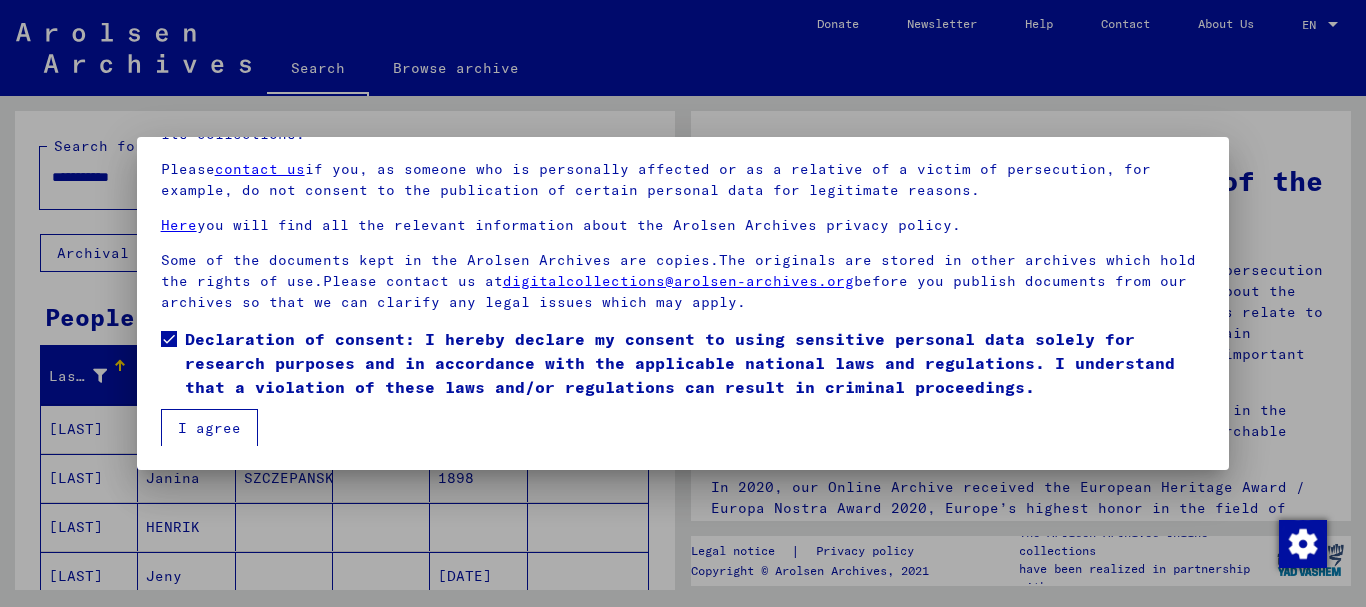 click on "I agree" at bounding box center [209, 428] 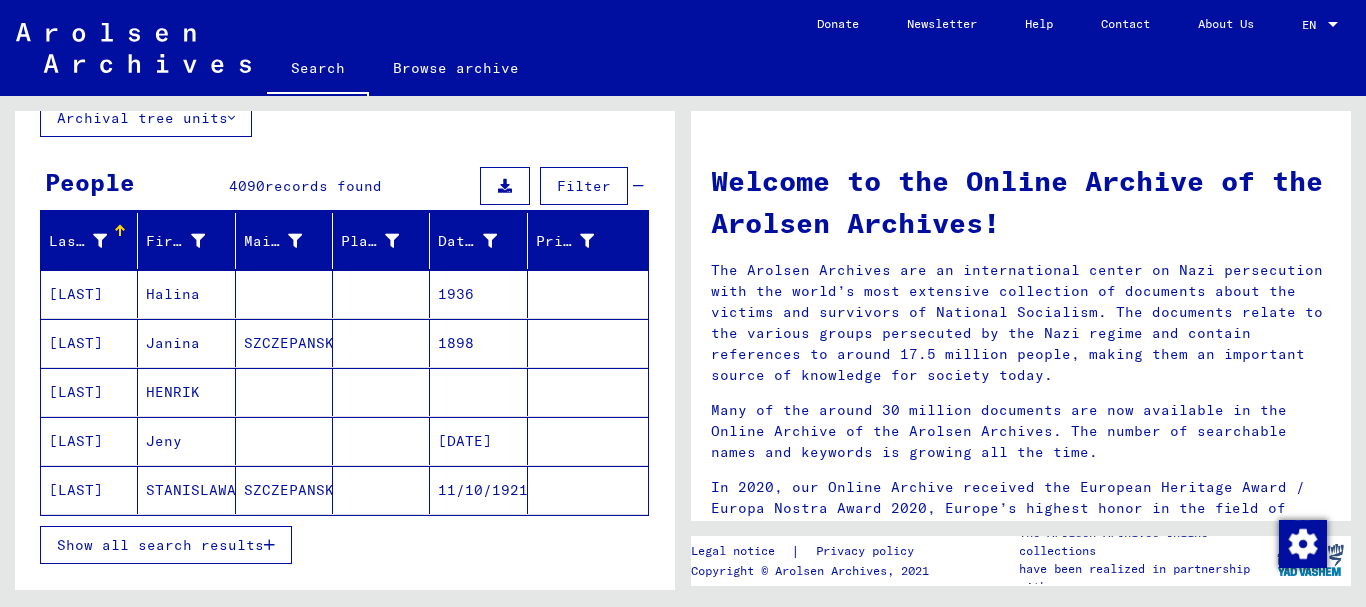 scroll, scrollTop: 100, scrollLeft: 0, axis: vertical 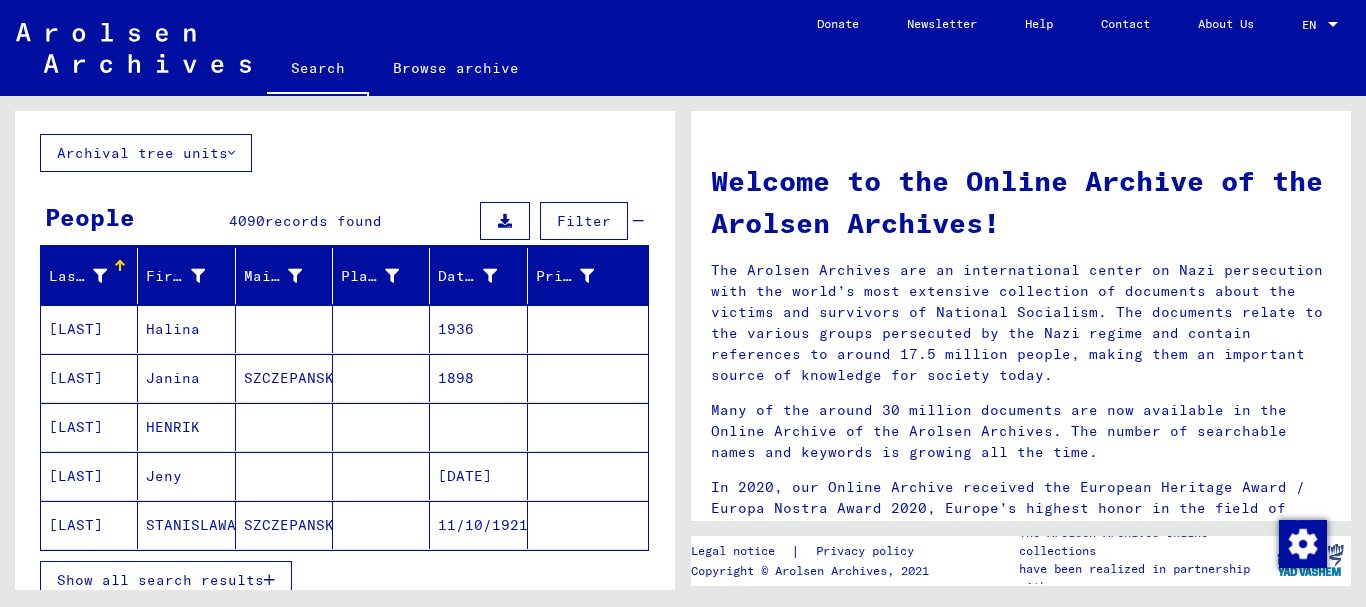 click on "Archival tree units" 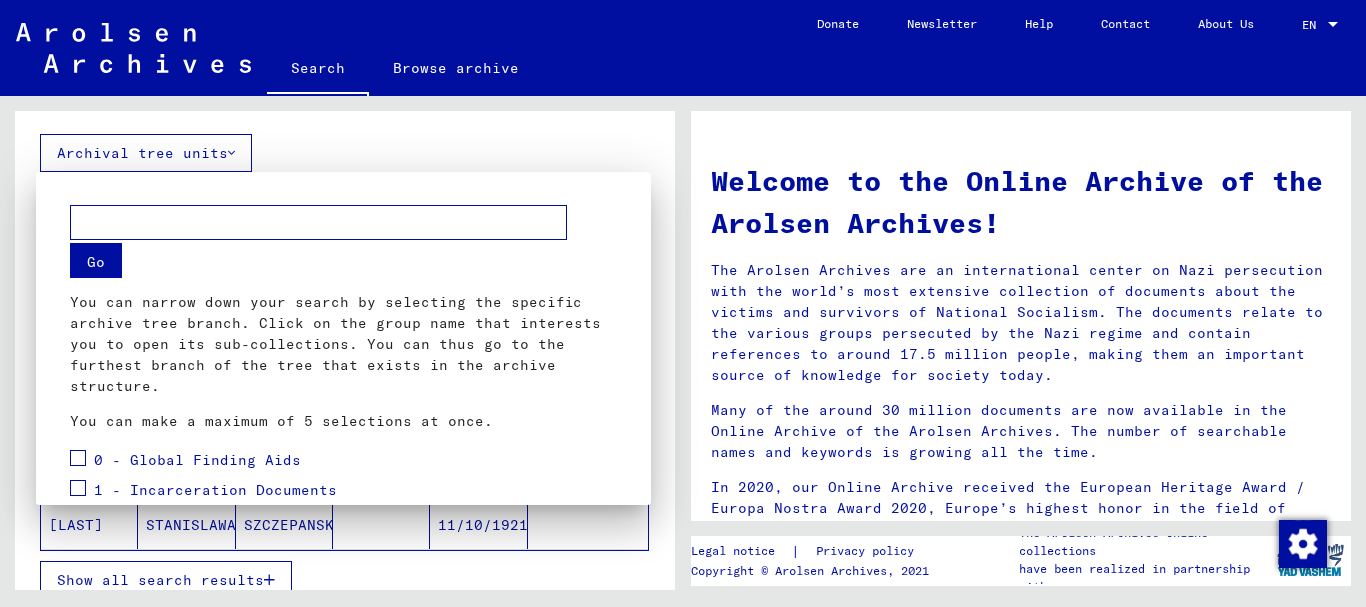 click at bounding box center (683, 303) 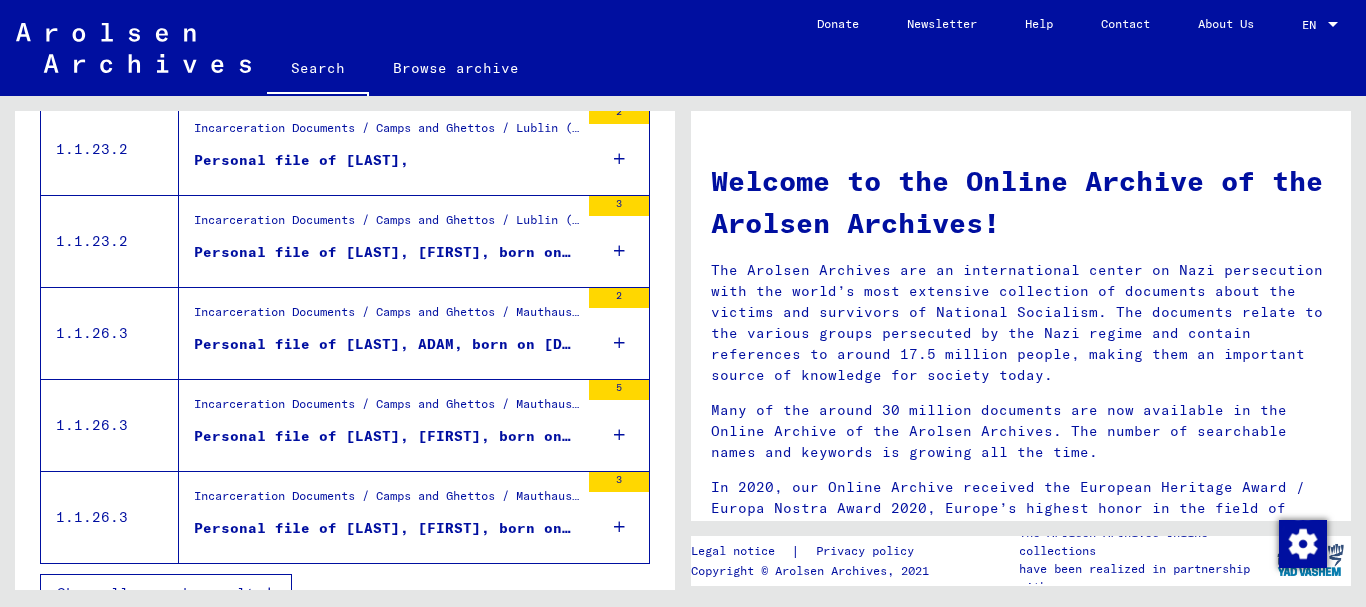scroll, scrollTop: 792, scrollLeft: 0, axis: vertical 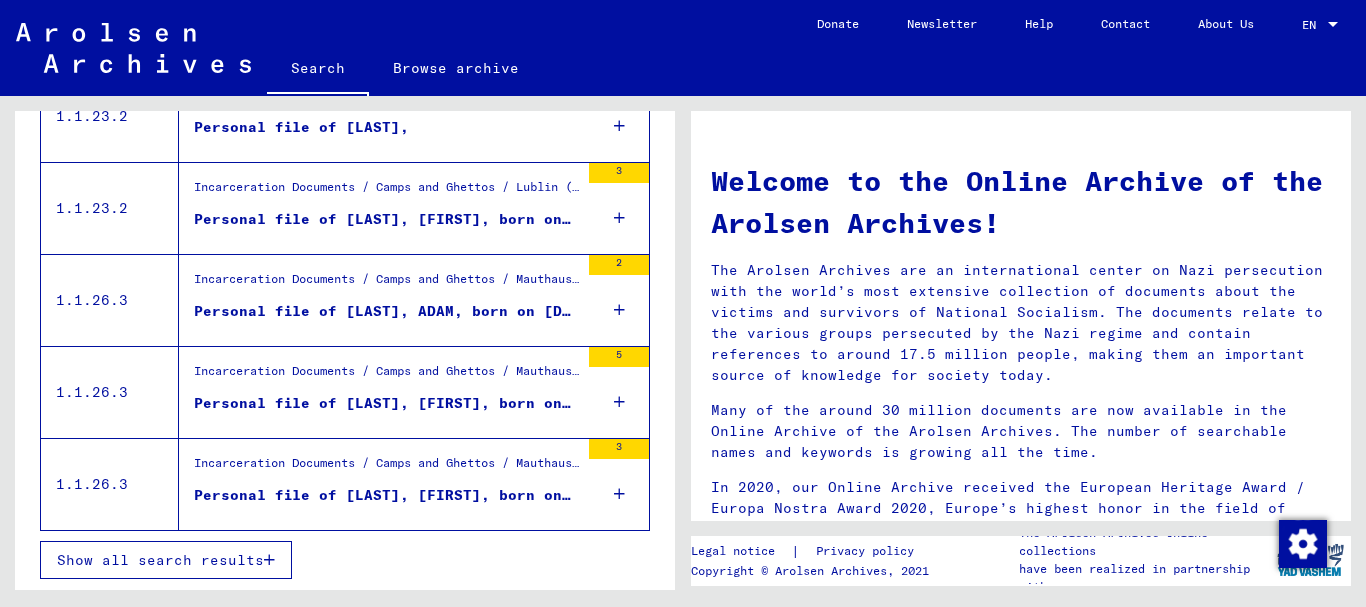 click on "Show all search results" at bounding box center (166, 560) 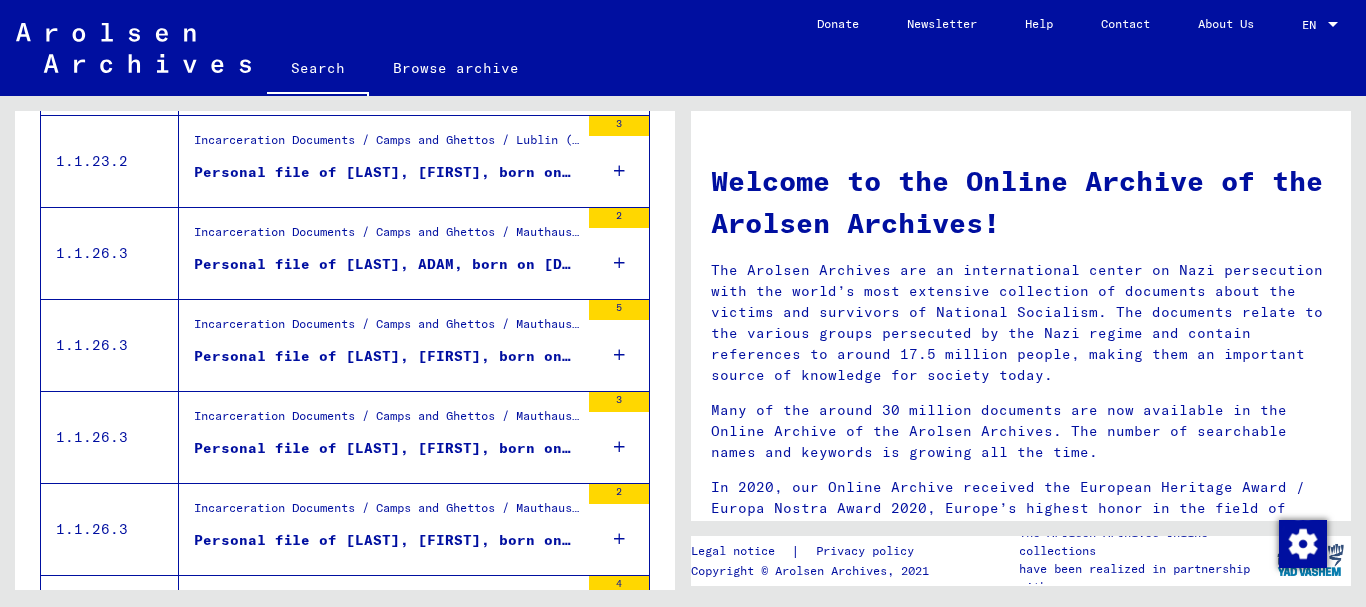 scroll, scrollTop: 431, scrollLeft: 0, axis: vertical 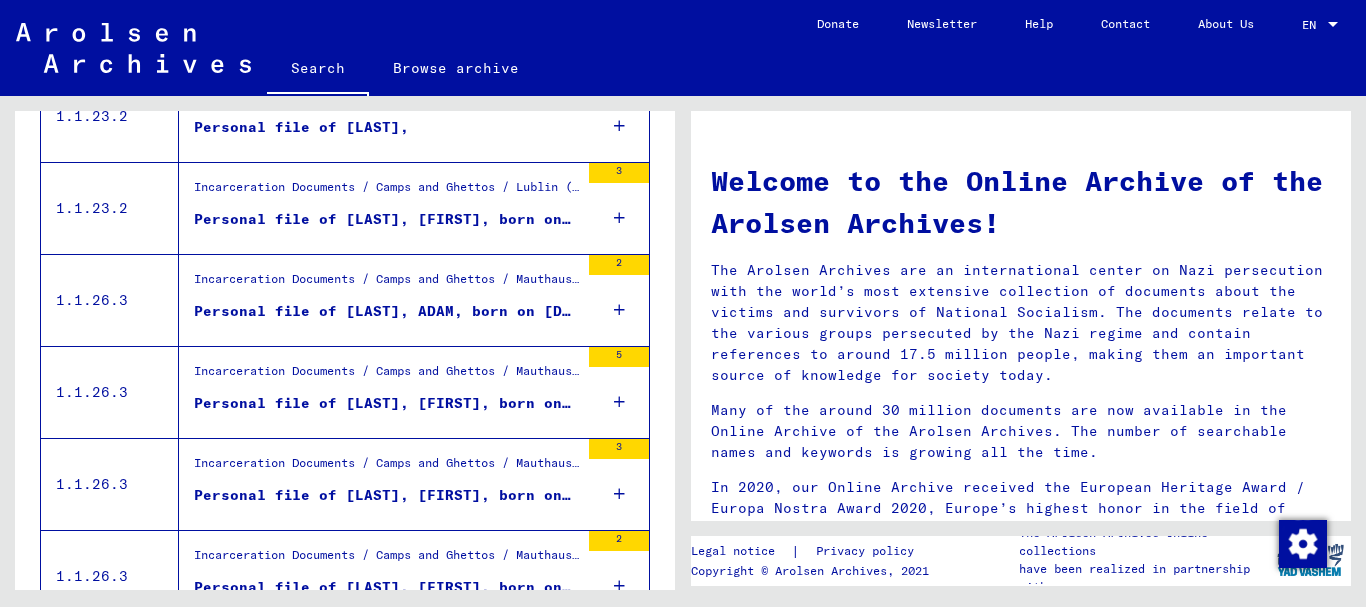 click on "Personal file of [LAST], [FIRST], born on [DATE]" at bounding box center [386, 403] 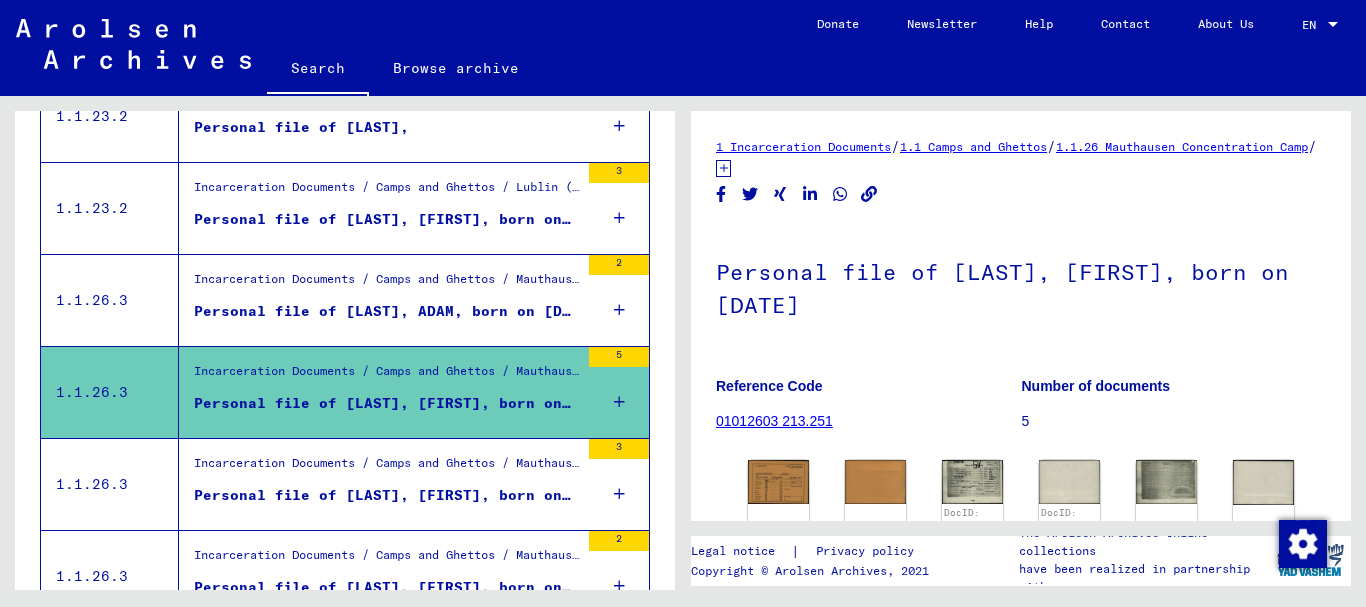 scroll, scrollTop: 100, scrollLeft: 0, axis: vertical 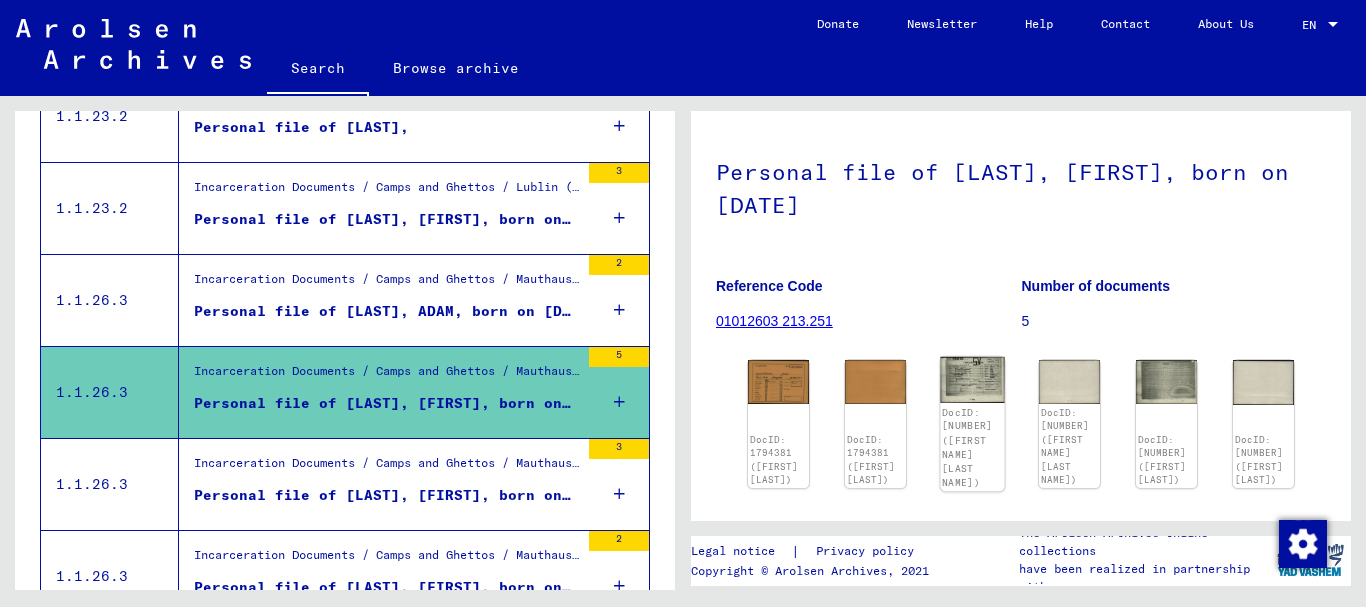 click 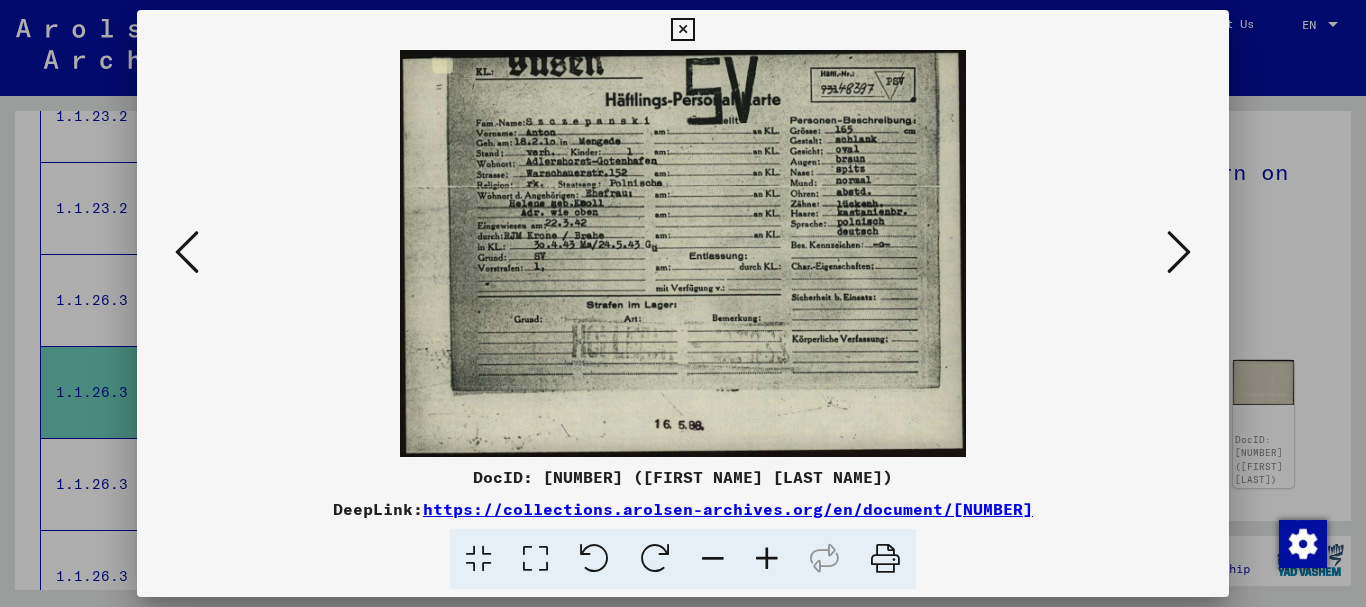 click at bounding box center [767, 559] 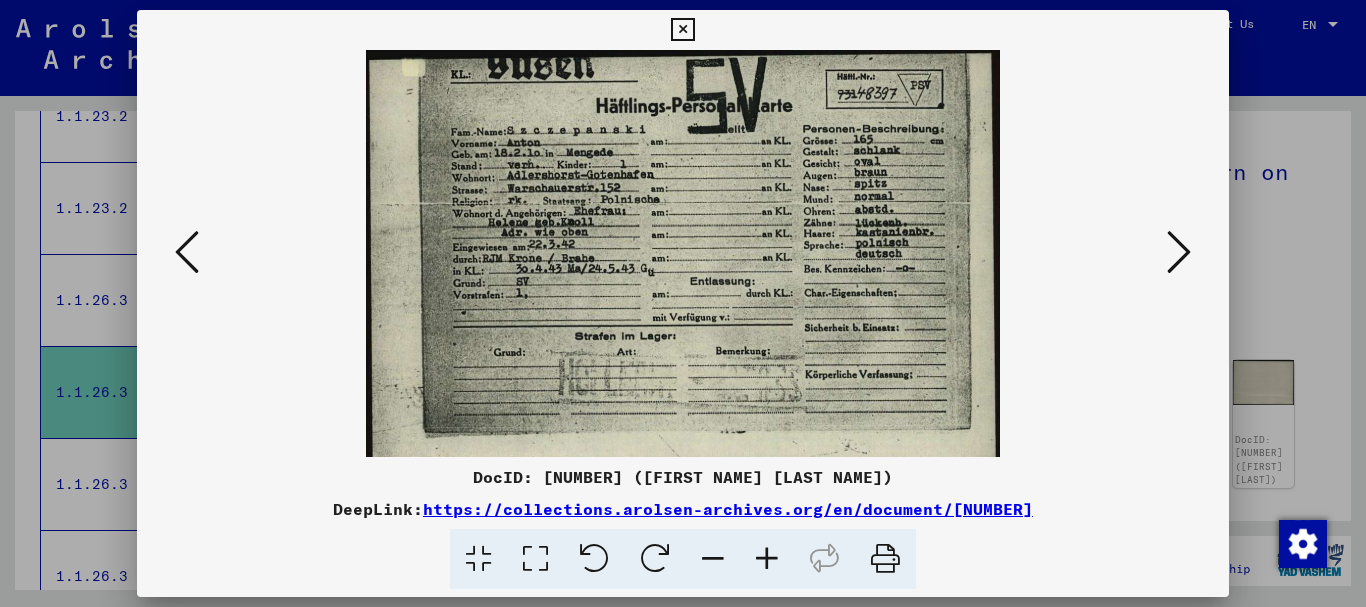 click at bounding box center (767, 559) 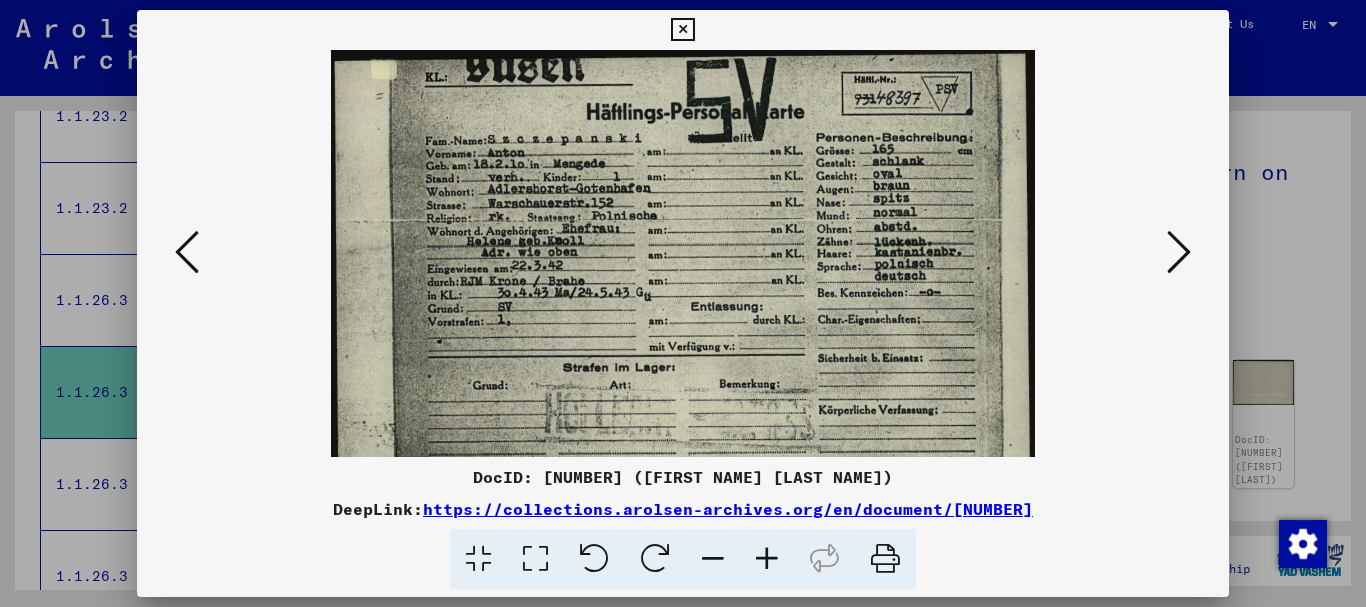 click at bounding box center (767, 559) 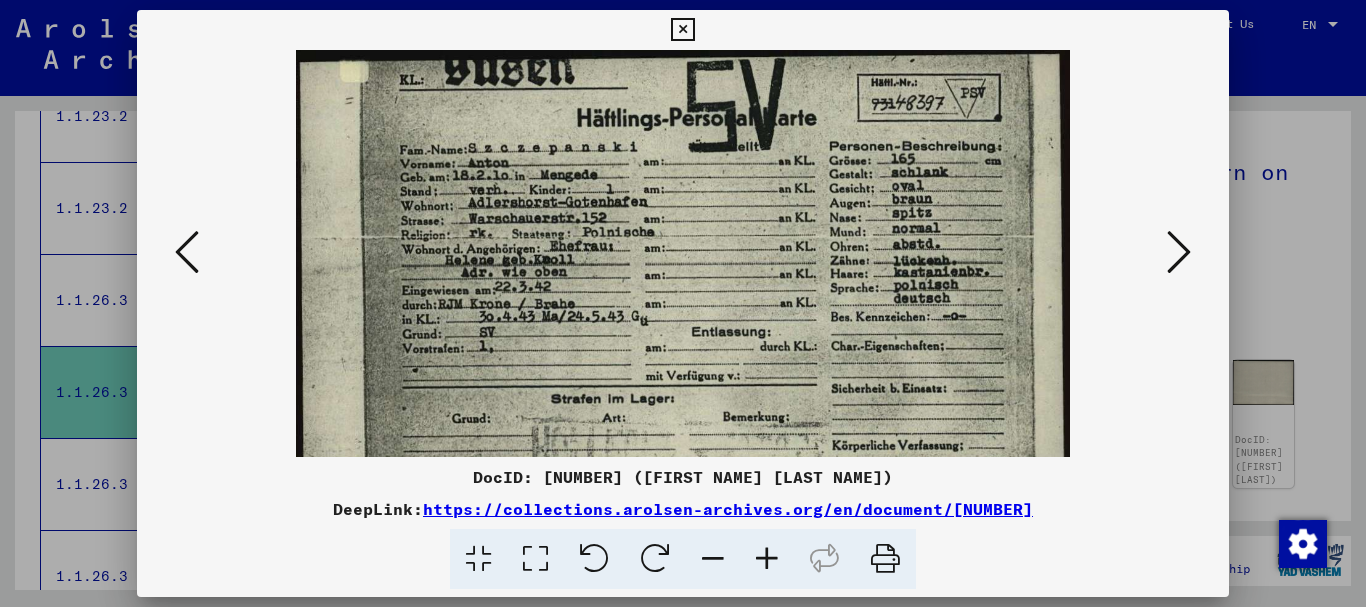 click at bounding box center (767, 559) 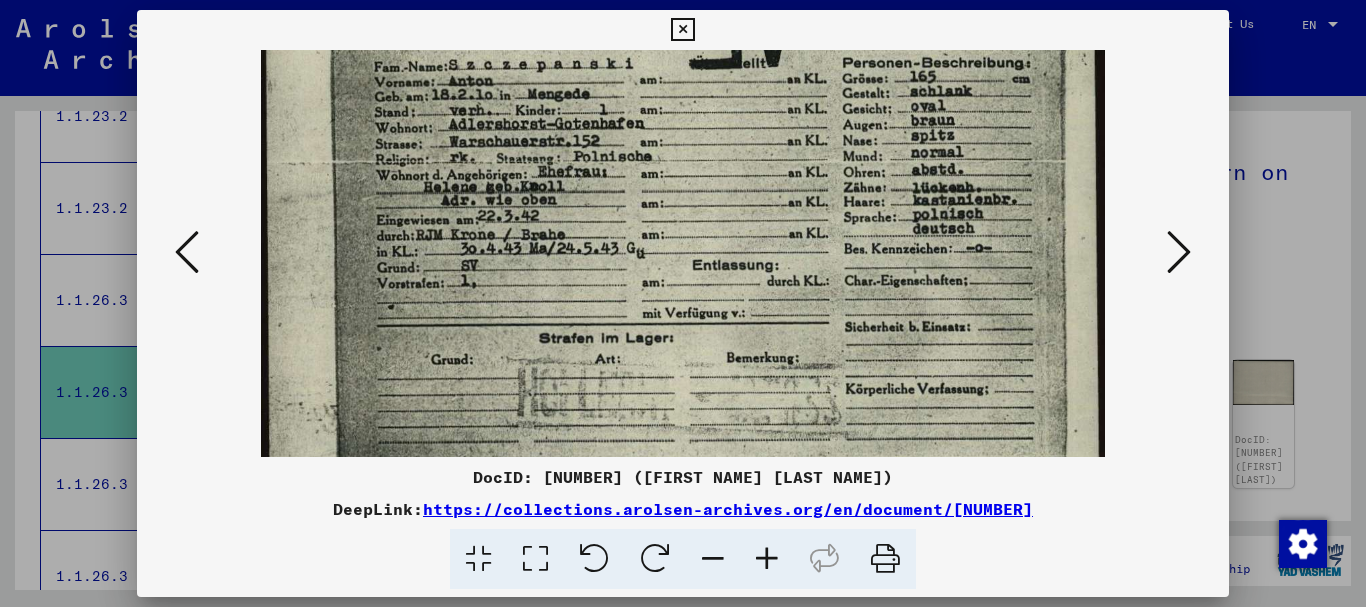 scroll, scrollTop: 0, scrollLeft: 0, axis: both 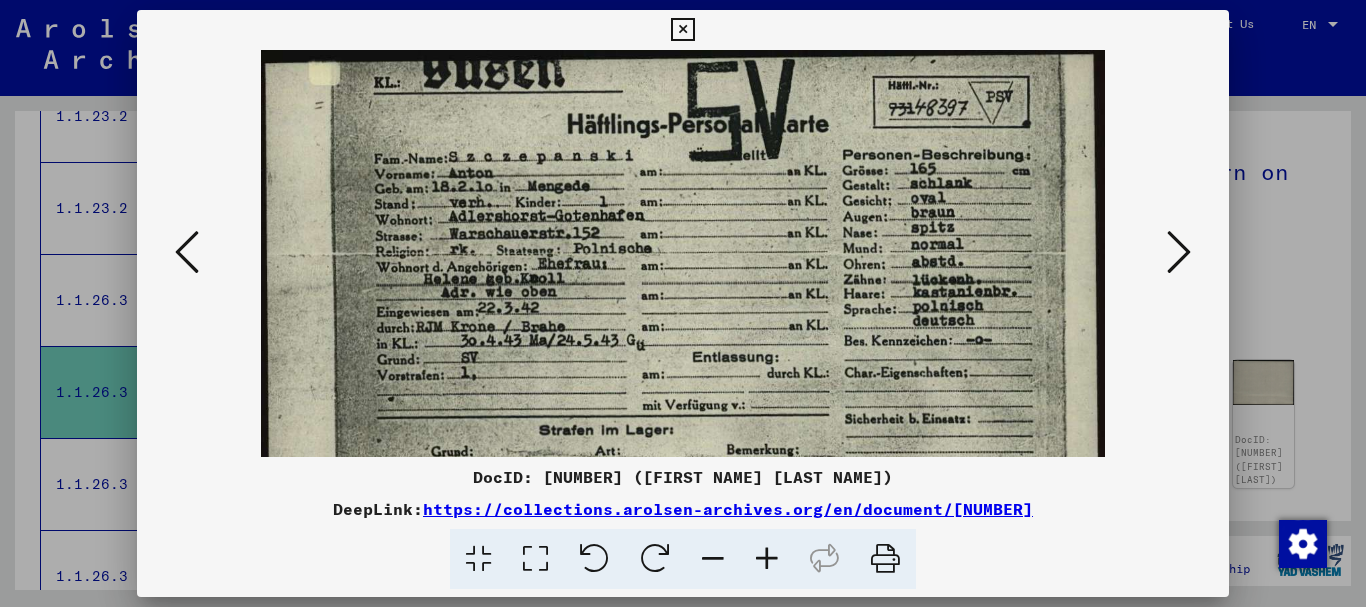 drag, startPoint x: 644, startPoint y: 315, endPoint x: 649, endPoint y: 359, distance: 44.28318 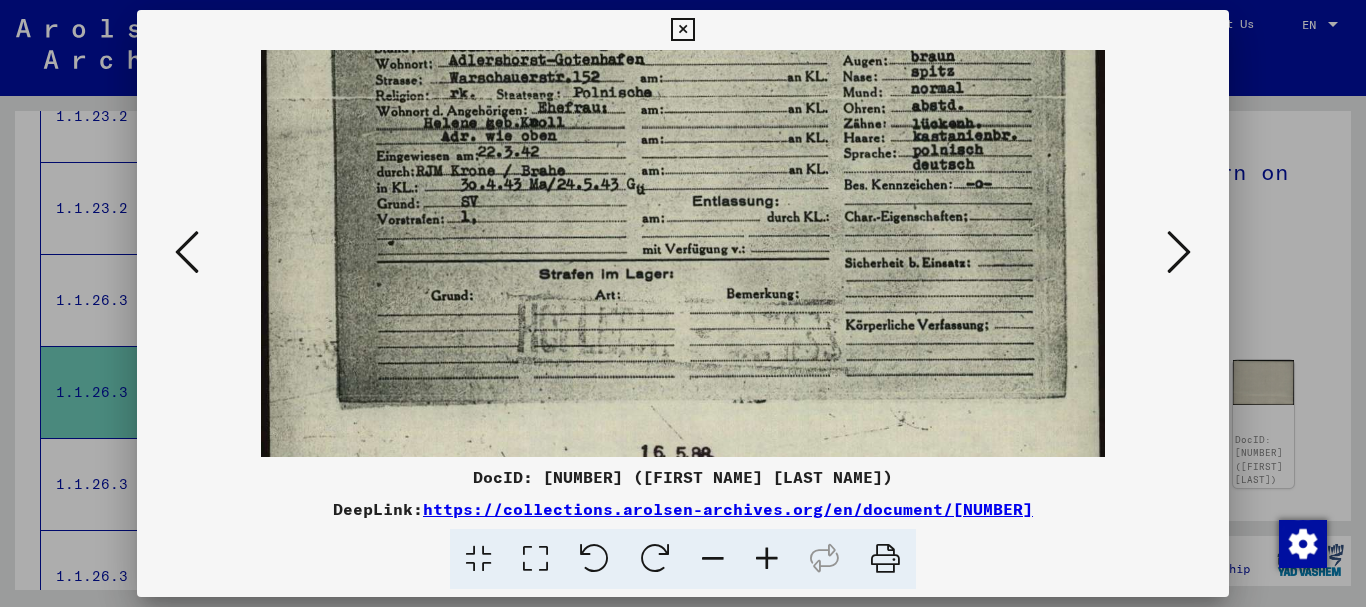 drag, startPoint x: 698, startPoint y: 253, endPoint x: 719, endPoint y: 145, distance: 110.02273 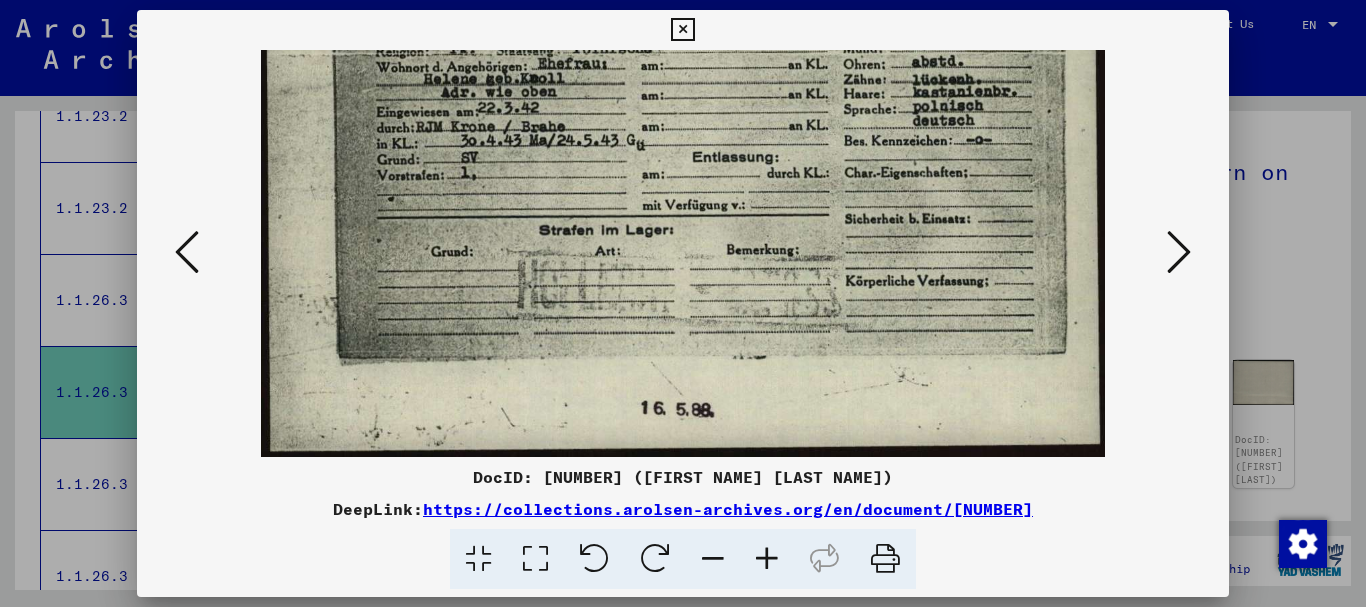 drag, startPoint x: 707, startPoint y: 272, endPoint x: 715, endPoint y: 123, distance: 149.21461 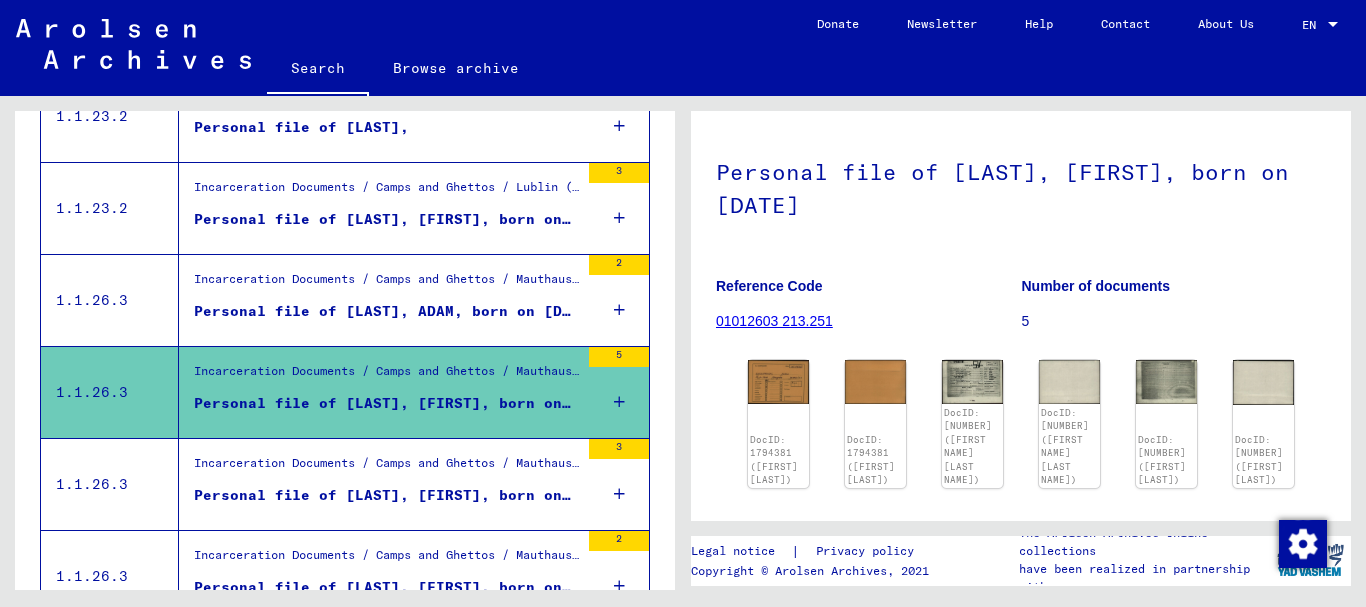 click on "Personal file of [LAST], ADAM, born on [DATE]" at bounding box center [386, 316] 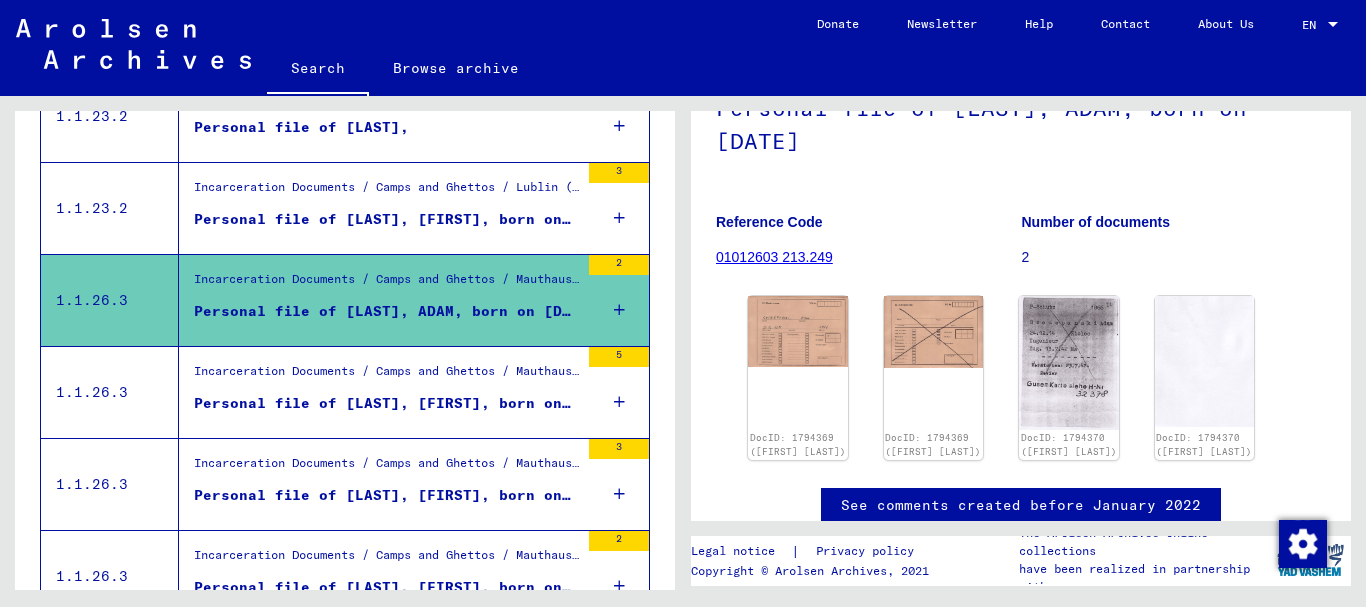 scroll, scrollTop: 200, scrollLeft: 0, axis: vertical 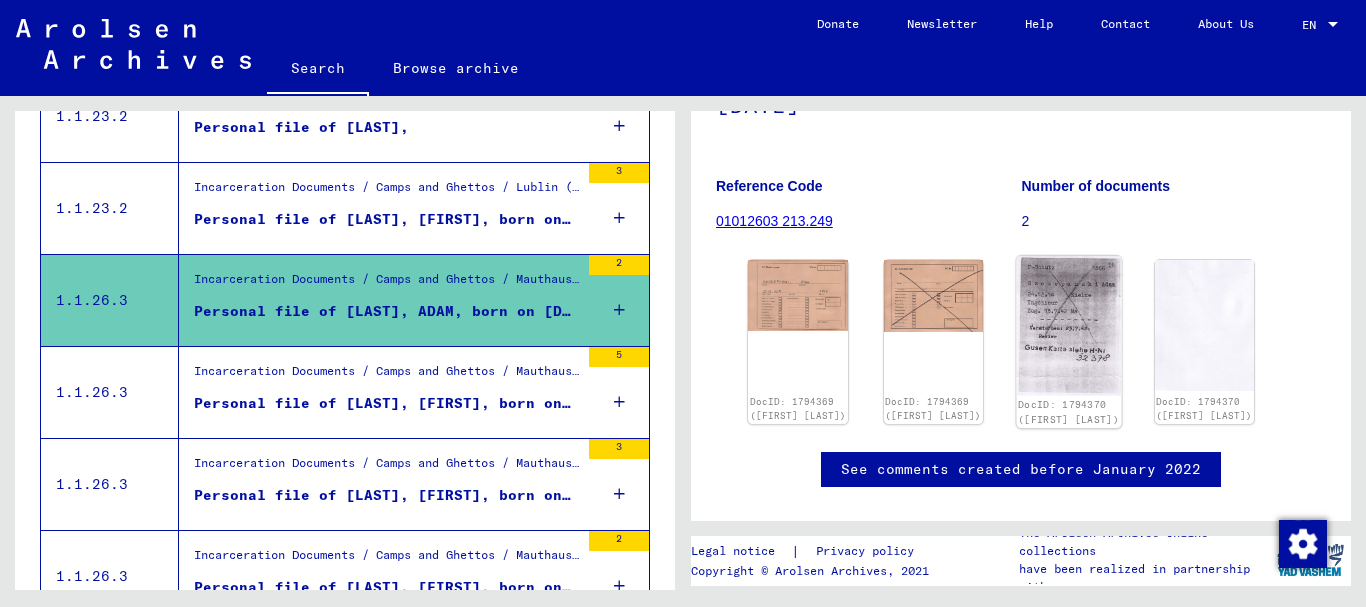 click 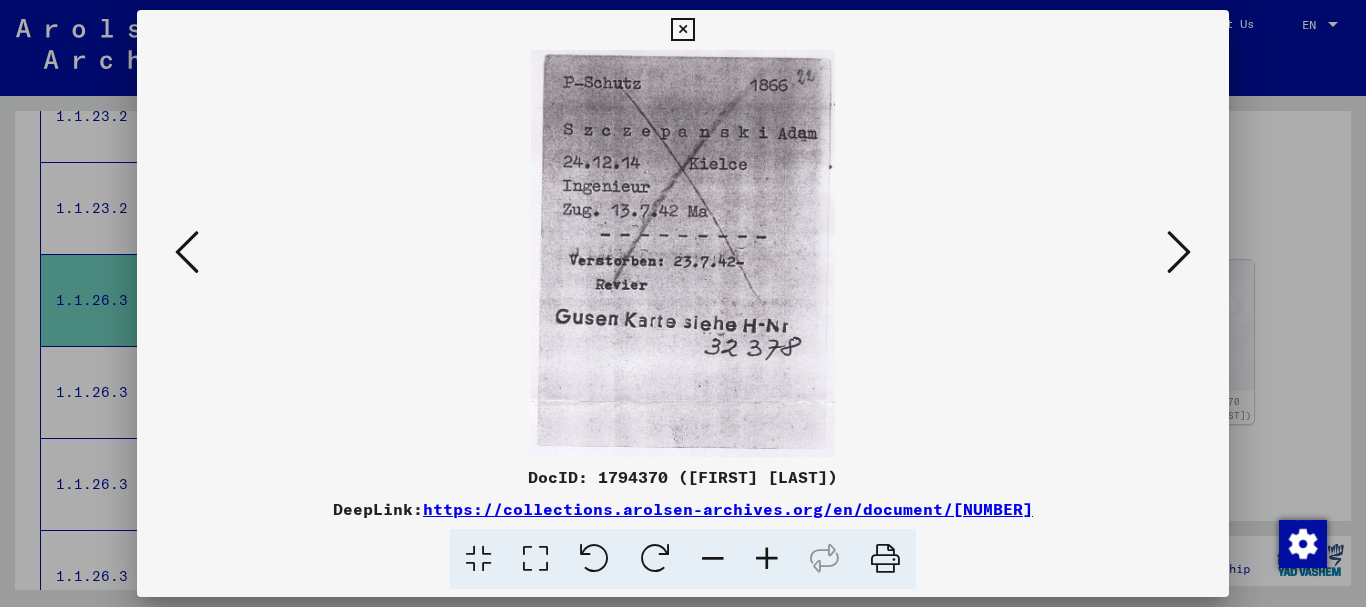 click at bounding box center [682, 30] 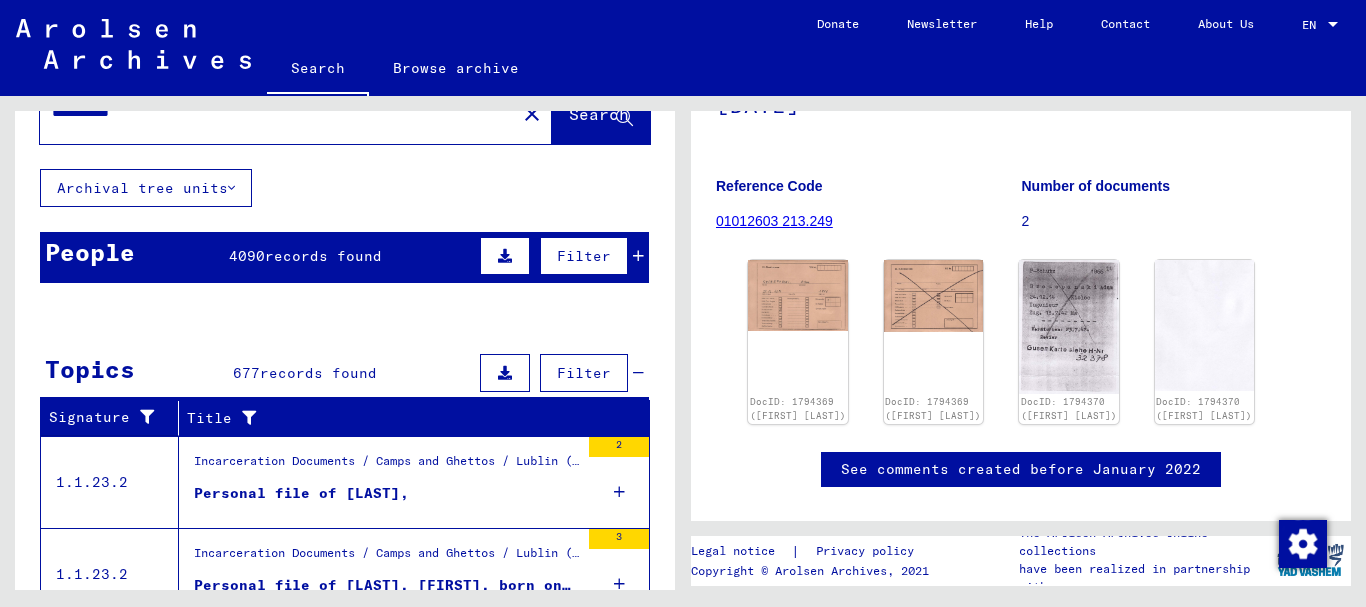 scroll, scrollTop: 100, scrollLeft: 0, axis: vertical 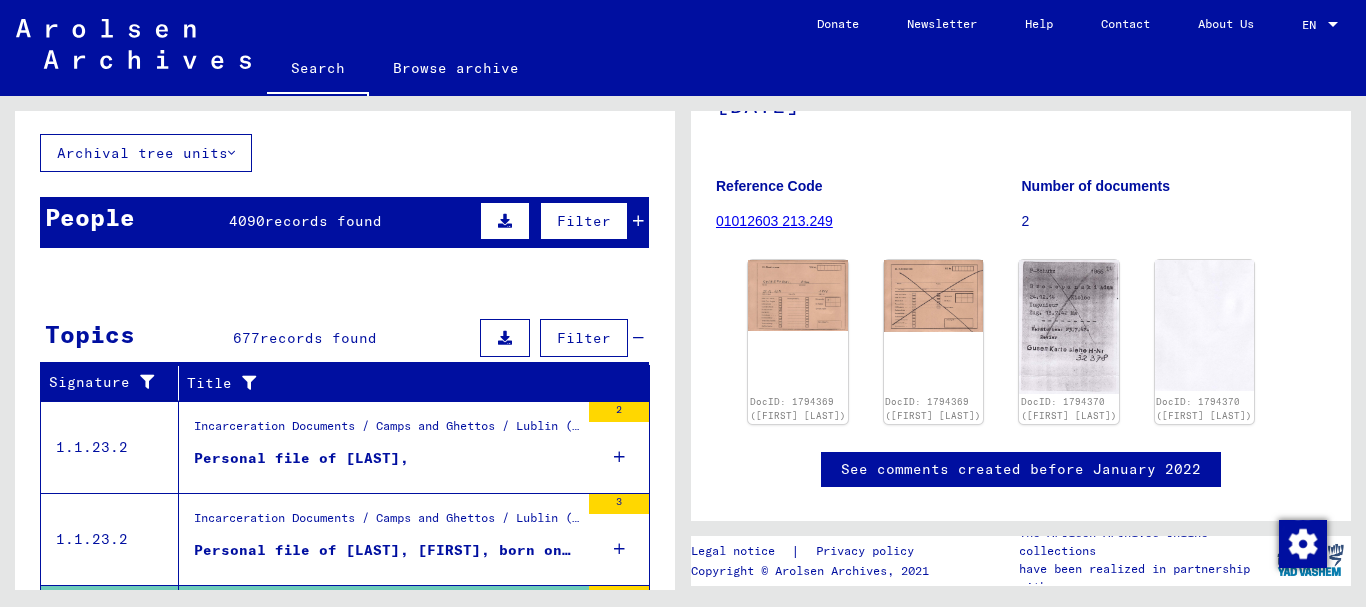 click on "Filter" at bounding box center [584, 338] 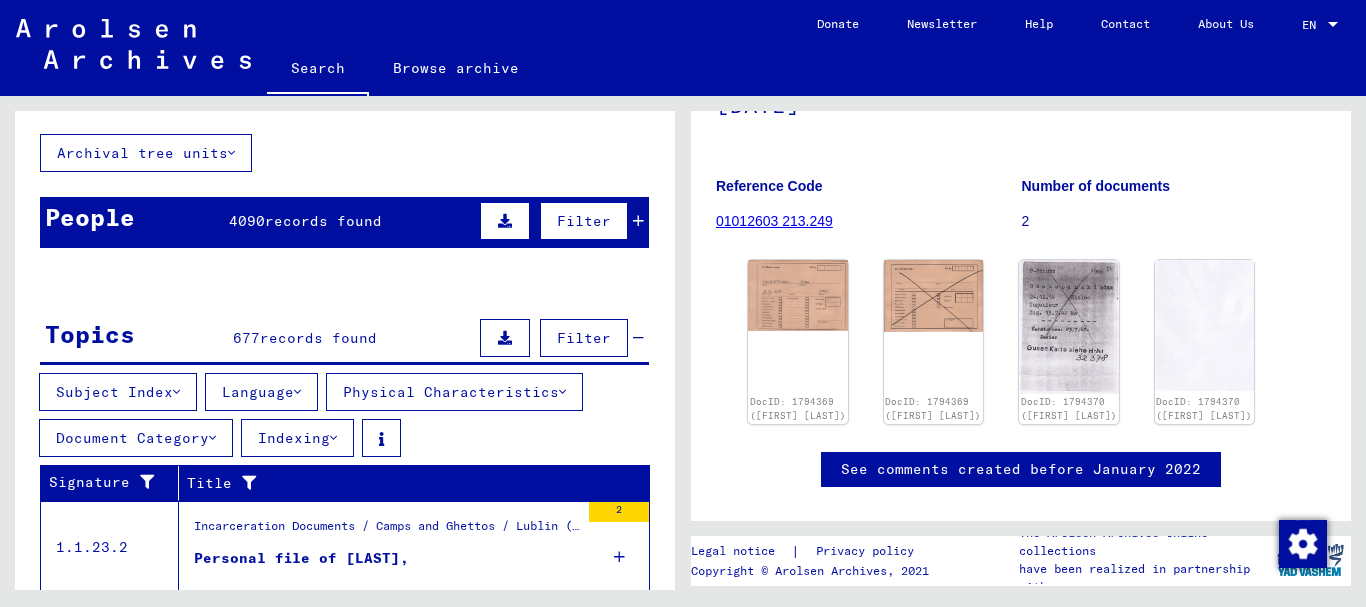 click on "Filter" at bounding box center (584, 338) 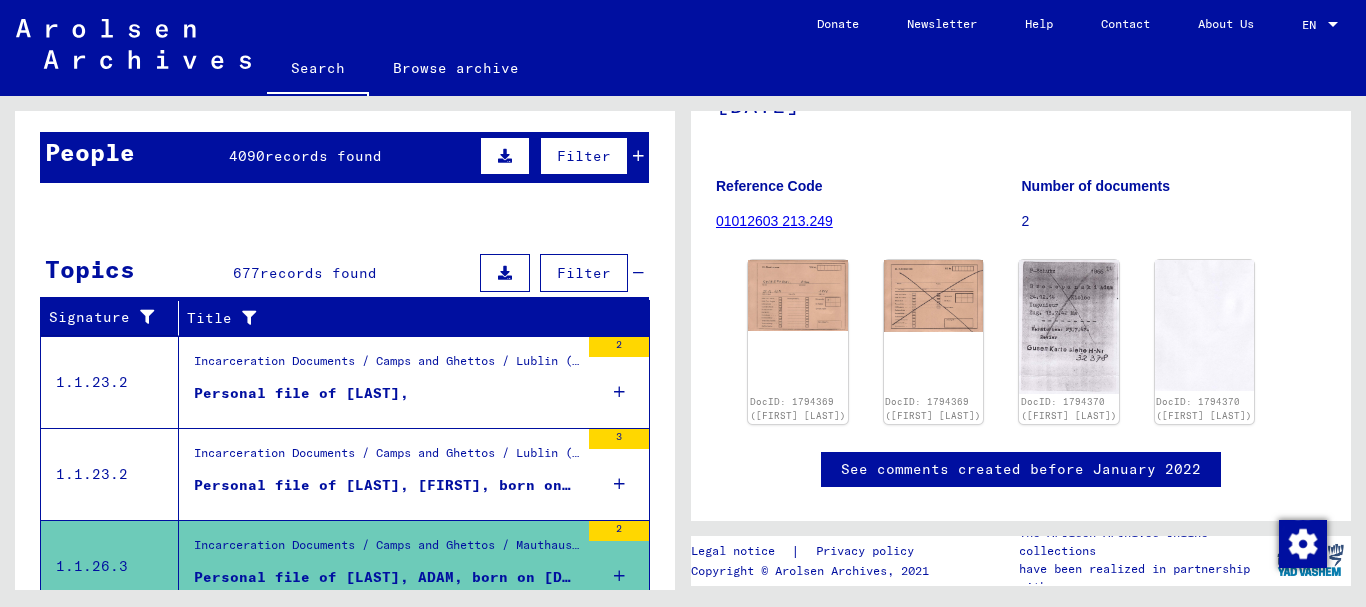 scroll, scrollTop: 200, scrollLeft: 0, axis: vertical 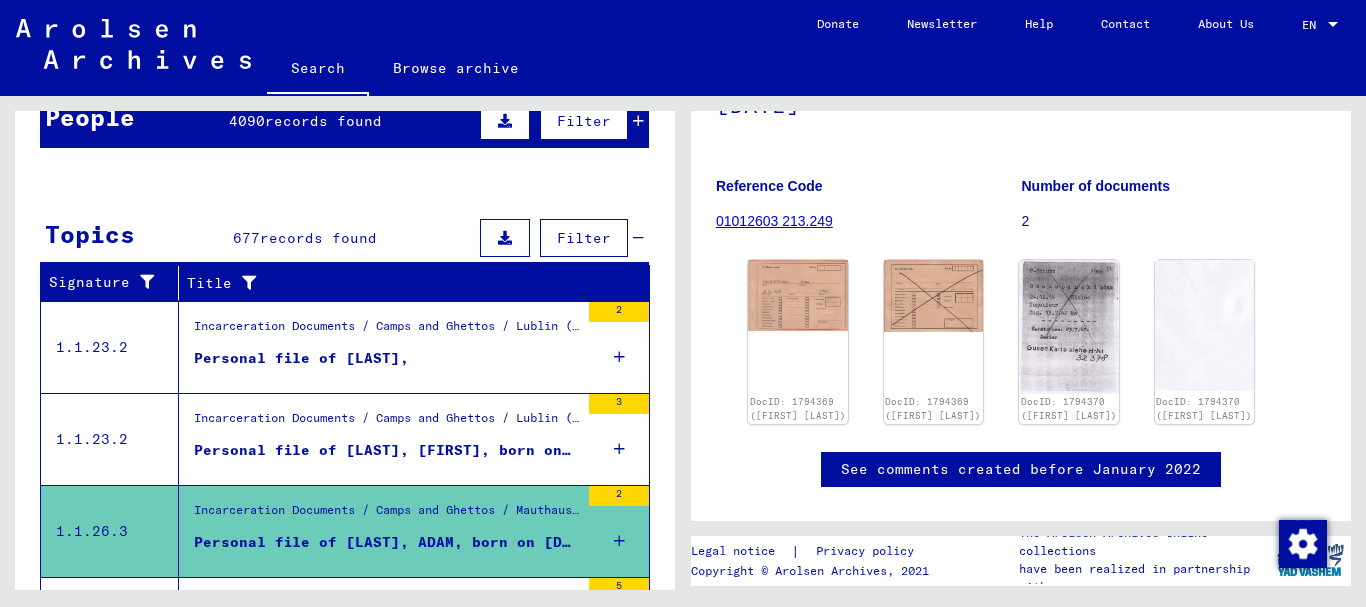 click on "Personal file of [LAST]," at bounding box center [301, 358] 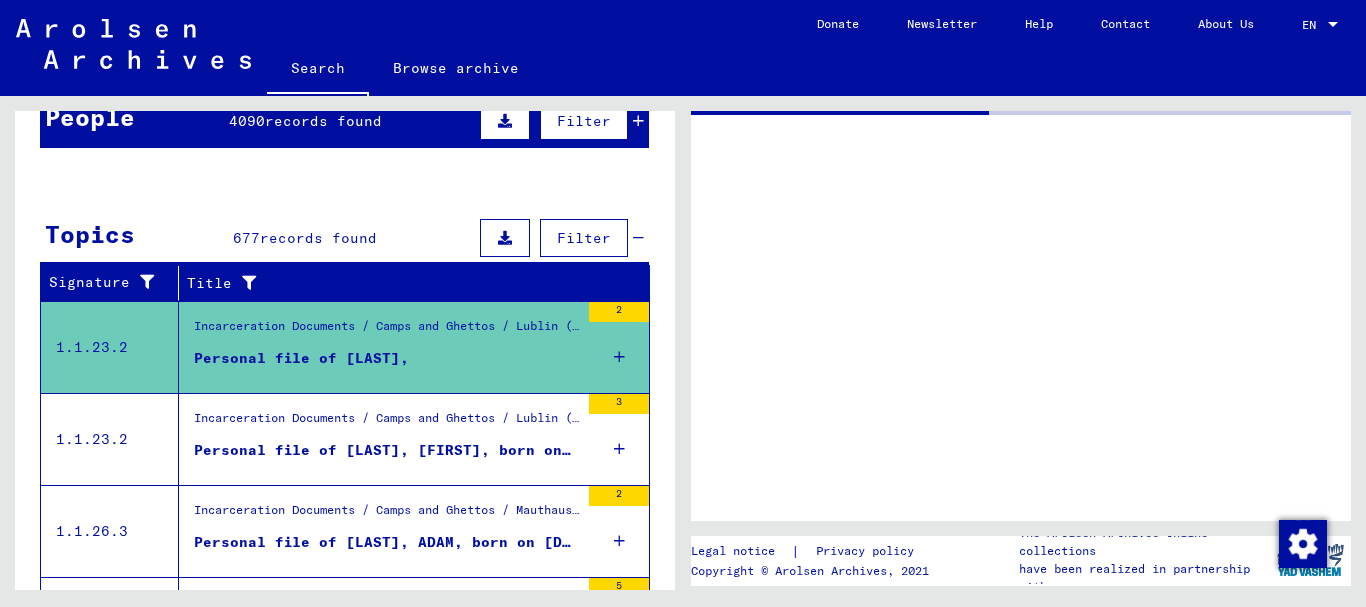 scroll, scrollTop: 0, scrollLeft: 0, axis: both 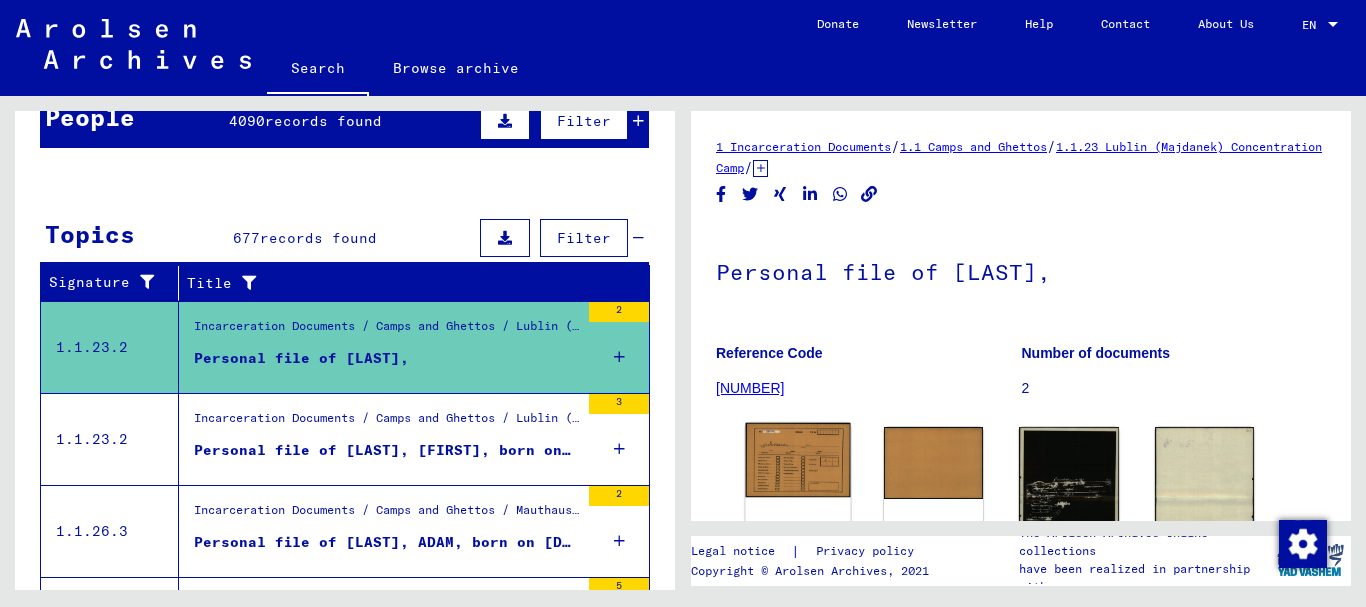 click 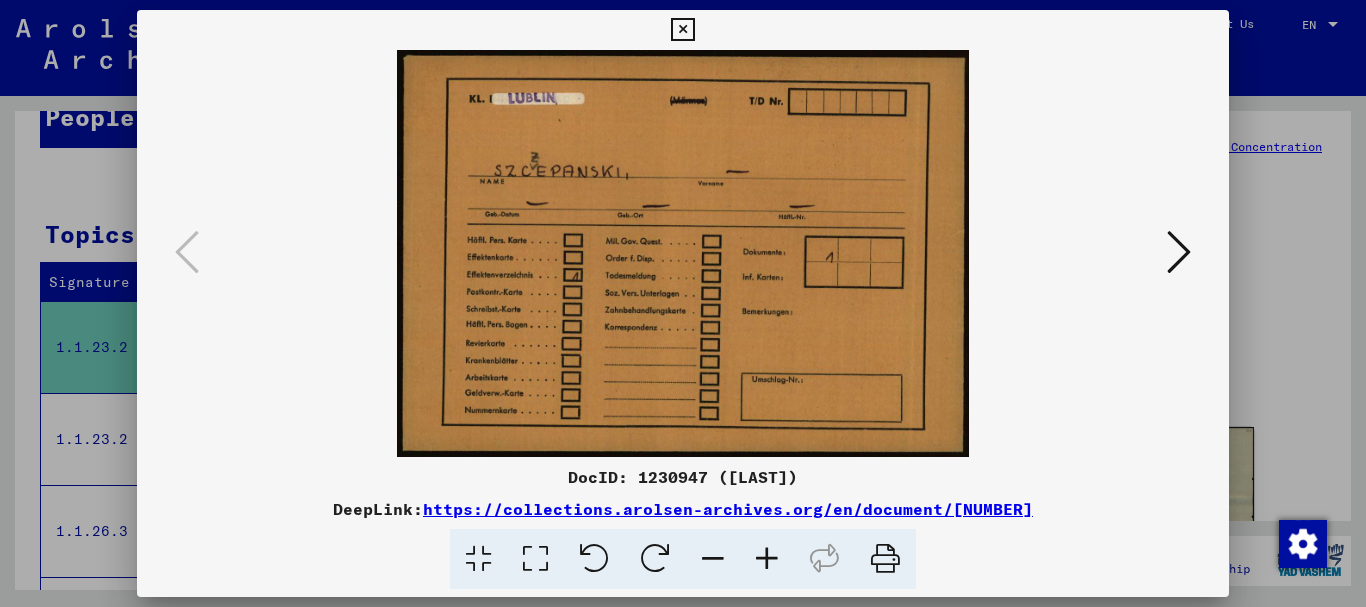 click at bounding box center (682, 30) 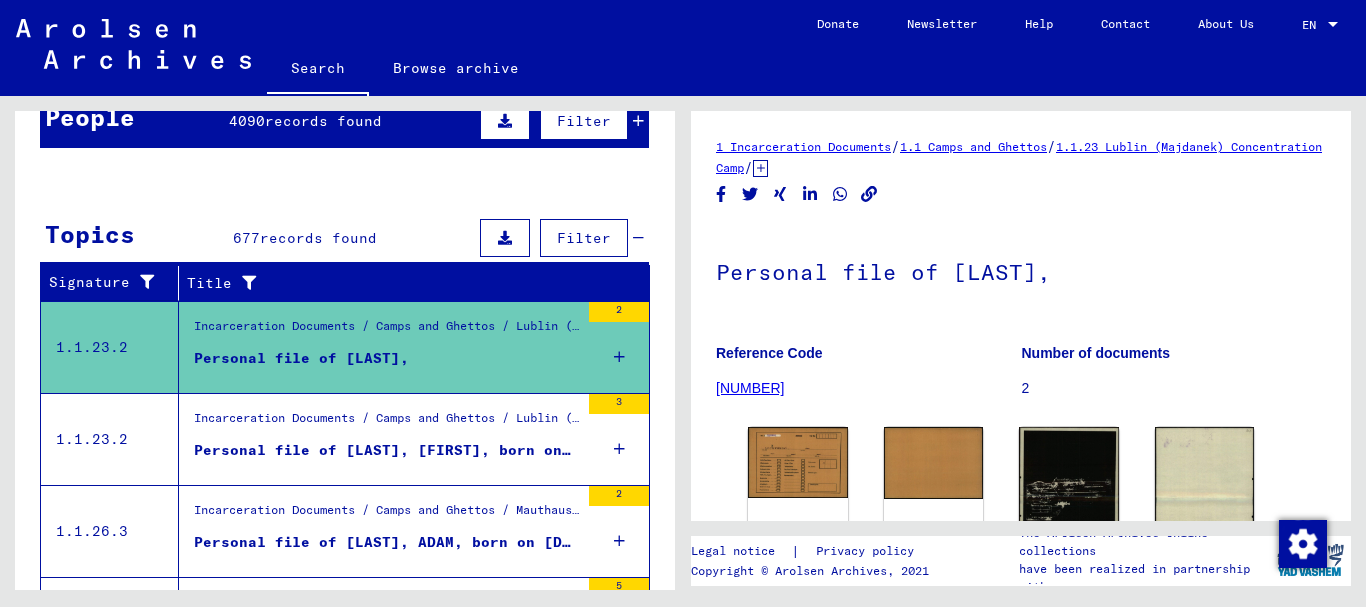 click on "Personal file of [LAST], [FIRST], born on [DATE], born in [CITY]" at bounding box center [386, 450] 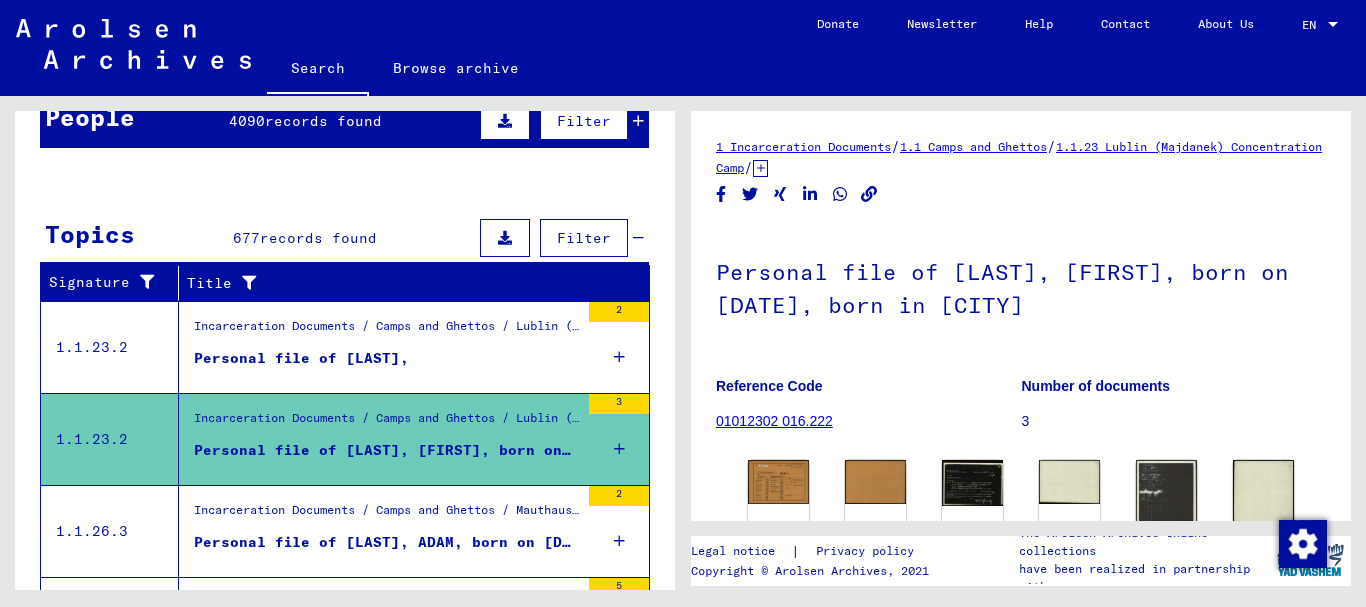 scroll, scrollTop: 100, scrollLeft: 0, axis: vertical 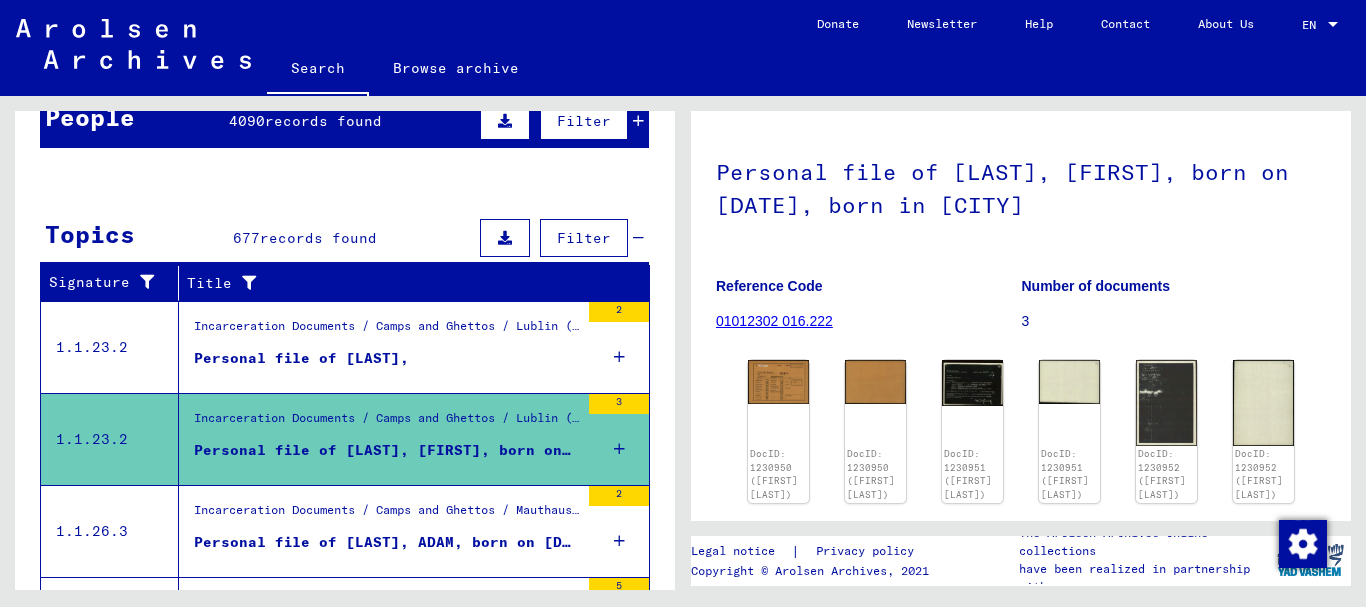 click on "Incarceration Documents / Camps and Ghettos / Mauthausen Concentration Camp / Individual Documents Regarding Male Detainees Mauthausen / Personal Files (male) - Concentration Camp Mauthausen / Files with names from [LAST]" at bounding box center (386, 515) 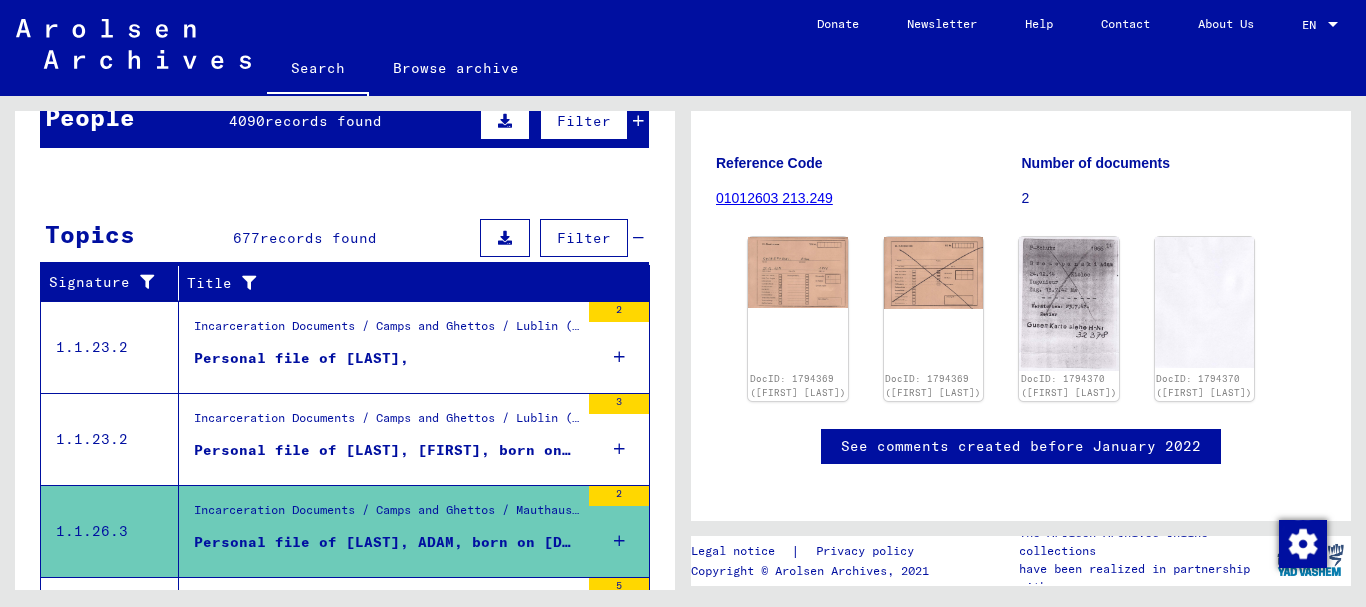 scroll, scrollTop: 300, scrollLeft: 0, axis: vertical 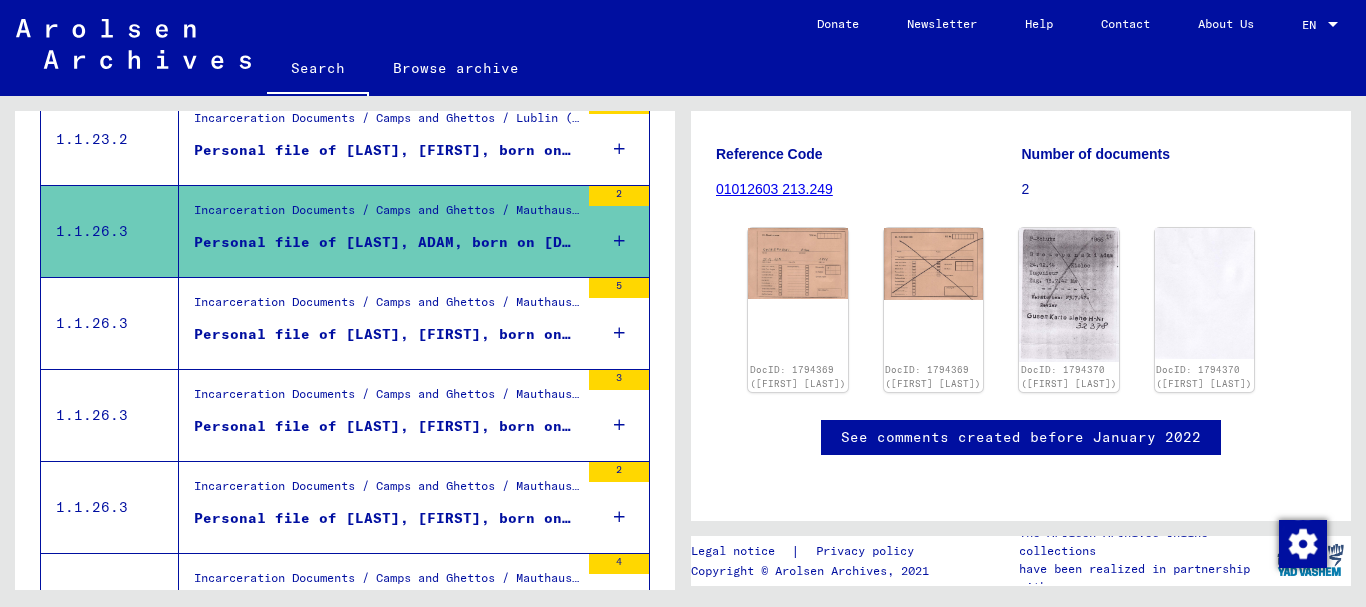 click on "Personal file of [LAST], [FIRST], born on [DATE]" at bounding box center (386, 339) 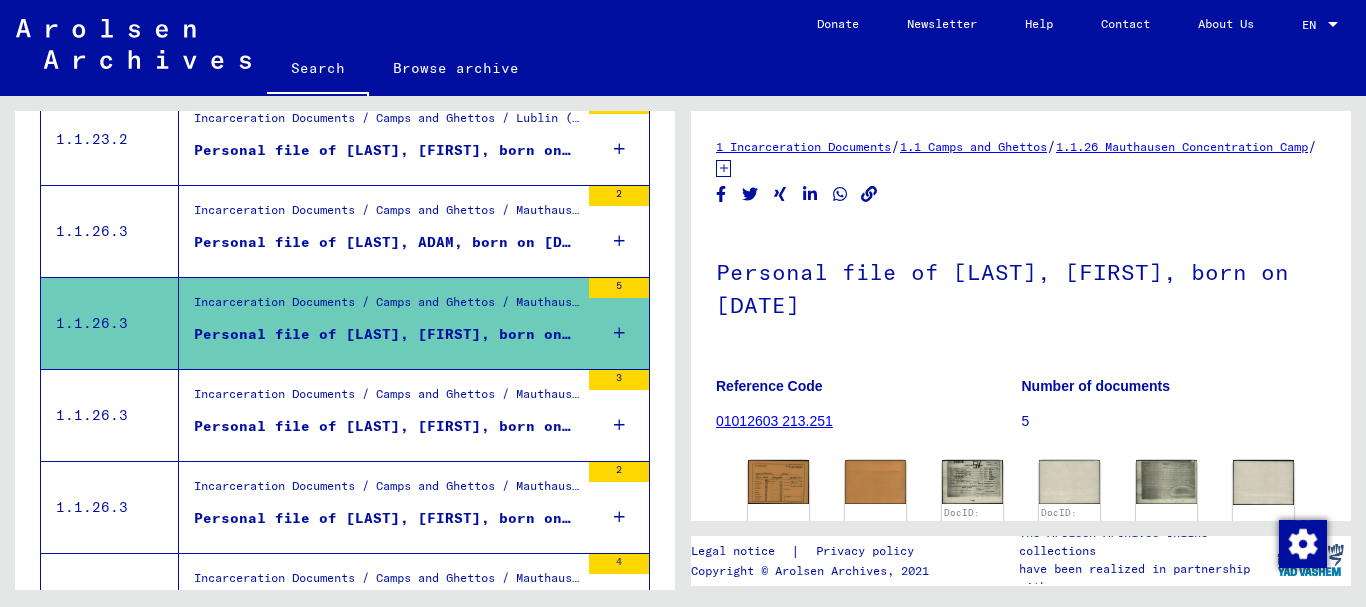 scroll, scrollTop: 100, scrollLeft: 0, axis: vertical 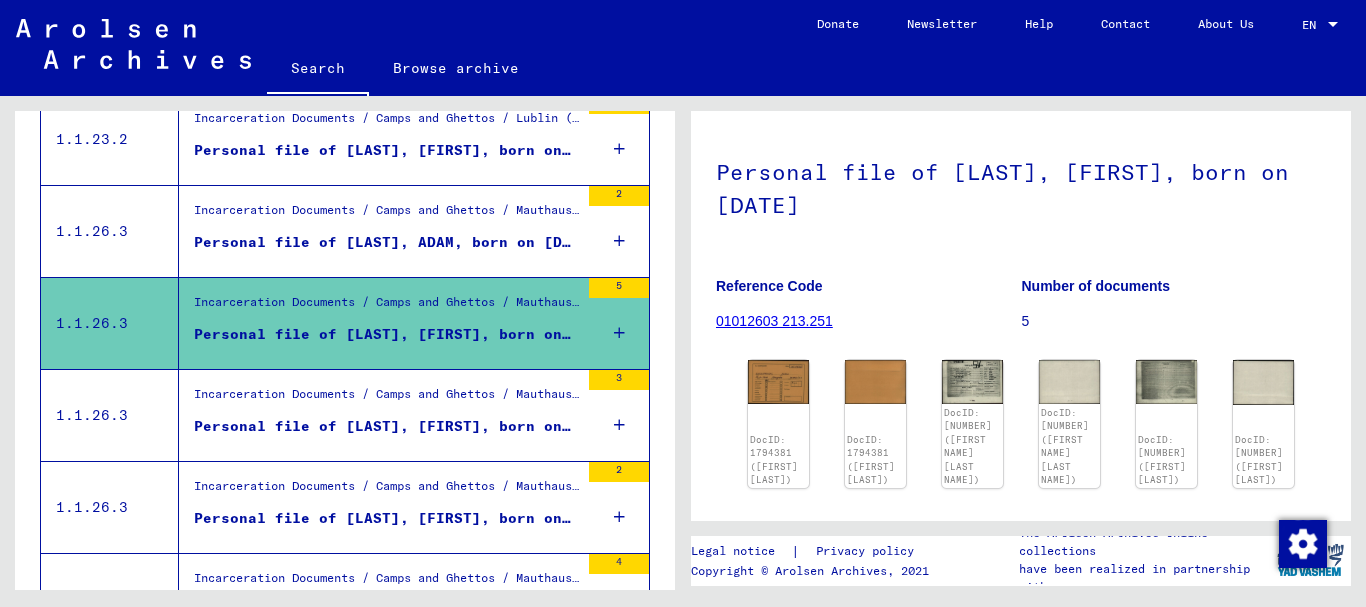 click on "Personal file of [LAST], [FIRST], born on [DATE]" at bounding box center [386, 426] 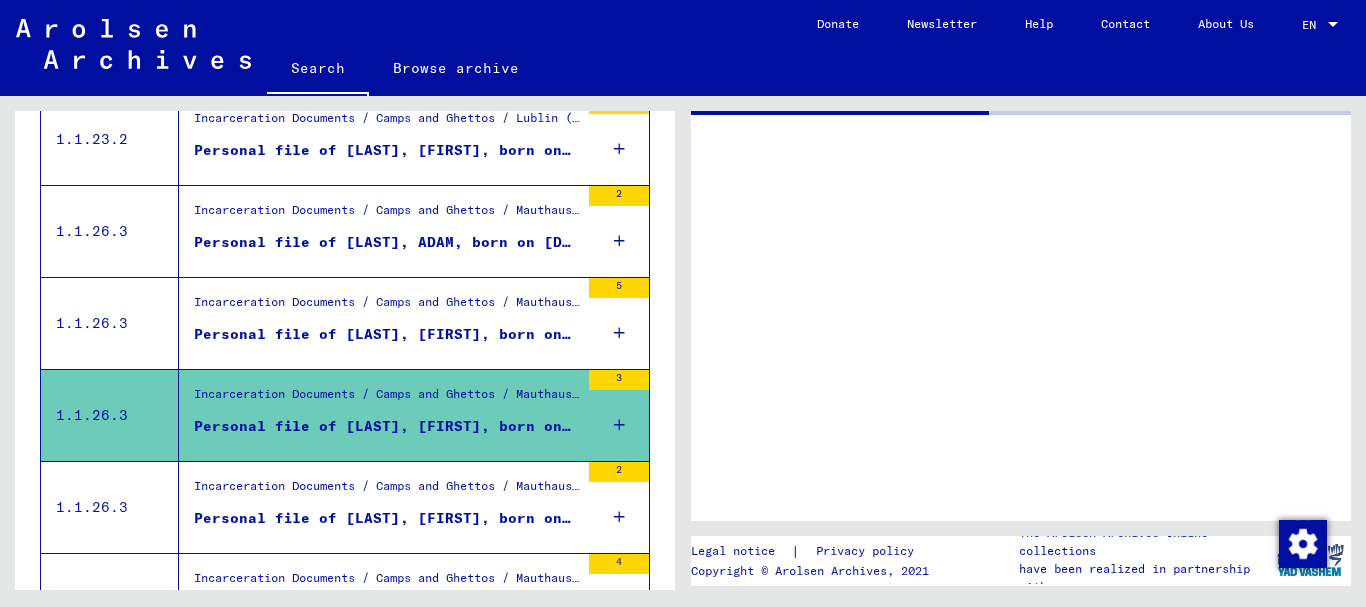 scroll, scrollTop: 0, scrollLeft: 0, axis: both 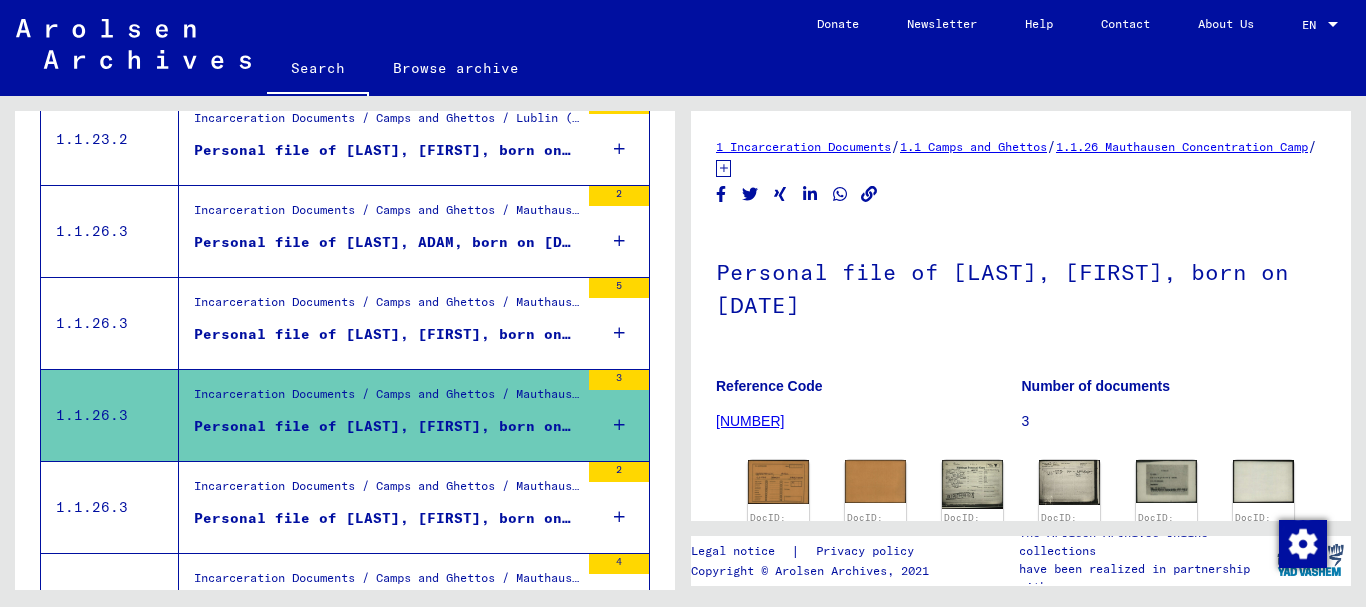 click on "Incarceration Documents / Camps and Ghettos / Mauthausen Concentration Camp / Individual Documents Regarding Male Detainees Mauthausen / Personal Files (male) - Concentration Camp Mauthausen / Files with names from [LAST]" at bounding box center (386, 491) 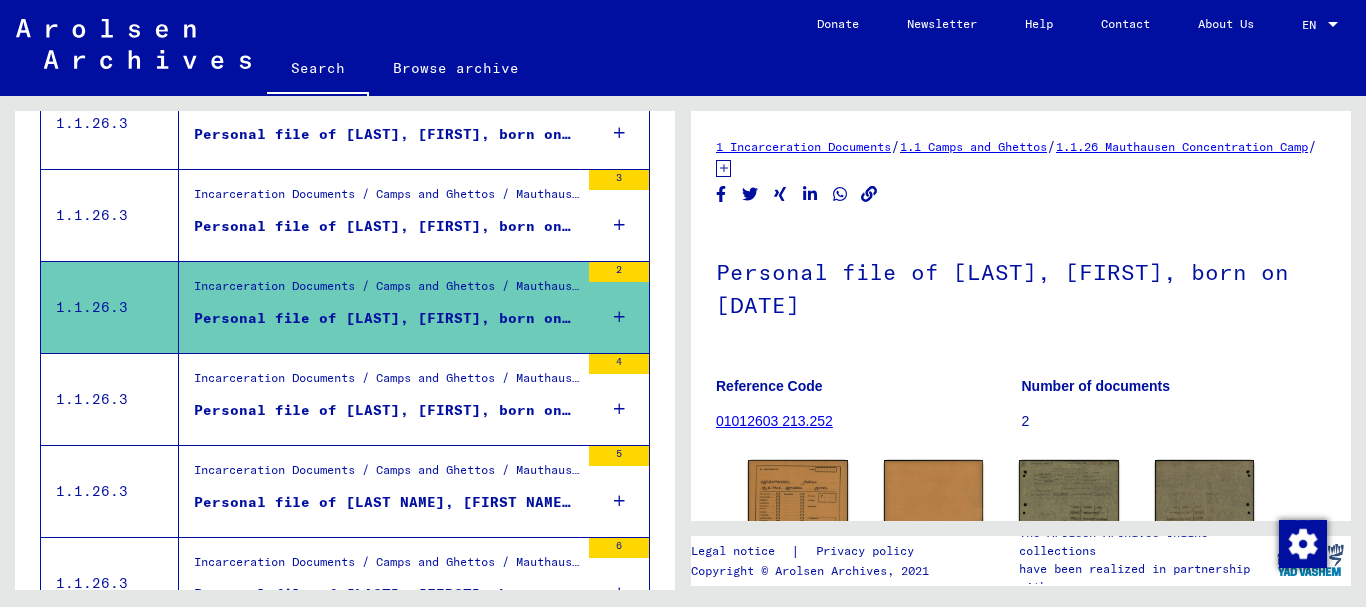 scroll, scrollTop: 800, scrollLeft: 0, axis: vertical 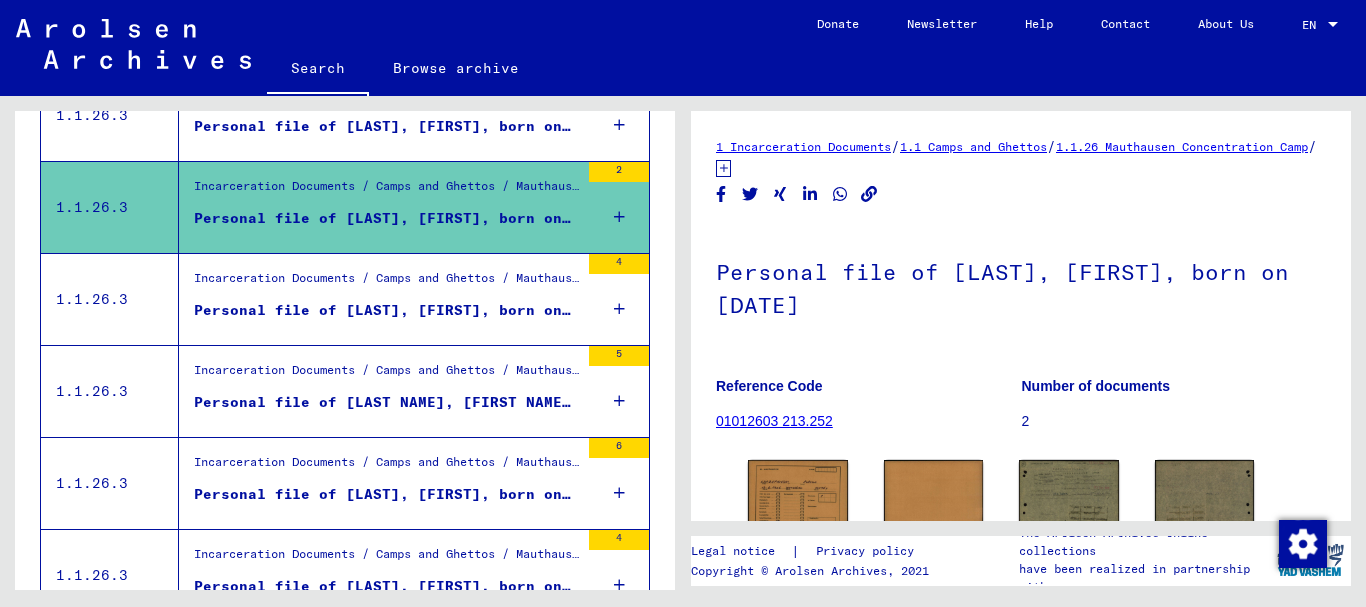 click on "Incarceration Documents / Camps and Ghettos / Mauthausen Concentration Camp / Individual Documents Regarding Male Detainees Mauthausen / Personal Files (male) - Concentration Camp Mauthausen / Files with names from [LAST]" at bounding box center (386, 375) 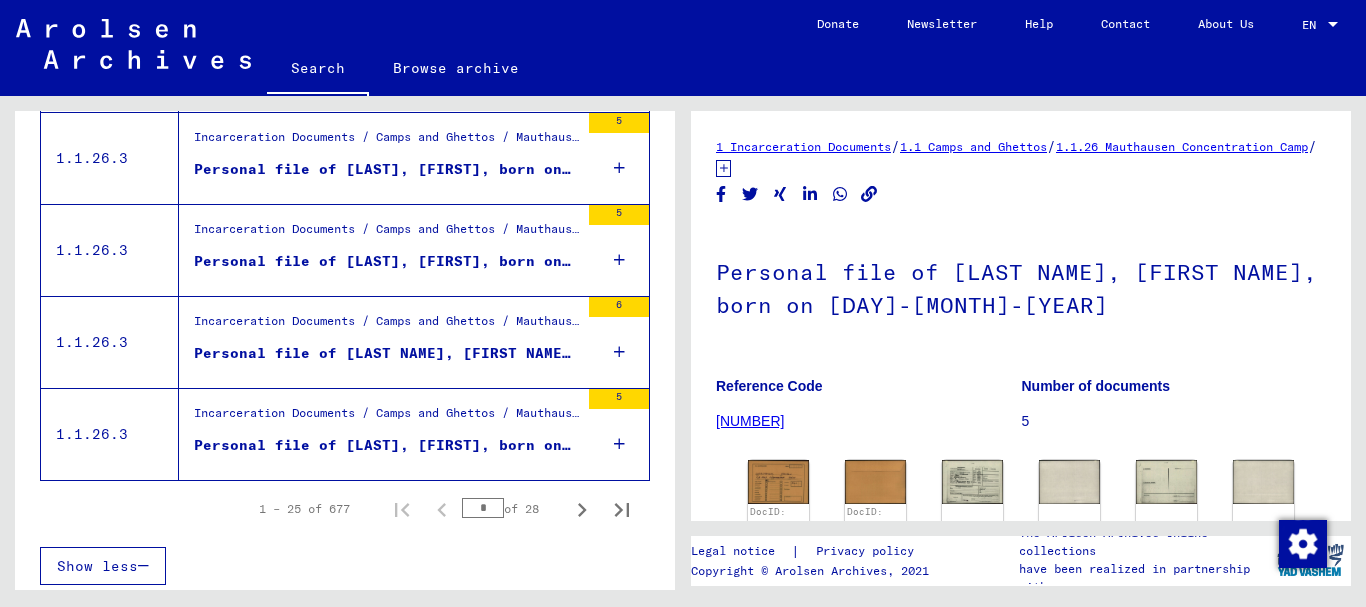 scroll, scrollTop: 2327, scrollLeft: 0, axis: vertical 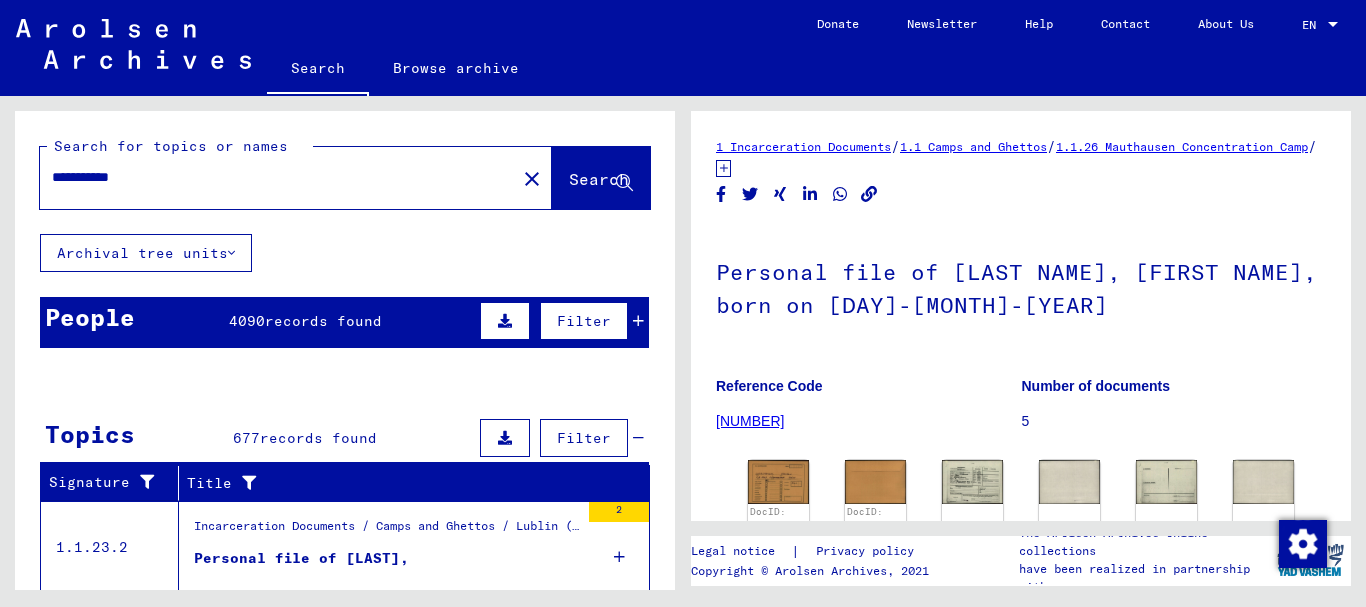 click on "**********" 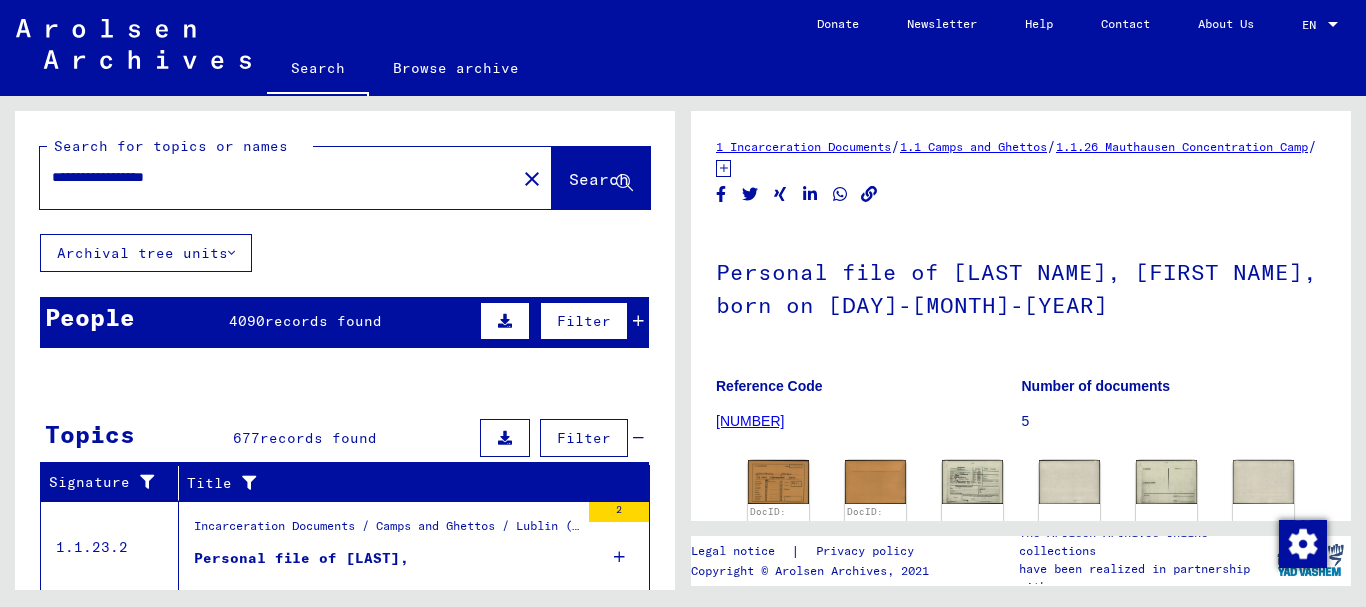 type on "**********" 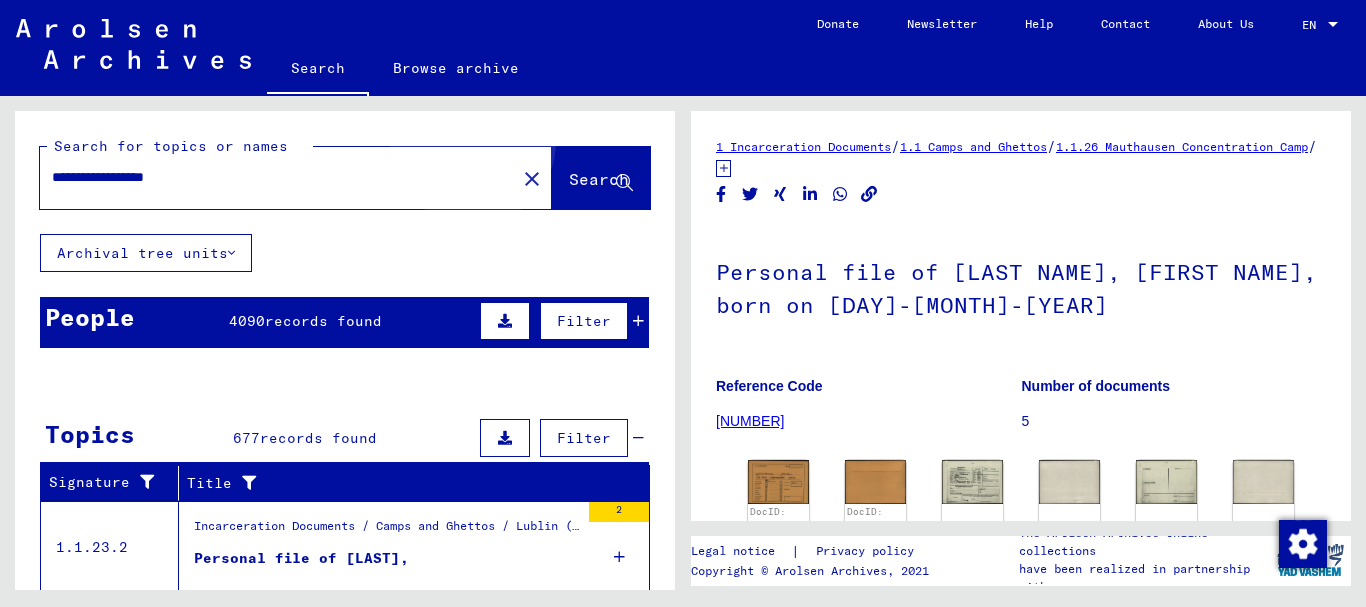 click on "Search" 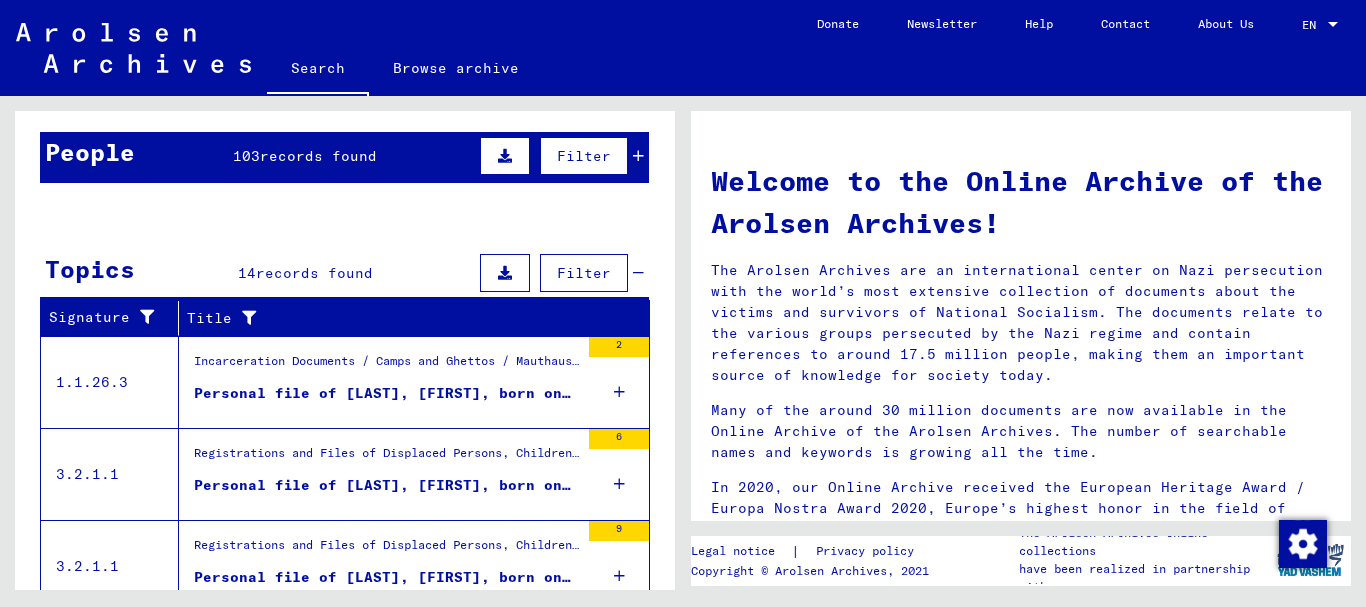 scroll, scrollTop: 200, scrollLeft: 0, axis: vertical 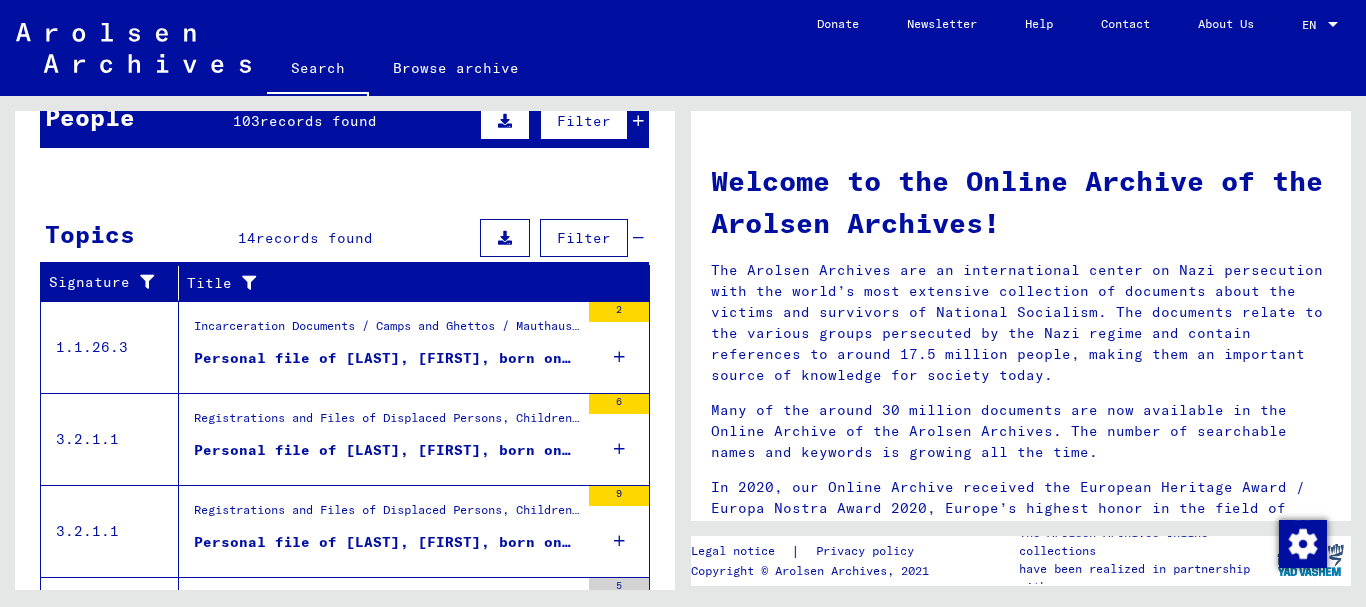 click on "Personal file of [LAST], [FIRST], born on [DATE]" at bounding box center (386, 358) 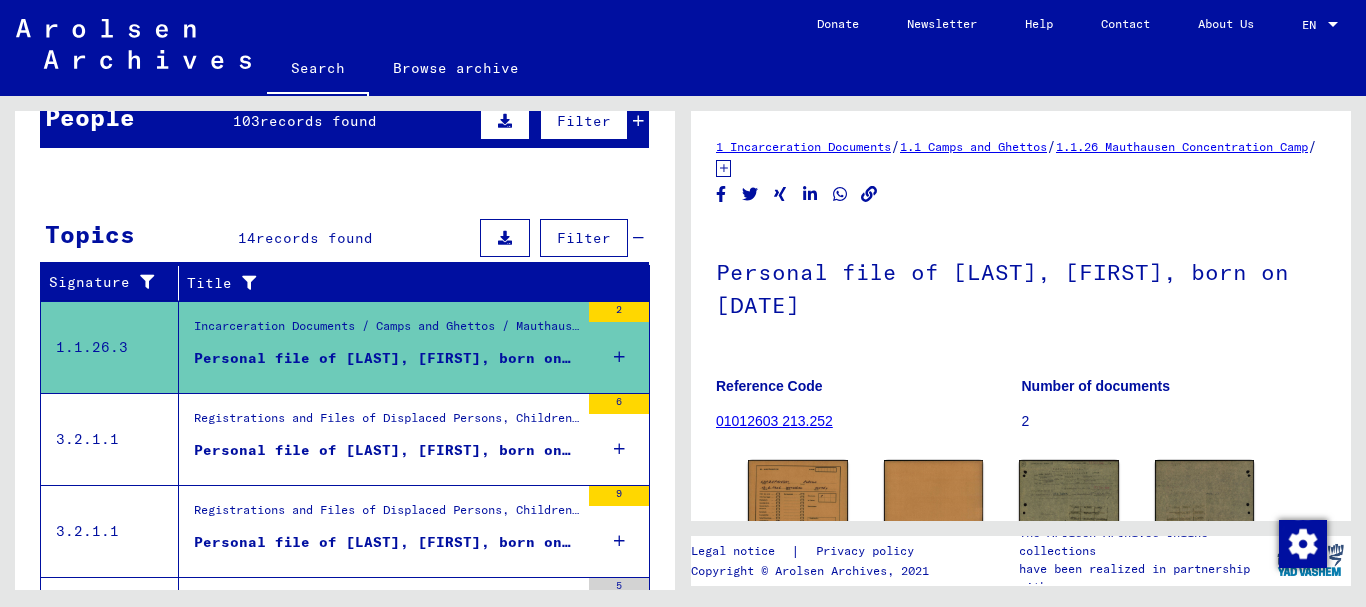 scroll, scrollTop: 0, scrollLeft: 0, axis: both 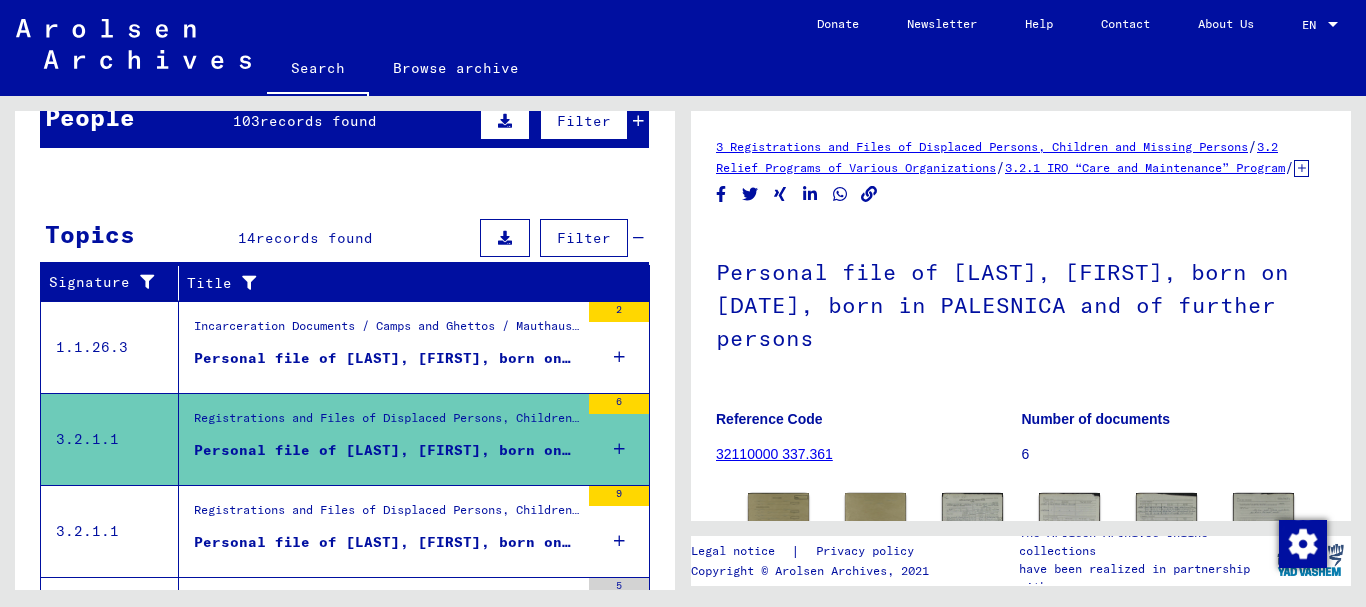 click on "Personal file of [LAST], [FIRST], born on [DATE], born in [CITY] and of further persons" at bounding box center (386, 542) 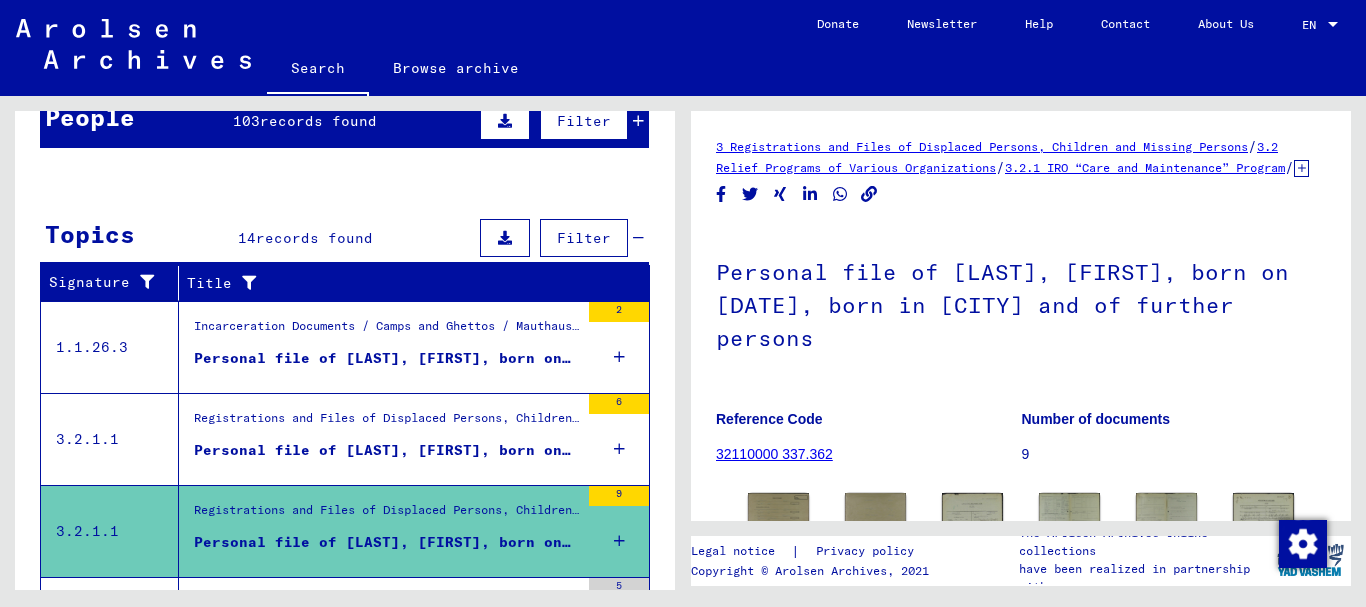 scroll, scrollTop: 0, scrollLeft: 0, axis: both 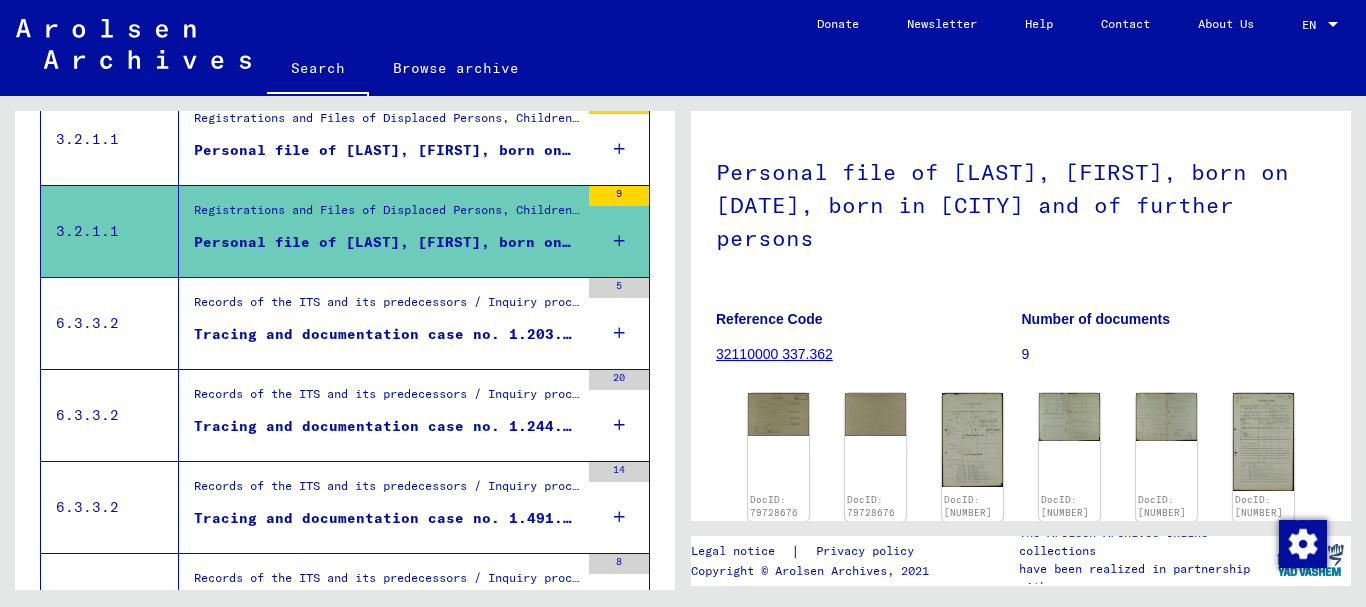 click on "Tracing and documentation case no. 1.203.325 for [LAST], ANTONI" at bounding box center (386, 334) 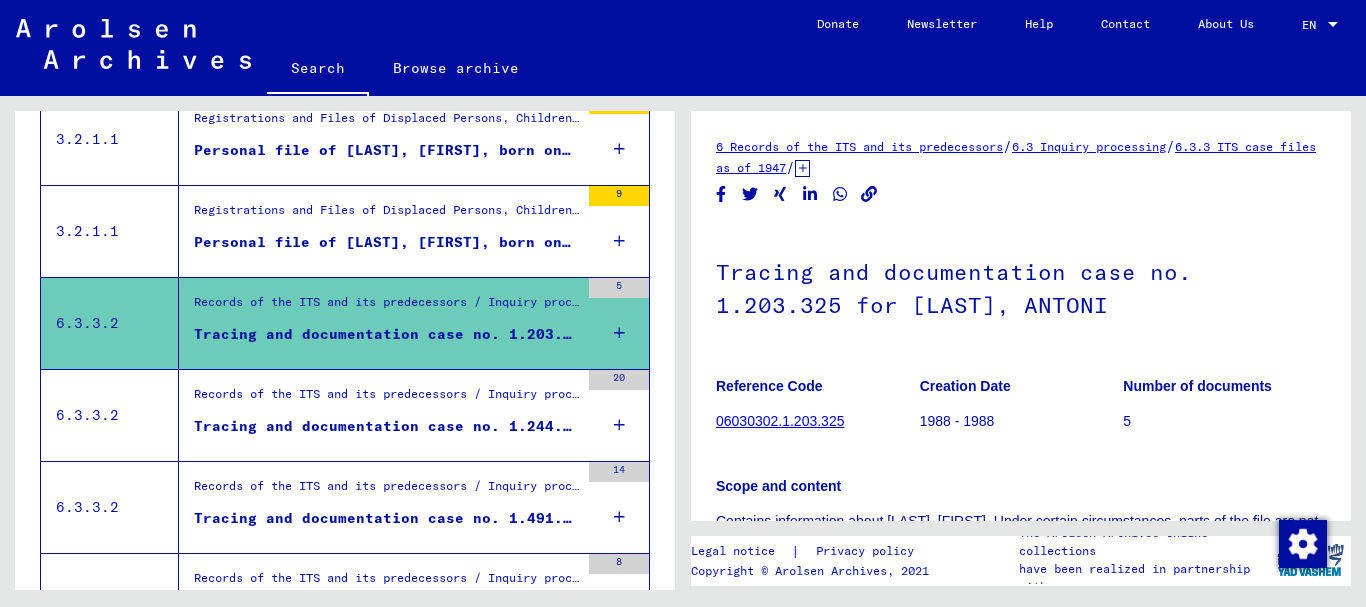 scroll, scrollTop: 0, scrollLeft: 0, axis: both 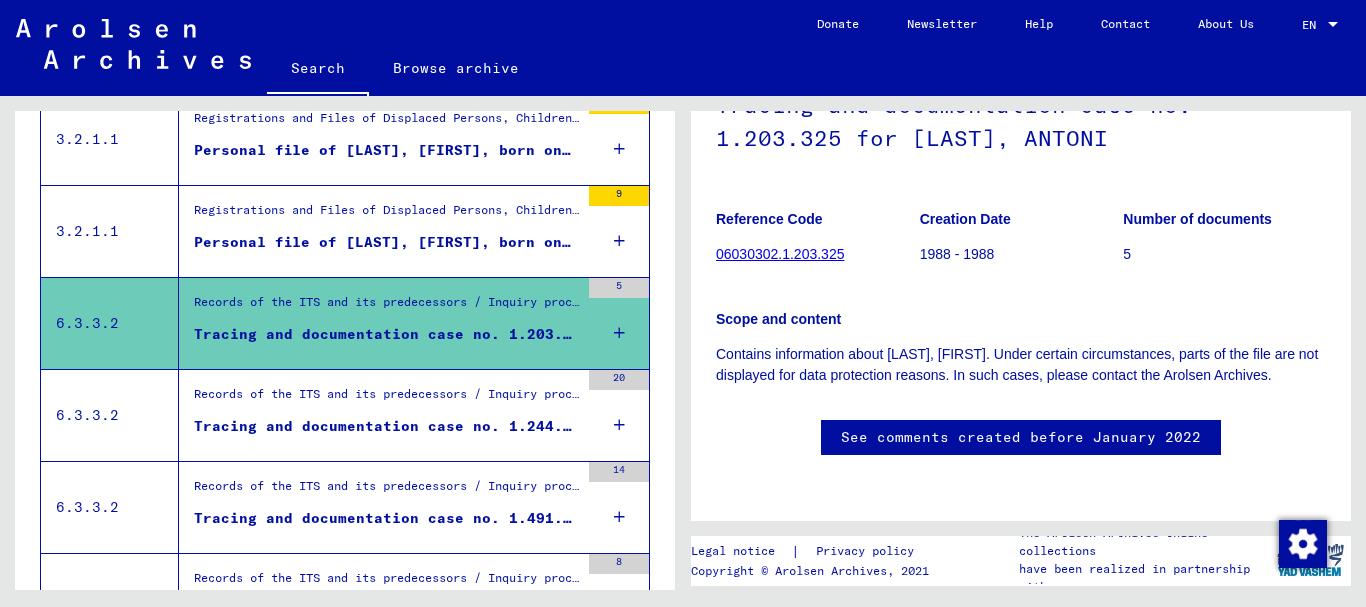 click on "Tracing and documentation case no. 1.244.615 for [LAST], [FIRST] born [DATE]" at bounding box center (386, 431) 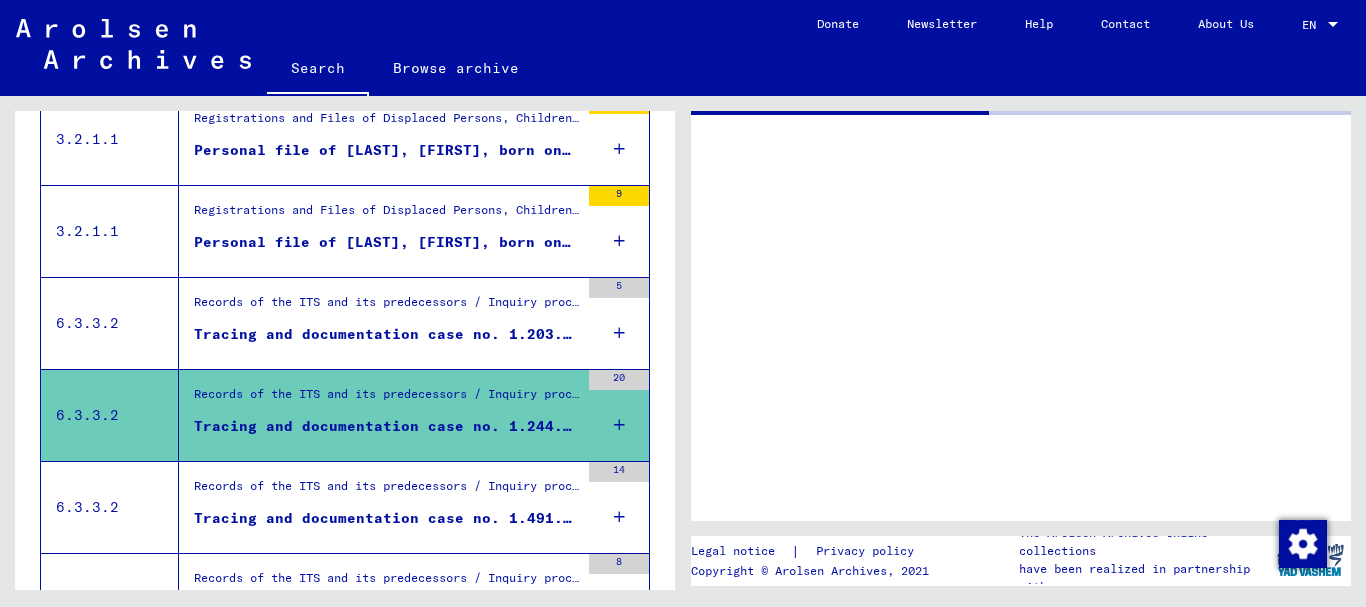scroll, scrollTop: 0, scrollLeft: 0, axis: both 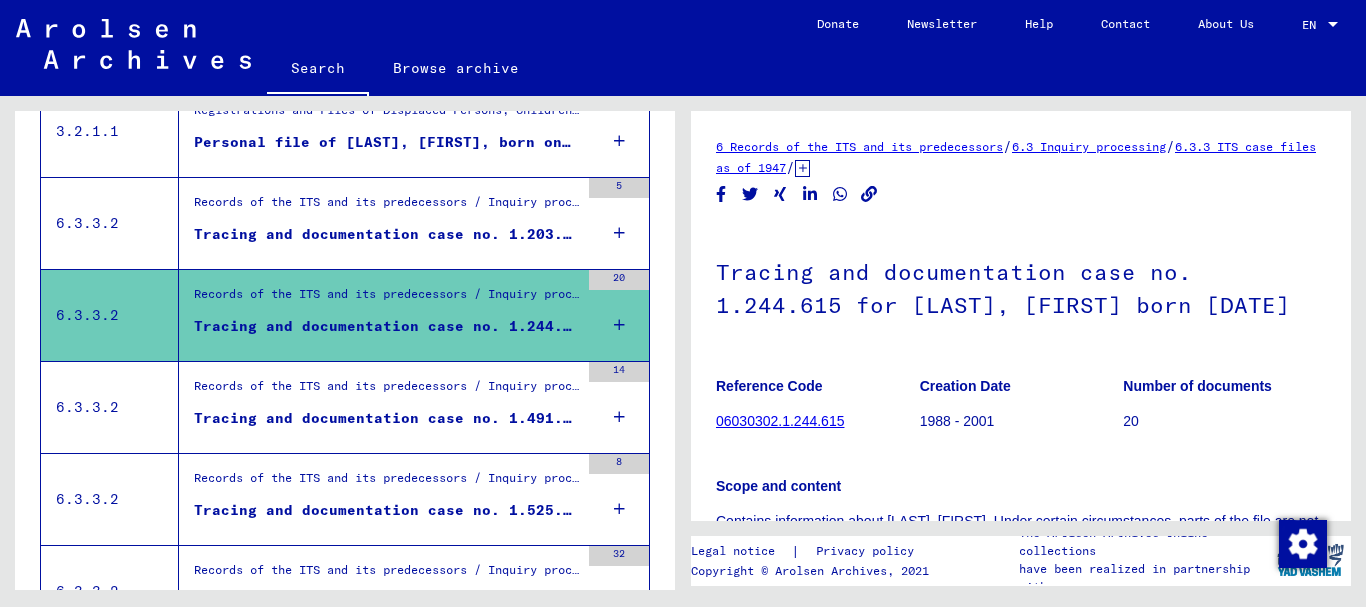 click on "Tracing and documentation case no. 1.491.301 for [LAST], [FIRST] born [DATE]" at bounding box center (386, 418) 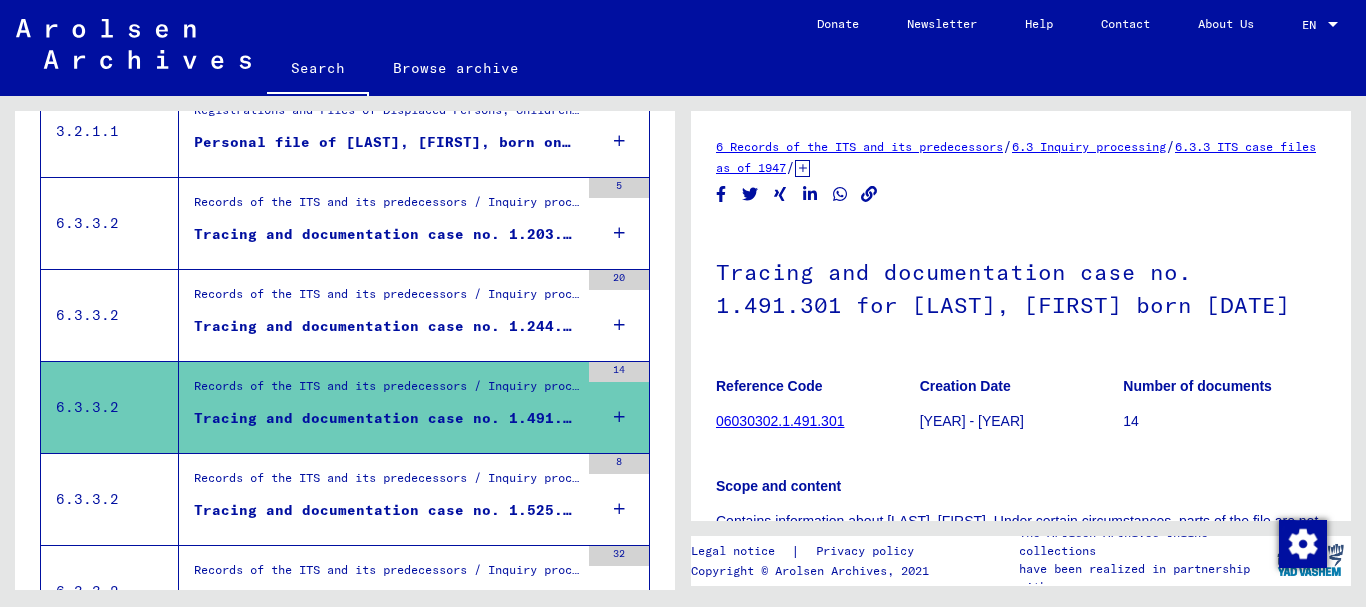 scroll, scrollTop: 0, scrollLeft: 0, axis: both 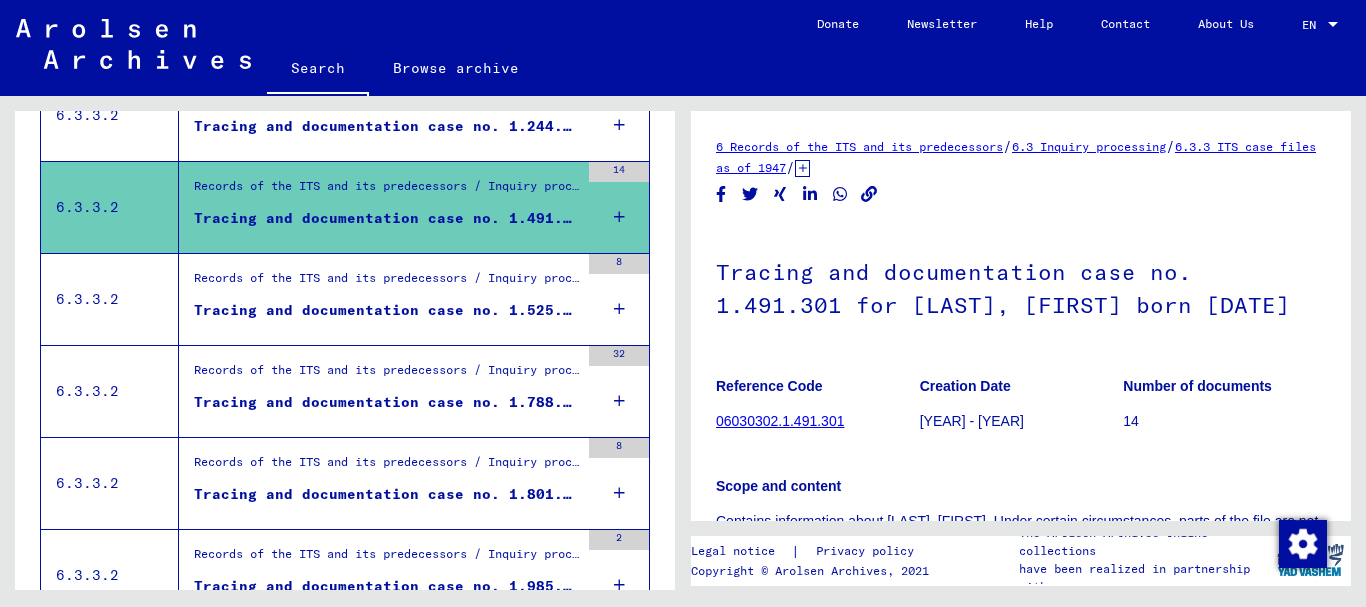 click on "Tracing and documentation case no. 1.525.035 for [LAST], [FIRST] born [DATE]" at bounding box center (386, 310) 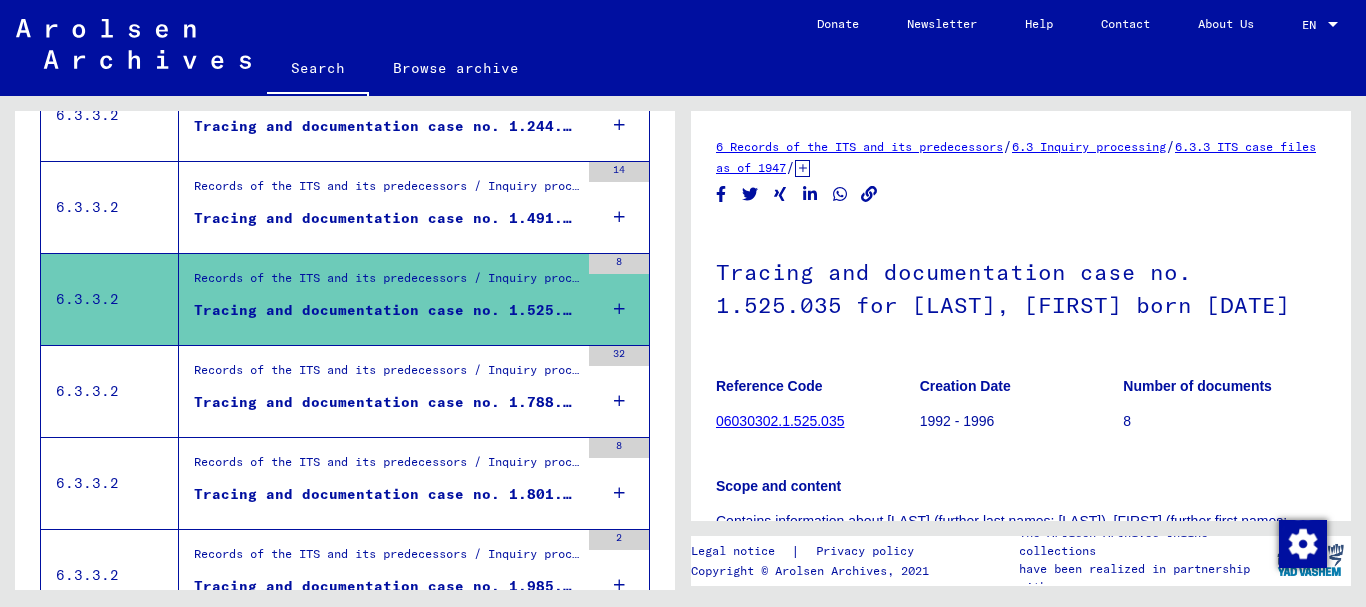 scroll, scrollTop: 0, scrollLeft: 0, axis: both 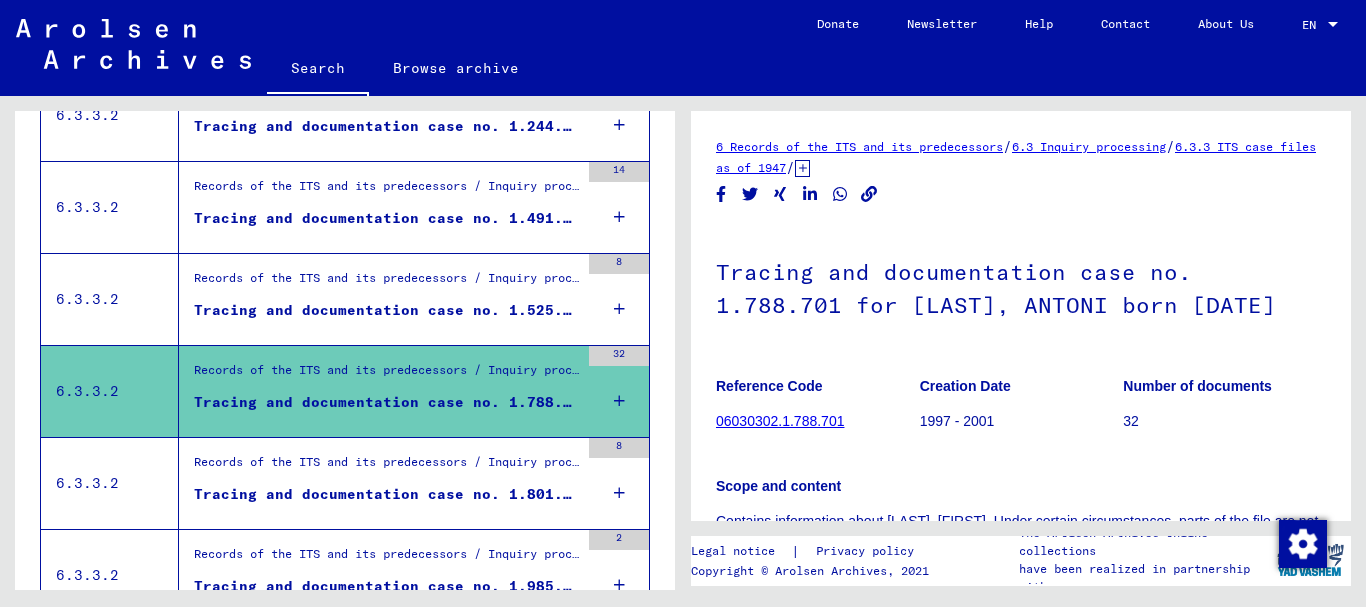 click on "Tracing and documentation case no. 1.801.961 for [LAST], [FIRST]" at bounding box center [386, 494] 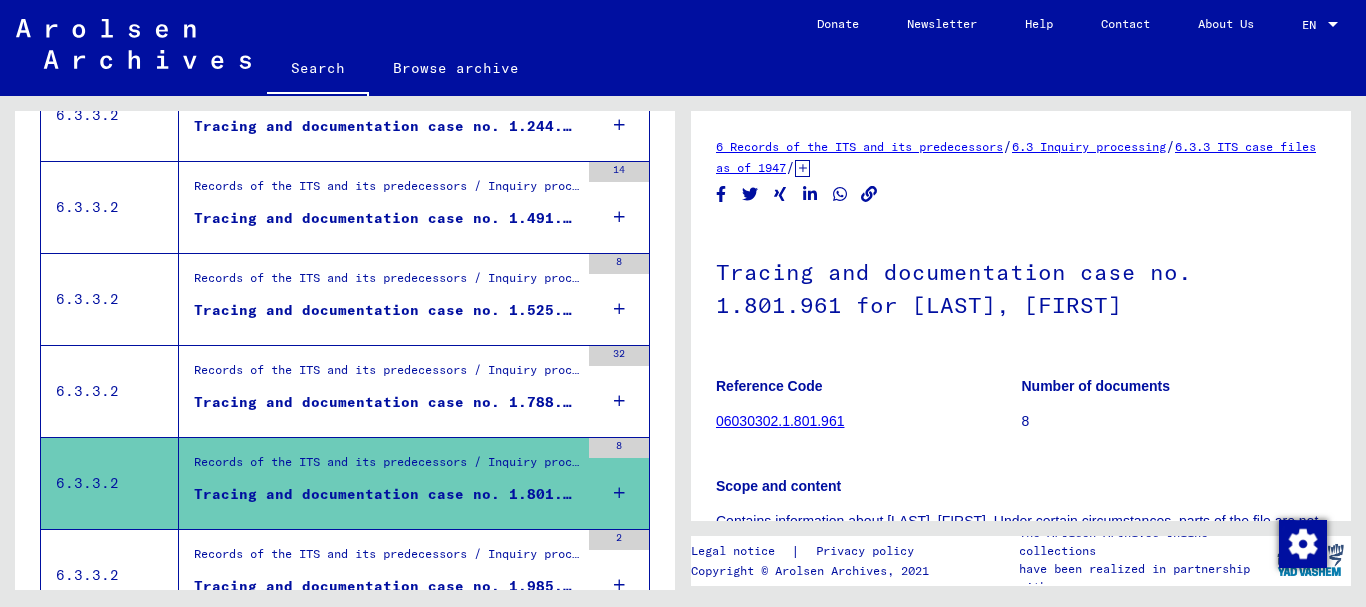 scroll, scrollTop: 0, scrollLeft: 0, axis: both 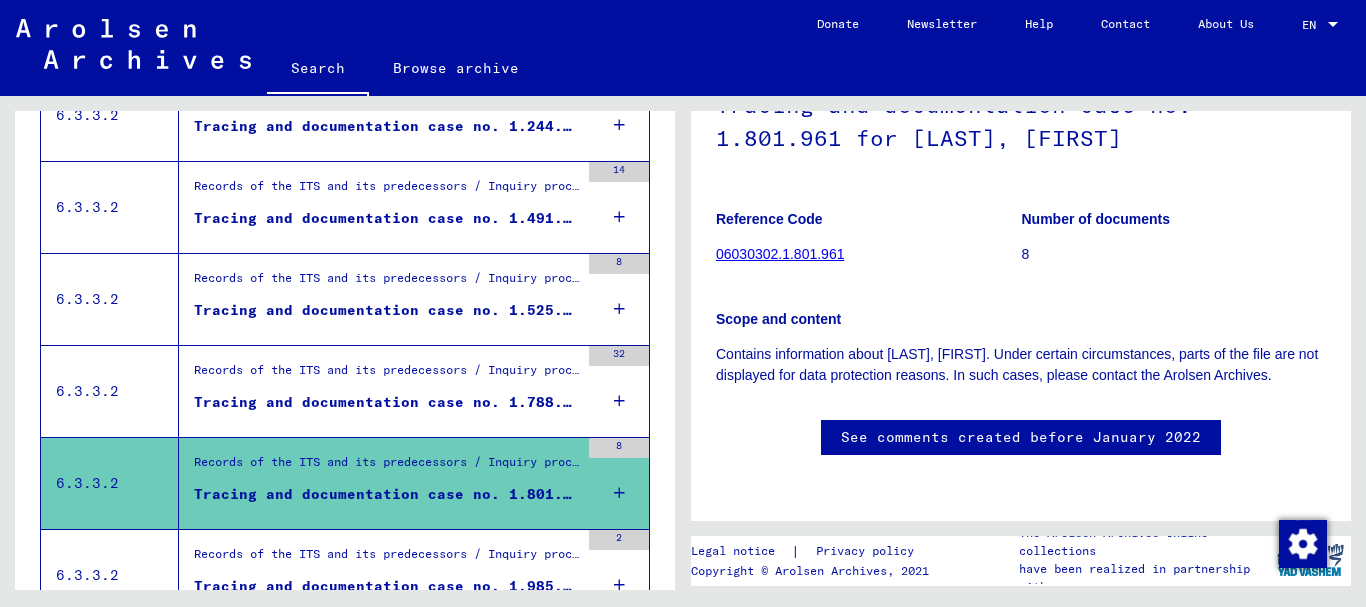 click on "Records of the ITS and its predecessors / Inquiry processing / ITS case files as of 1947 / Repository of T/D cases / Tracing and documentation cases with (T/D) numbers between 1.750.000 and 1.999.999 / Tracing and documentation cases with (T/D) numbers between 1.985.000 and 1.985.499" at bounding box center (386, 559) 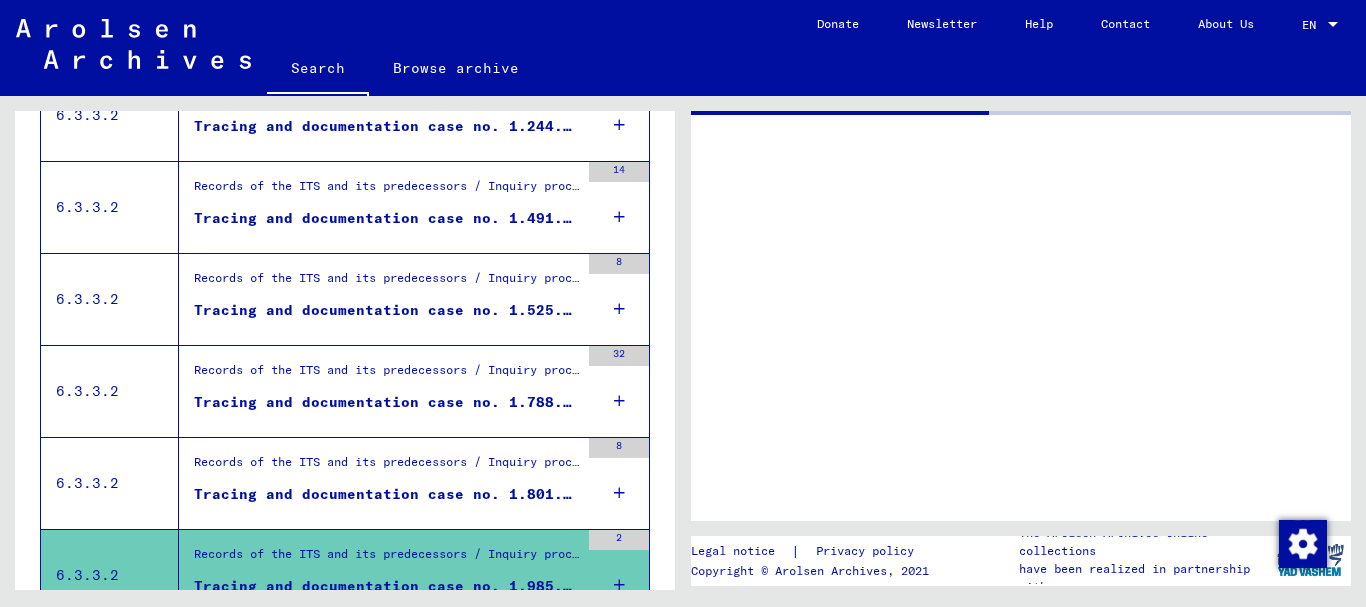 scroll 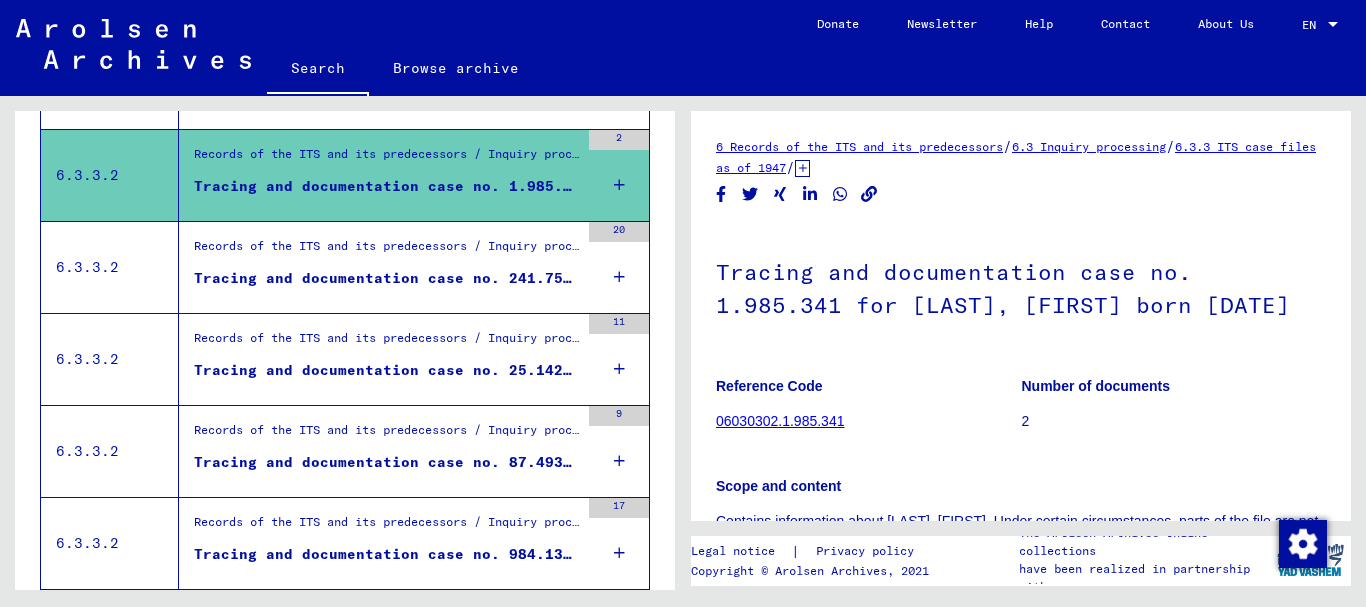click on "Tracing and documentation case no. 241.752 for [LAST], [FIRST] born [DATE] or[DATE]" at bounding box center (386, 278) 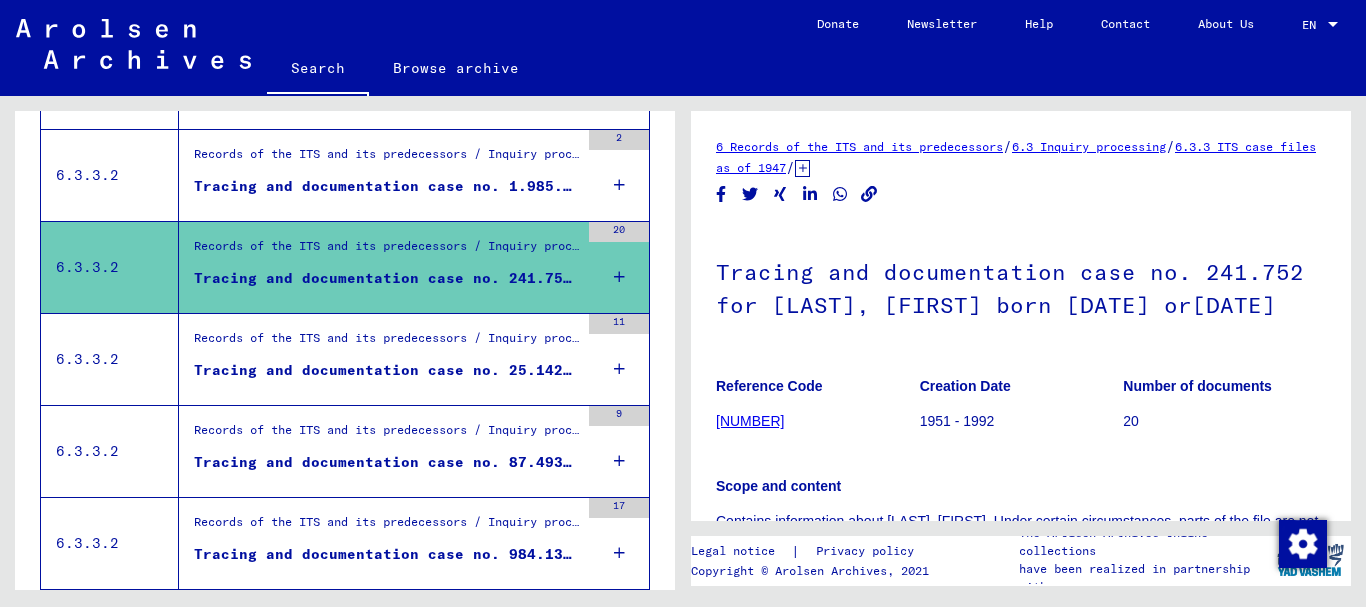 click on "Records of the ITS and its predecessors / Inquiry processing / ITS case files as of 1947 / Repository of T/D cases / Tracing and documentation cases with (T/D) numbers between 1 bis 249.999 / Tracing and documentation cases with (T/D) numbers between 25.000 and 25.499" at bounding box center [386, 343] 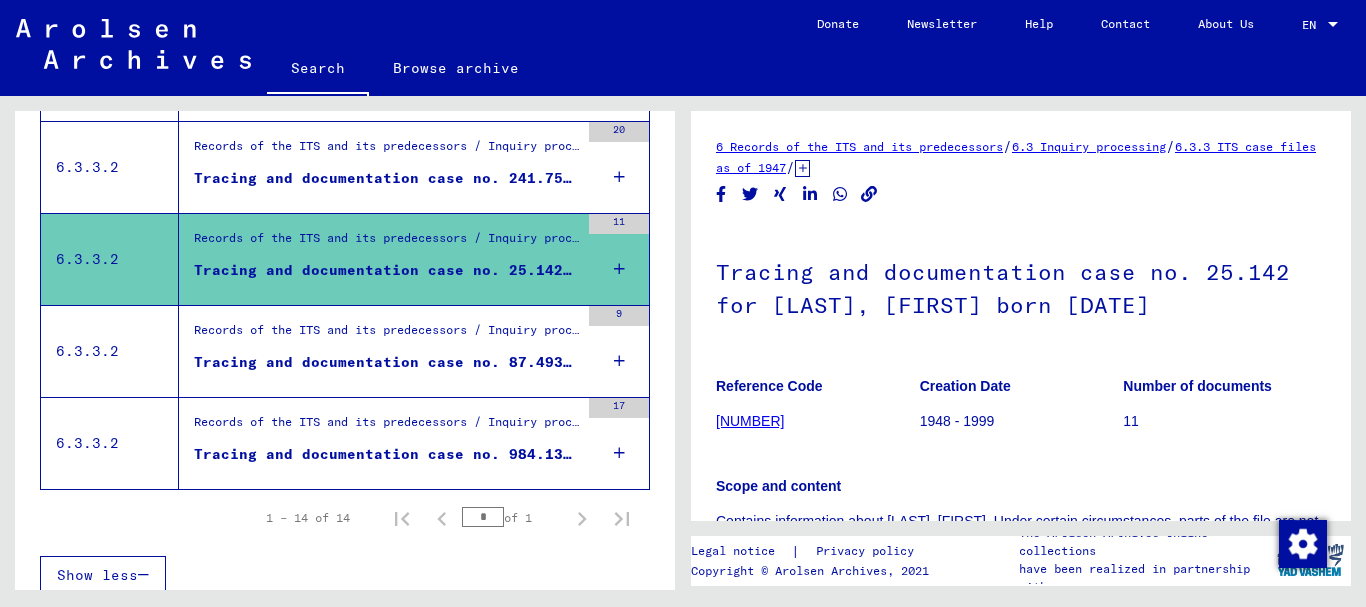 click on "Tracing and documentation case no. 87.493 for [LAST], [FIRST] born [DATE]" at bounding box center (386, 362) 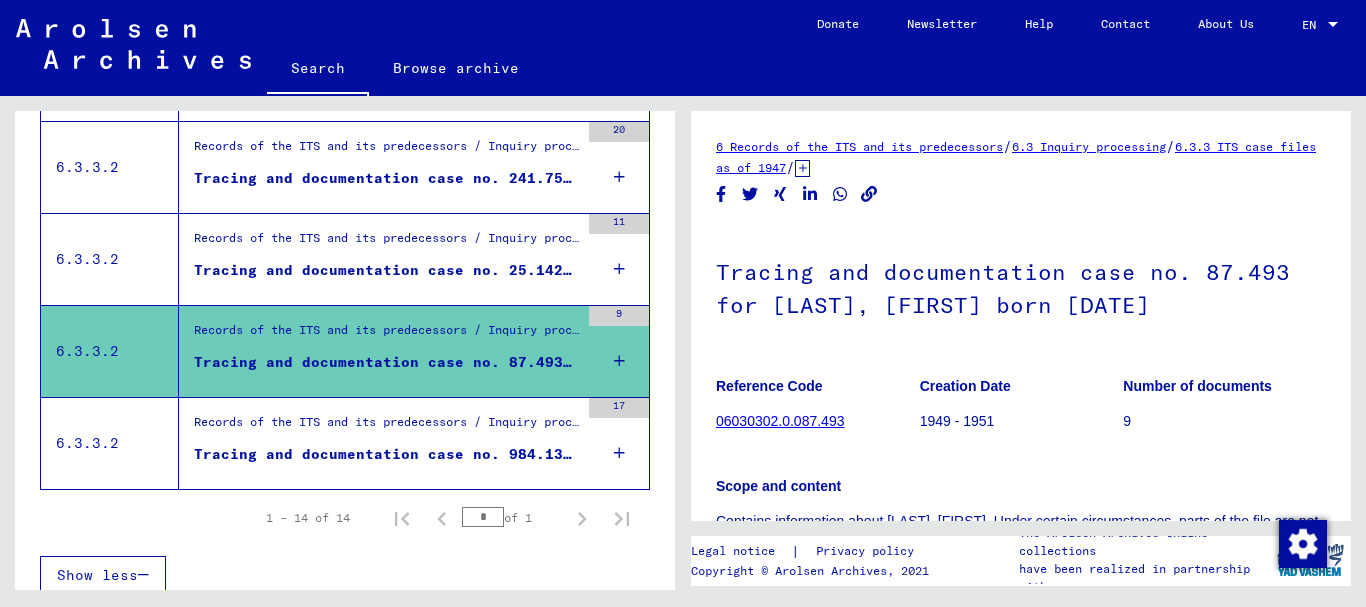 click on "Tracing and documentation case no. 984.131 for [LAST], [FIRST] born [DATE]" at bounding box center [386, 454] 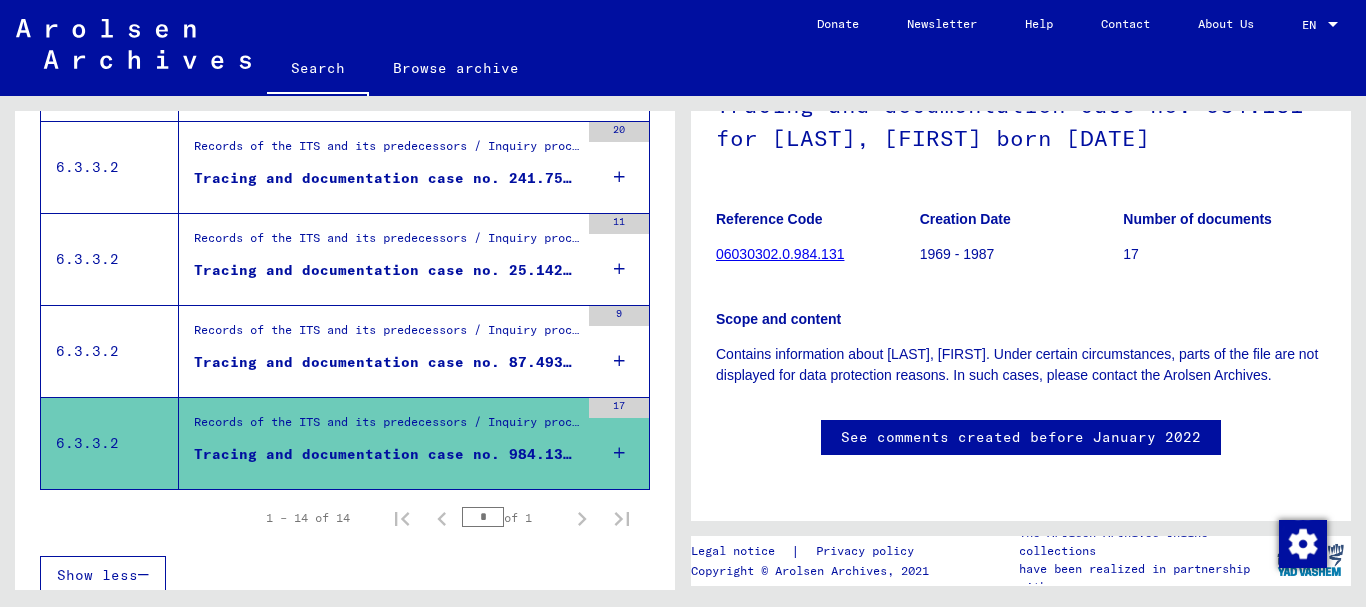click on "06030302.0.984.131" 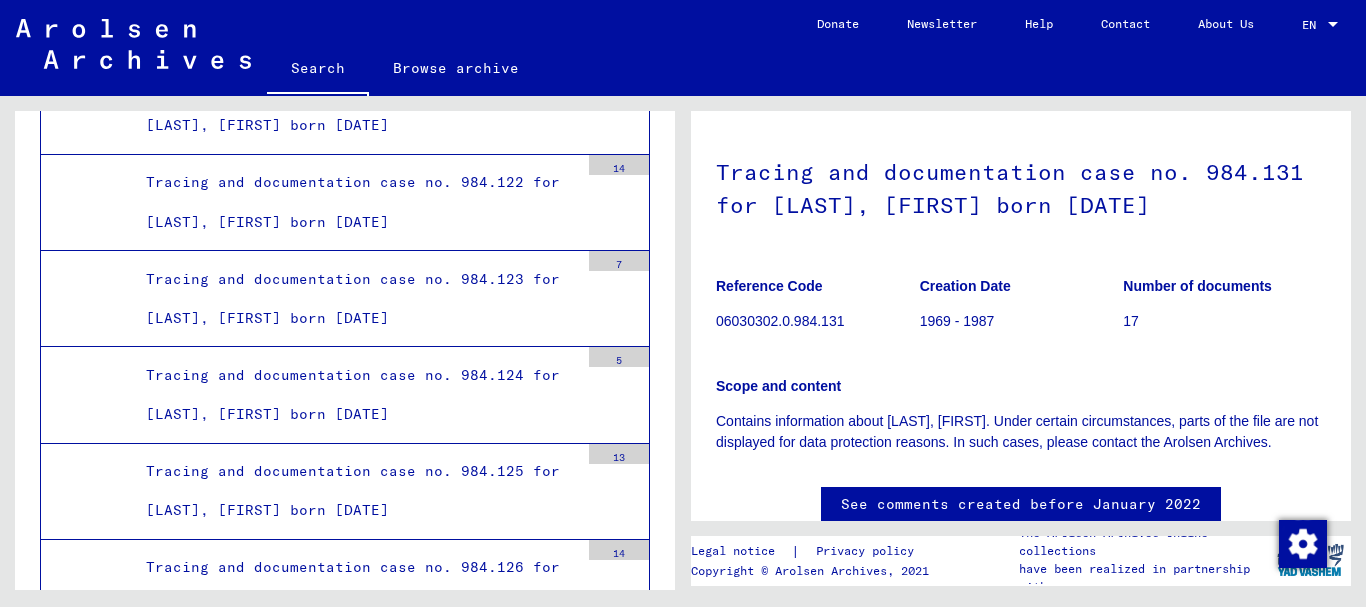 scroll, scrollTop: 50821, scrollLeft: 0, axis: vertical 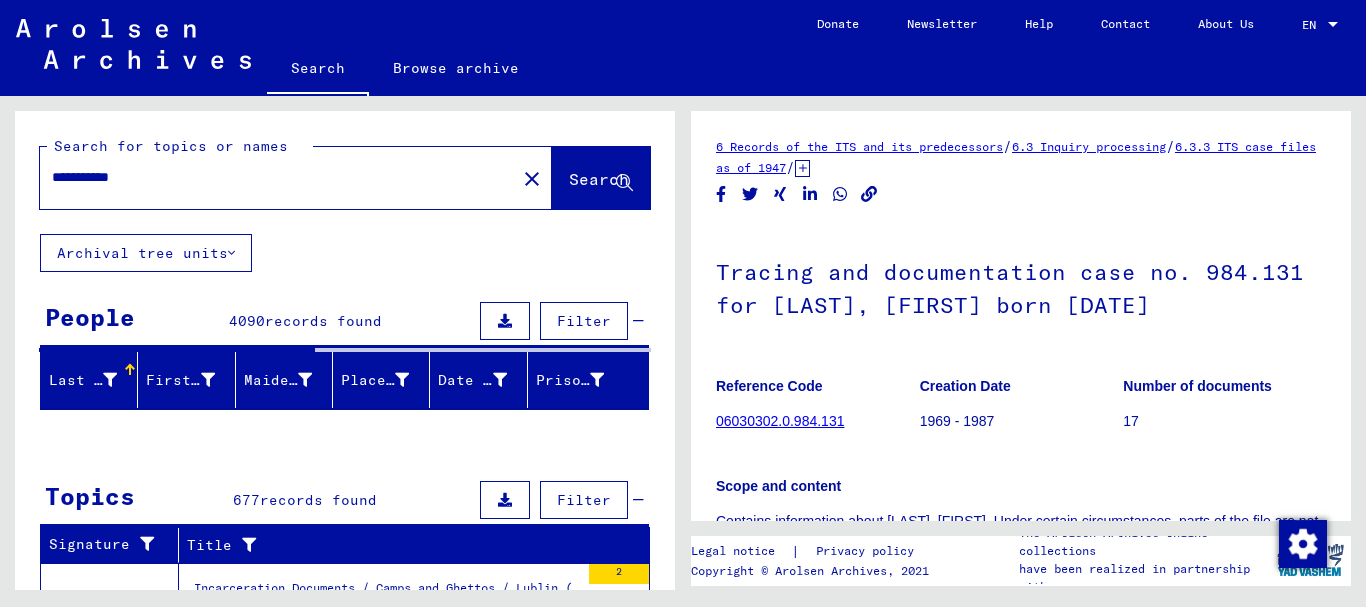 click on "**********" at bounding box center [278, 177] 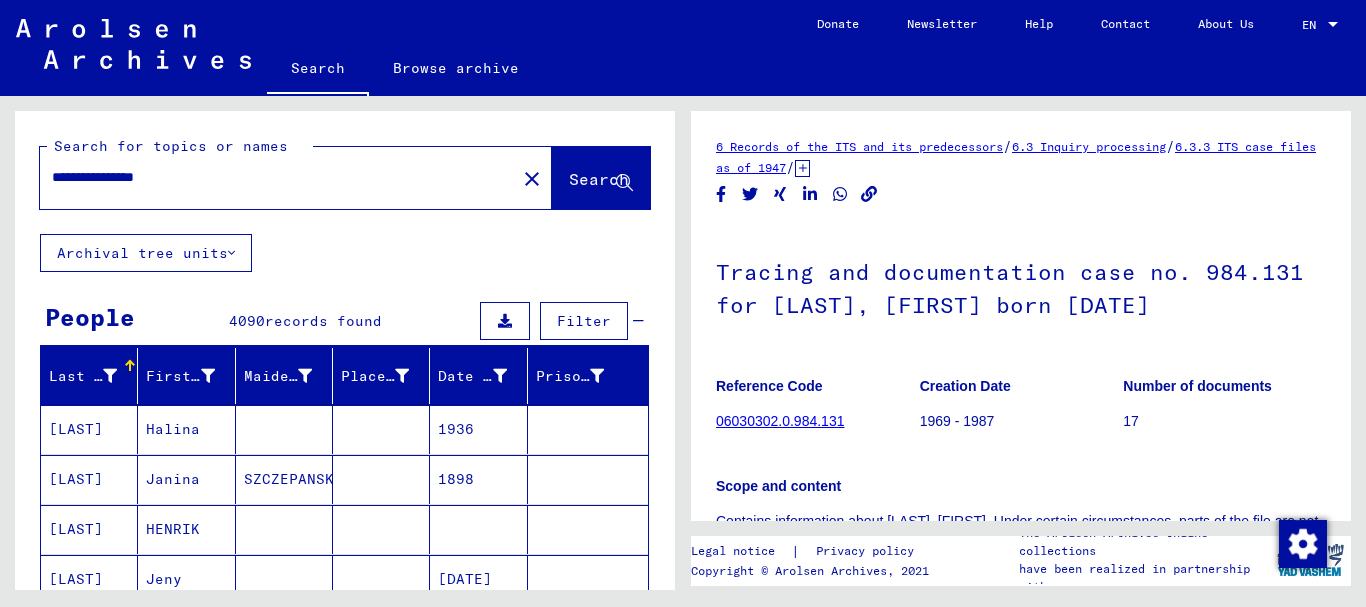 type on "**********" 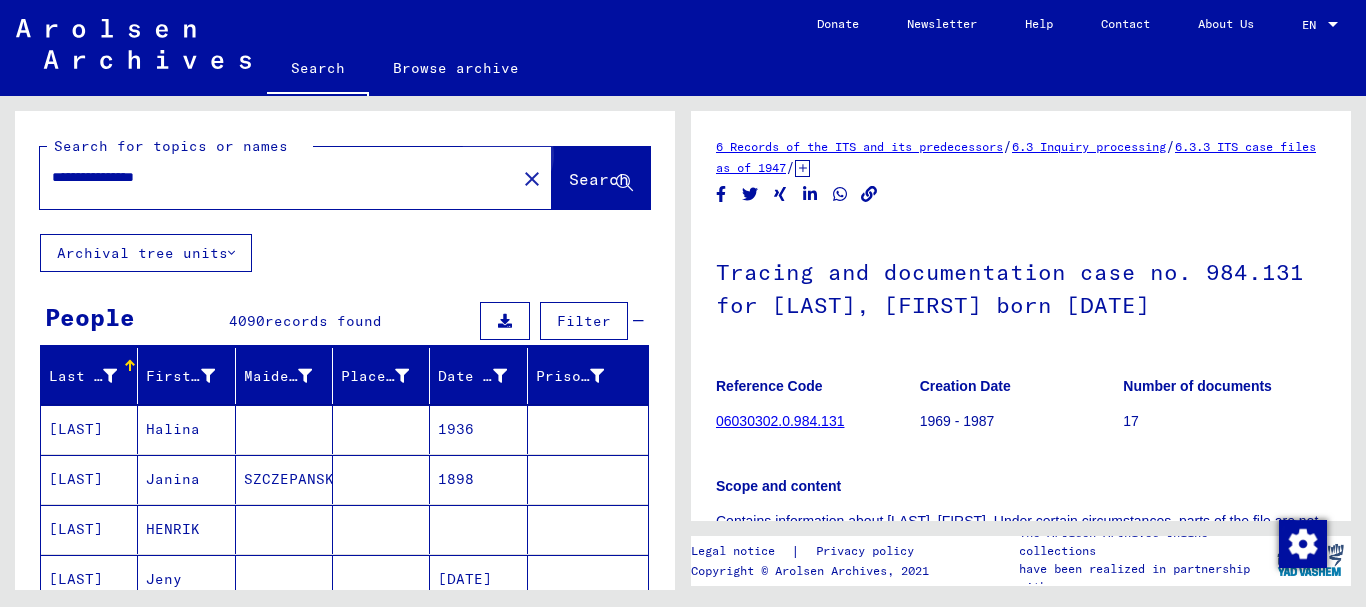 click on "Search" 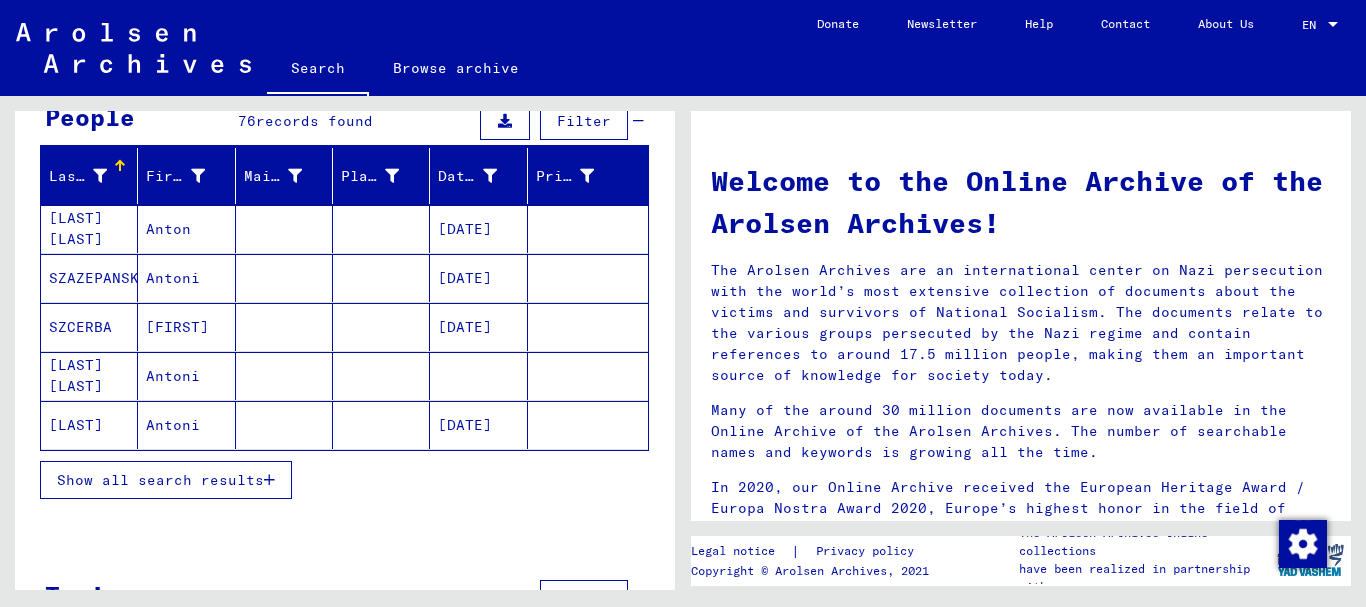 scroll, scrollTop: 274, scrollLeft: 0, axis: vertical 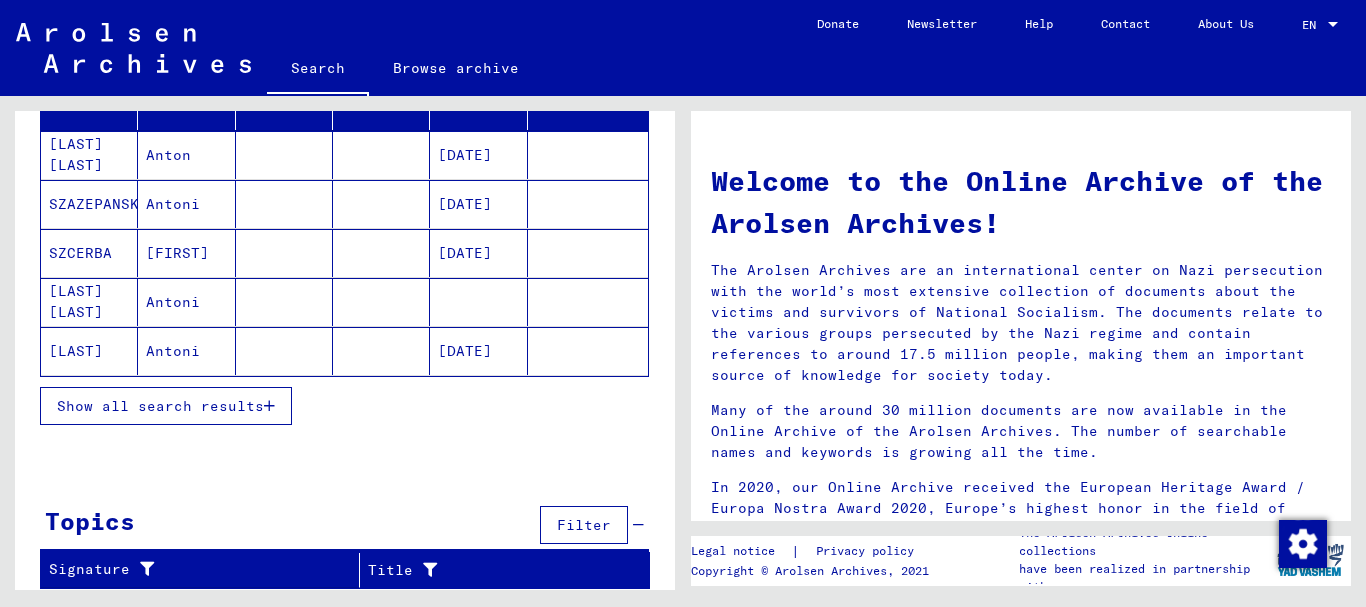 click on "Show all search results" at bounding box center (160, 406) 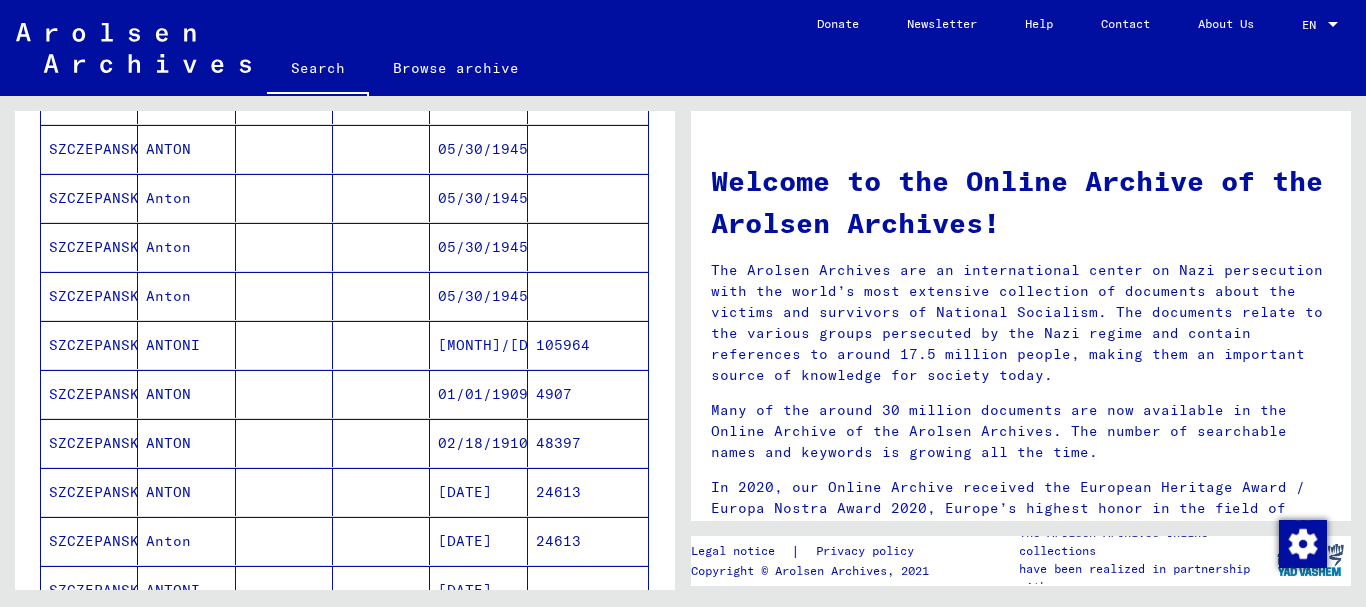 scroll, scrollTop: 674, scrollLeft: 0, axis: vertical 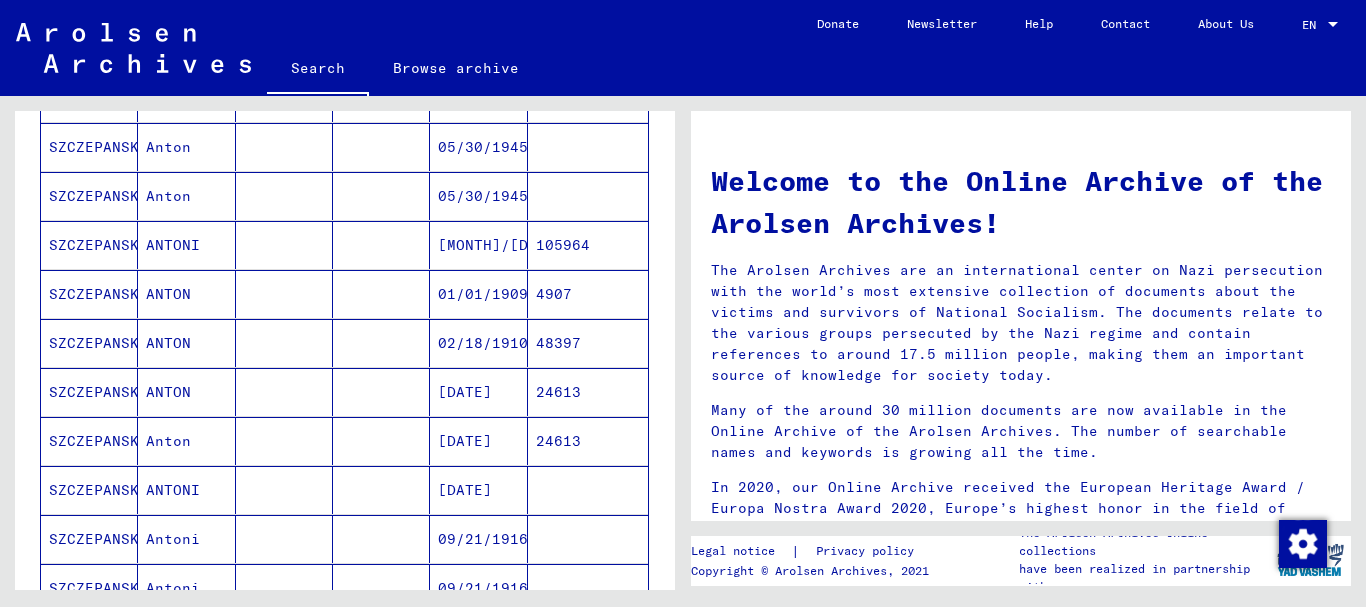click on "[DATE]" at bounding box center (478, 441) 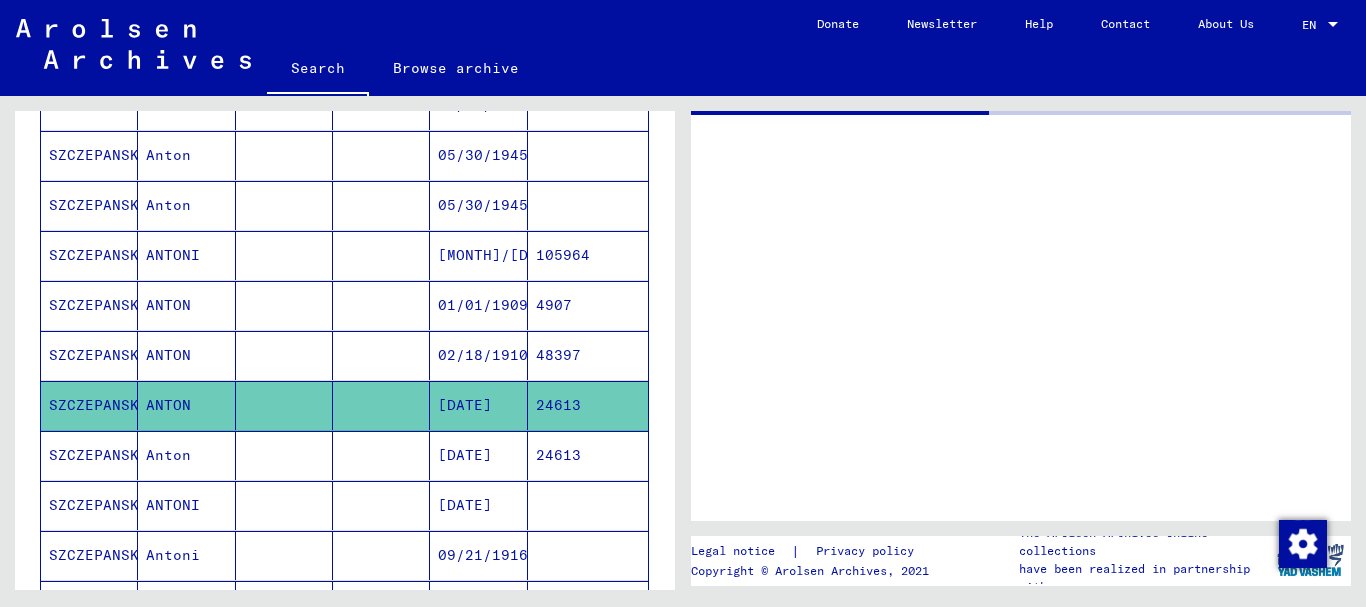 scroll, scrollTop: 681, scrollLeft: 0, axis: vertical 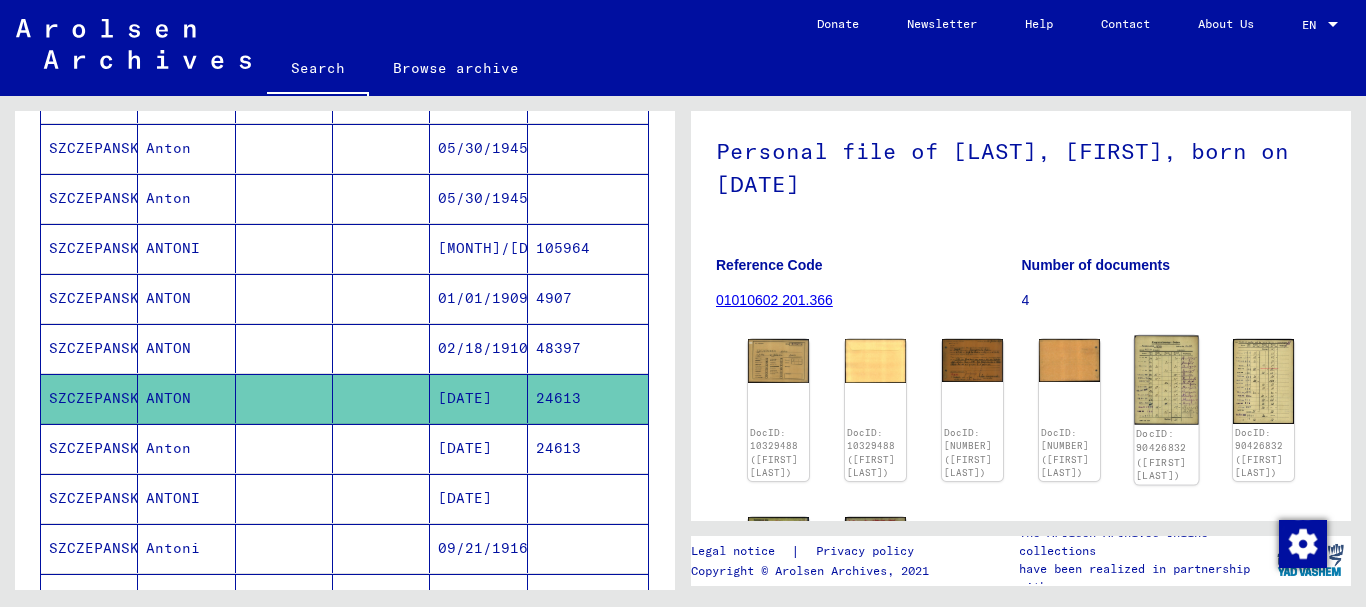 click 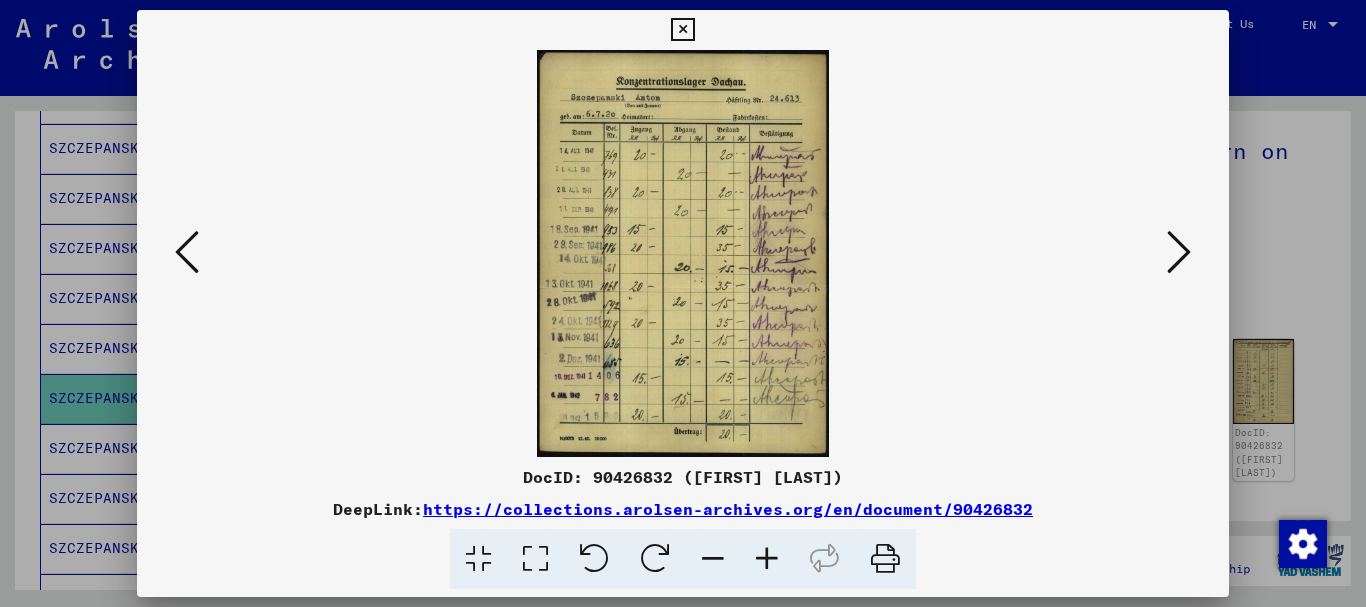 click at bounding box center (683, 253) 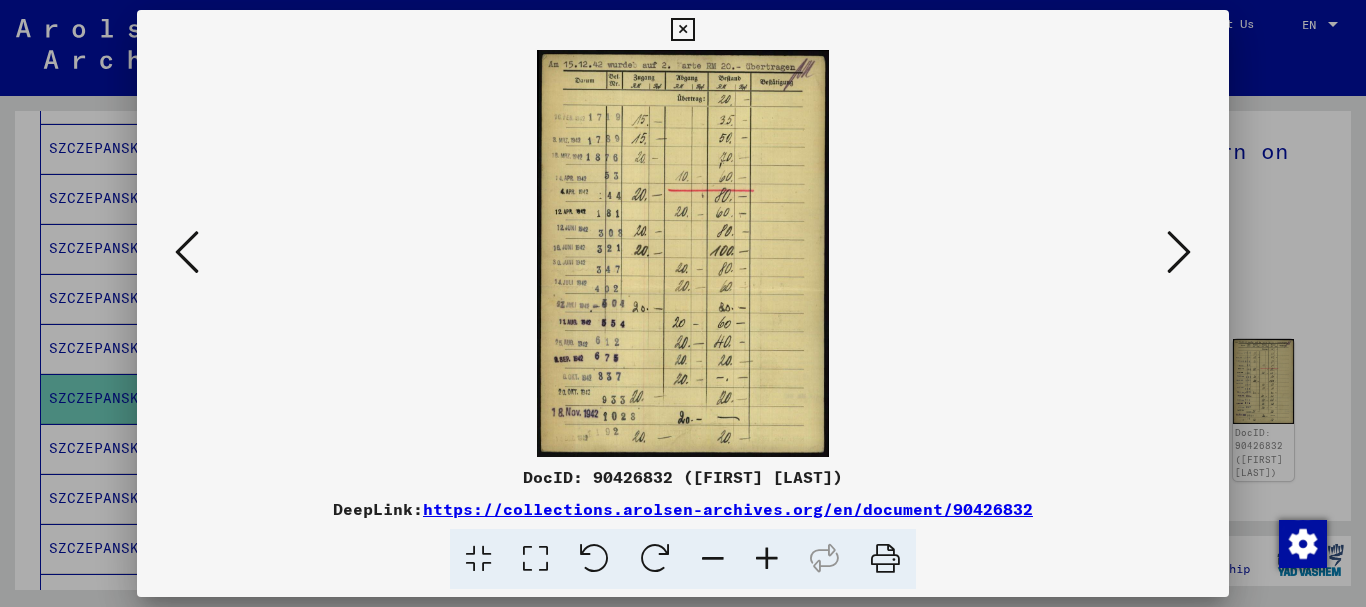 click at bounding box center [1179, 252] 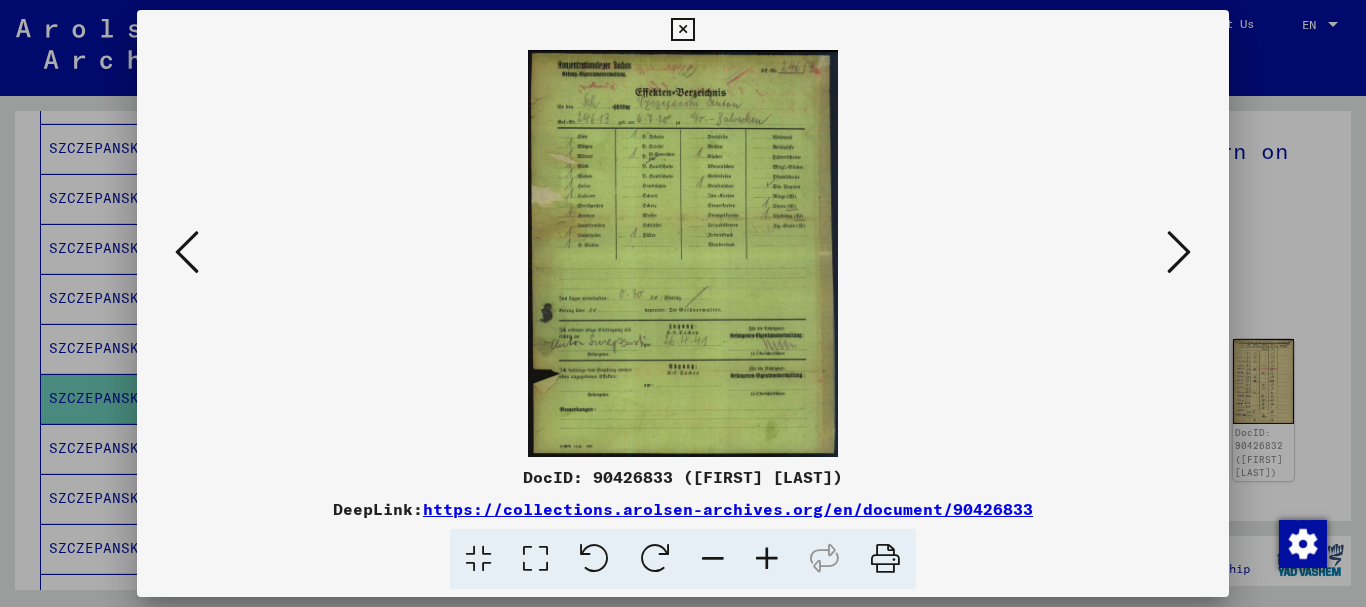 click at bounding box center [767, 559] 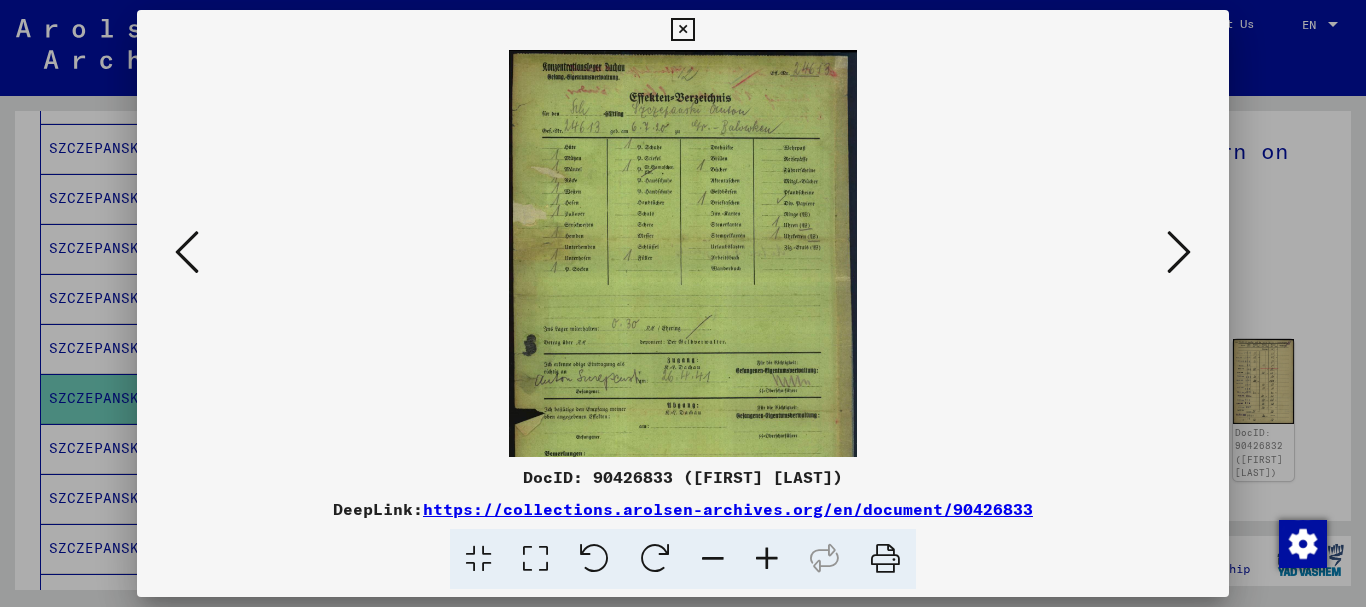 click at bounding box center (767, 559) 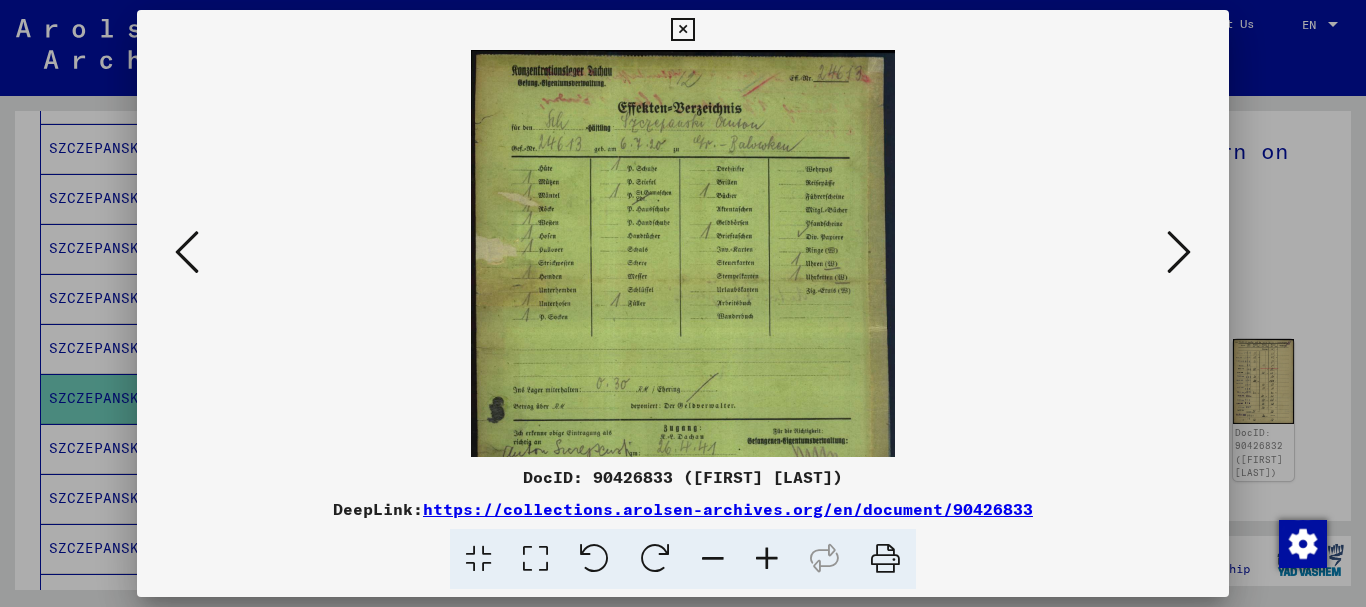 click at bounding box center (767, 559) 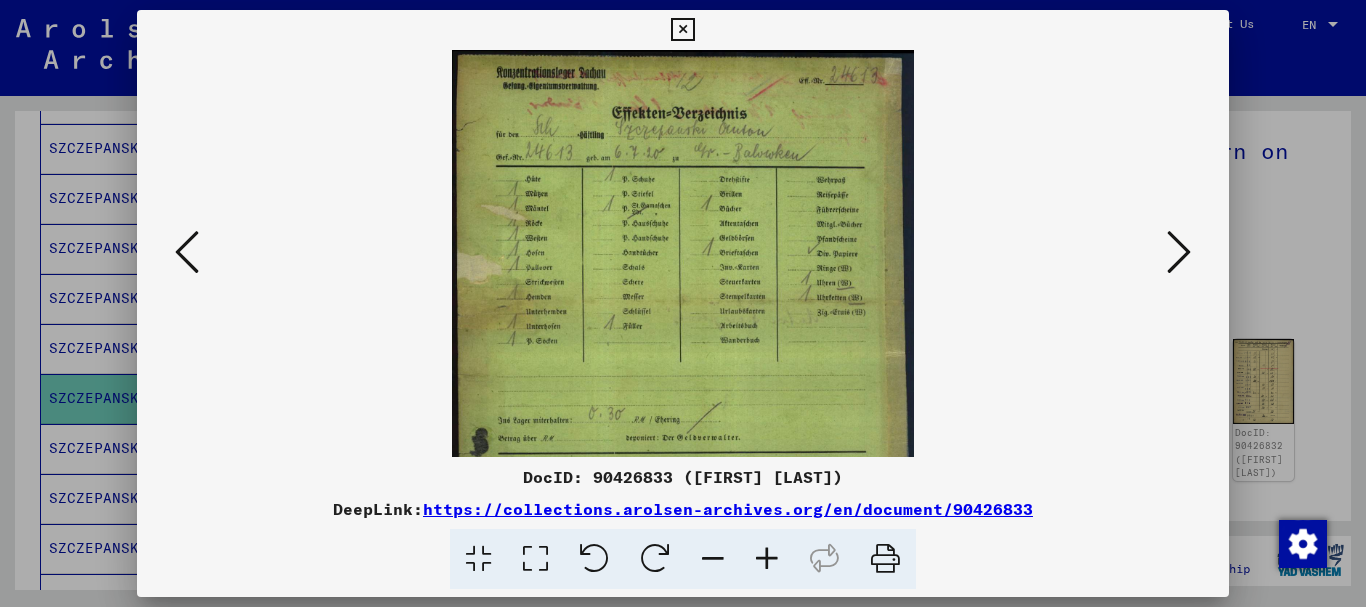 click at bounding box center (767, 559) 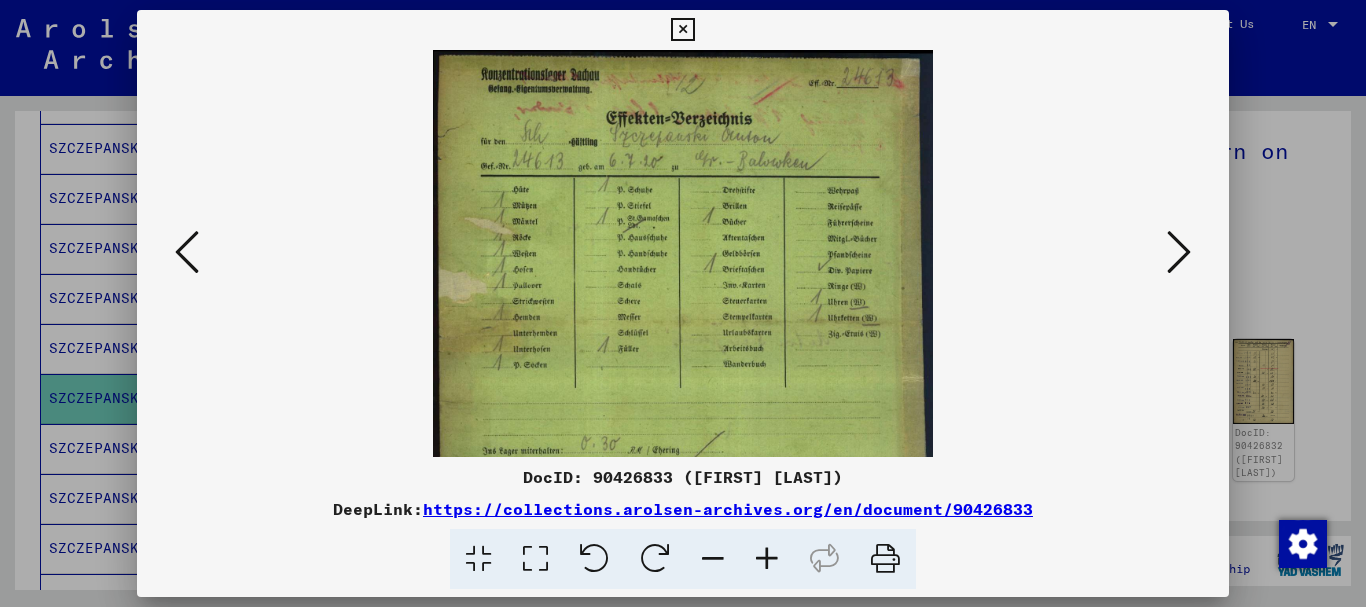 click at bounding box center (767, 559) 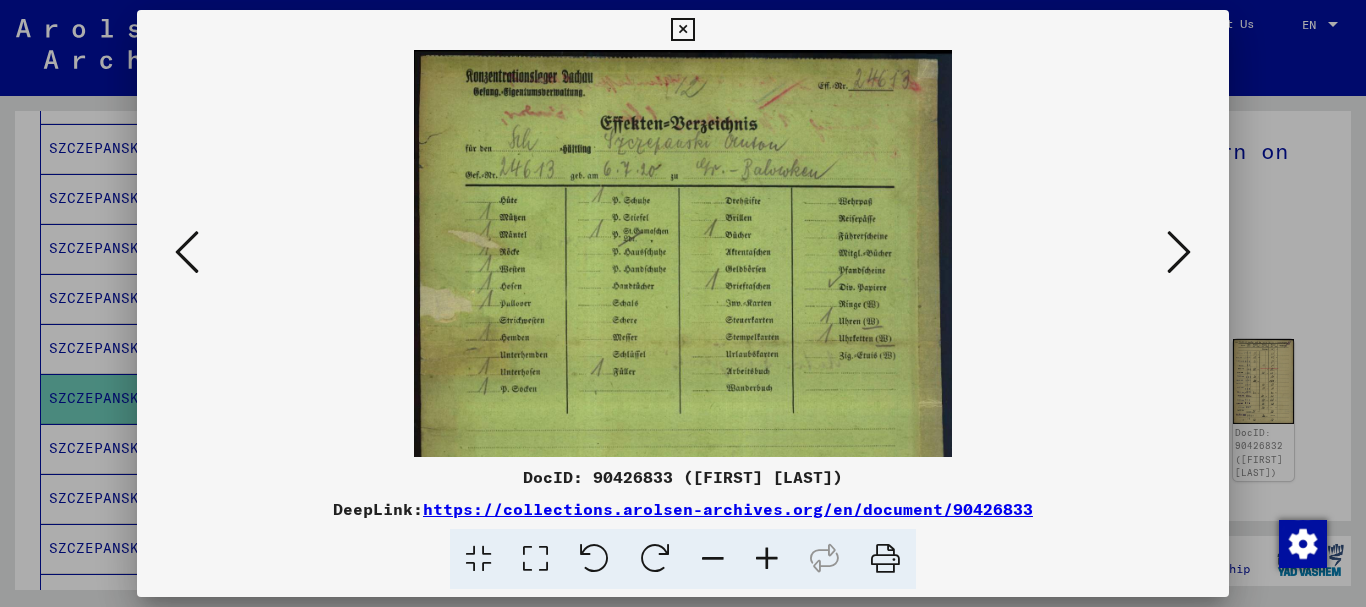 click at bounding box center (767, 559) 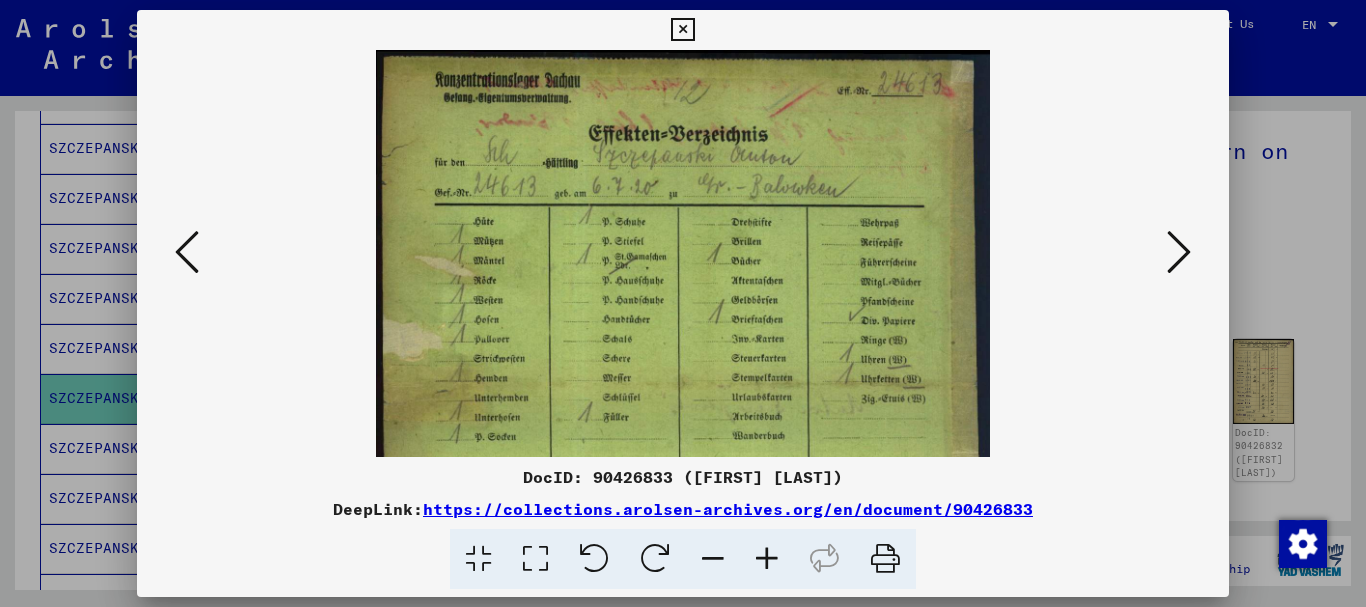 click at bounding box center [767, 559] 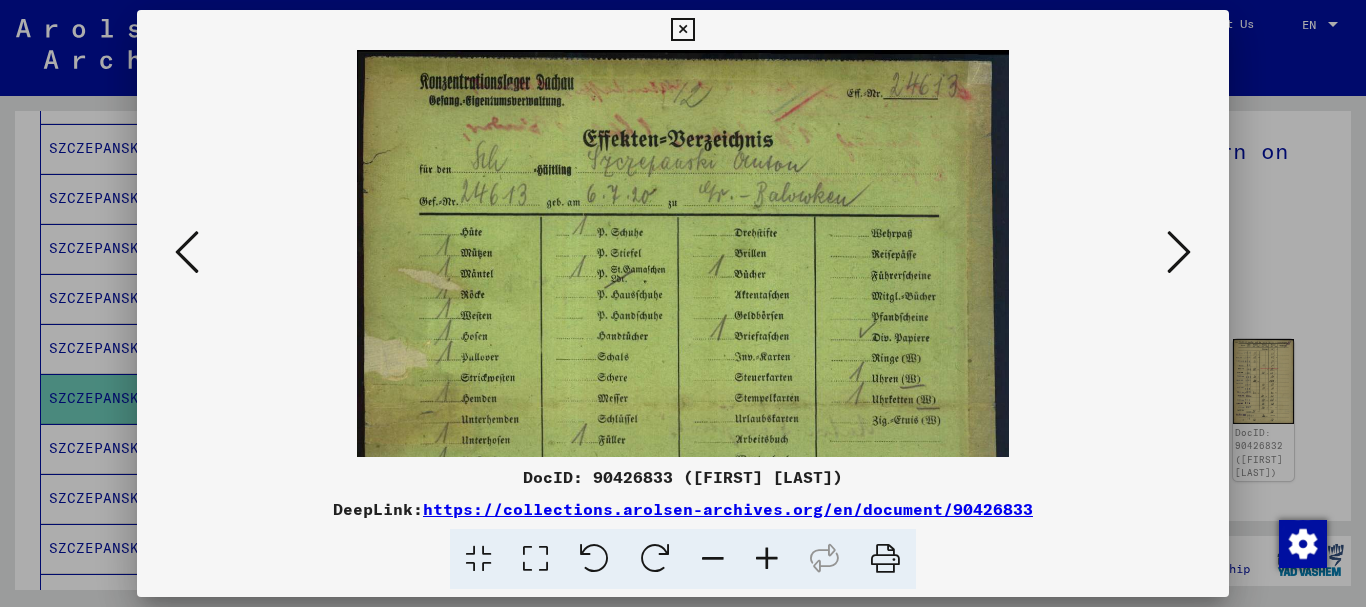click at bounding box center [767, 559] 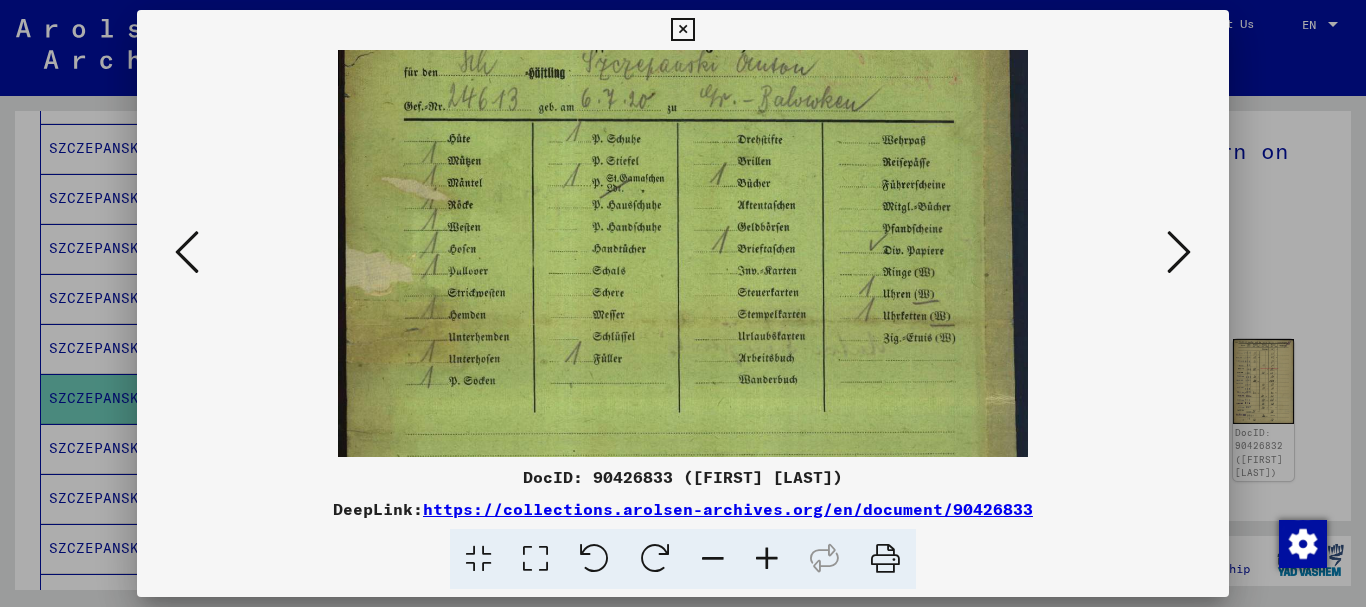 scroll, scrollTop: 148, scrollLeft: 0, axis: vertical 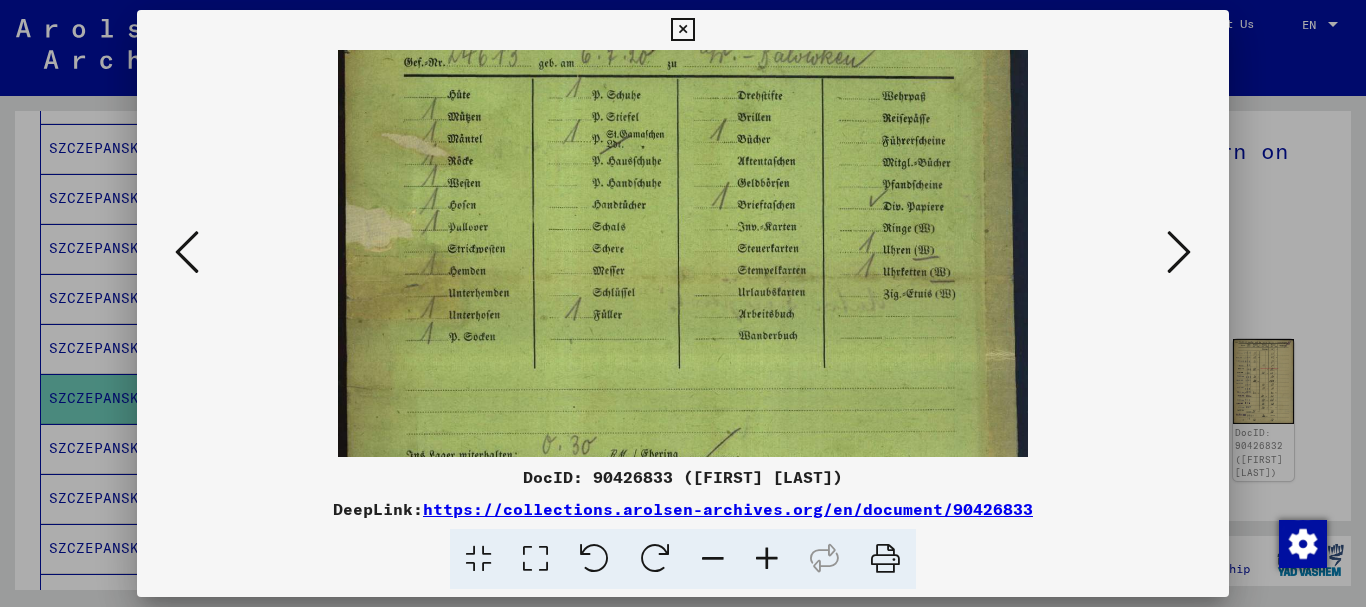 drag, startPoint x: 742, startPoint y: 353, endPoint x: 709, endPoint y: 205, distance: 151.63443 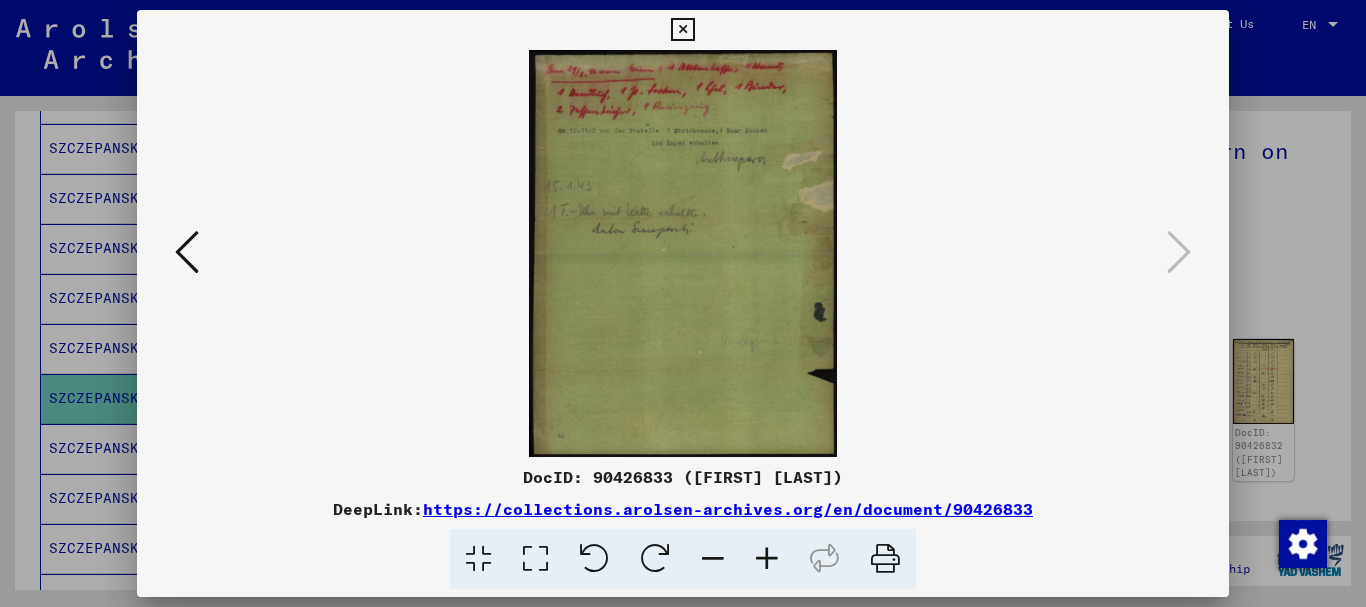 click at bounding box center (682, 30) 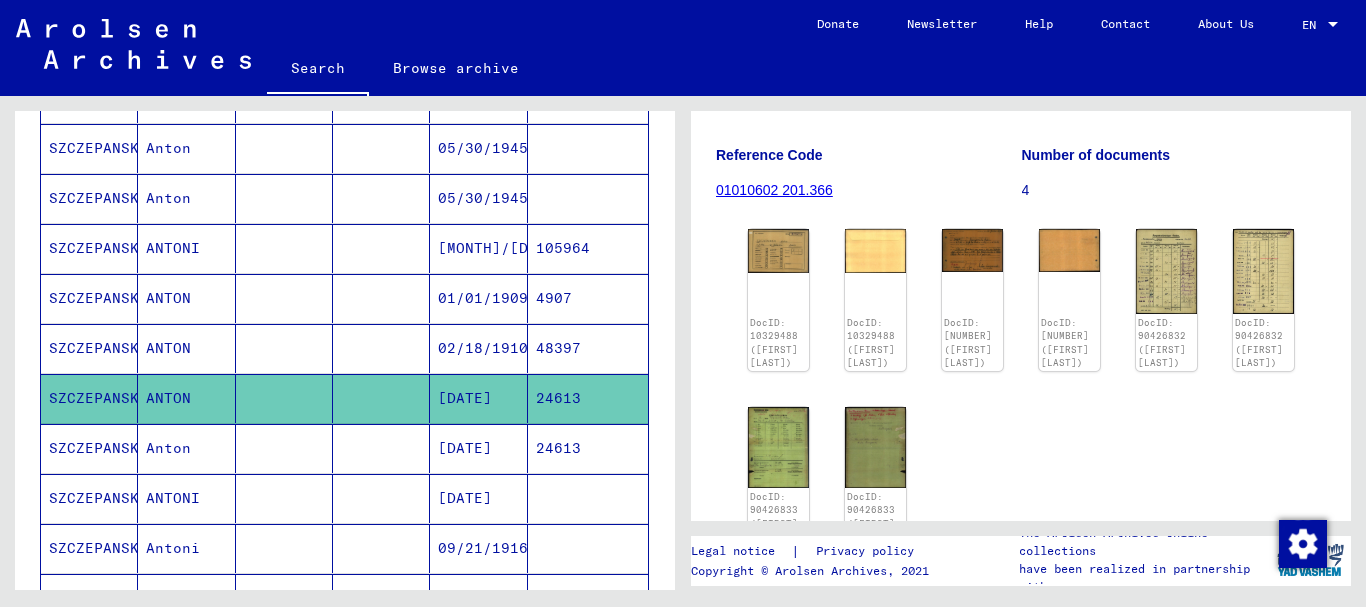 scroll, scrollTop: 300, scrollLeft: 0, axis: vertical 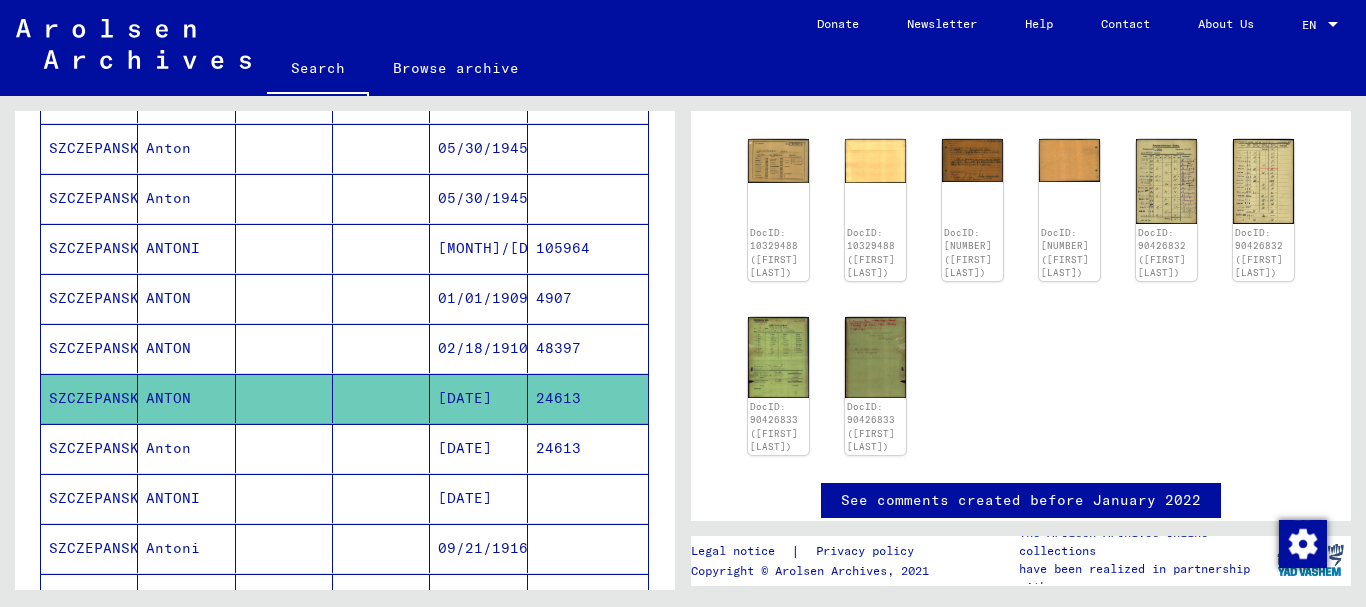click on "[DATE]" at bounding box center [478, 498] 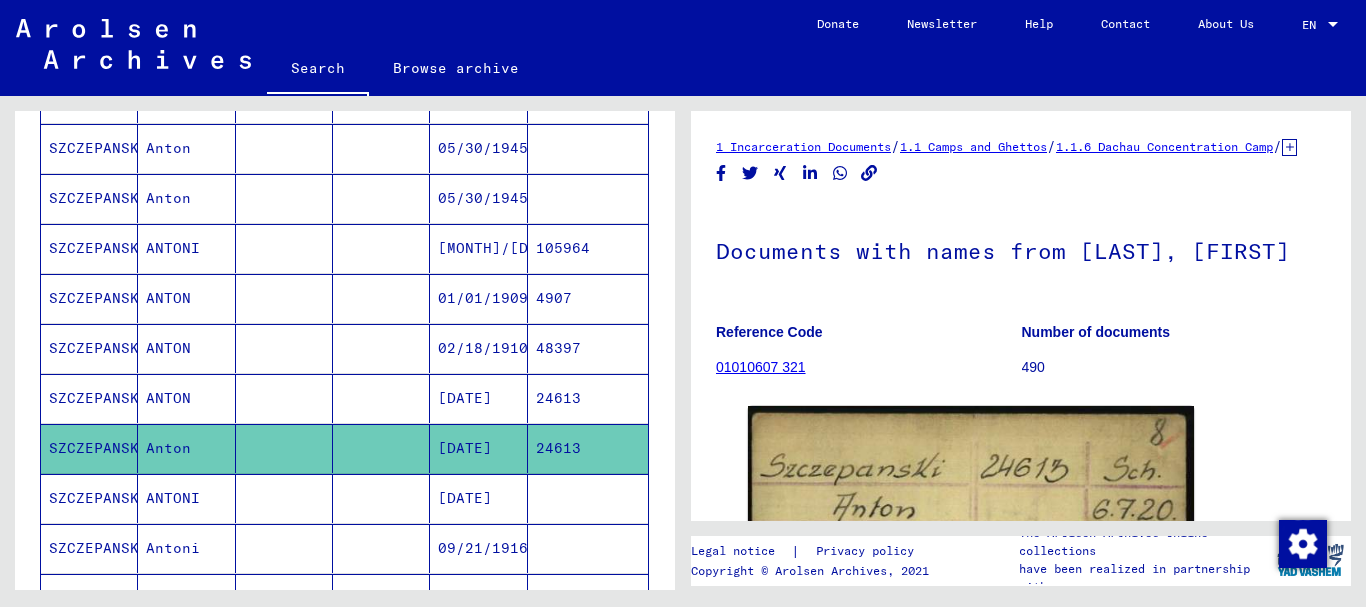 scroll, scrollTop: 0, scrollLeft: 0, axis: both 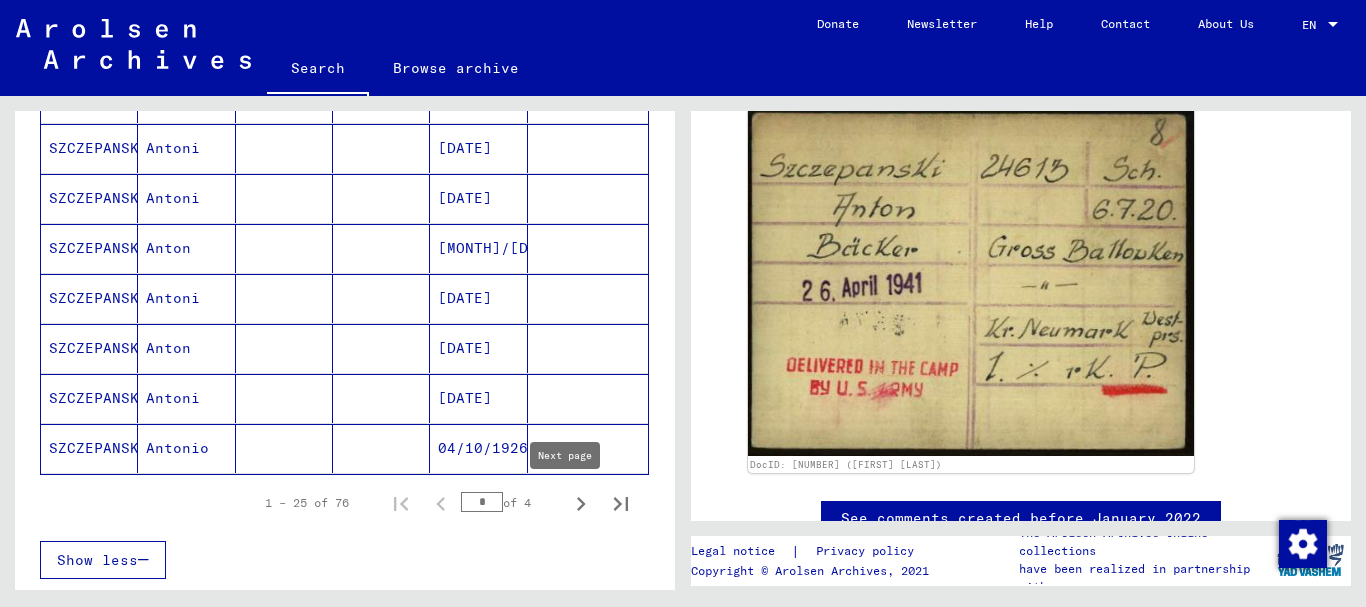 click 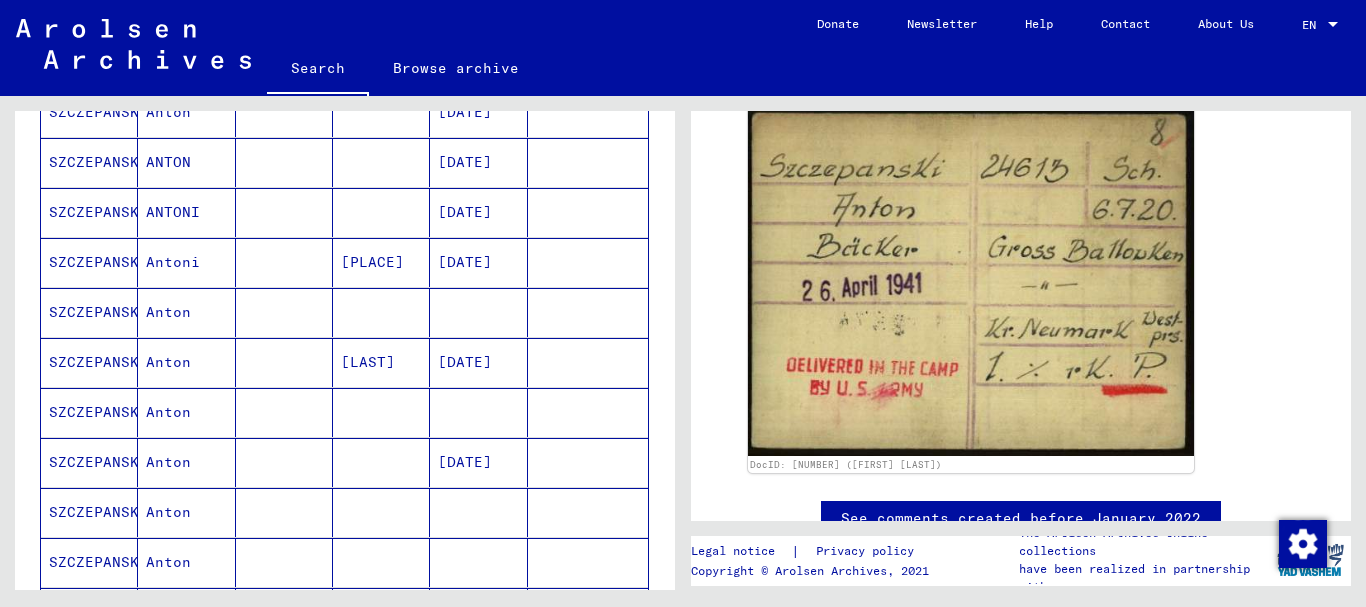 scroll, scrollTop: 981, scrollLeft: 0, axis: vertical 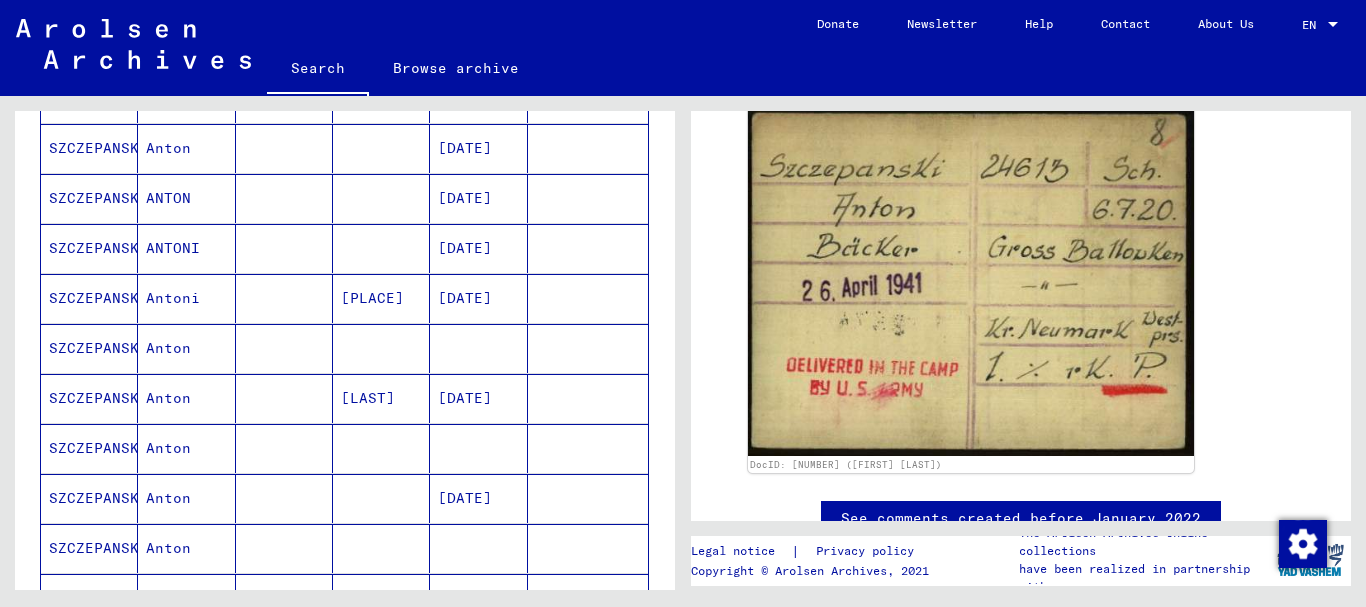 click at bounding box center (381, 398) 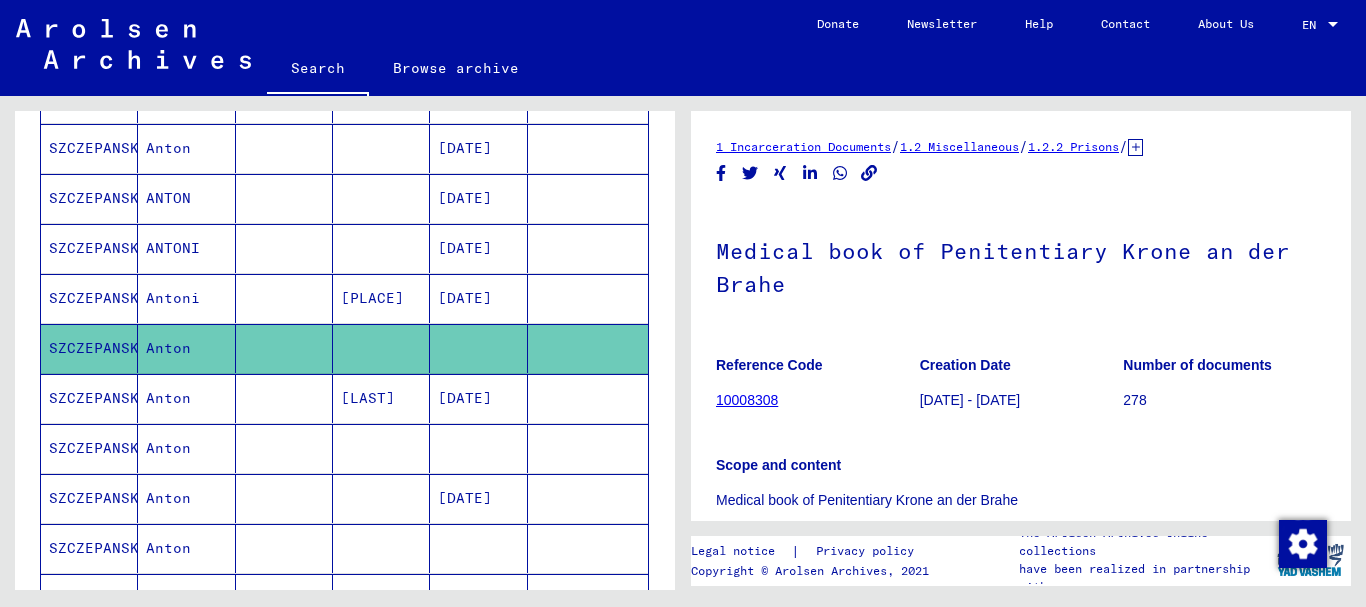 scroll, scrollTop: 0, scrollLeft: 0, axis: both 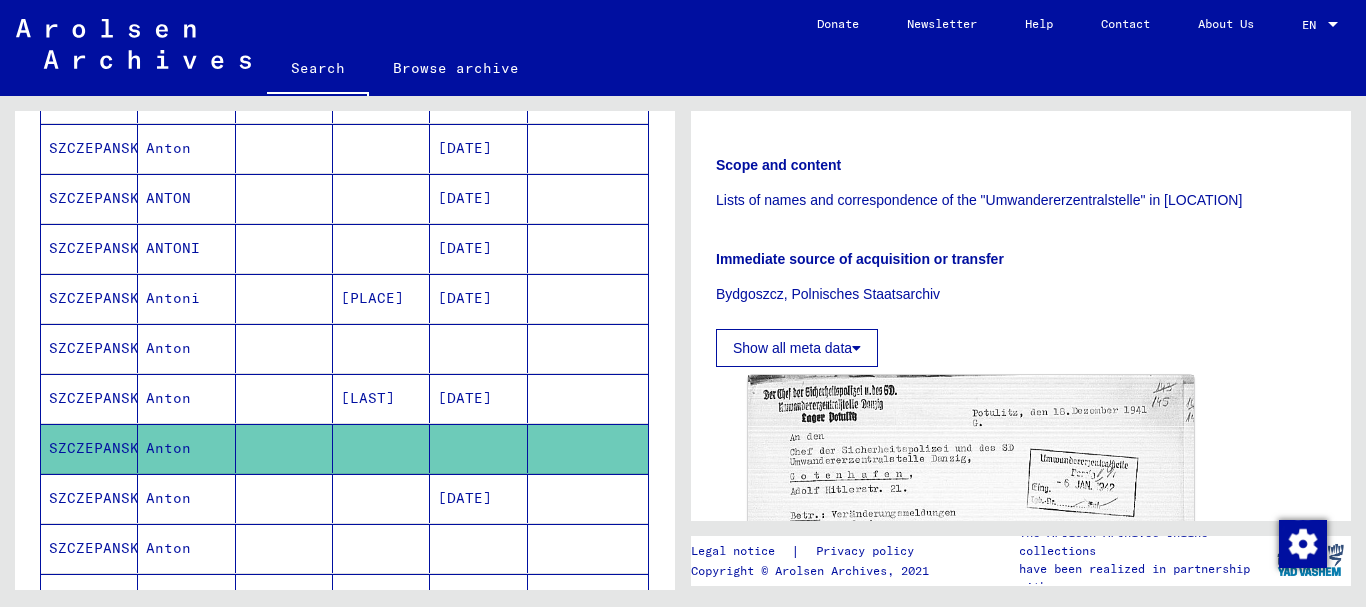 click at bounding box center [381, 598] 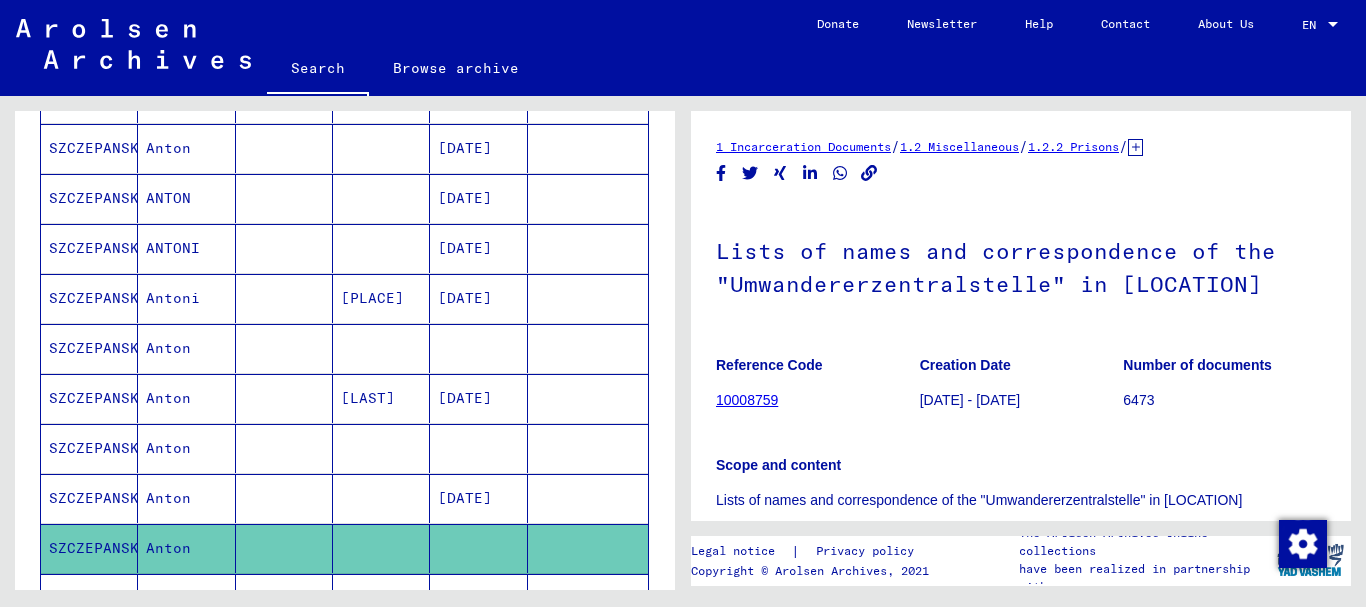 scroll, scrollTop: 0, scrollLeft: 0, axis: both 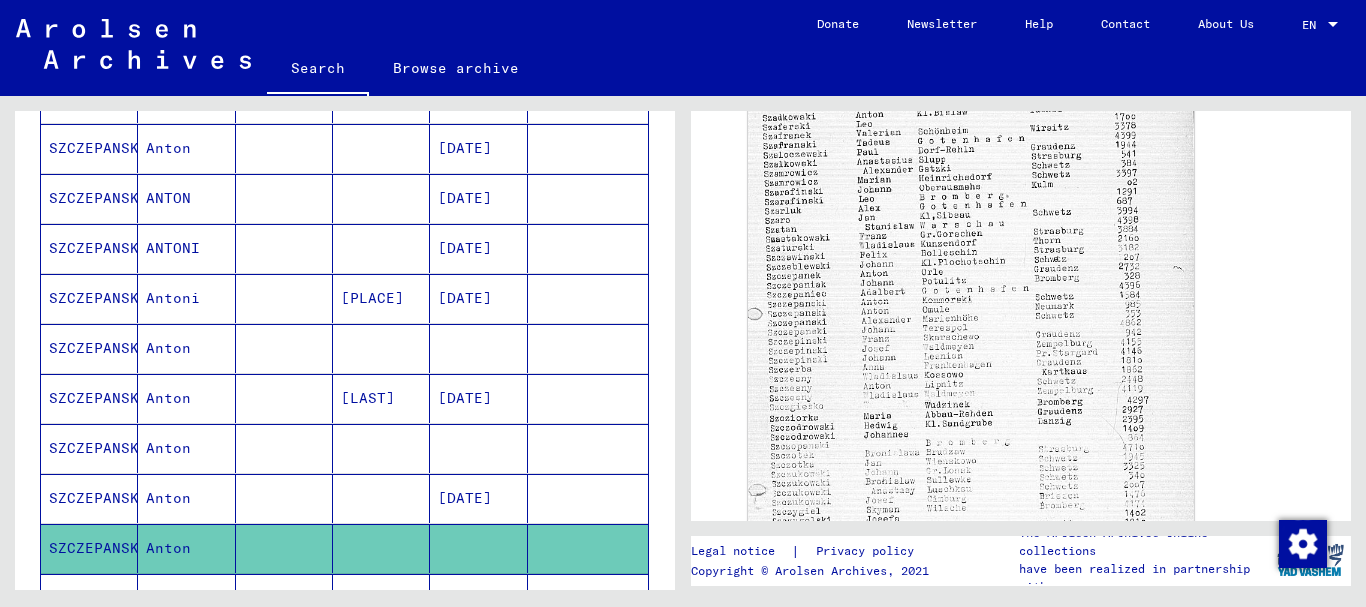 click 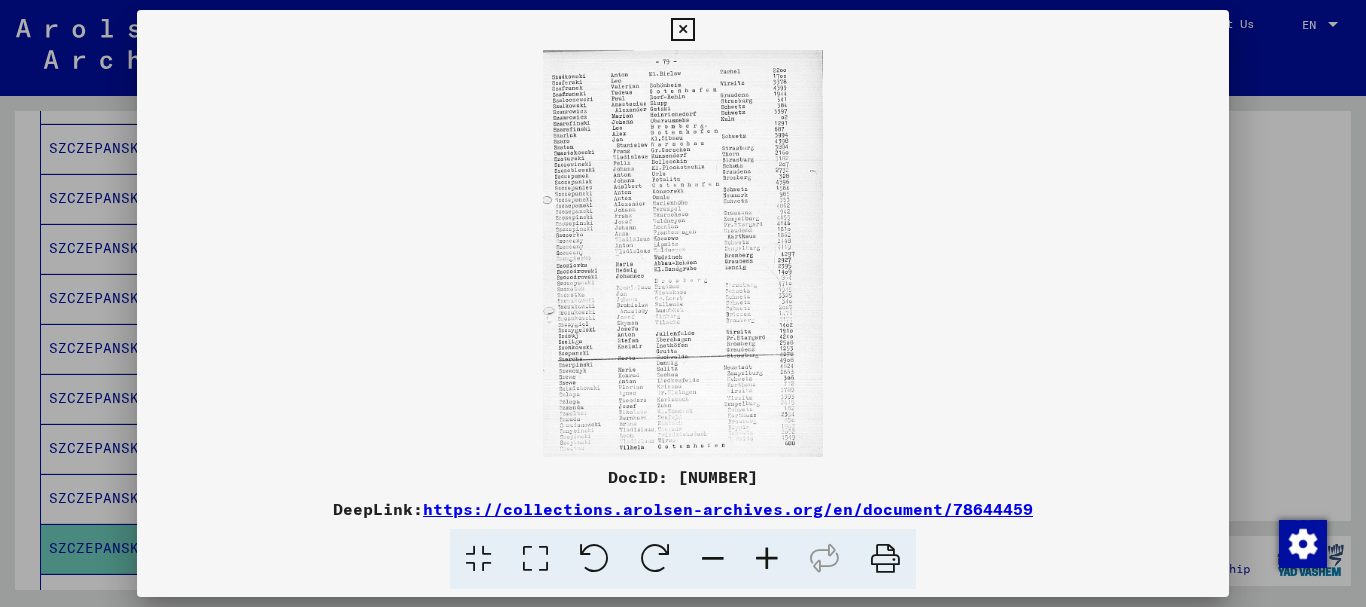 click at bounding box center [767, 559] 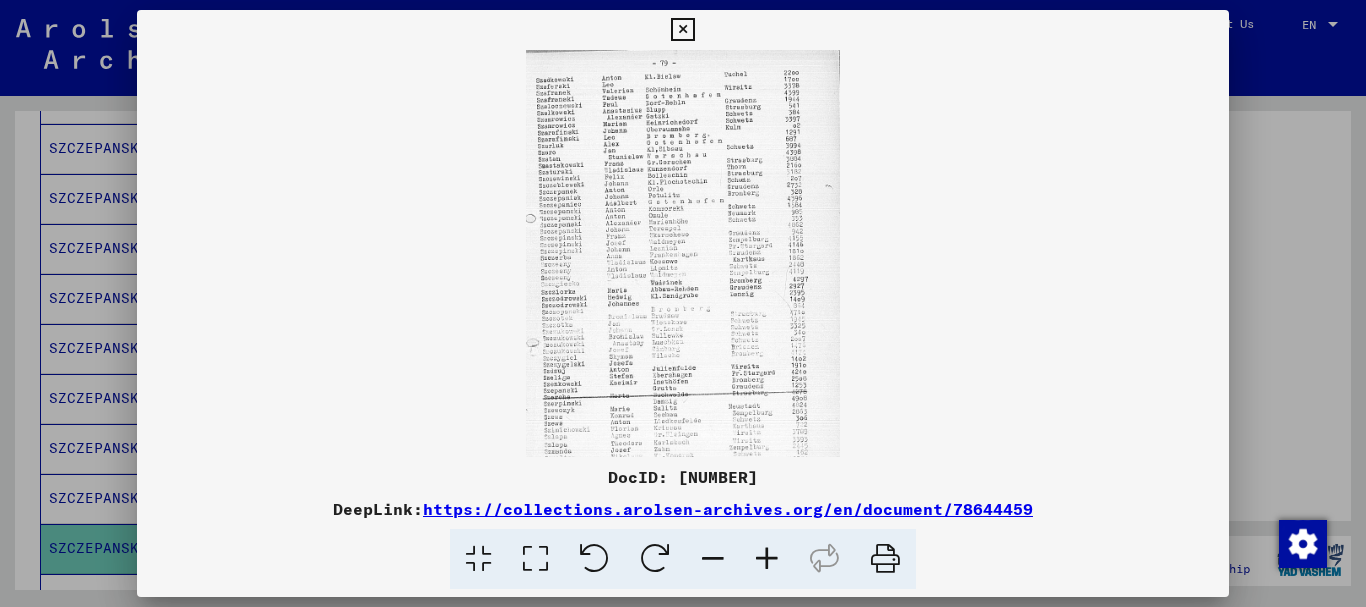 click at bounding box center [767, 559] 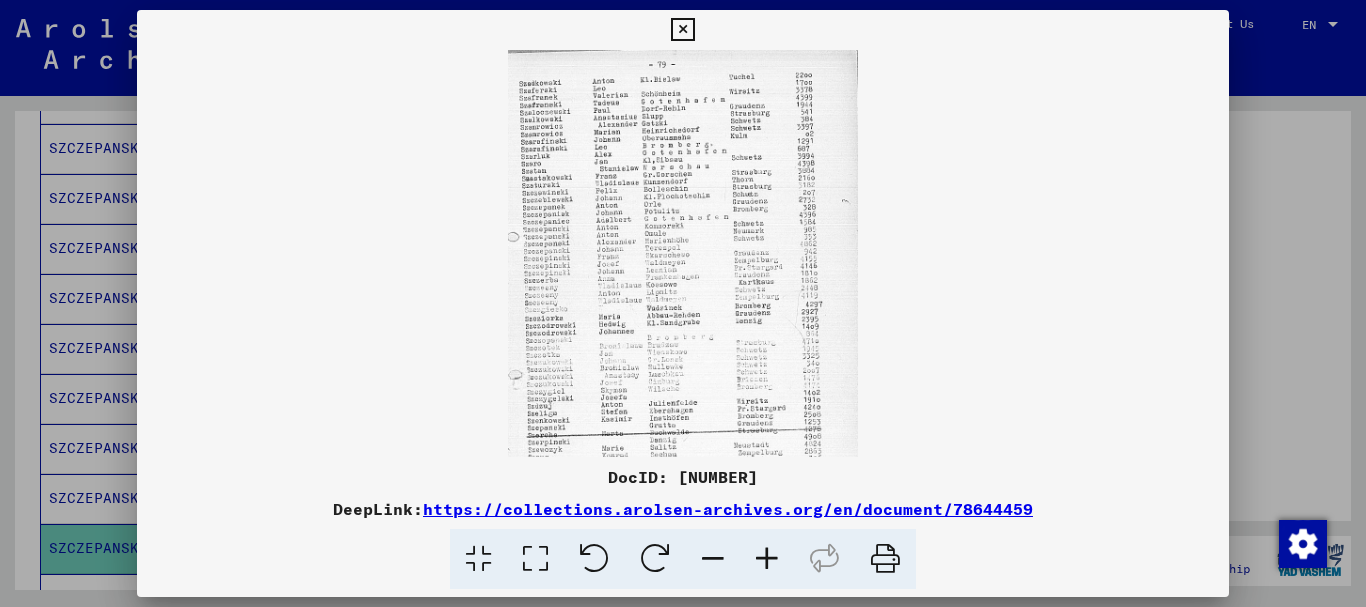 click at bounding box center (767, 559) 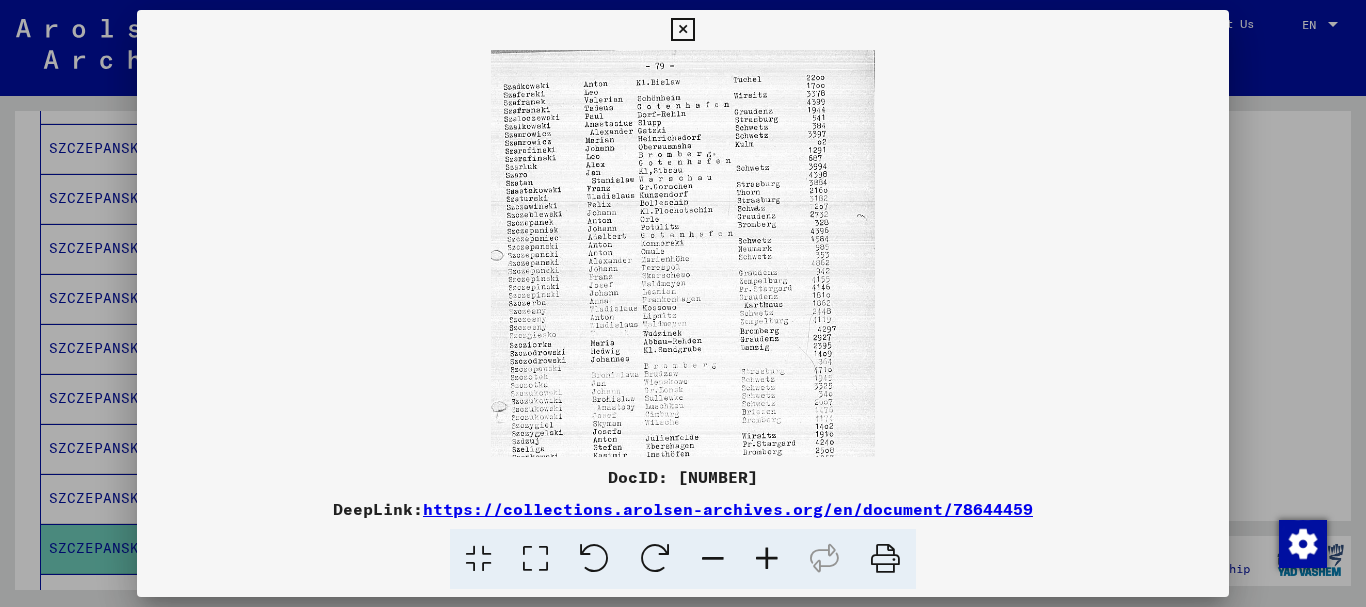 click at bounding box center (767, 559) 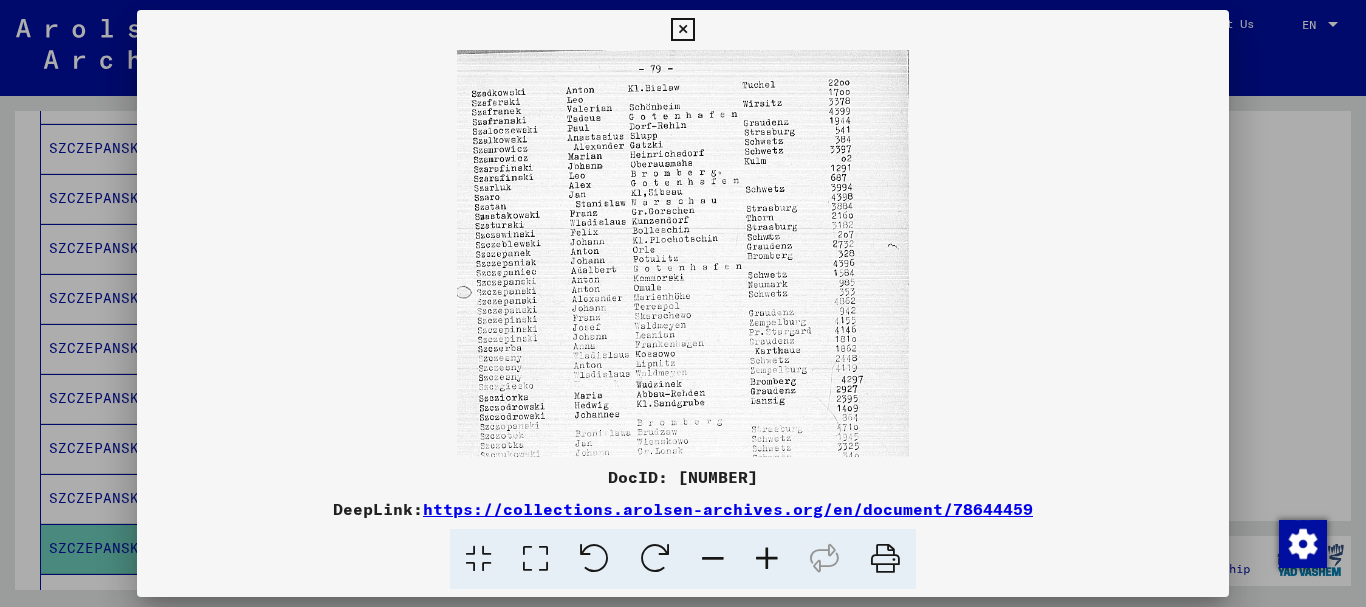 click at bounding box center [767, 559] 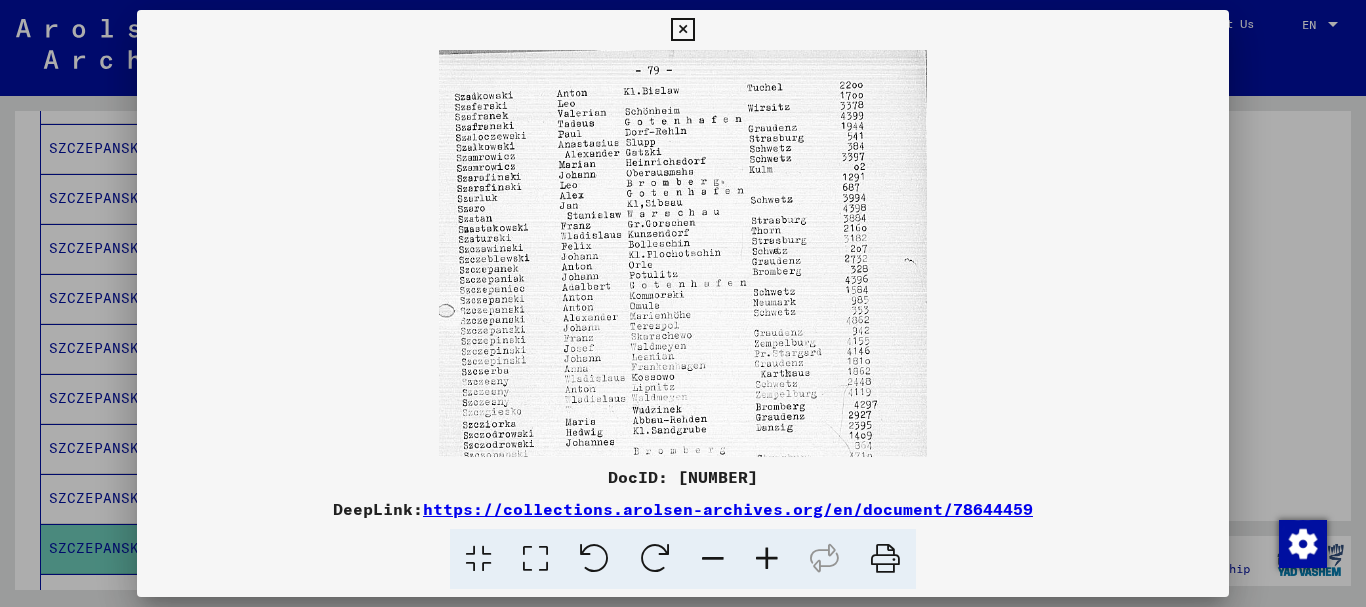 click at bounding box center (767, 559) 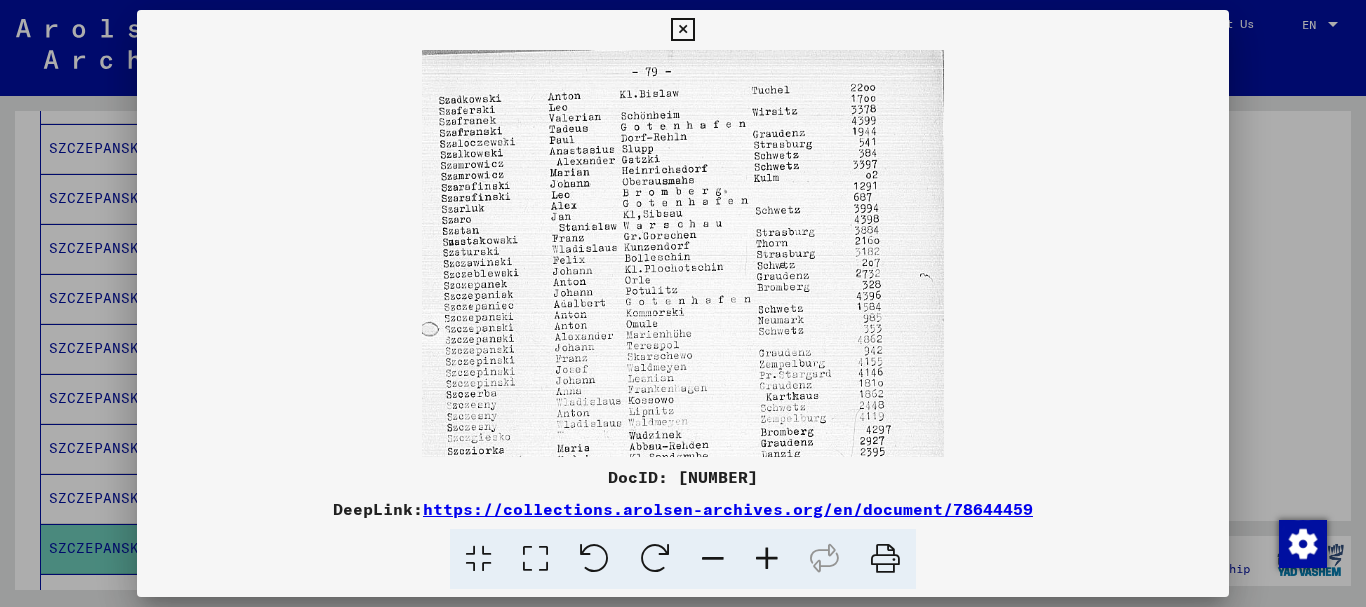 click at bounding box center [767, 559] 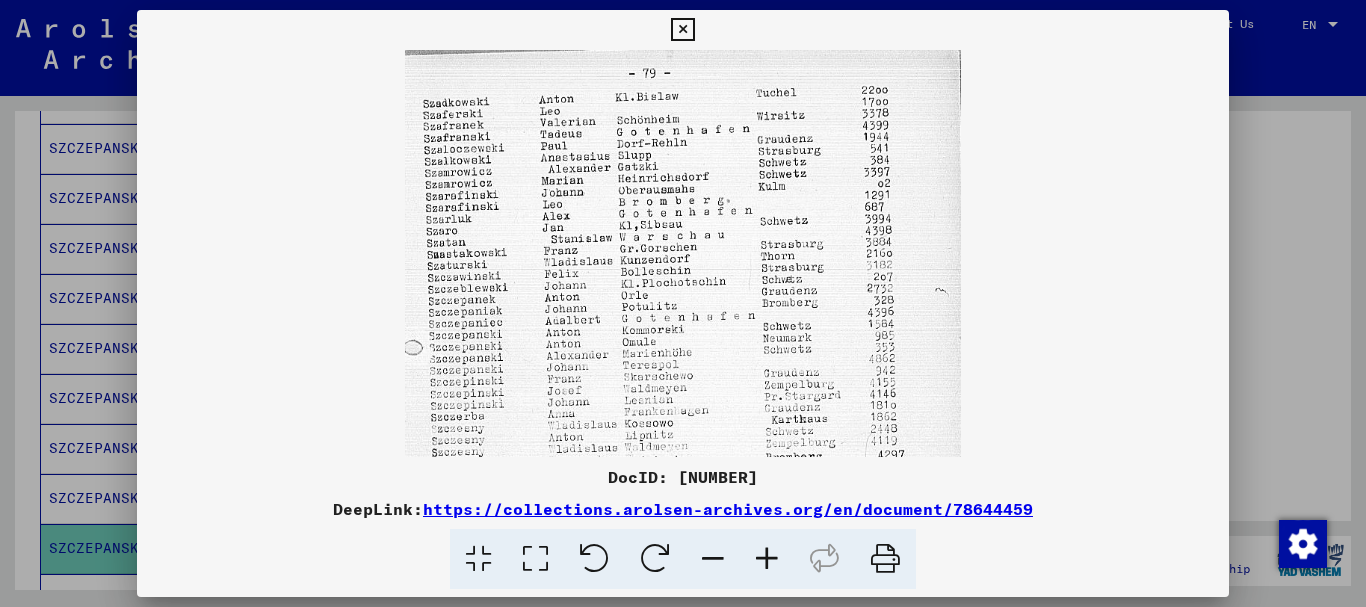 click at bounding box center (767, 559) 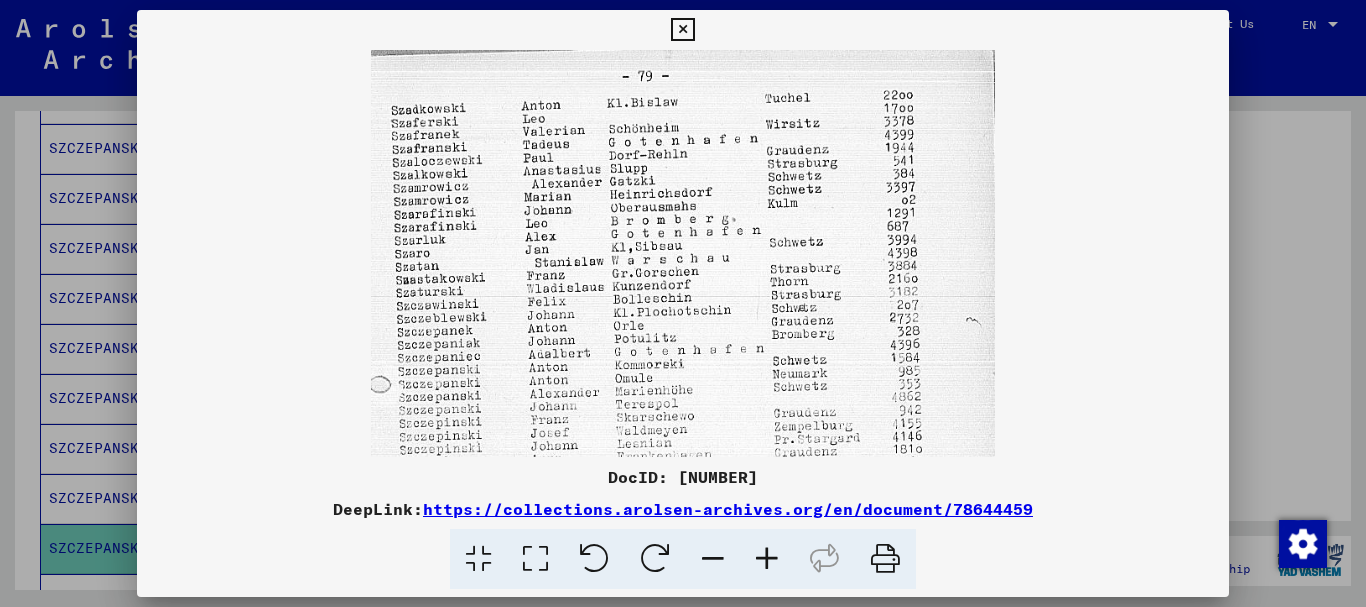 click at bounding box center (767, 559) 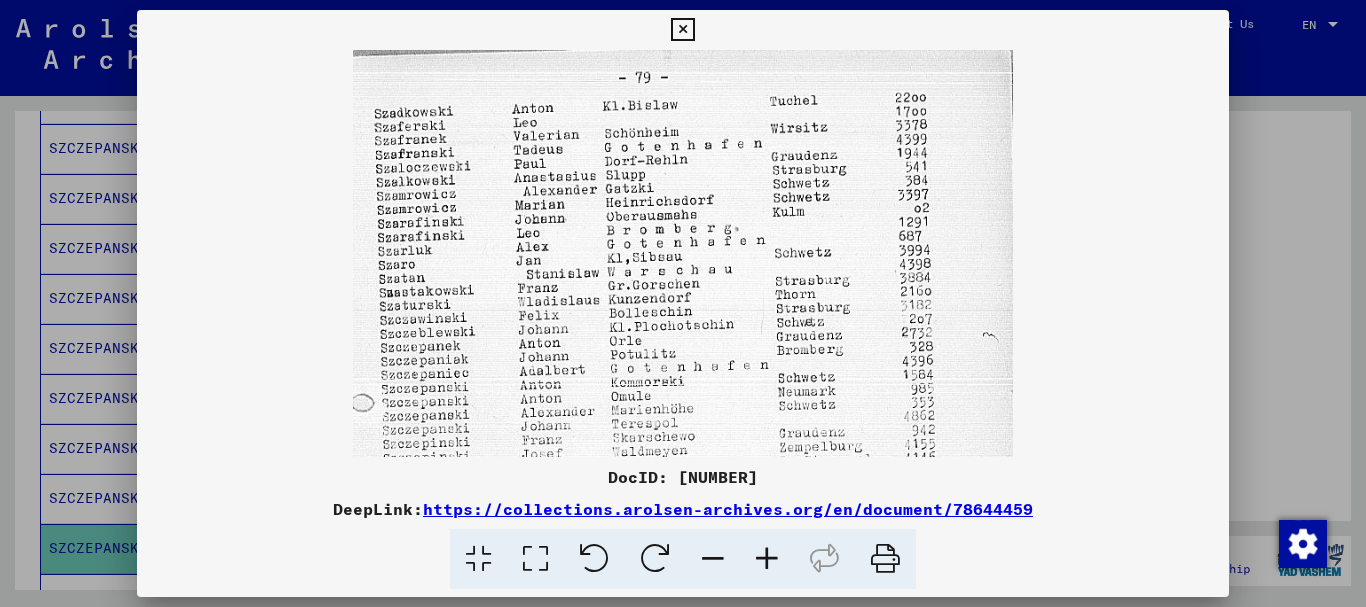 click at bounding box center (767, 559) 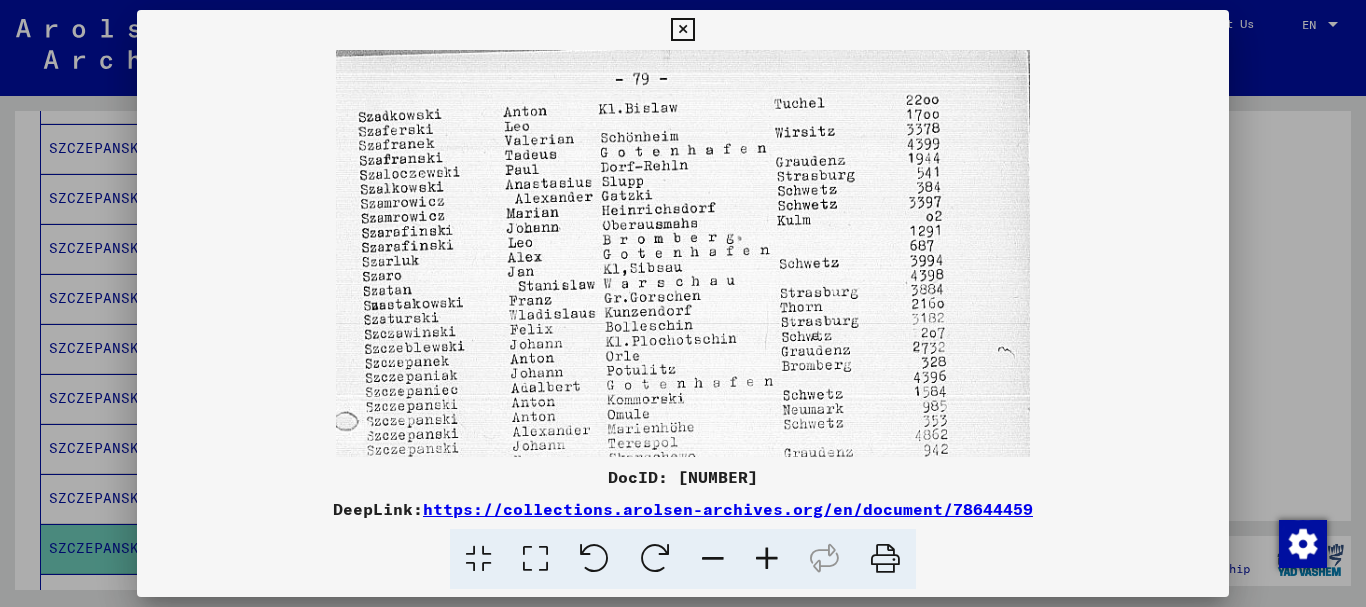click at bounding box center (767, 559) 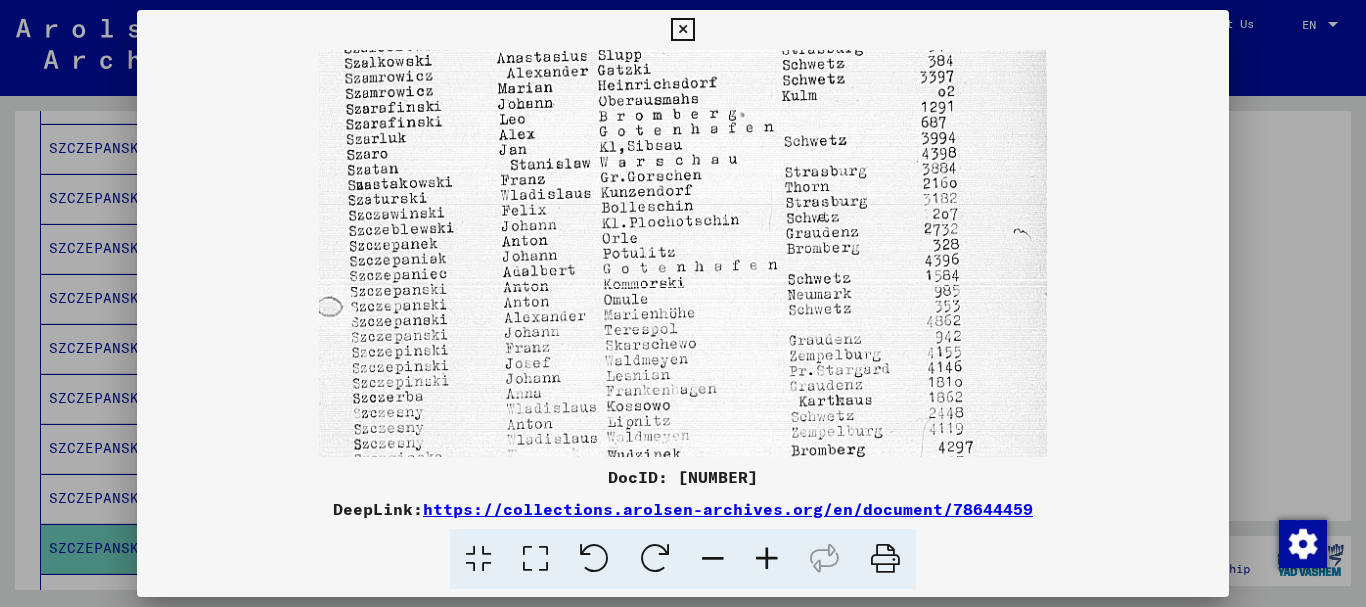 scroll, scrollTop: 140, scrollLeft: 0, axis: vertical 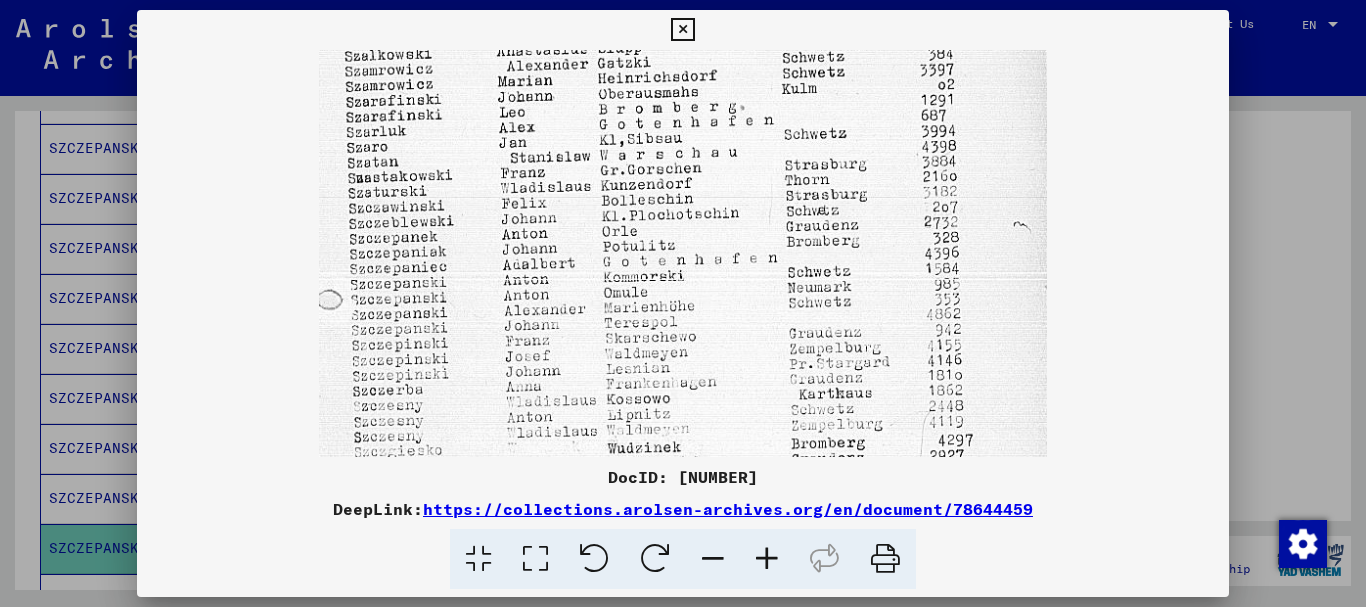 drag, startPoint x: 647, startPoint y: 408, endPoint x: 655, endPoint y: 268, distance: 140.22838 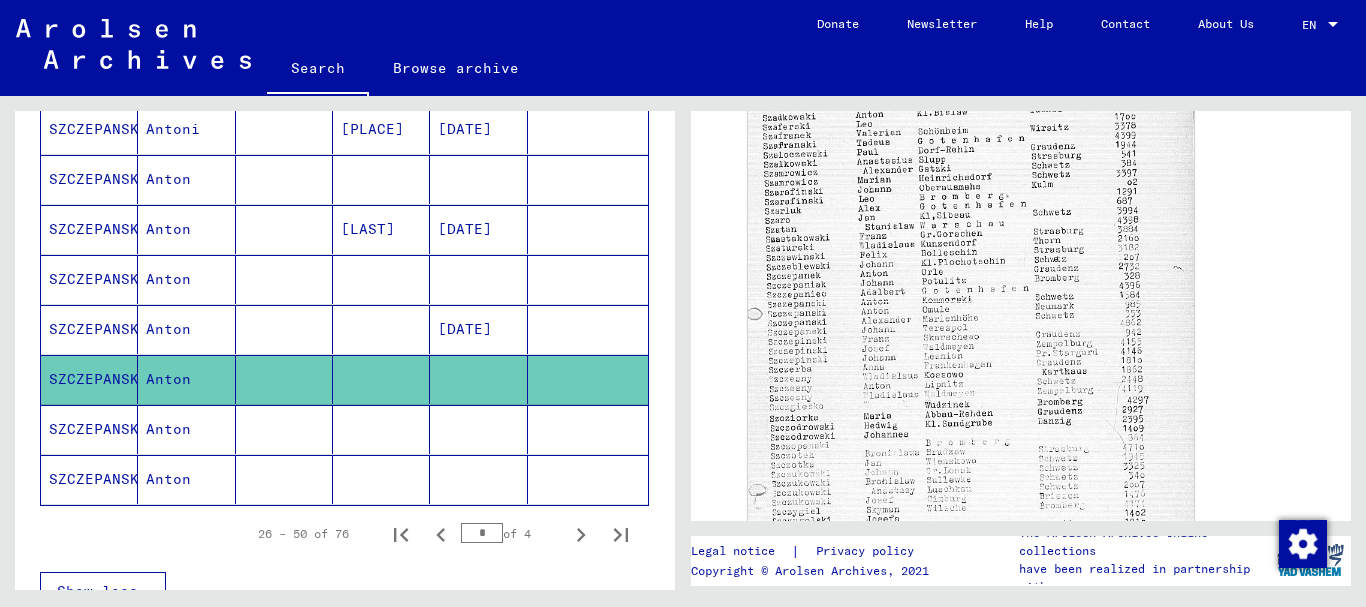 scroll, scrollTop: 1181, scrollLeft: 0, axis: vertical 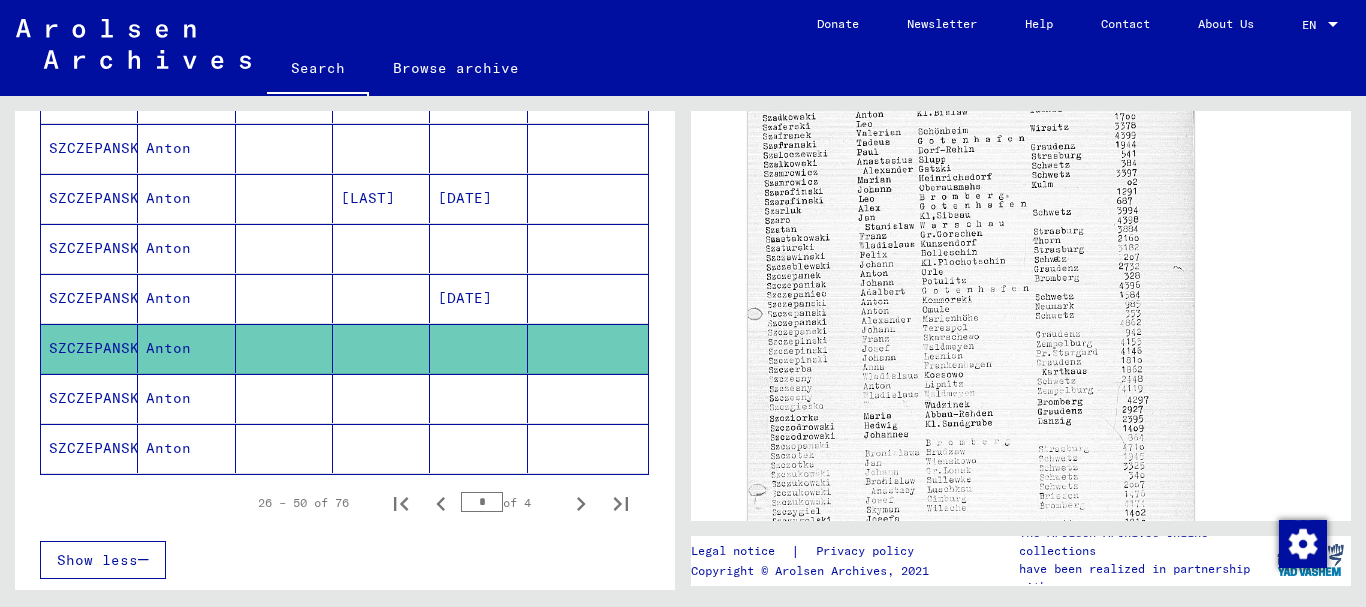 click at bounding box center (478, 448) 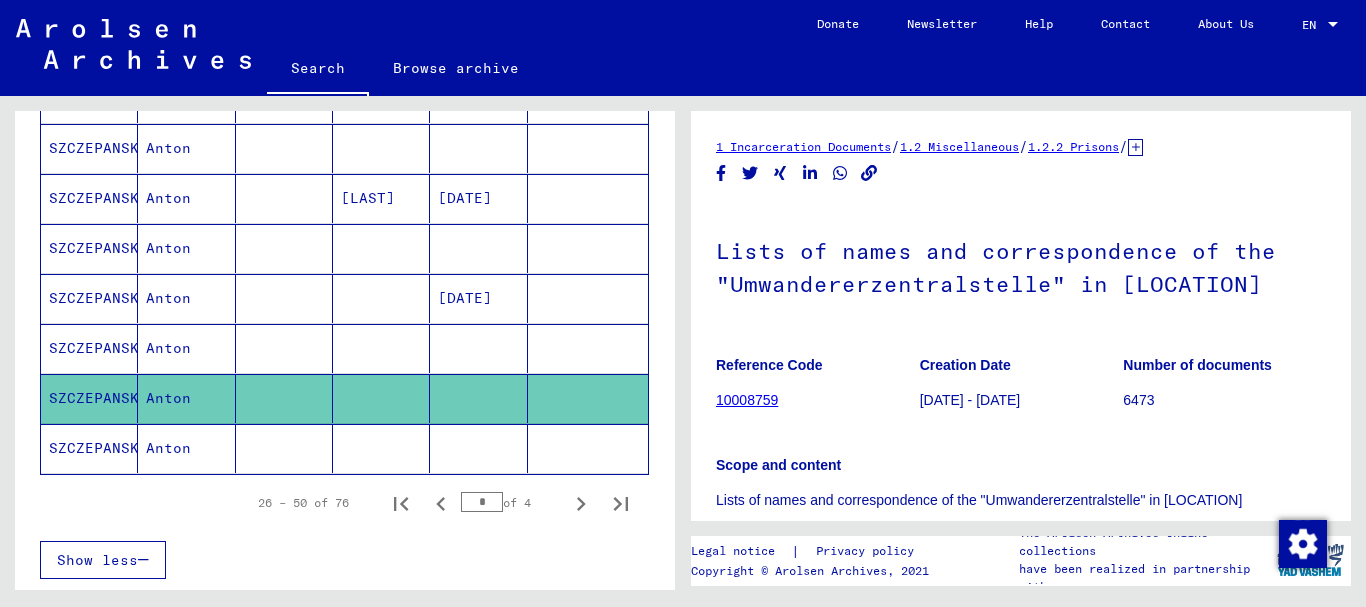 scroll, scrollTop: 0, scrollLeft: 0, axis: both 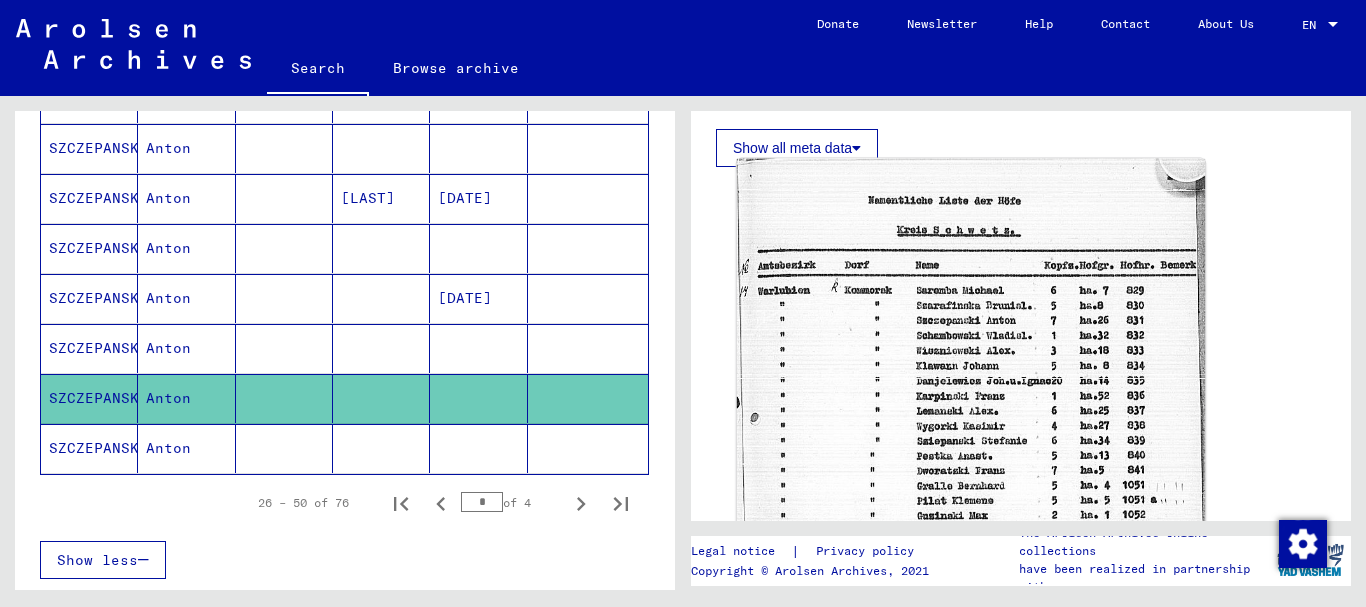 click 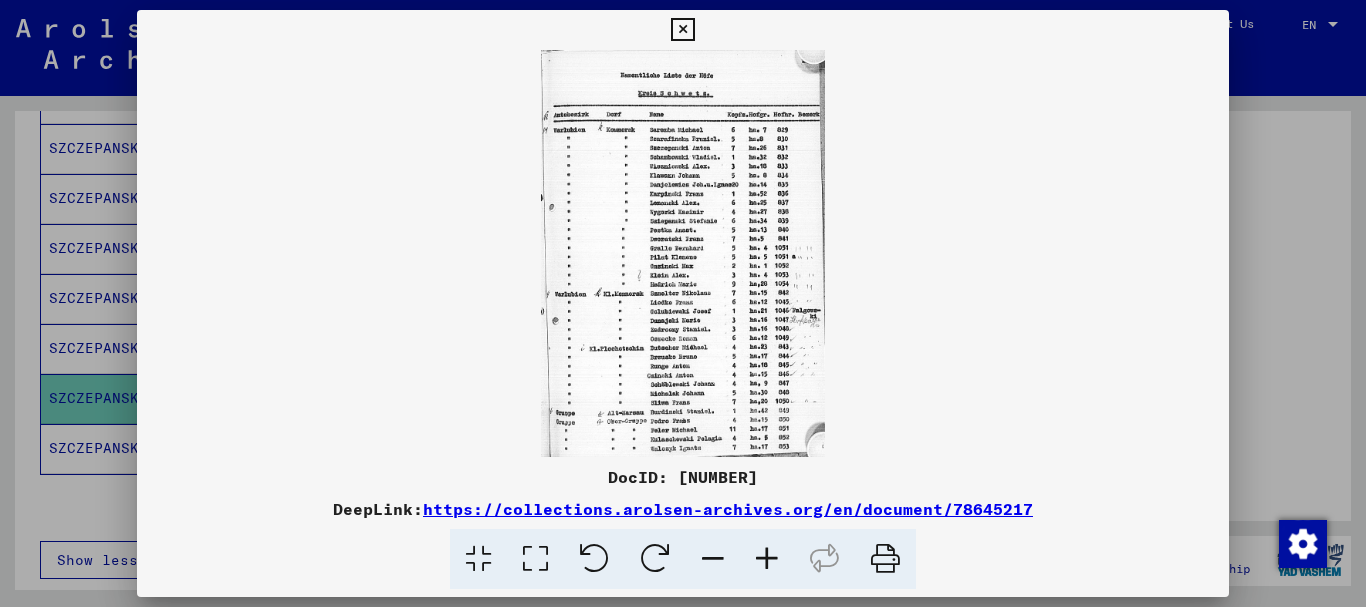 click at bounding box center [767, 559] 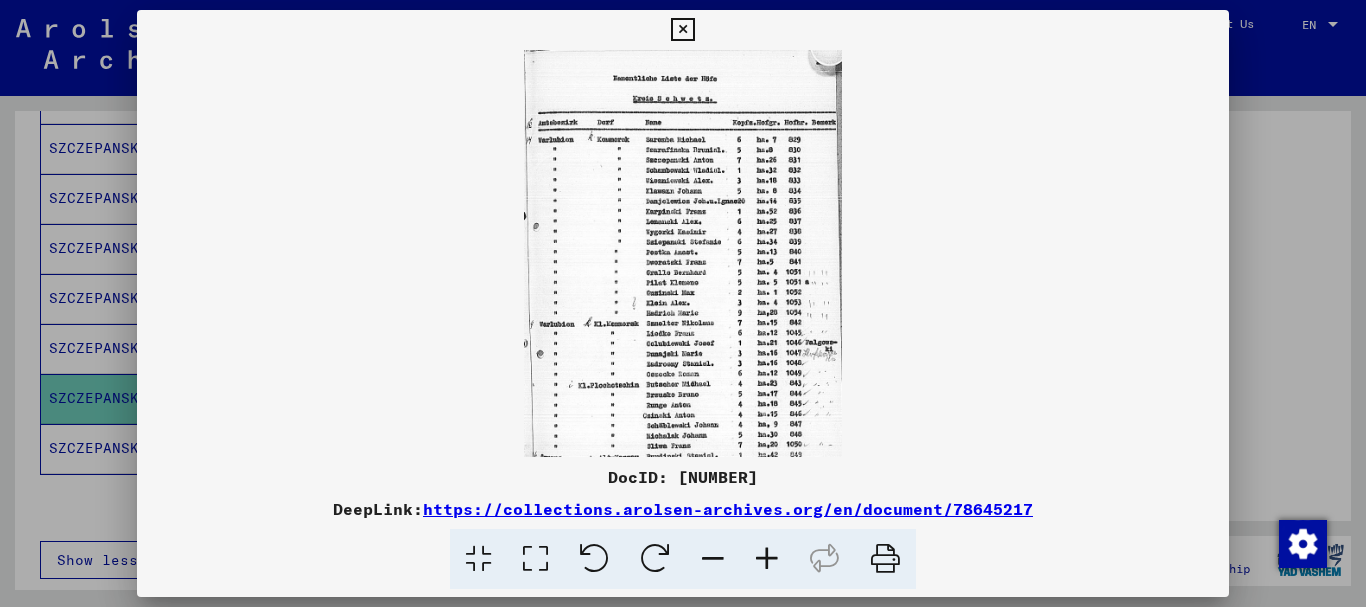 click at bounding box center [767, 559] 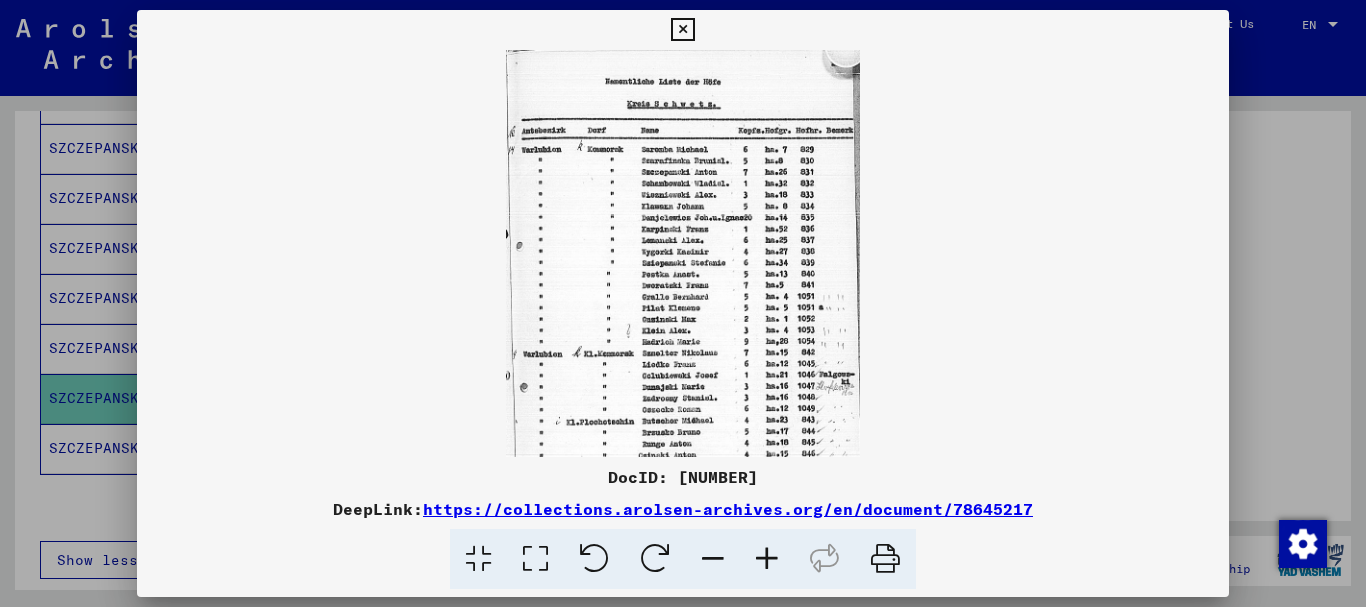 click at bounding box center [767, 559] 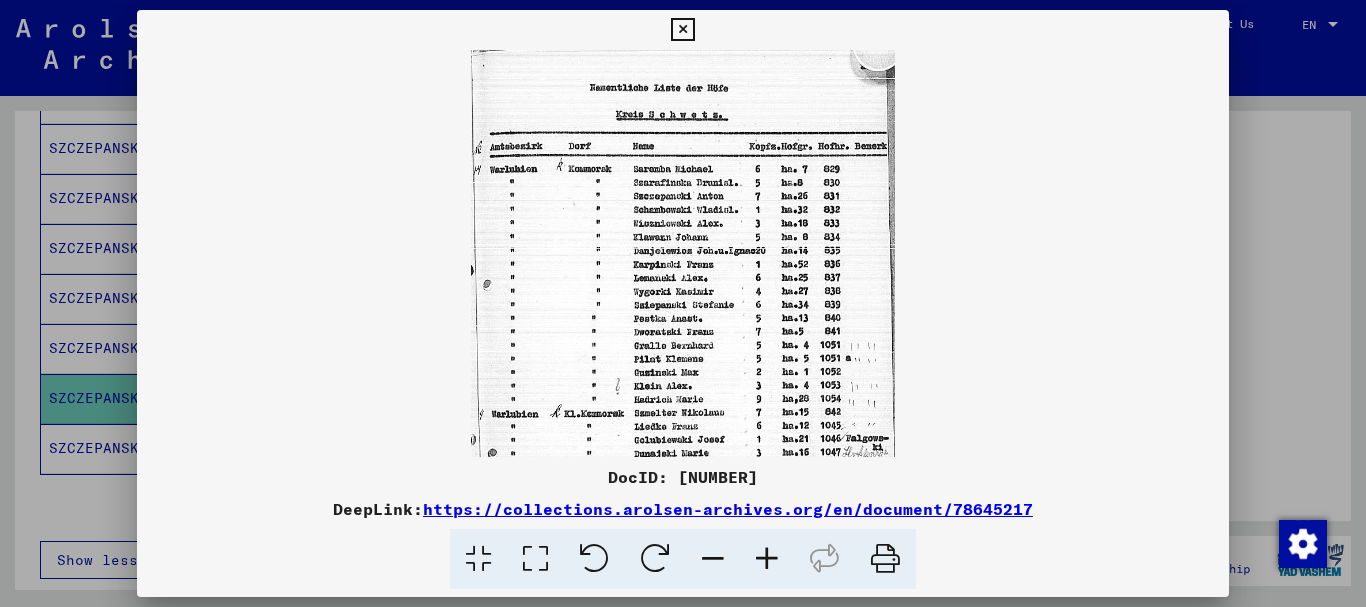 click at bounding box center [767, 559] 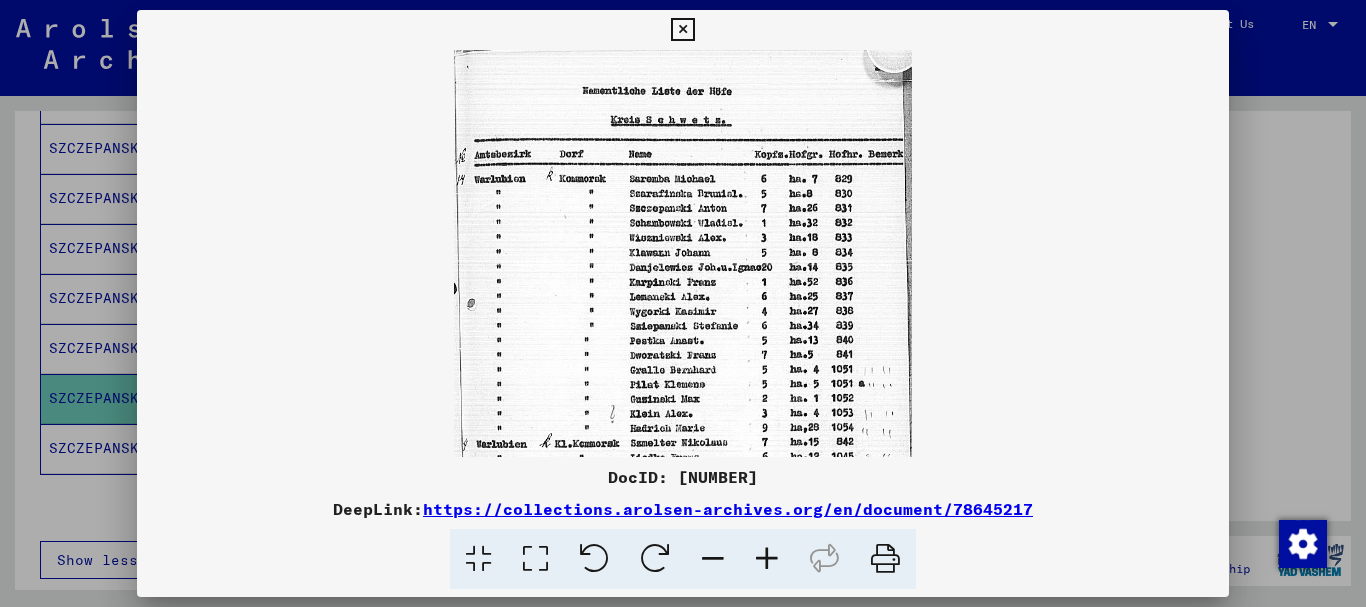 click at bounding box center (767, 559) 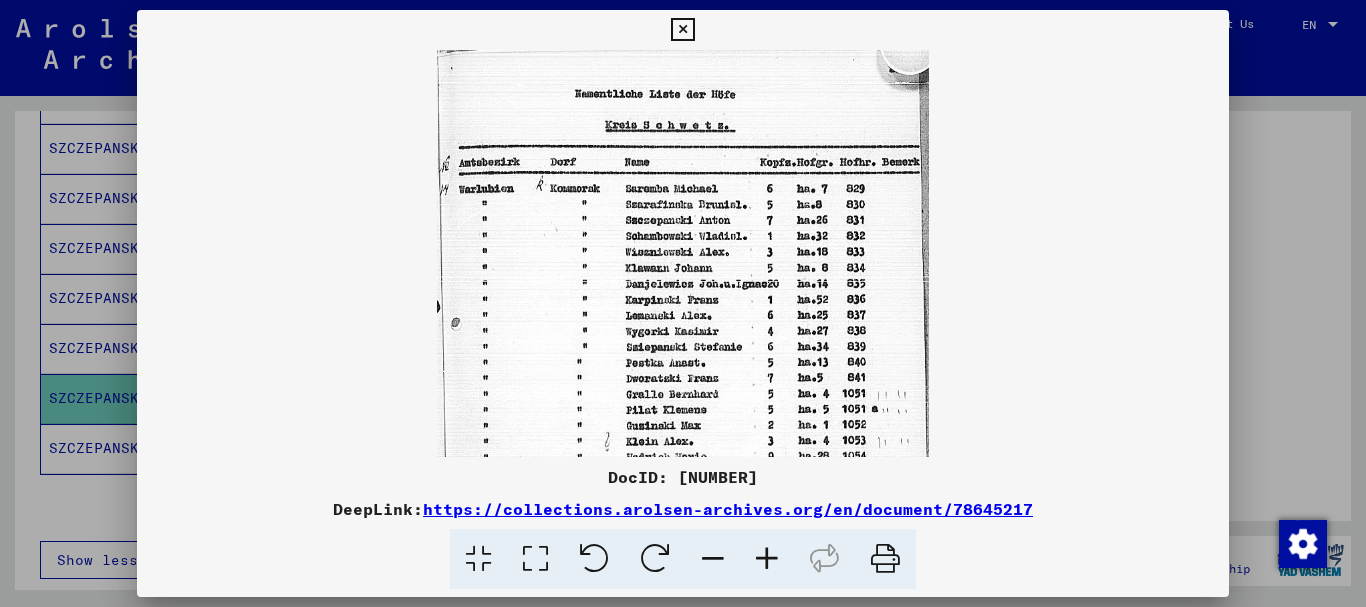 click at bounding box center [767, 559] 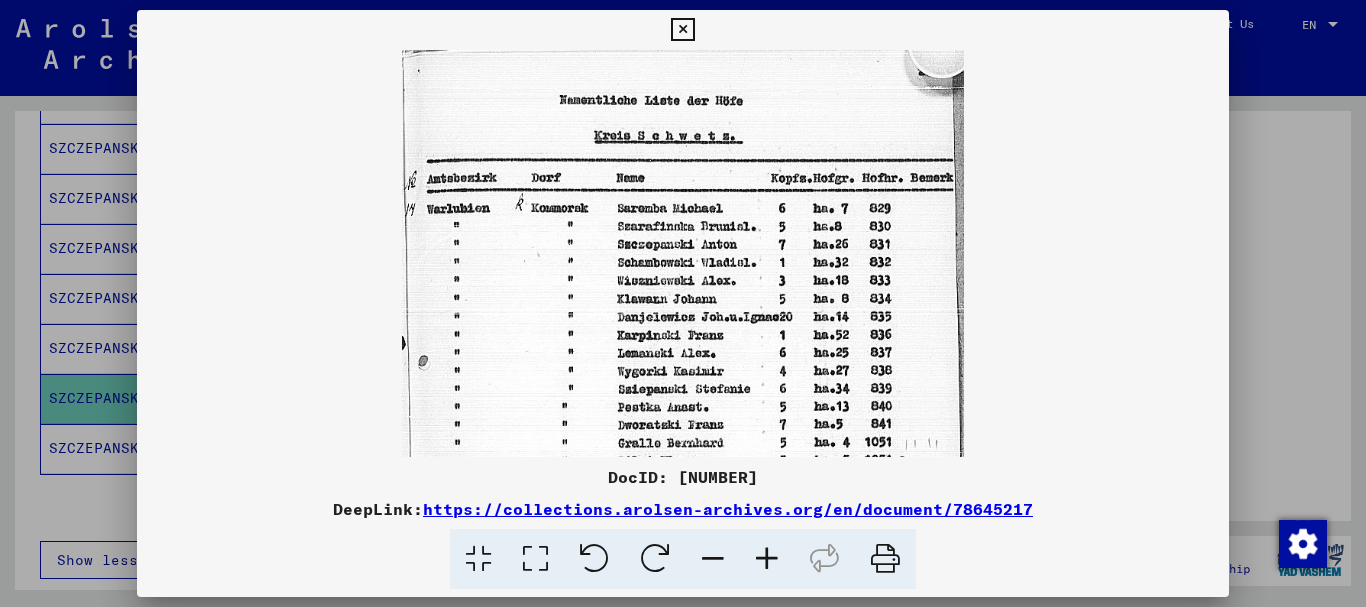 click at bounding box center [767, 559] 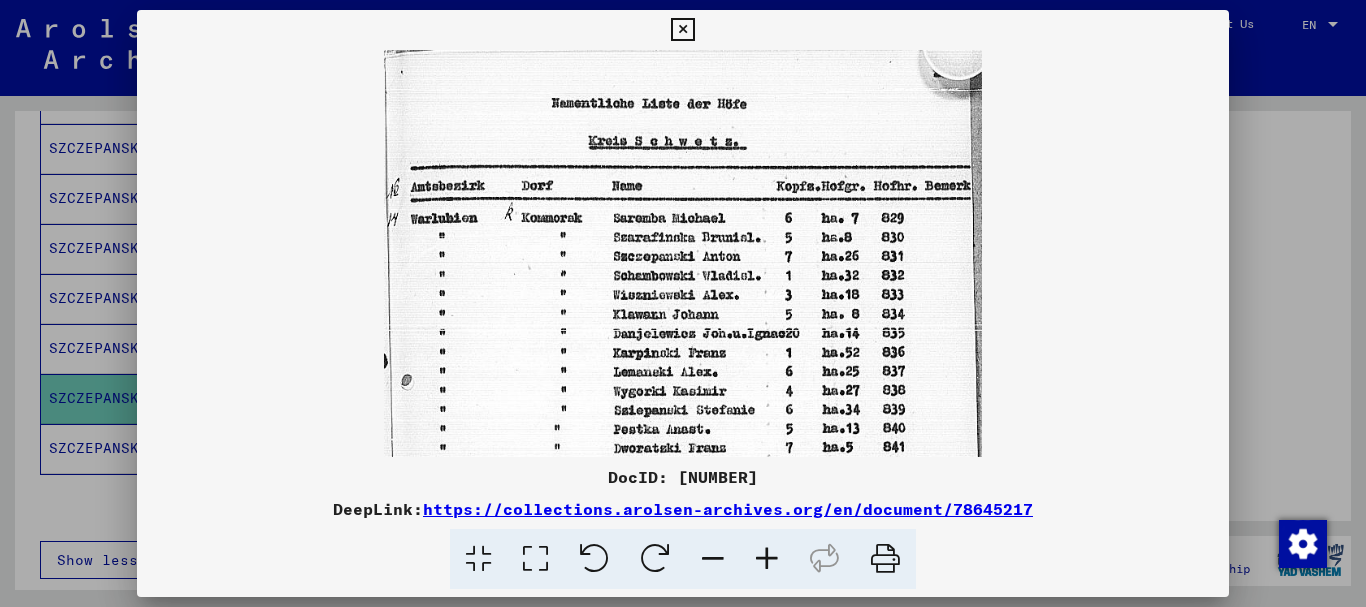 click at bounding box center (767, 559) 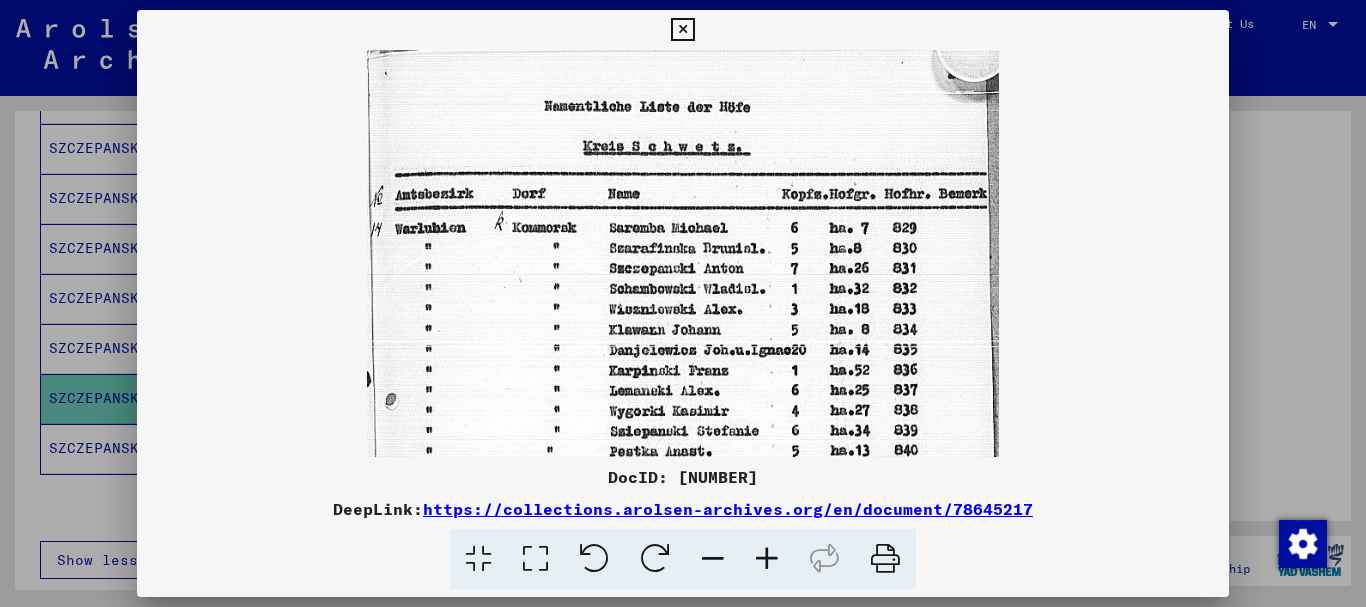 click at bounding box center [767, 559] 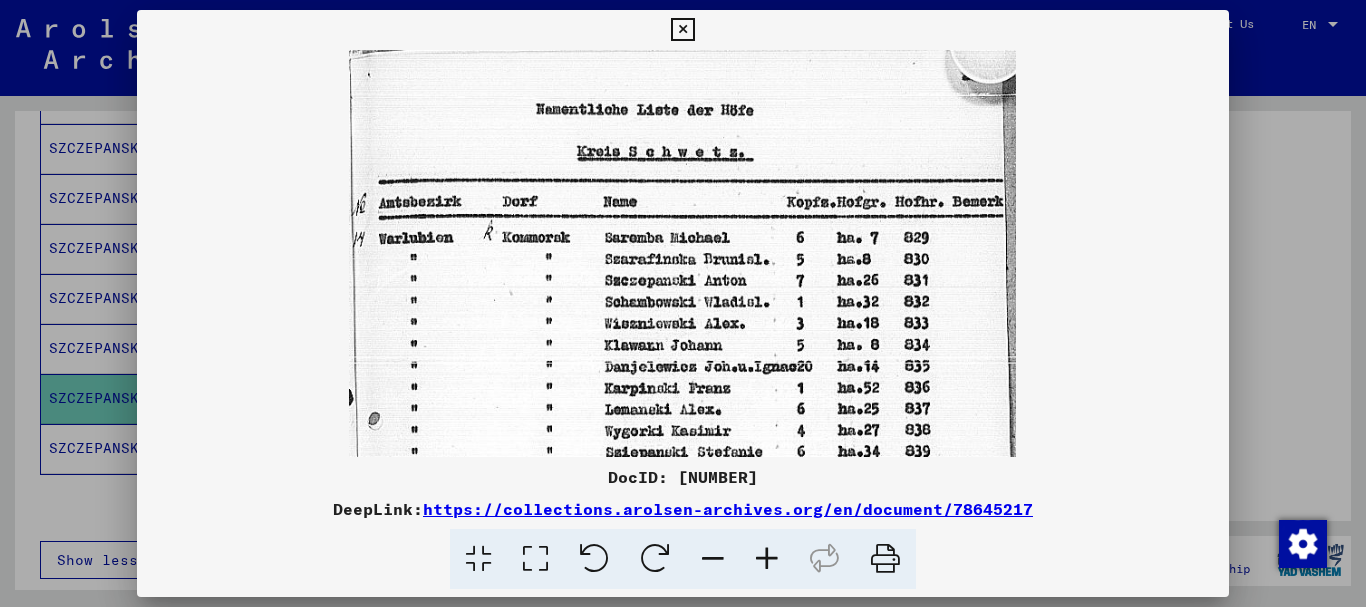 click at bounding box center (767, 559) 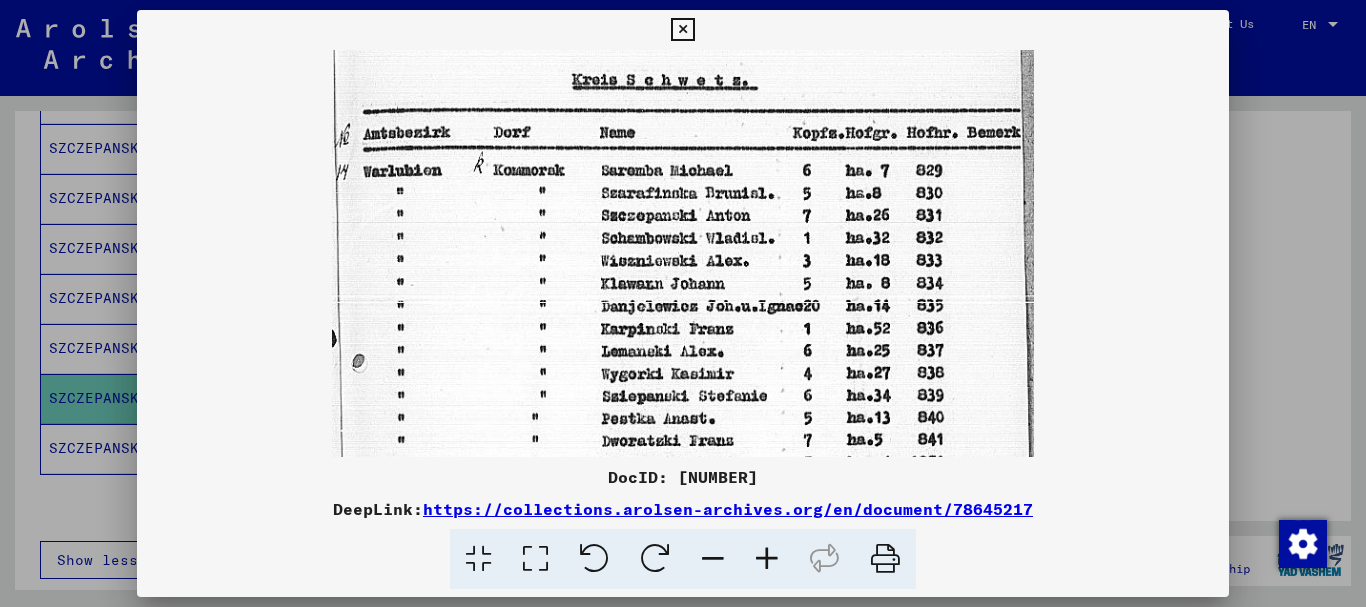 scroll, scrollTop: 109, scrollLeft: 0, axis: vertical 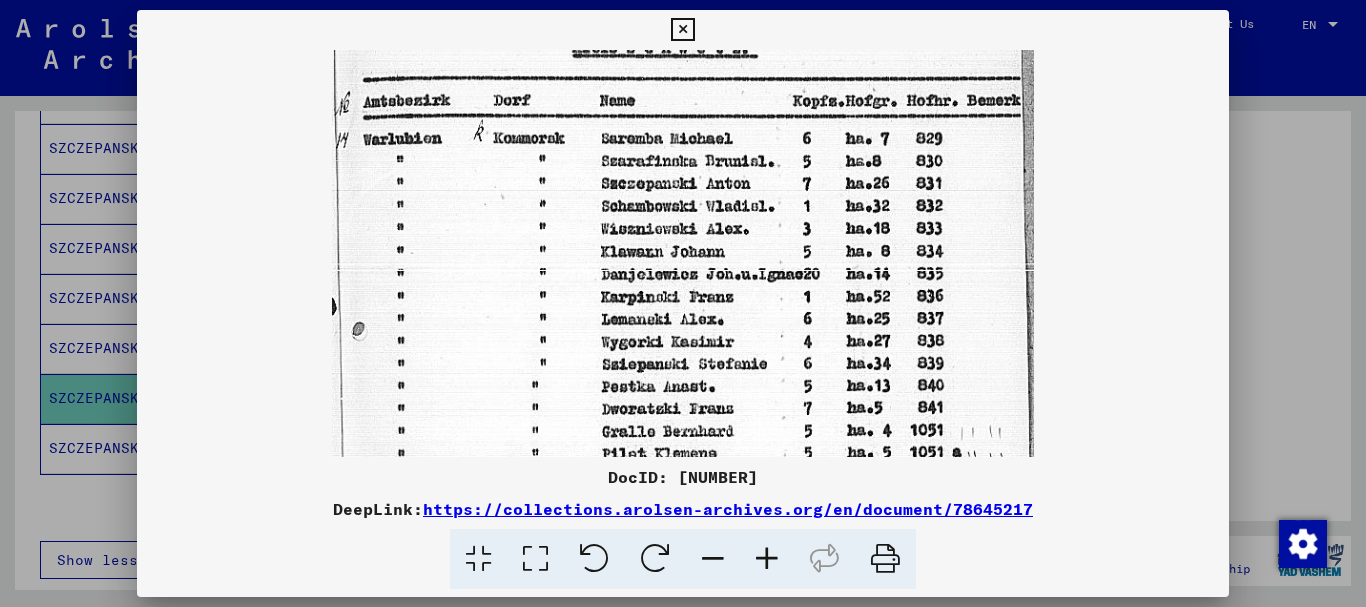 drag, startPoint x: 750, startPoint y: 299, endPoint x: 750, endPoint y: 190, distance: 109 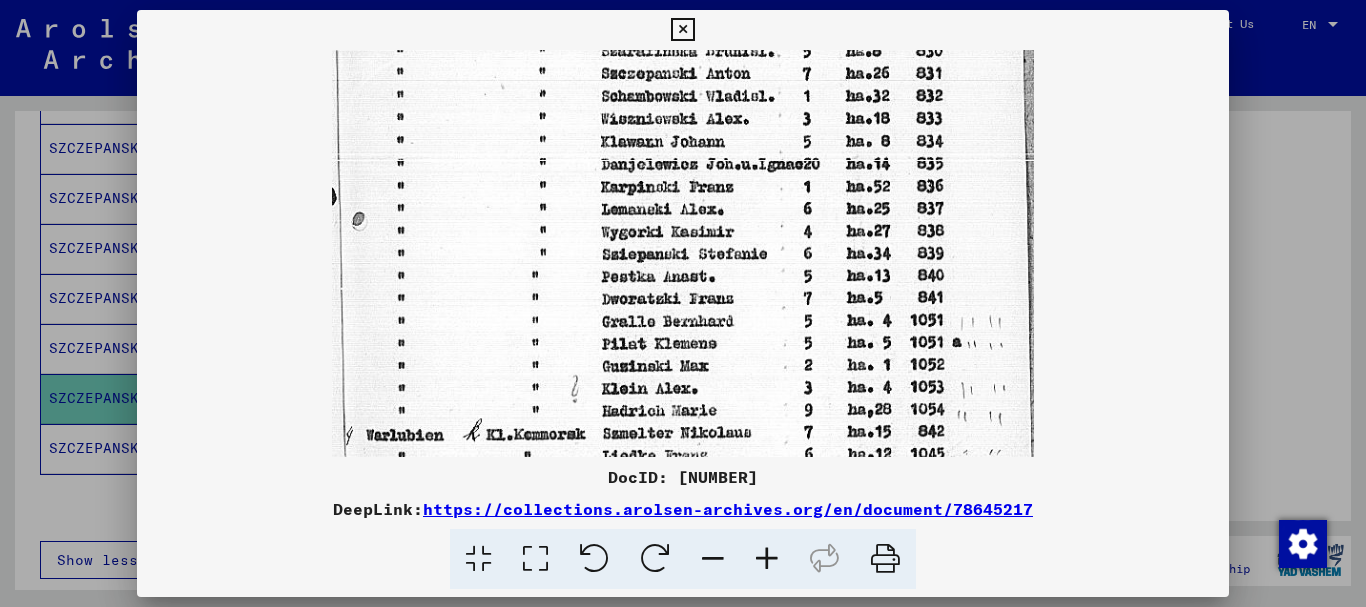 scroll, scrollTop: 253, scrollLeft: 0, axis: vertical 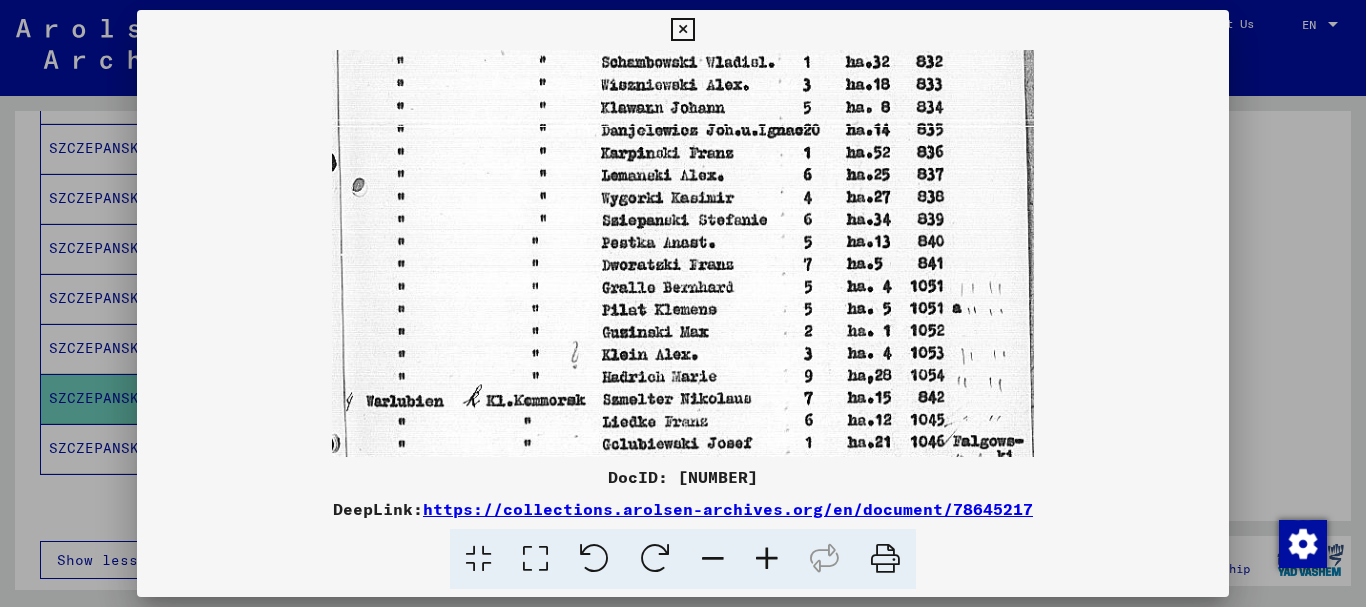 drag, startPoint x: 834, startPoint y: 343, endPoint x: 845, endPoint y: 199, distance: 144.41953 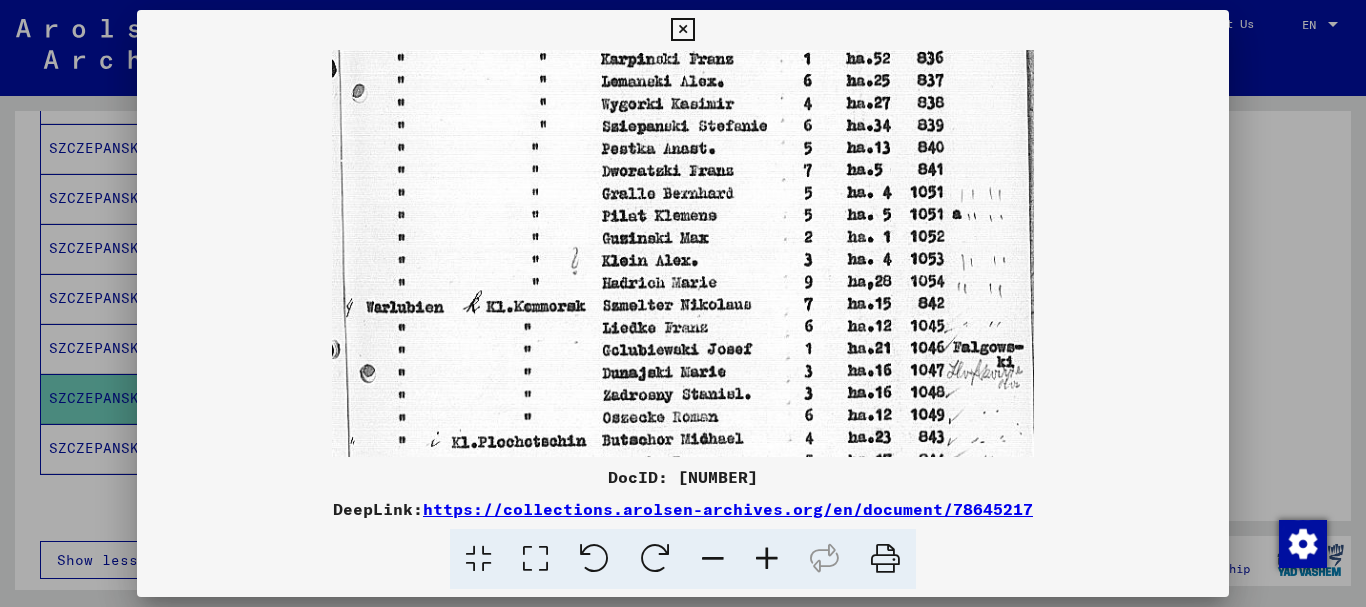 drag, startPoint x: 825, startPoint y: 305, endPoint x: 826, endPoint y: 211, distance: 94.00532 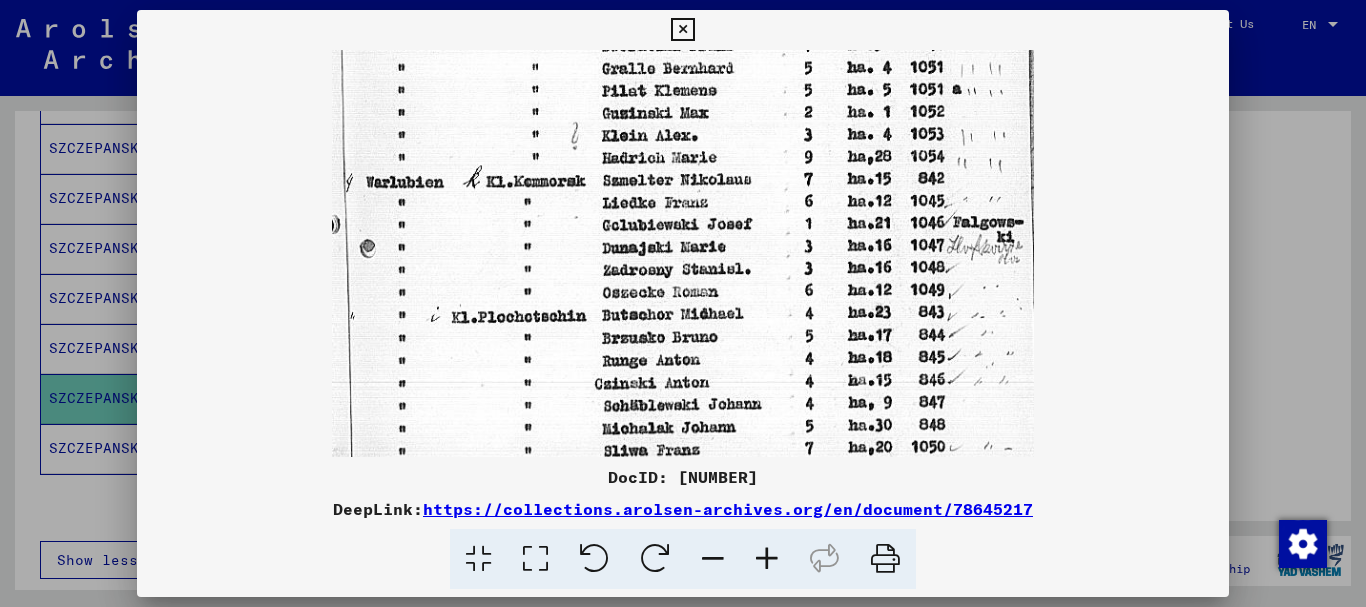 drag, startPoint x: 809, startPoint y: 314, endPoint x: 821, endPoint y: 189, distance: 125.57468 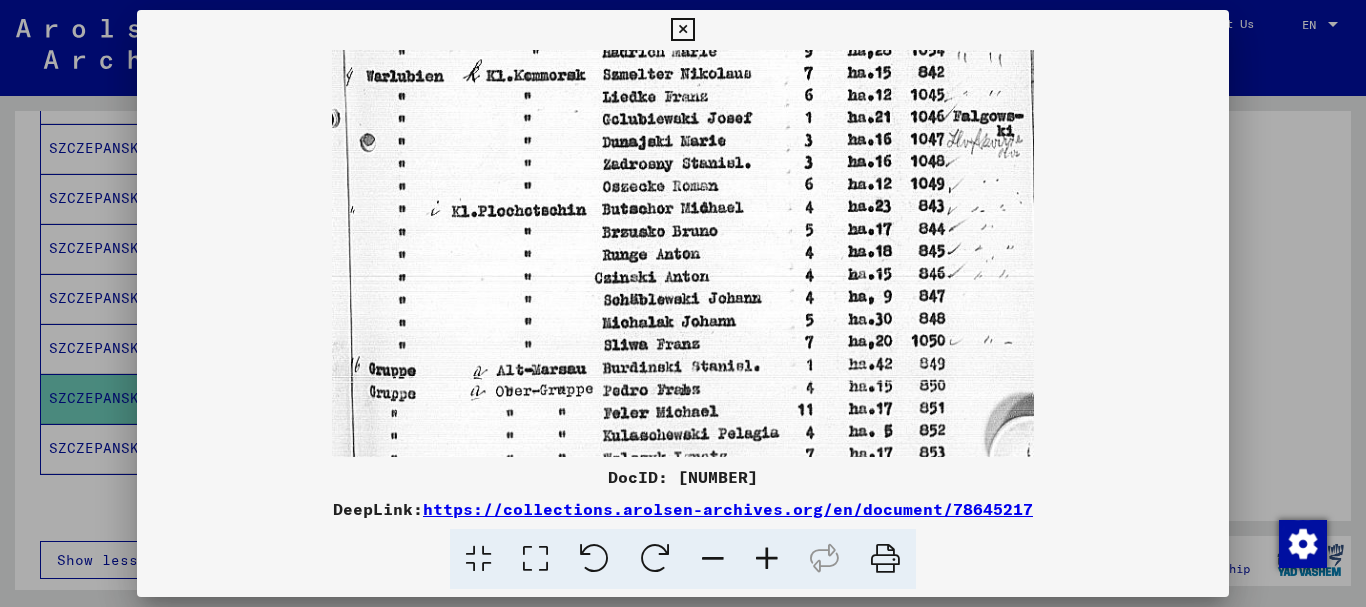 drag, startPoint x: 799, startPoint y: 310, endPoint x: 805, endPoint y: 204, distance: 106.16968 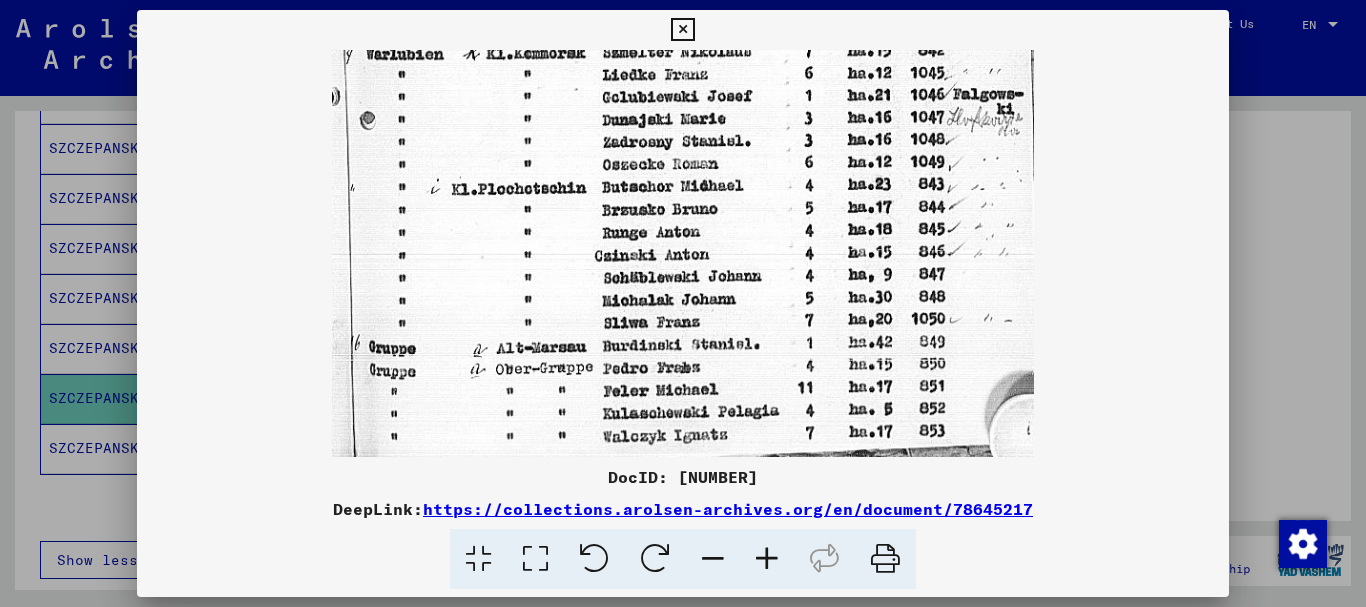 drag, startPoint x: 792, startPoint y: 326, endPoint x: 797, endPoint y: 224, distance: 102.122475 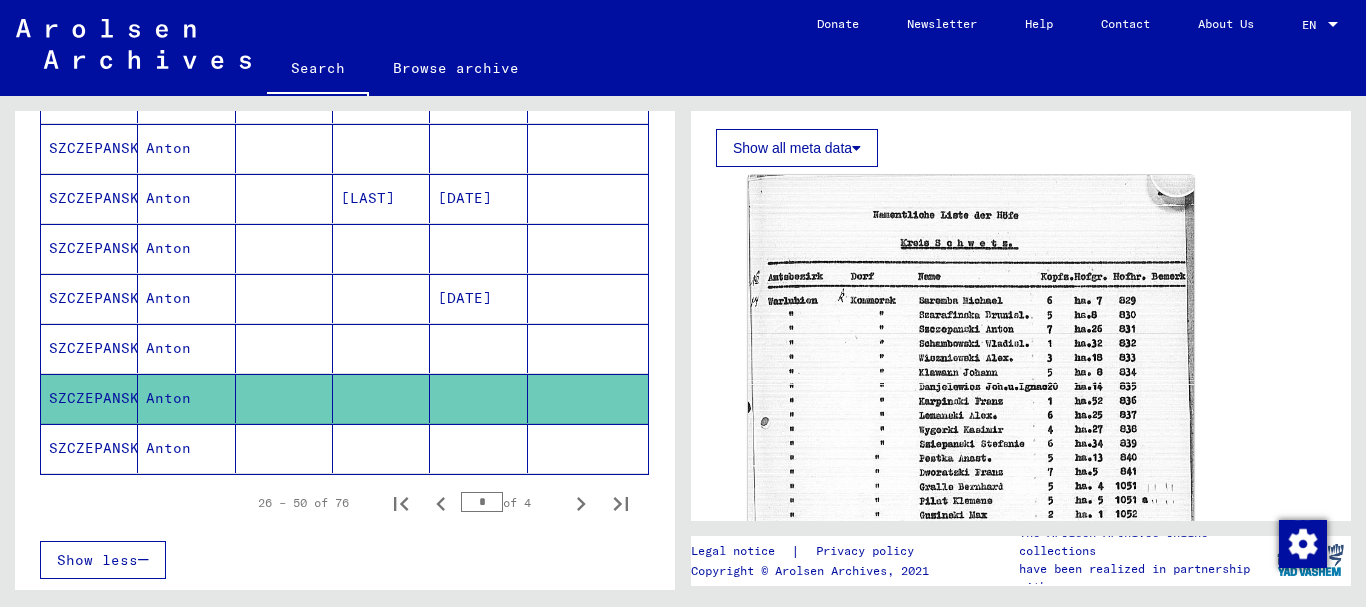 click 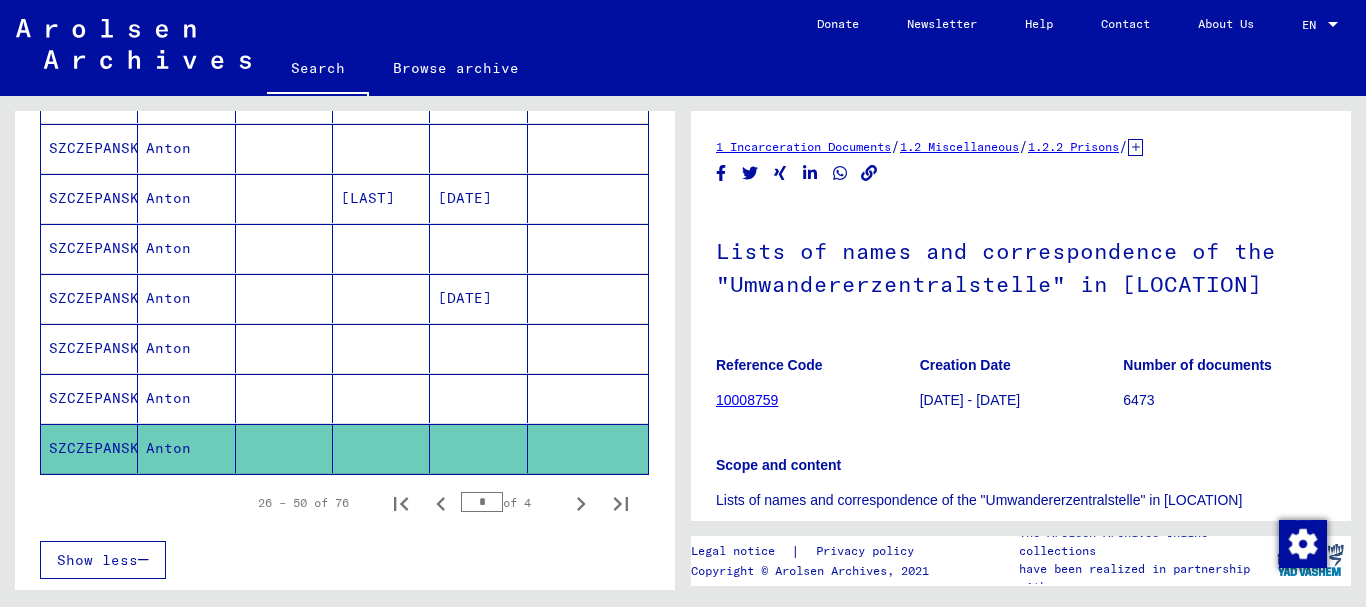 scroll, scrollTop: 0, scrollLeft: 0, axis: both 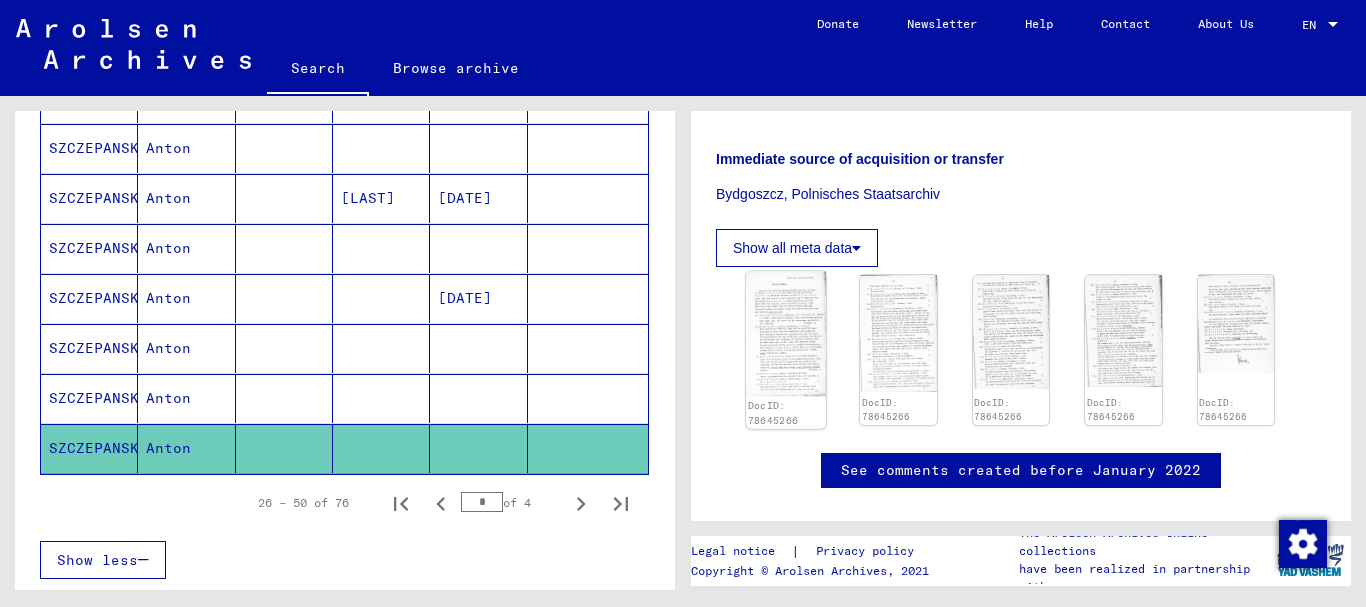 click 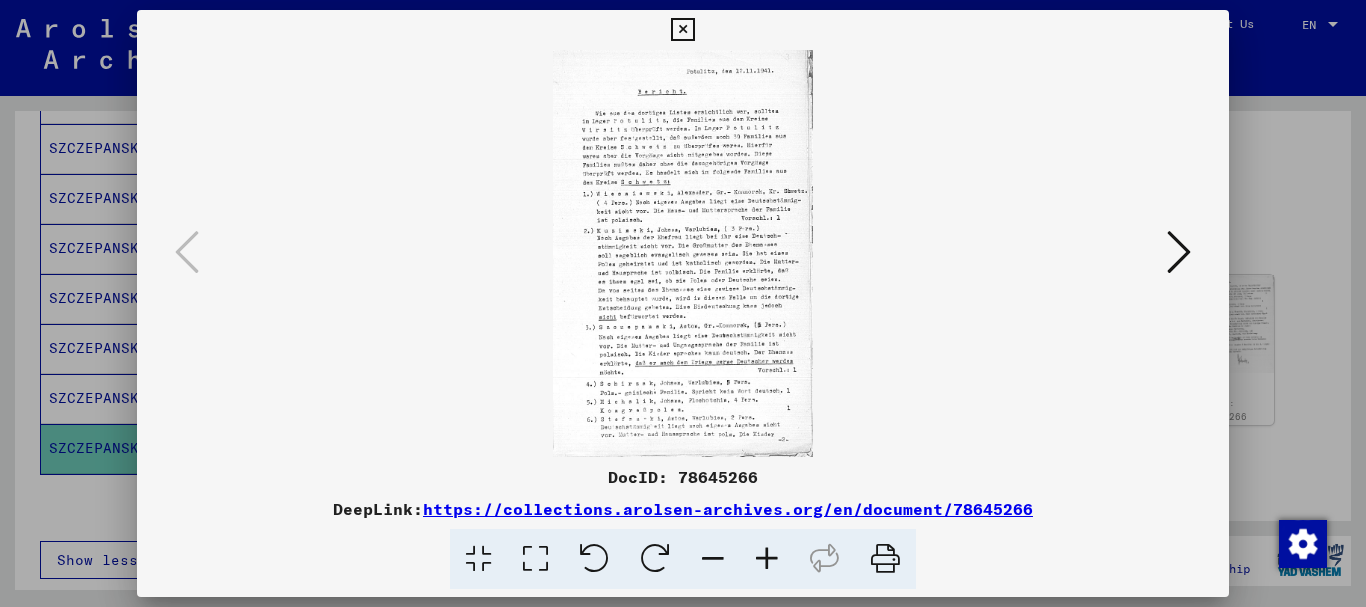 click at bounding box center (767, 559) 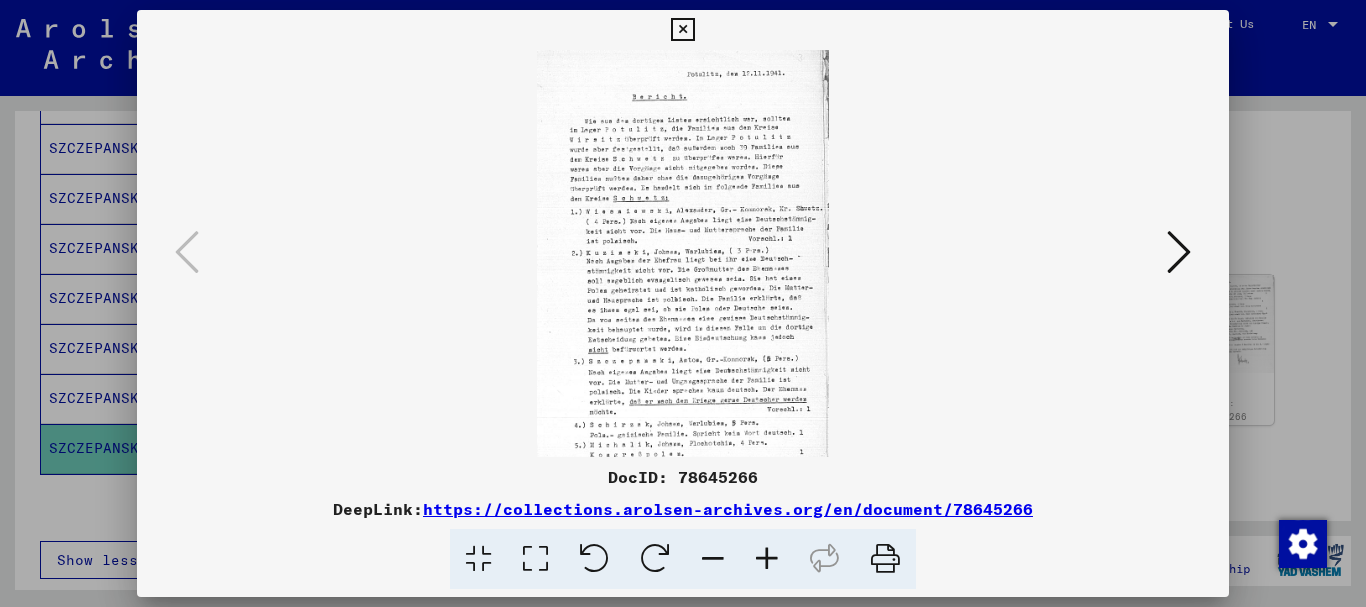 click at bounding box center [767, 559] 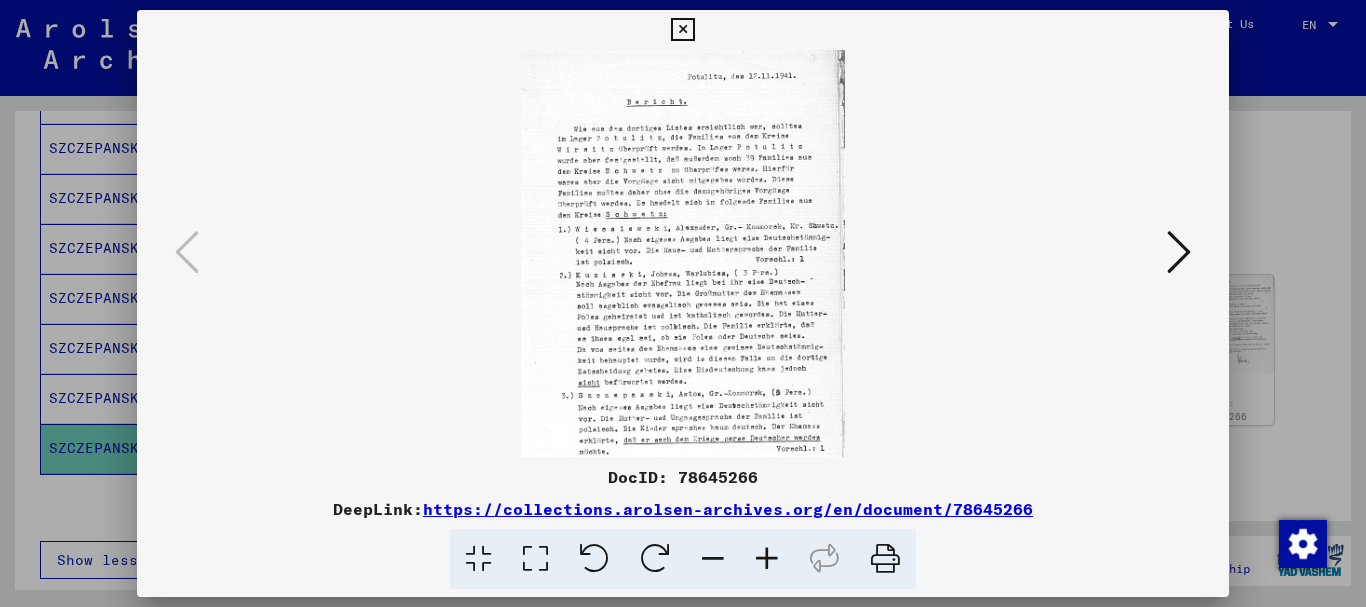 click at bounding box center (767, 559) 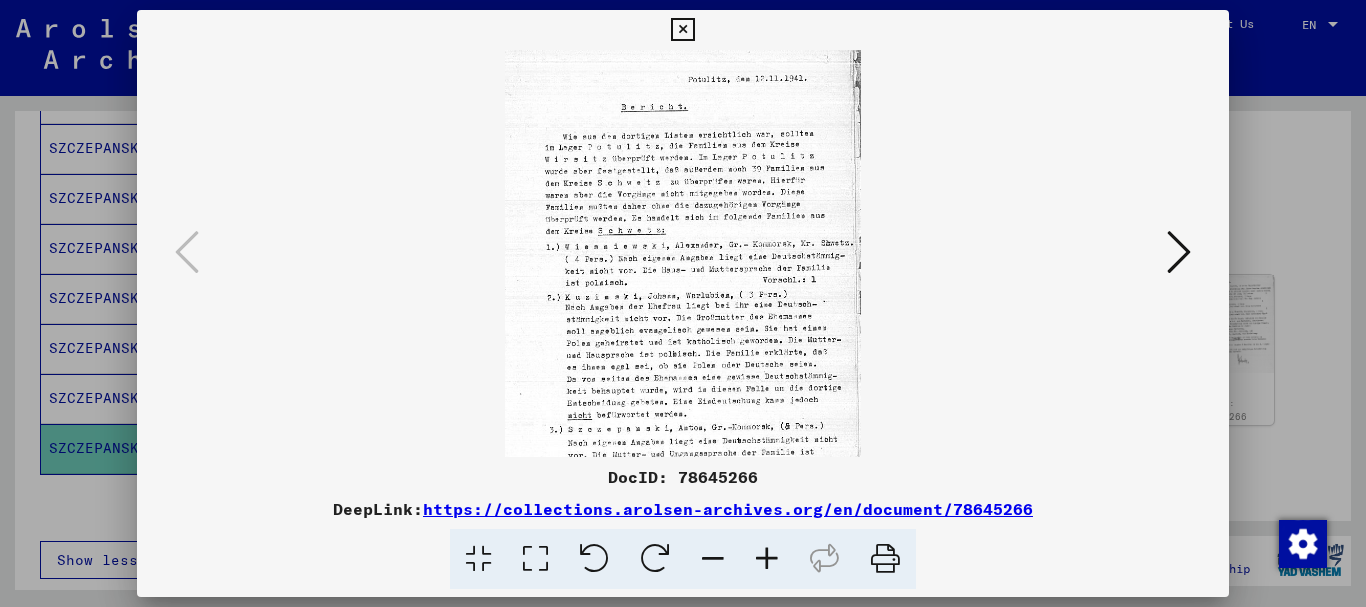 click at bounding box center [767, 559] 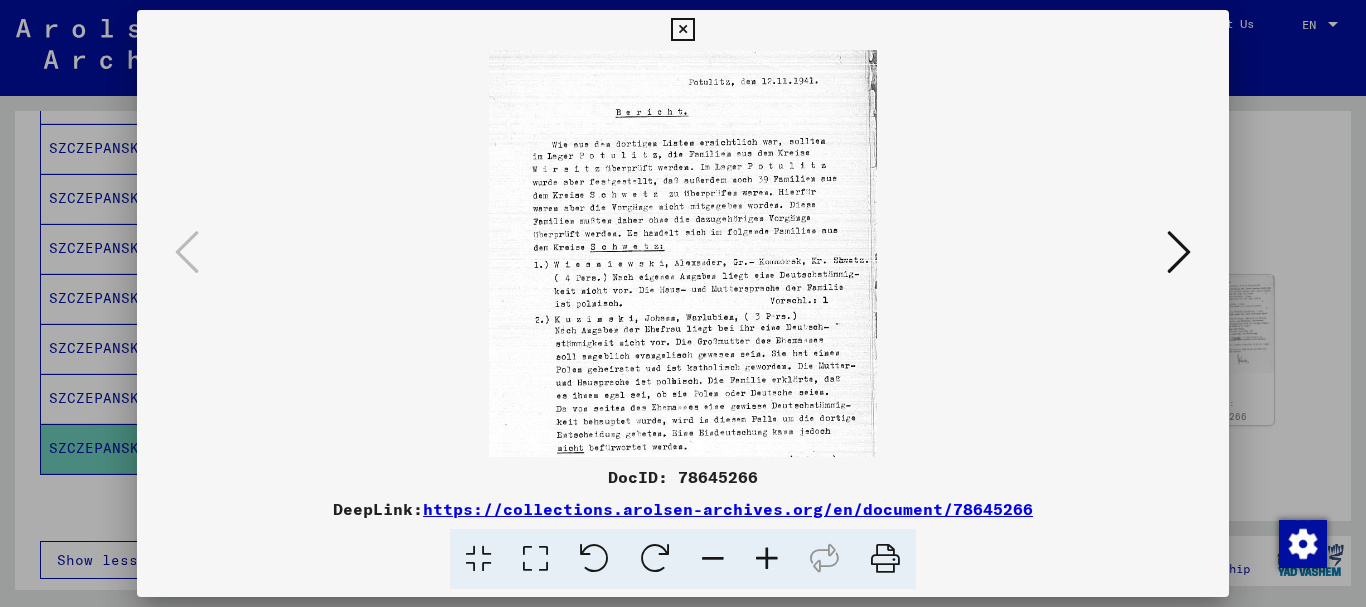 click at bounding box center [767, 559] 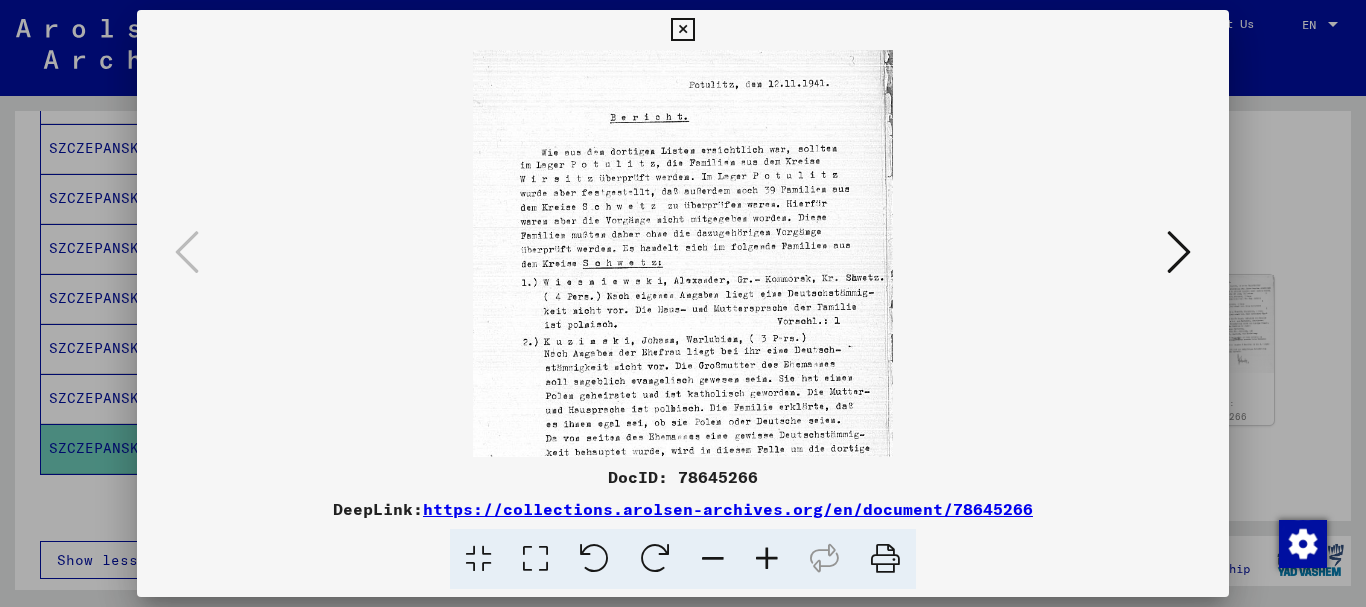 click at bounding box center (767, 559) 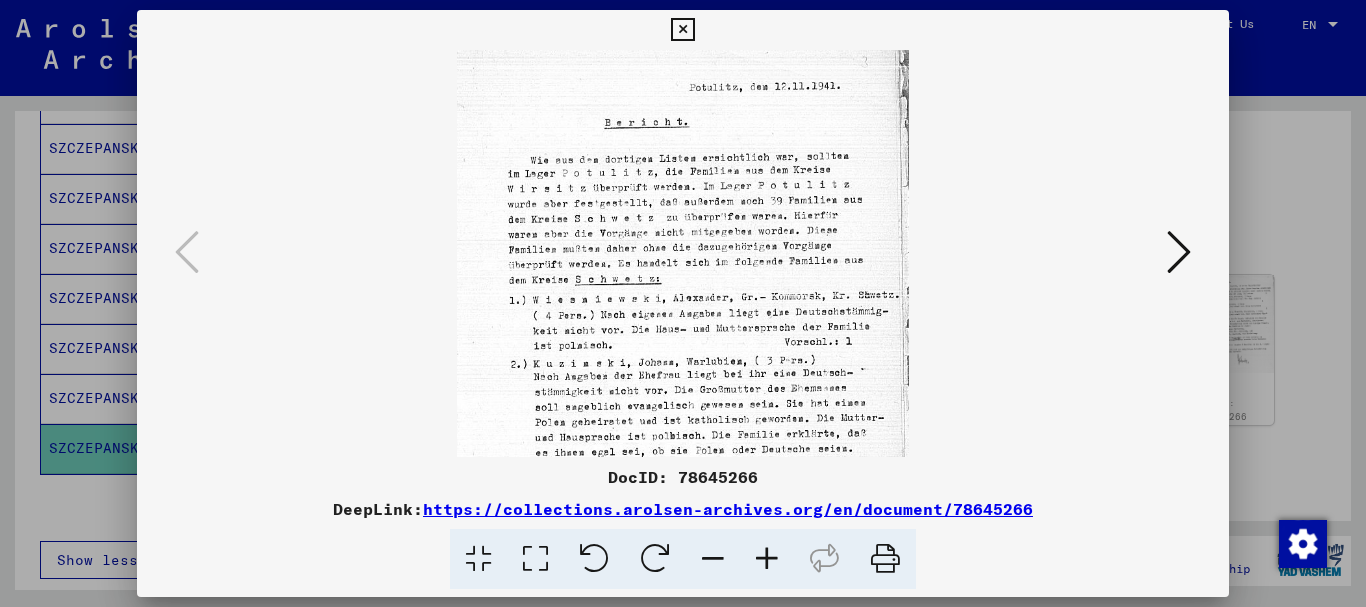 click at bounding box center (767, 559) 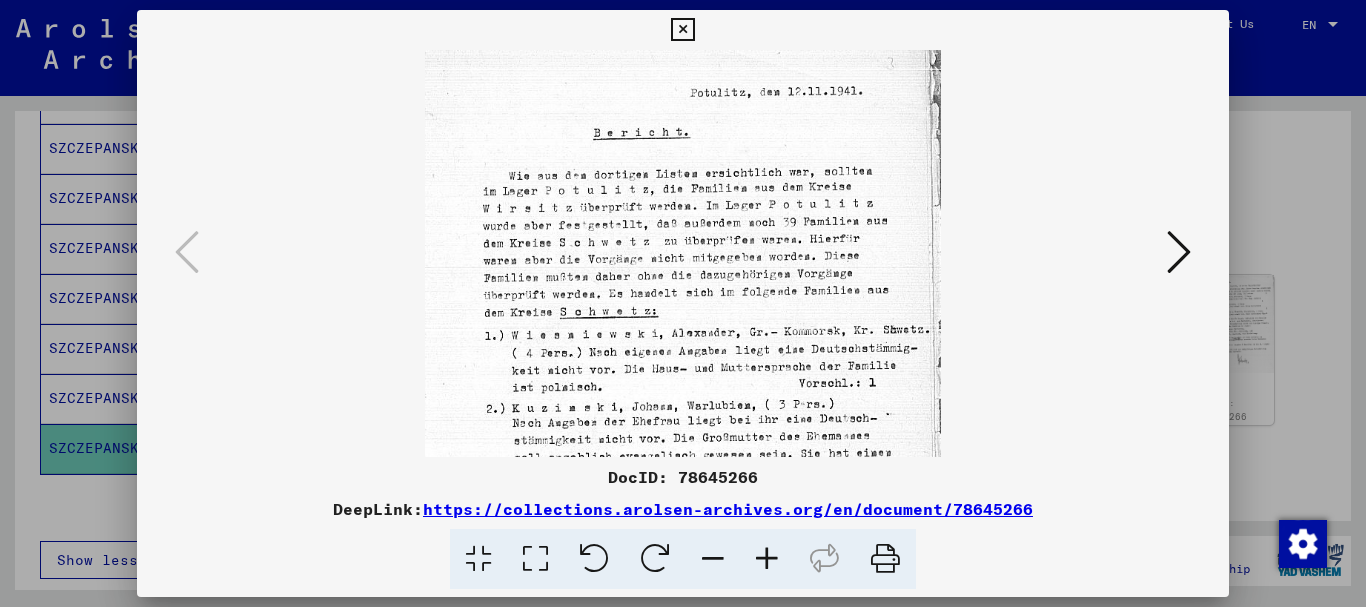 click at bounding box center (767, 559) 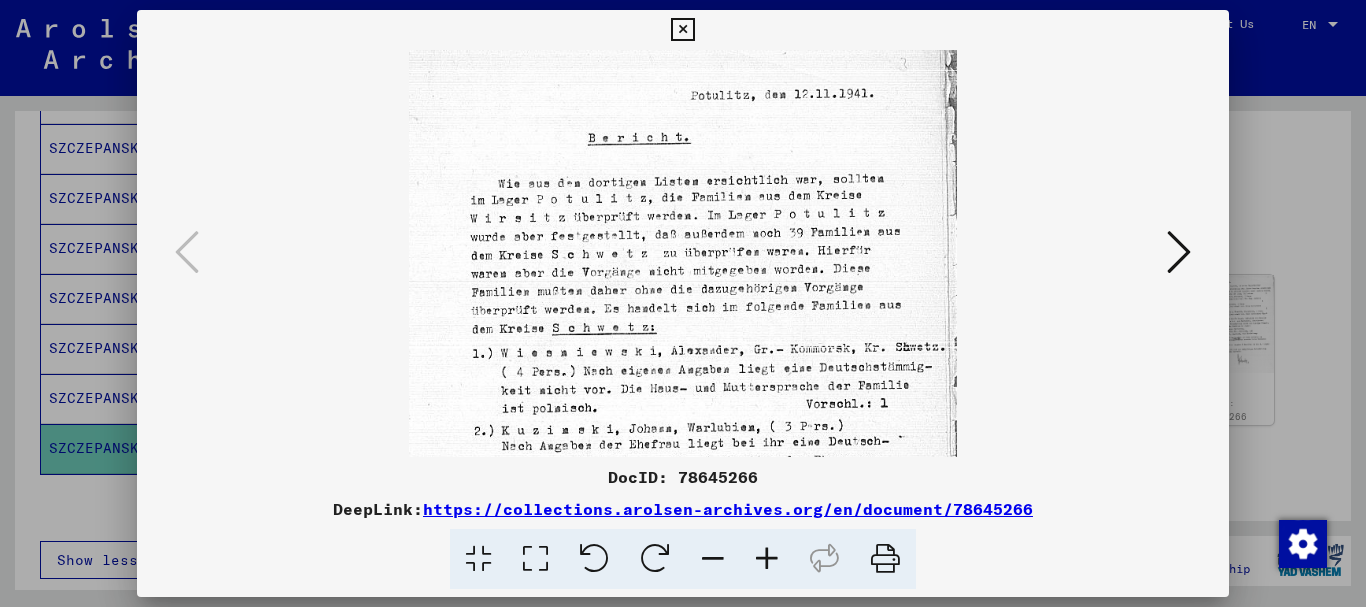 click at bounding box center [767, 559] 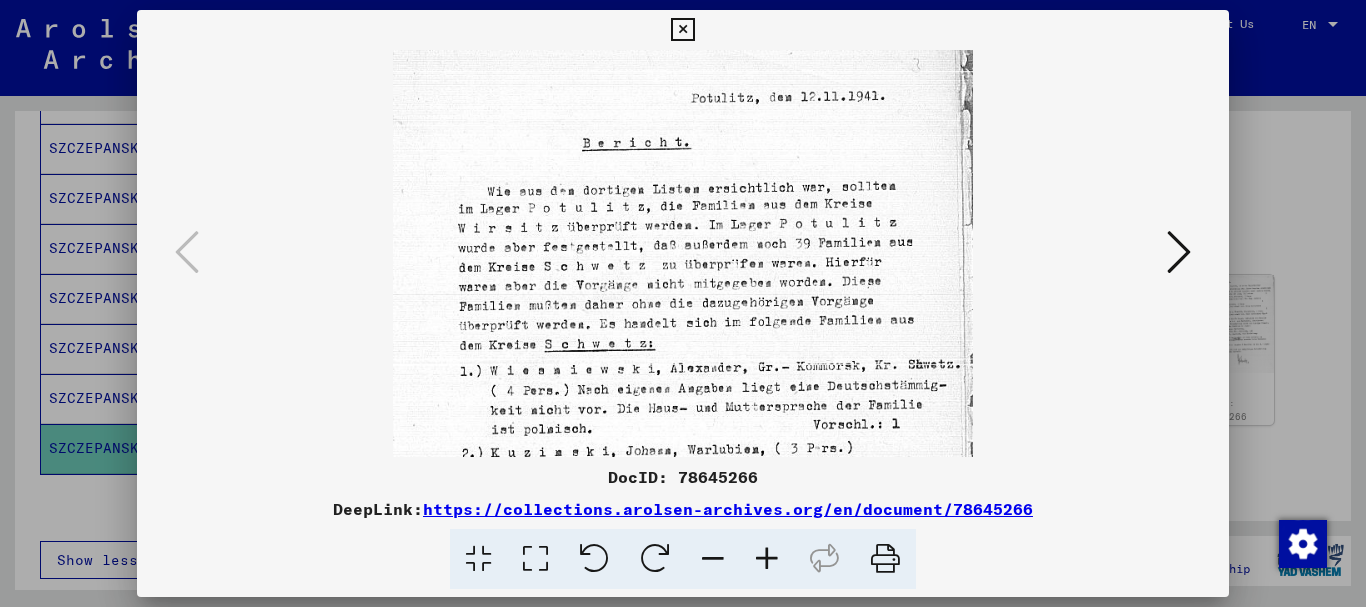 click at bounding box center [767, 559] 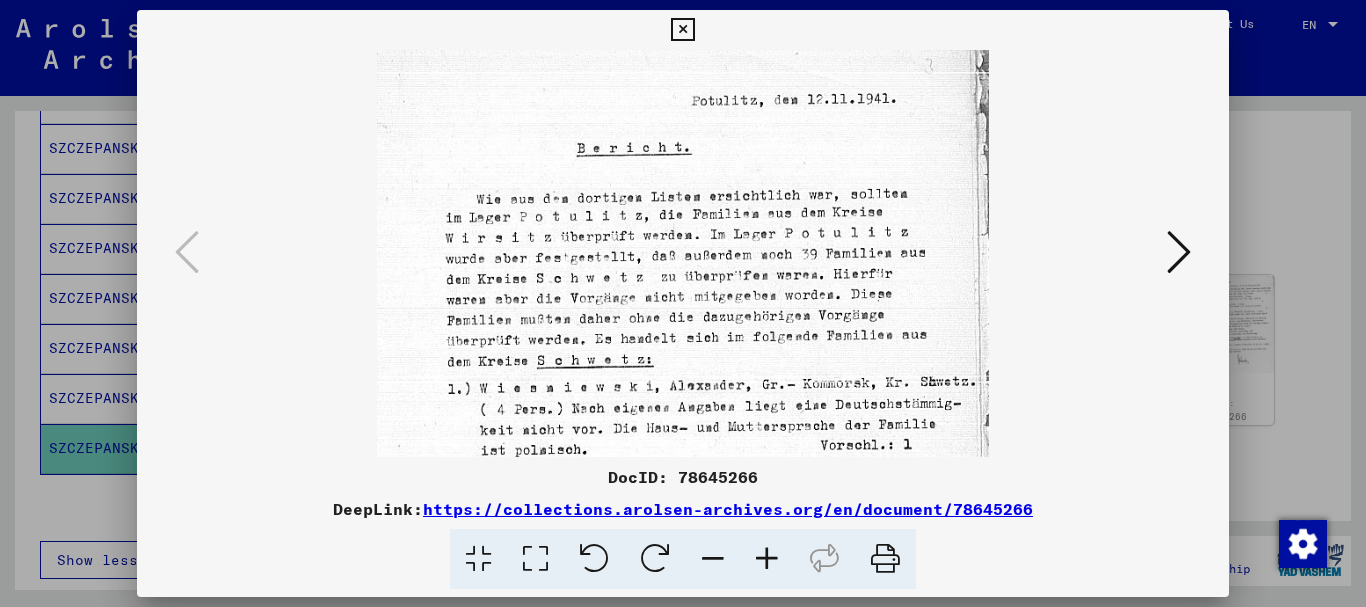 click at bounding box center [767, 559] 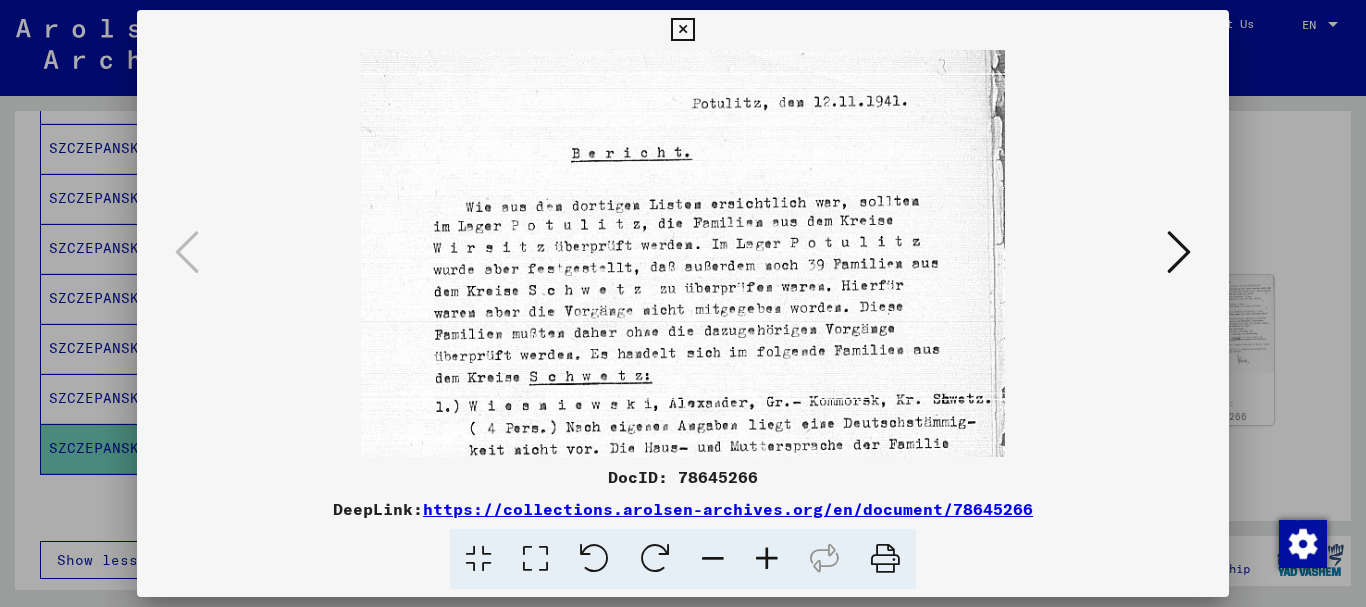click at bounding box center [767, 559] 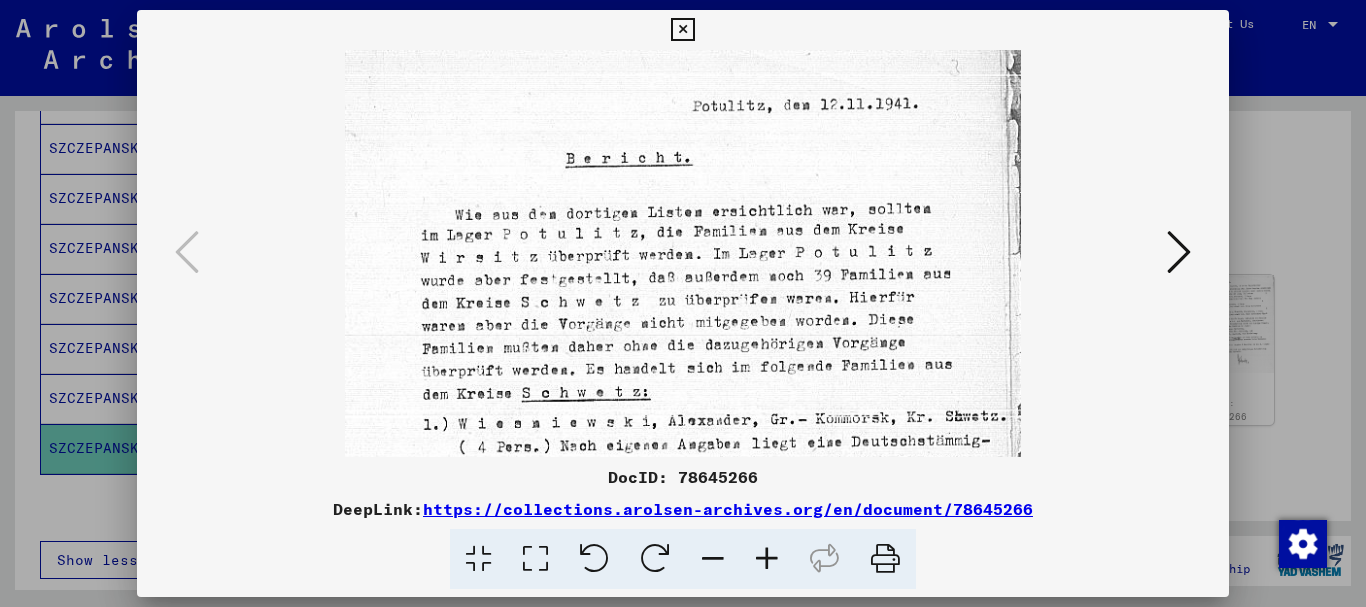 click at bounding box center [767, 559] 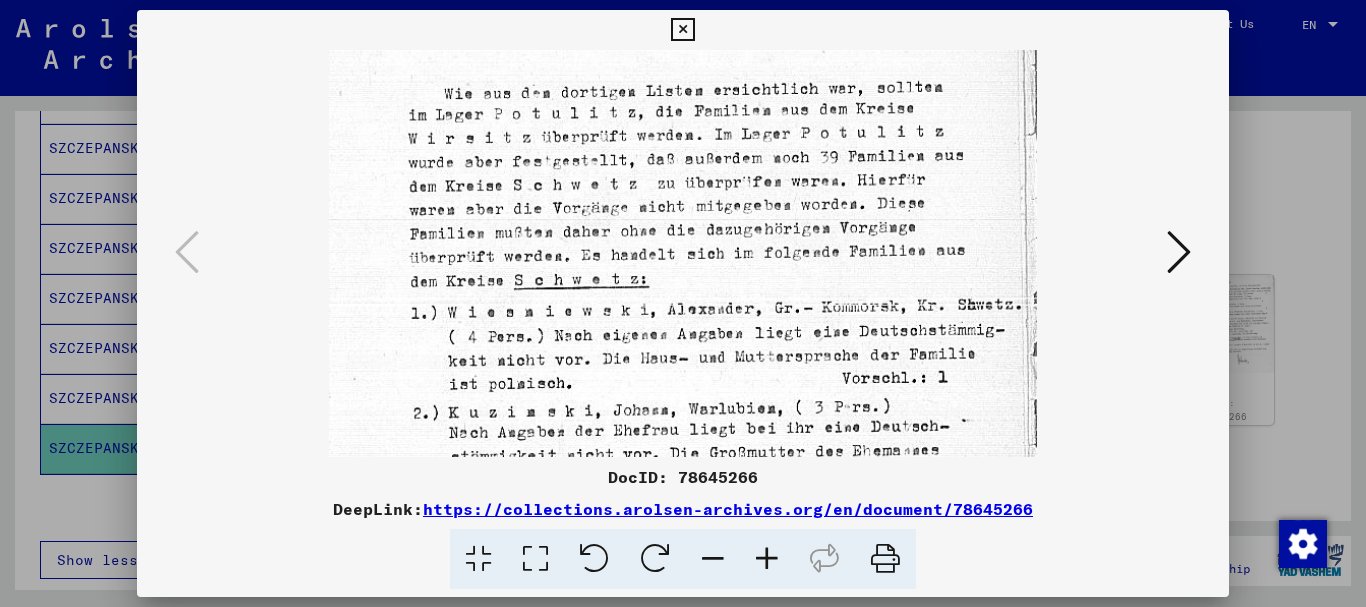 scroll, scrollTop: 135, scrollLeft: 0, axis: vertical 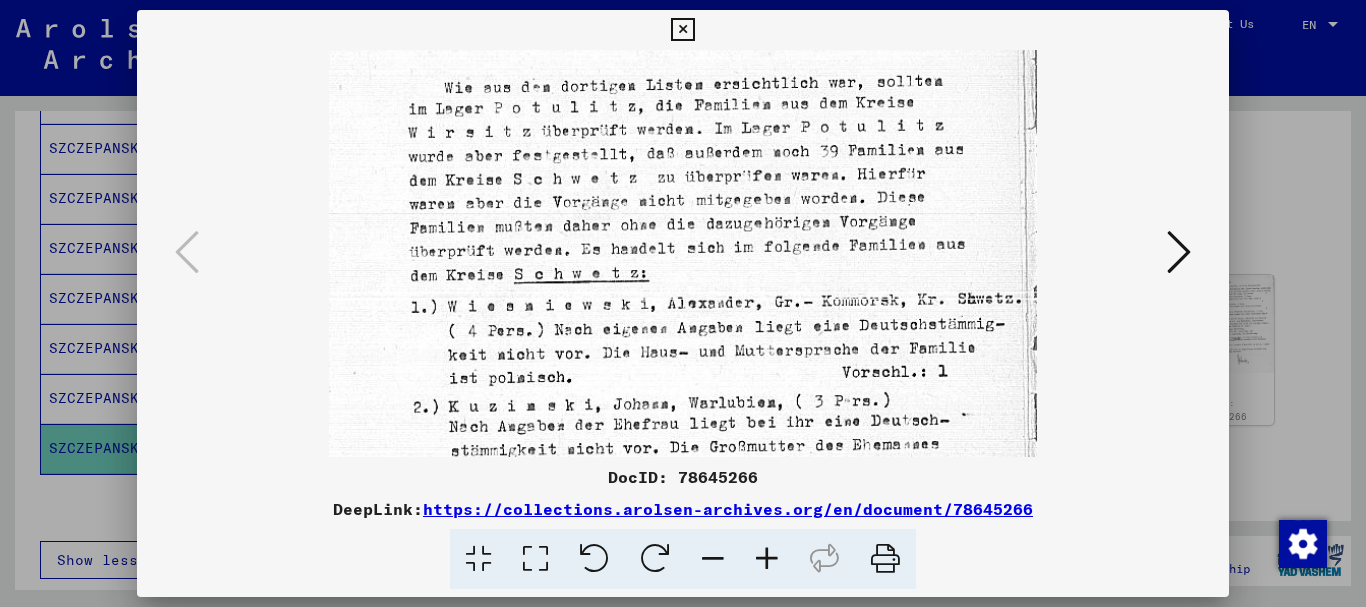drag, startPoint x: 648, startPoint y: 303, endPoint x: 657, endPoint y: 169, distance: 134.3019 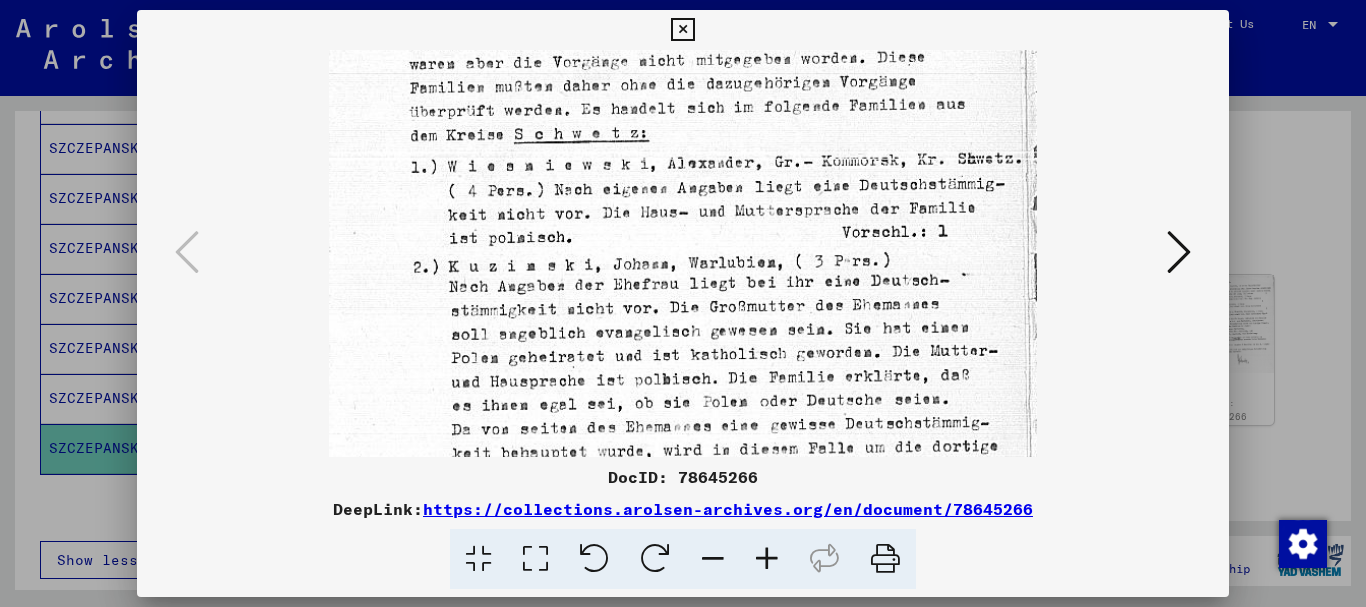 scroll, scrollTop: 327, scrollLeft: 0, axis: vertical 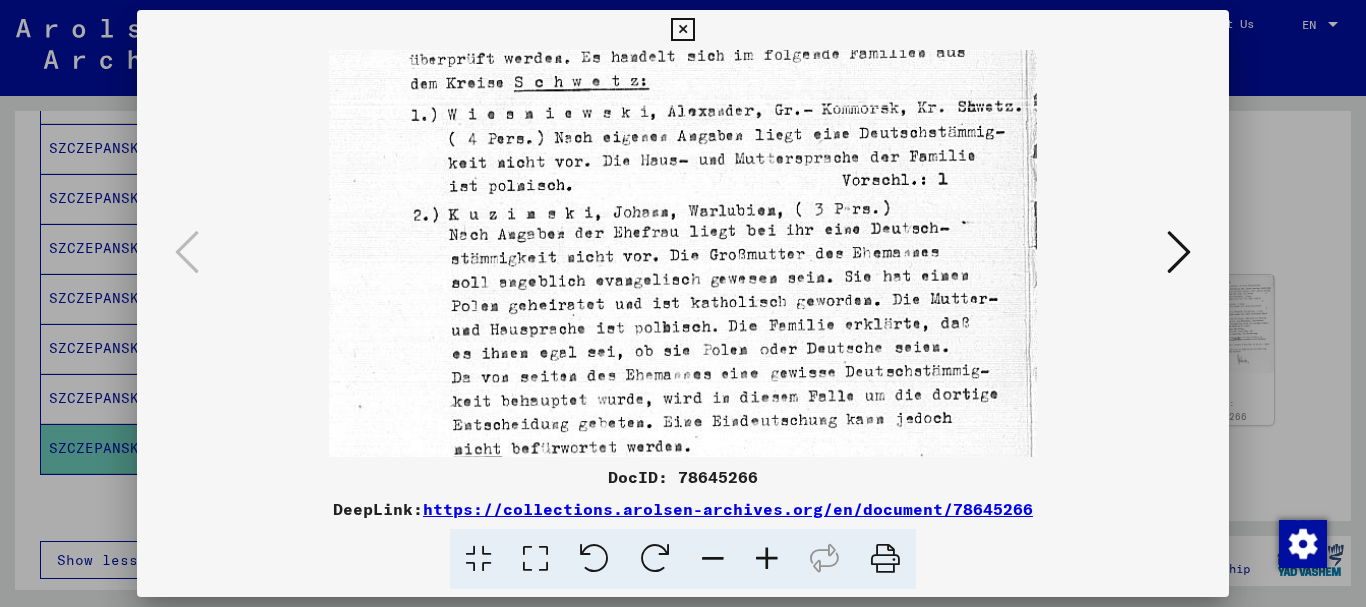 drag, startPoint x: 666, startPoint y: 360, endPoint x: 660, endPoint y: 168, distance: 192.09373 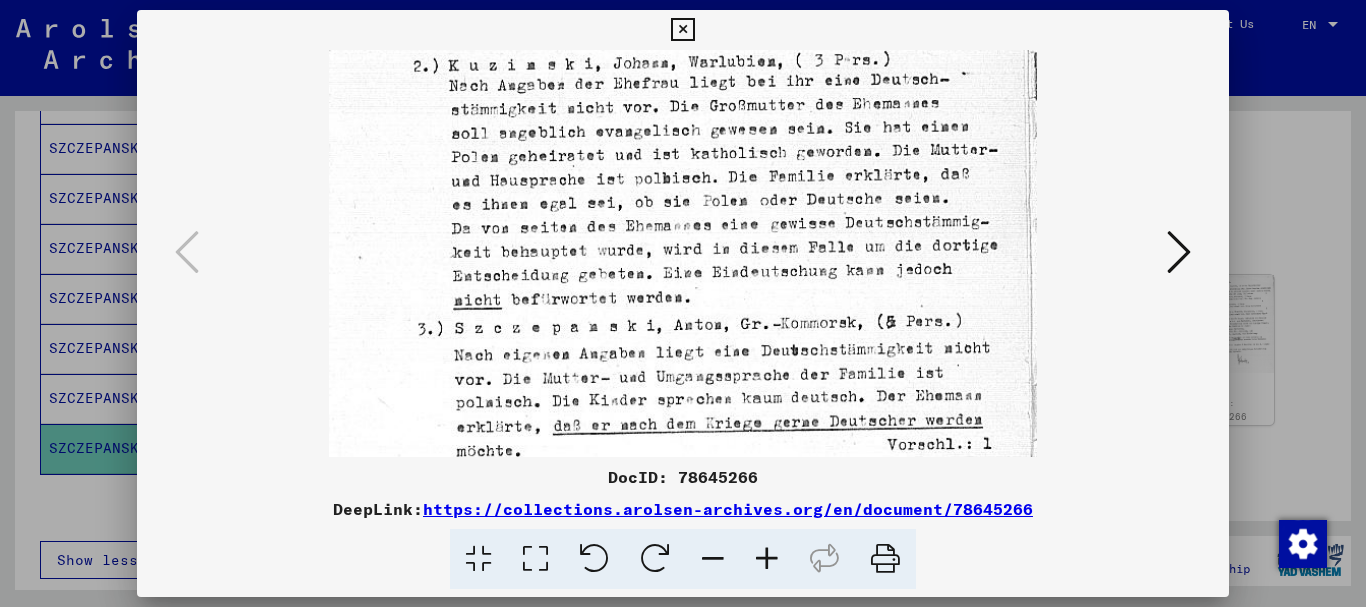 scroll, scrollTop: 487, scrollLeft: 0, axis: vertical 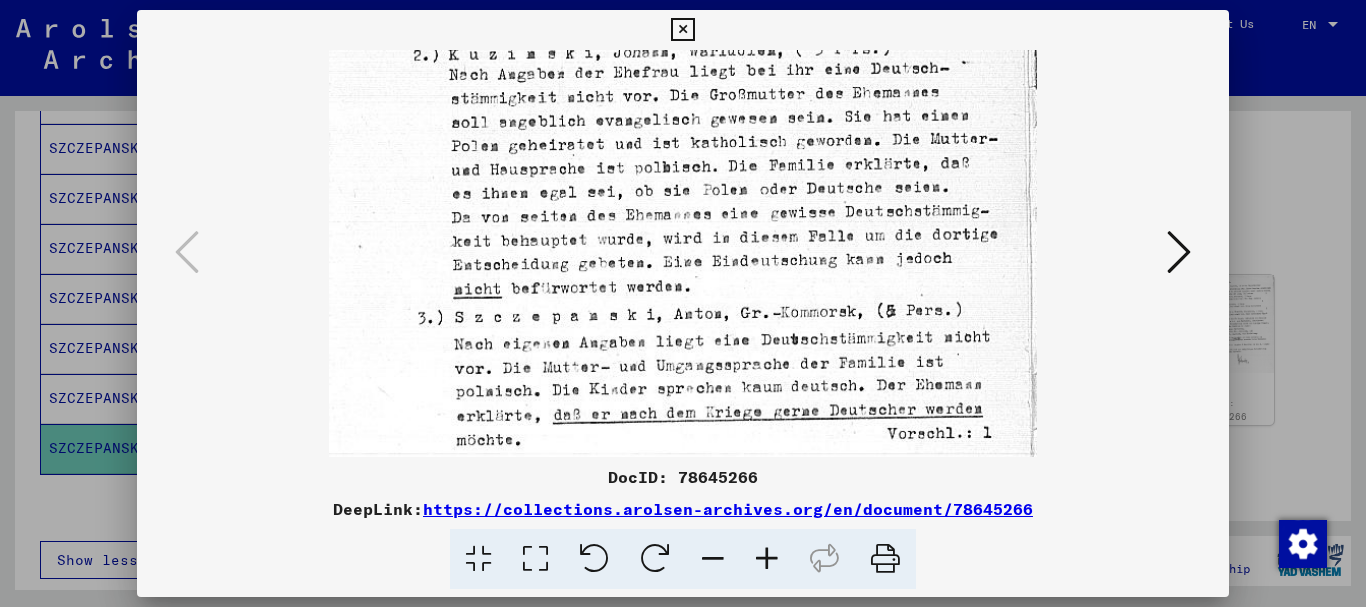 drag, startPoint x: 660, startPoint y: 327, endPoint x: 649, endPoint y: 167, distance: 160.37769 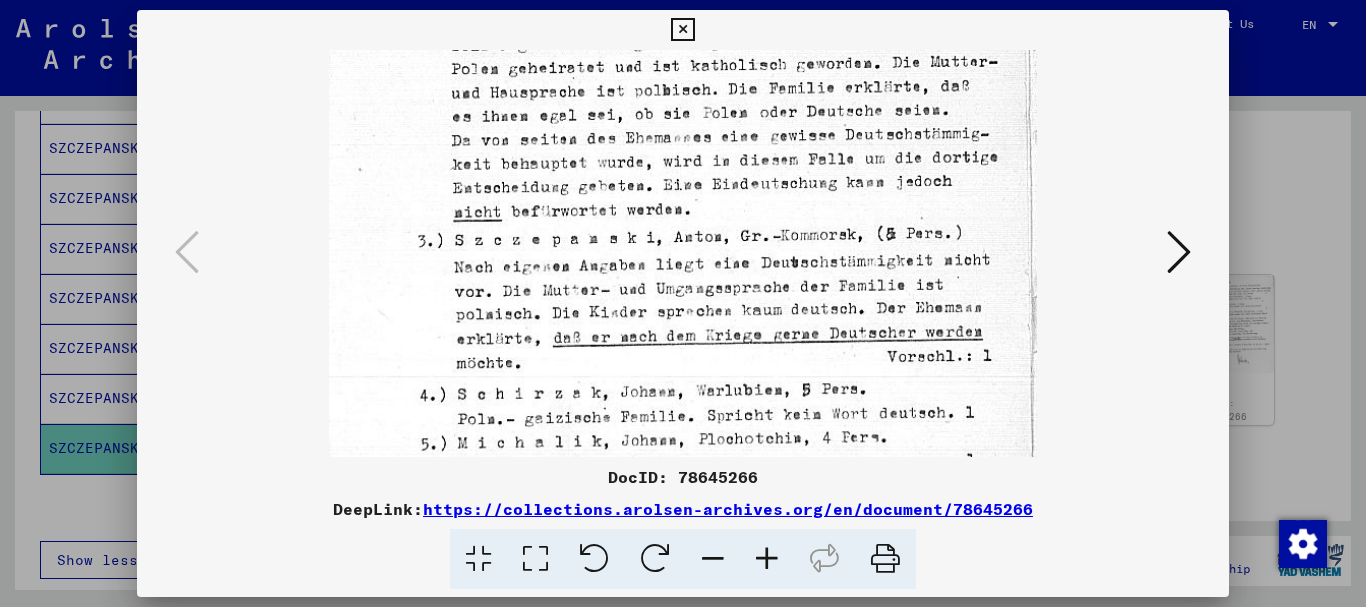 drag, startPoint x: 654, startPoint y: 287, endPoint x: 654, endPoint y: 209, distance: 78 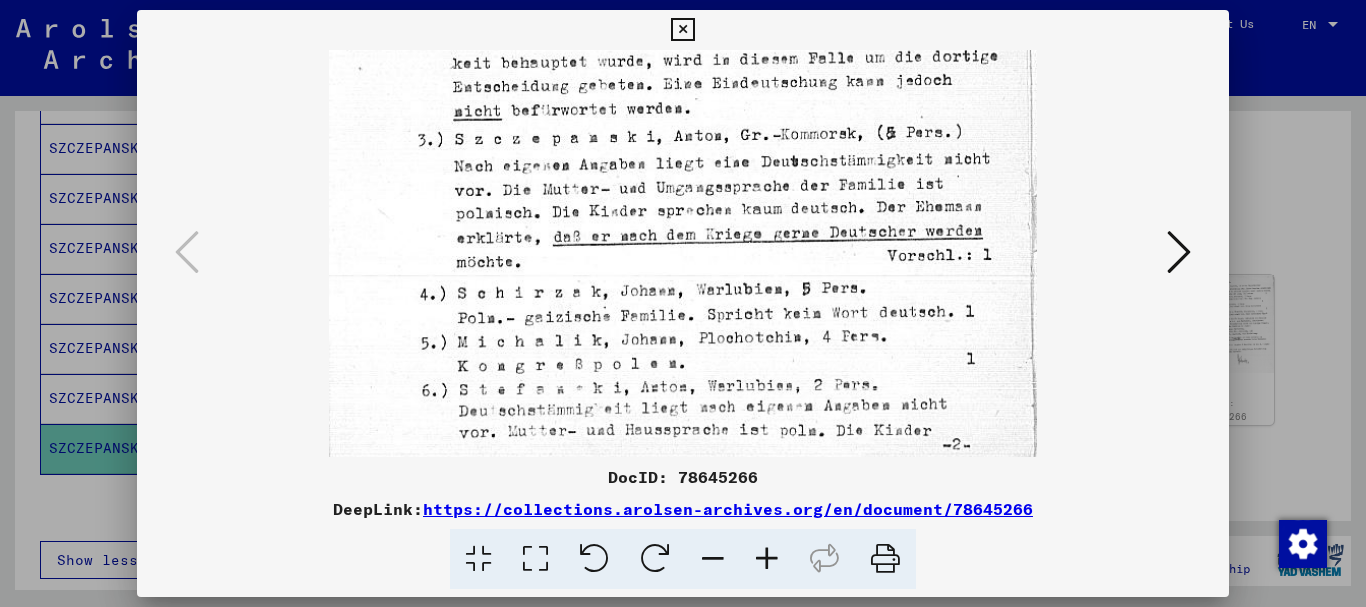 scroll, scrollTop: 668, scrollLeft: 0, axis: vertical 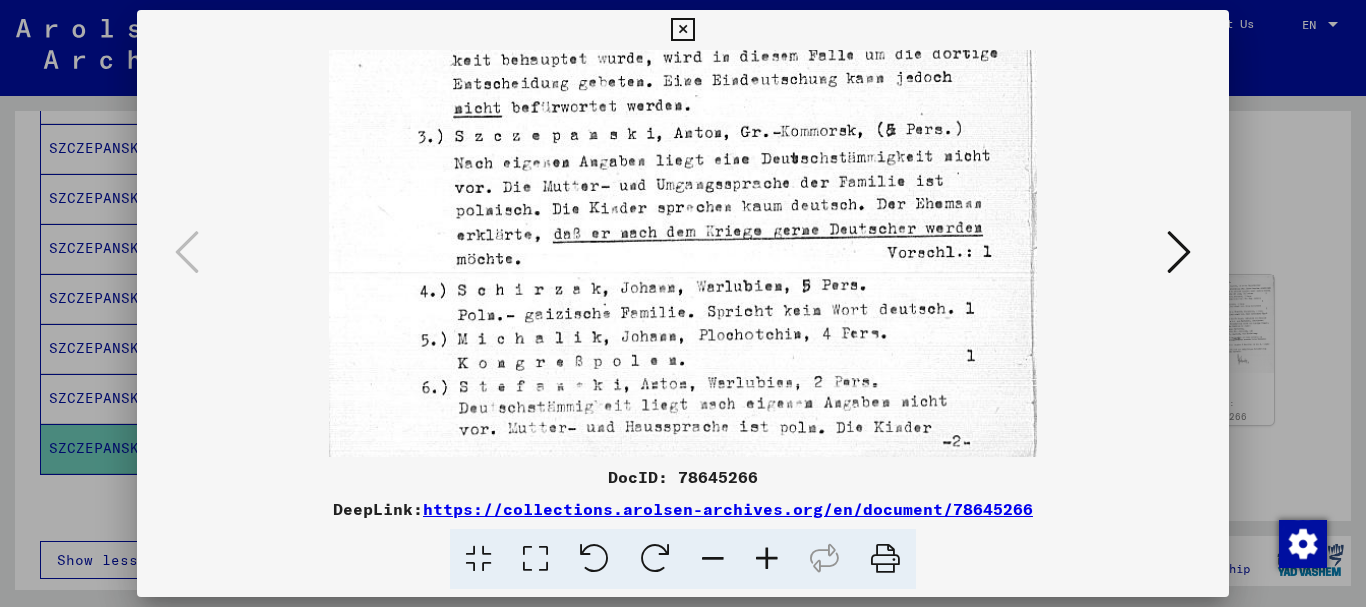 drag, startPoint x: 662, startPoint y: 303, endPoint x: 661, endPoint y: 200, distance: 103.00485 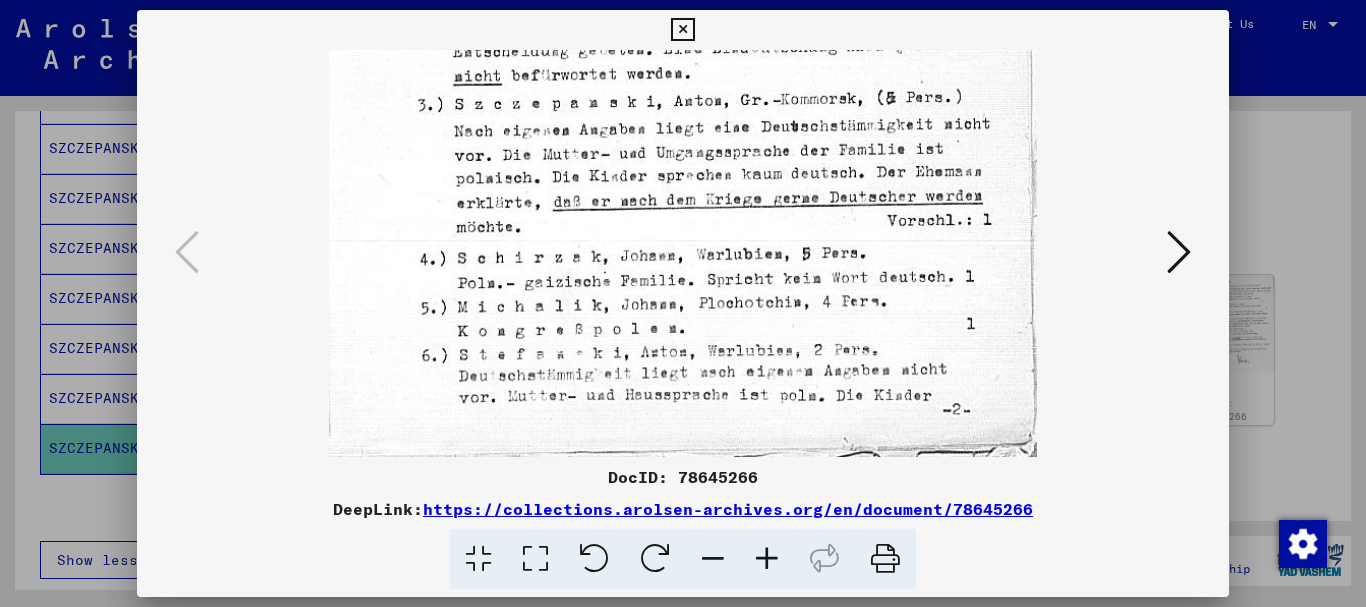 drag, startPoint x: 655, startPoint y: 304, endPoint x: 651, endPoint y: 185, distance: 119.06721 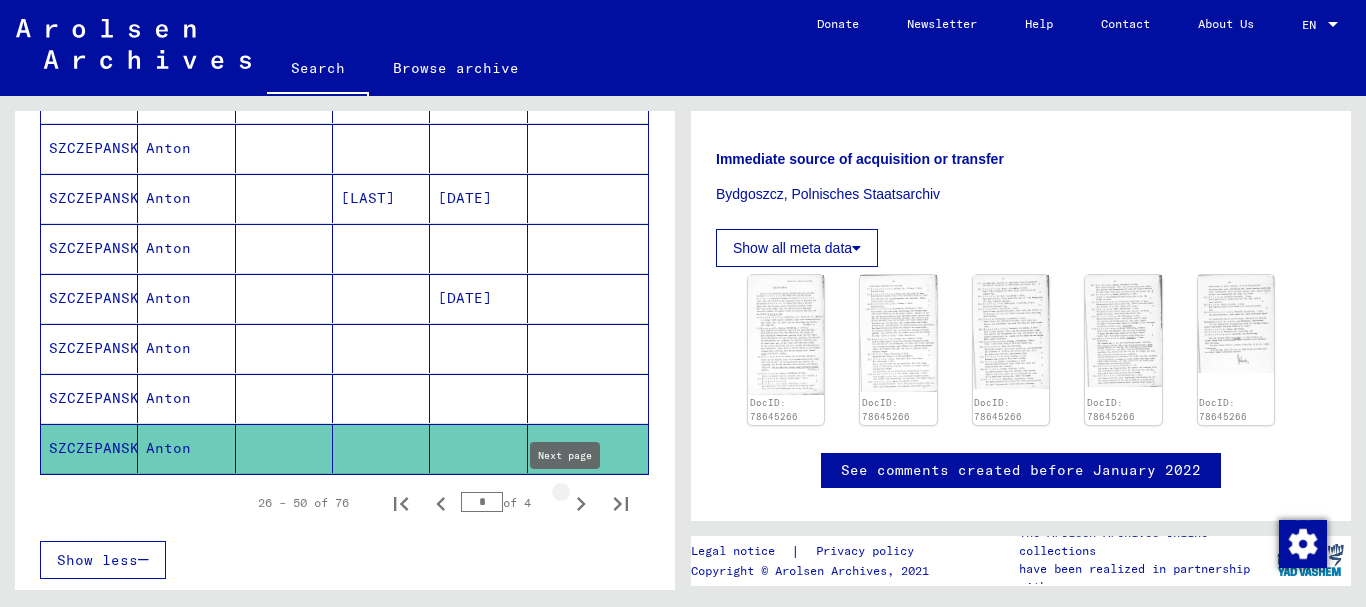 click 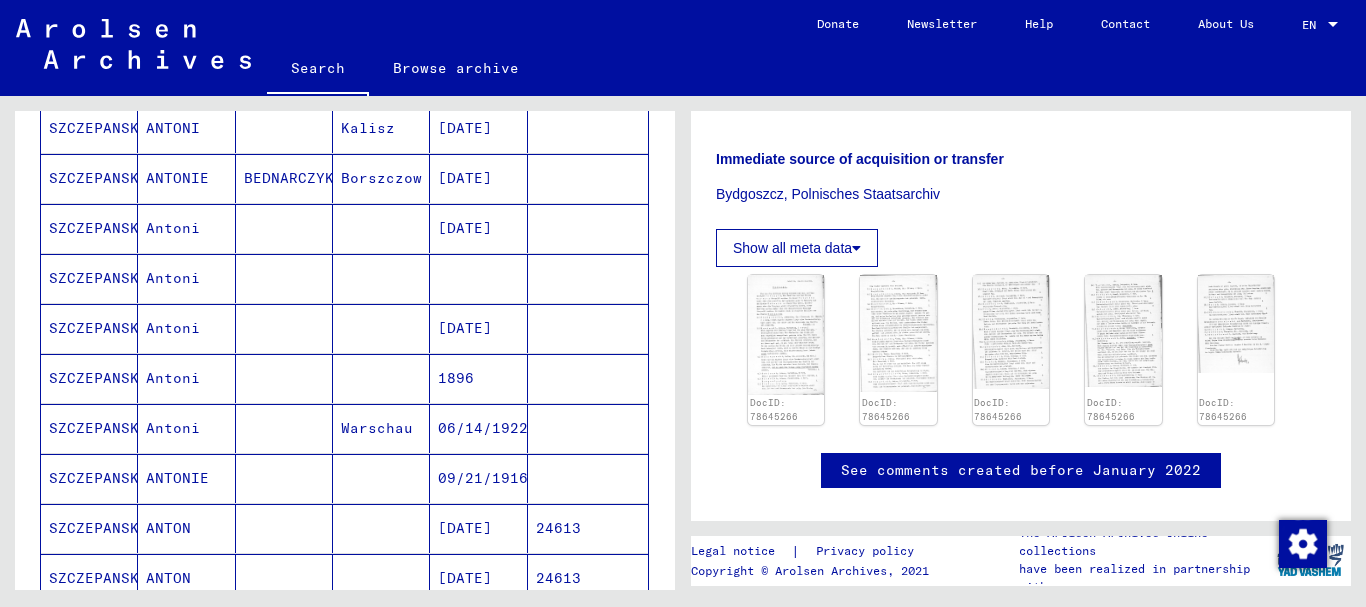 scroll, scrollTop: 381, scrollLeft: 0, axis: vertical 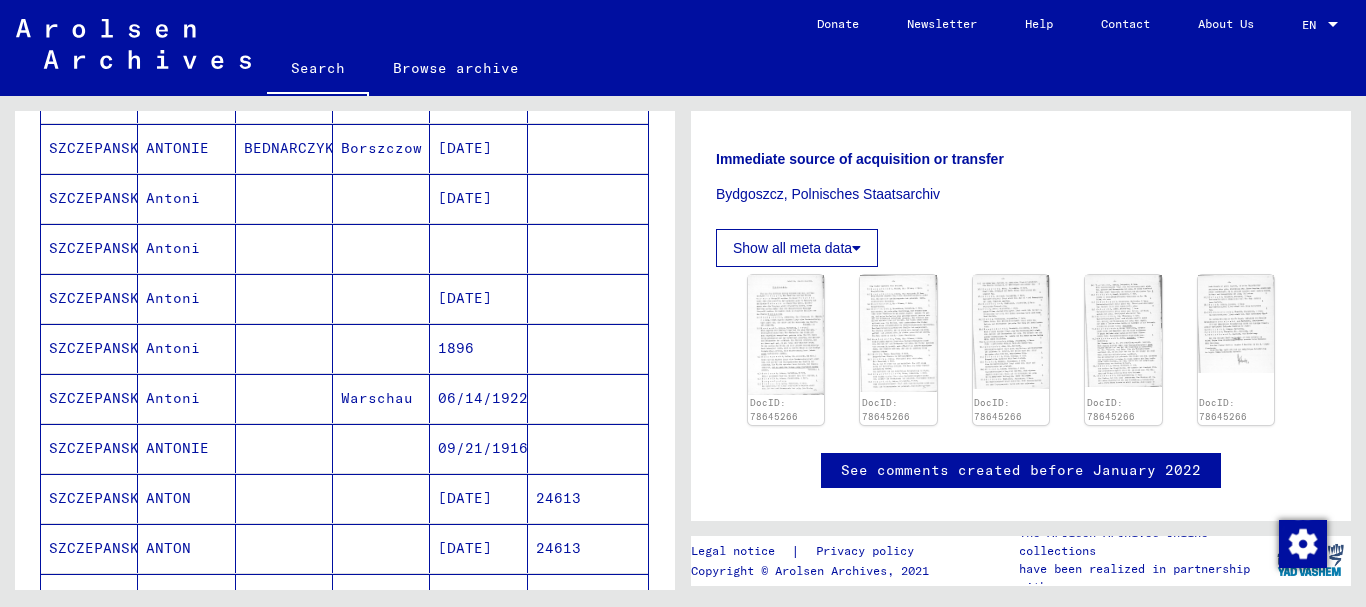 click at bounding box center [478, 298] 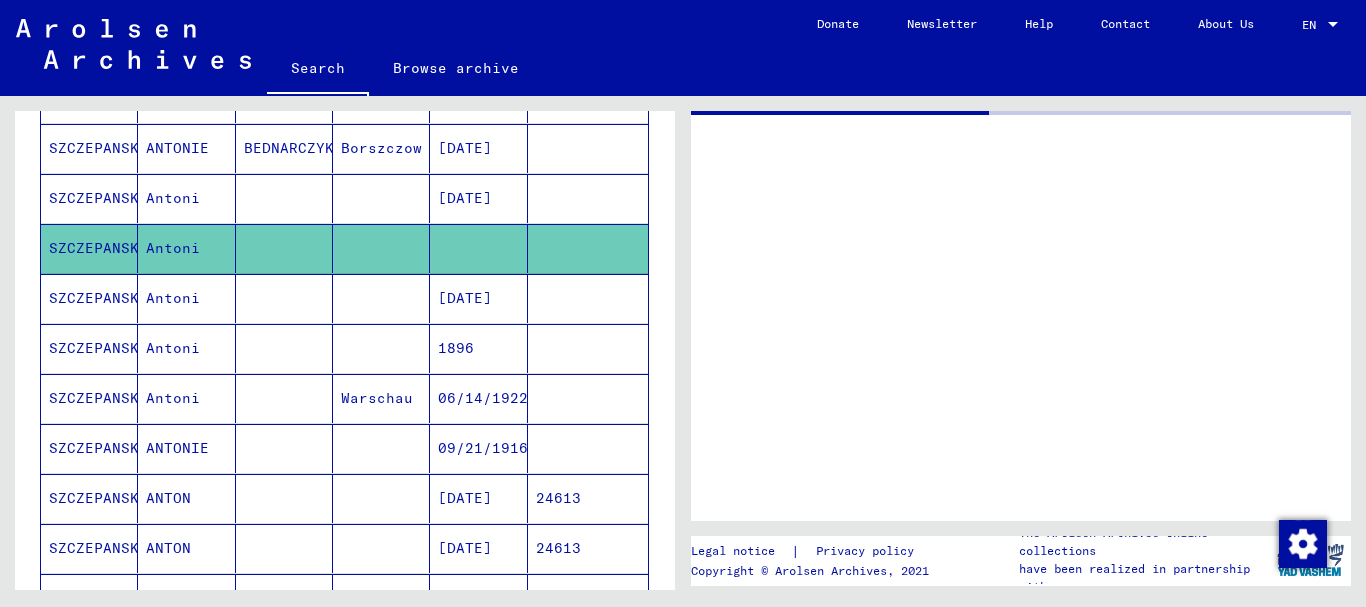 scroll, scrollTop: 0, scrollLeft: 0, axis: both 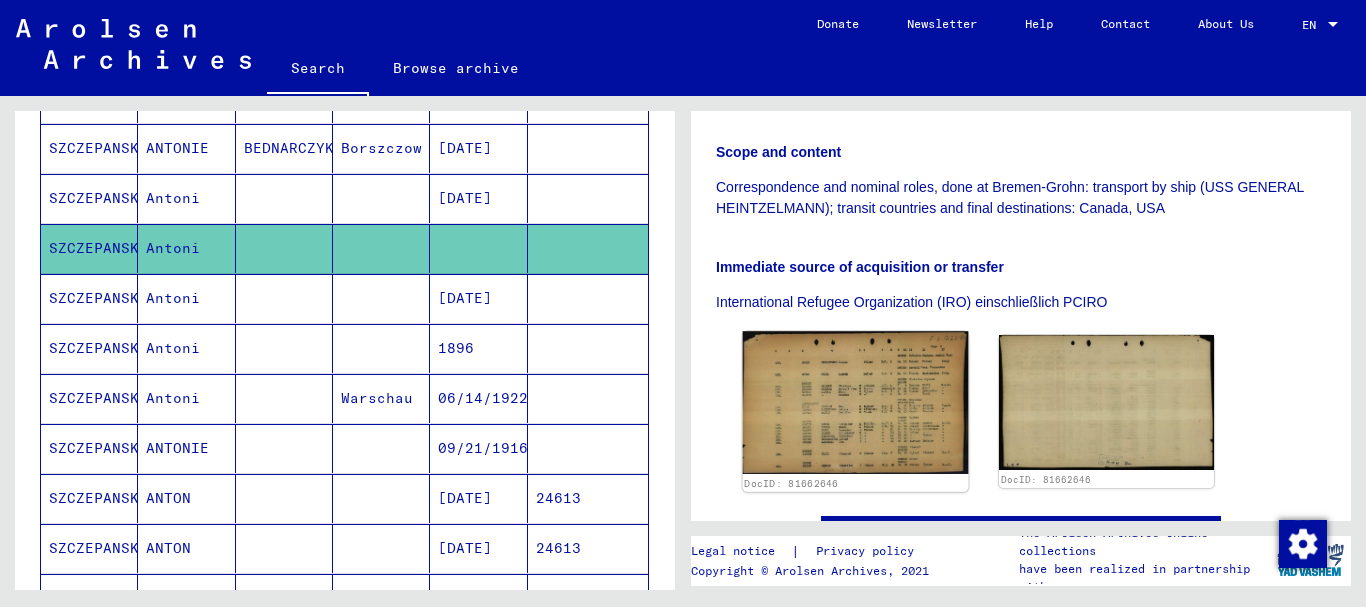 click 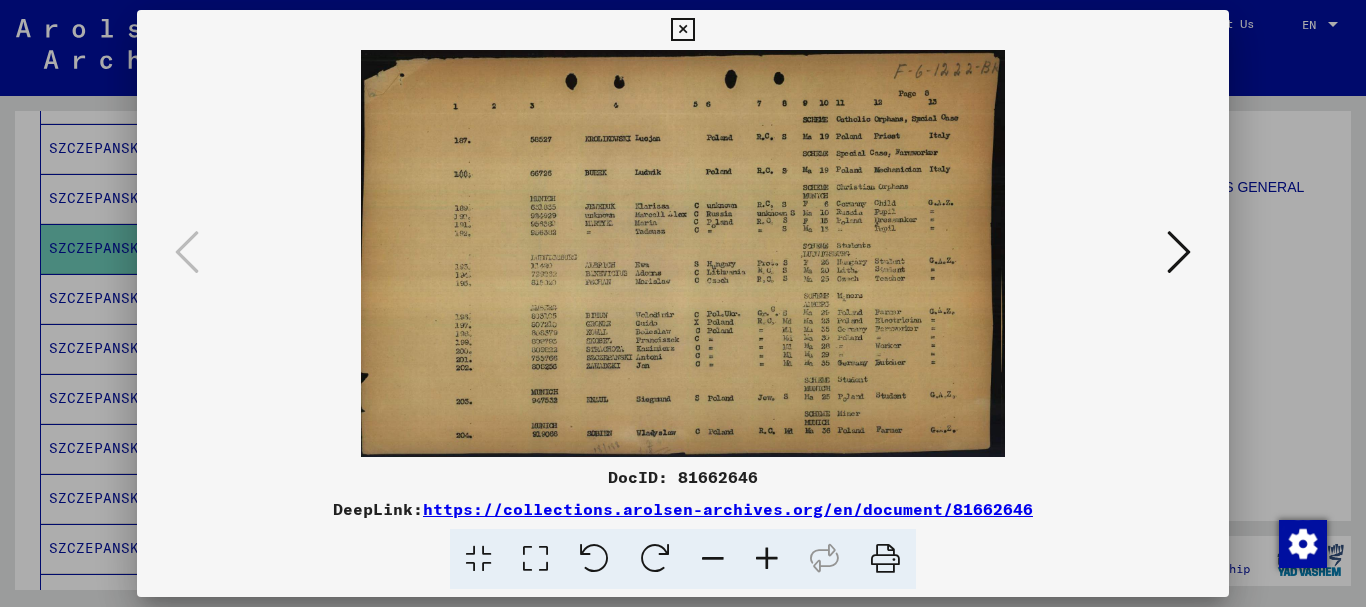 click at bounding box center [767, 559] 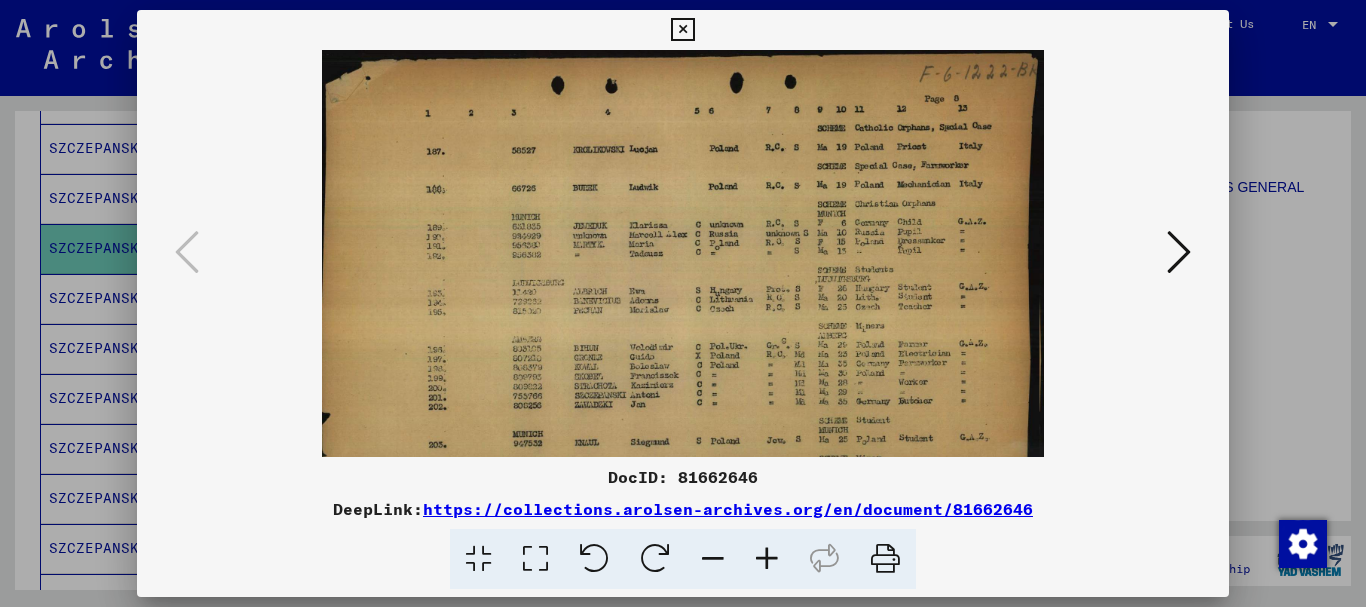 click at bounding box center (767, 559) 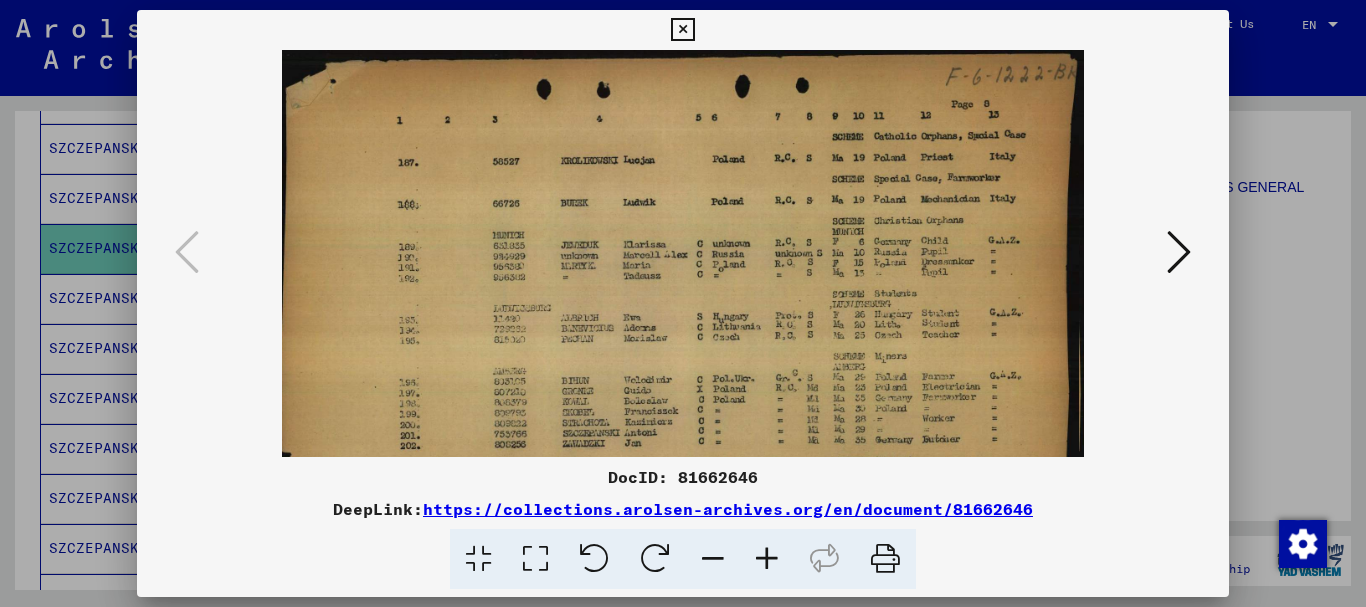 click at bounding box center [767, 559] 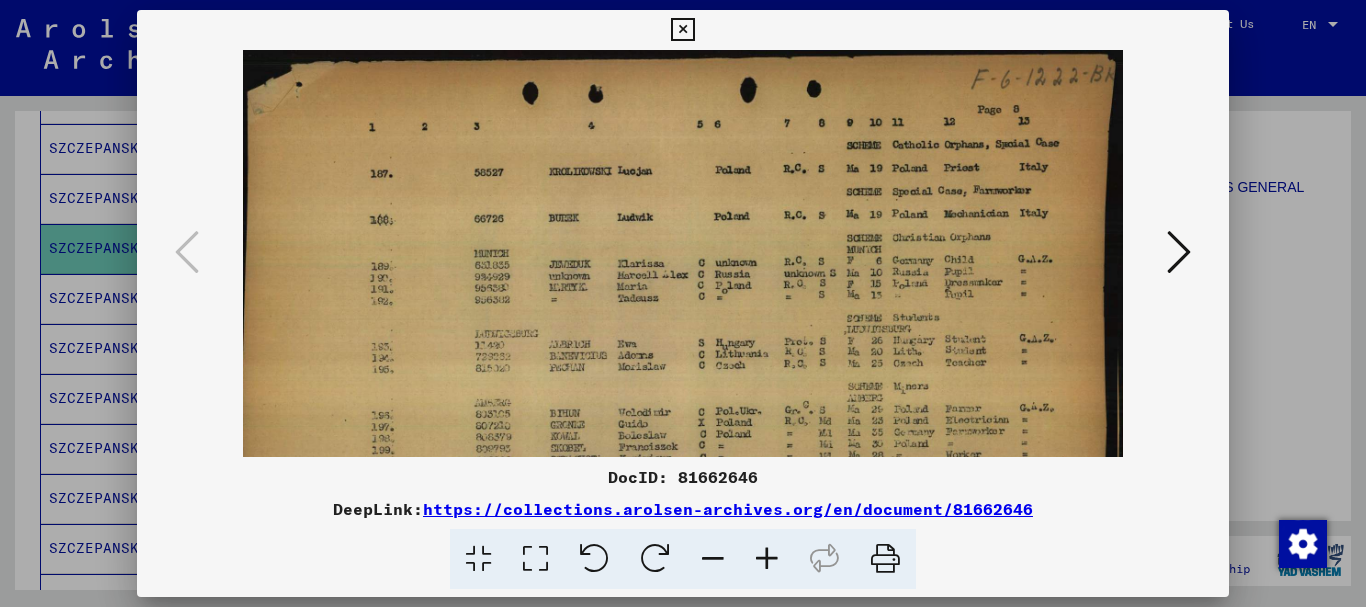 click at bounding box center [767, 559] 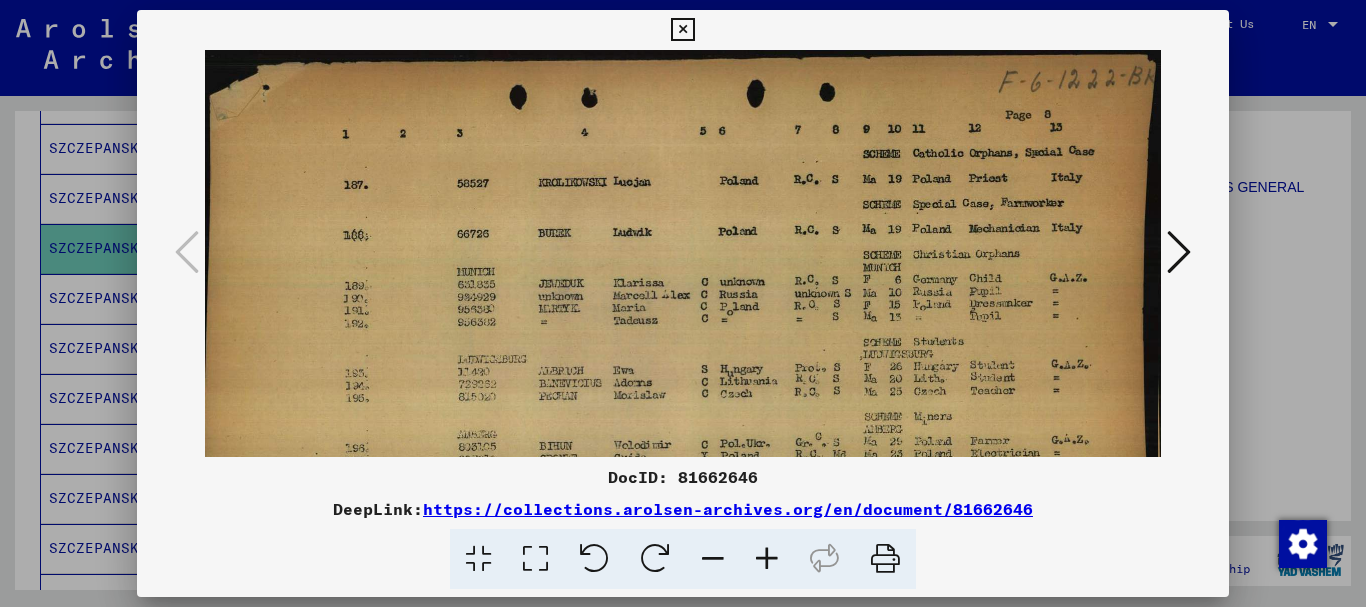 click at bounding box center [767, 559] 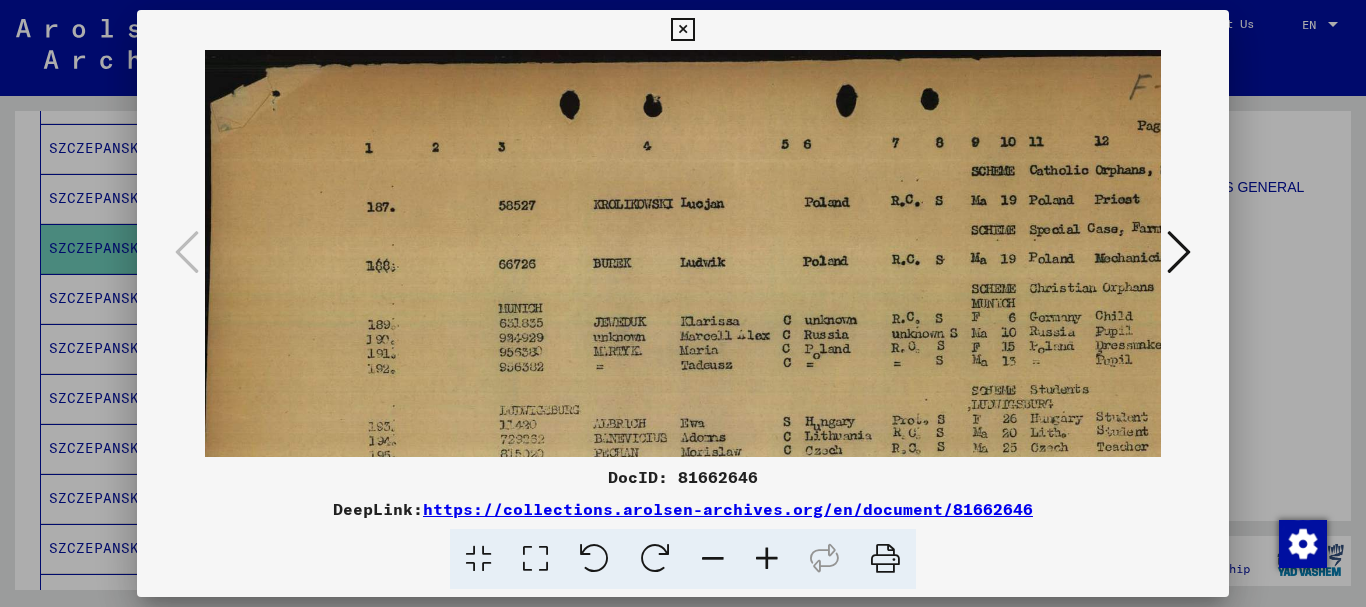 click at bounding box center [767, 559] 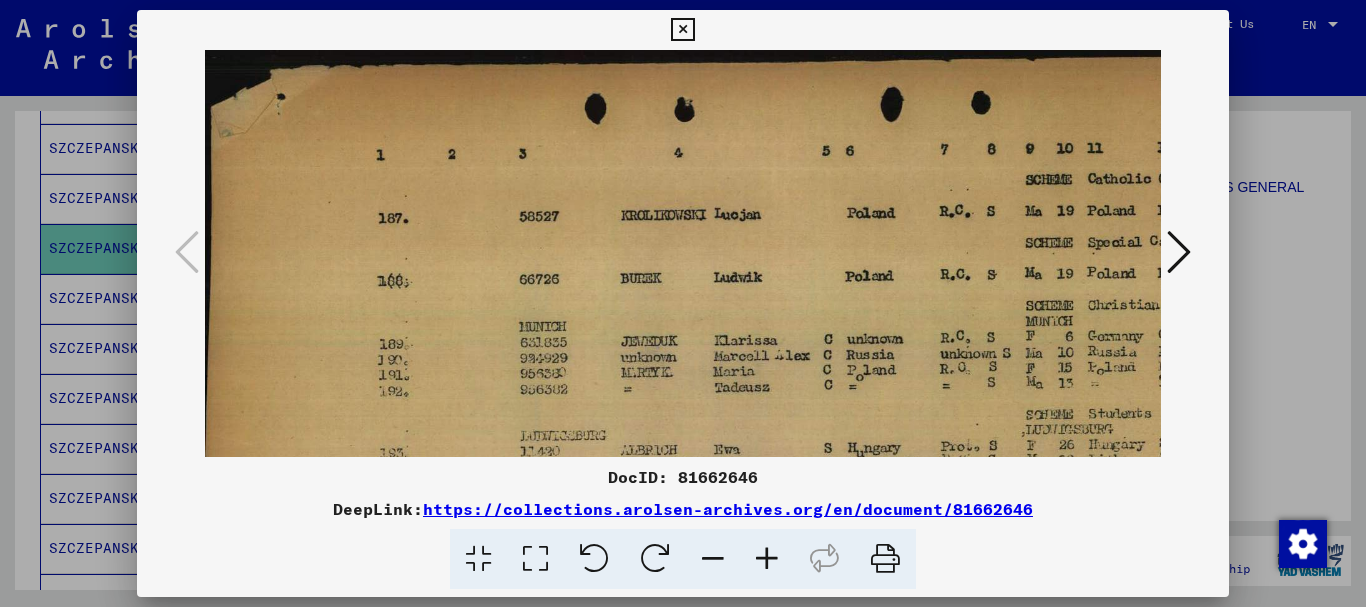 click at bounding box center (767, 559) 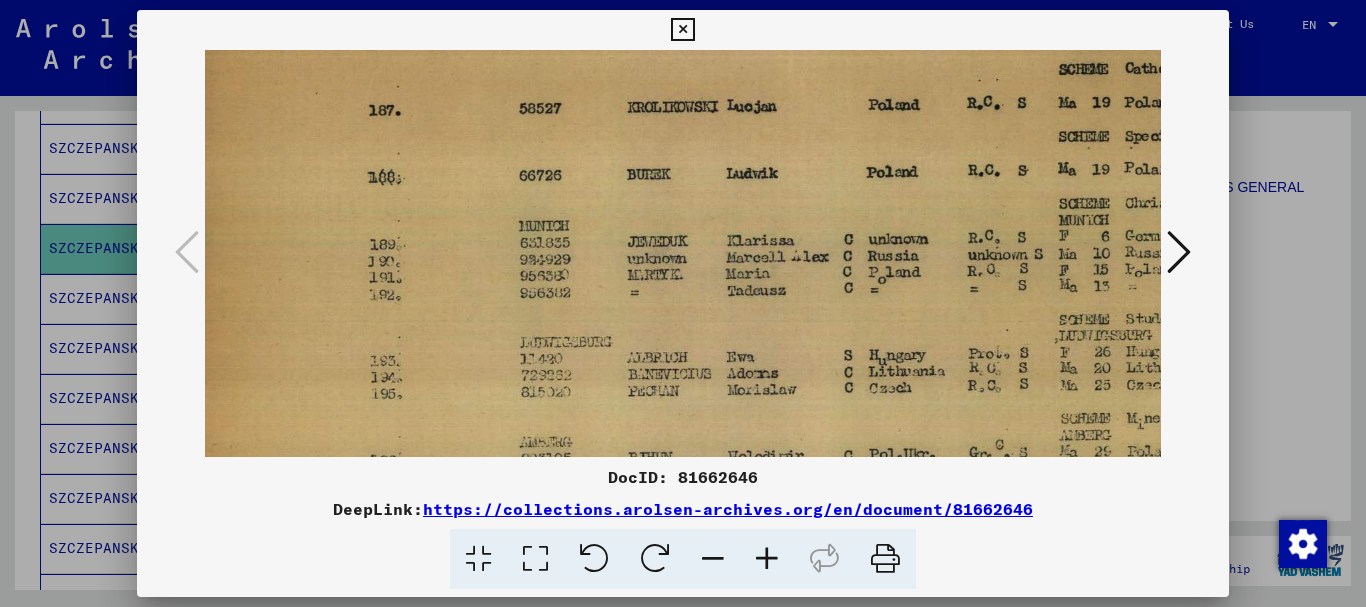 scroll, scrollTop: 116, scrollLeft: 25, axis: both 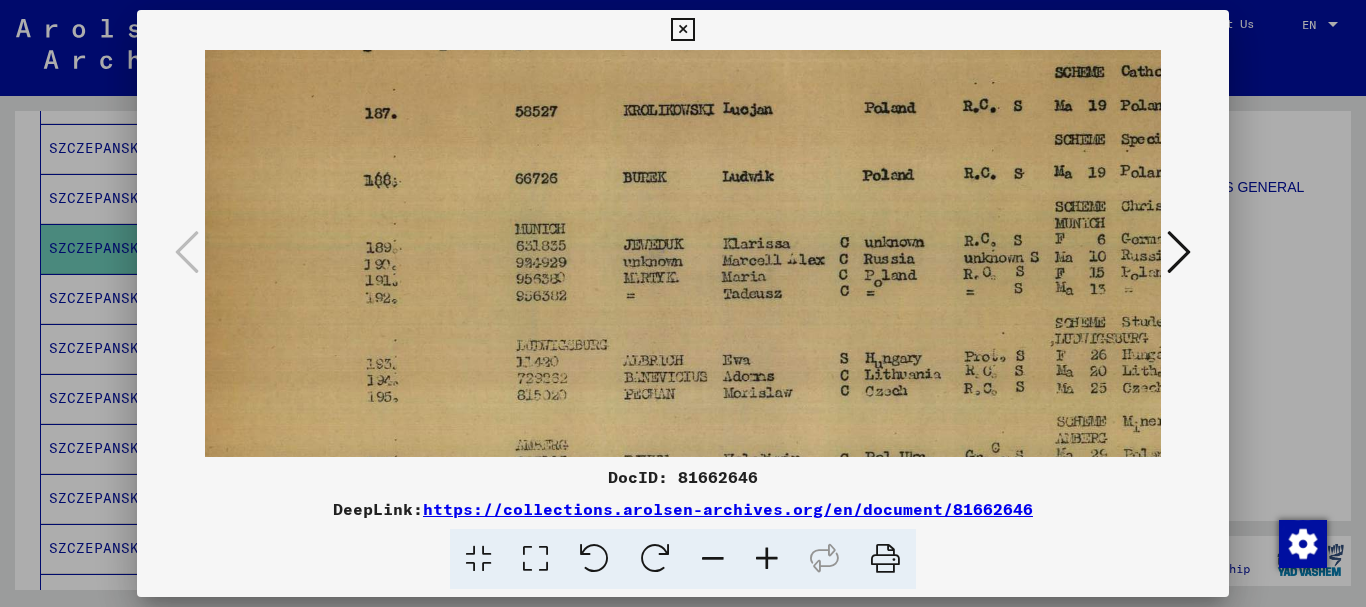 drag, startPoint x: 789, startPoint y: 363, endPoint x: 765, endPoint y: 247, distance: 118.45674 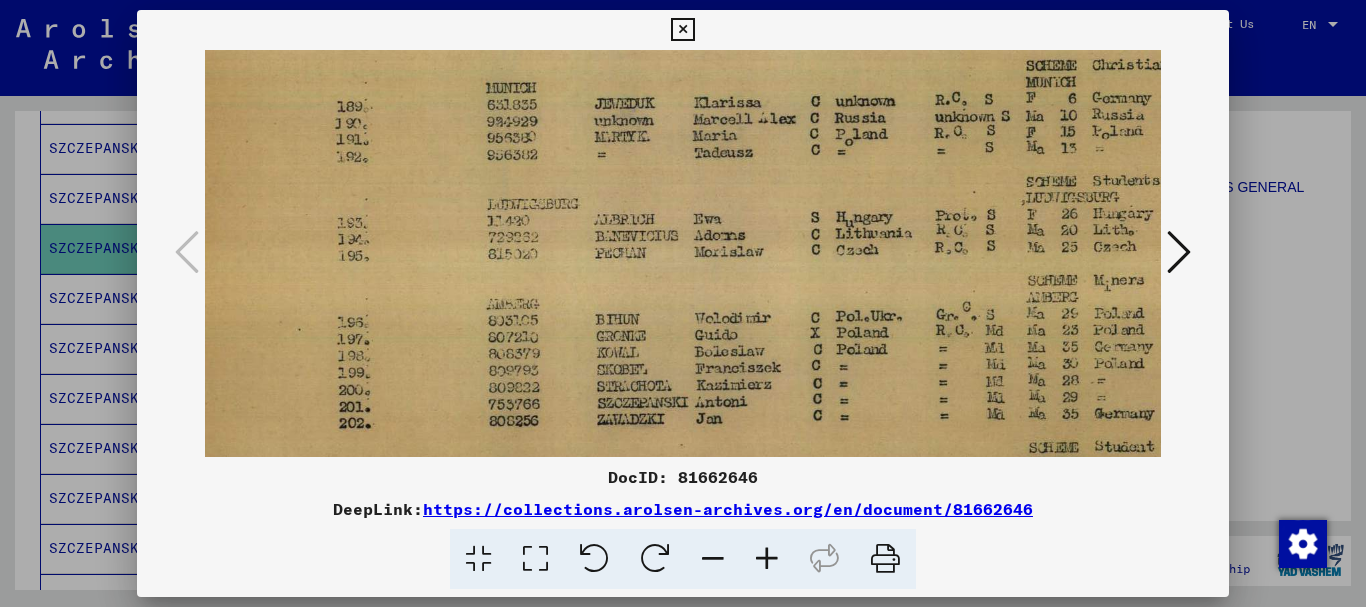 drag, startPoint x: 790, startPoint y: 336, endPoint x: 760, endPoint y: 194, distance: 145.13441 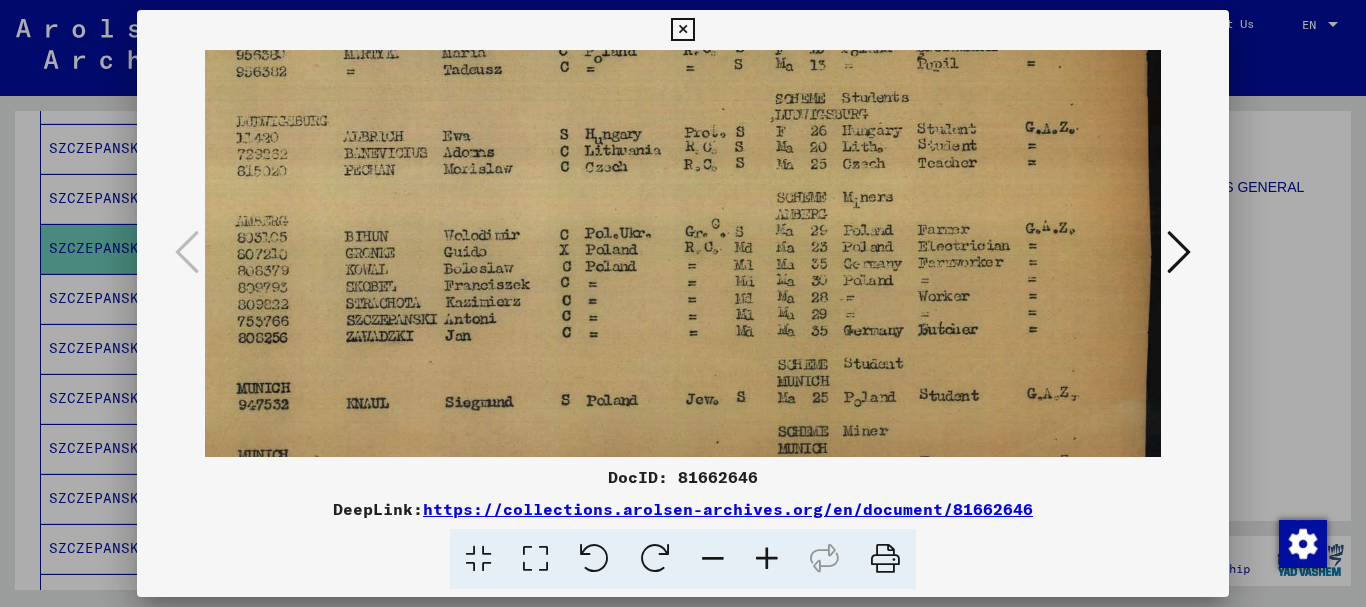 scroll, scrollTop: 340, scrollLeft: 306, axis: both 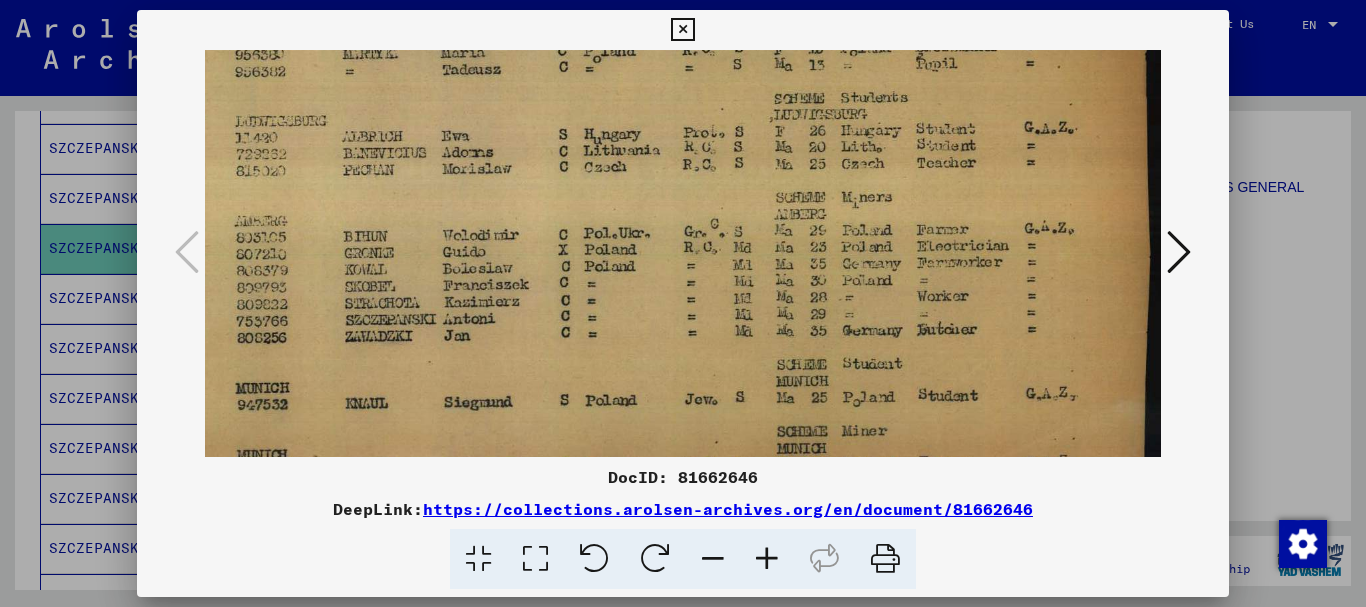 drag, startPoint x: 753, startPoint y: 332, endPoint x: 501, endPoint y: 250, distance: 265.00565 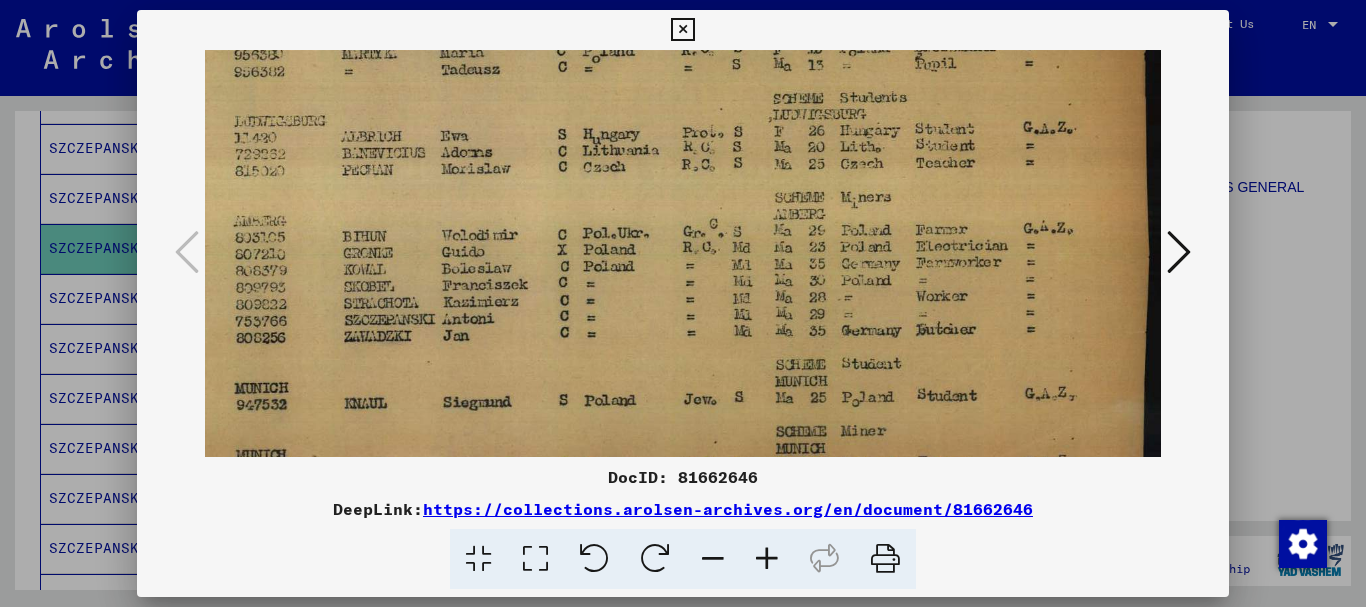 click at bounding box center [682, 30] 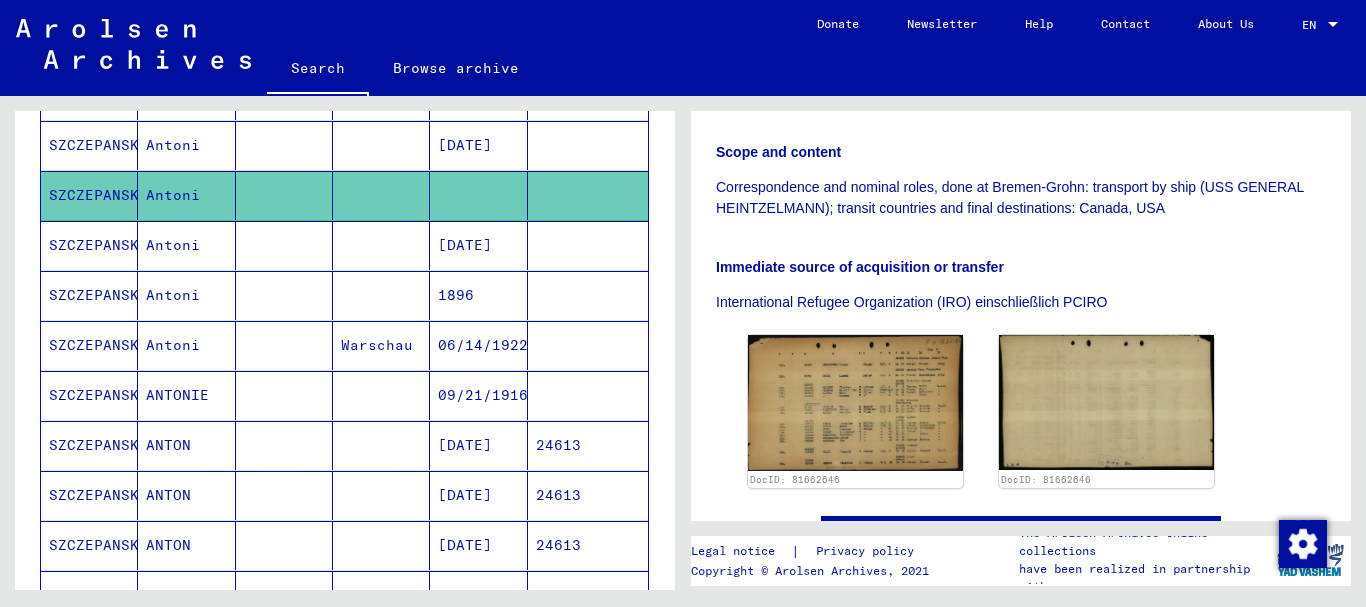 scroll, scrollTop: 481, scrollLeft: 0, axis: vertical 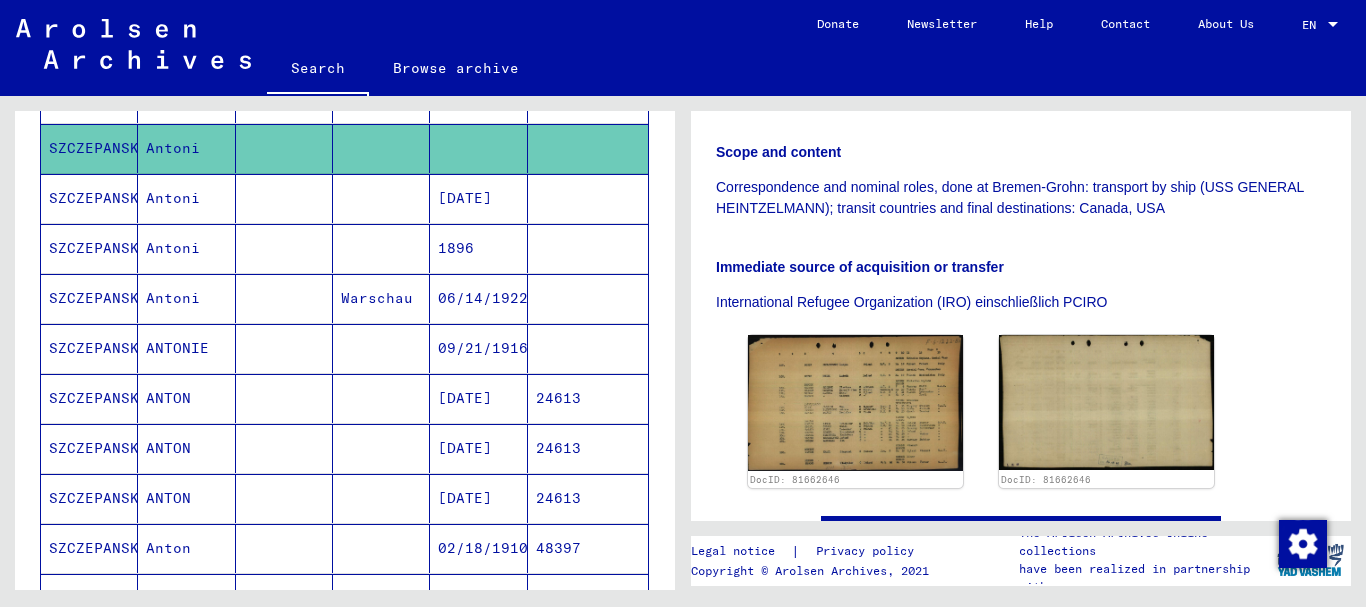 click on "[DATE]" at bounding box center (478, 448) 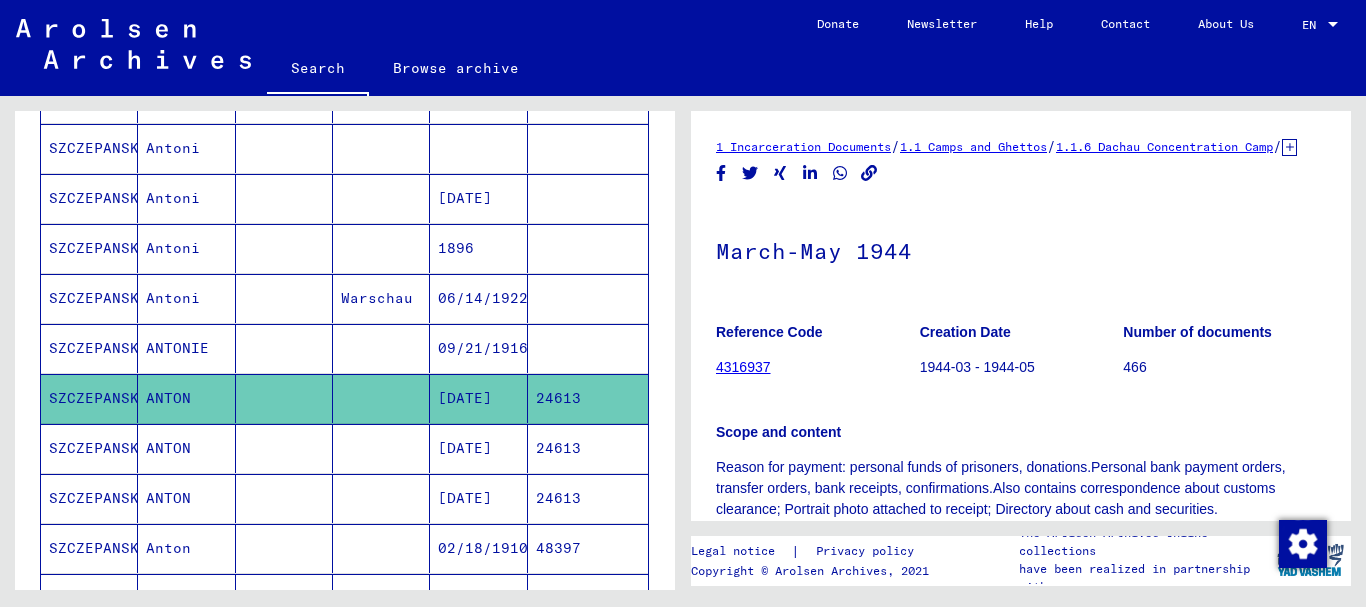 scroll, scrollTop: 0, scrollLeft: 0, axis: both 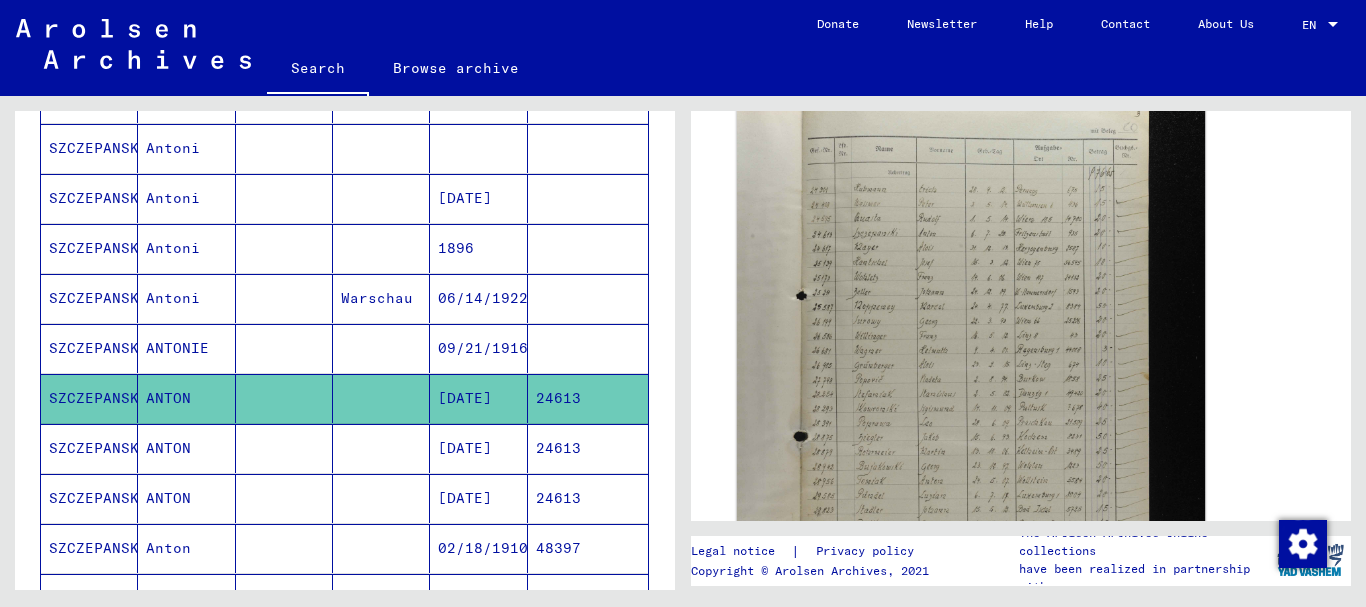click 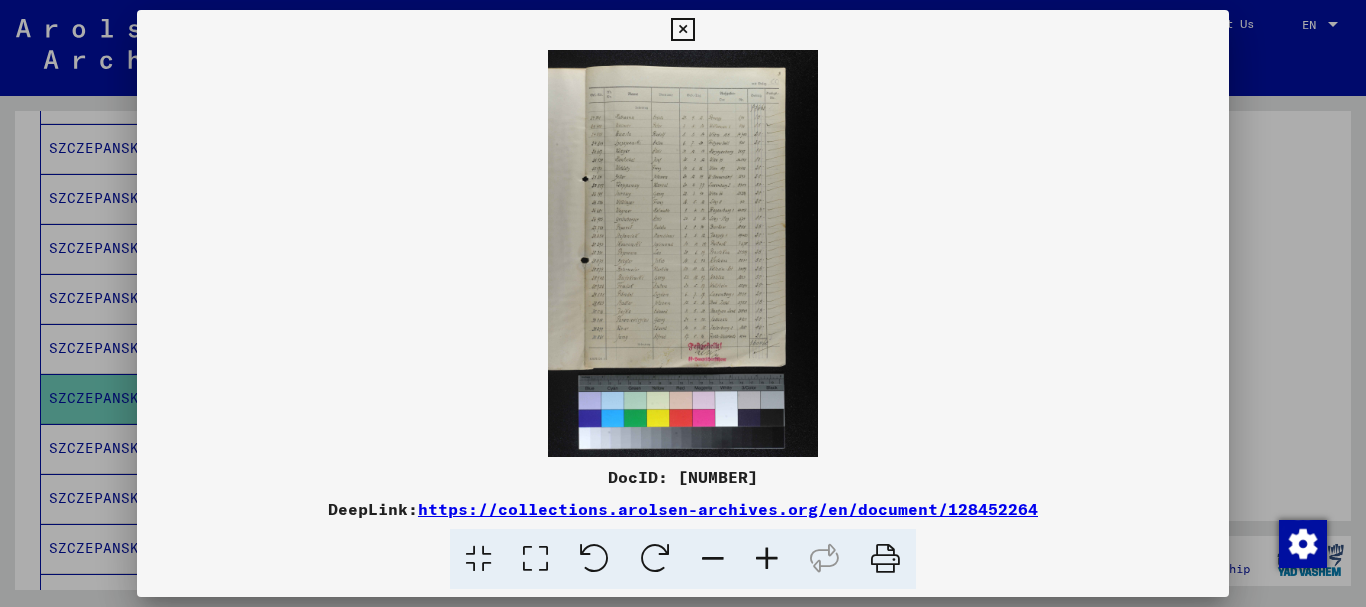 click at bounding box center (767, 559) 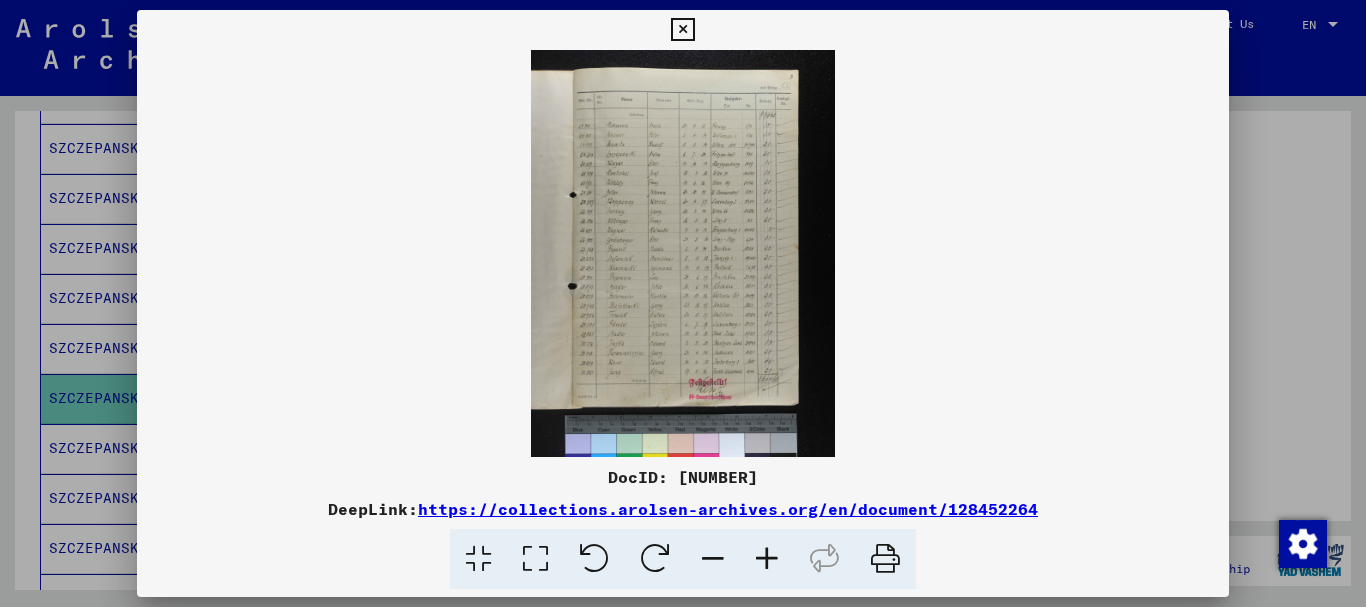 click at bounding box center (767, 559) 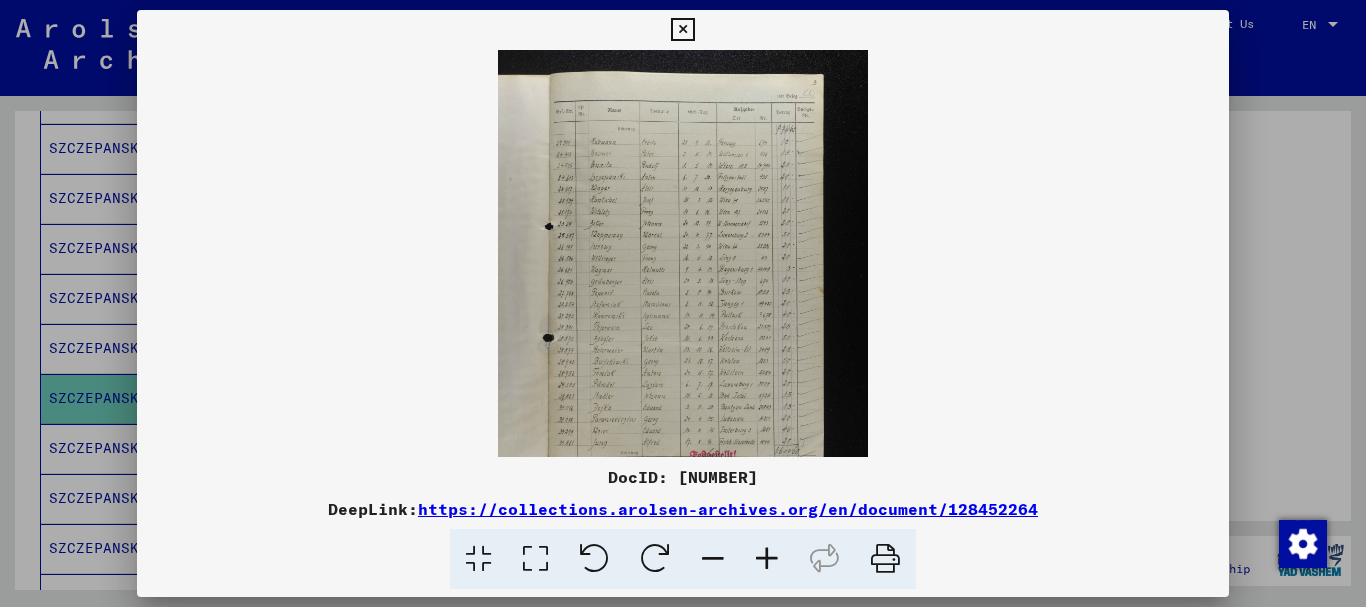 click at bounding box center [767, 559] 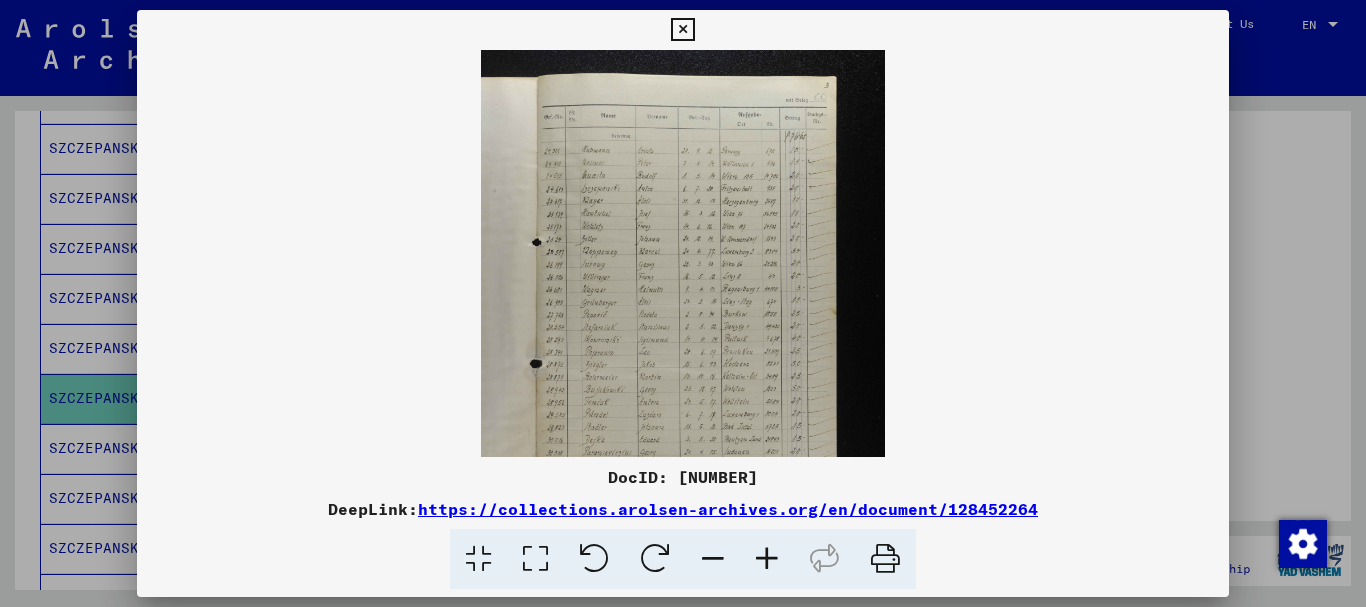 click at bounding box center (767, 559) 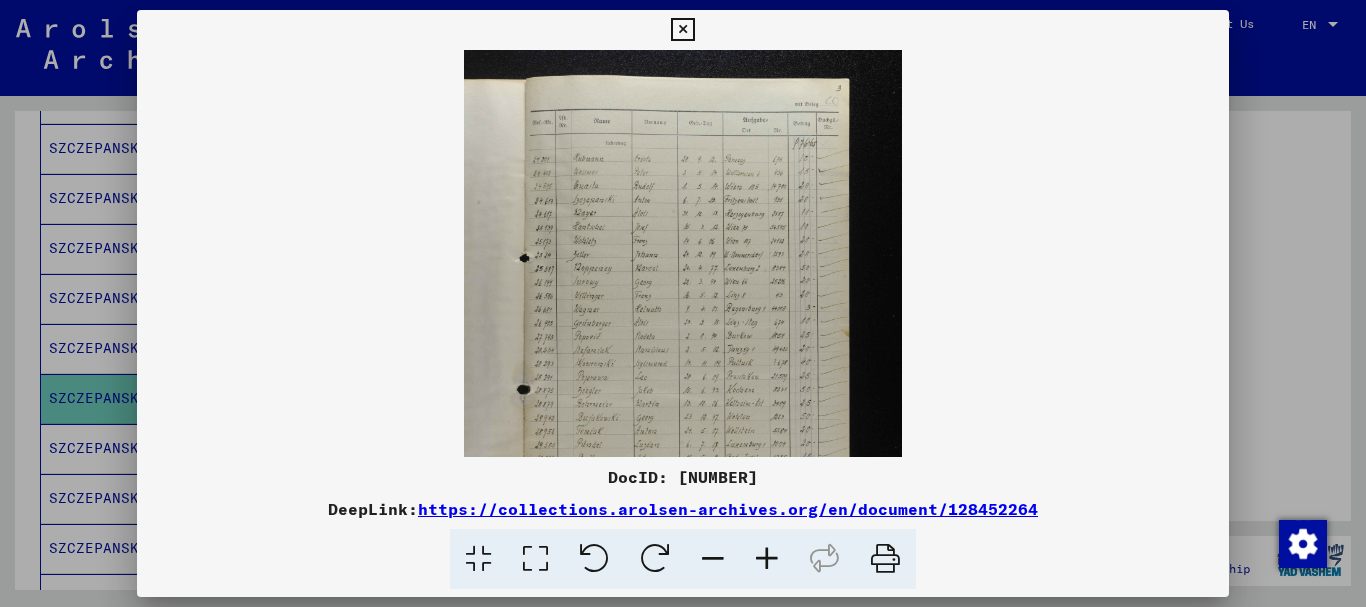 click at bounding box center [767, 559] 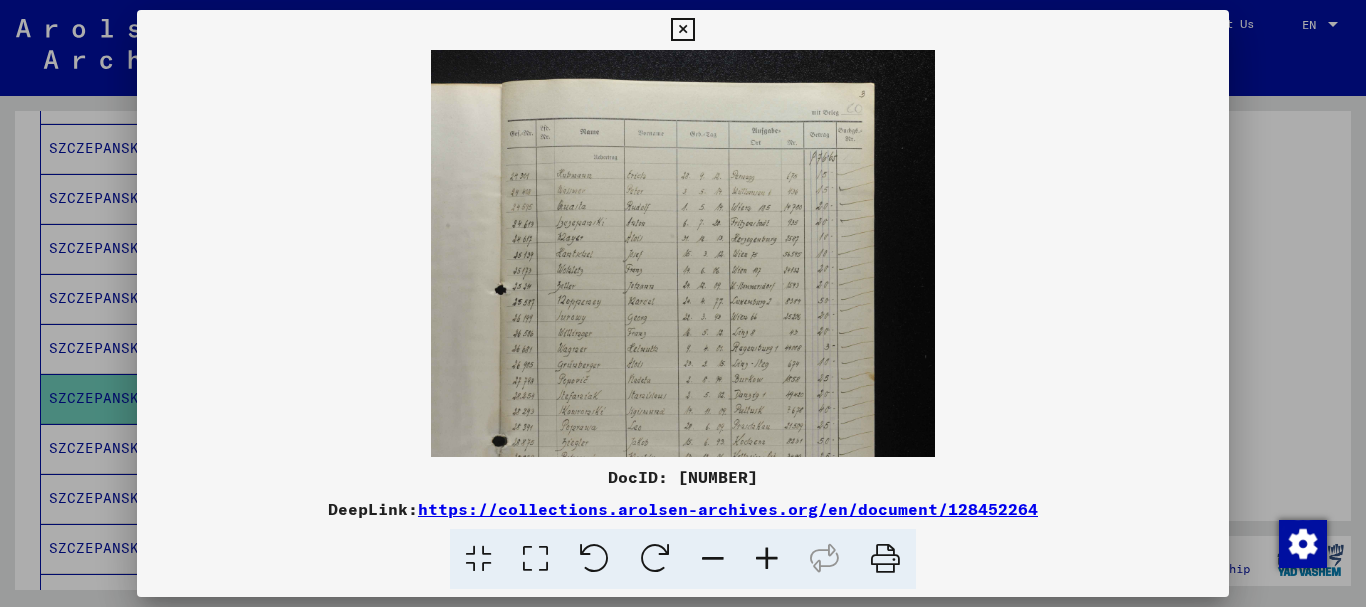 click at bounding box center [767, 559] 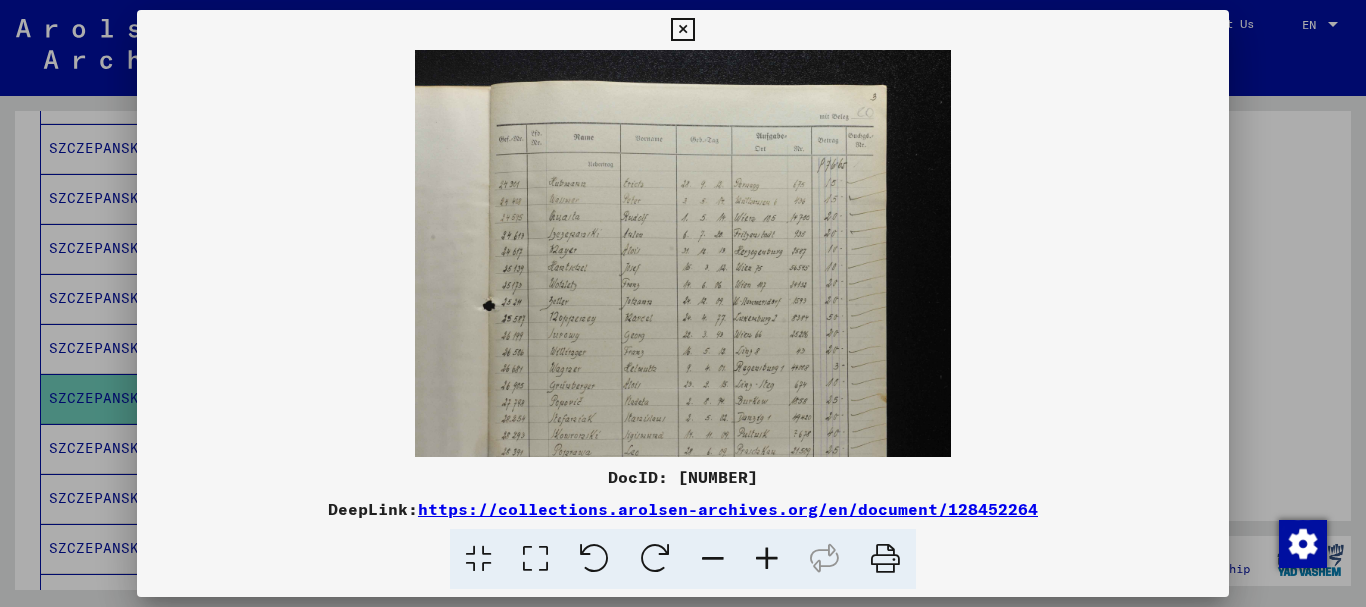 click at bounding box center [767, 559] 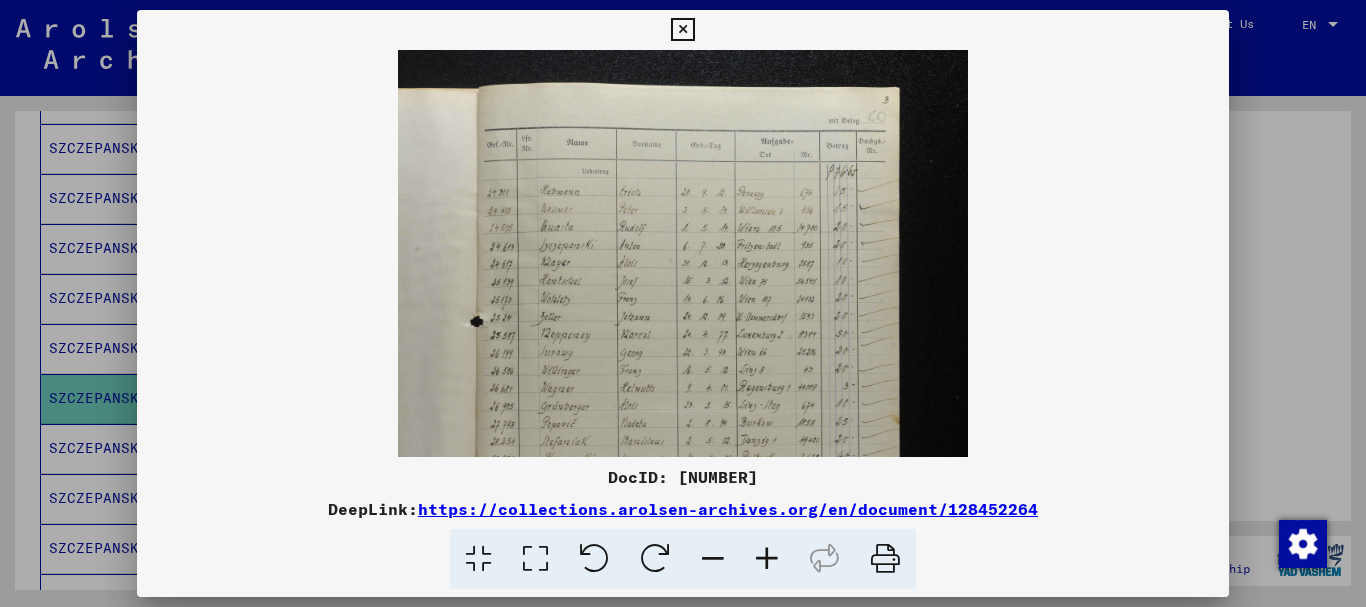 click at bounding box center (767, 559) 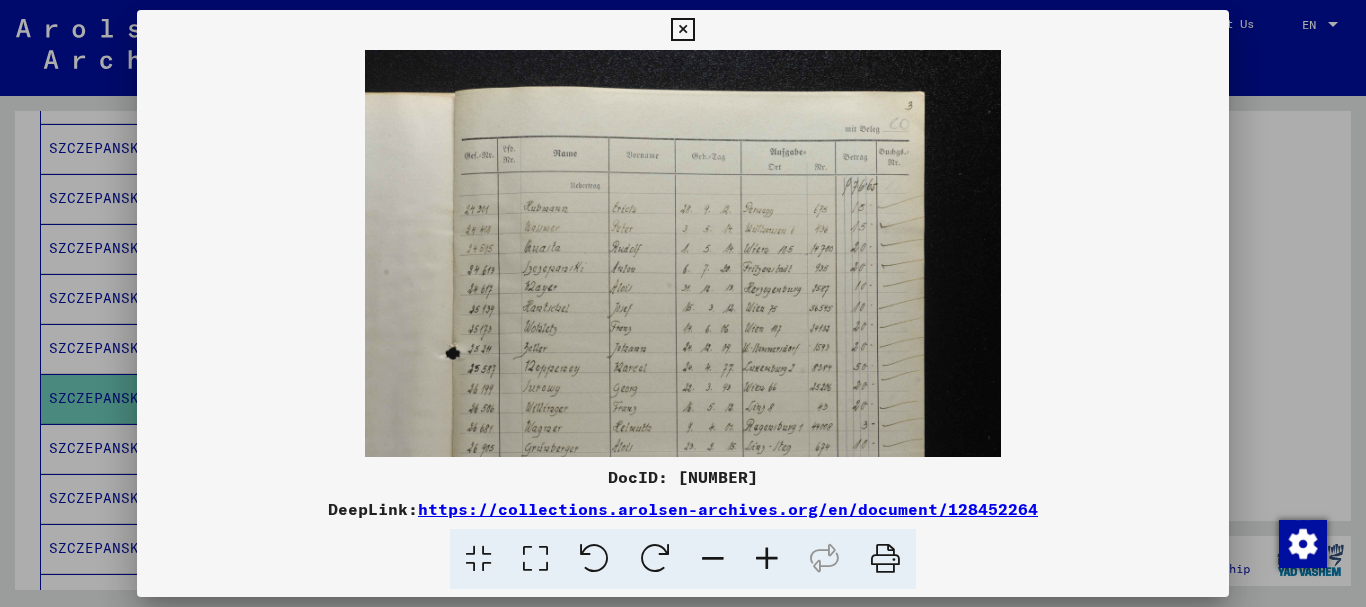 click at bounding box center (767, 559) 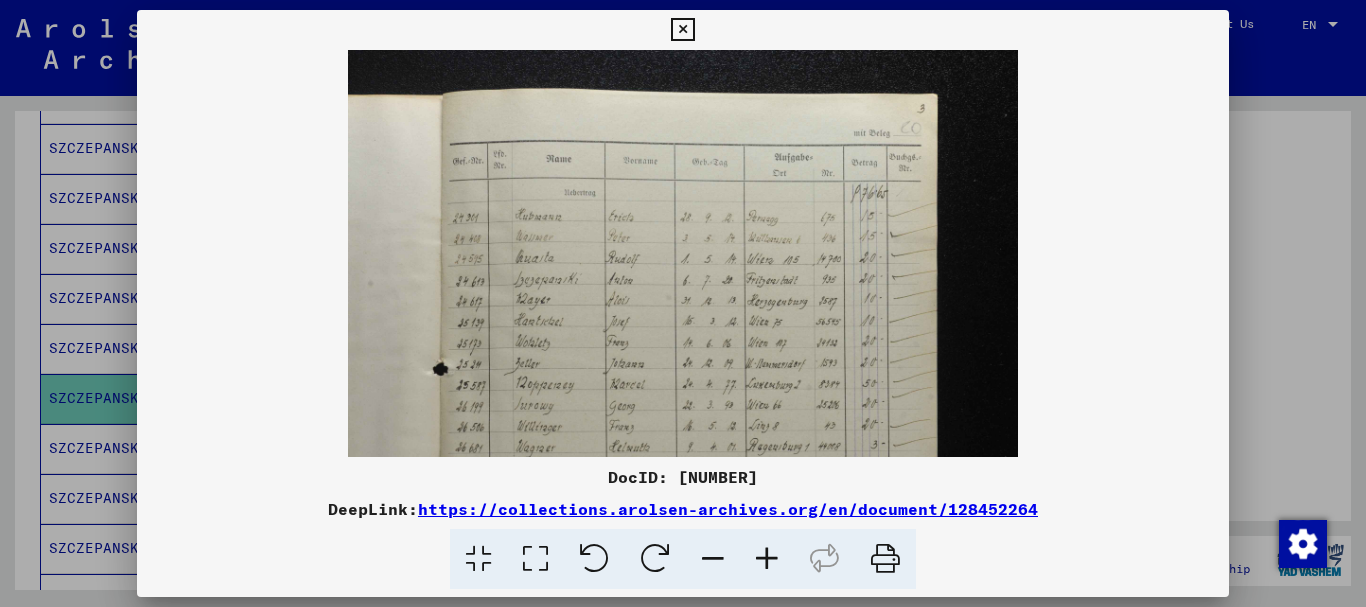 click at bounding box center [767, 559] 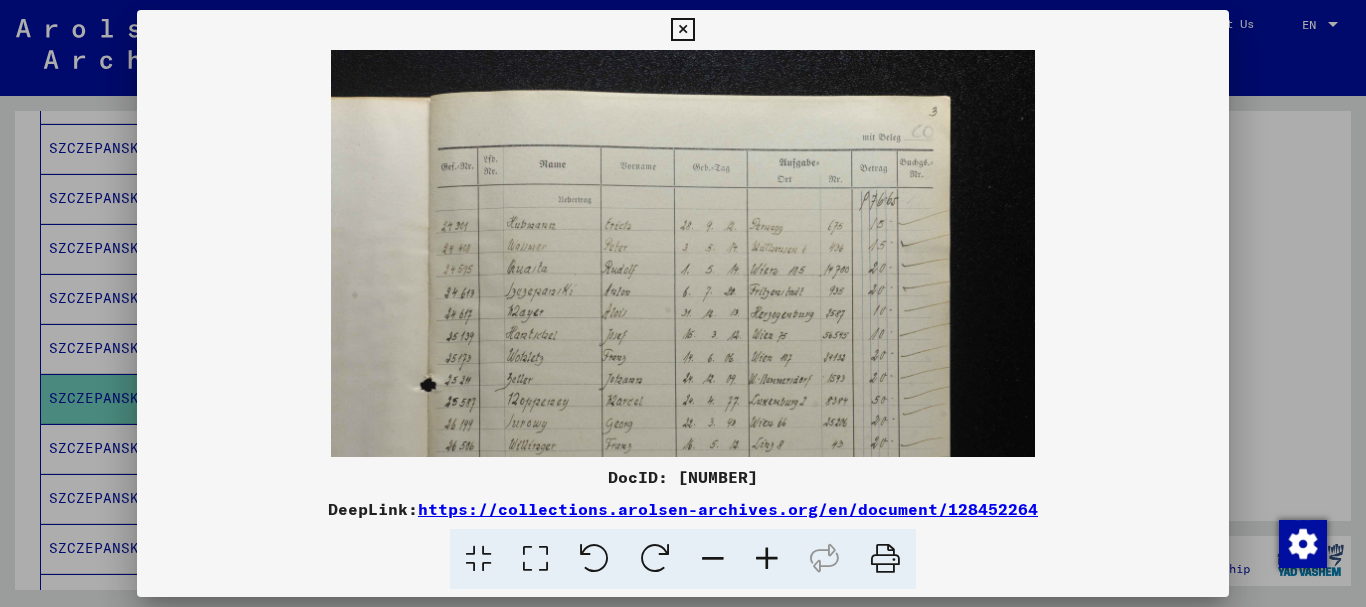 click at bounding box center [767, 559] 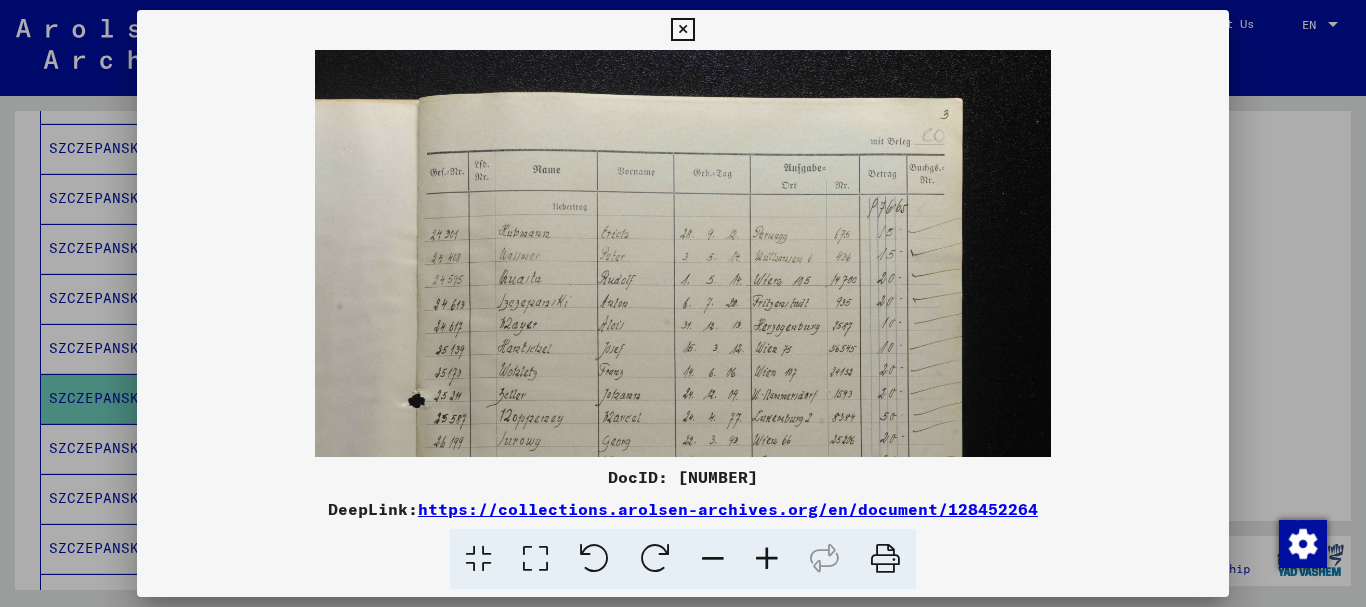 click at bounding box center (767, 559) 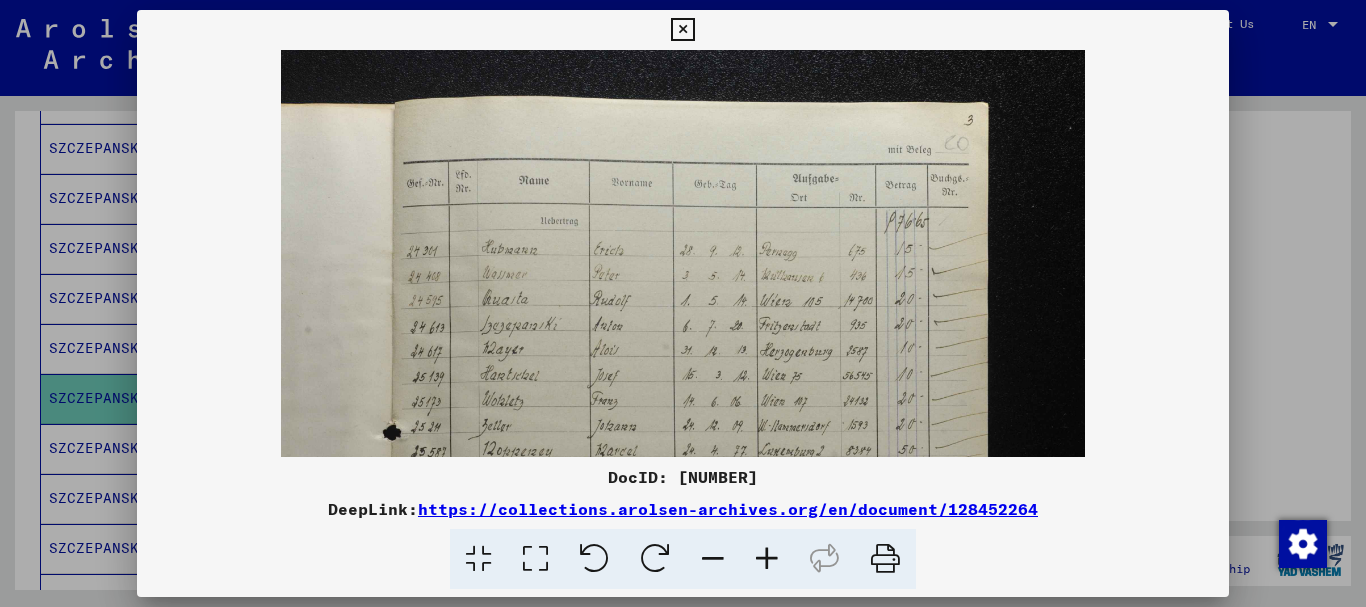 click at bounding box center [767, 559] 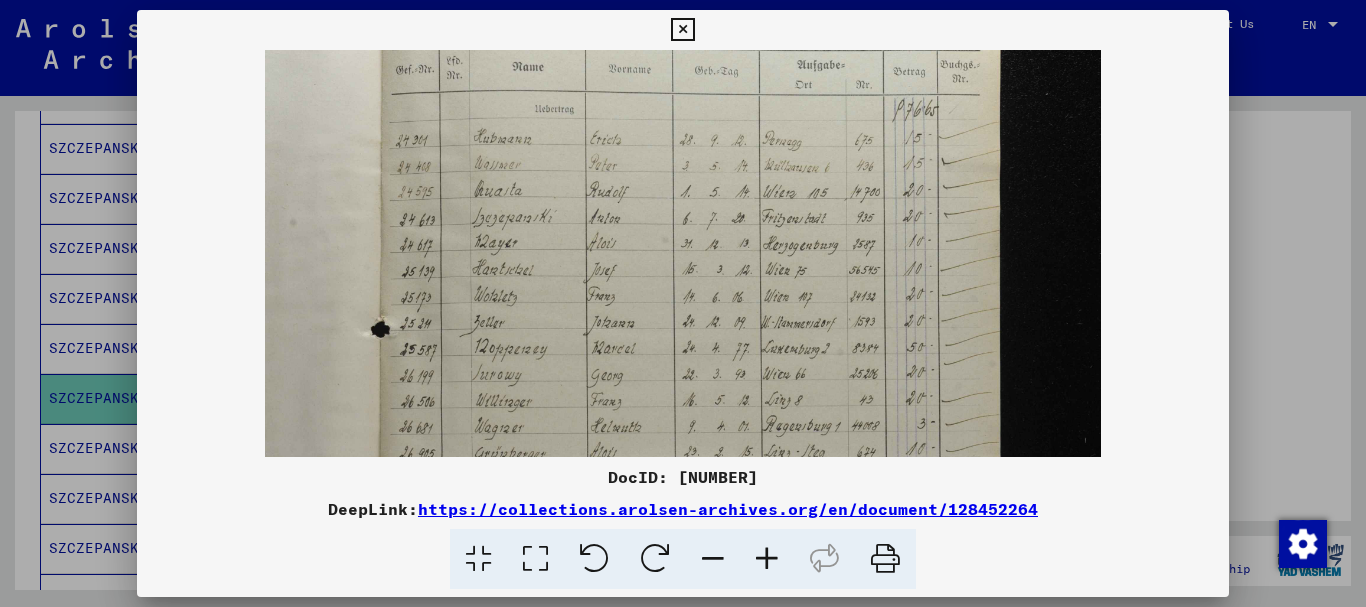 scroll, scrollTop: 139, scrollLeft: 0, axis: vertical 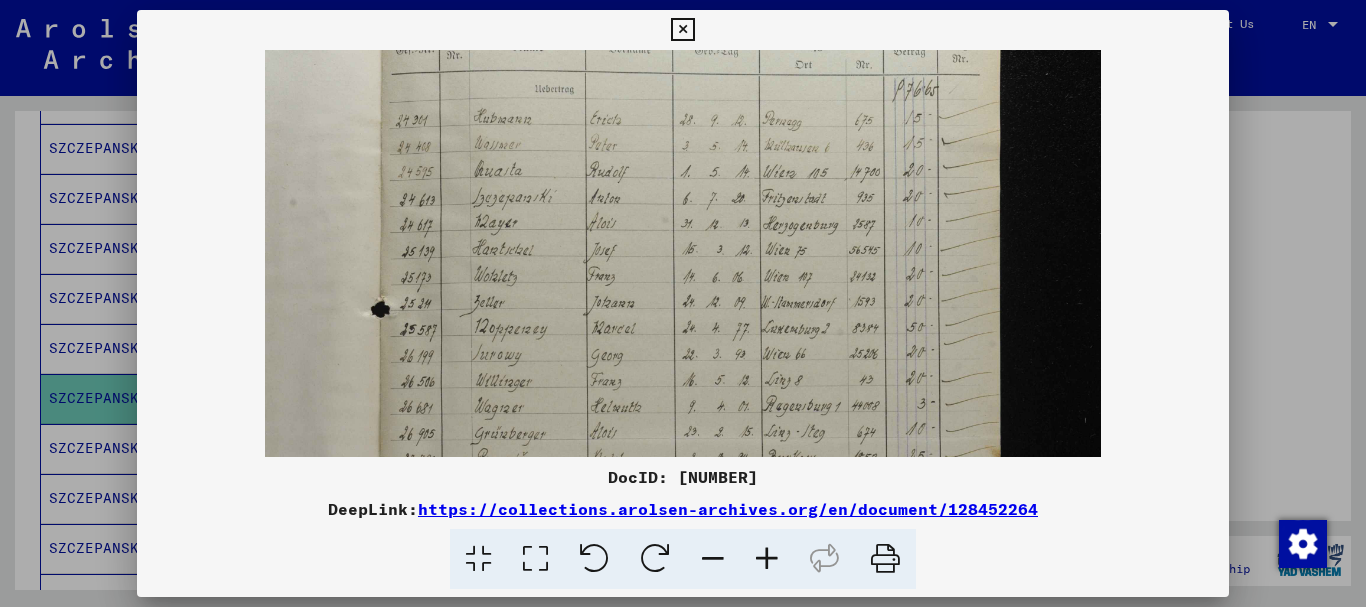 drag, startPoint x: 573, startPoint y: 348, endPoint x: 623, endPoint y: 209, distance: 147.71933 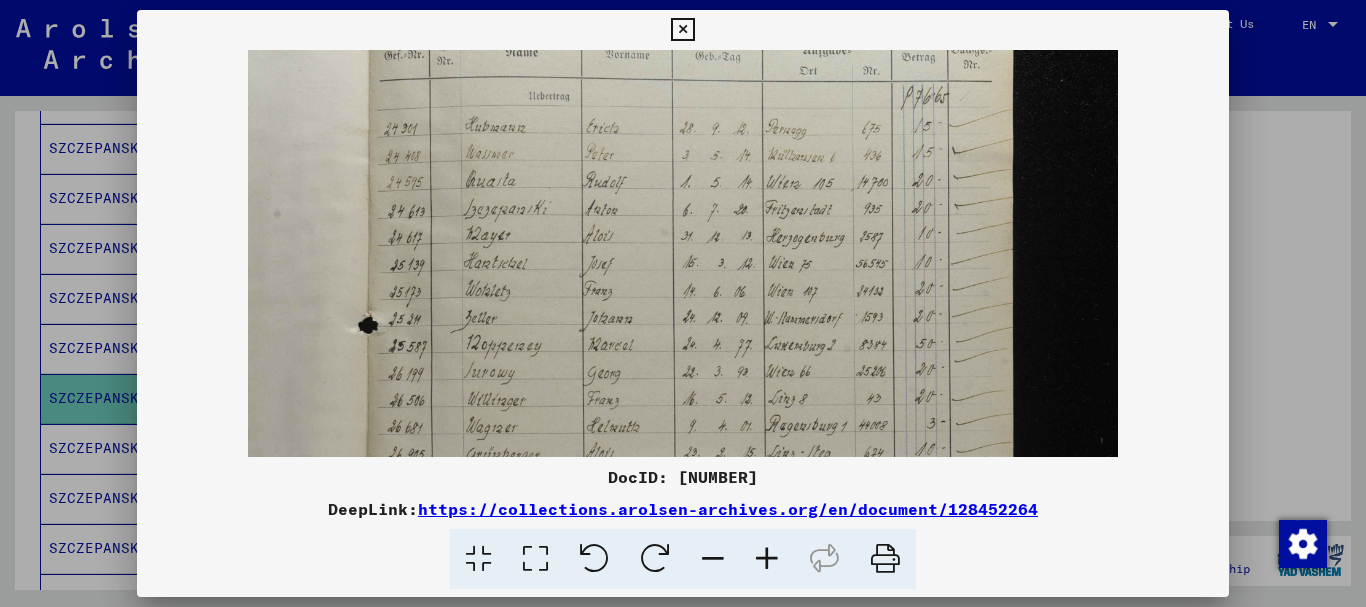 click at bounding box center [767, 559] 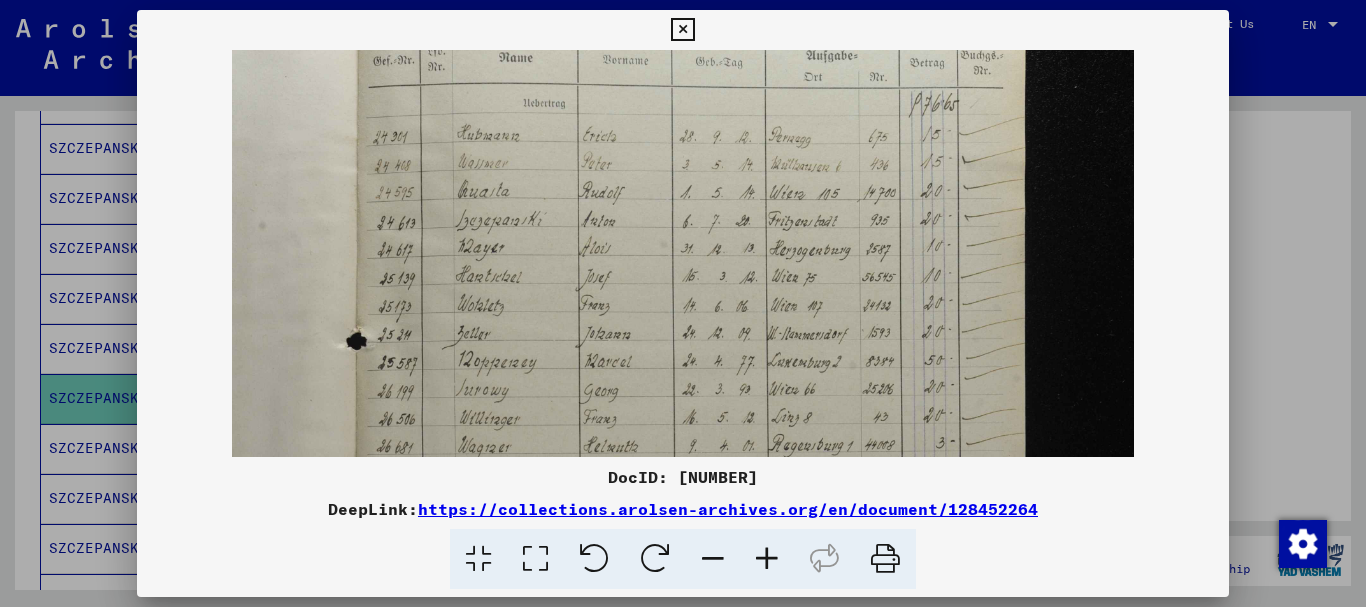 click at bounding box center [767, 559] 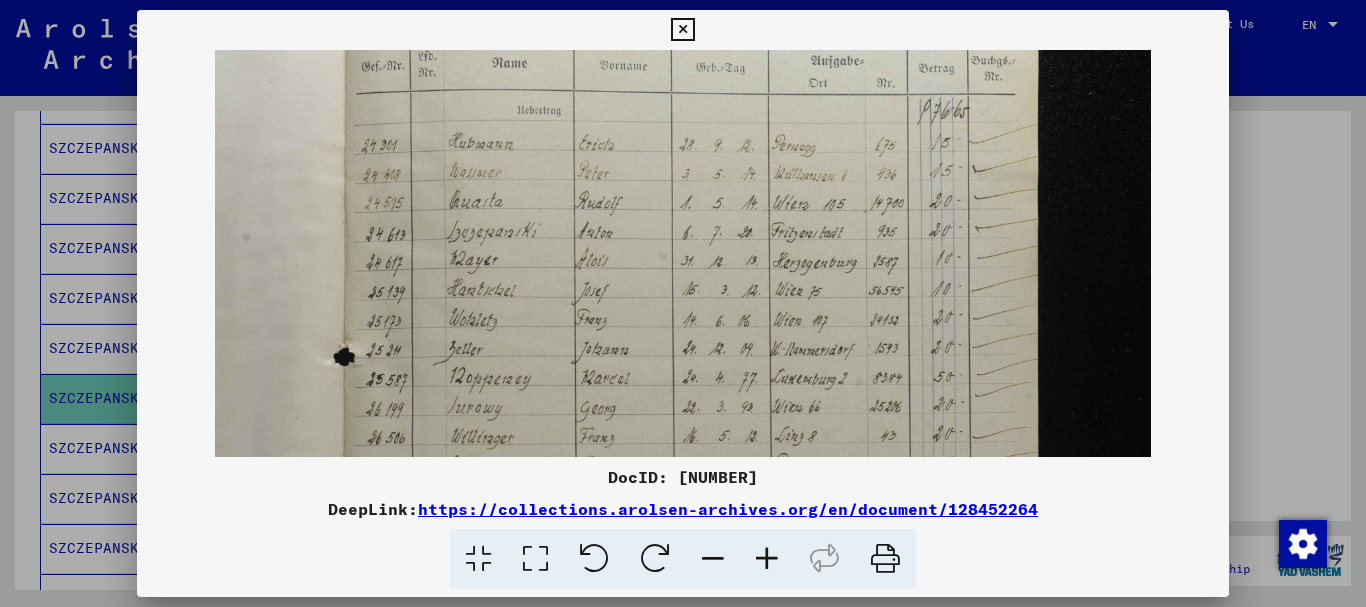 click at bounding box center [767, 559] 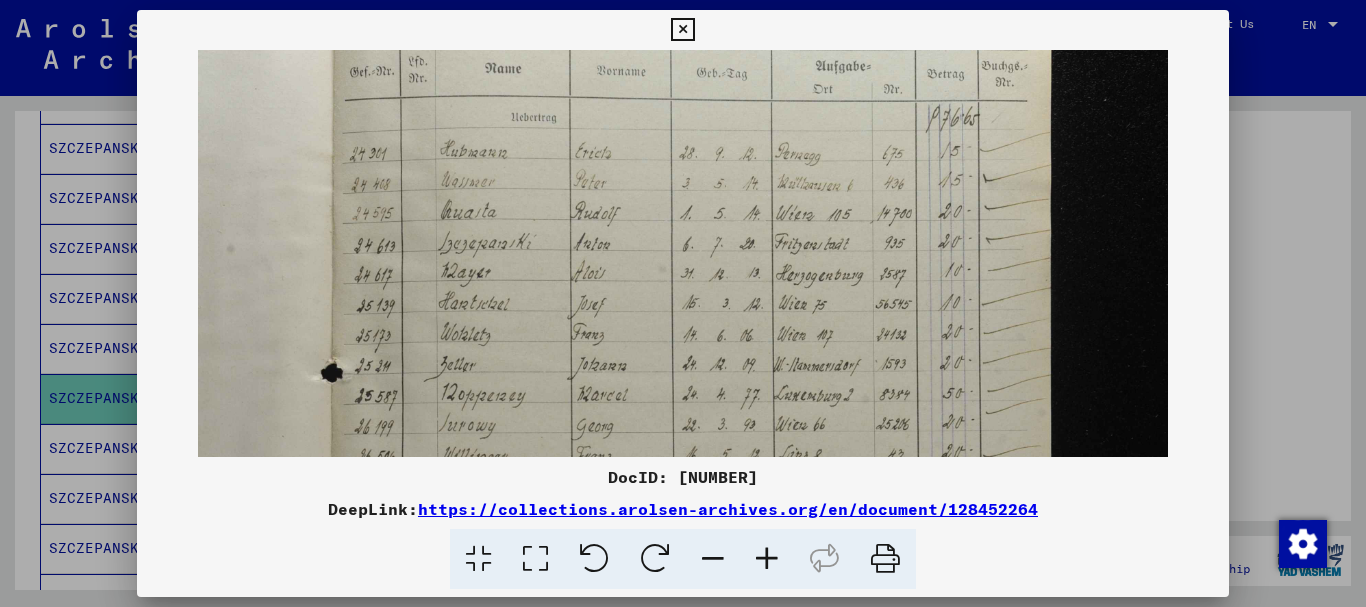 click at bounding box center [767, 559] 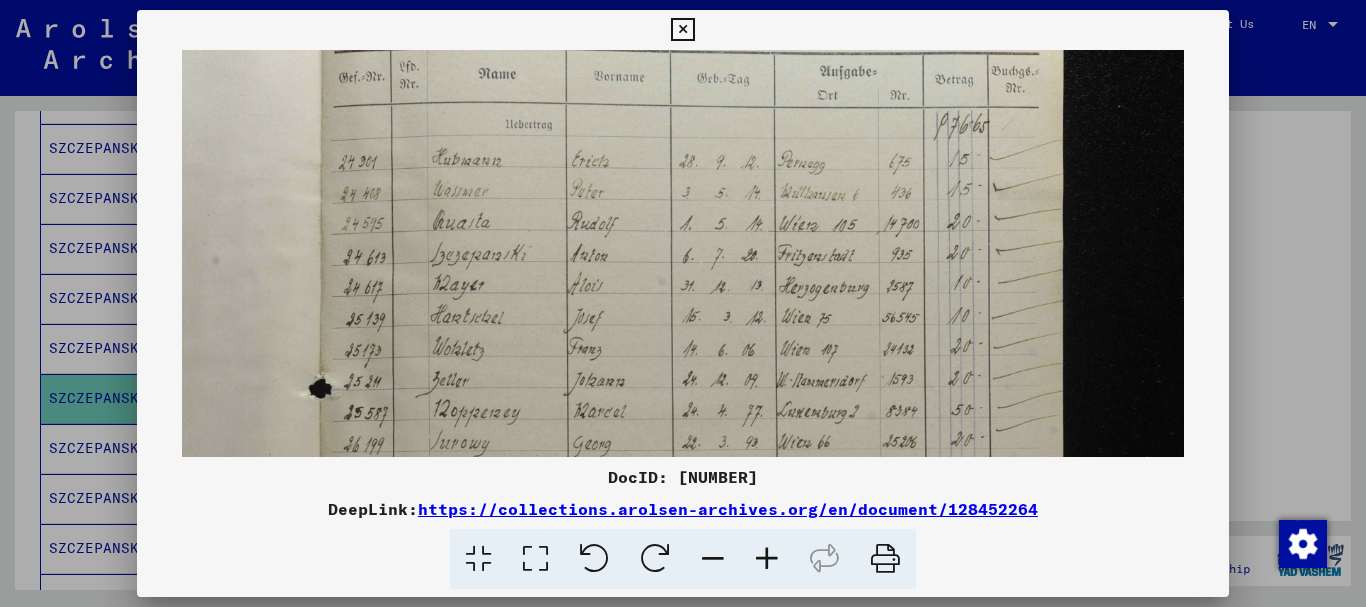 click at bounding box center [767, 559] 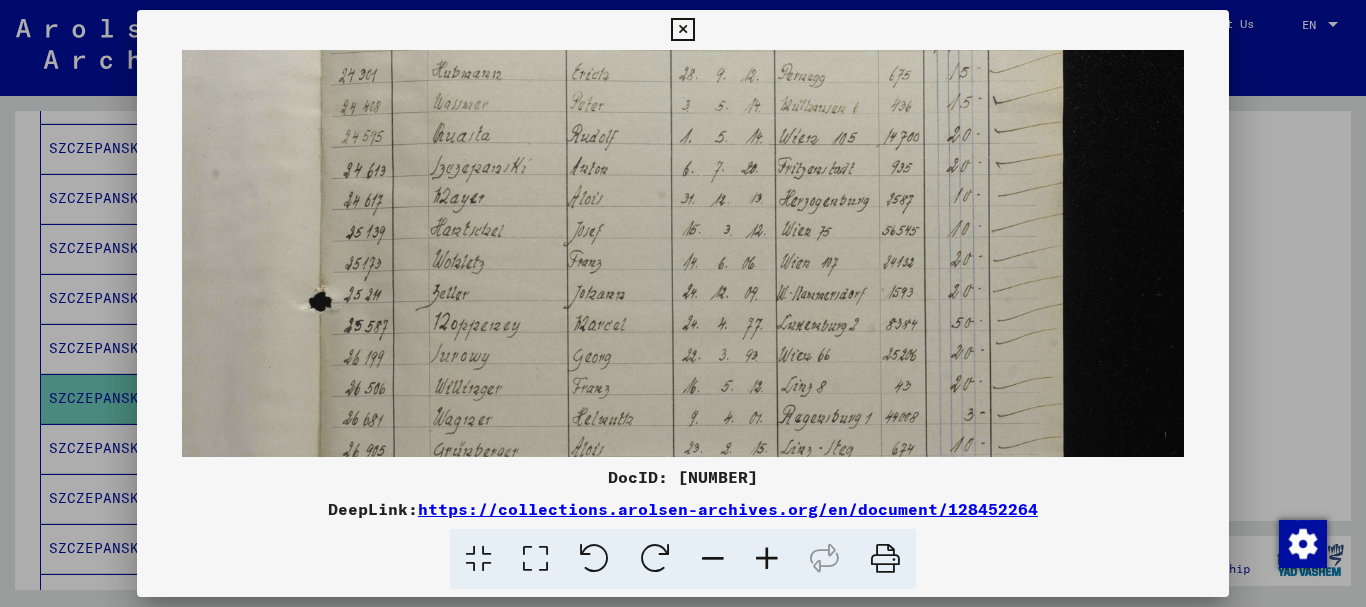drag, startPoint x: 548, startPoint y: 338, endPoint x: 555, endPoint y: 251, distance: 87.28116 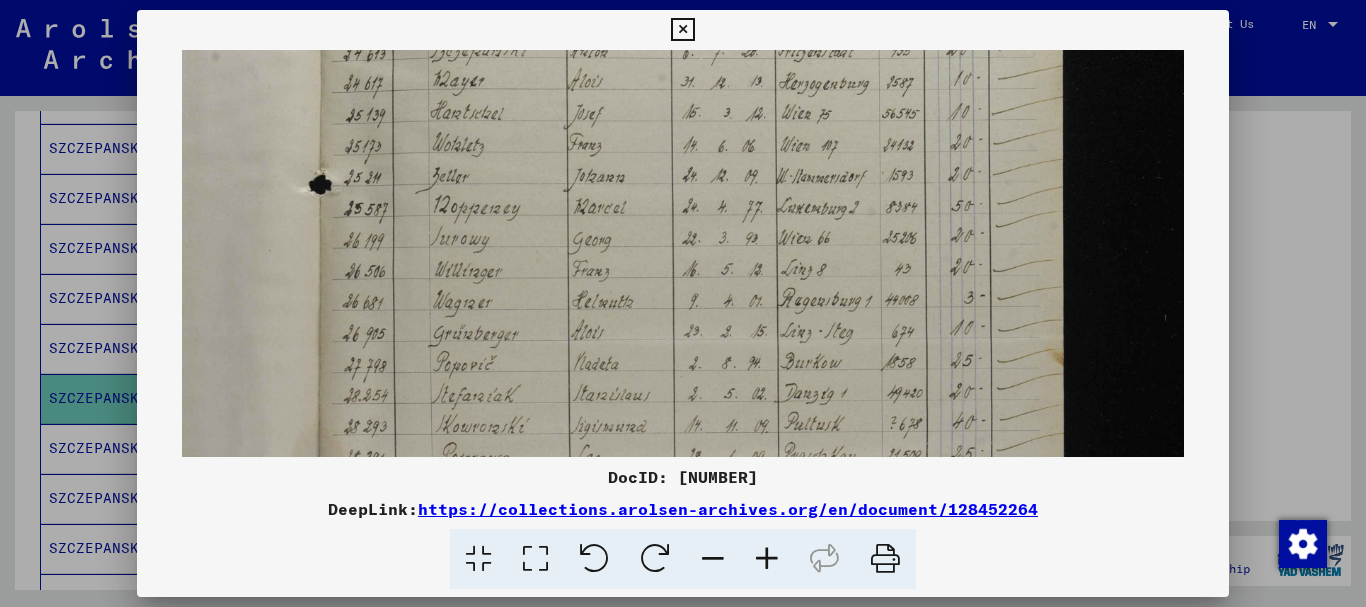 scroll, scrollTop: 260, scrollLeft: 0, axis: vertical 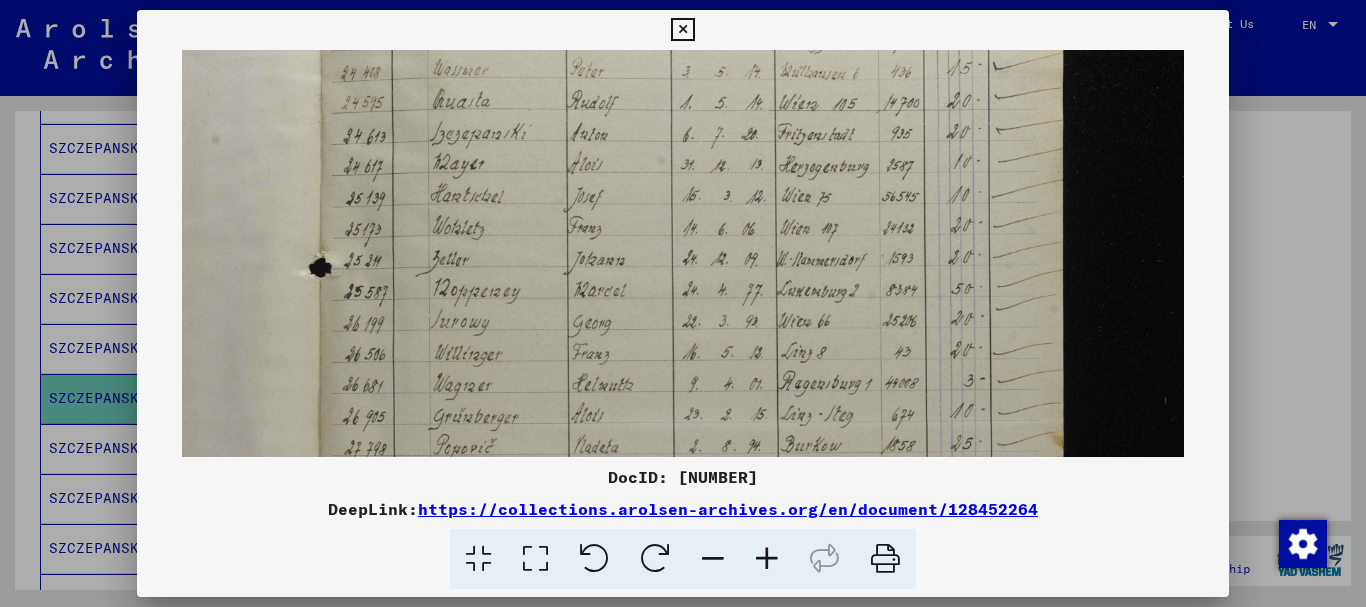 drag, startPoint x: 556, startPoint y: 348, endPoint x: 551, endPoint y: 314, distance: 34.36568 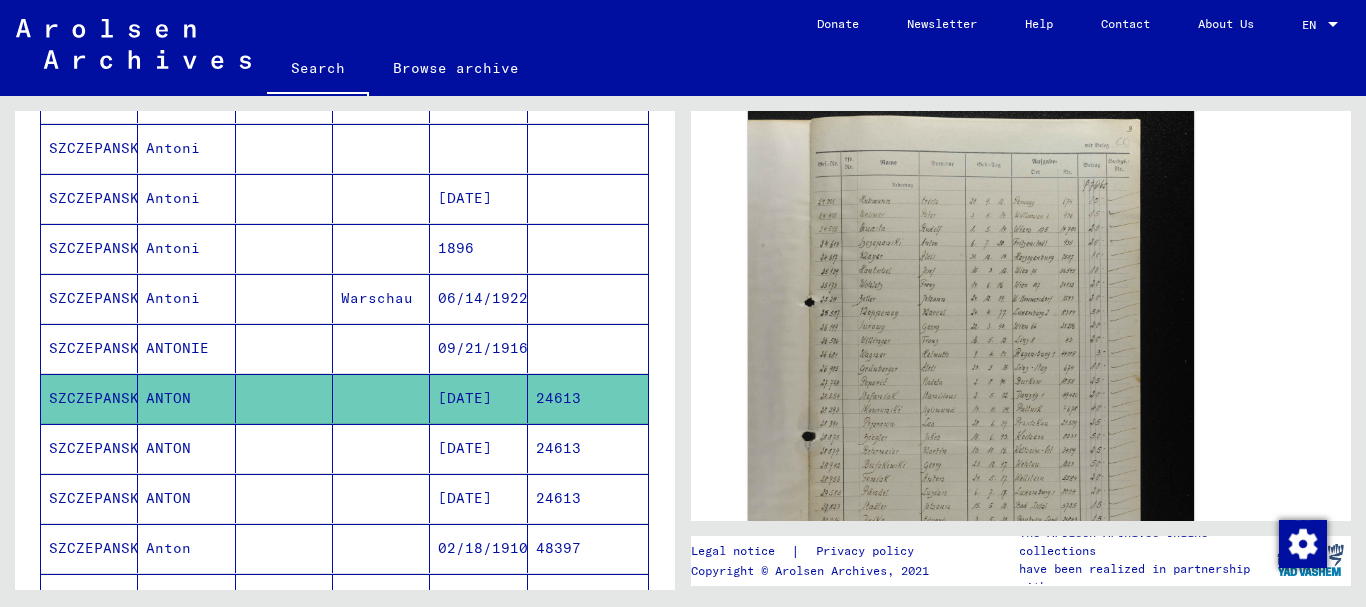 click on "[DATE]" at bounding box center [478, 498] 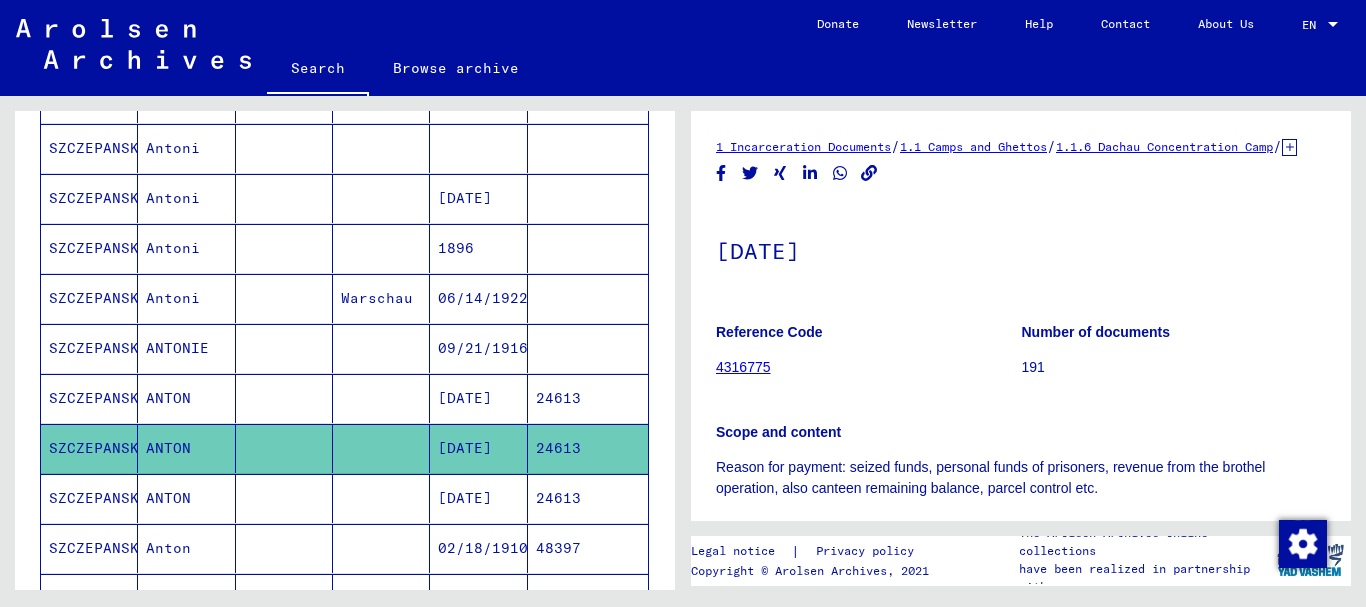 scroll, scrollTop: 0, scrollLeft: 0, axis: both 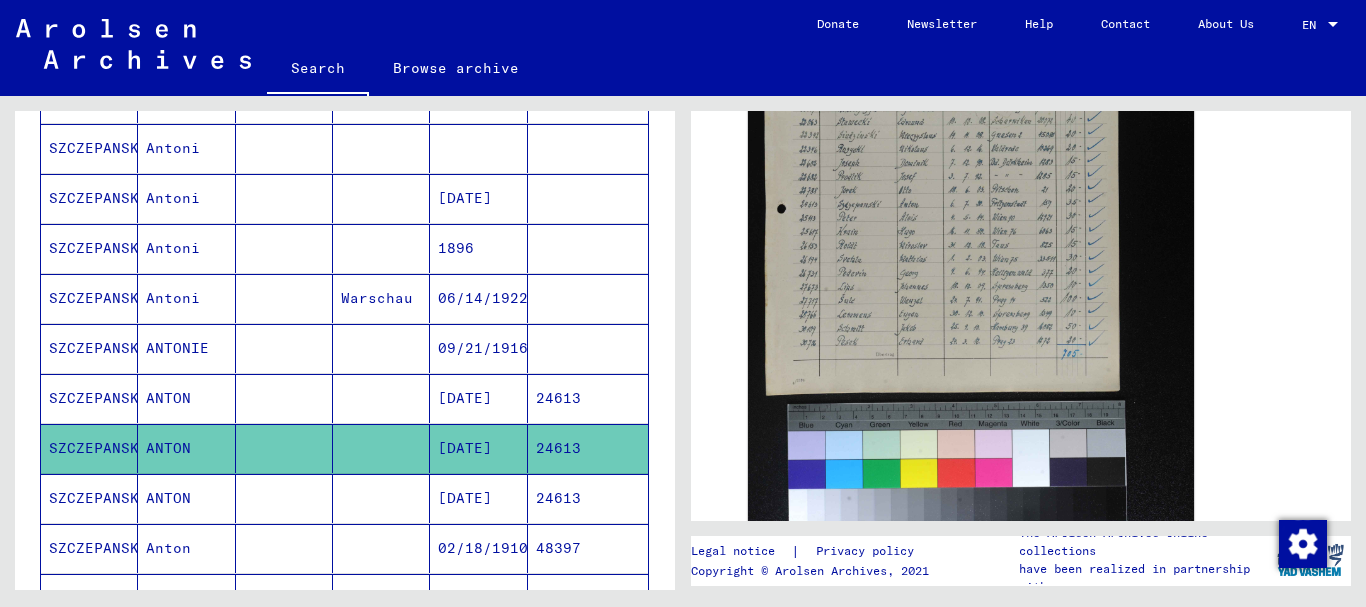 click on "[DATE]" at bounding box center (478, 548) 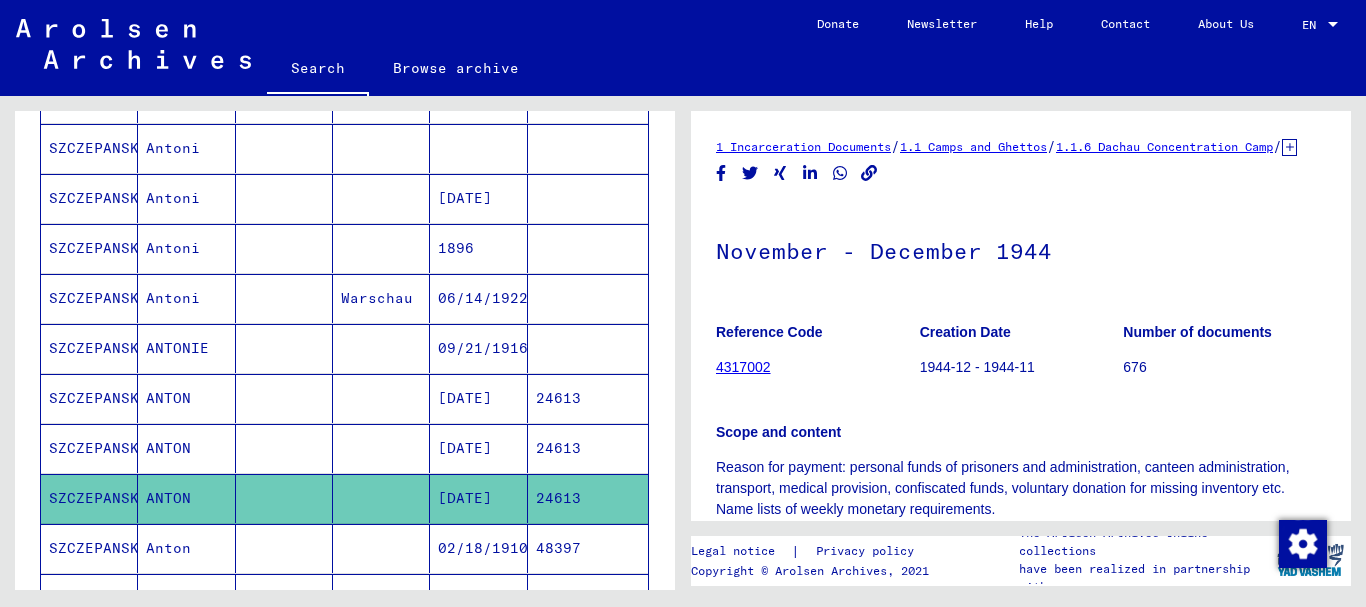 scroll, scrollTop: 0, scrollLeft: 0, axis: both 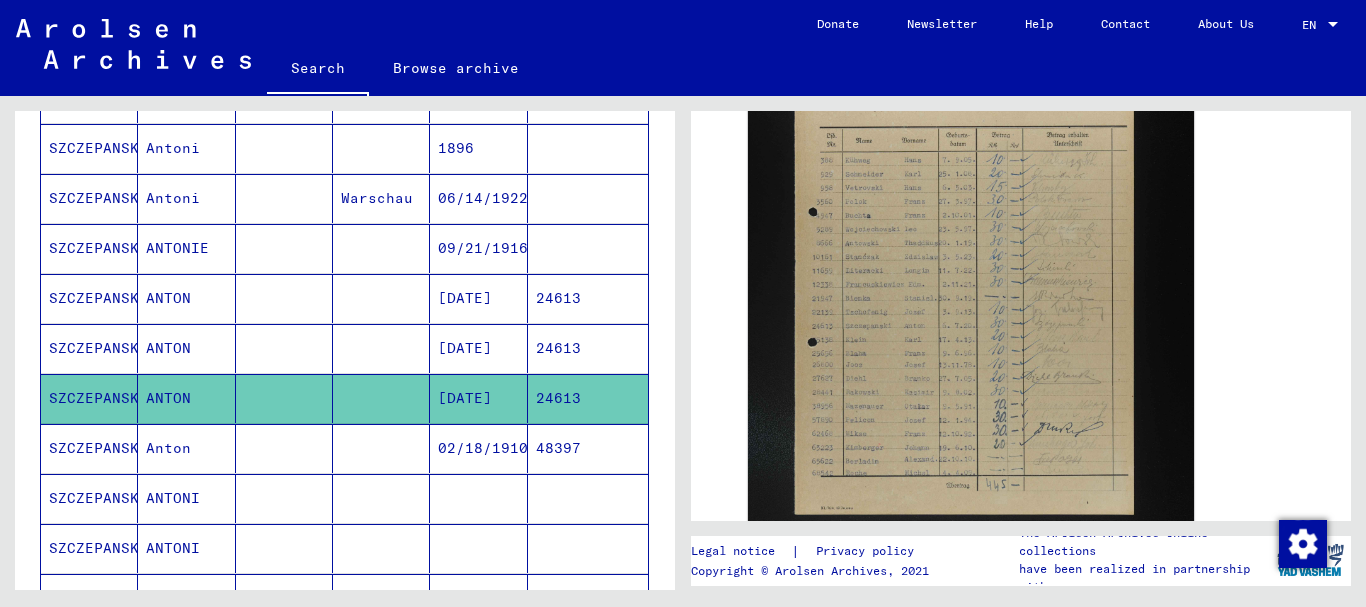 click at bounding box center (478, 548) 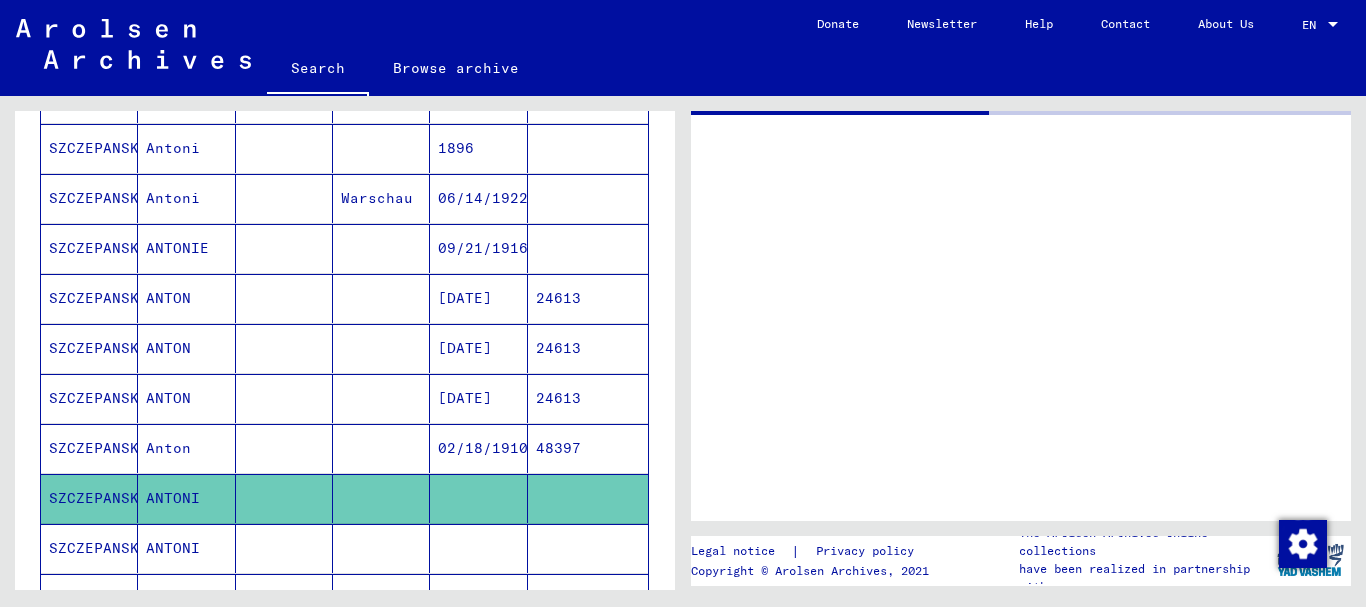 scroll, scrollTop: 0, scrollLeft: 0, axis: both 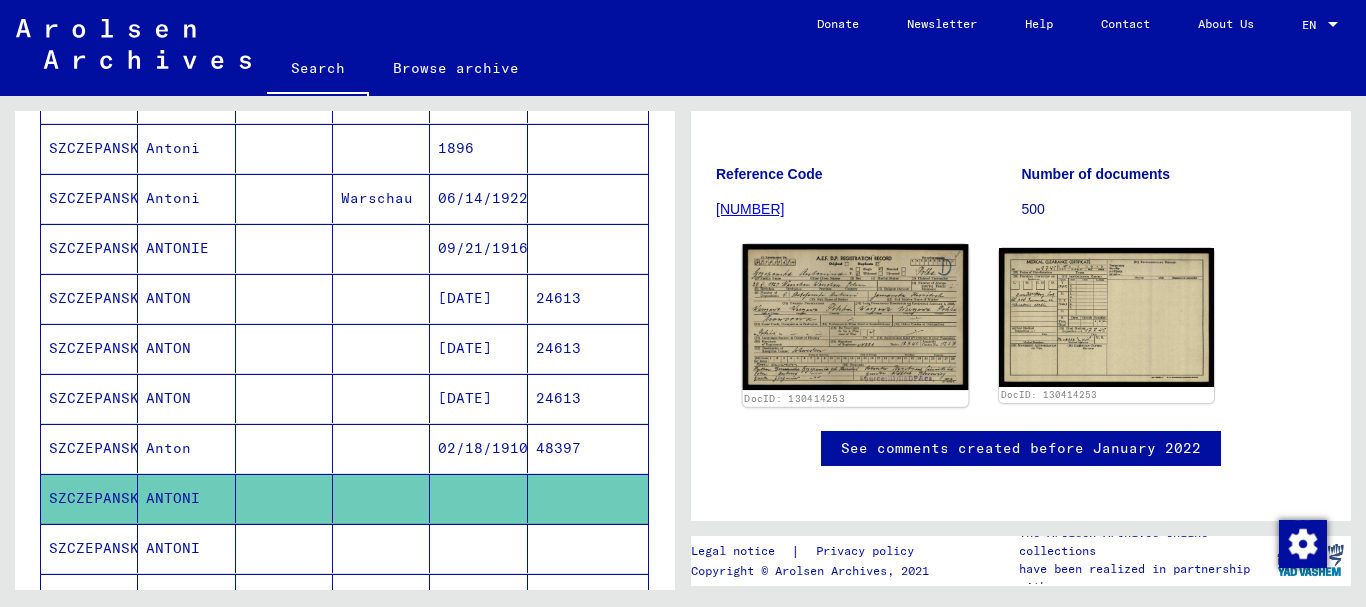 click 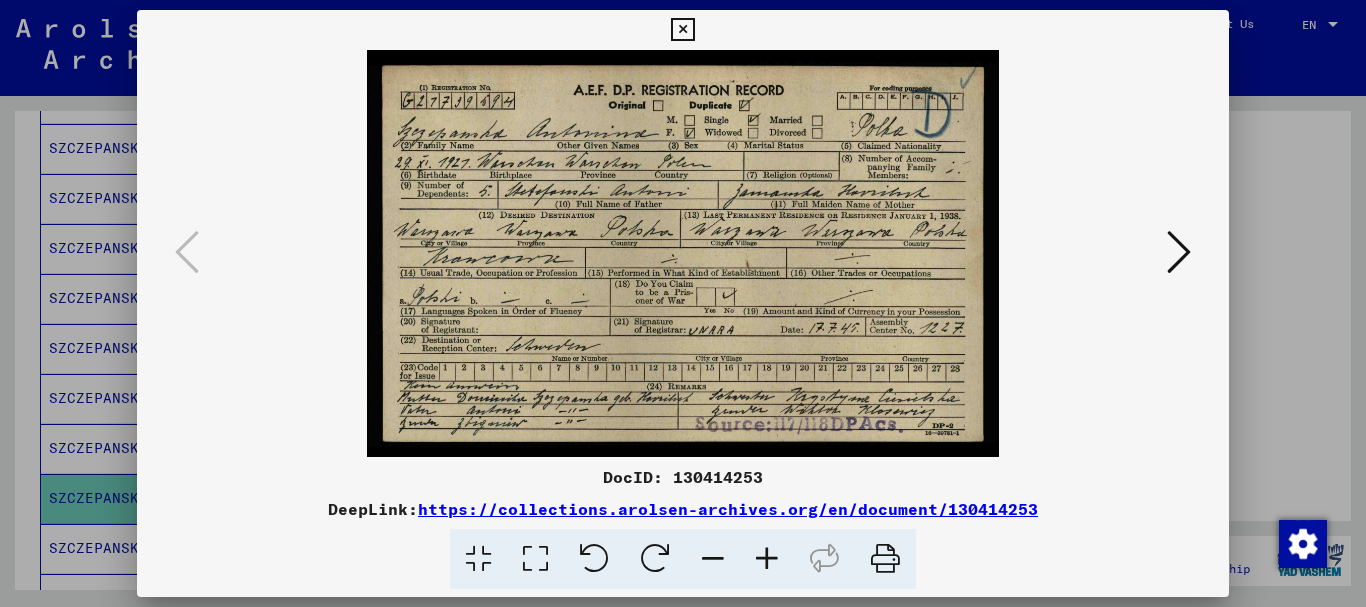 click at bounding box center (767, 559) 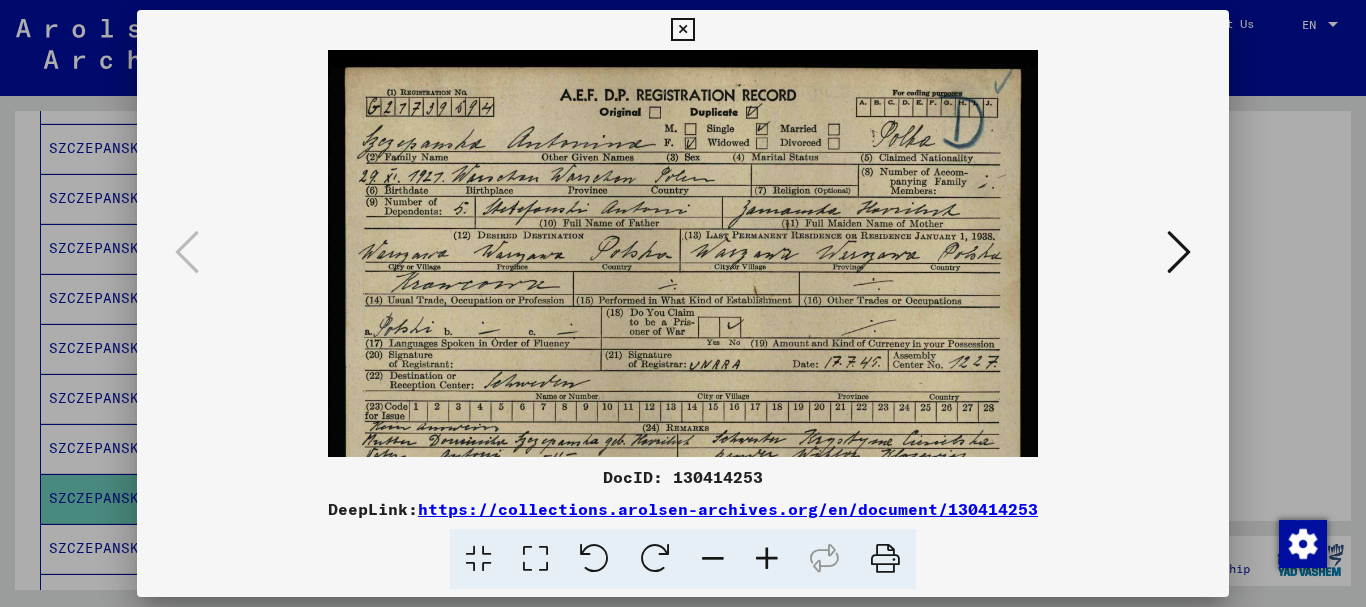 click at bounding box center (767, 559) 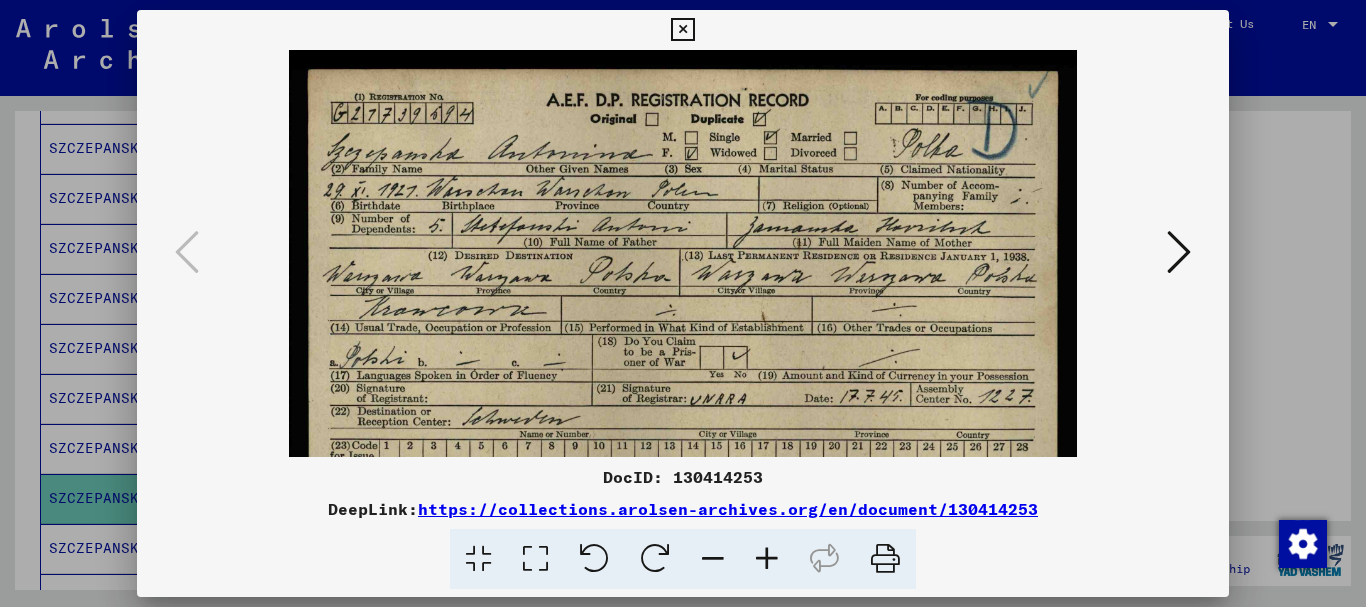 click at bounding box center (767, 559) 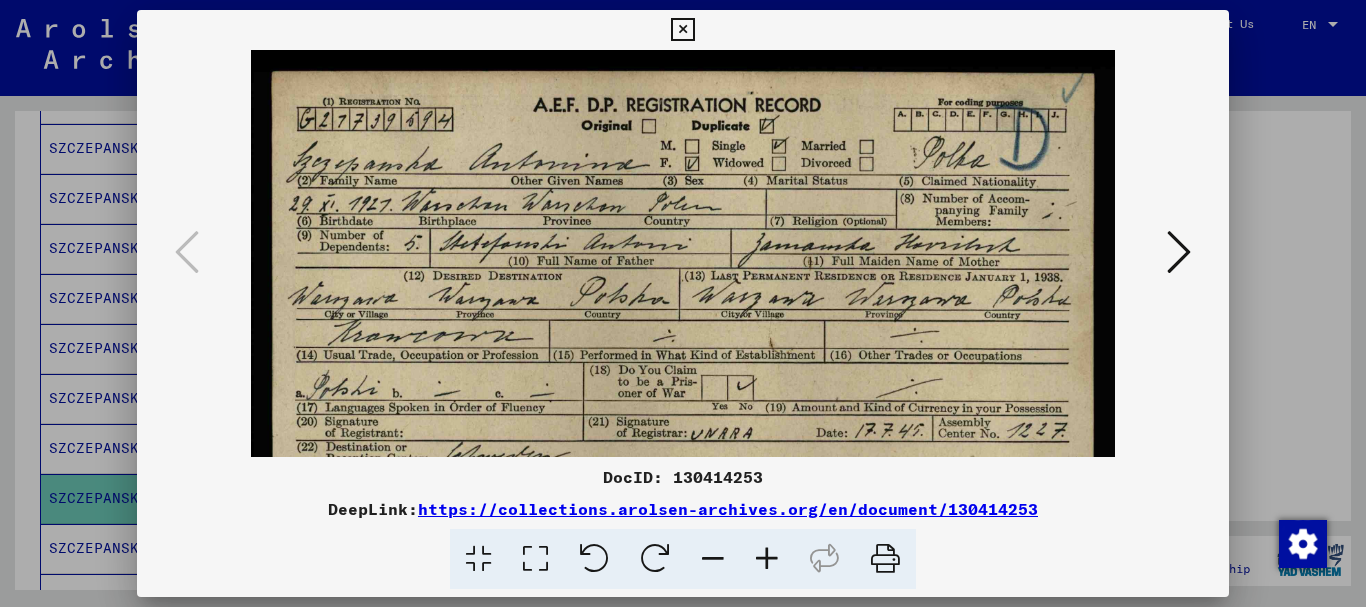 click at bounding box center (767, 559) 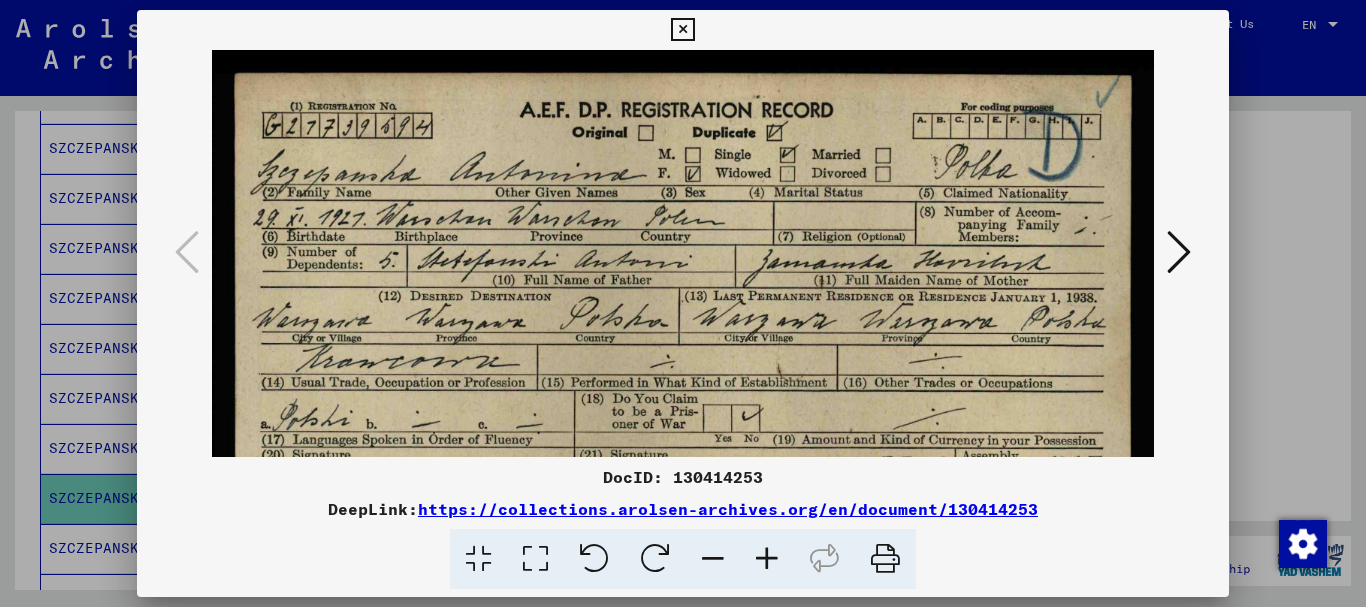 click at bounding box center (767, 559) 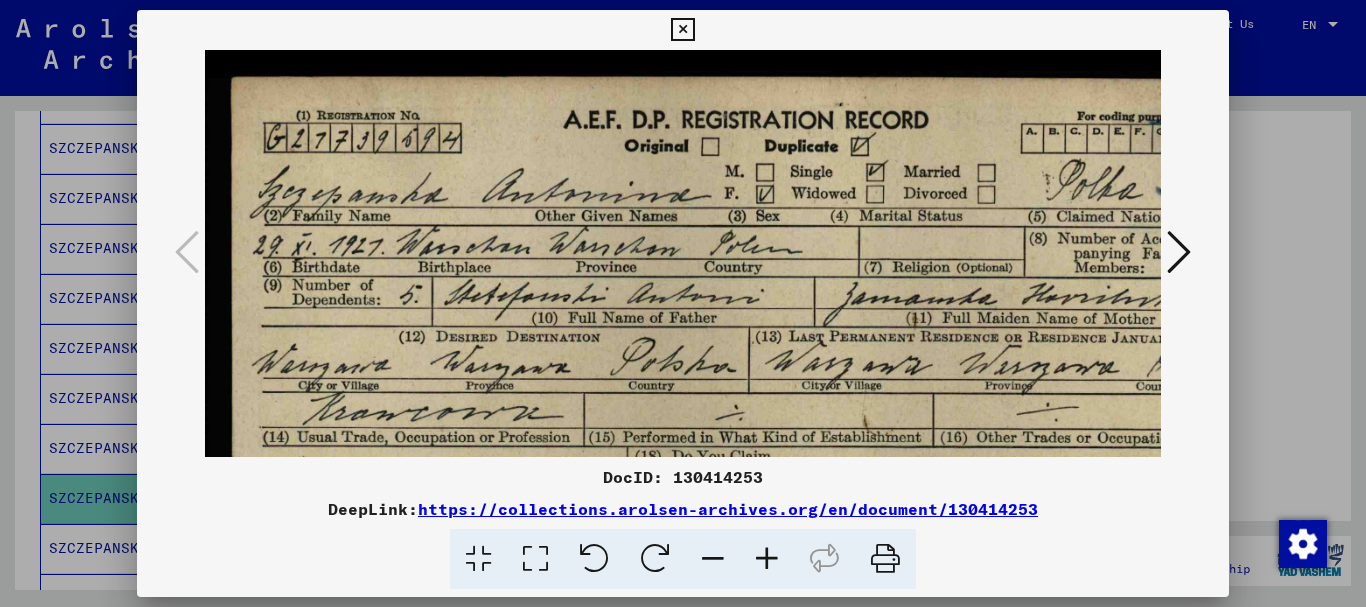 click at bounding box center [767, 559] 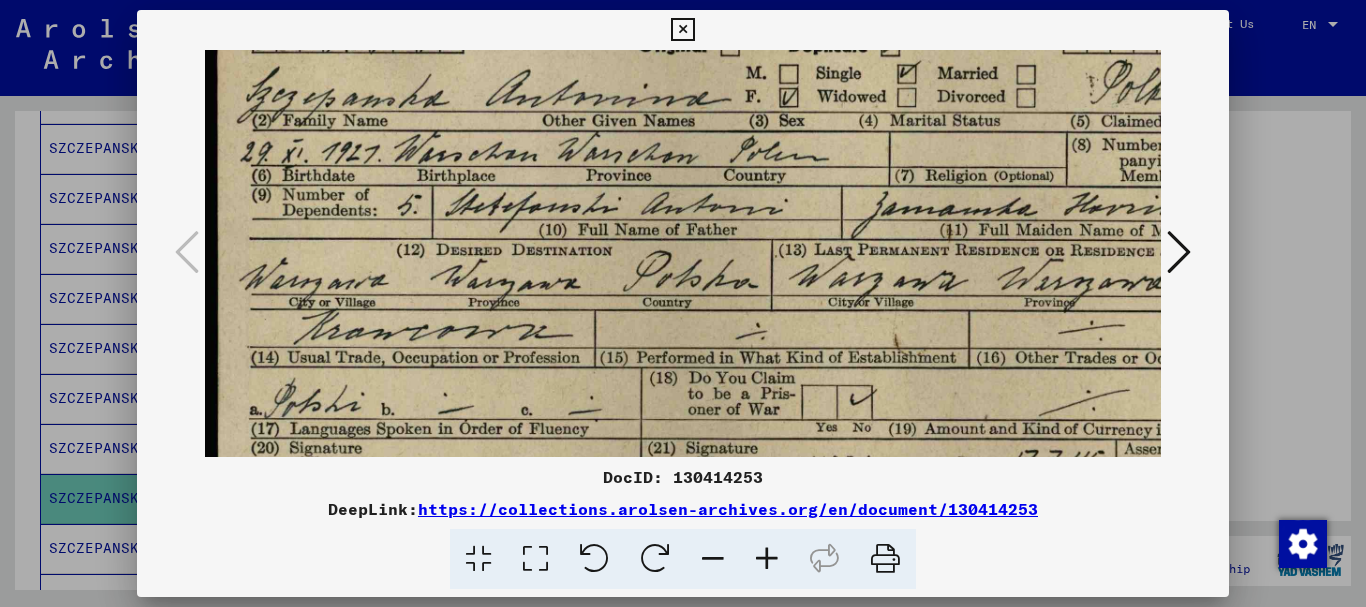 scroll, scrollTop: 114, scrollLeft: 18, axis: both 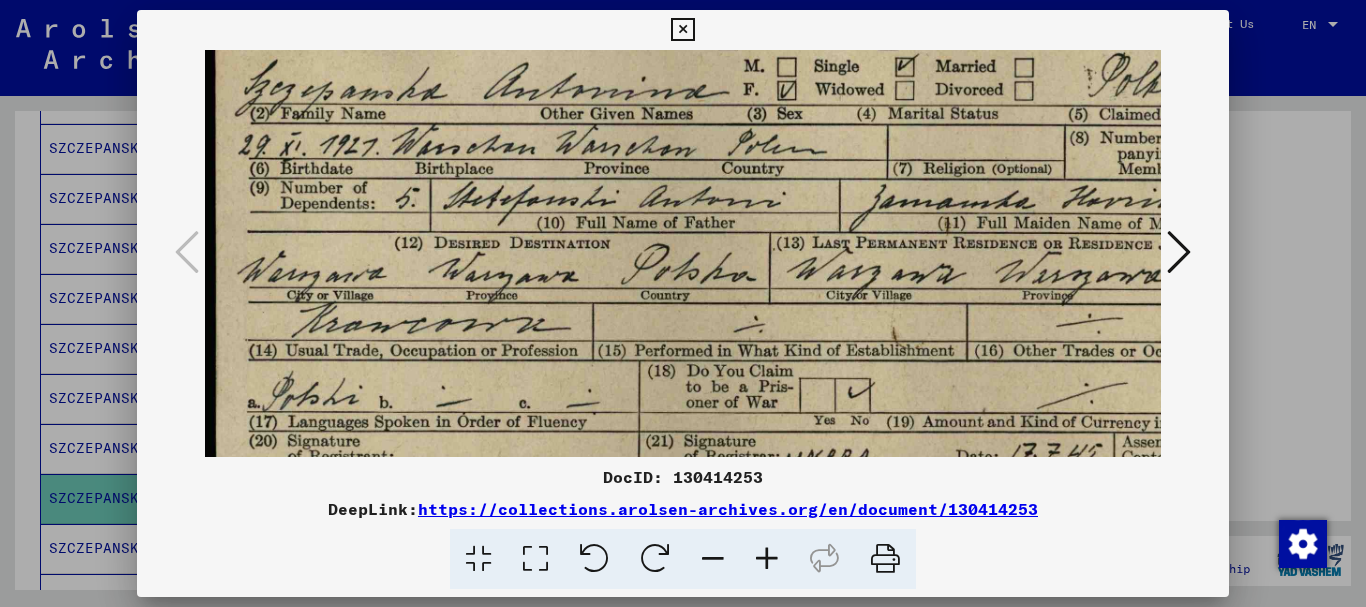 drag, startPoint x: 669, startPoint y: 418, endPoint x: 651, endPoint y: 304, distance: 115.41231 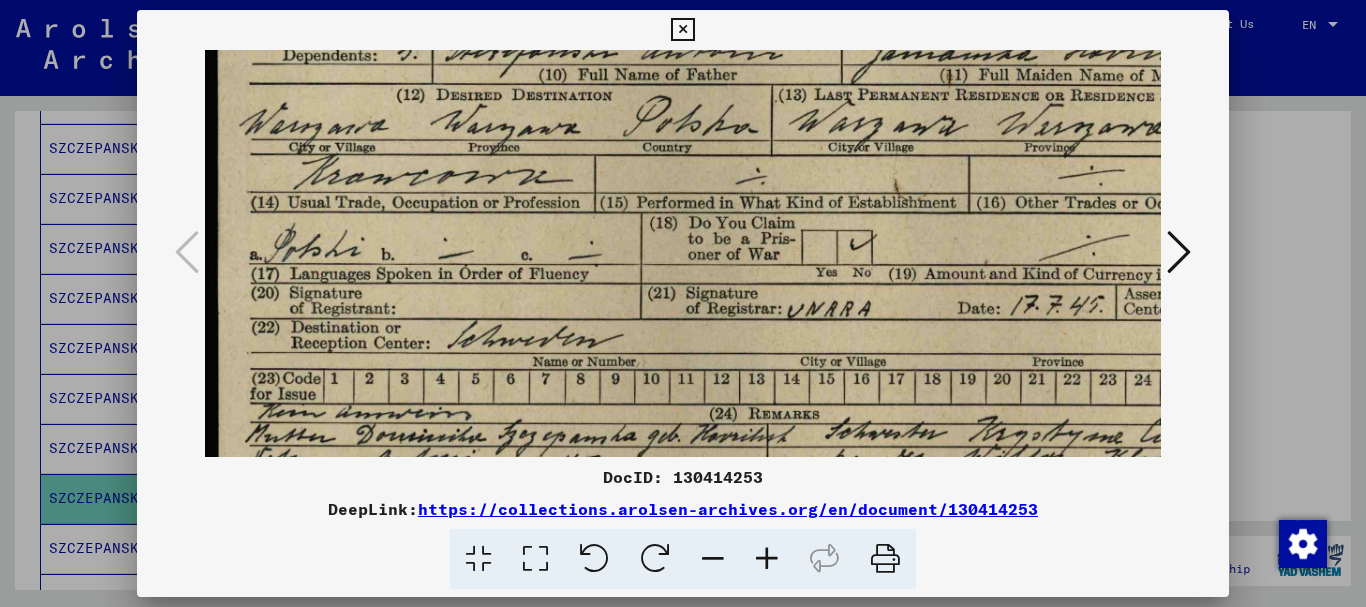 drag, startPoint x: 643, startPoint y: 353, endPoint x: 645, endPoint y: 205, distance: 148.01352 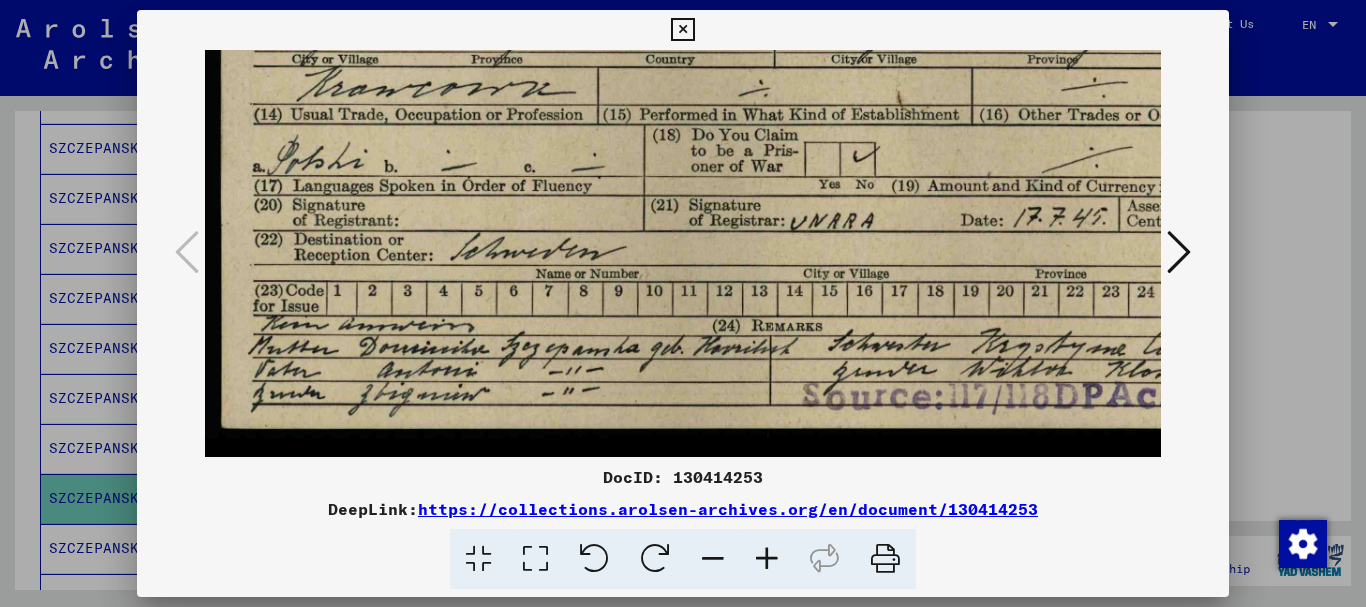 drag, startPoint x: 652, startPoint y: 313, endPoint x: 655, endPoint y: 201, distance: 112.04017 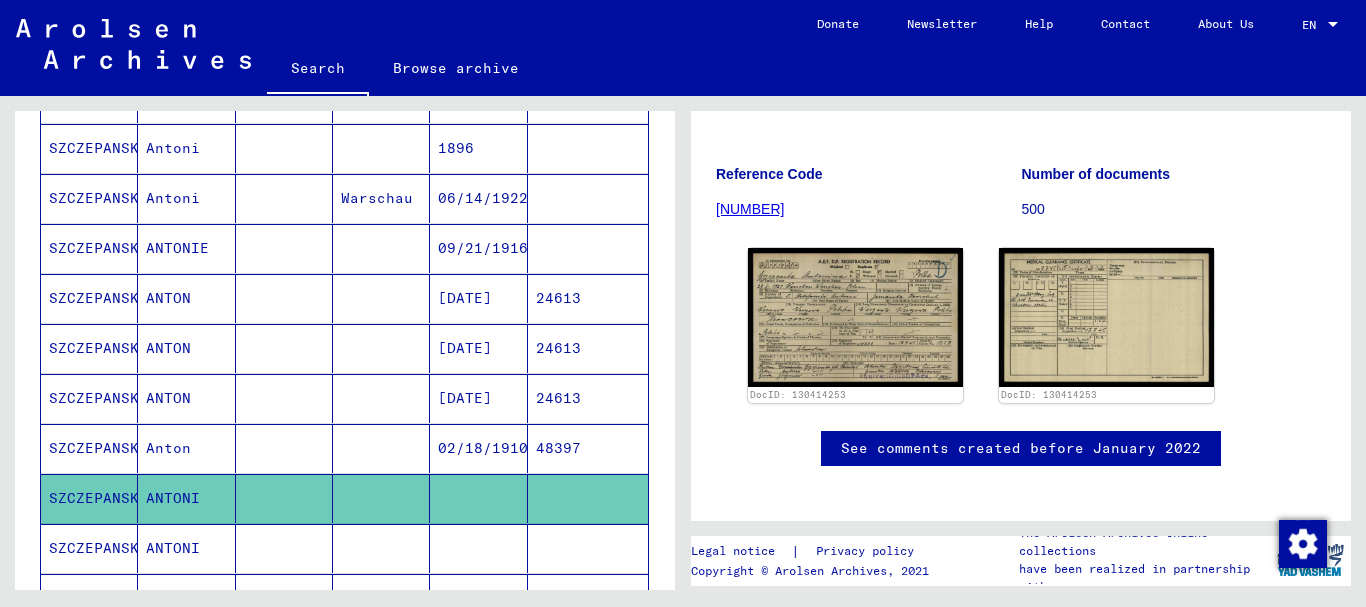 click at bounding box center [478, 598] 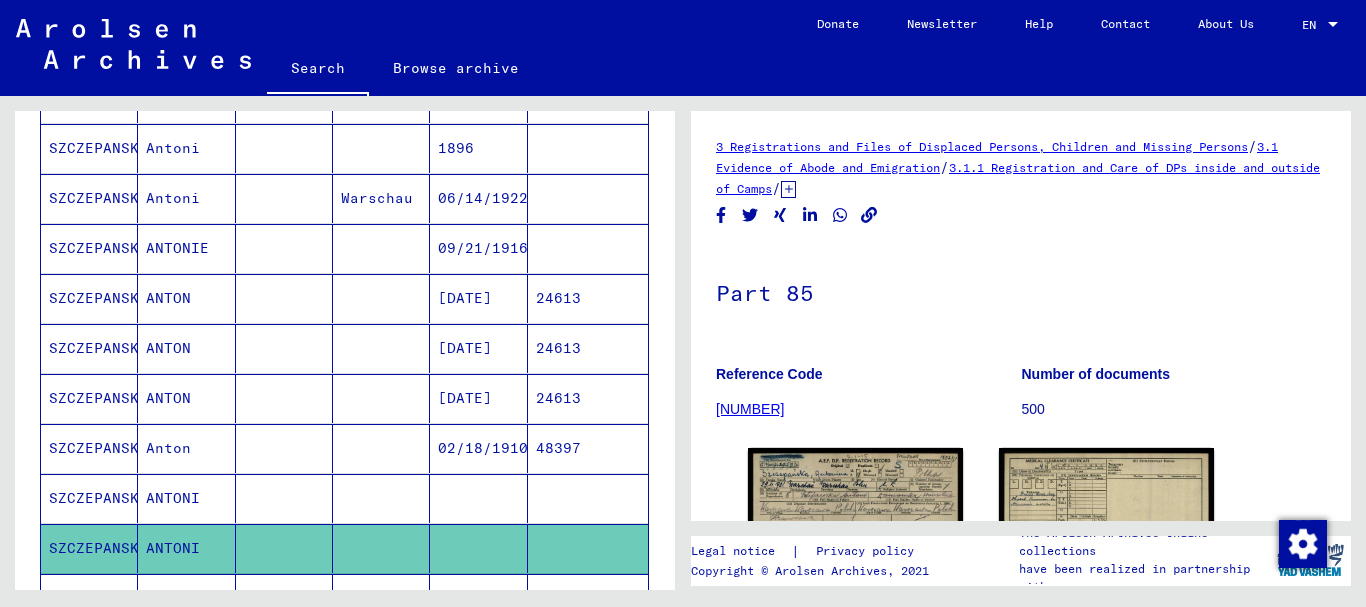 scroll, scrollTop: 0, scrollLeft: 0, axis: both 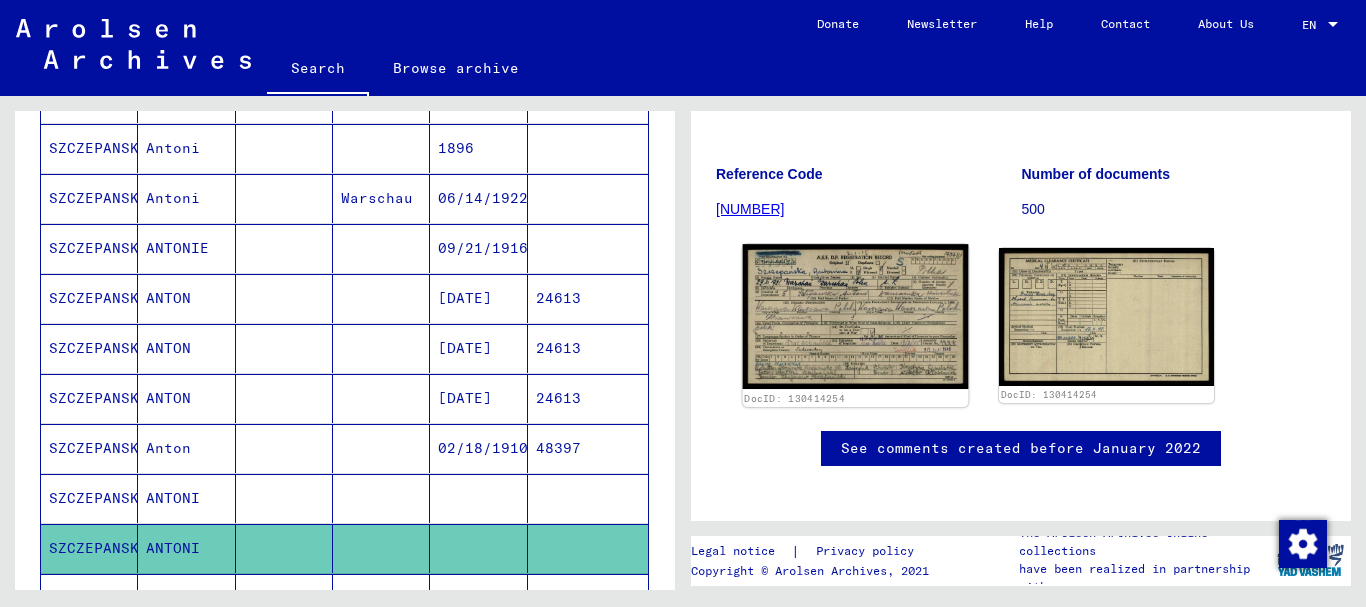 click 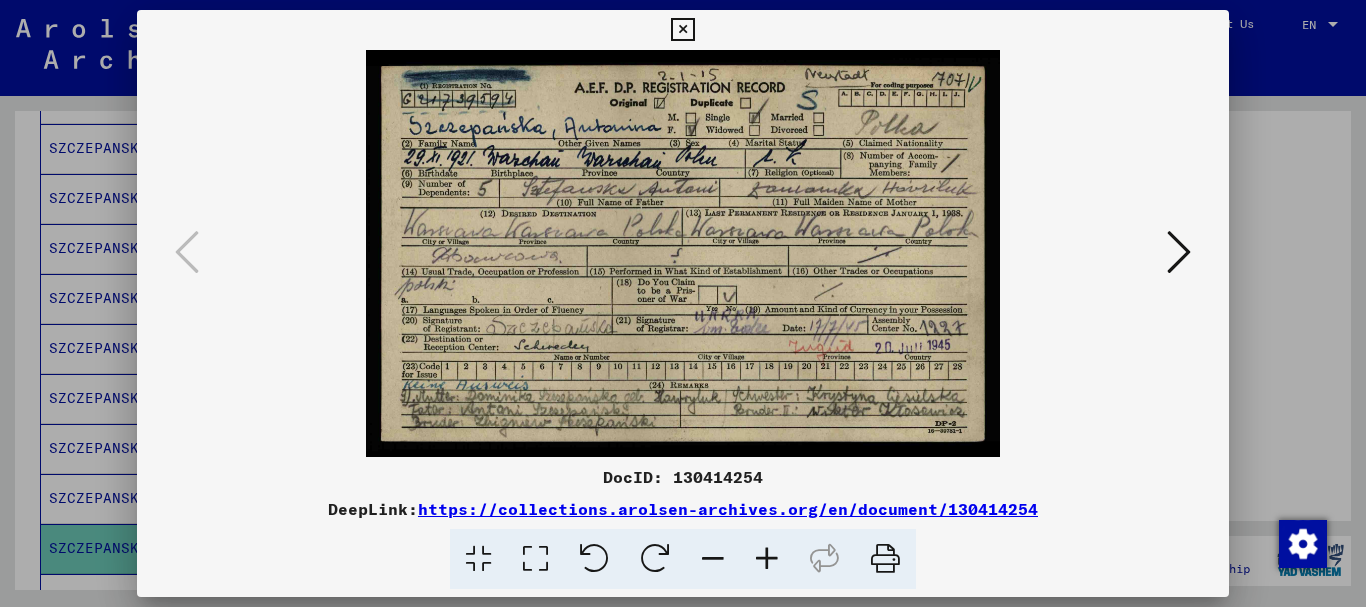 click at bounding box center [767, 559] 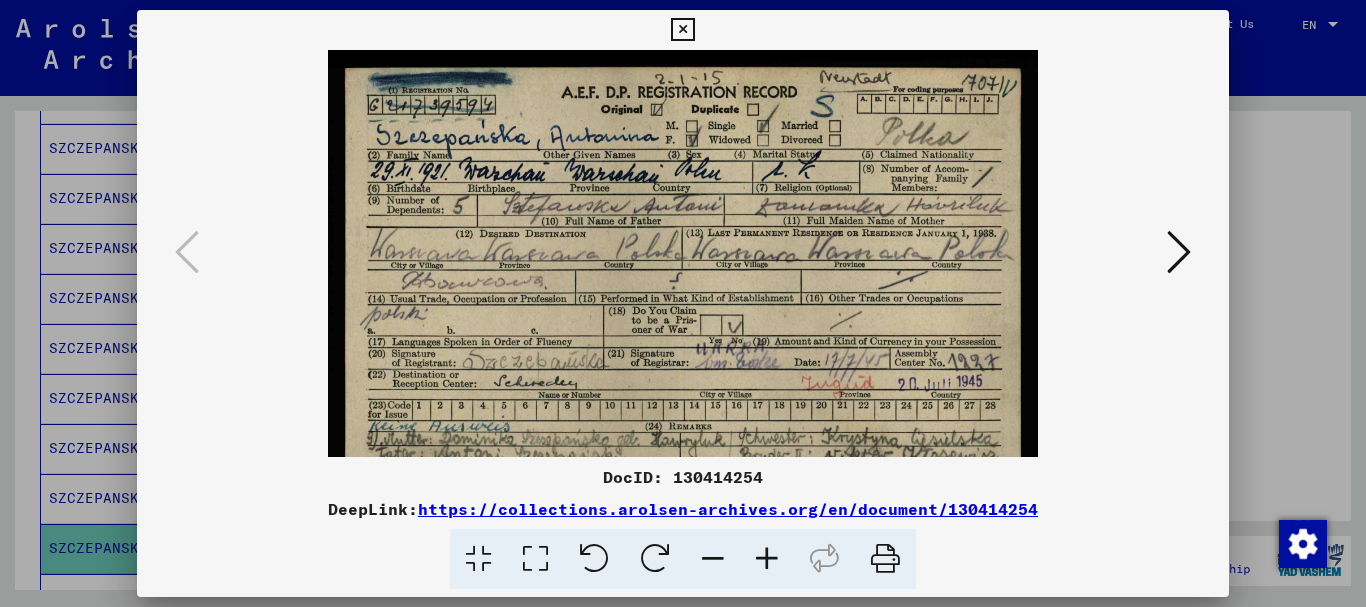click at bounding box center (767, 559) 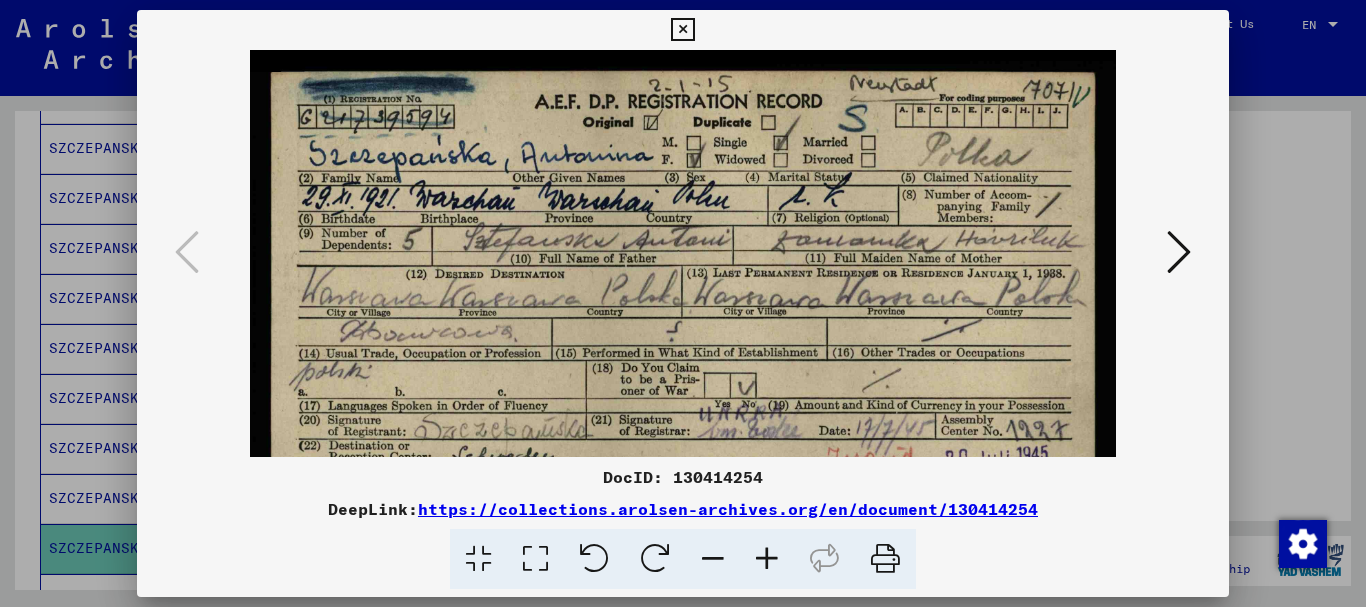 click at bounding box center [767, 559] 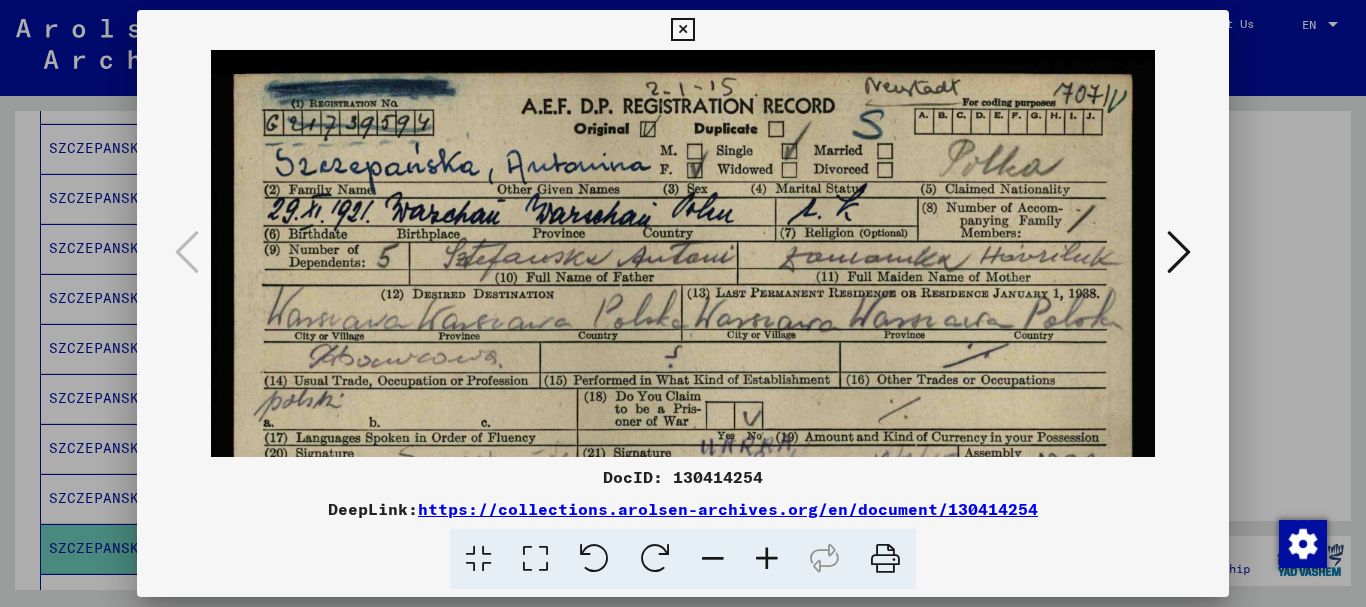 click at bounding box center (767, 559) 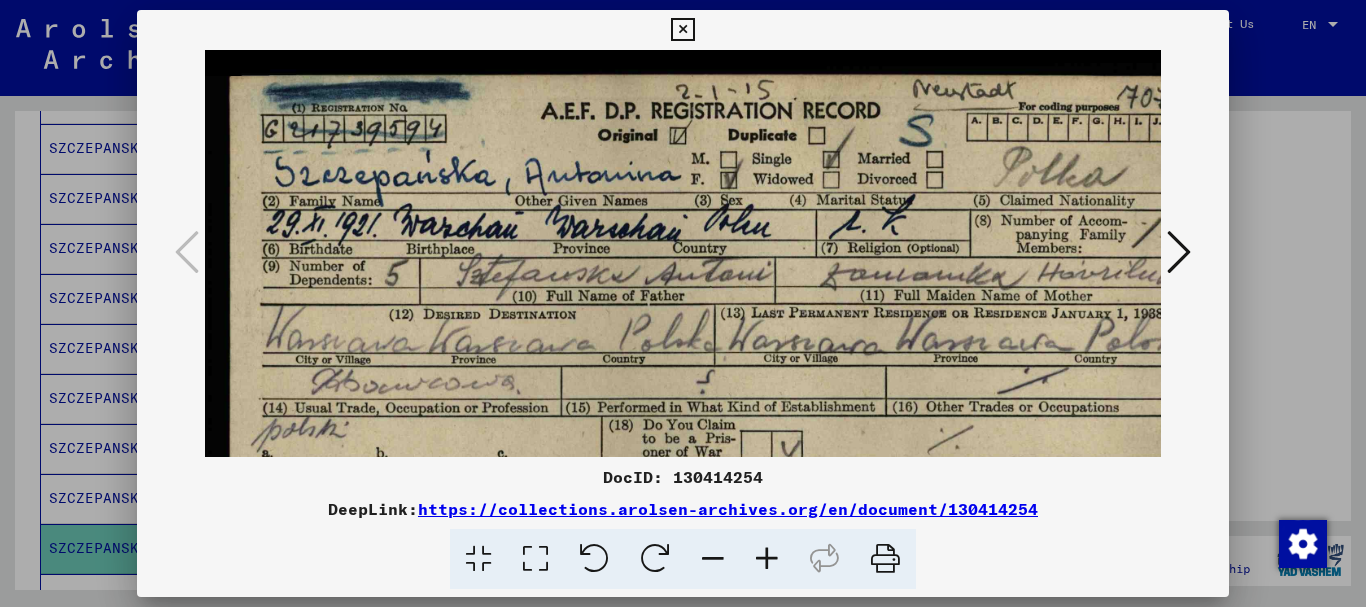 click at bounding box center [767, 559] 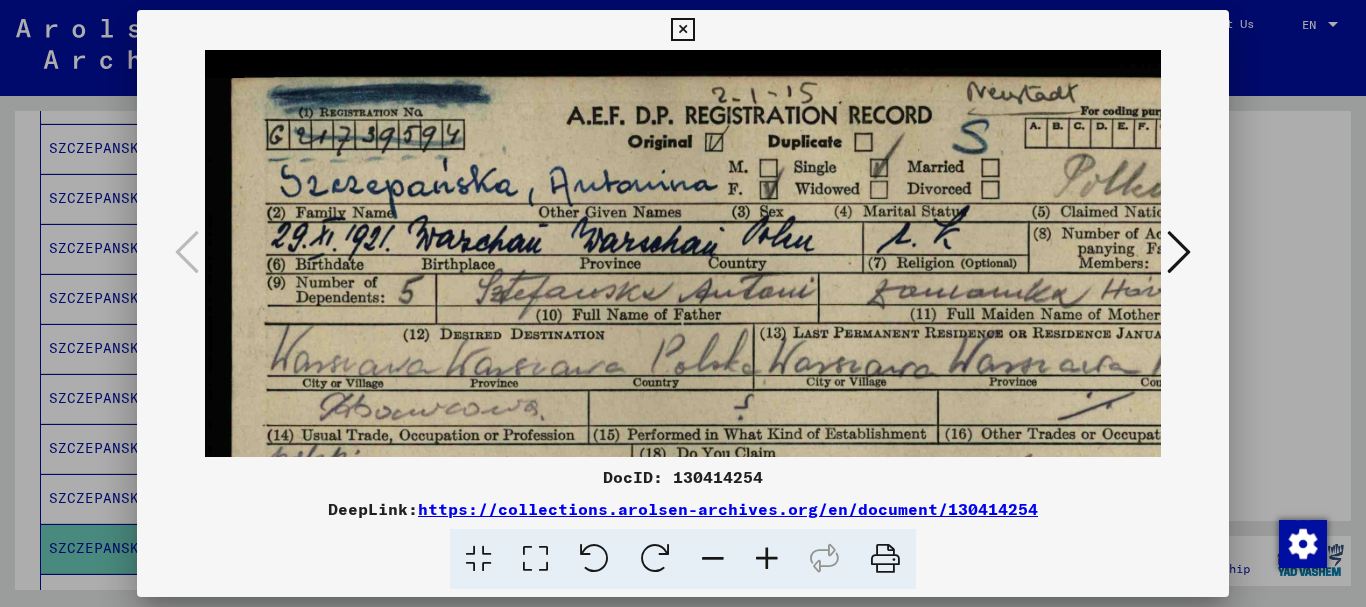 click at bounding box center [767, 559] 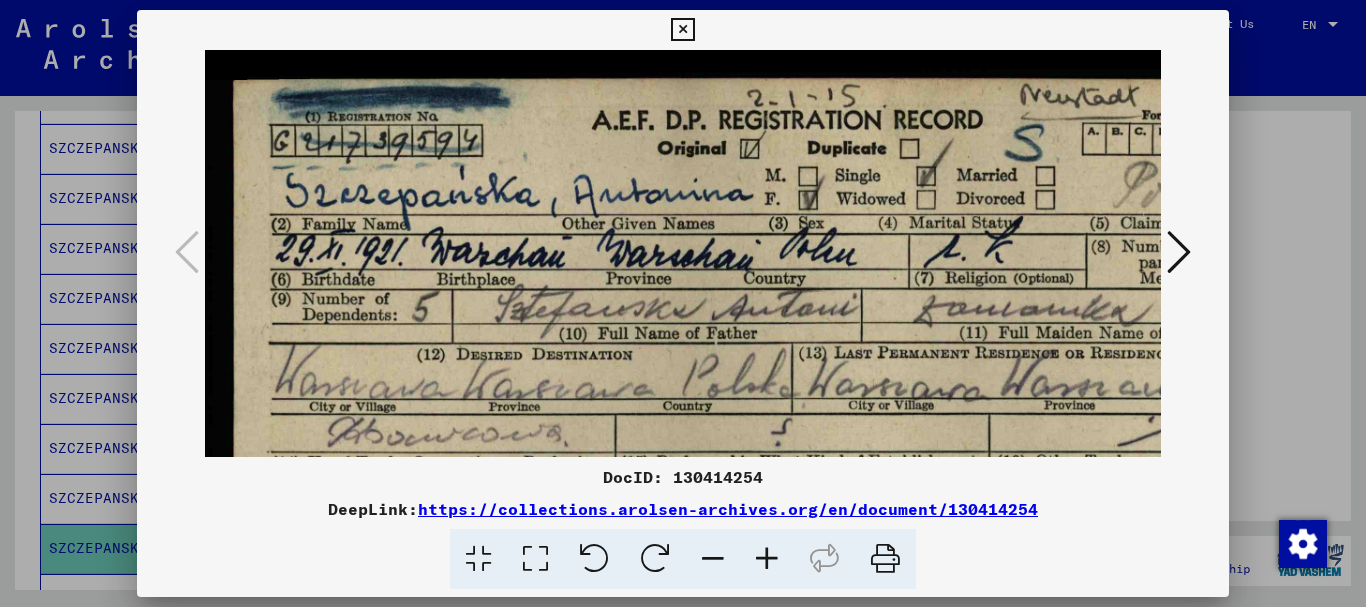 click at bounding box center (682, 30) 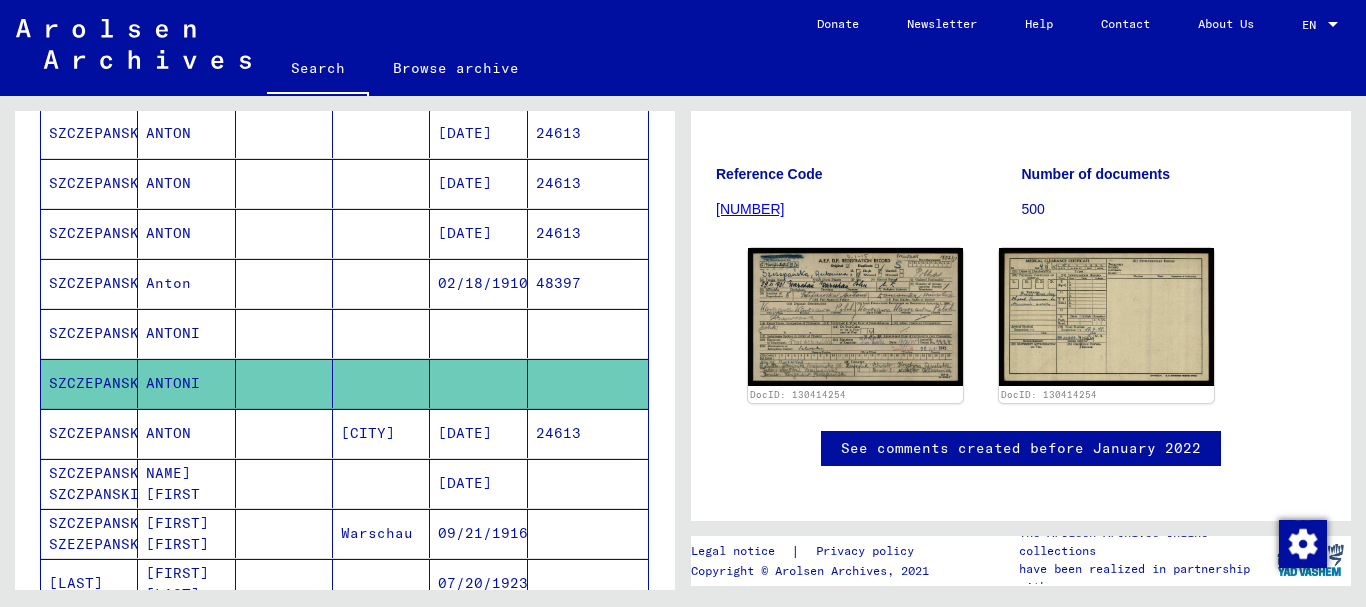 scroll, scrollTop: 781, scrollLeft: 0, axis: vertical 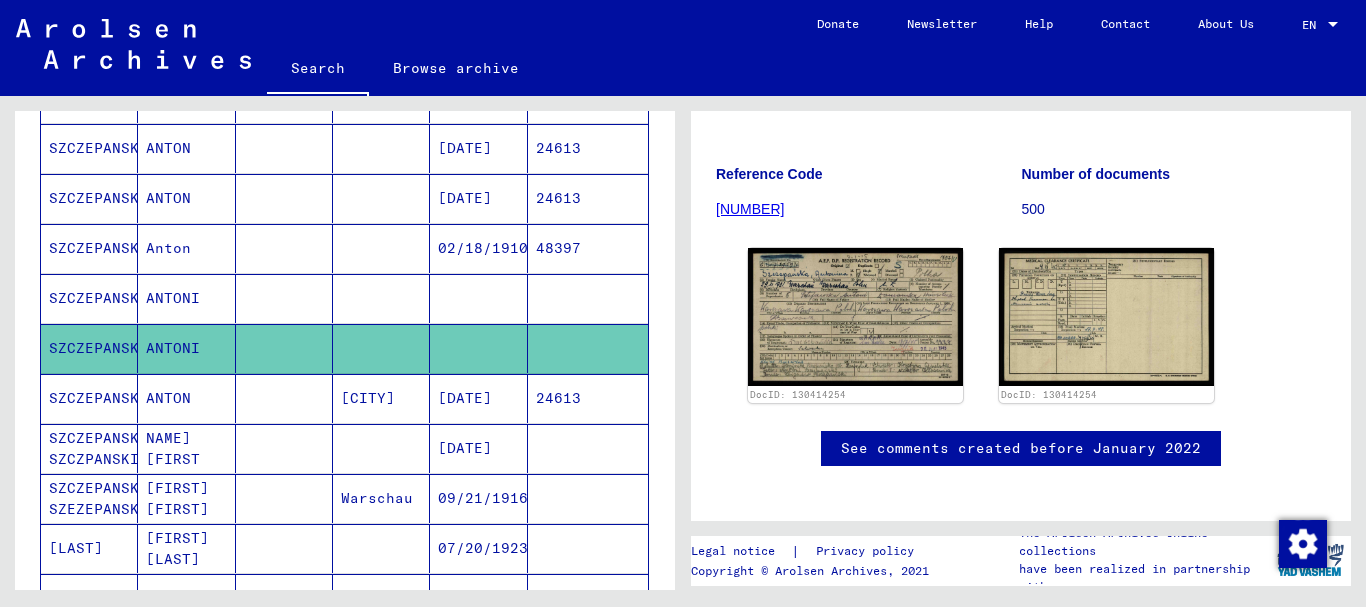 click on "[DATE]" at bounding box center (478, 448) 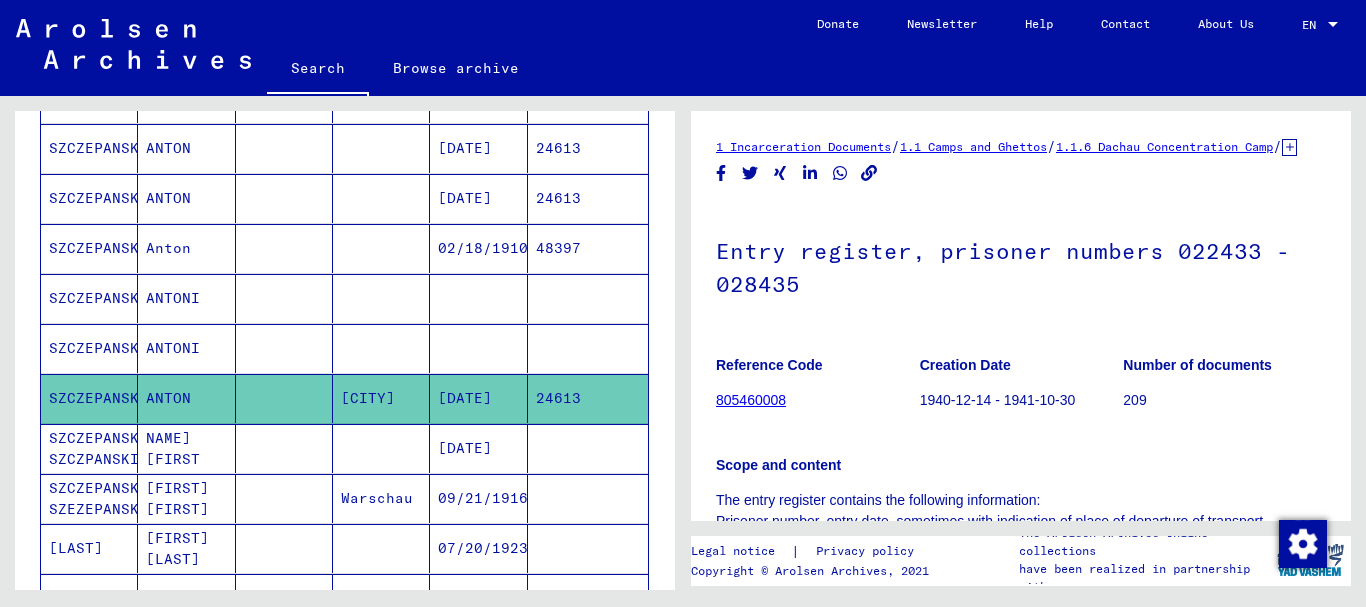 scroll, scrollTop: 0, scrollLeft: 0, axis: both 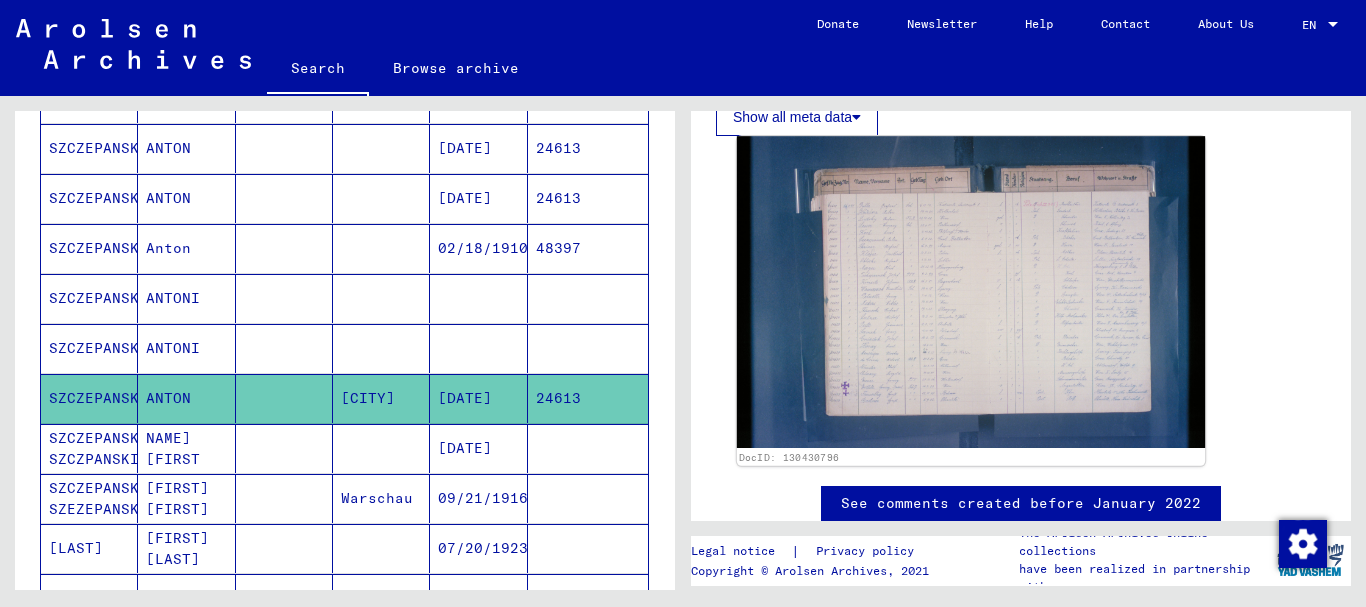 click 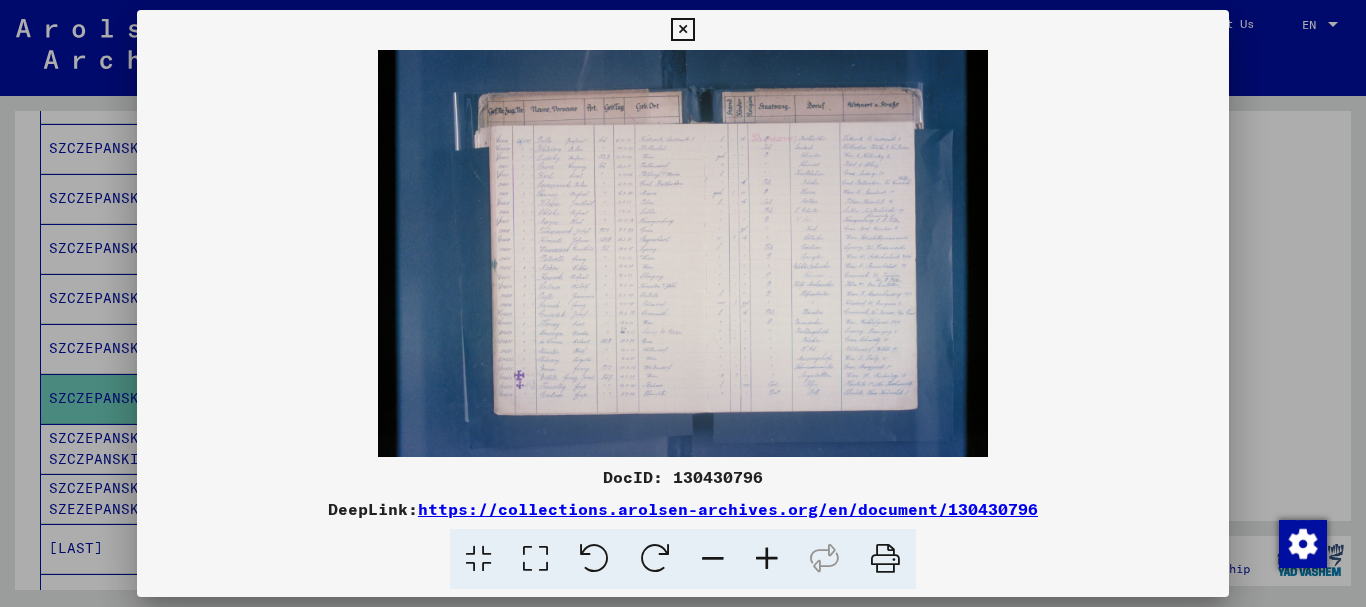 click at bounding box center (767, 559) 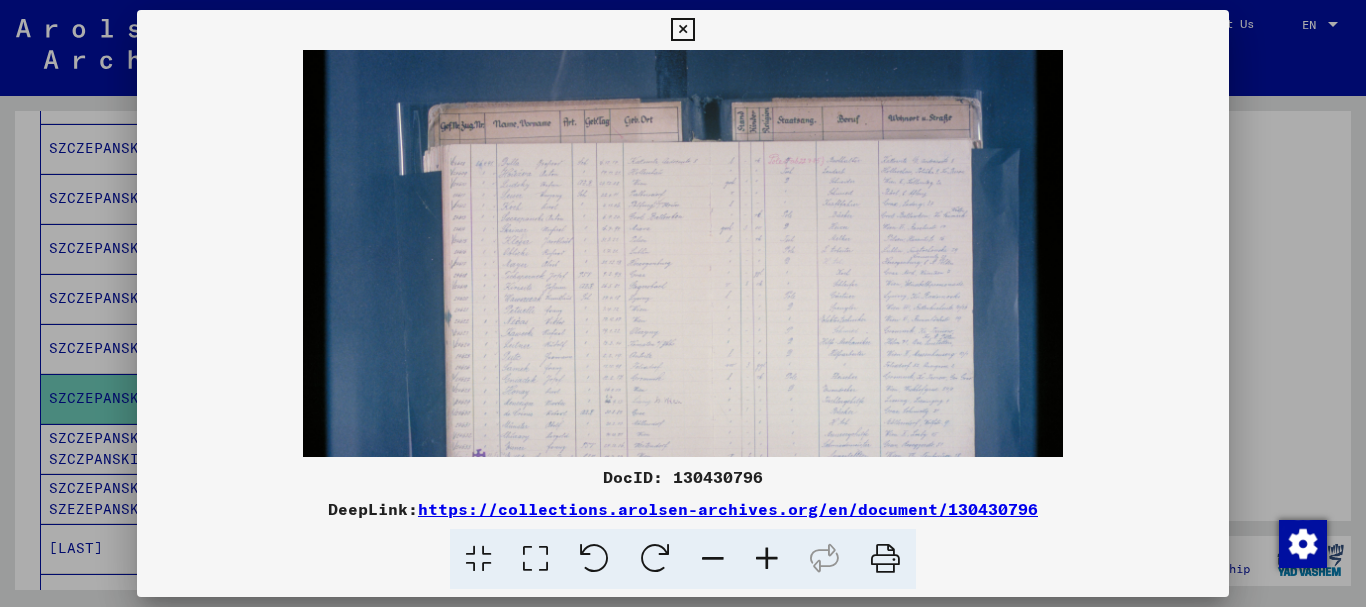 click at bounding box center (767, 559) 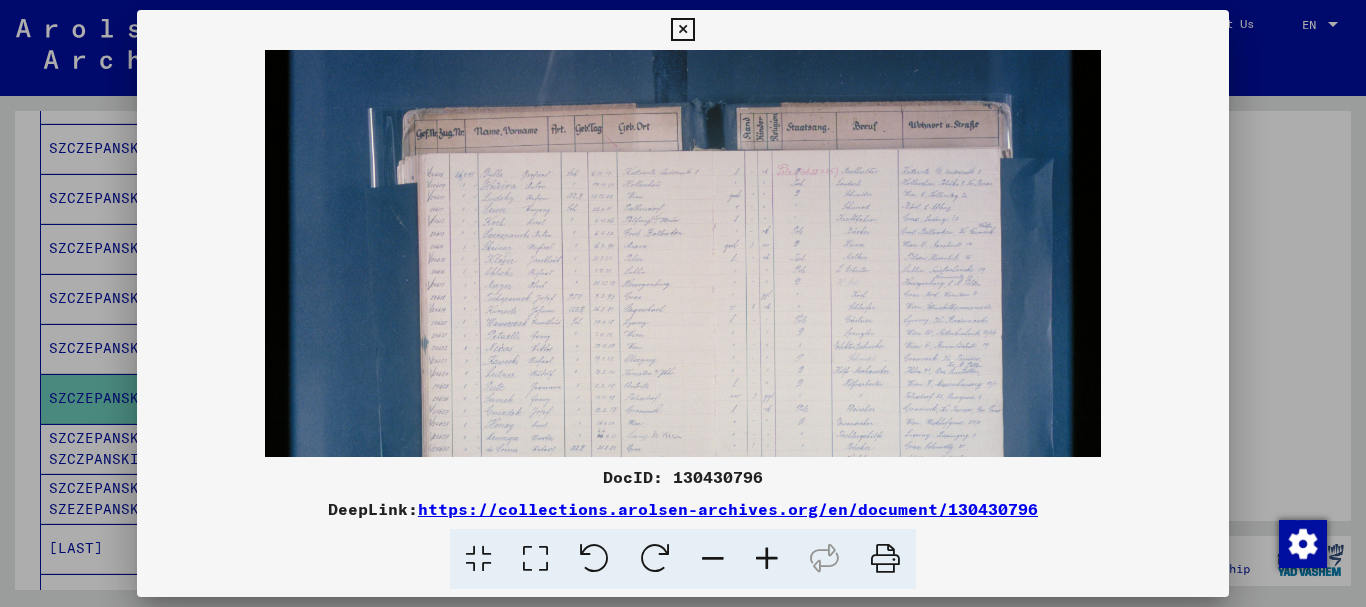 click at bounding box center [767, 559] 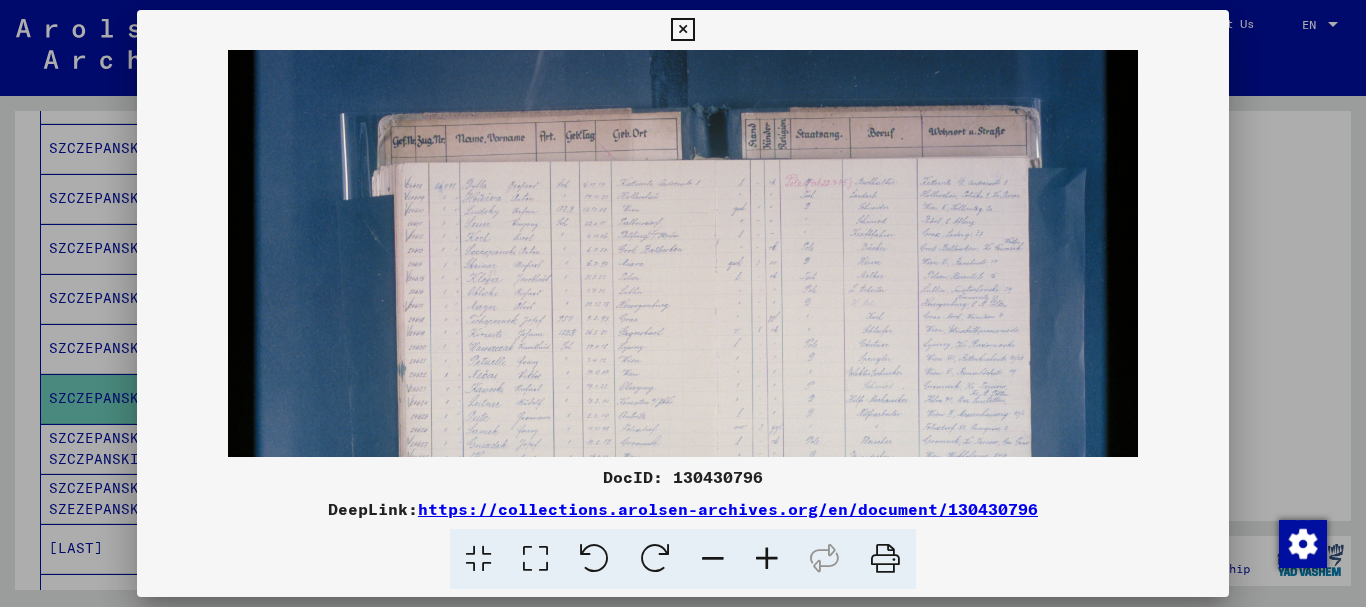 click at bounding box center (767, 559) 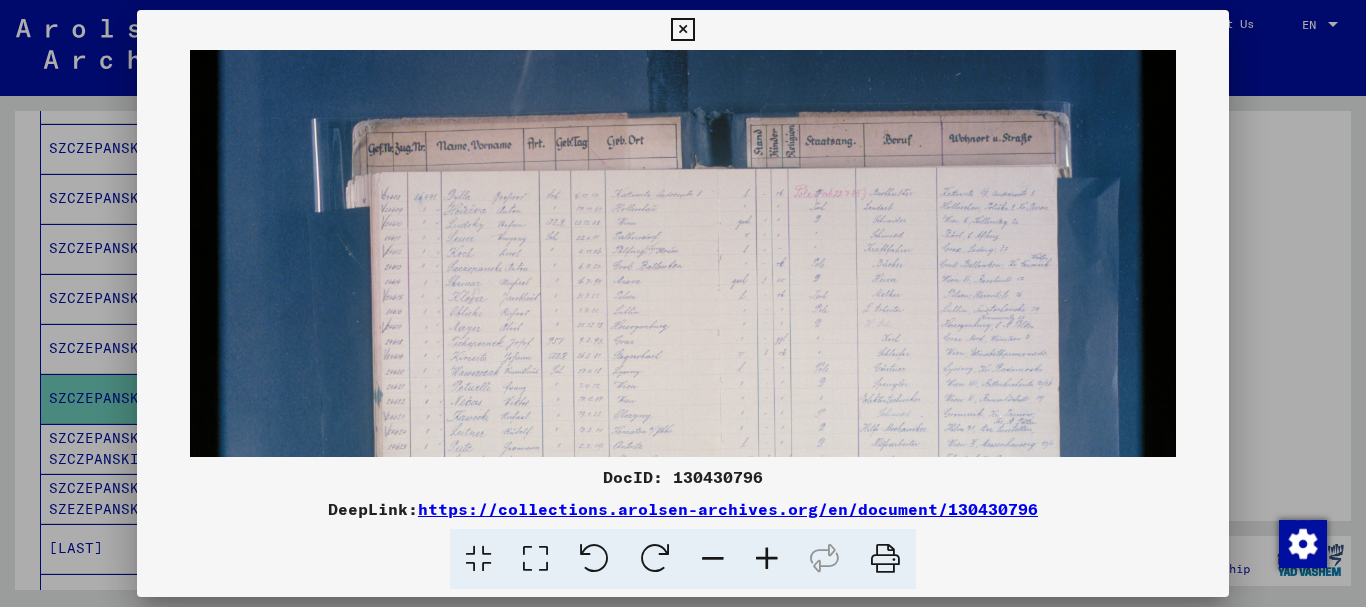 click at bounding box center [767, 559] 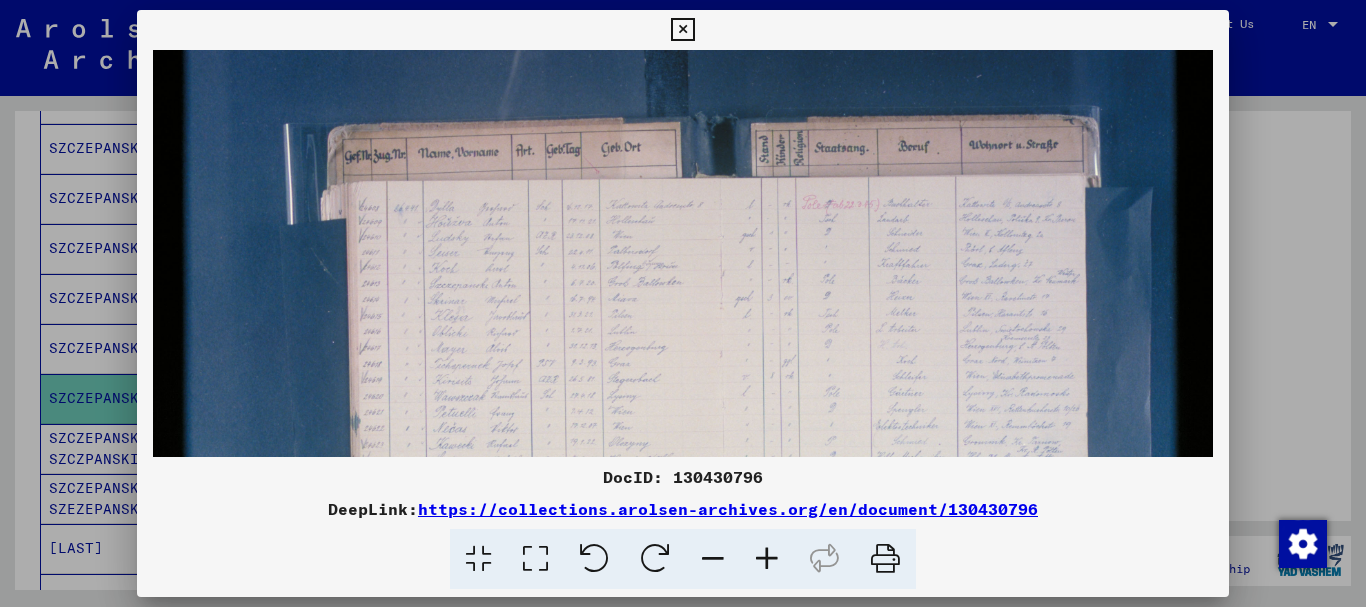 click at bounding box center (767, 559) 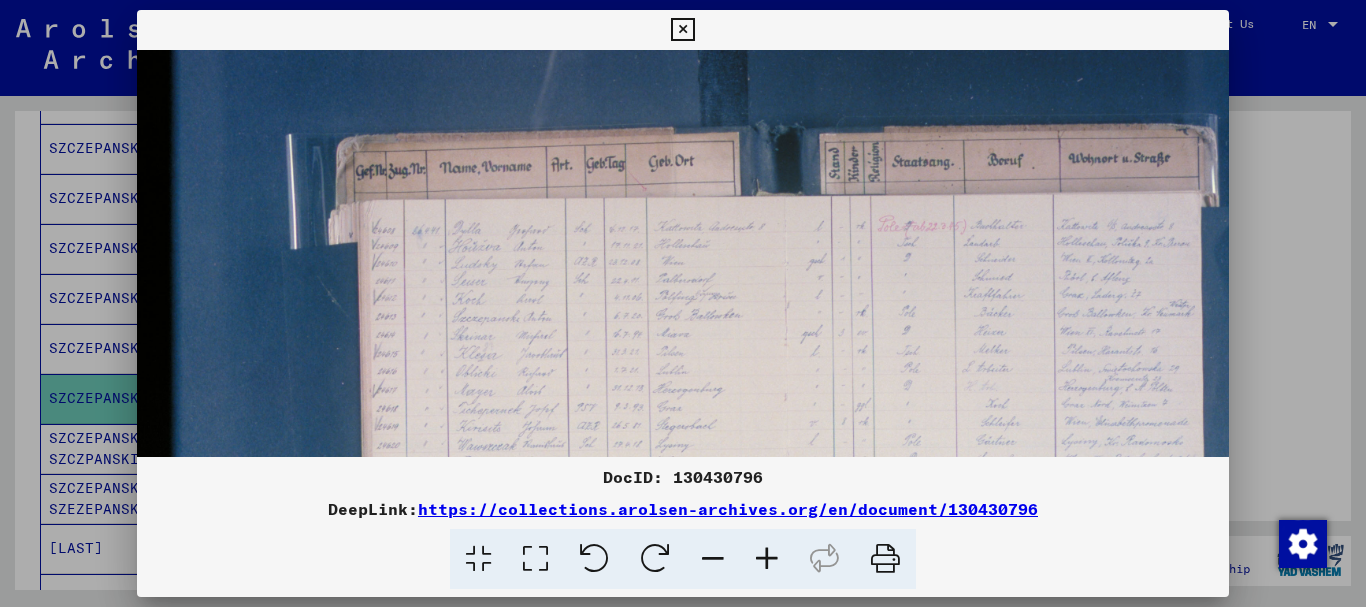 click at bounding box center (767, 559) 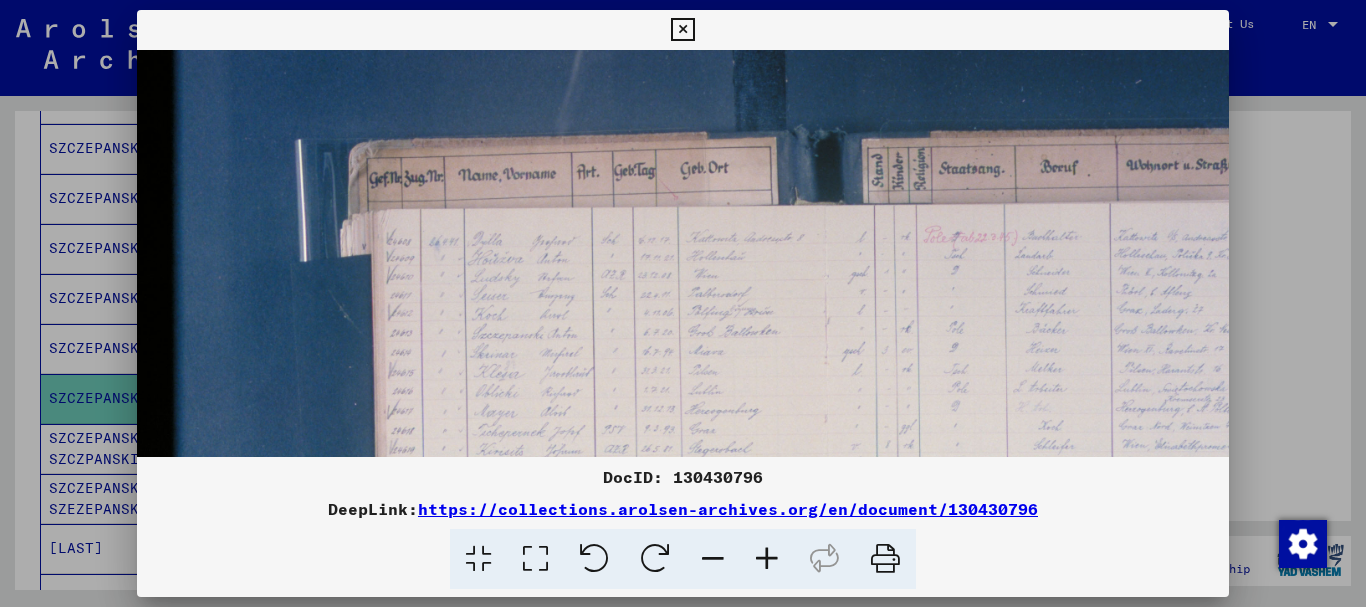 click at bounding box center (767, 559) 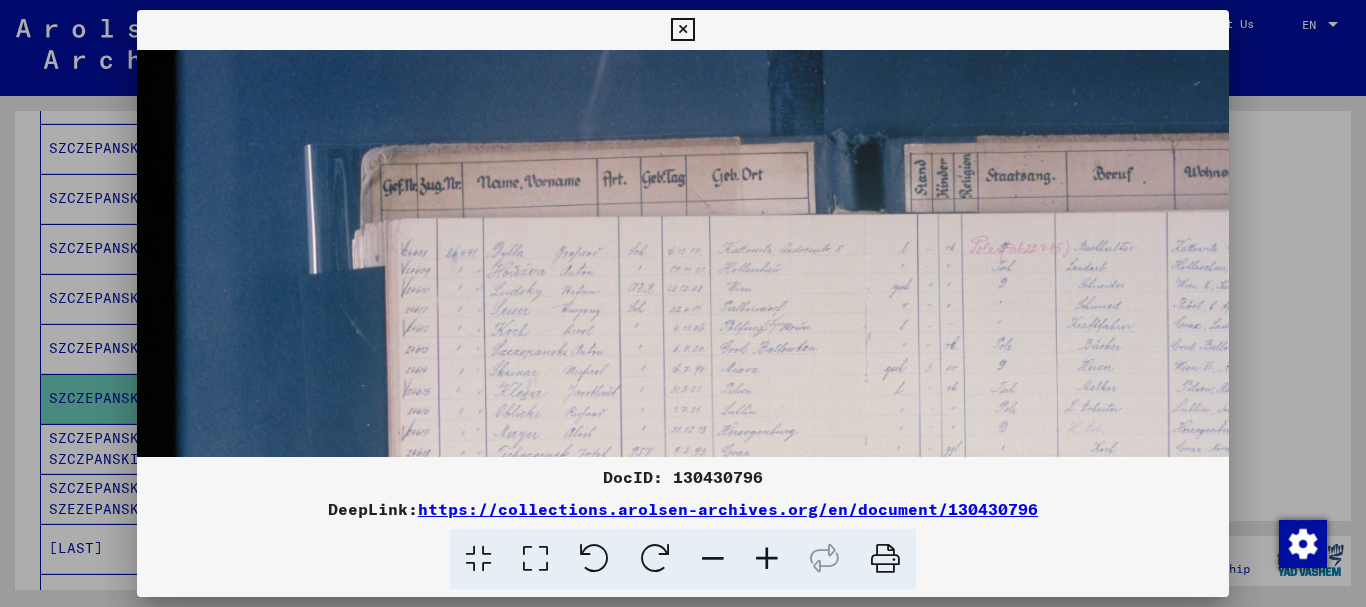 click at bounding box center [767, 559] 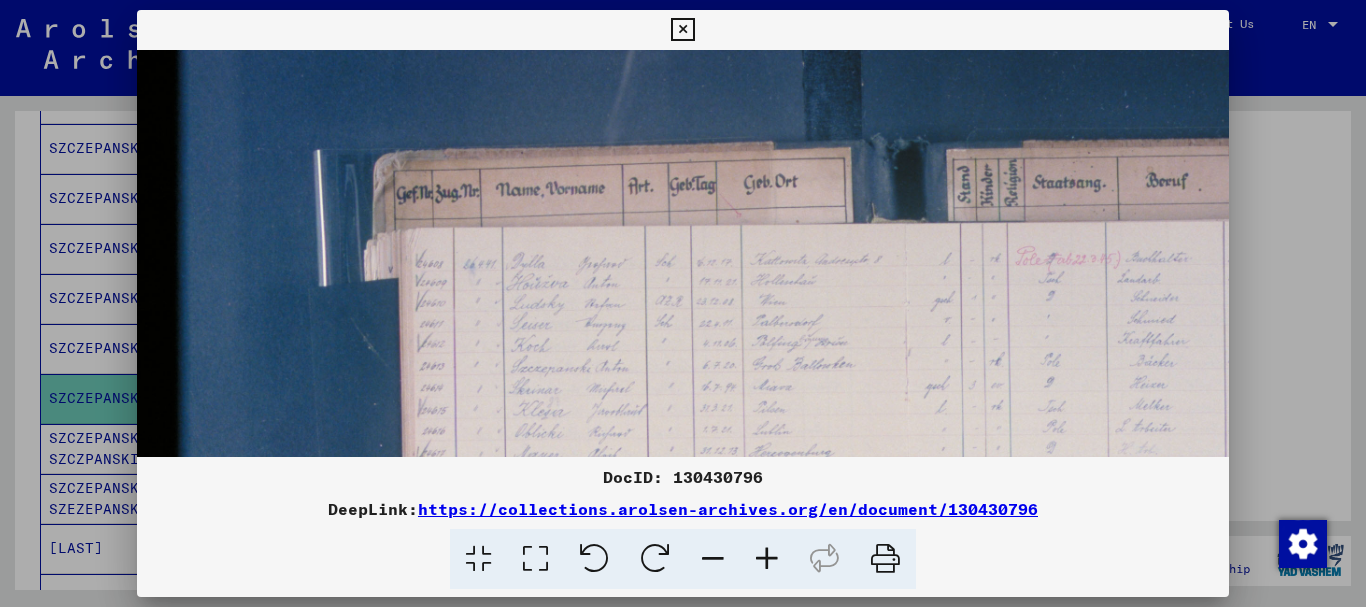 click at bounding box center [767, 559] 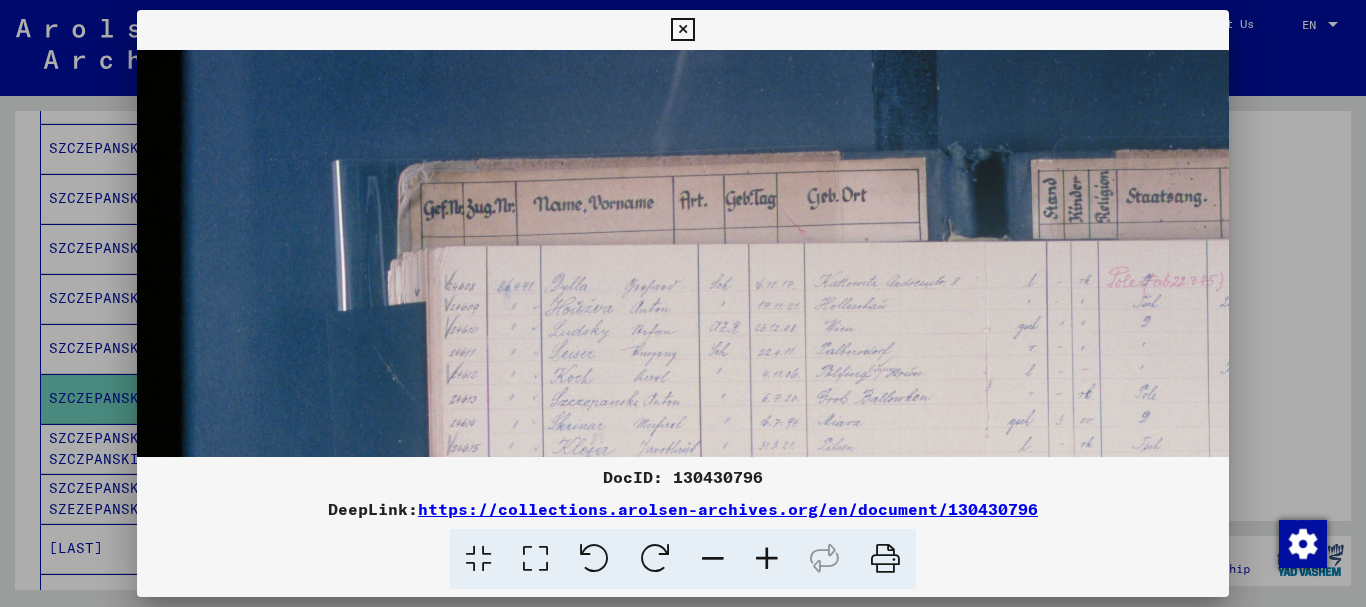 click at bounding box center (767, 559) 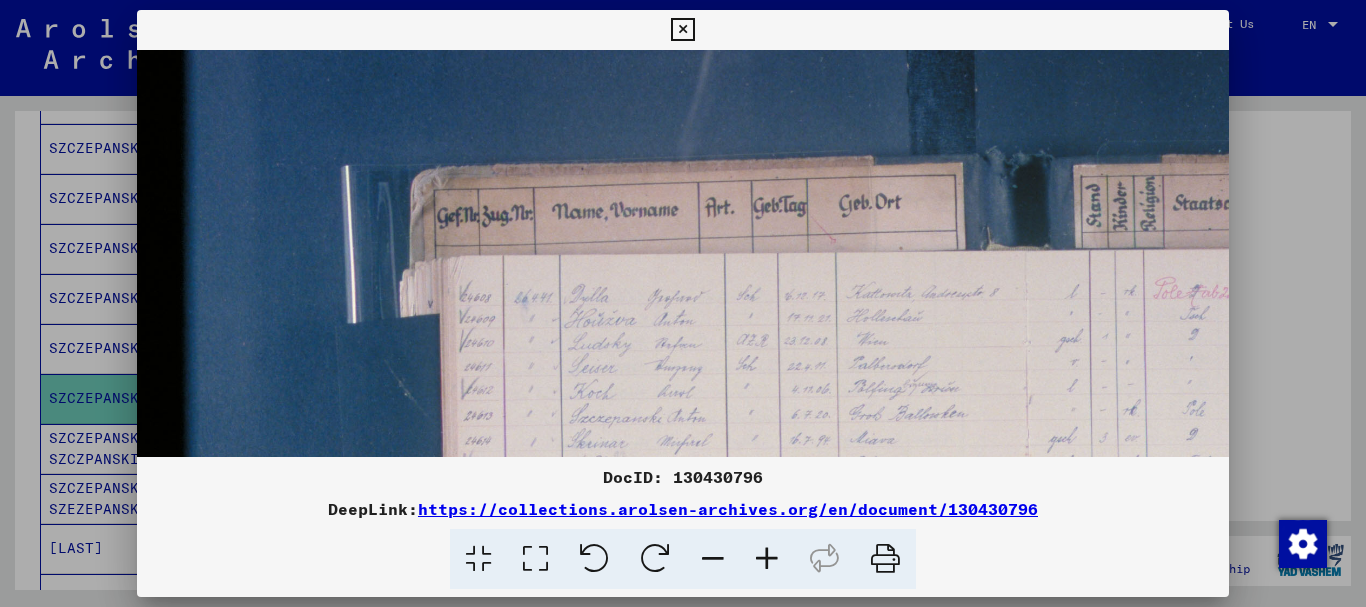 click at bounding box center (767, 559) 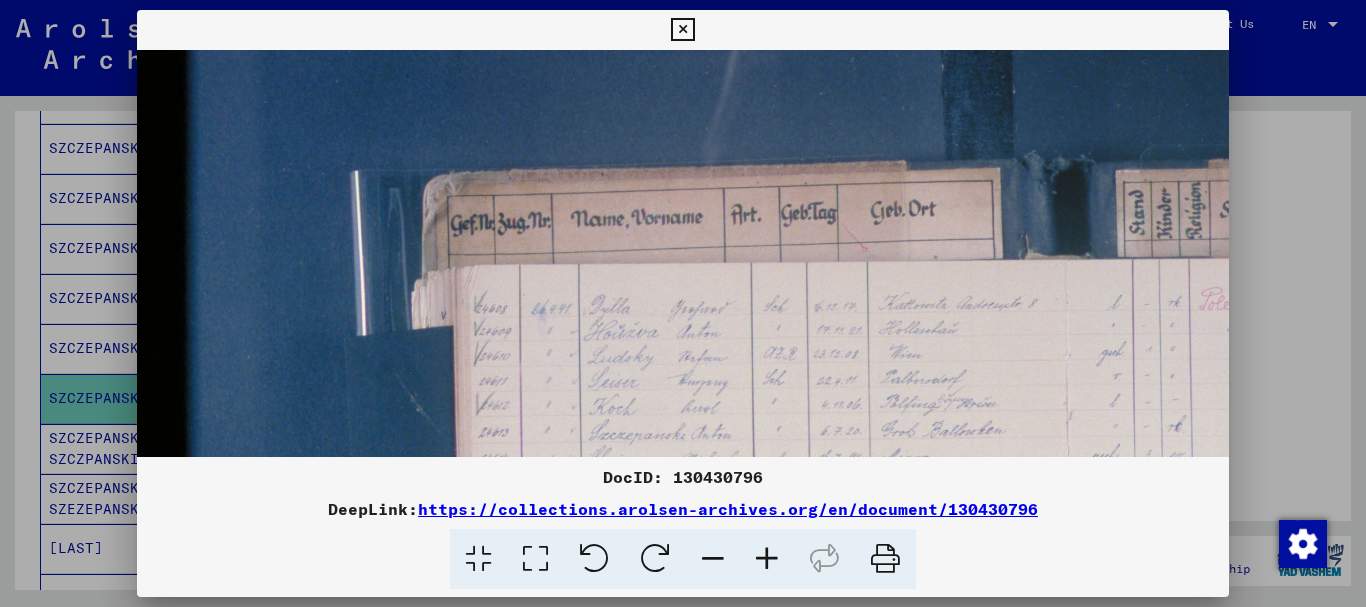 click at bounding box center (767, 559) 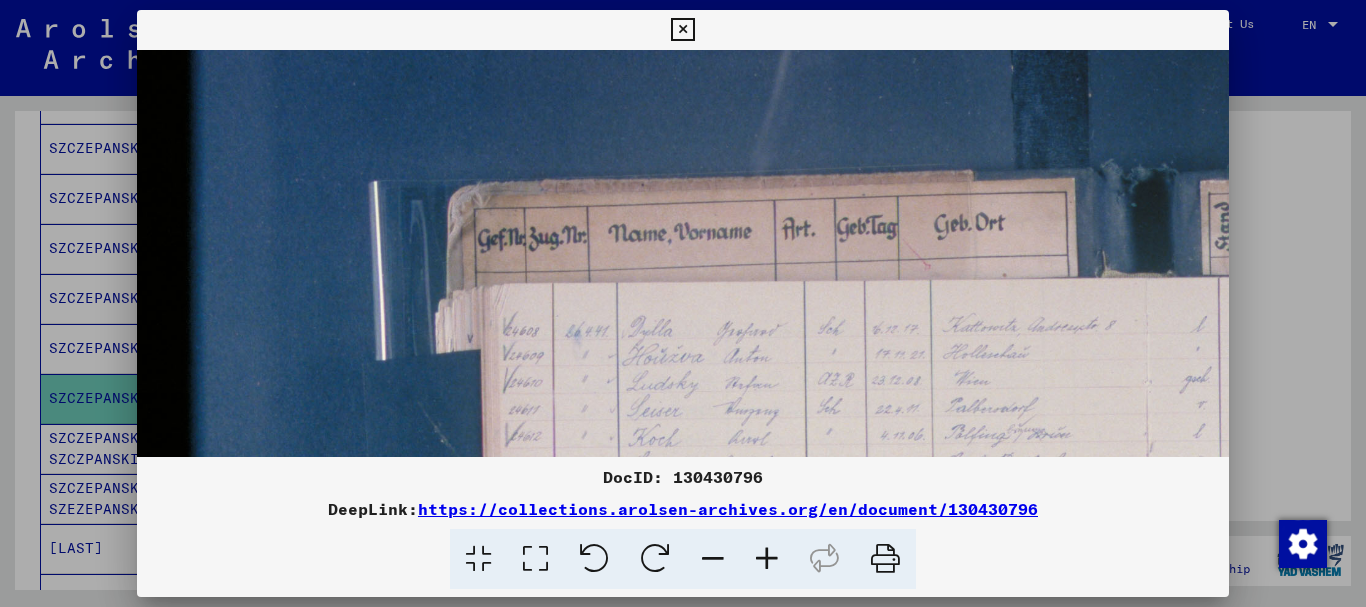 click at bounding box center (767, 559) 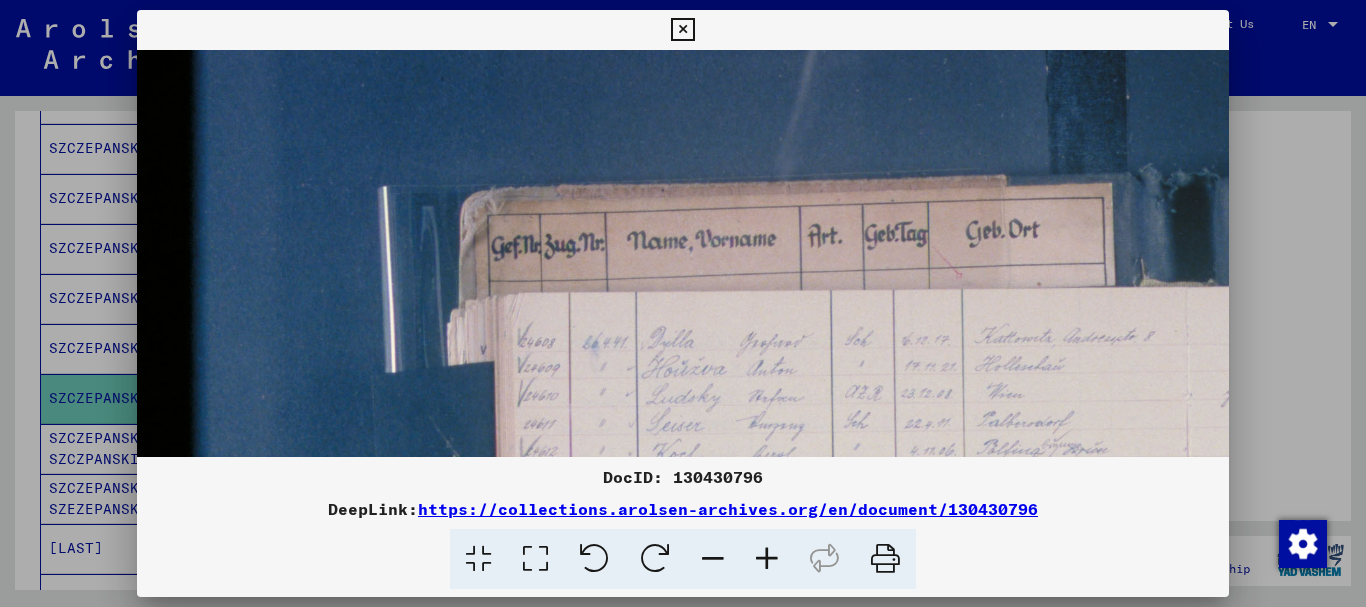 click at bounding box center [767, 559] 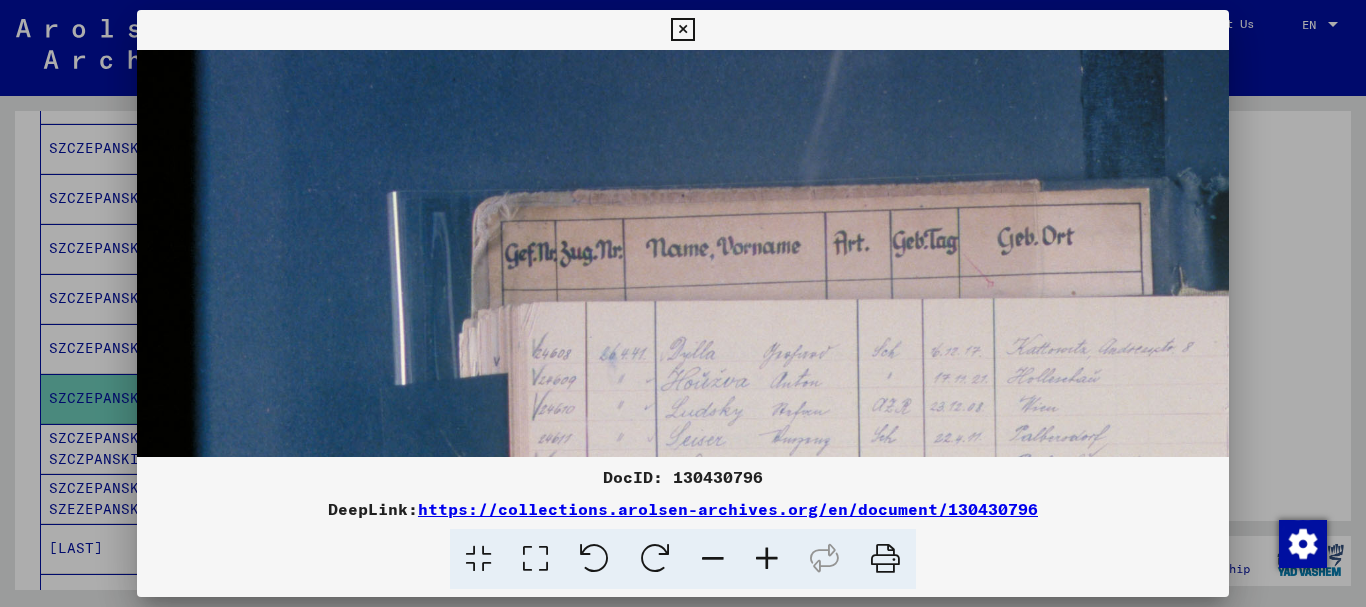 click at bounding box center (767, 559) 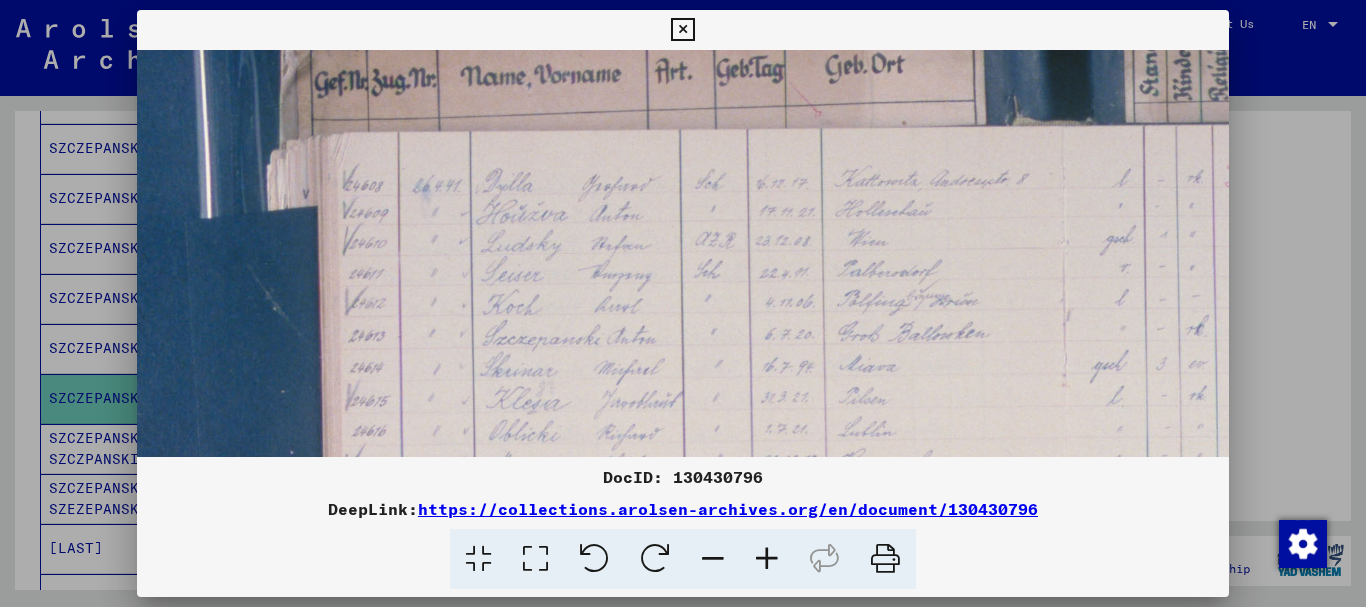 scroll, scrollTop: 222, scrollLeft: 291, axis: both 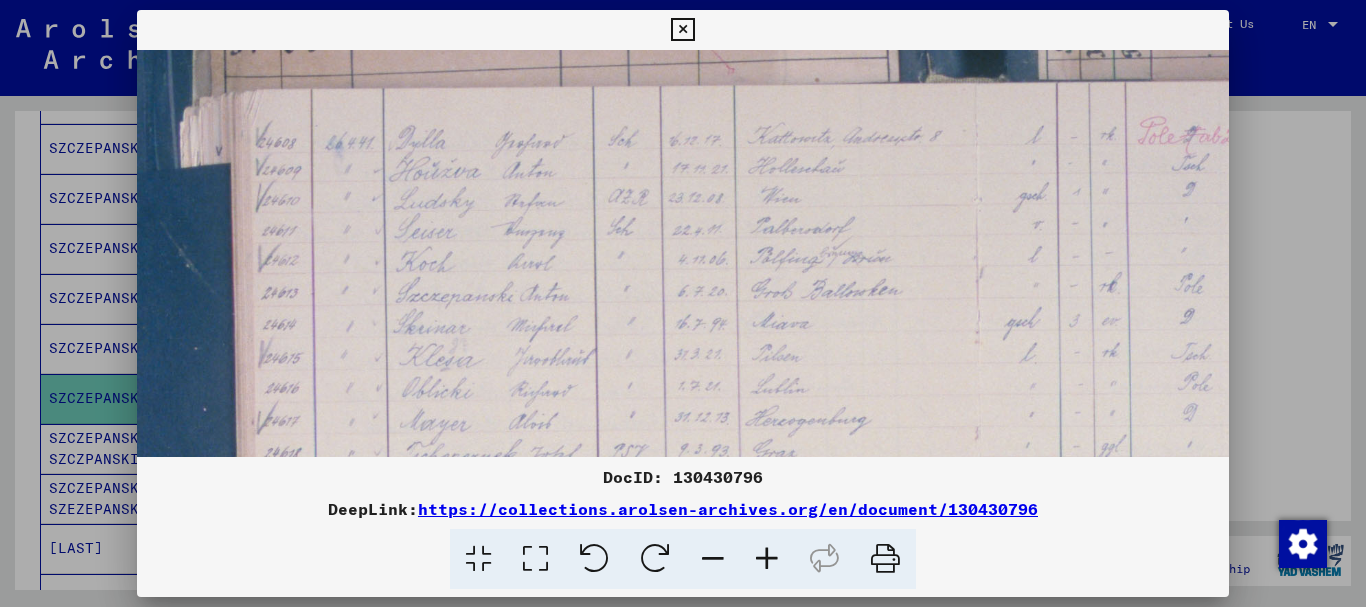 drag, startPoint x: 728, startPoint y: 367, endPoint x: 437, endPoint y: 145, distance: 366.0123 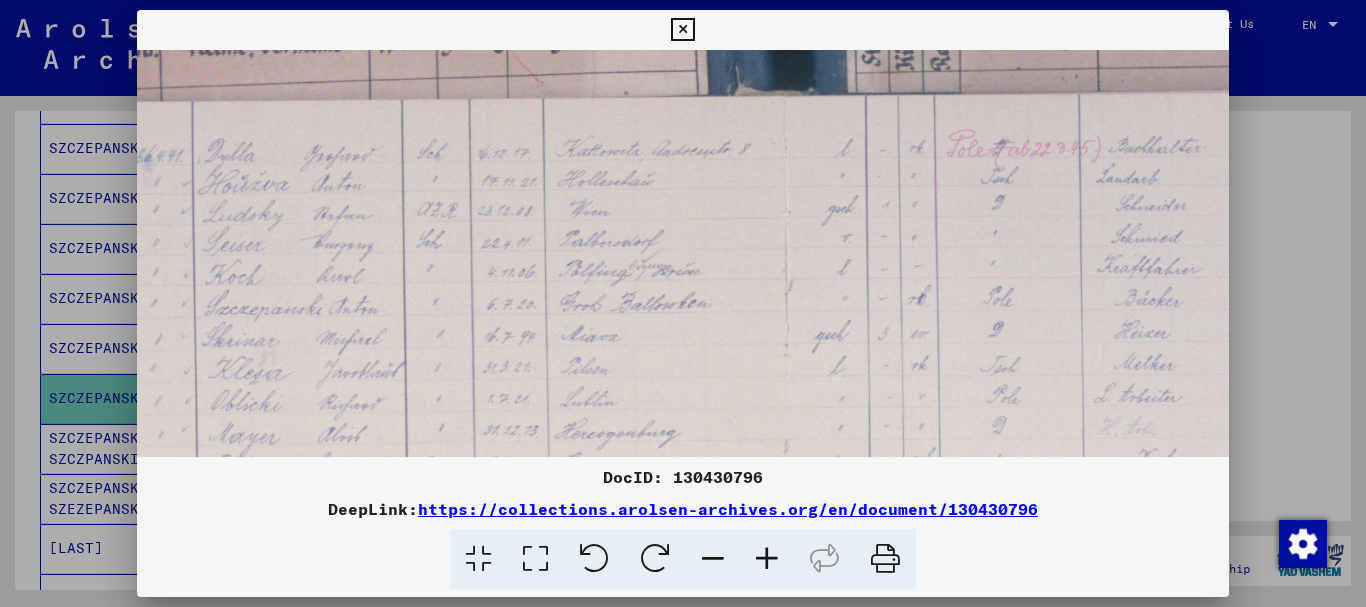 scroll, scrollTop: 208, scrollLeft: 532, axis: both 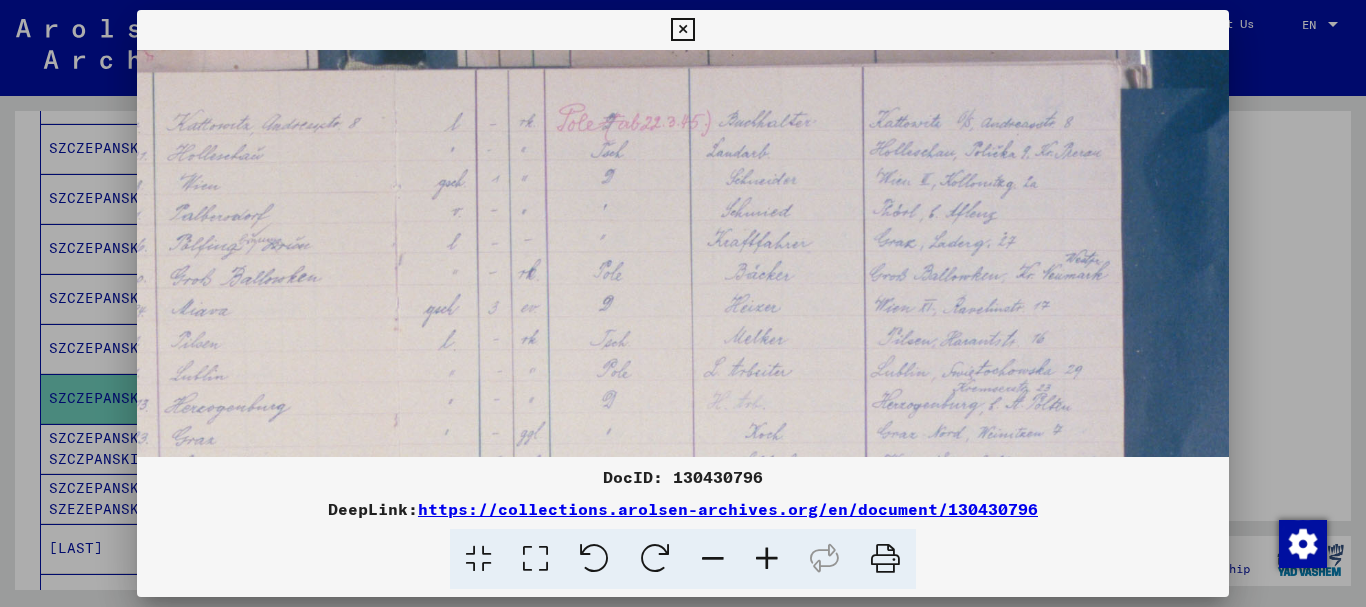 drag, startPoint x: 796, startPoint y: 303, endPoint x: 501, endPoint y: 318, distance: 295.3811 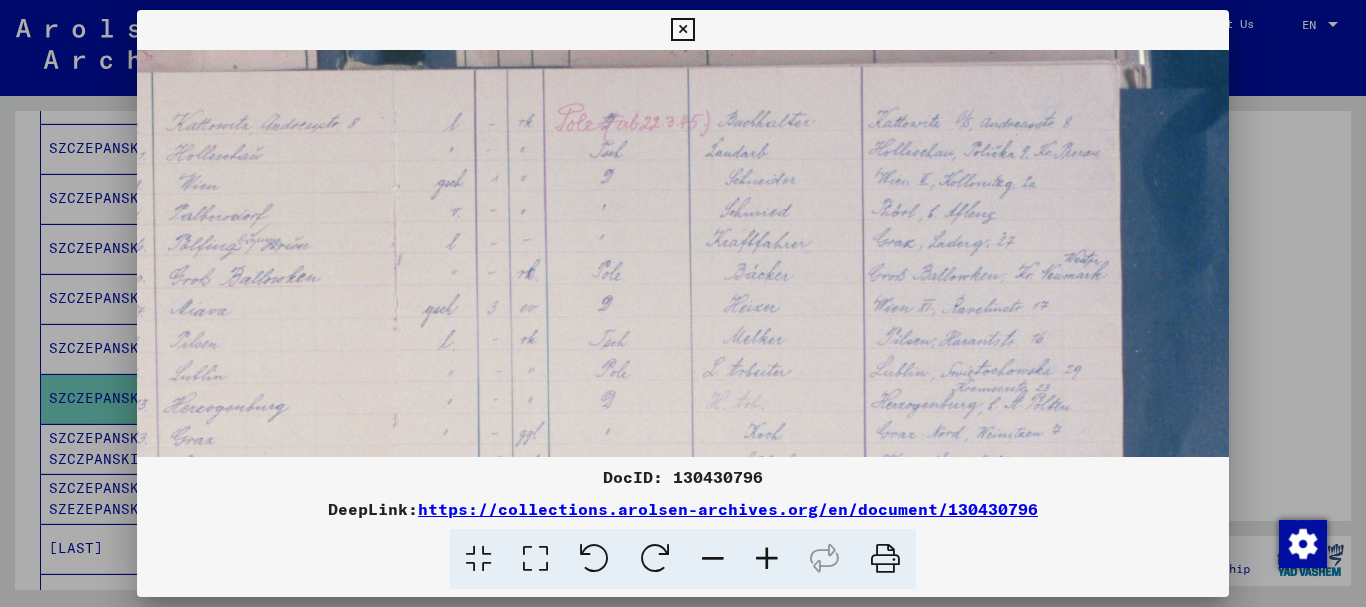 click at bounding box center [682, 30] 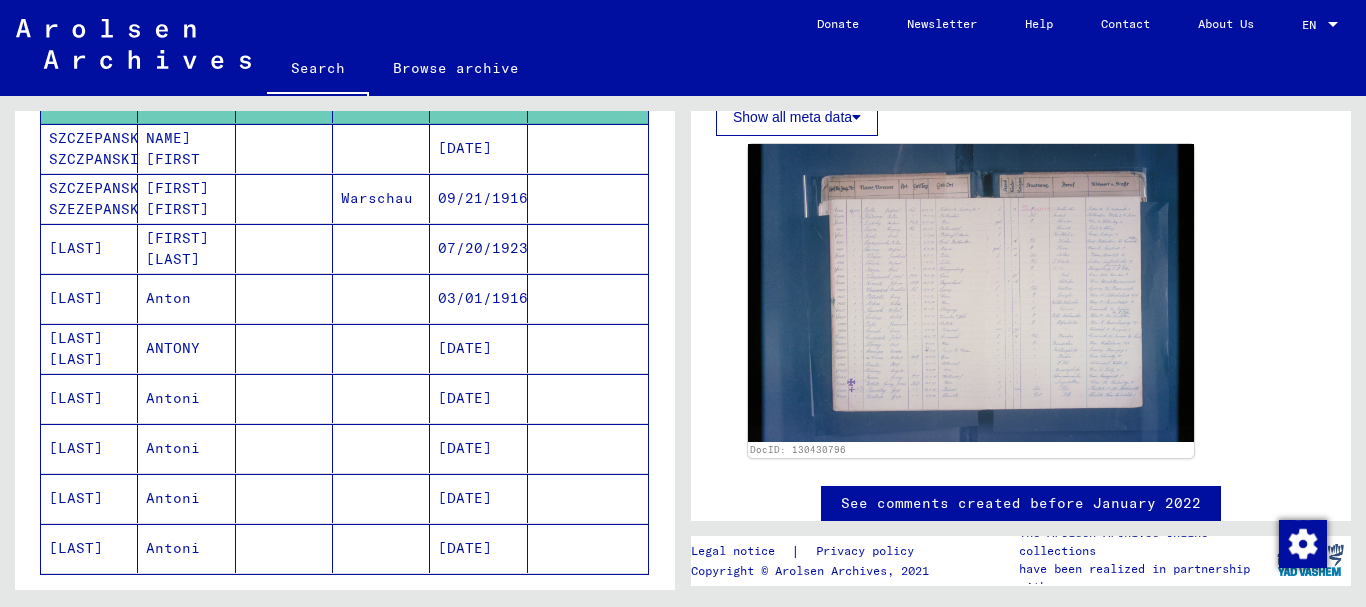 scroll, scrollTop: 1181, scrollLeft: 0, axis: vertical 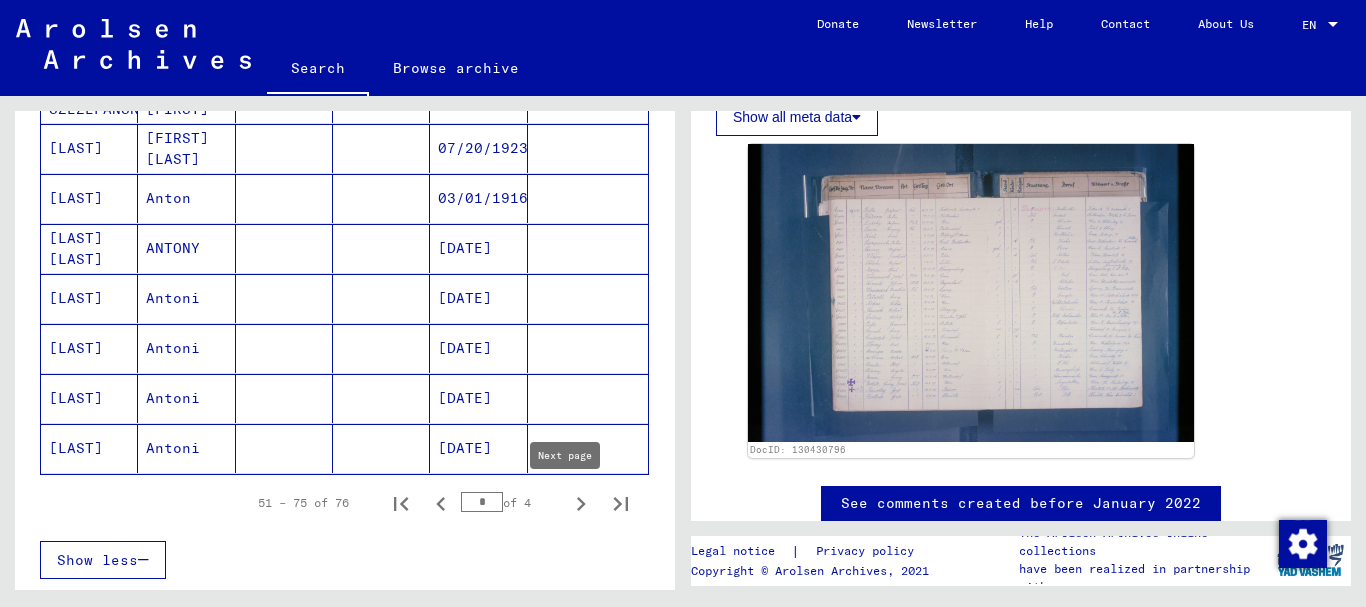 click 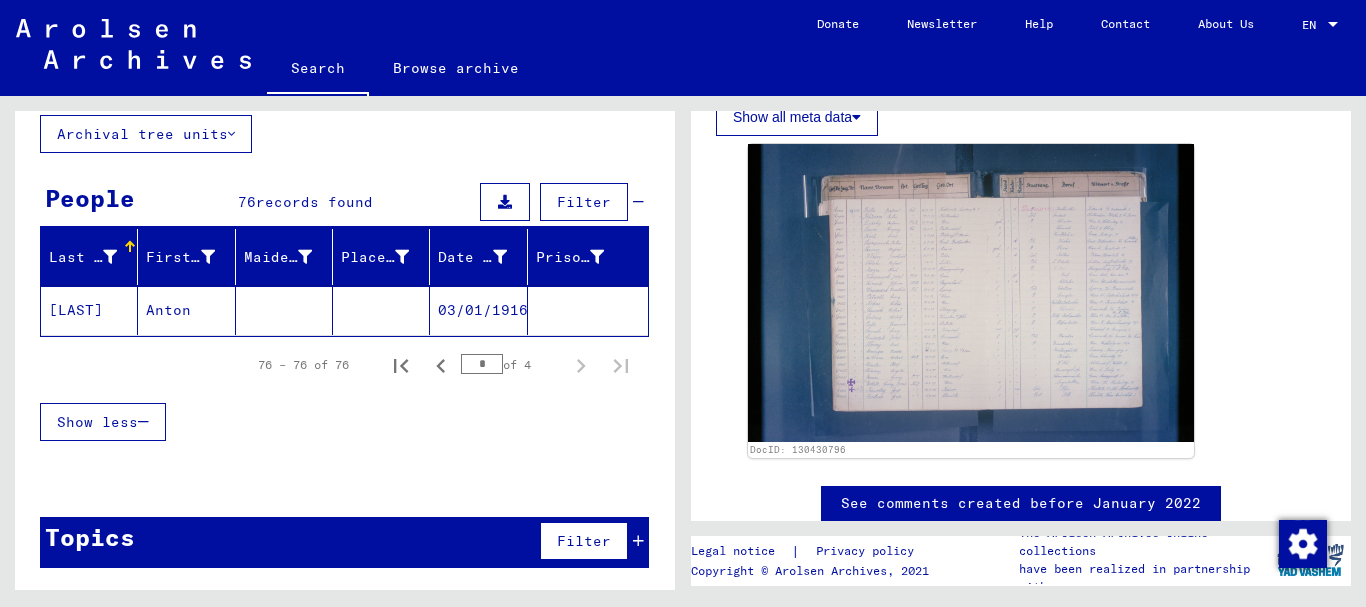 scroll, scrollTop: 119, scrollLeft: 0, axis: vertical 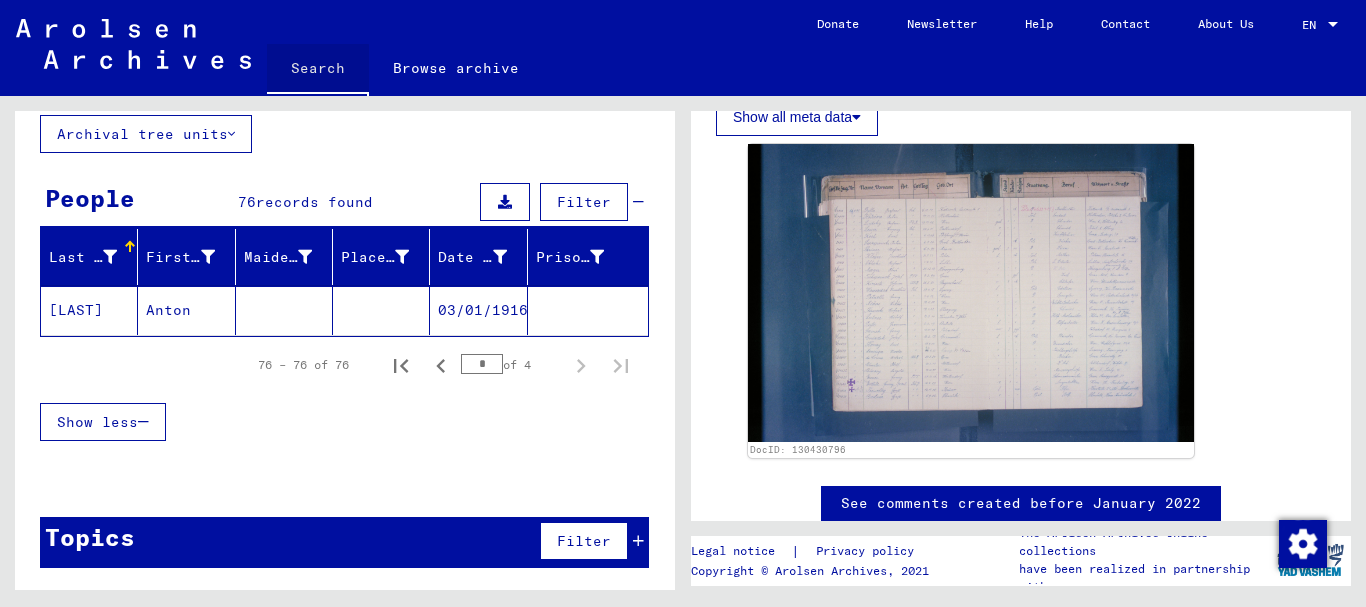 click on "Search" 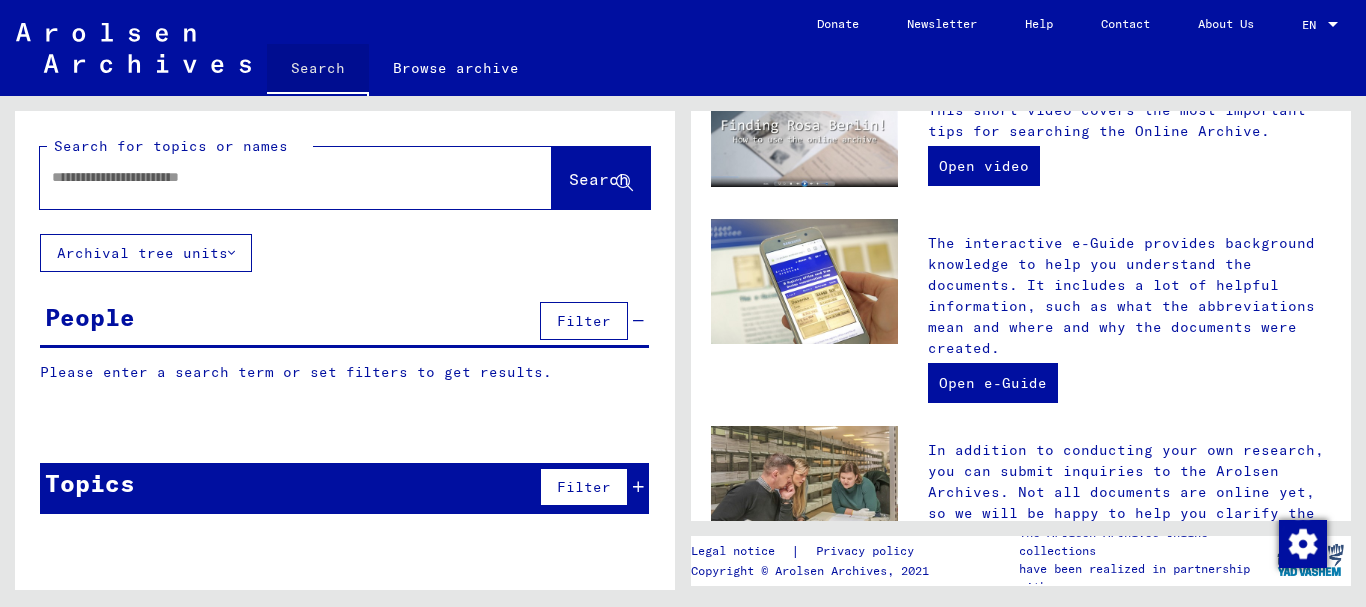 scroll, scrollTop: 0, scrollLeft: 0, axis: both 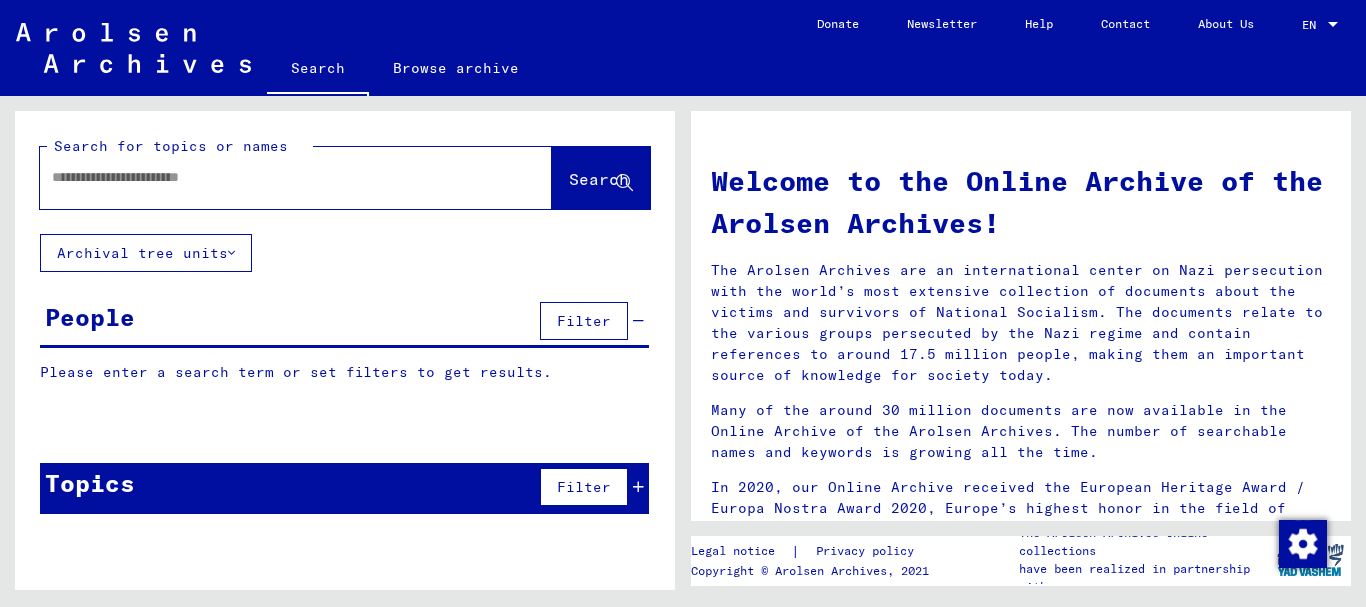 click at bounding box center (272, 177) 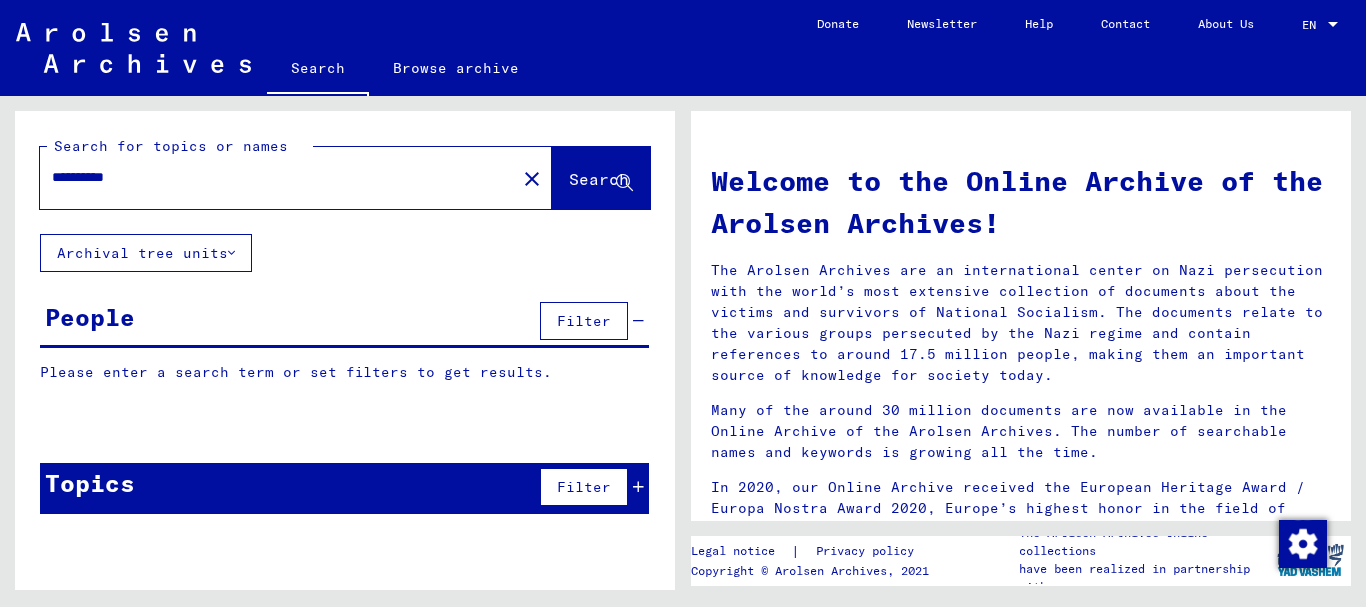 type on "**********" 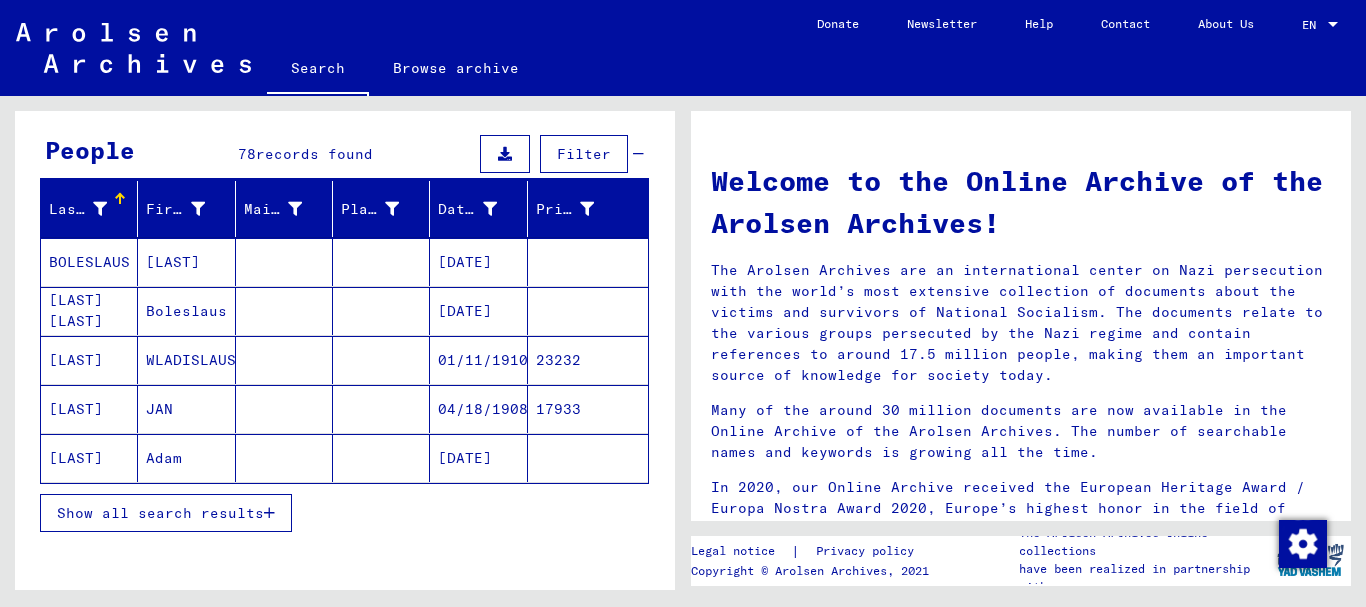 scroll, scrollTop: 200, scrollLeft: 0, axis: vertical 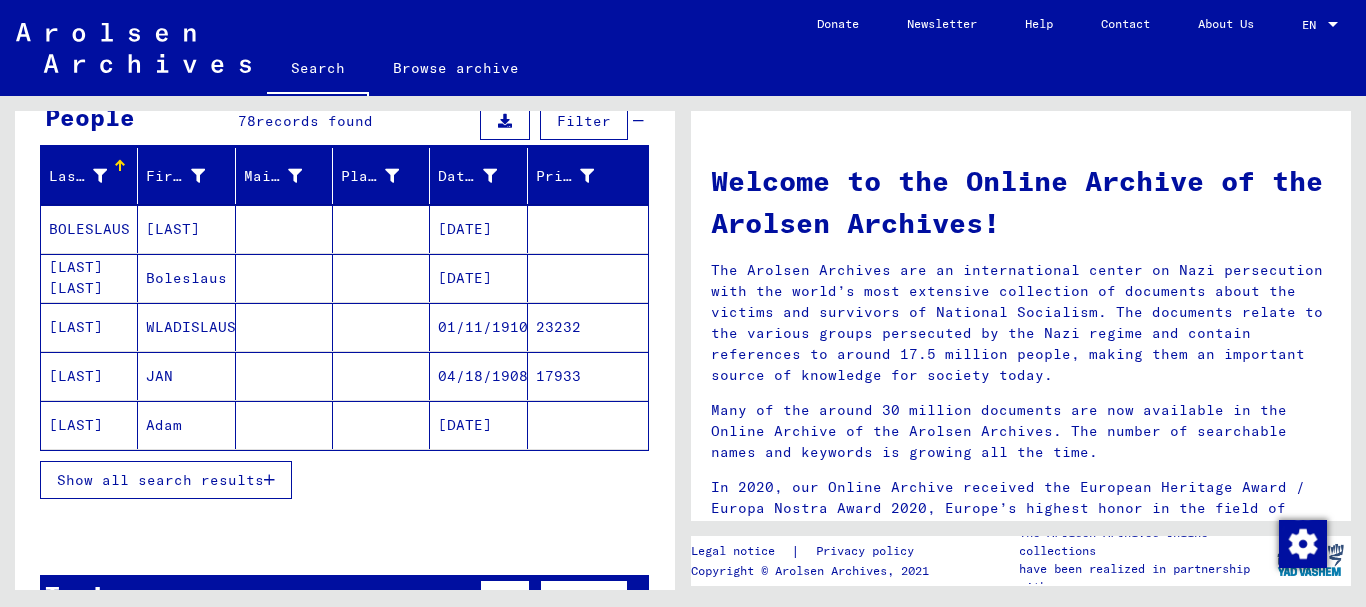 click on "Show all search results" at bounding box center [166, 480] 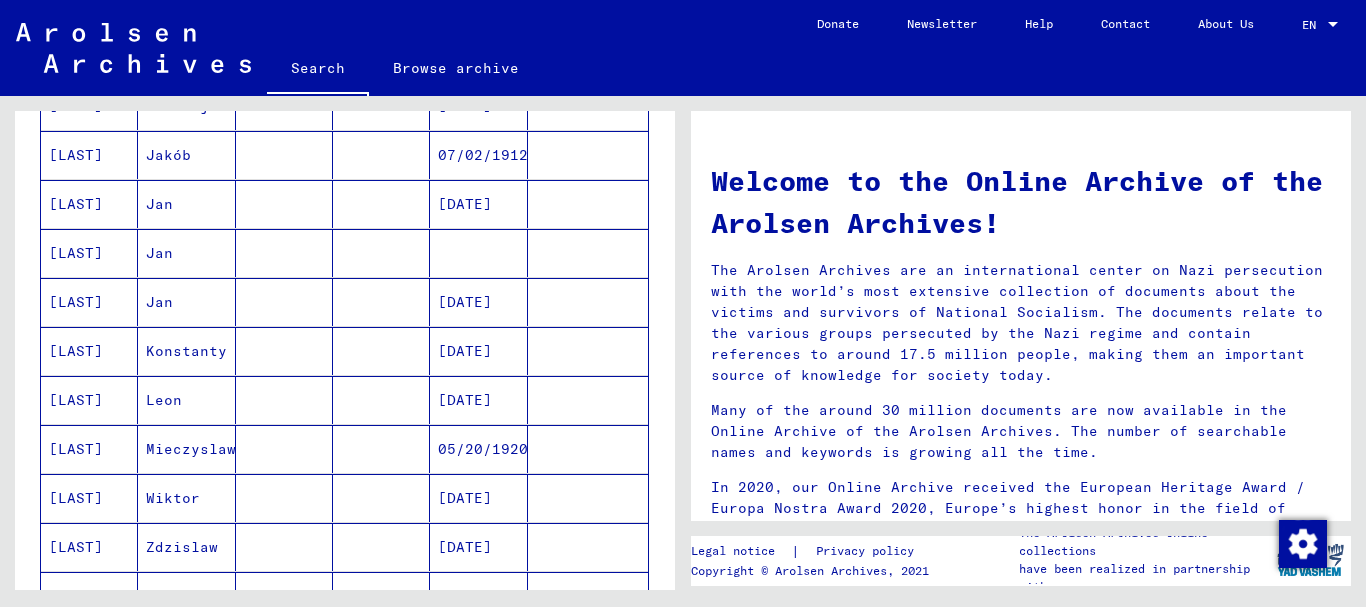 scroll, scrollTop: 600, scrollLeft: 0, axis: vertical 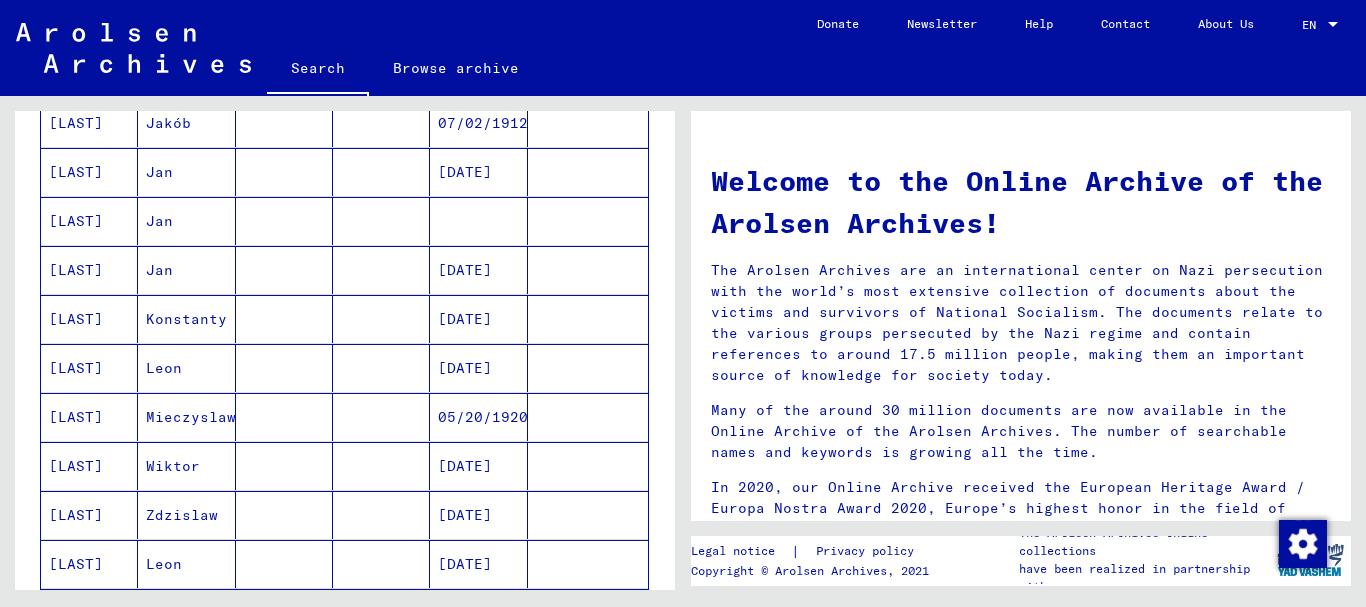 click on "[DATE]" at bounding box center (478, 515) 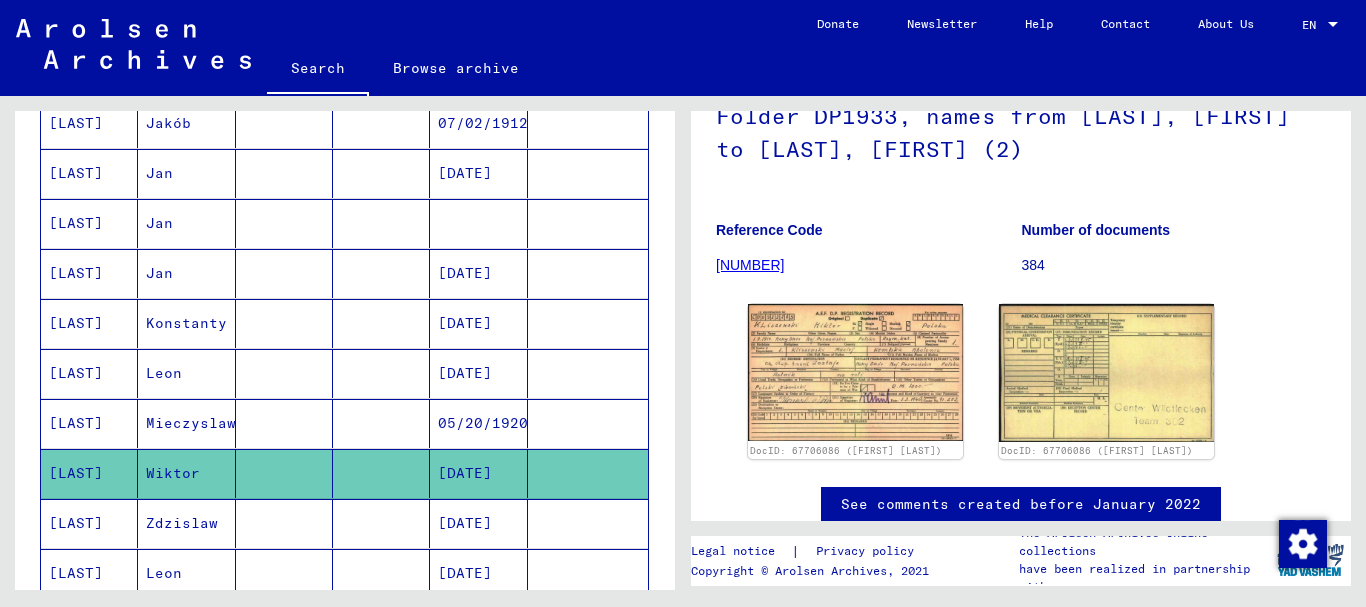 scroll, scrollTop: 200, scrollLeft: 0, axis: vertical 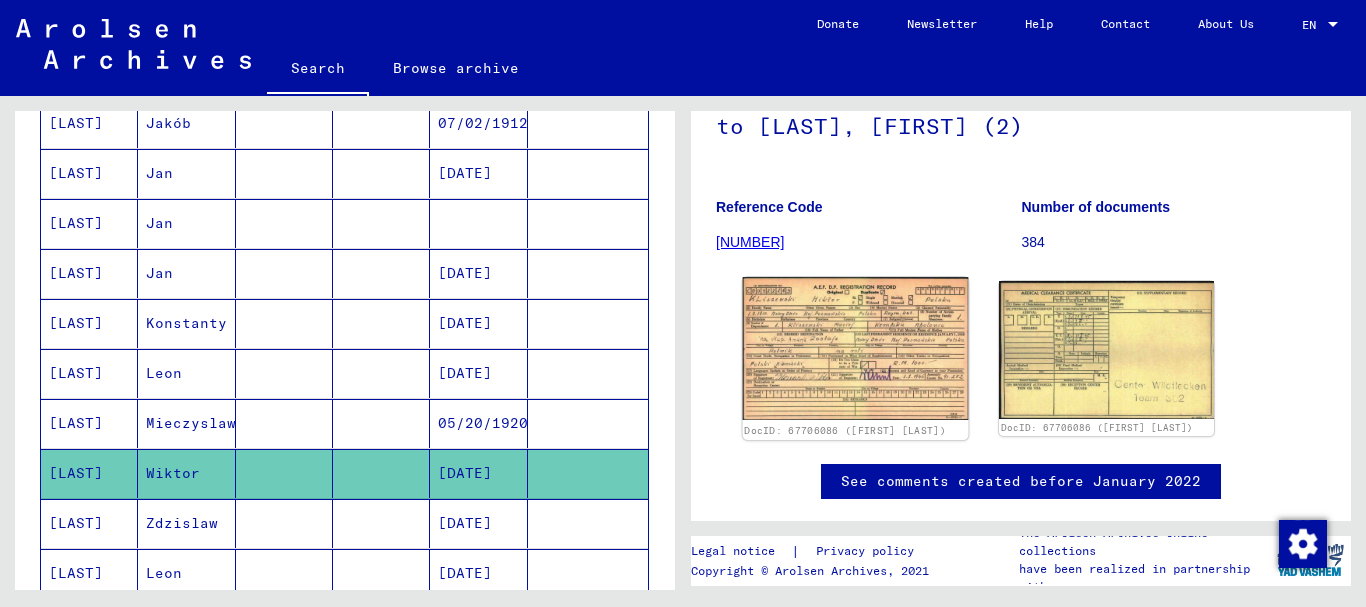 click 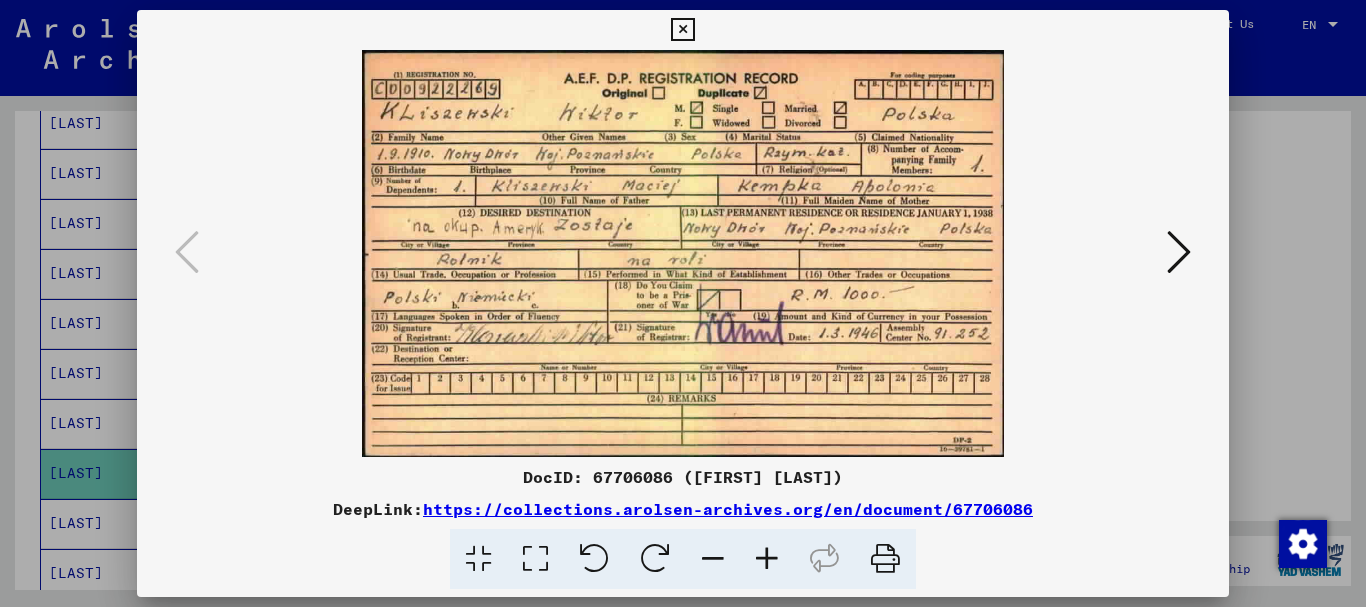 click at bounding box center [767, 559] 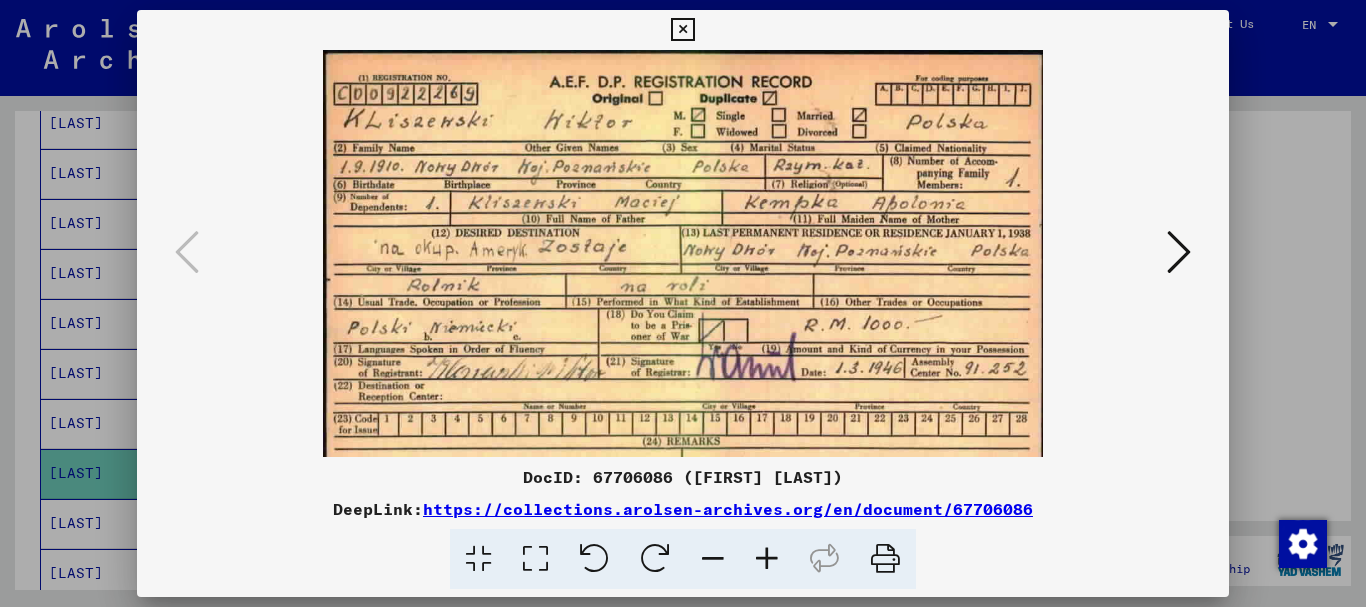 click at bounding box center (767, 559) 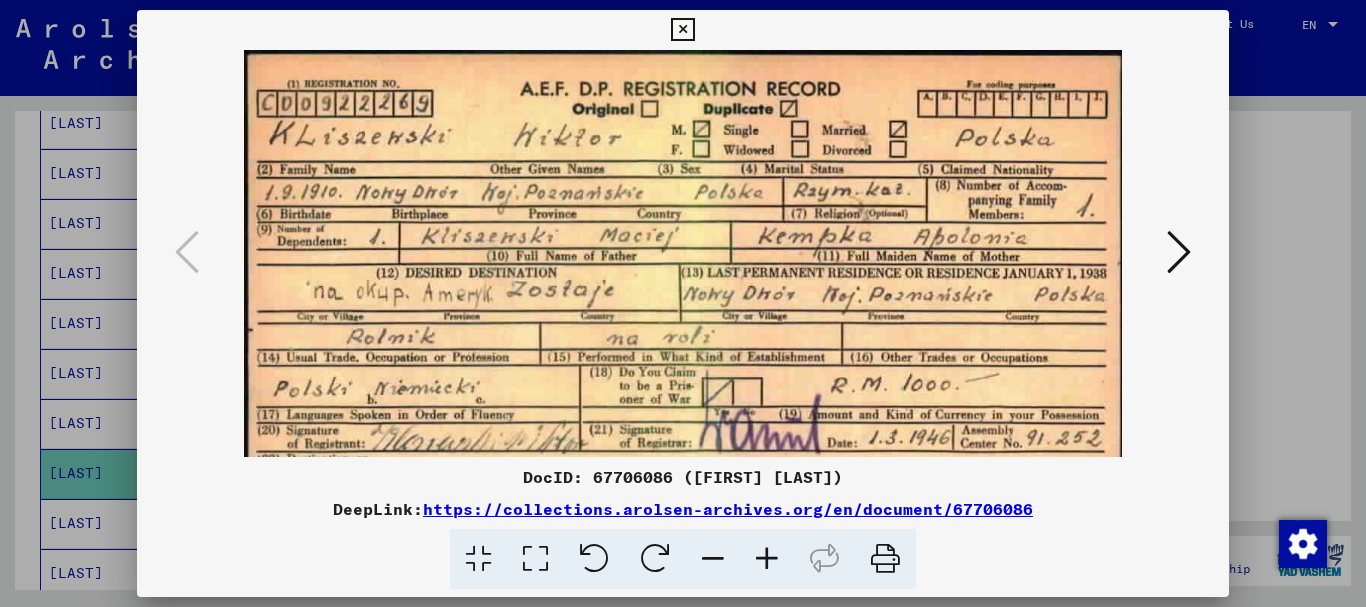 click at bounding box center (767, 559) 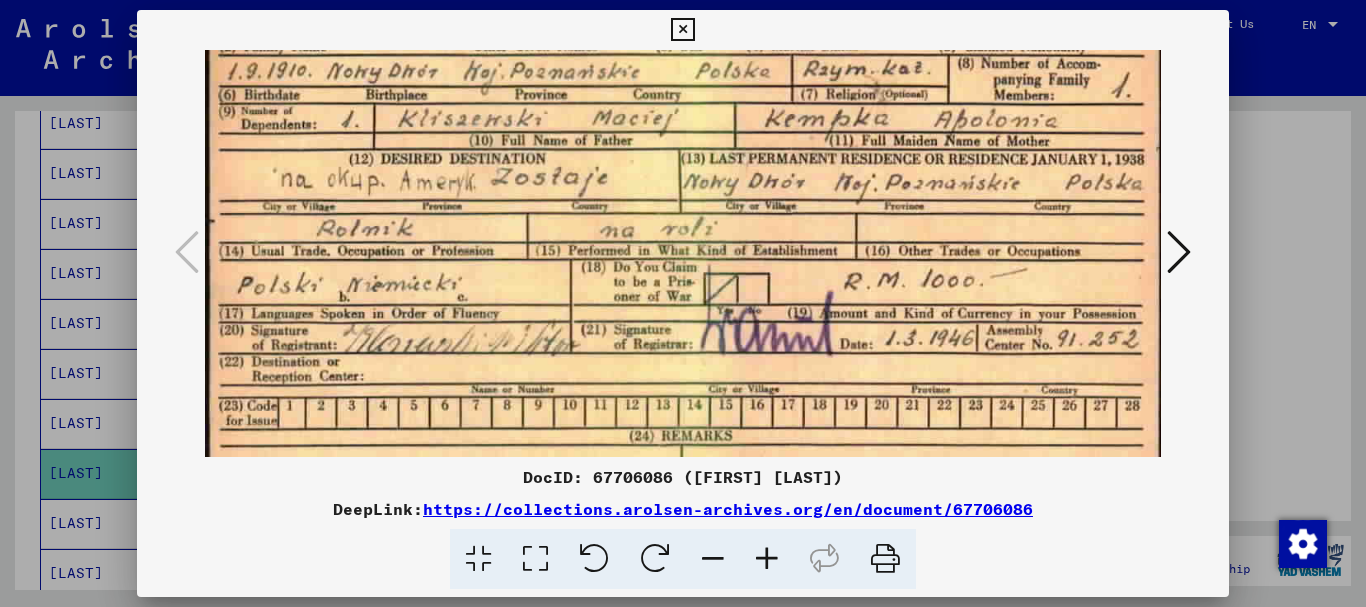 scroll, scrollTop: 139, scrollLeft: 0, axis: vertical 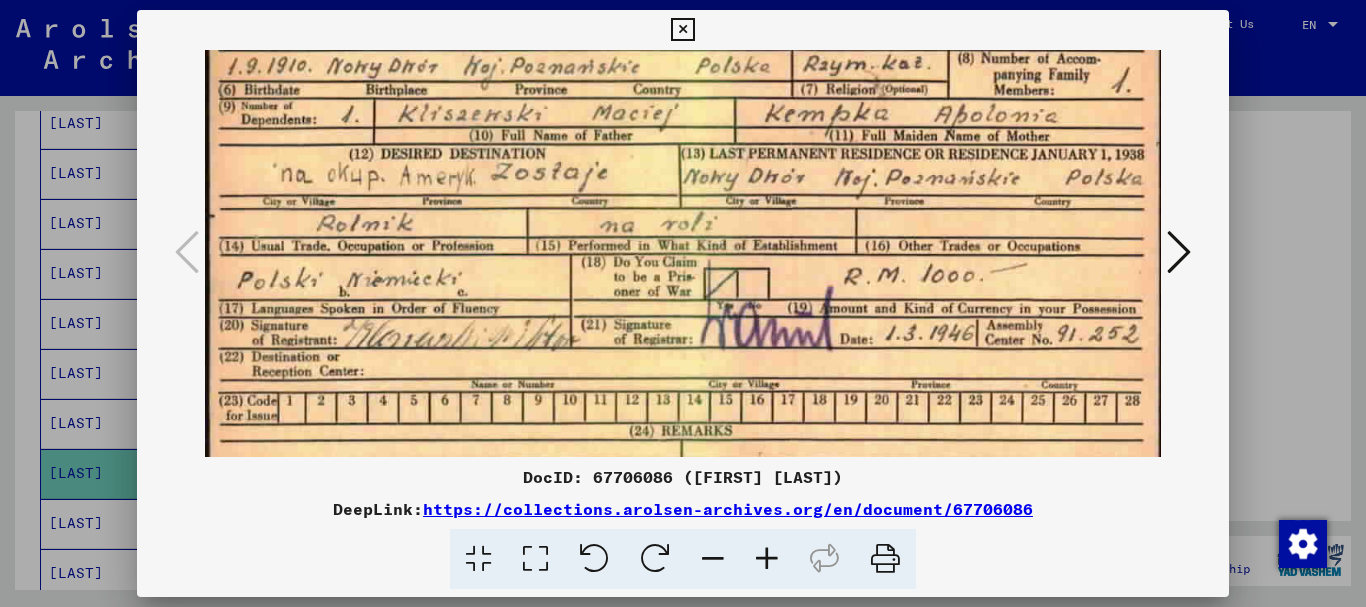 drag, startPoint x: 690, startPoint y: 416, endPoint x: 685, endPoint y: 277, distance: 139.0899 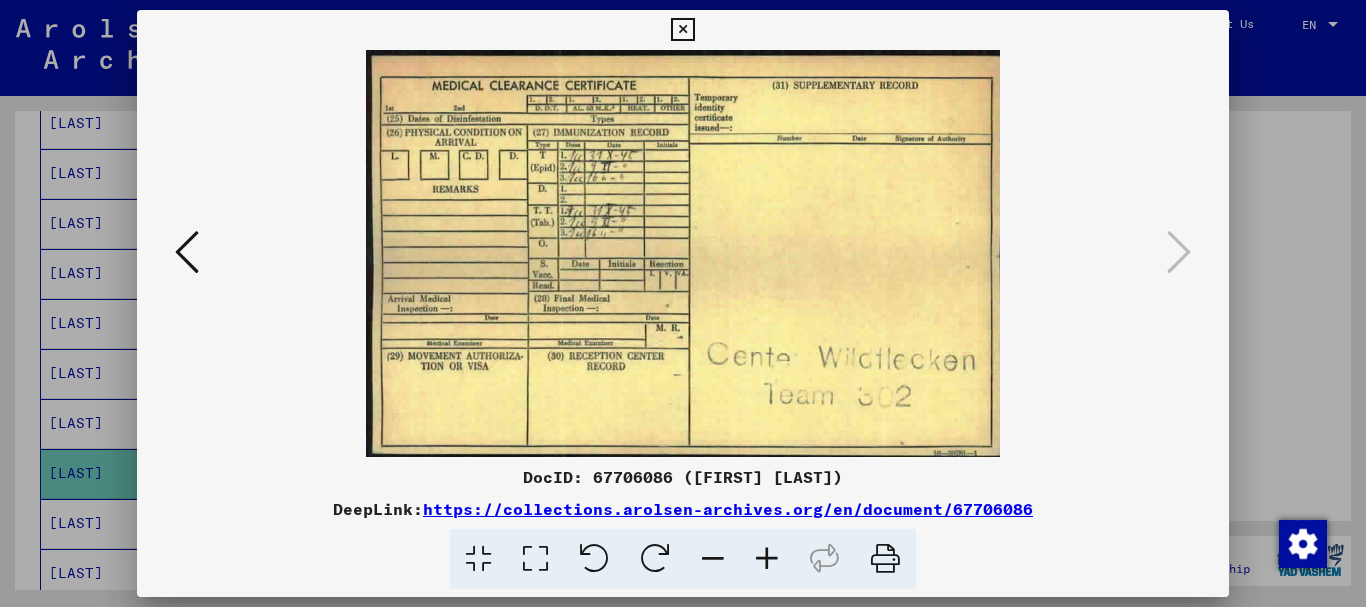 click at bounding box center (682, 30) 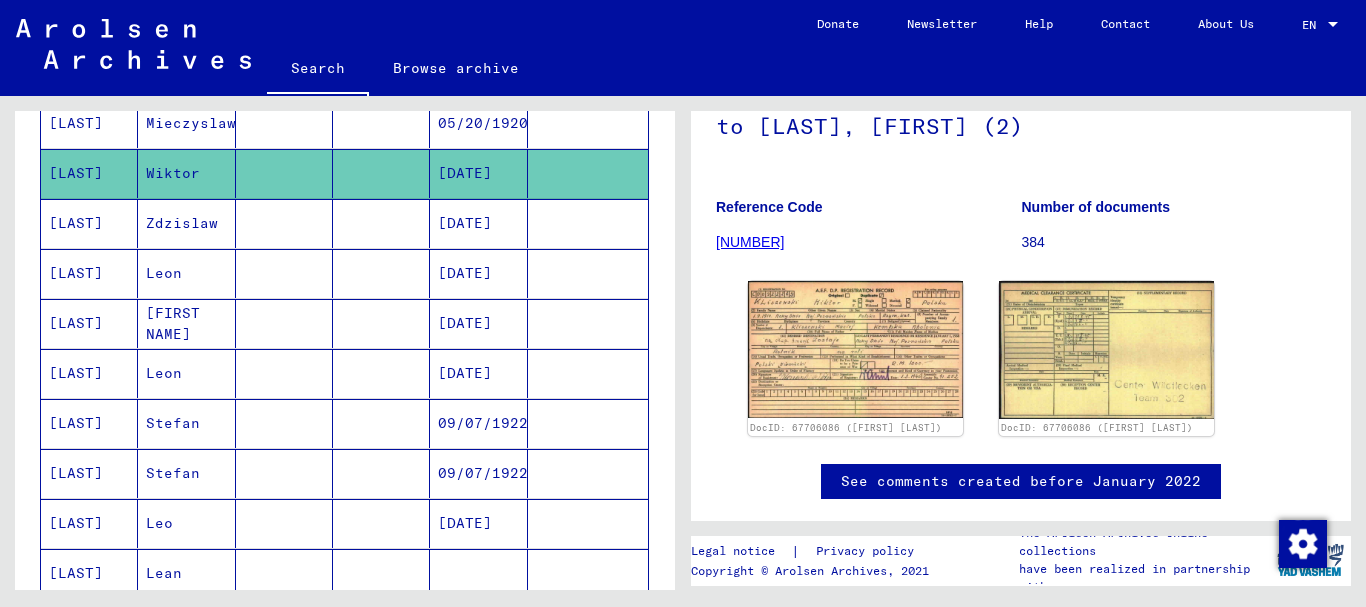 scroll, scrollTop: 1006, scrollLeft: 0, axis: vertical 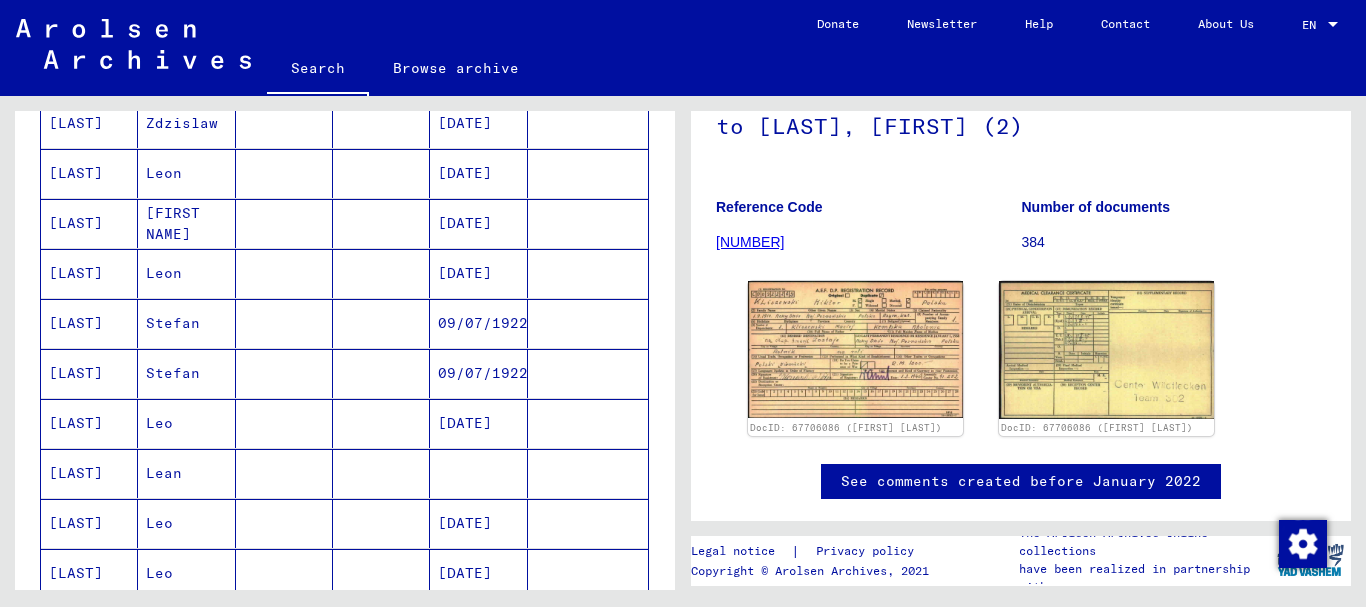 click on "09/07/1922" at bounding box center (478, 373) 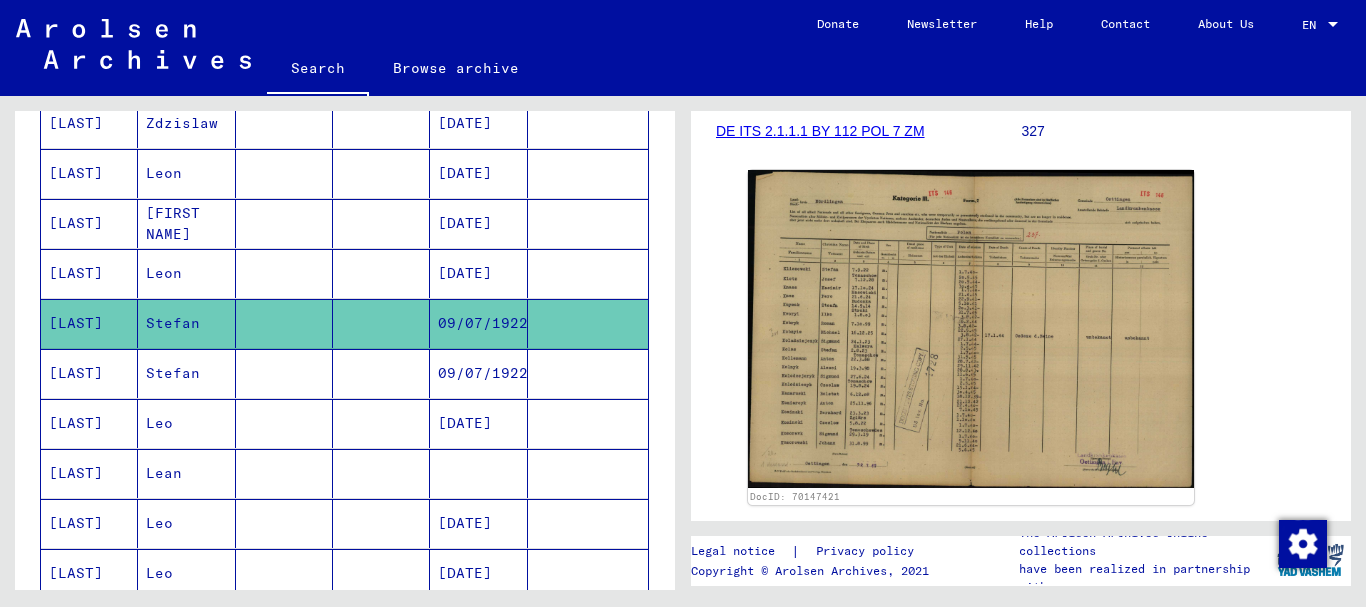 scroll, scrollTop: 300, scrollLeft: 0, axis: vertical 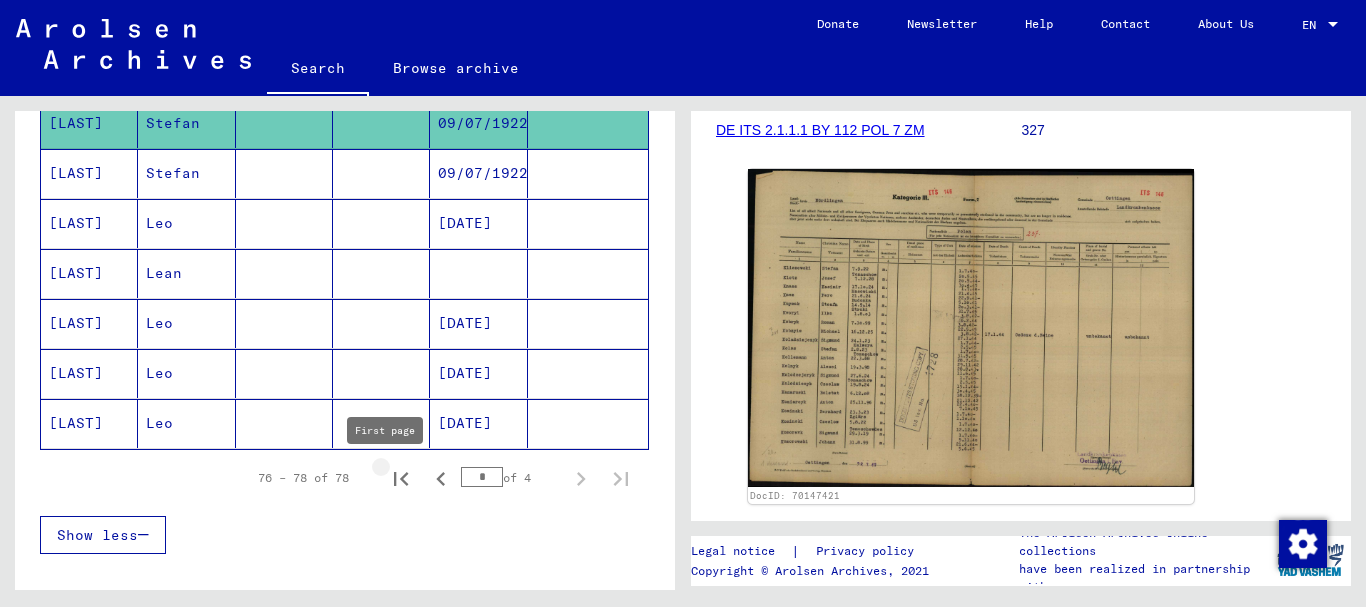 click 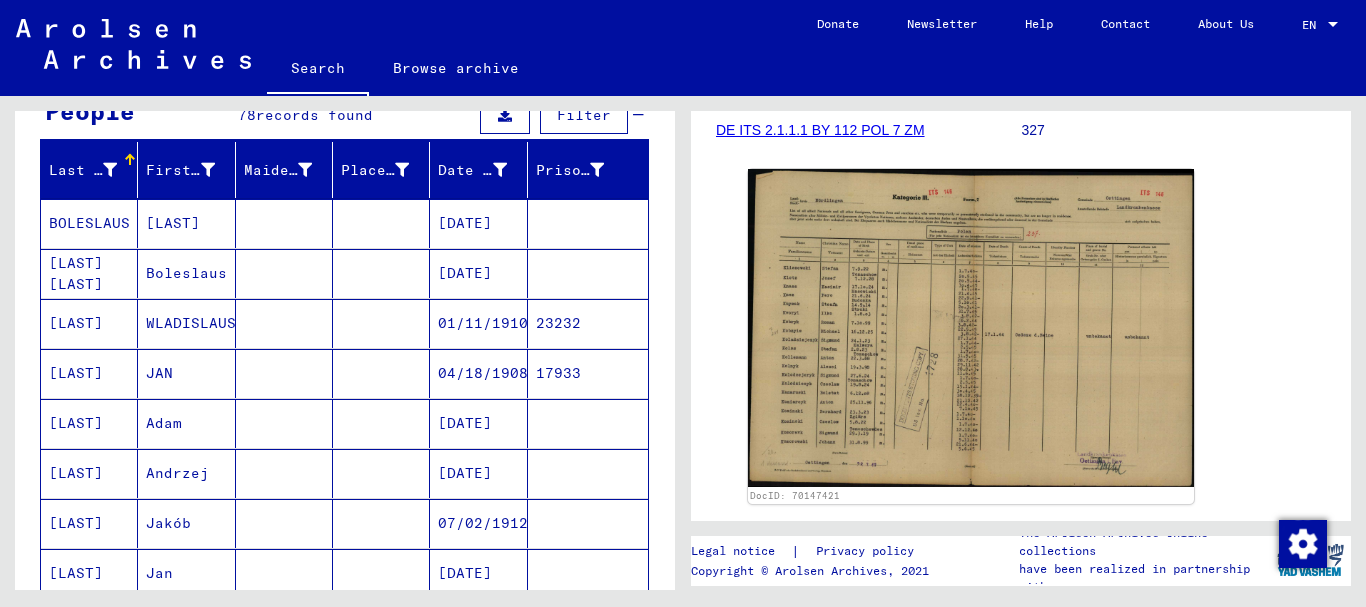 scroll, scrollTop: 106, scrollLeft: 0, axis: vertical 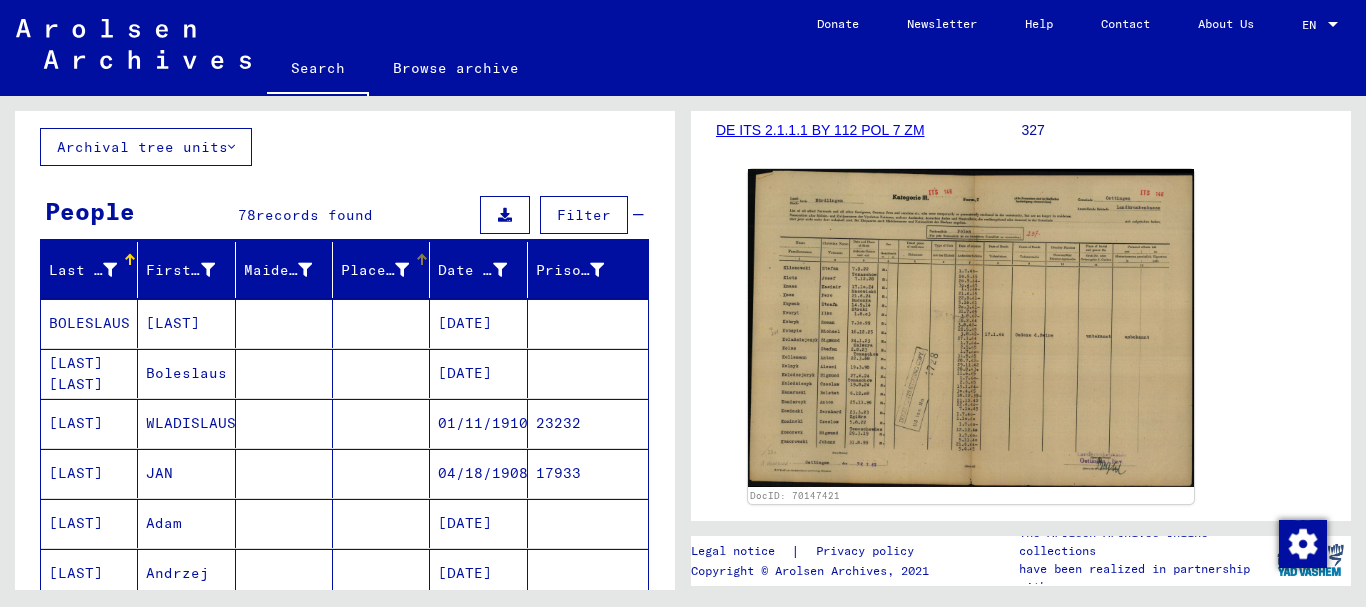 click on "Place of Birth" at bounding box center (375, 270) 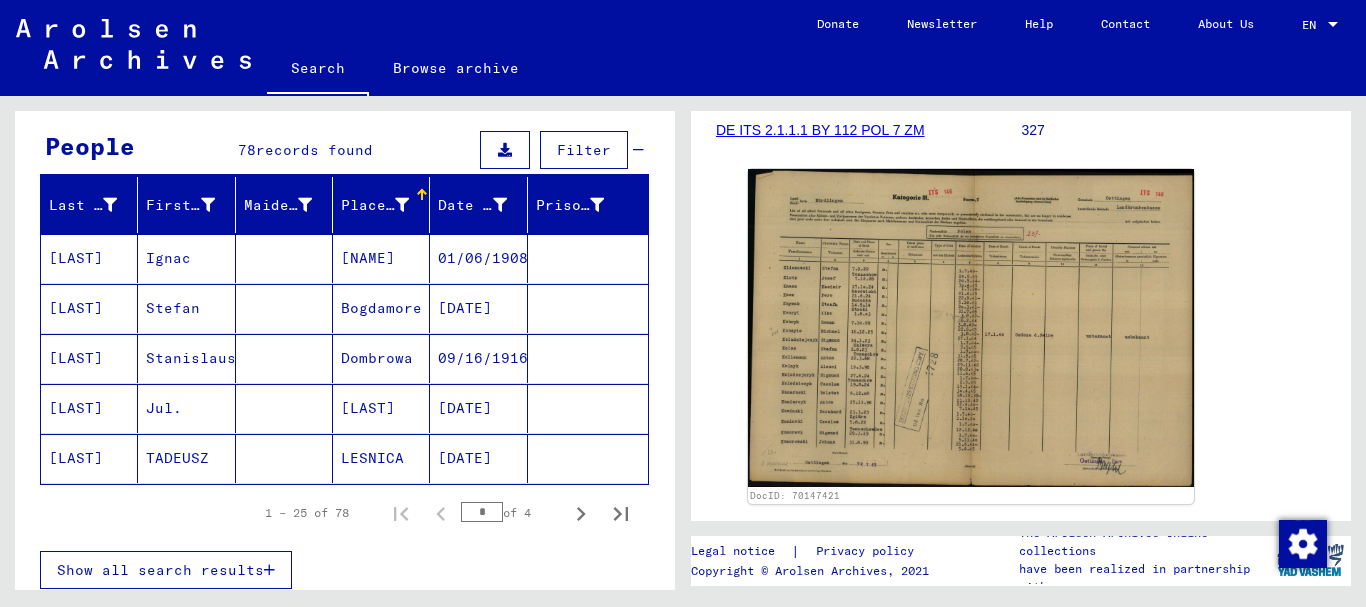 scroll, scrollTop: 206, scrollLeft: 0, axis: vertical 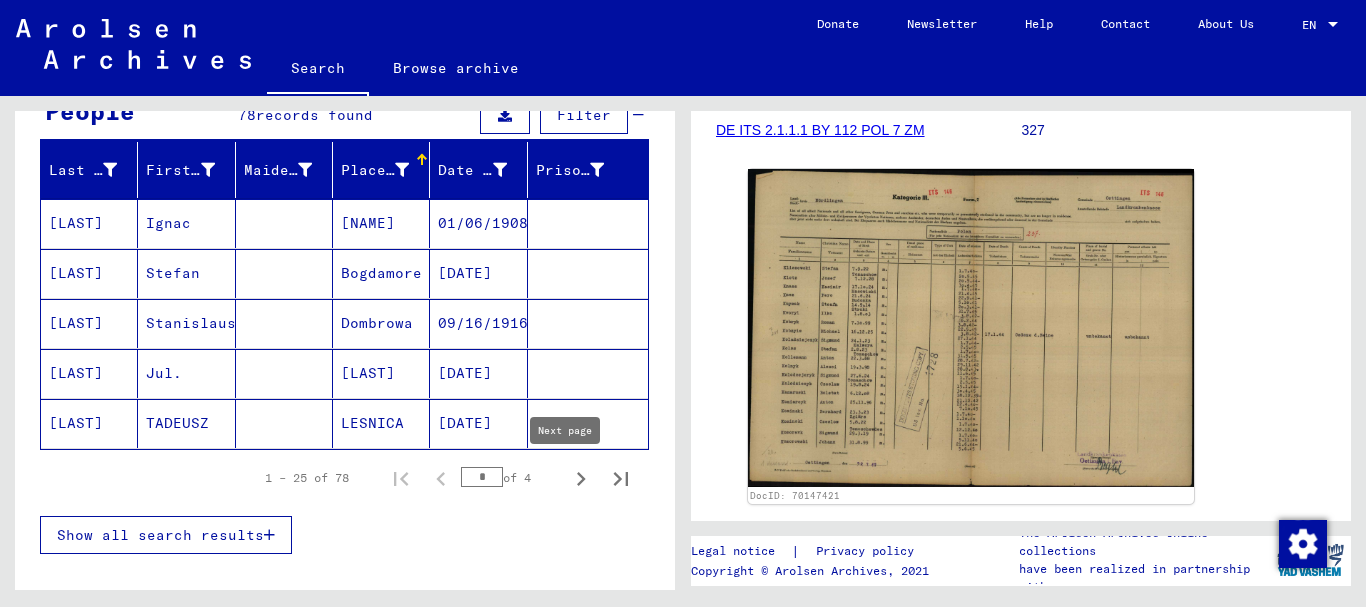 click 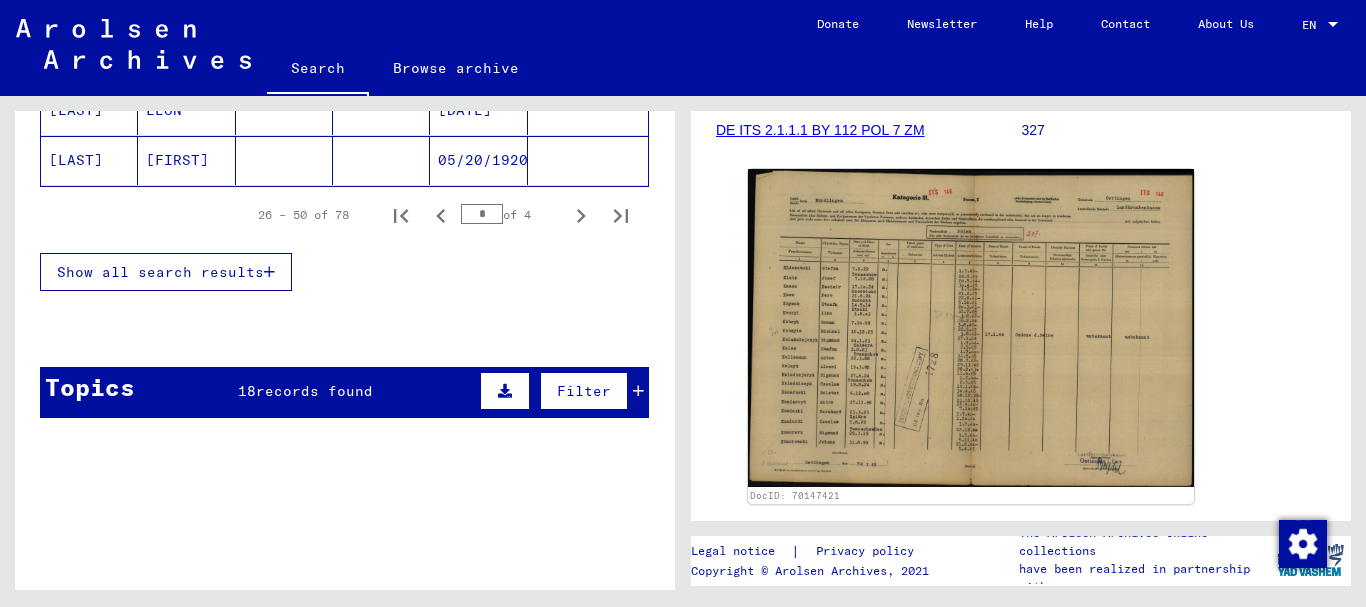 scroll, scrollTop: 1506, scrollLeft: 0, axis: vertical 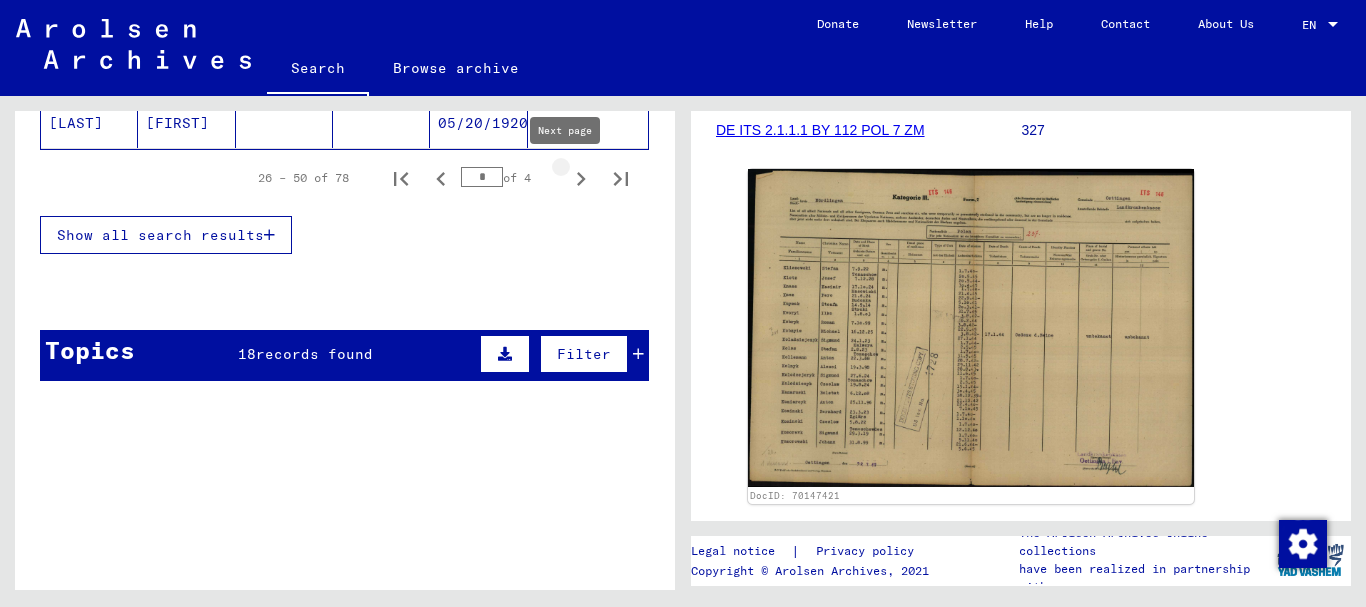 click 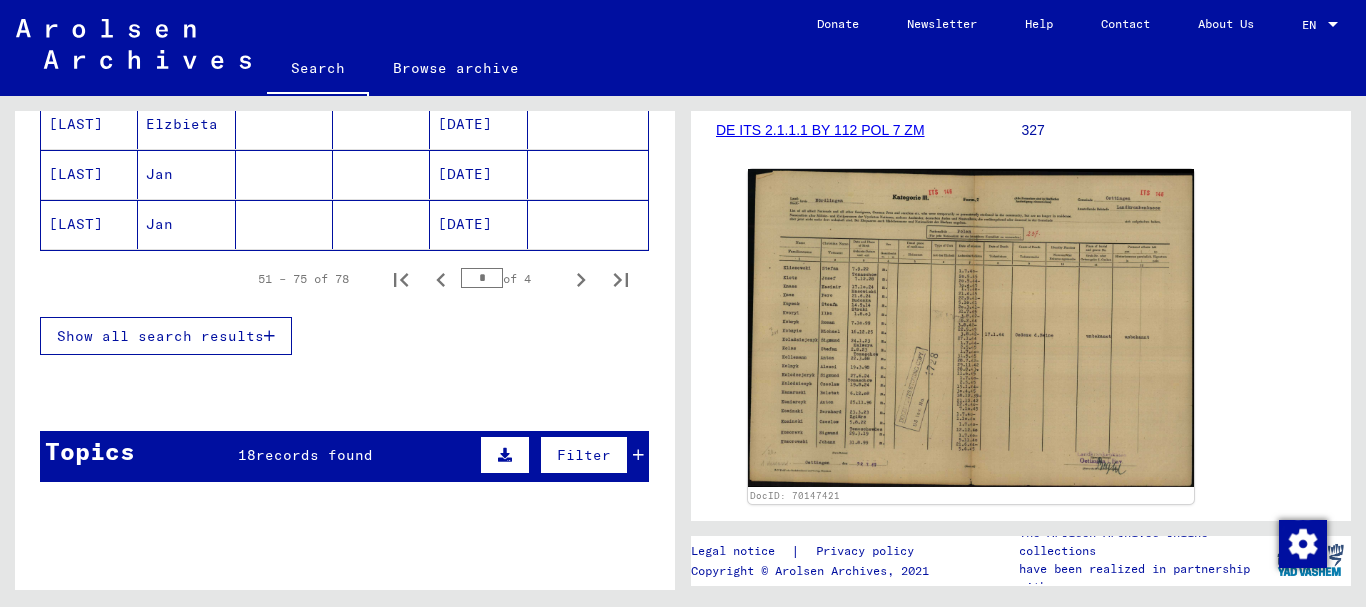 scroll, scrollTop: 1406, scrollLeft: 0, axis: vertical 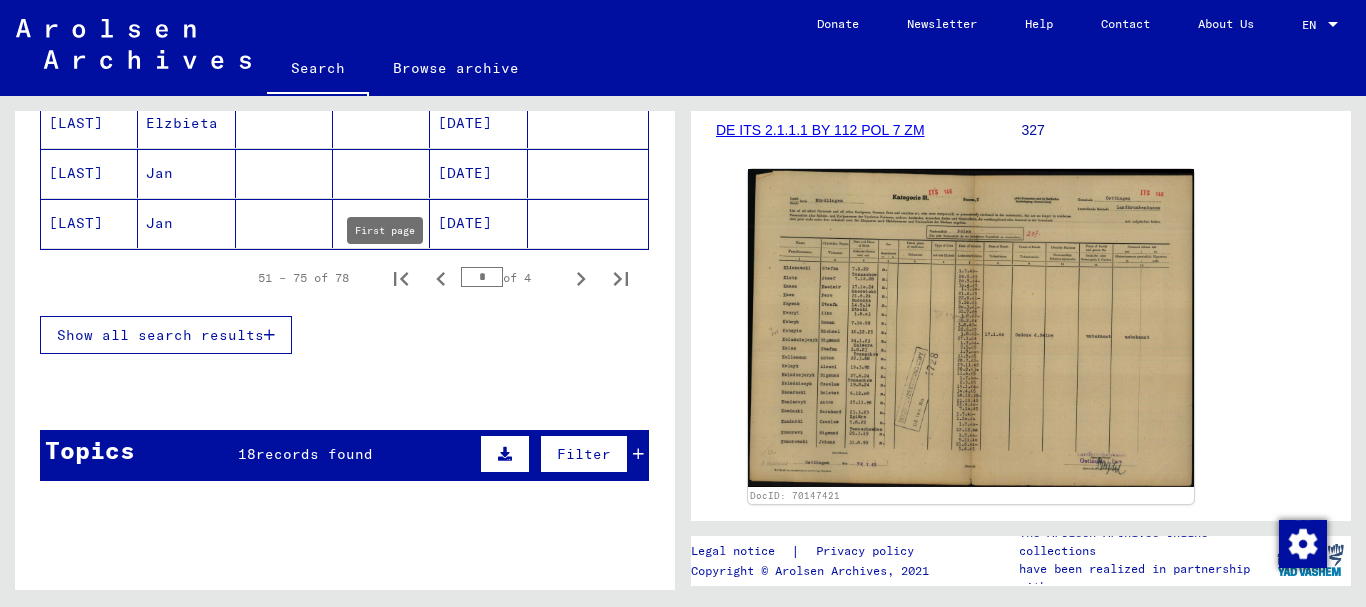click 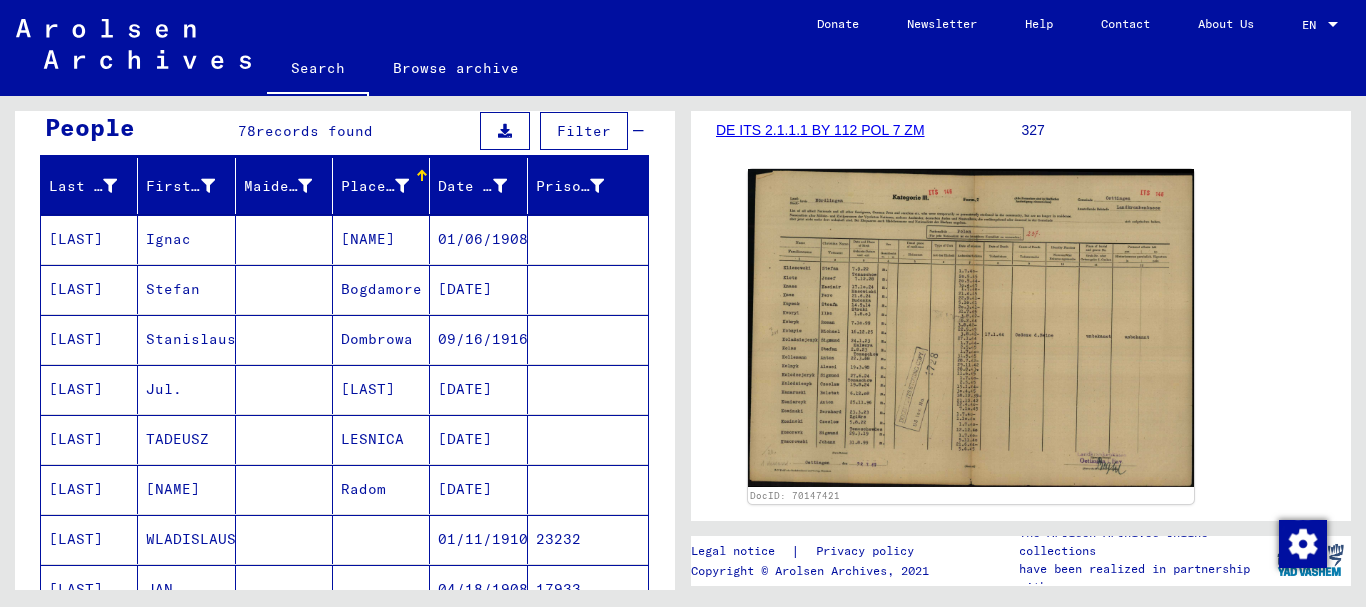 scroll, scrollTop: 0, scrollLeft: 0, axis: both 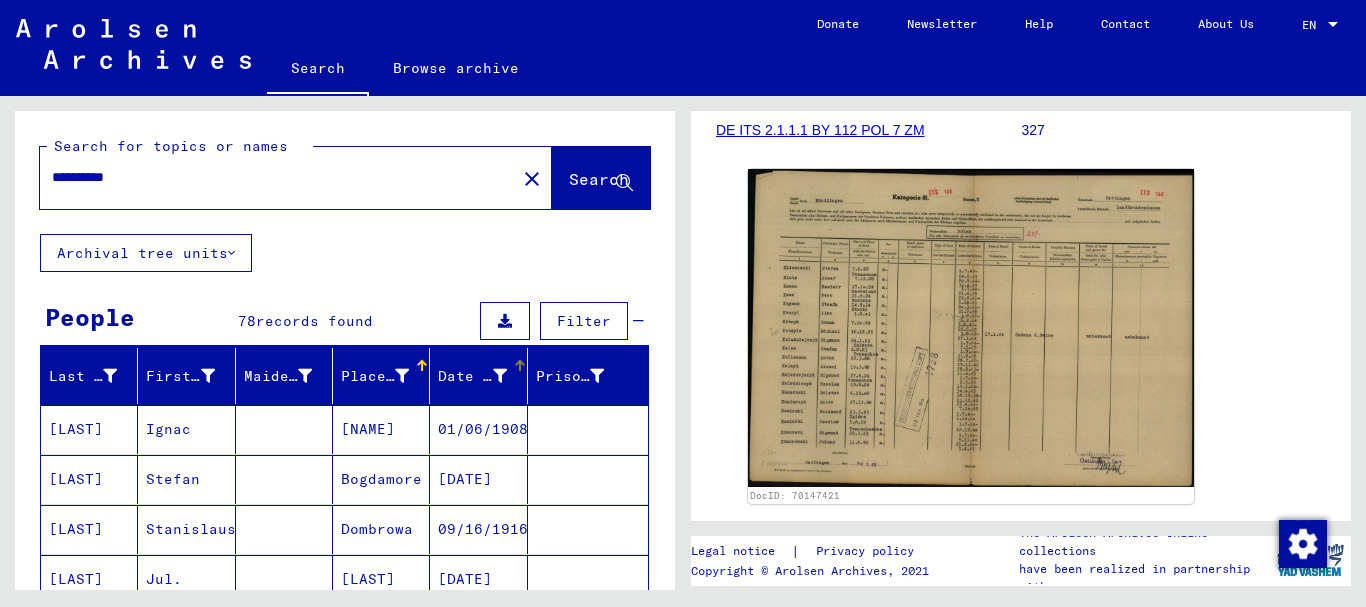 click on "Date of Birth" at bounding box center (472, 376) 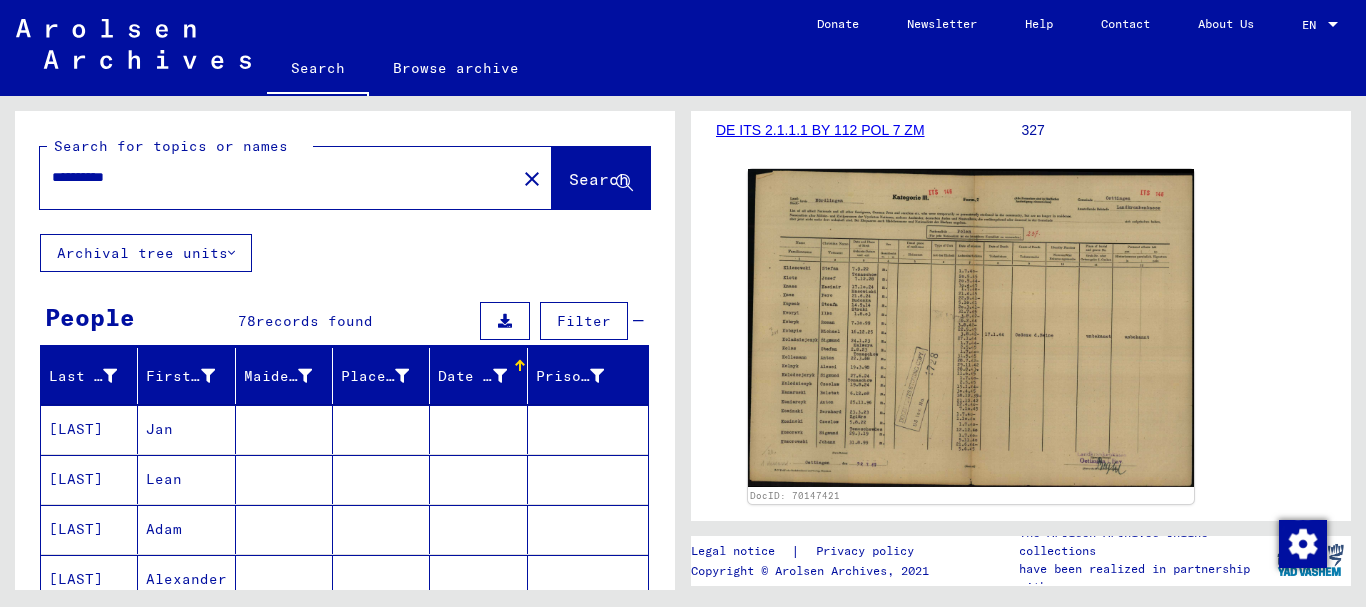 click on "Date of Birth" at bounding box center [472, 376] 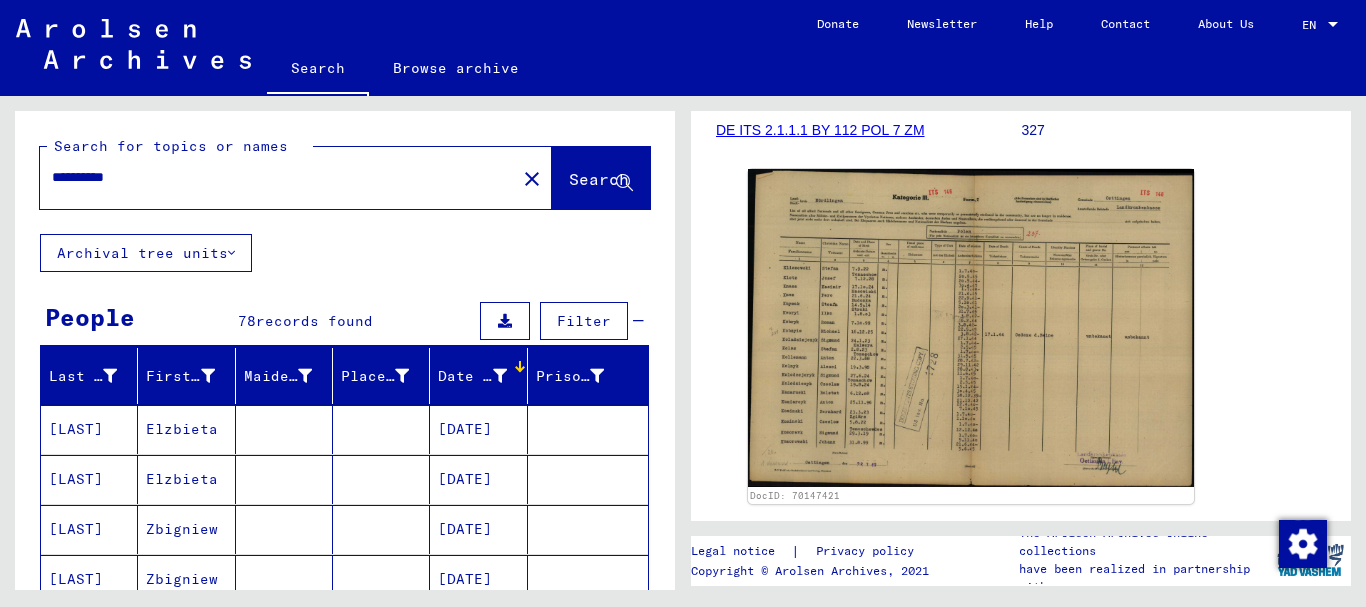 click on "Date of Birth" at bounding box center [472, 376] 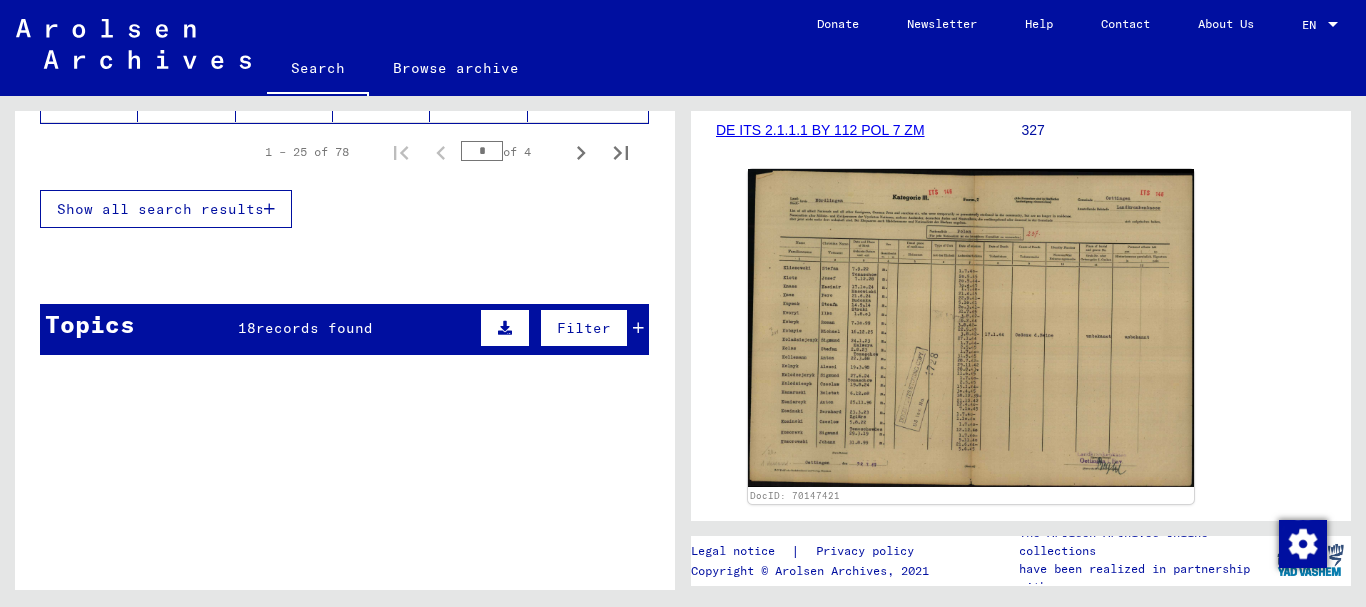 scroll, scrollTop: 300, scrollLeft: 0, axis: vertical 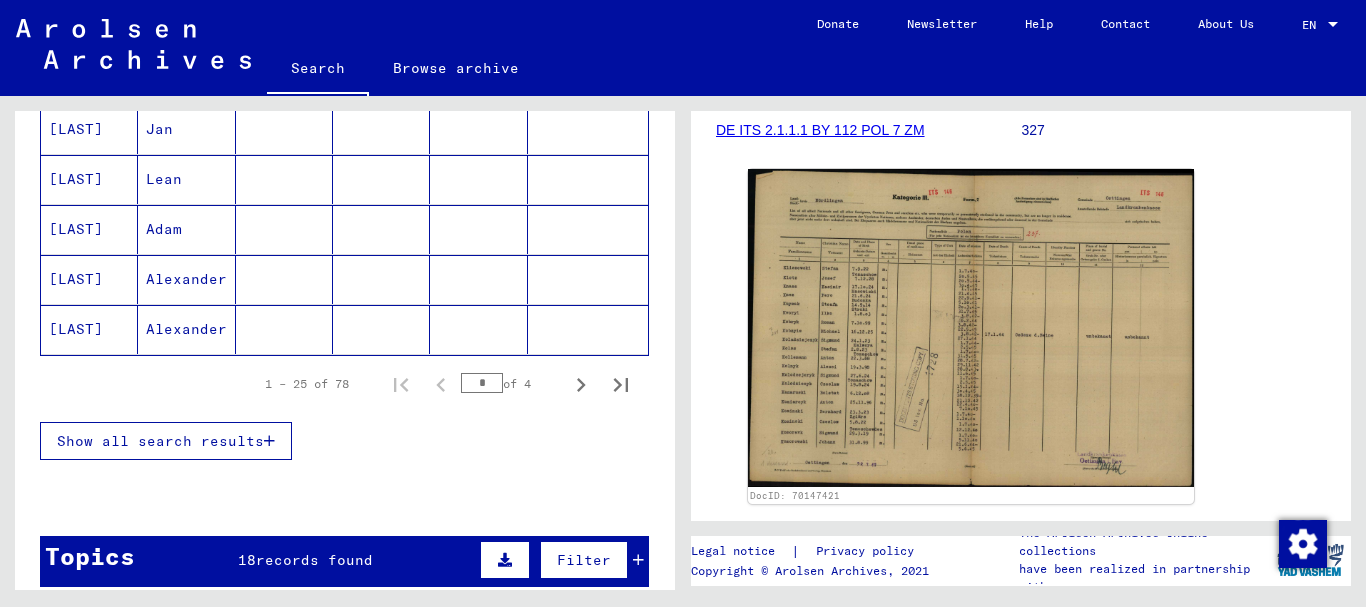 click on "Show all search results" at bounding box center [166, 441] 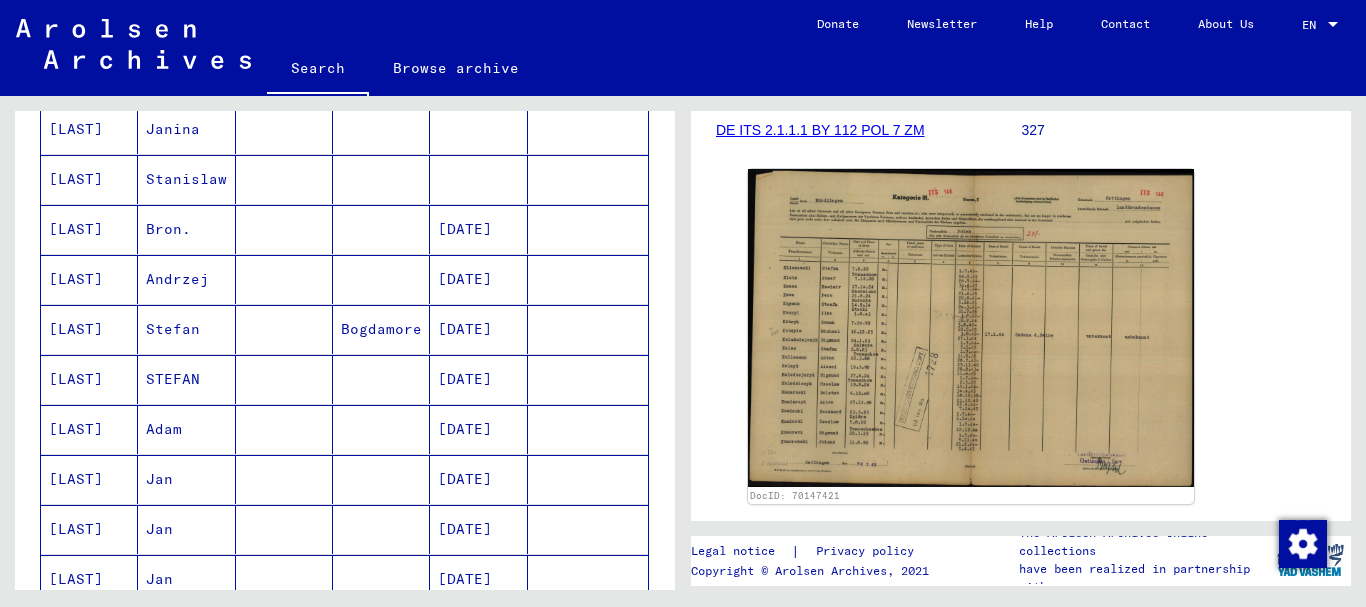 scroll, scrollTop: 1000, scrollLeft: 0, axis: vertical 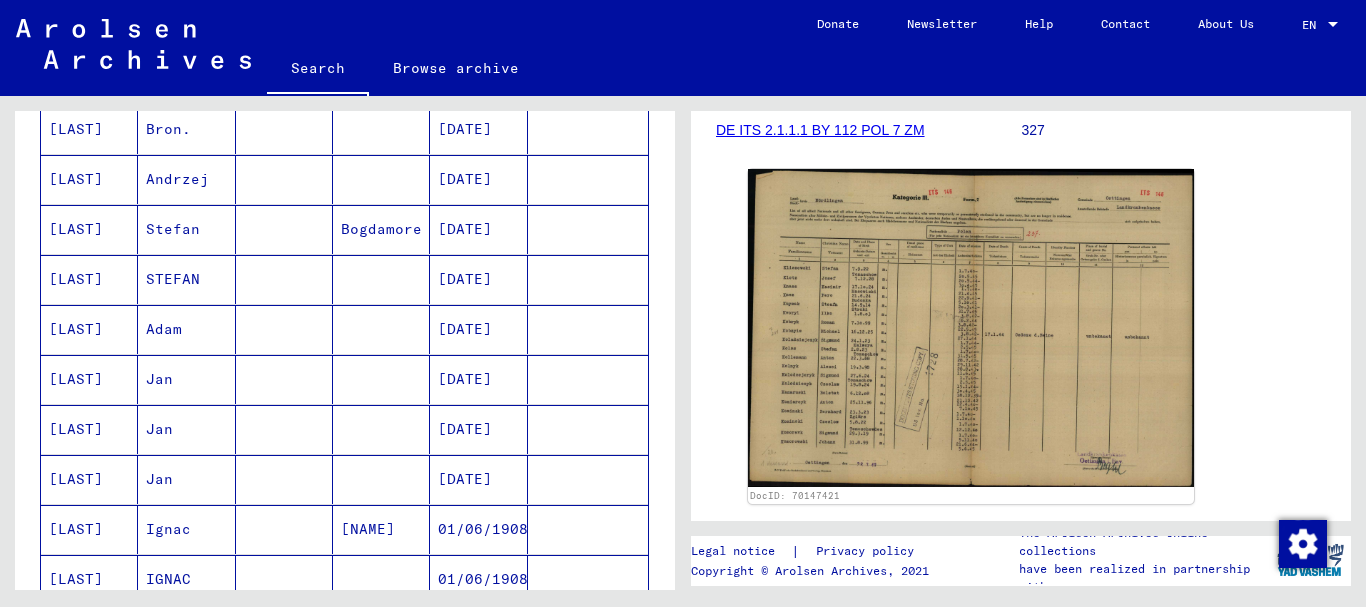 click on "[DATE]" at bounding box center [478, 229] 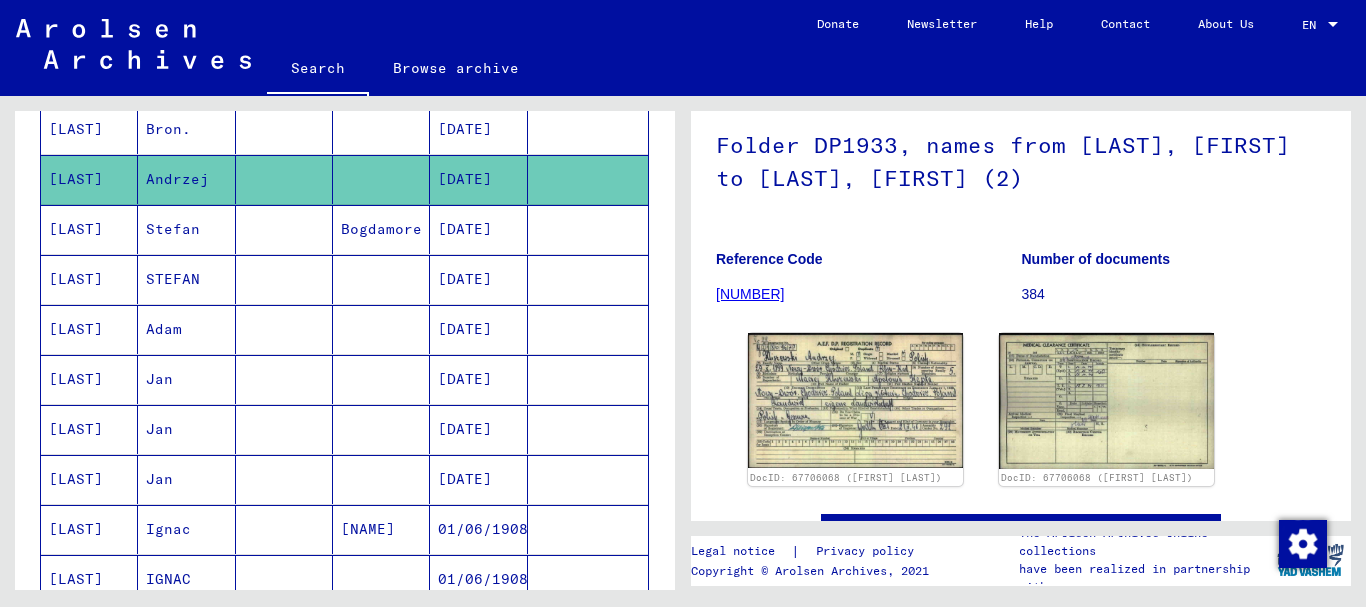 scroll, scrollTop: 200, scrollLeft: 0, axis: vertical 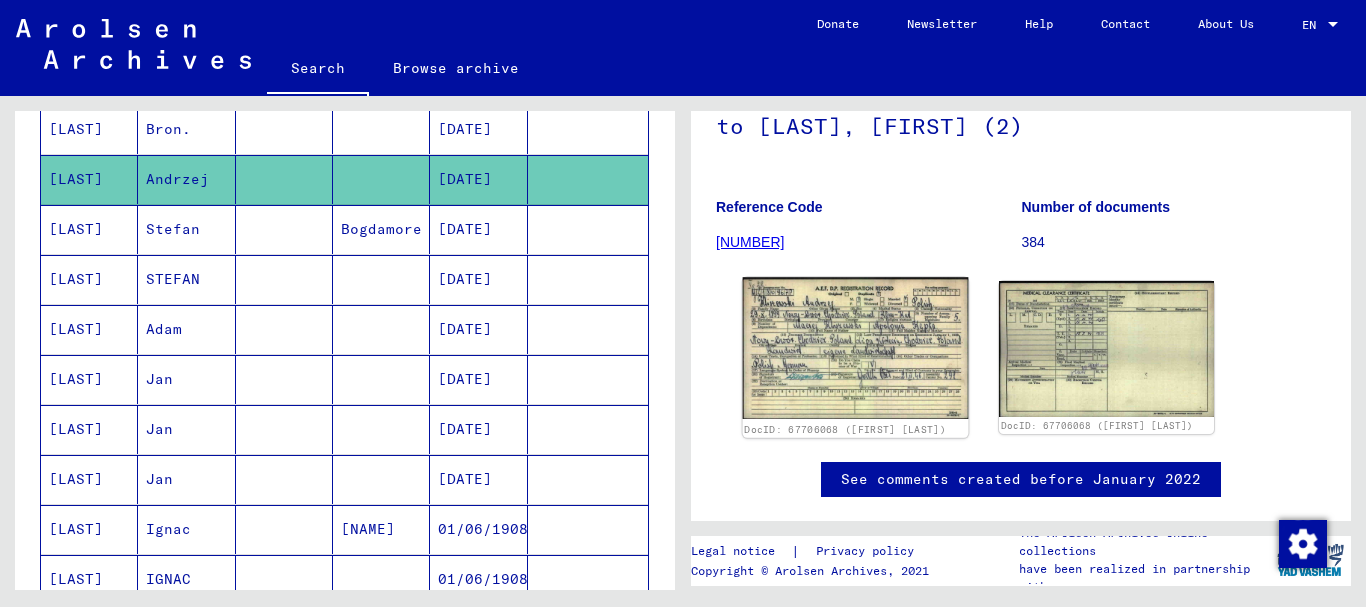 click 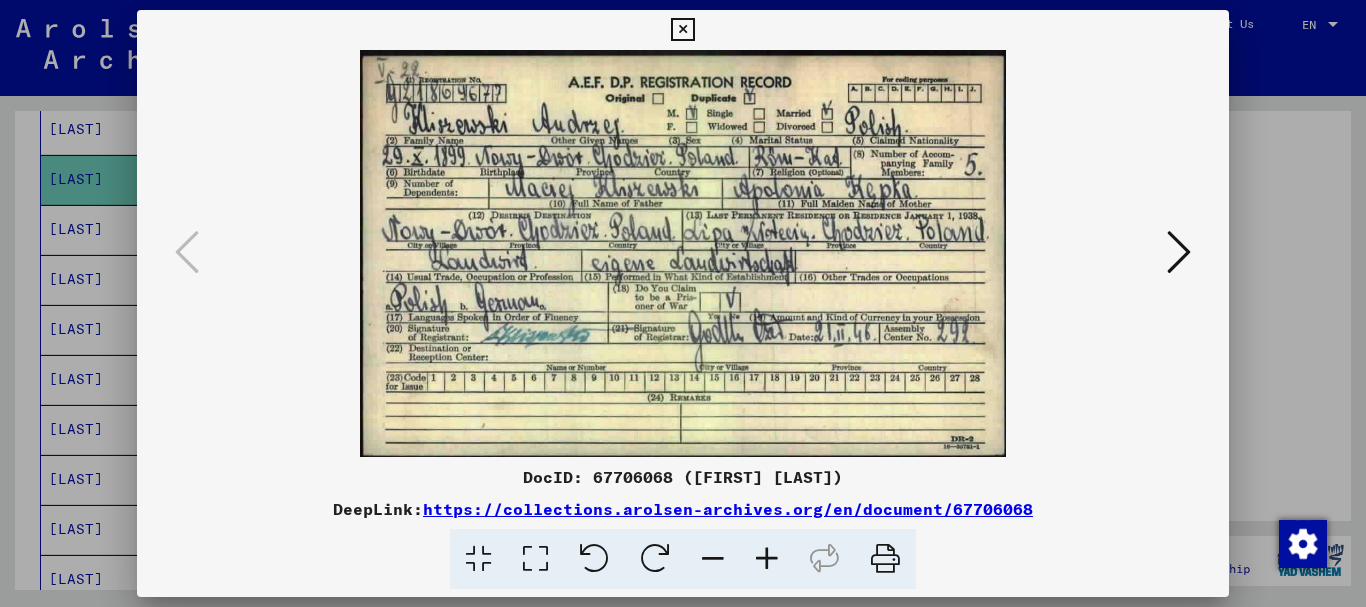click at bounding box center [767, 559] 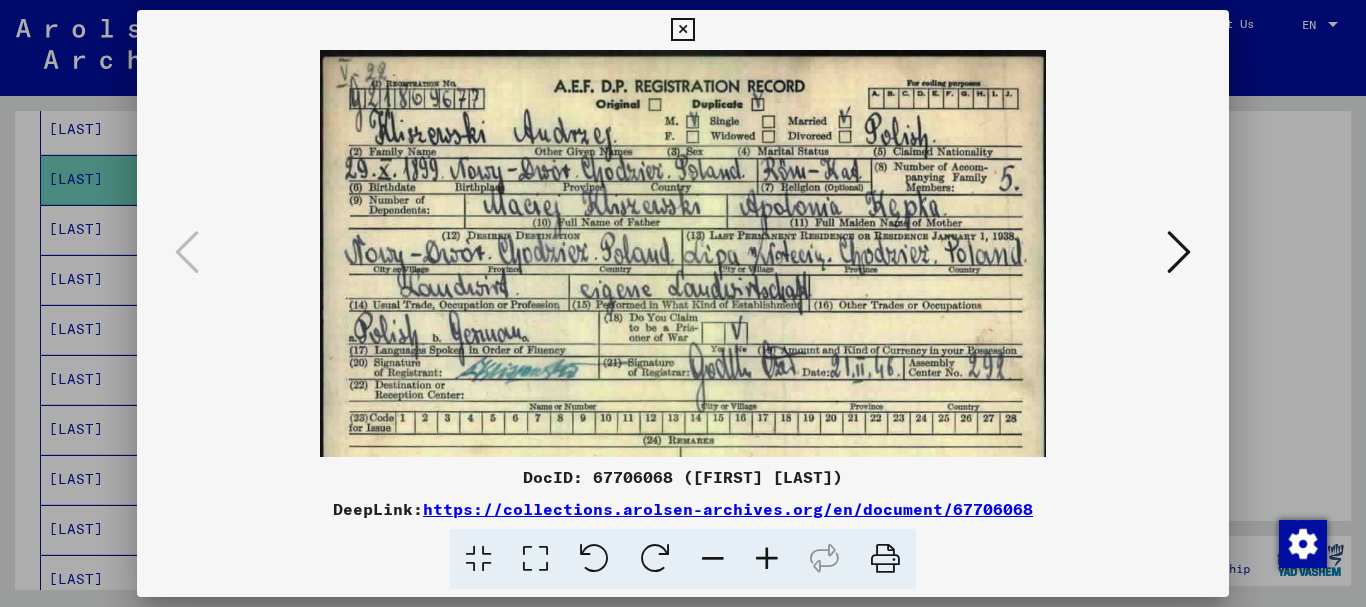click at bounding box center [767, 559] 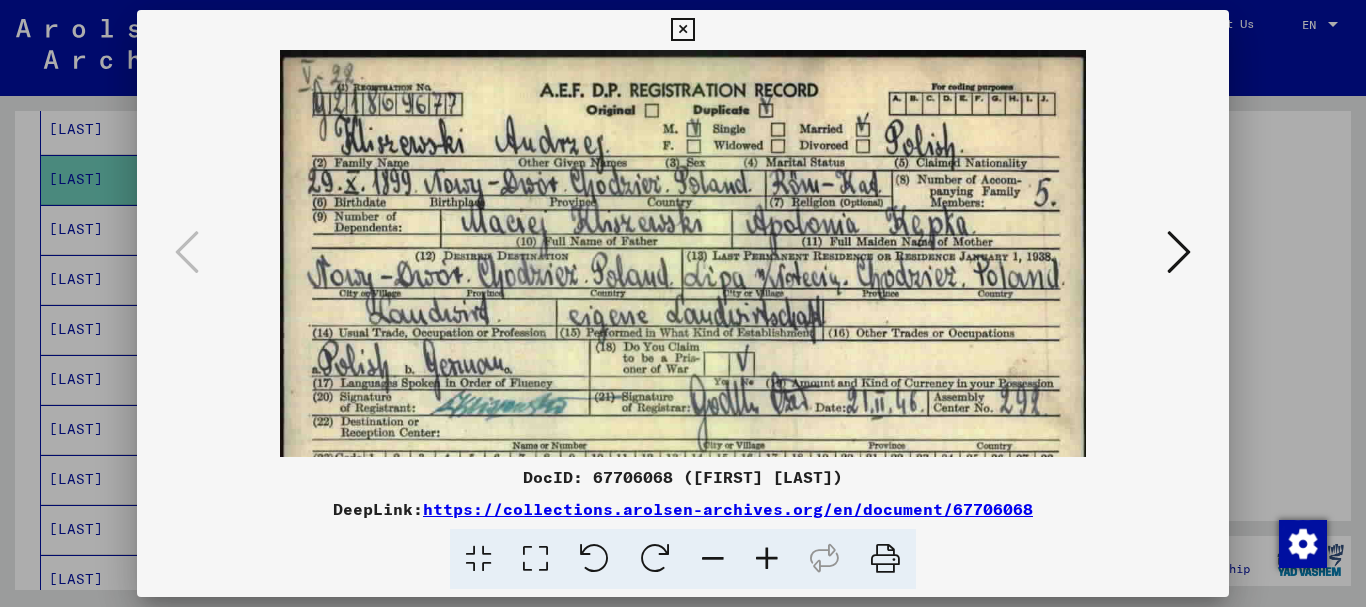 click at bounding box center [767, 559] 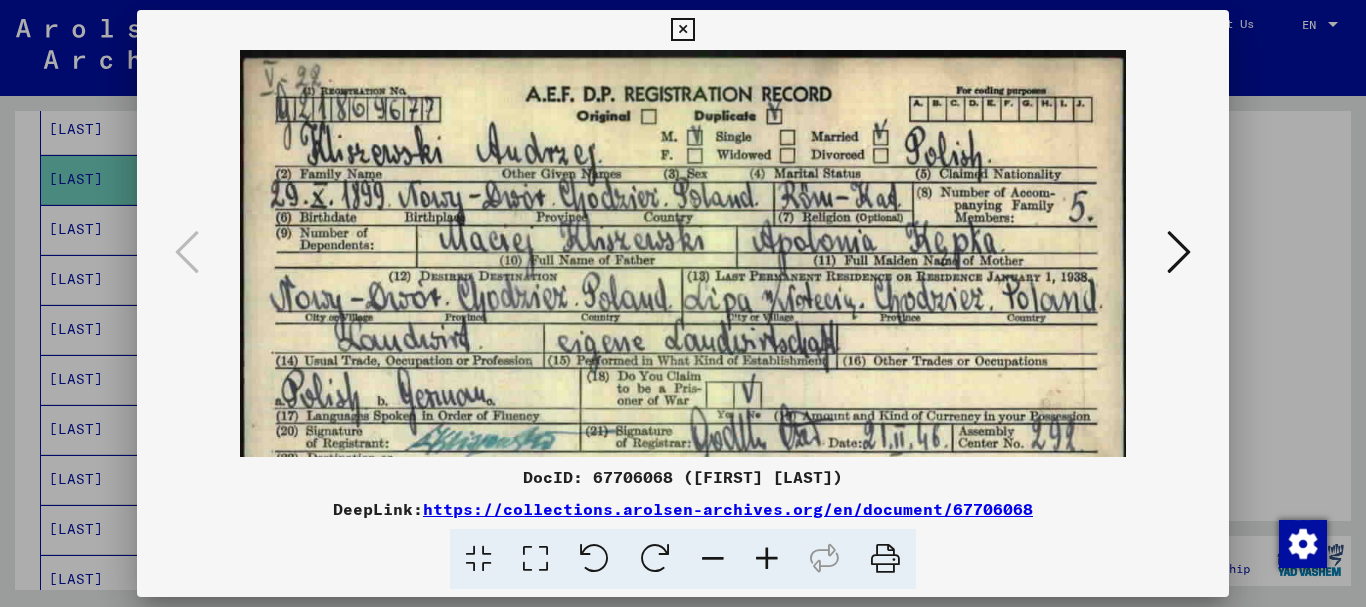 click at bounding box center (767, 559) 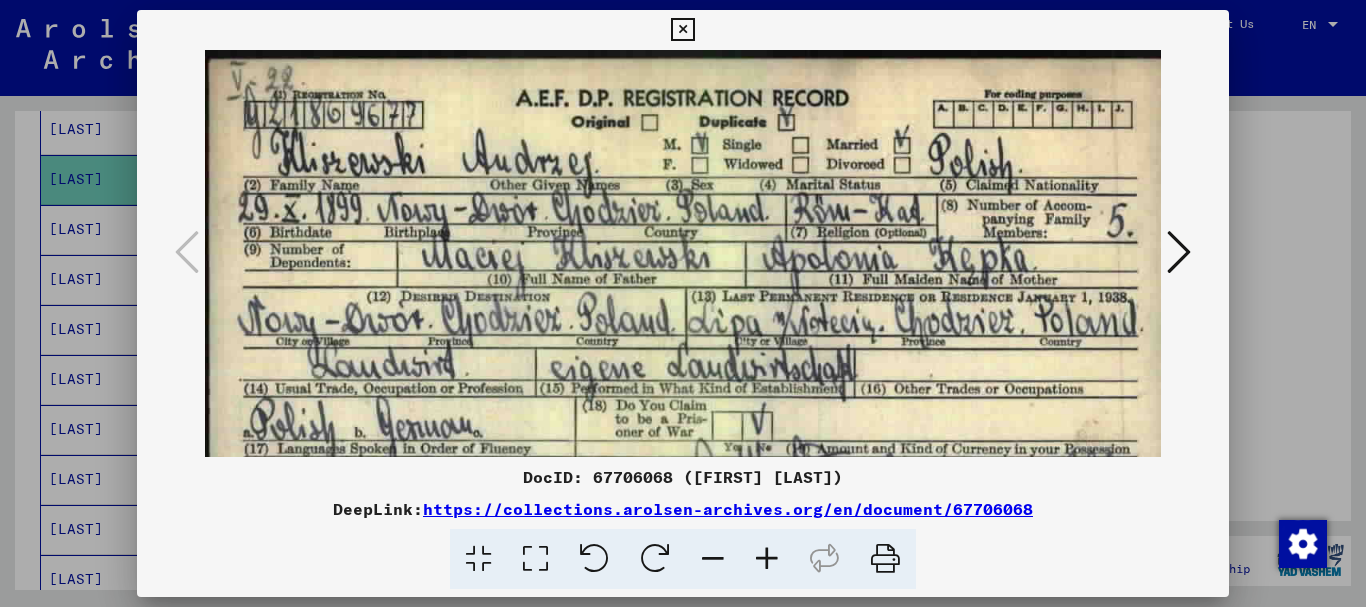 click at bounding box center (767, 559) 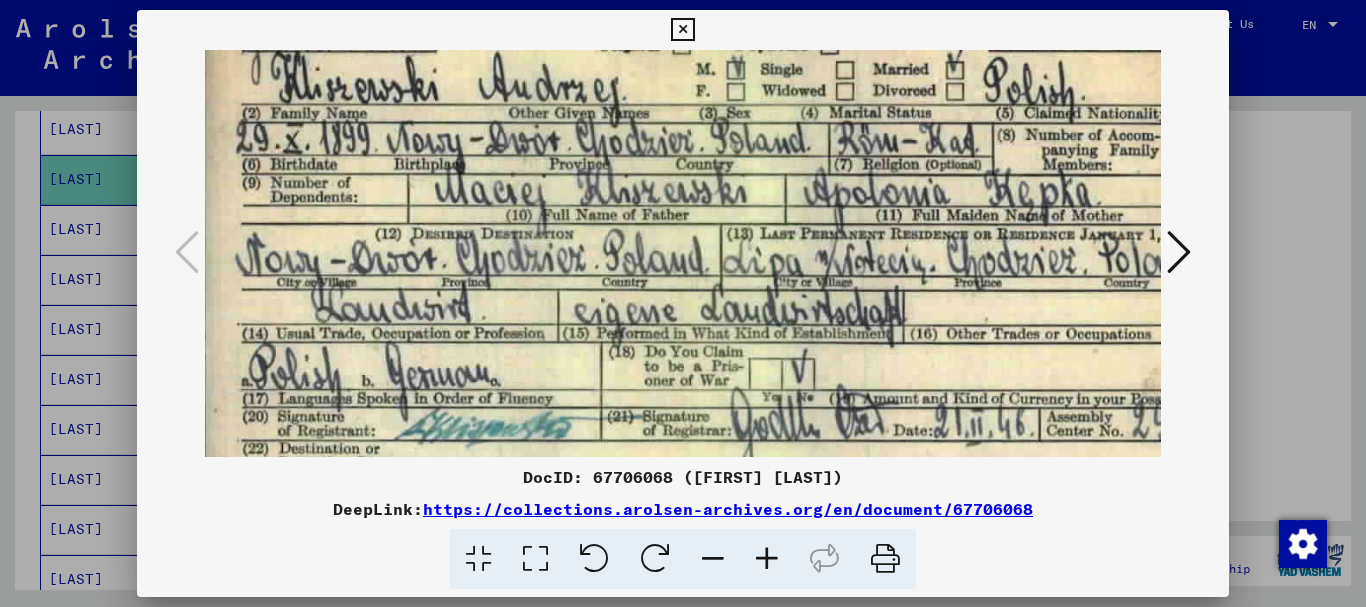 drag, startPoint x: 925, startPoint y: 325, endPoint x: 917, endPoint y: 242, distance: 83.38465 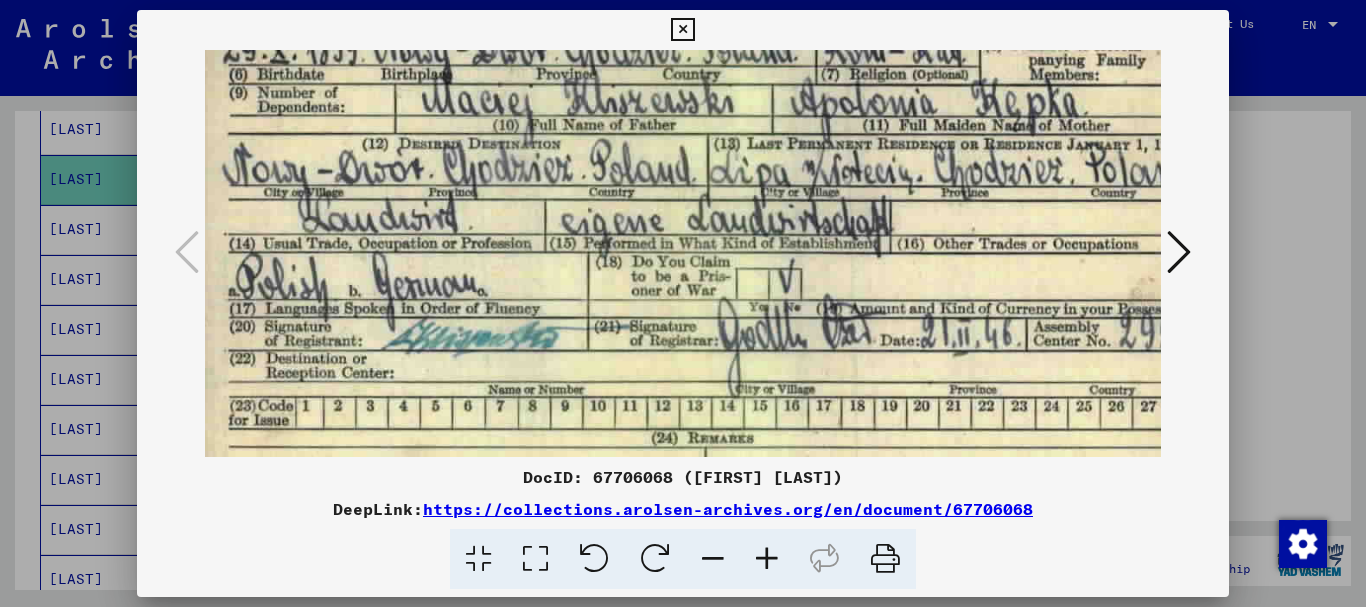 drag, startPoint x: 780, startPoint y: 301, endPoint x: 760, endPoint y: 211, distance: 92.19544 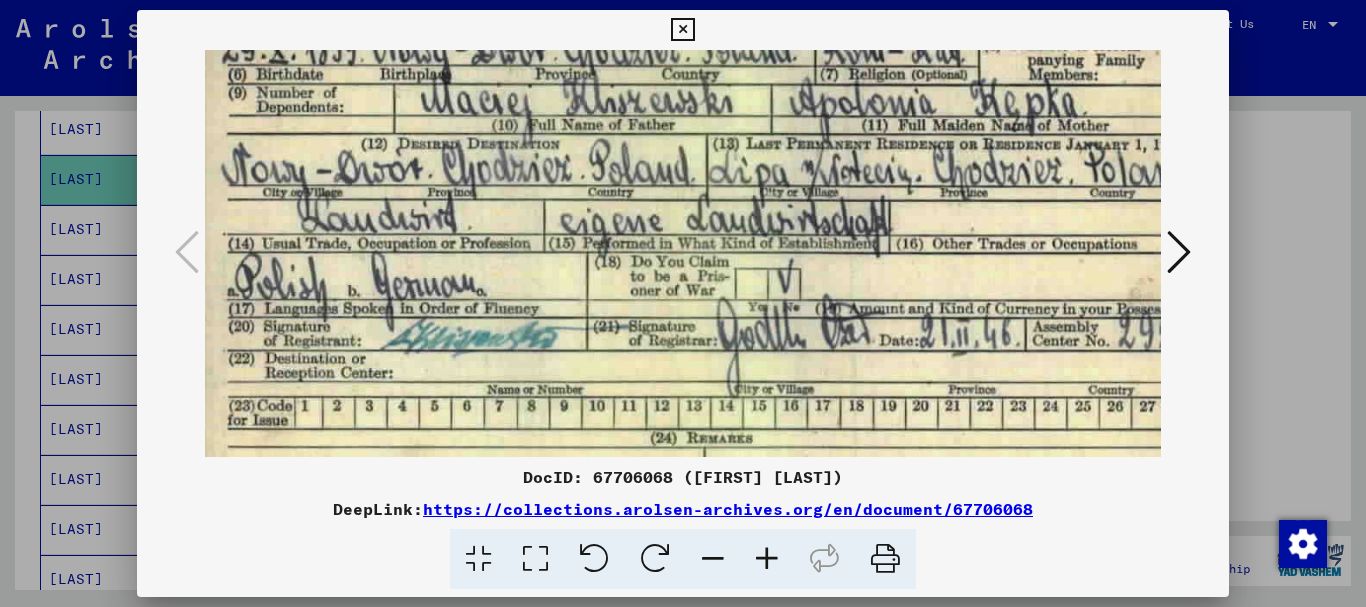 scroll, scrollTop: 250, scrollLeft: 13, axis: both 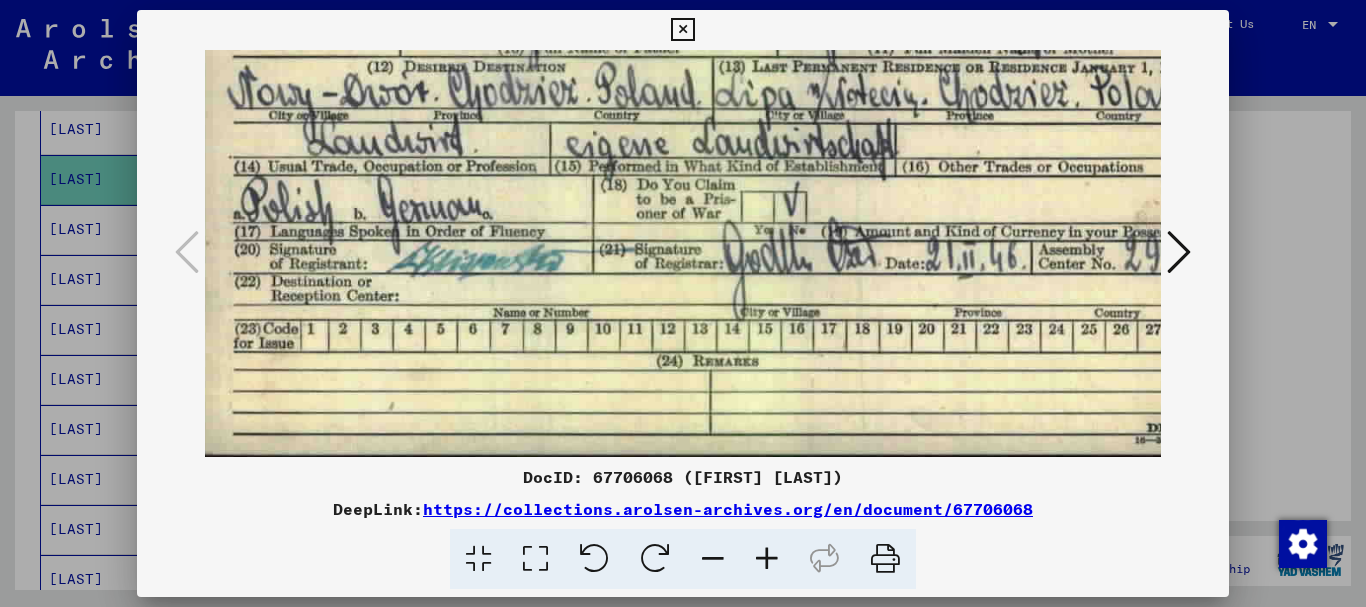 drag, startPoint x: 774, startPoint y: 277, endPoint x: 771, endPoint y: 193, distance: 84.05355 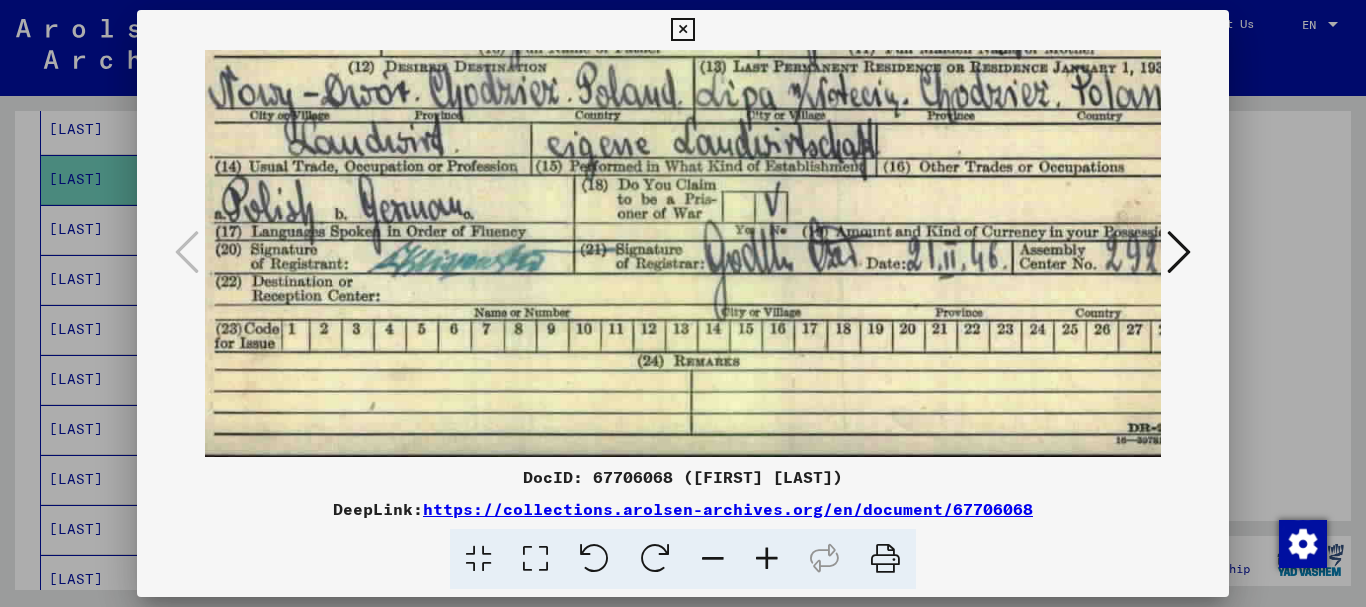 drag, startPoint x: 814, startPoint y: 279, endPoint x: 794, endPoint y: 118, distance: 162.23749 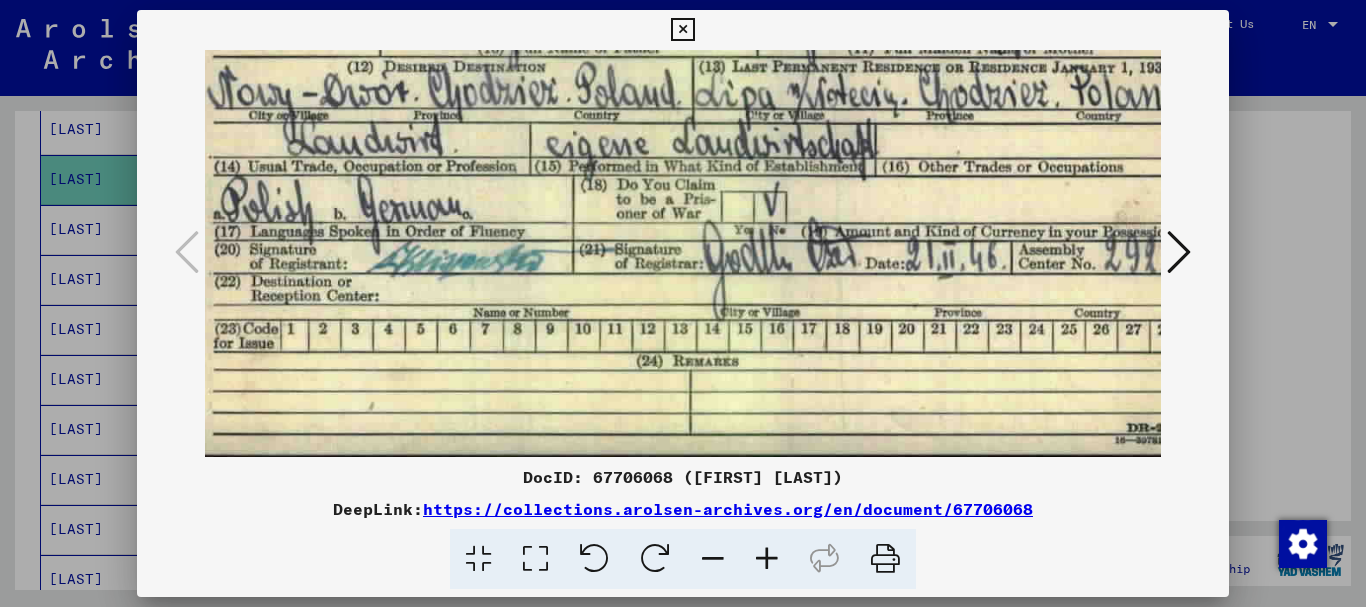 click at bounding box center (1179, 252) 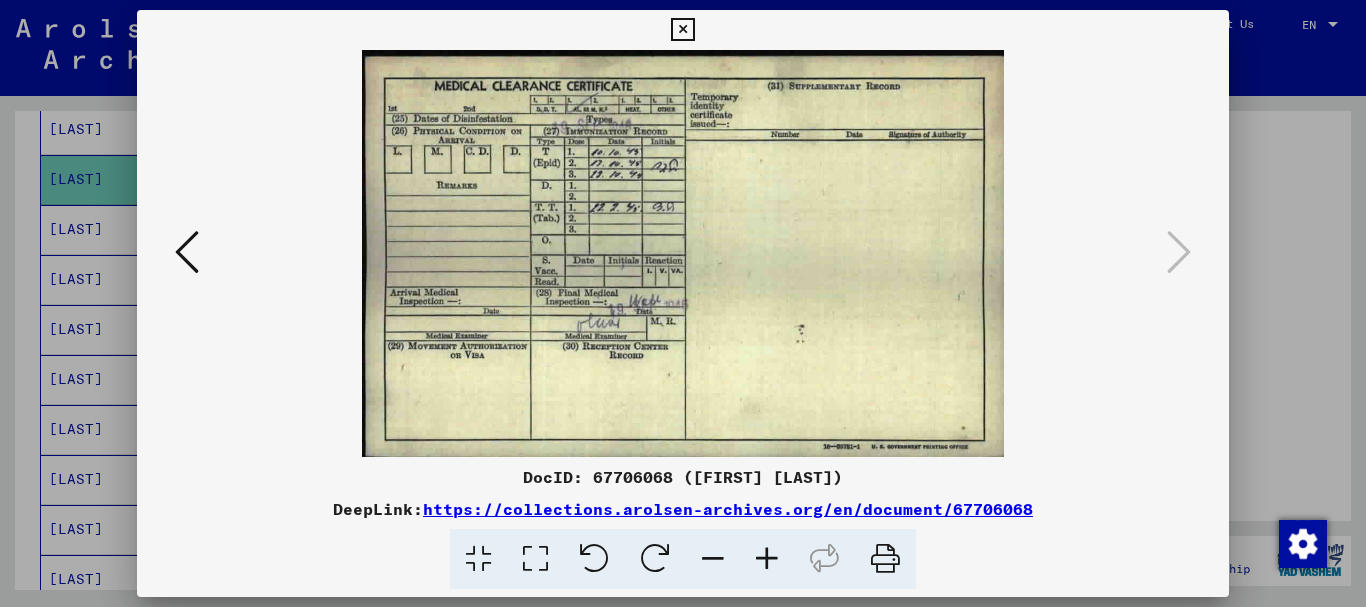 scroll, scrollTop: 0, scrollLeft: 0, axis: both 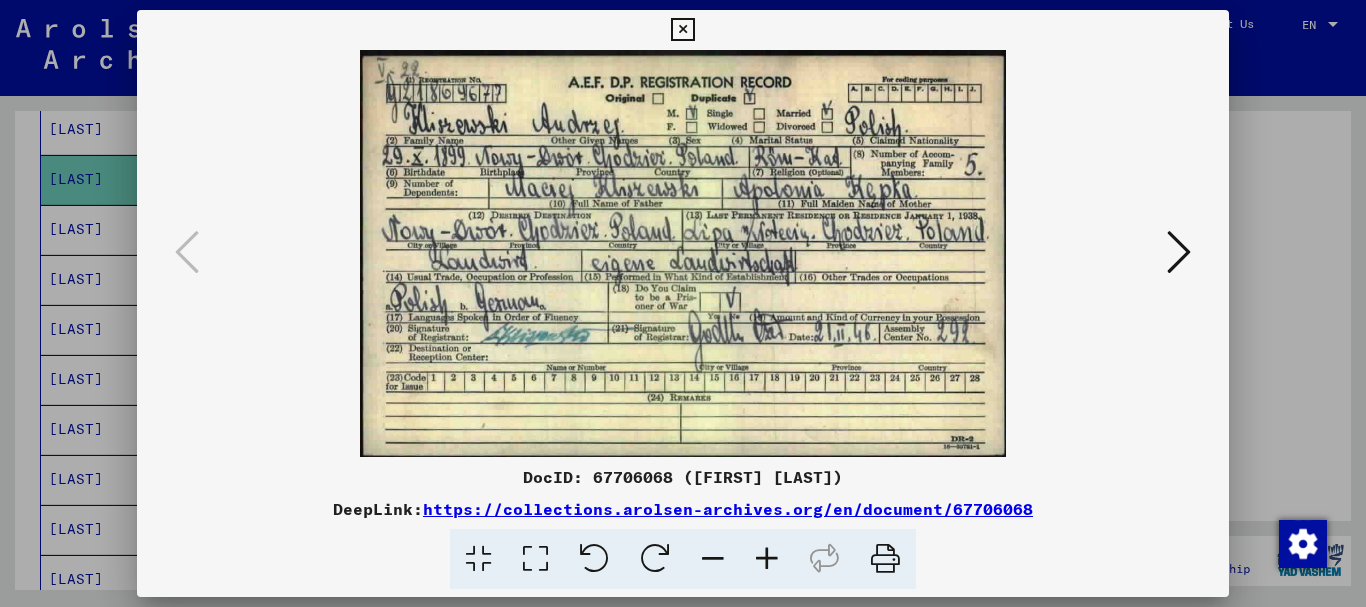 click at bounding box center (682, 30) 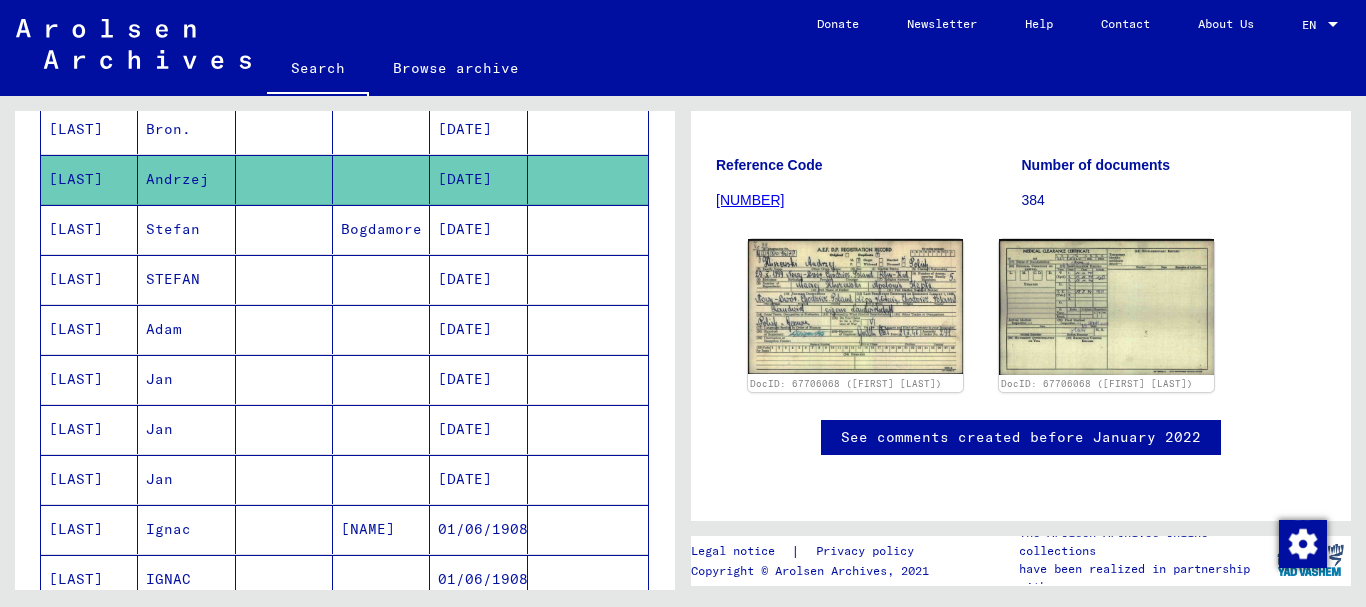 scroll, scrollTop: 170, scrollLeft: 0, axis: vertical 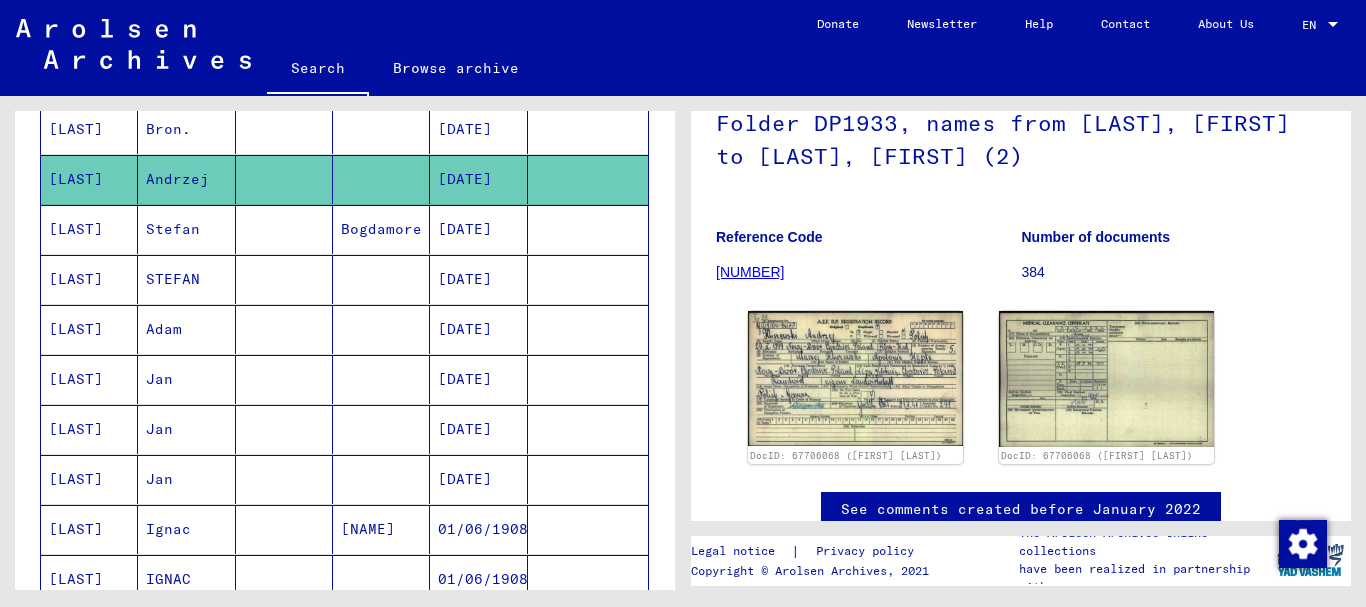 click on "[NUMBER]" 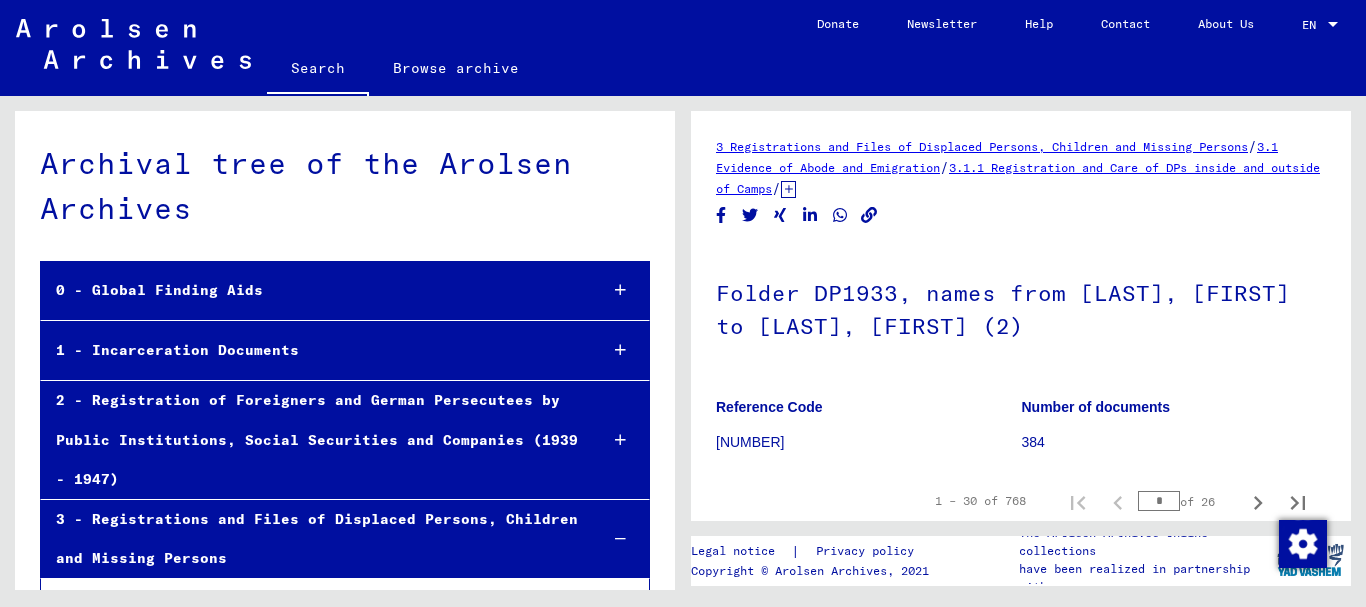 scroll, scrollTop: 7480, scrollLeft: 0, axis: vertical 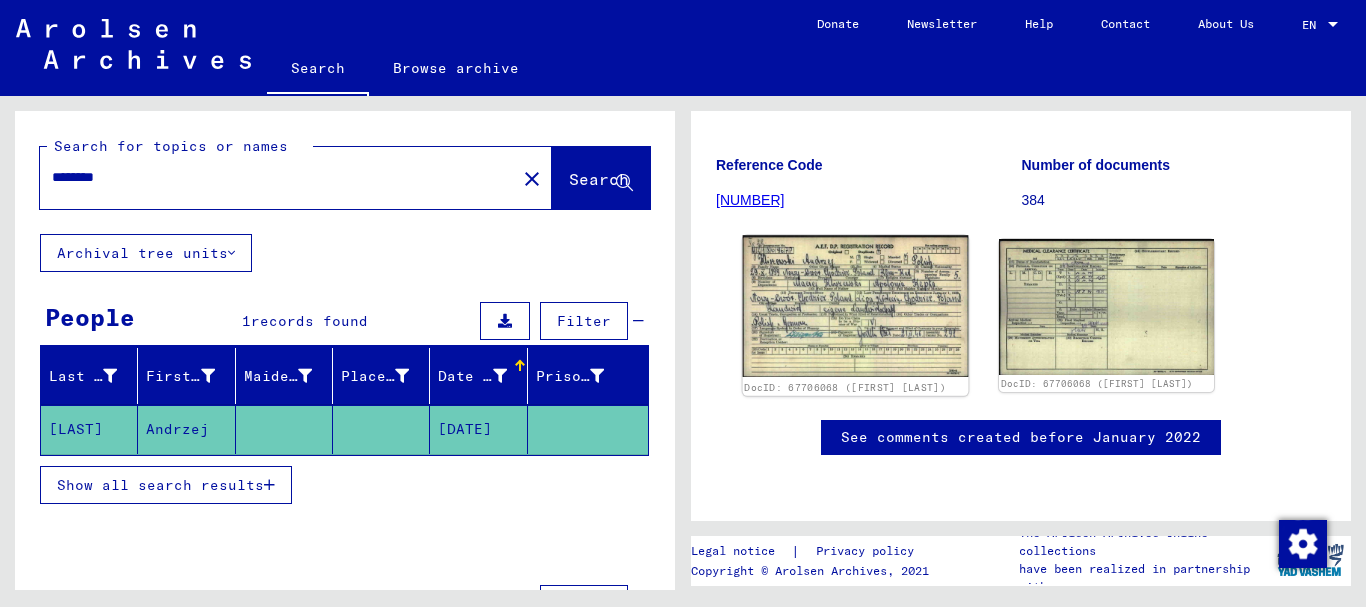 click 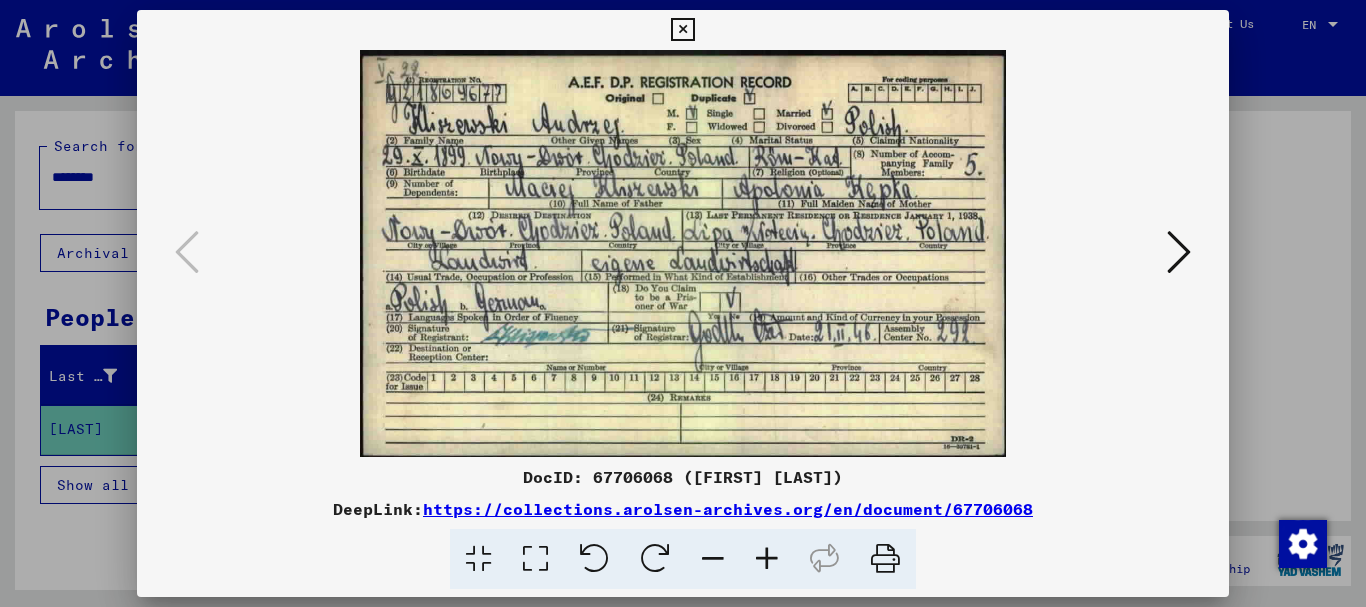 click on "https://collections.arolsen-archives.org/en/document/67706068" at bounding box center [728, 509] 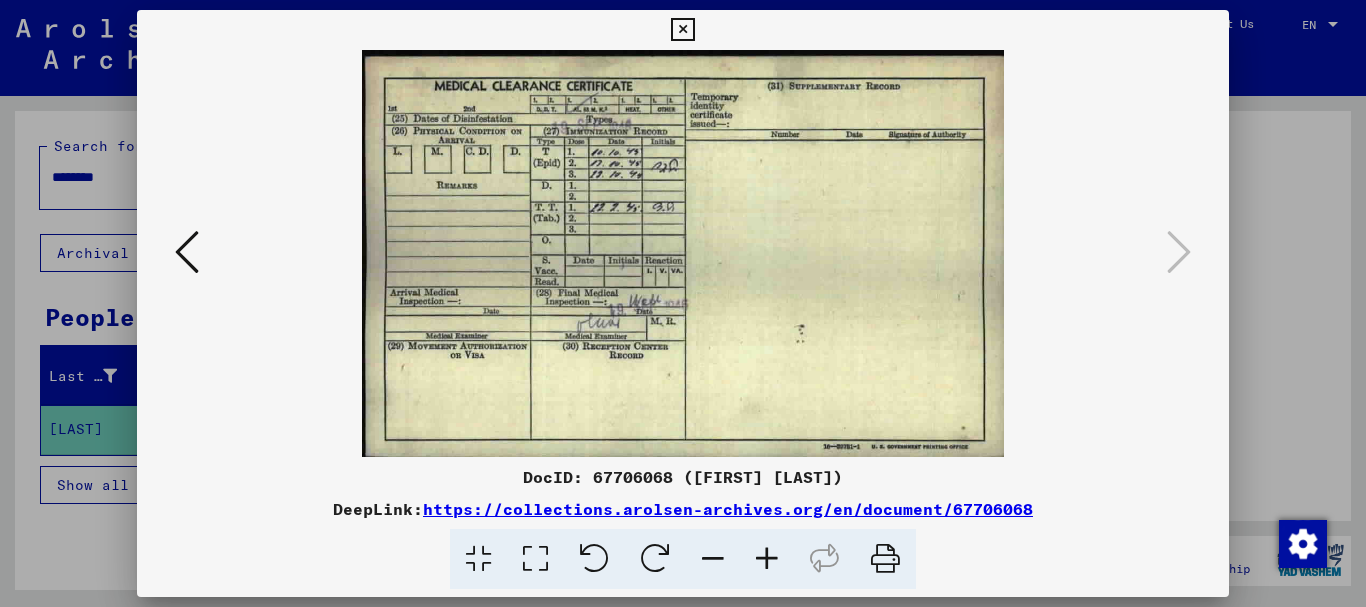 click at bounding box center [885, 559] 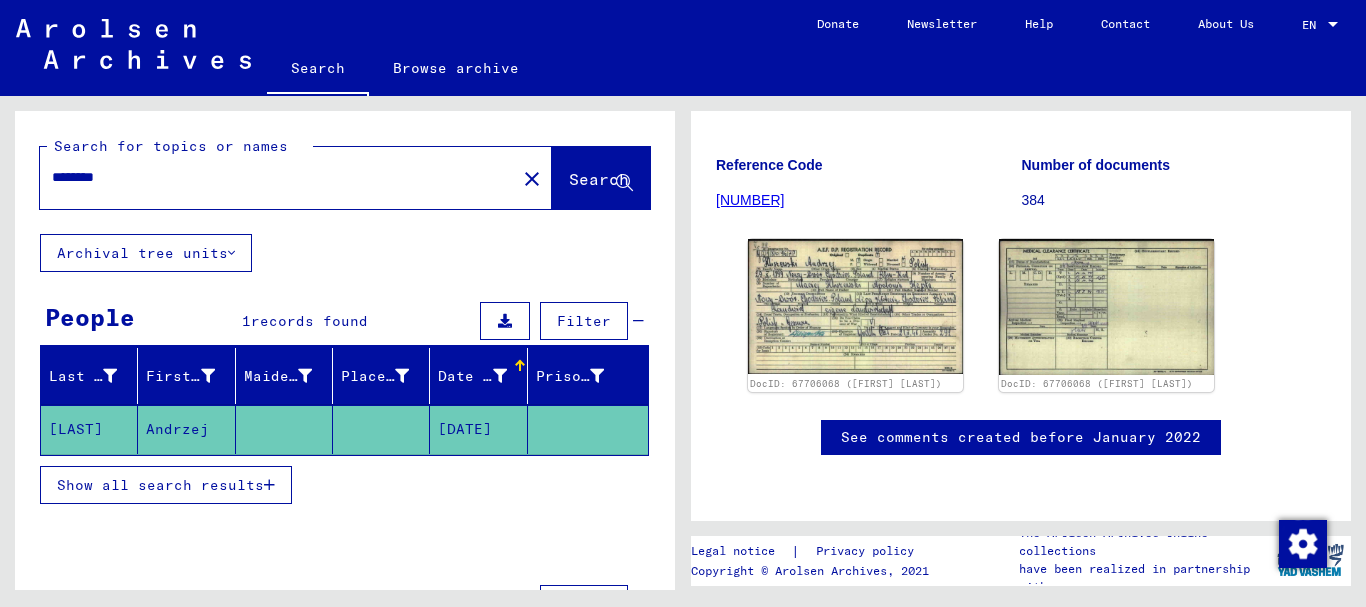 type on "**********" 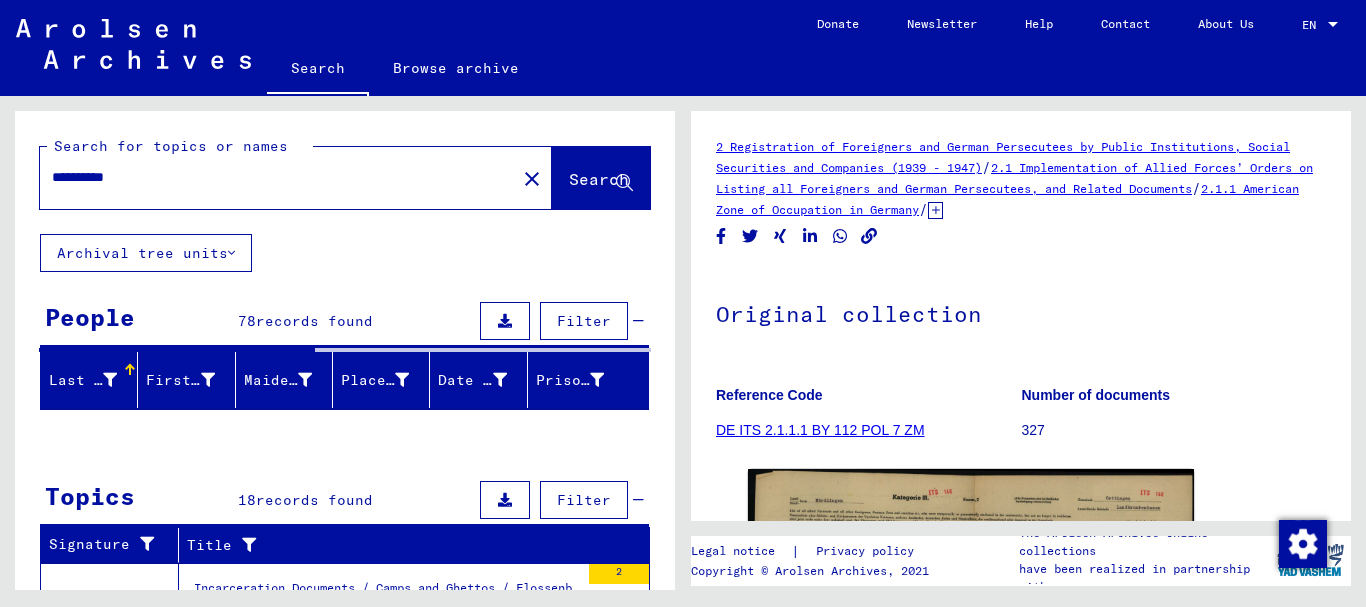 scroll, scrollTop: 0, scrollLeft: 0, axis: both 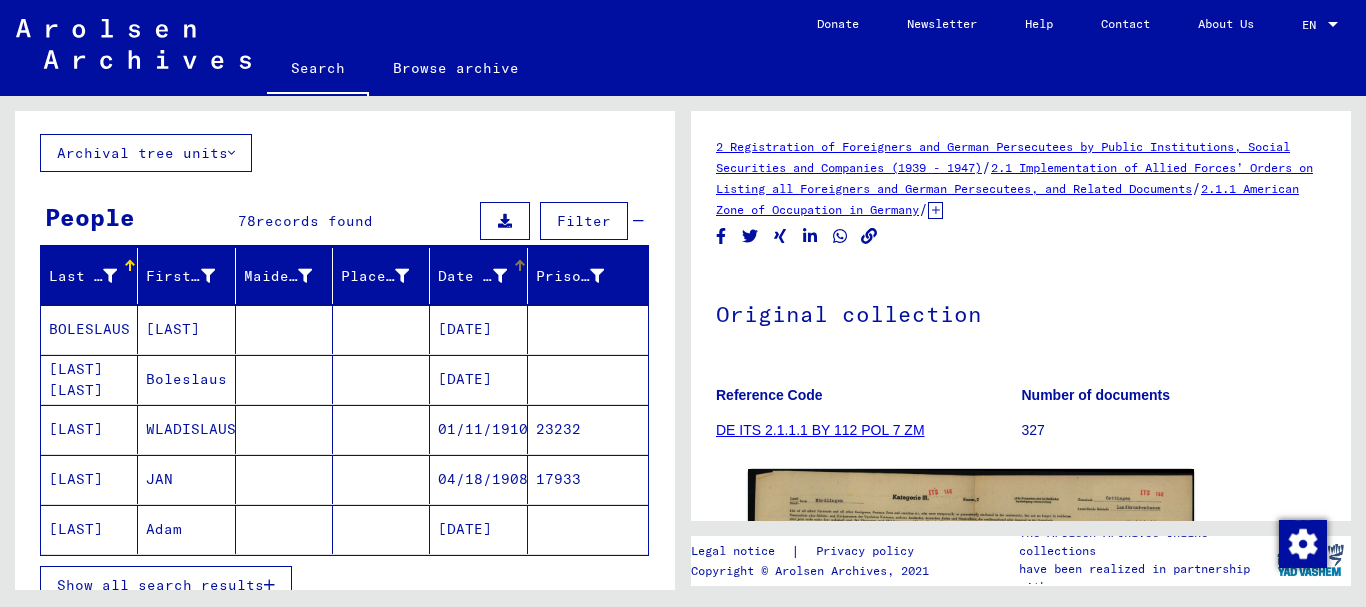 click on "Date of Birth" at bounding box center [472, 276] 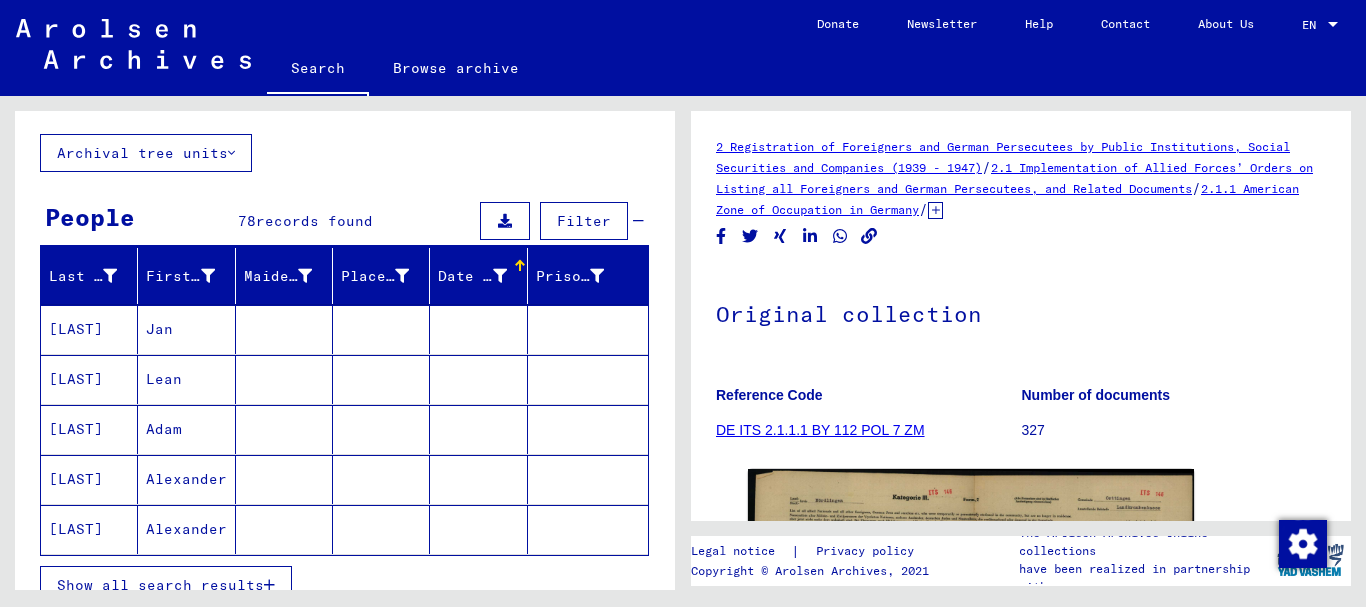 scroll, scrollTop: 200, scrollLeft: 0, axis: vertical 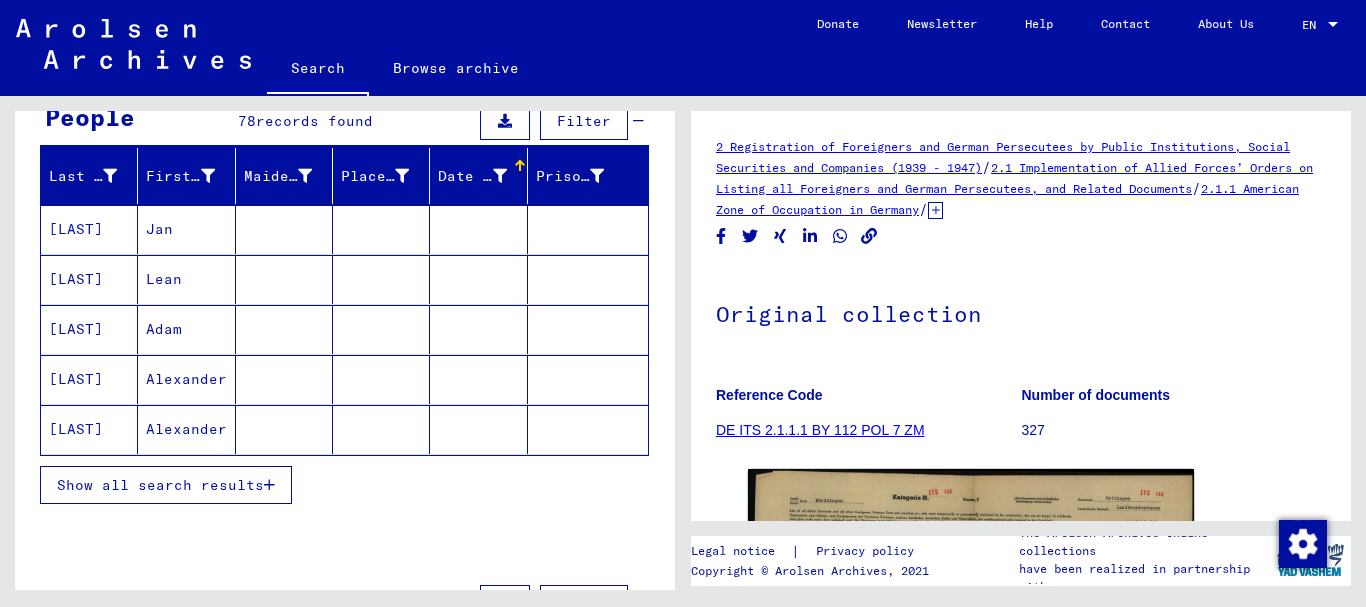 click on "Show all search results" at bounding box center (160, 485) 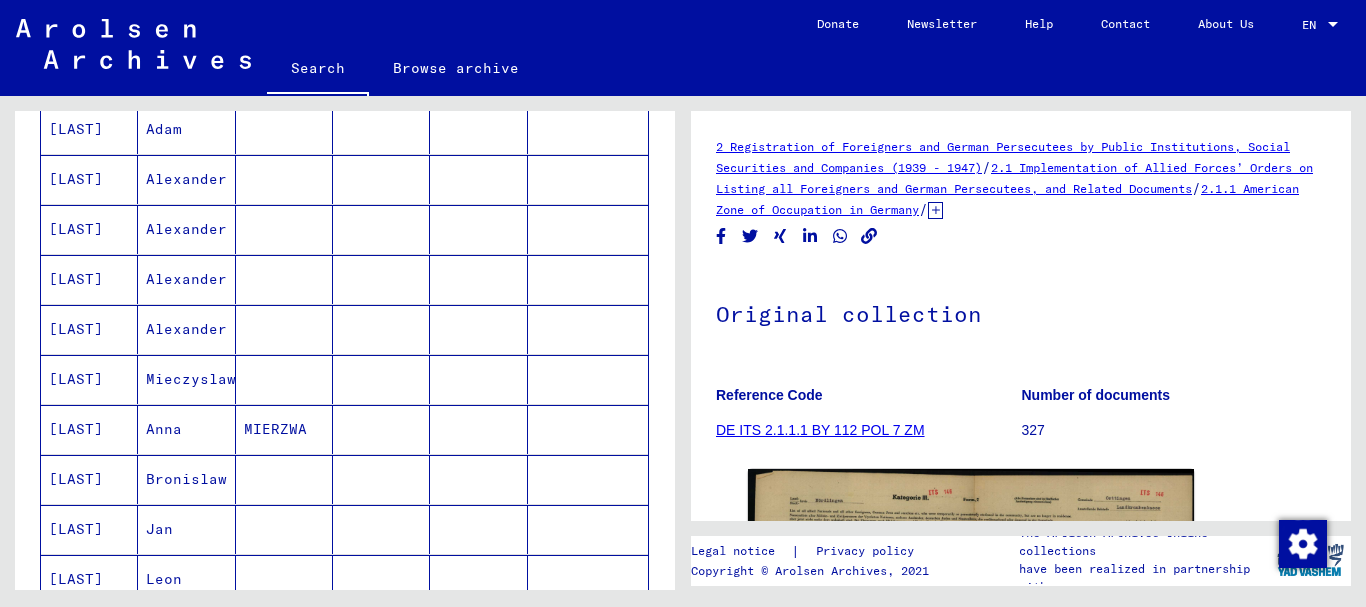 scroll, scrollTop: 500, scrollLeft: 0, axis: vertical 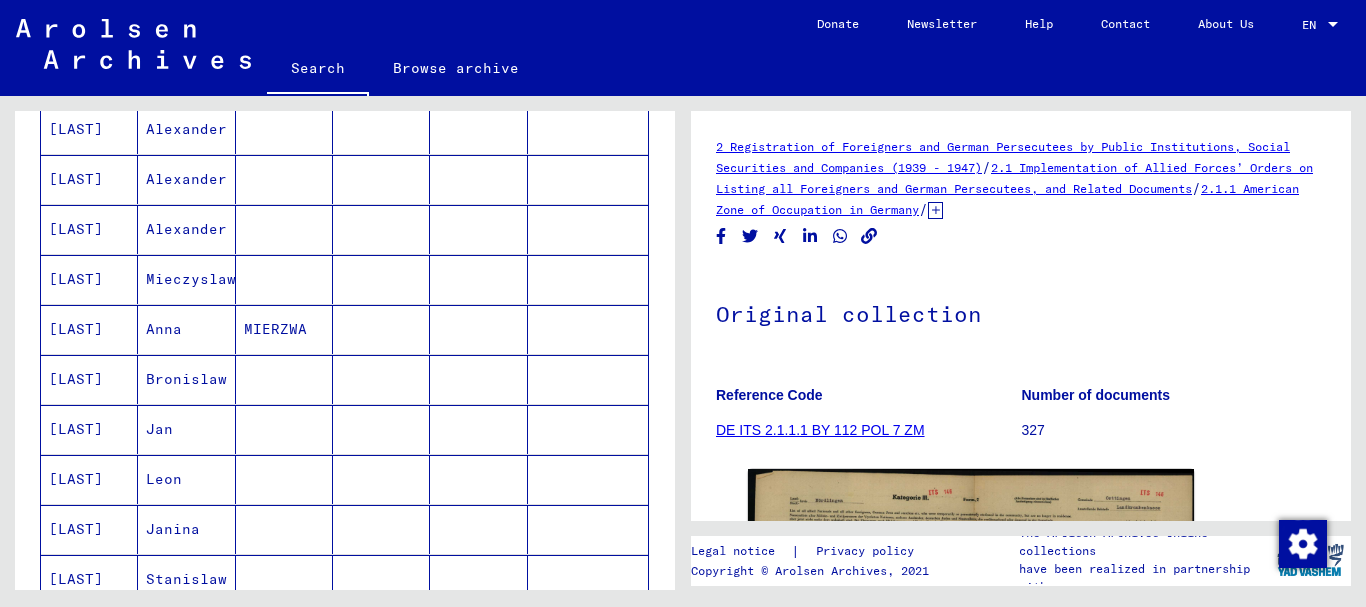 click at bounding box center (381, 379) 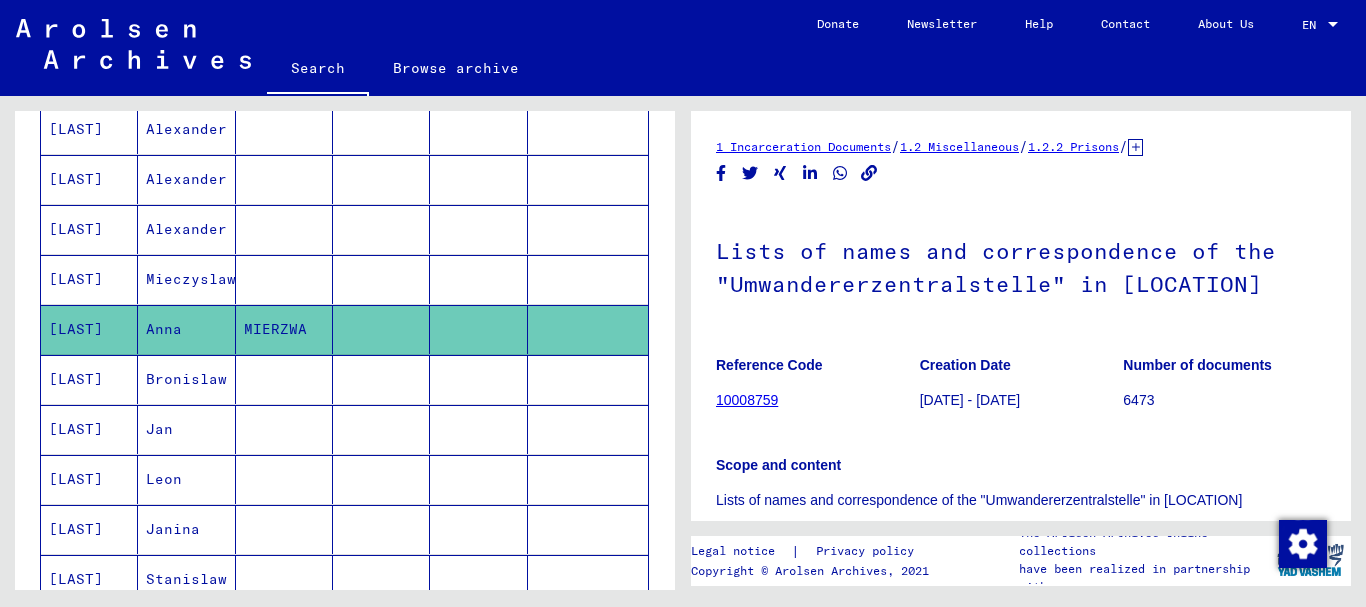 scroll, scrollTop: 0, scrollLeft: 0, axis: both 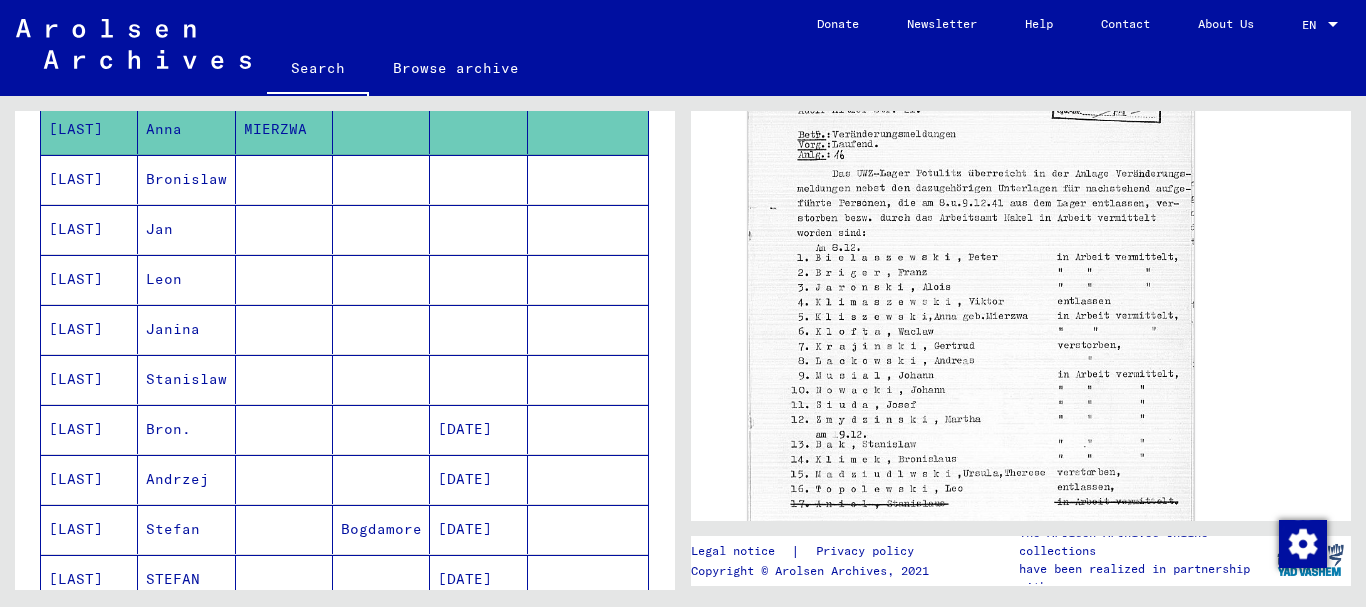 click at bounding box center [478, 429] 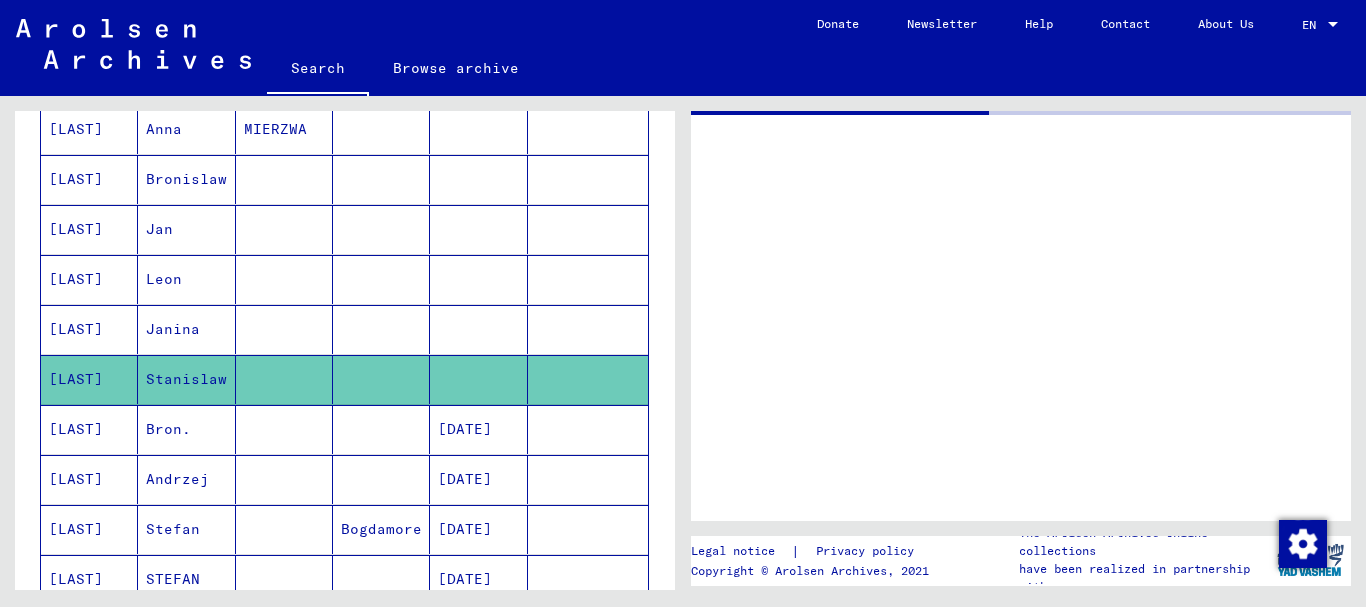 scroll, scrollTop: 0, scrollLeft: 0, axis: both 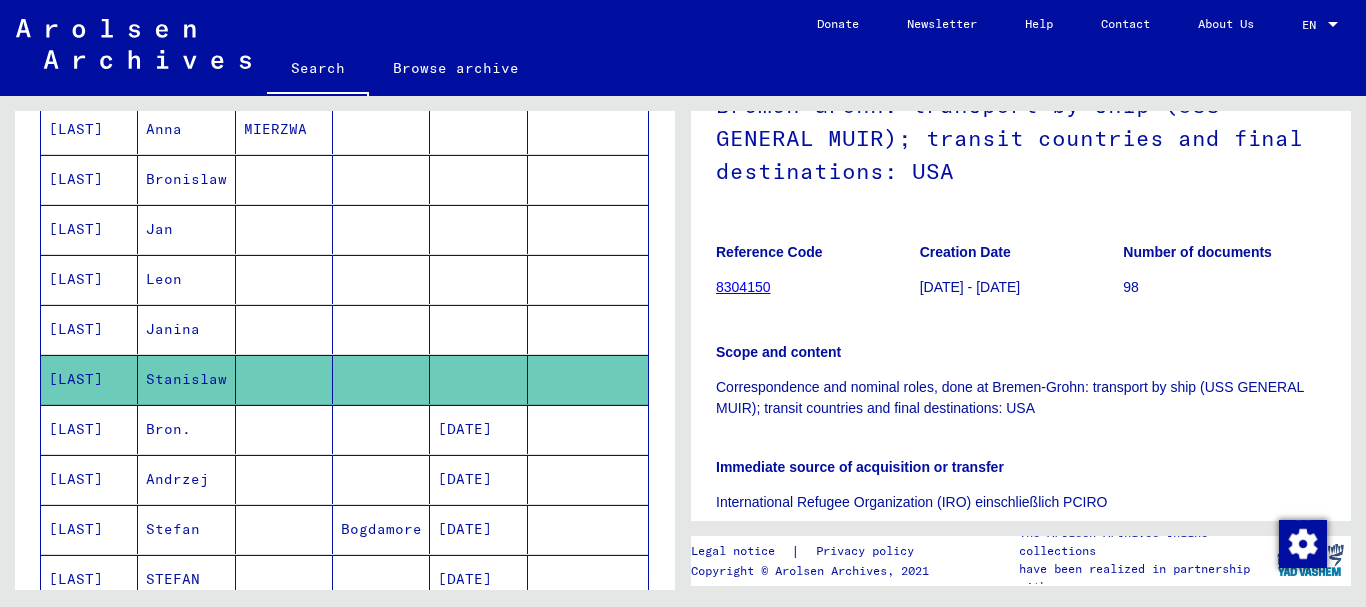 click on "[DATE]" at bounding box center [478, 529] 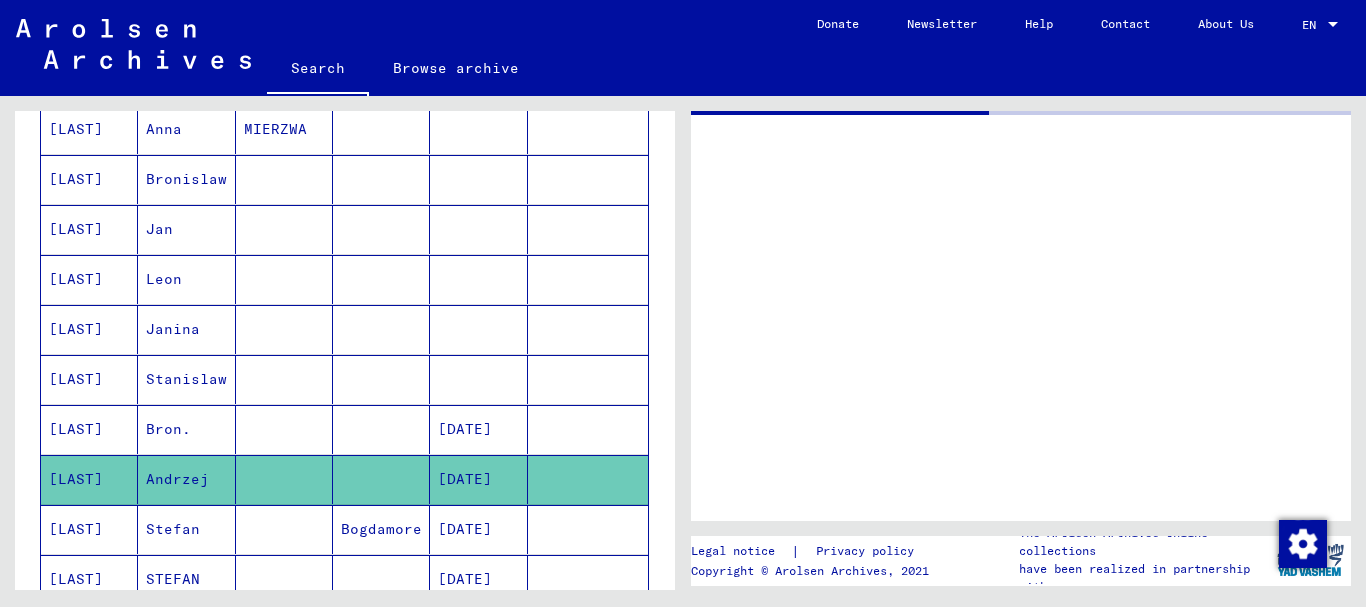 scroll, scrollTop: 0, scrollLeft: 0, axis: both 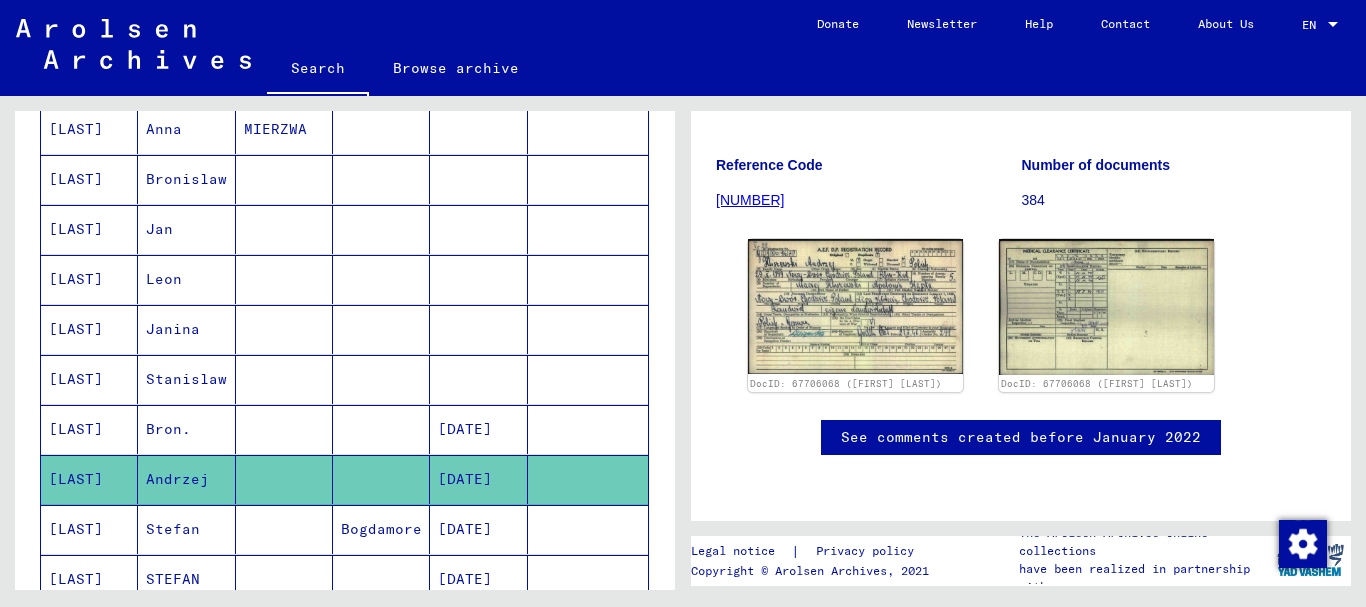 click on "Bogdamore" at bounding box center (381, 579) 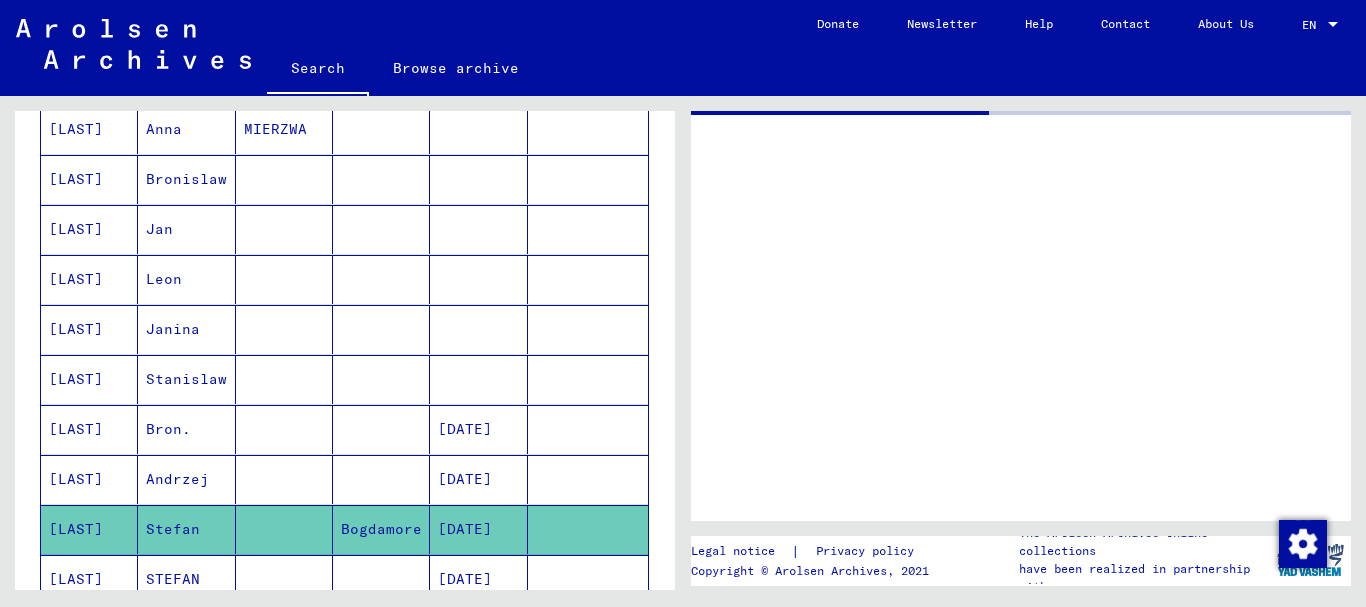 scroll, scrollTop: 0, scrollLeft: 0, axis: both 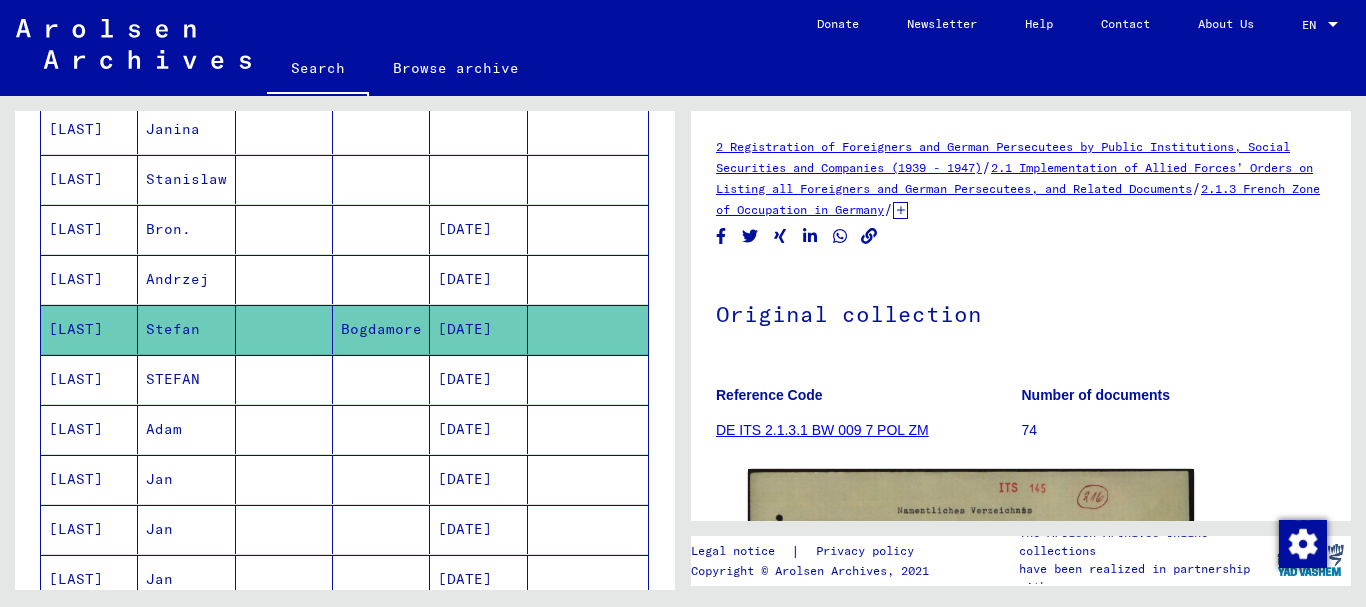 click at bounding box center [381, 229] 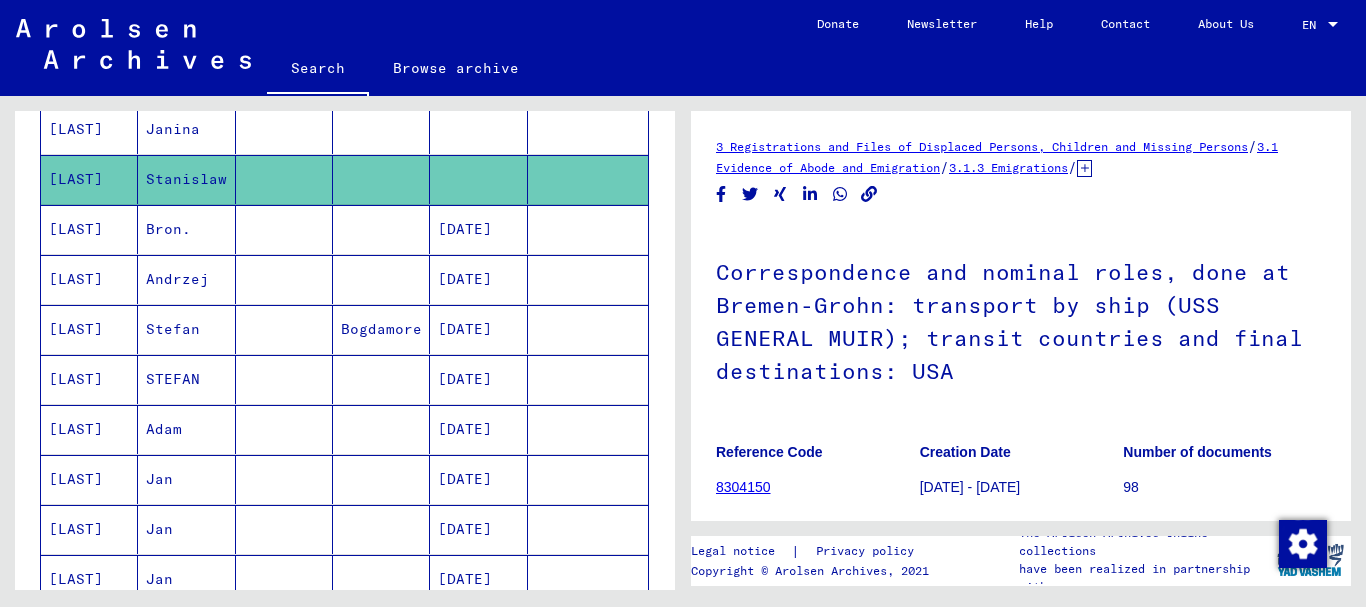 scroll, scrollTop: 0, scrollLeft: 0, axis: both 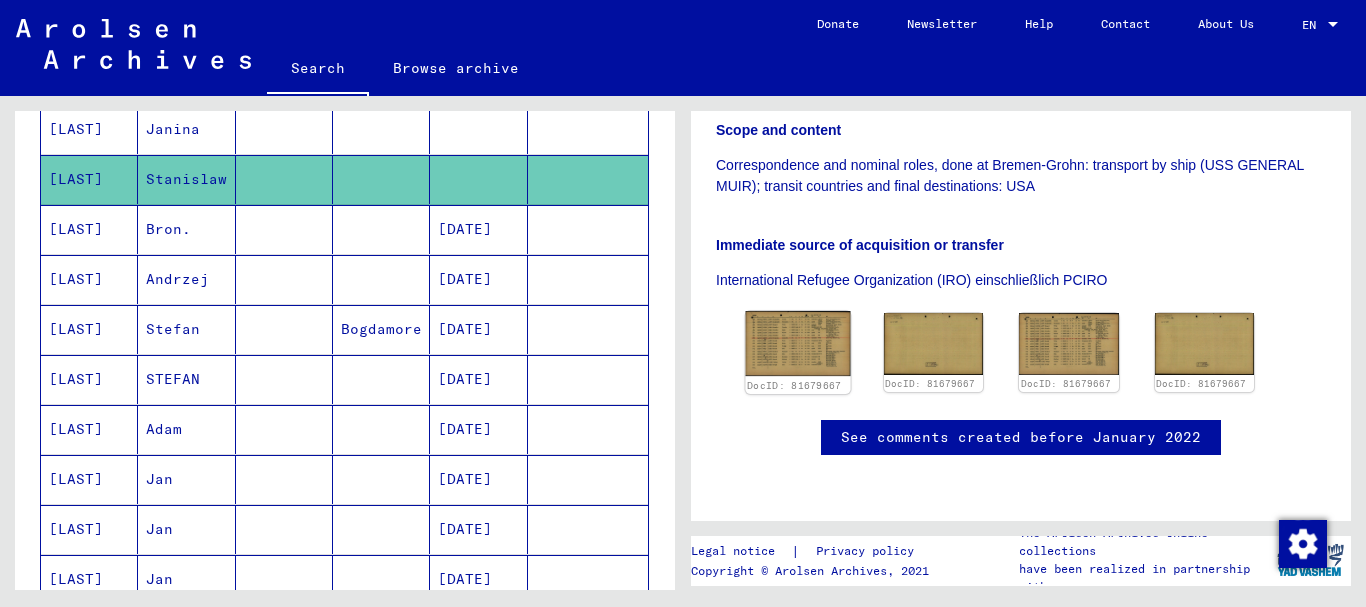 click 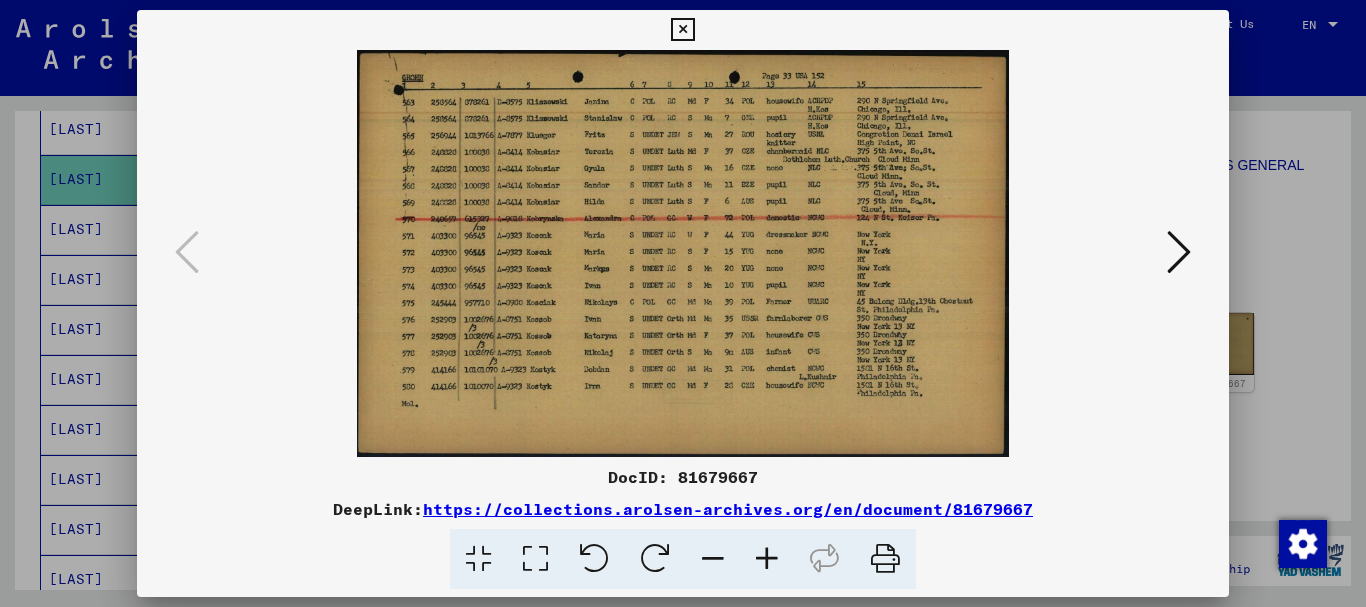 click at bounding box center (767, 559) 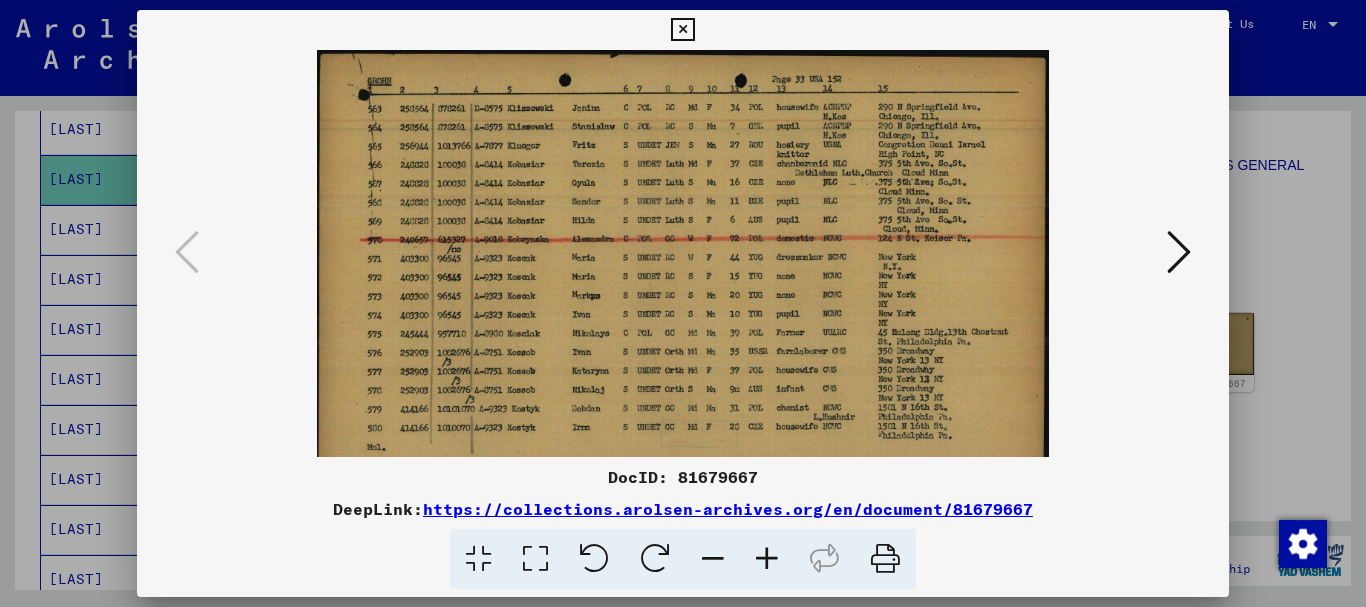 click at bounding box center (767, 559) 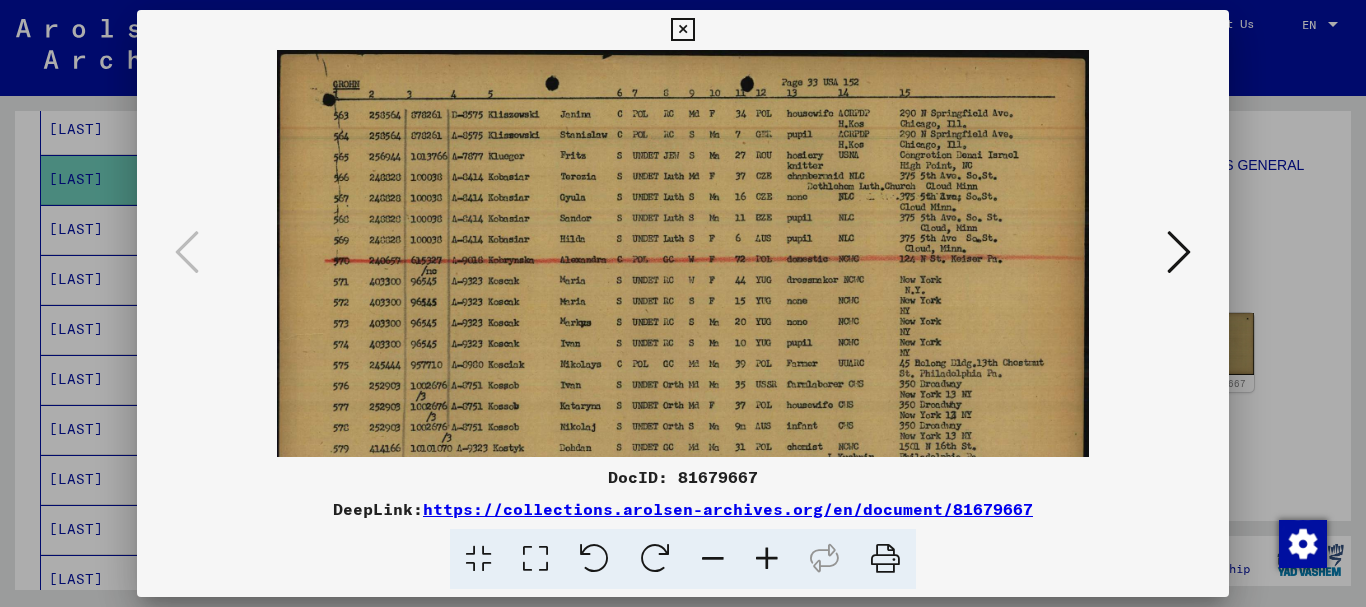 click at bounding box center [767, 559] 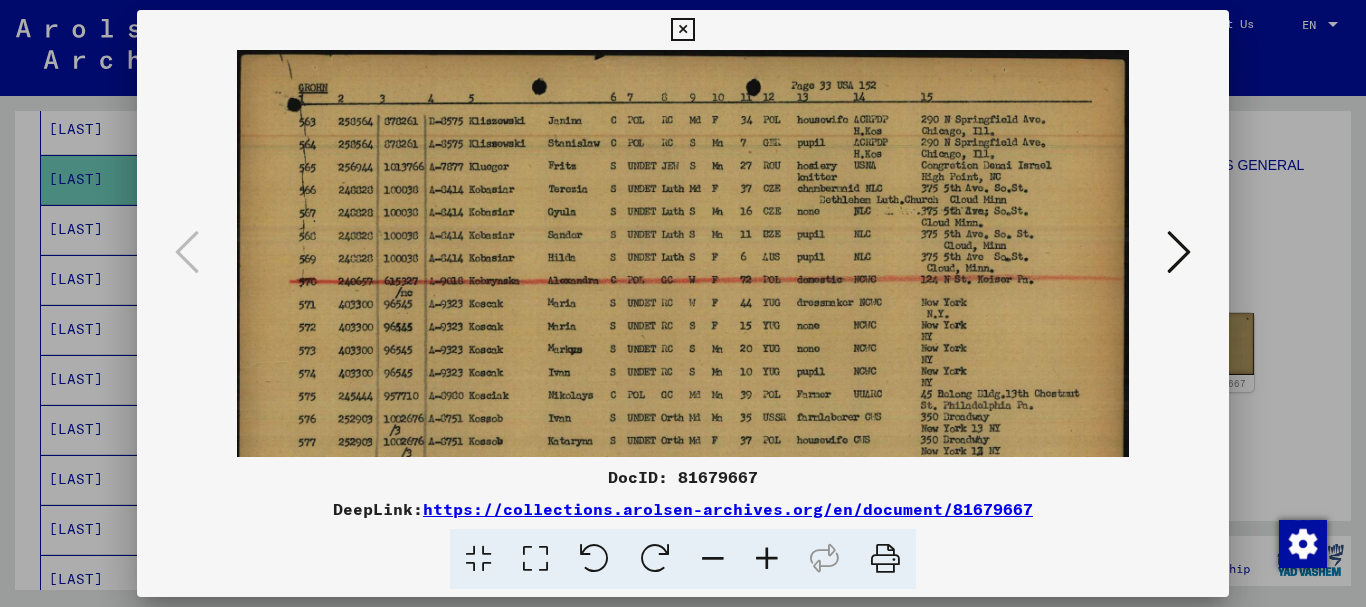 click at bounding box center (767, 559) 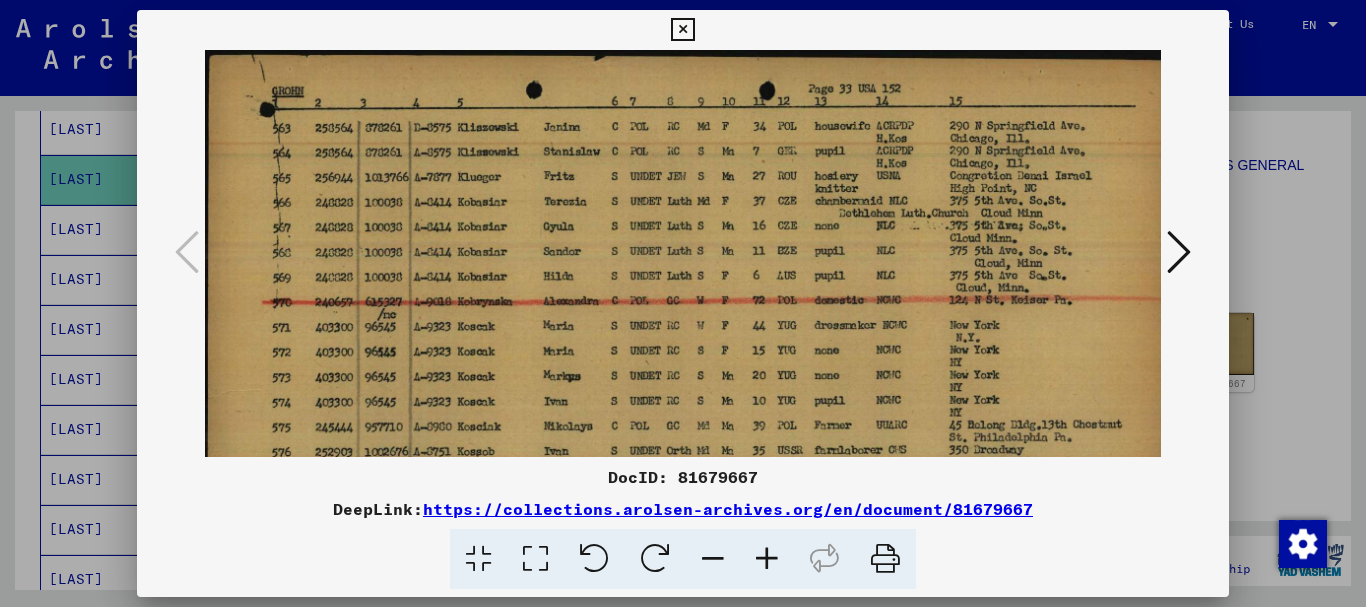 click at bounding box center (767, 559) 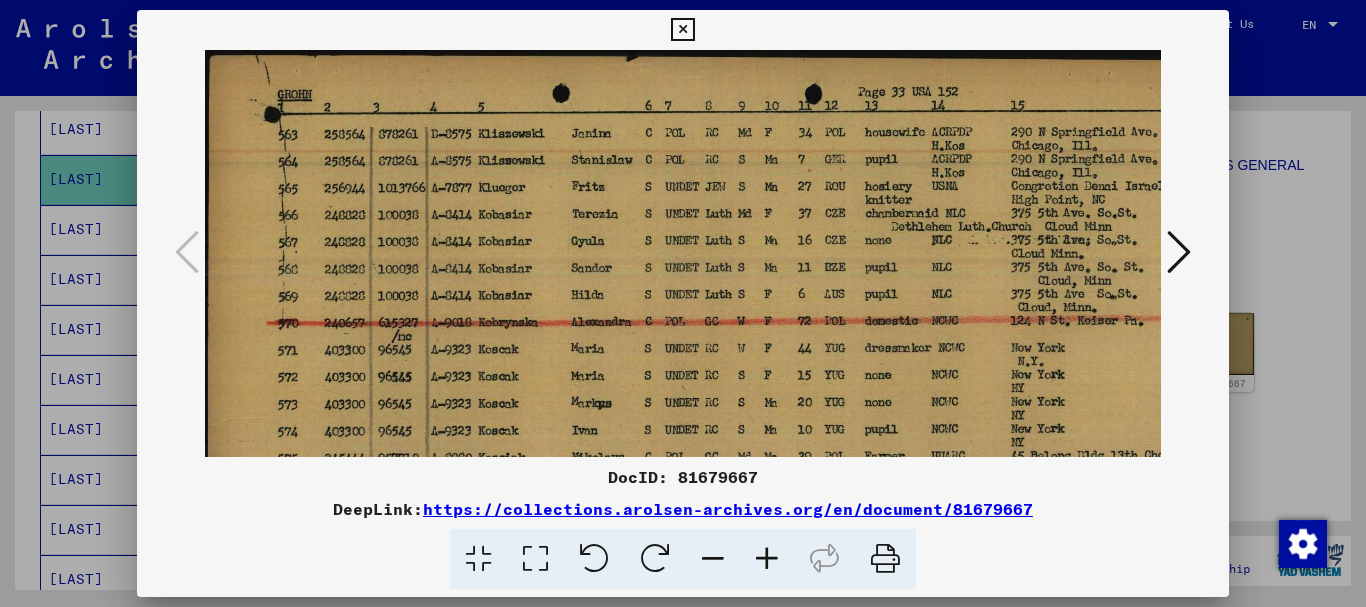 click at bounding box center (682, 30) 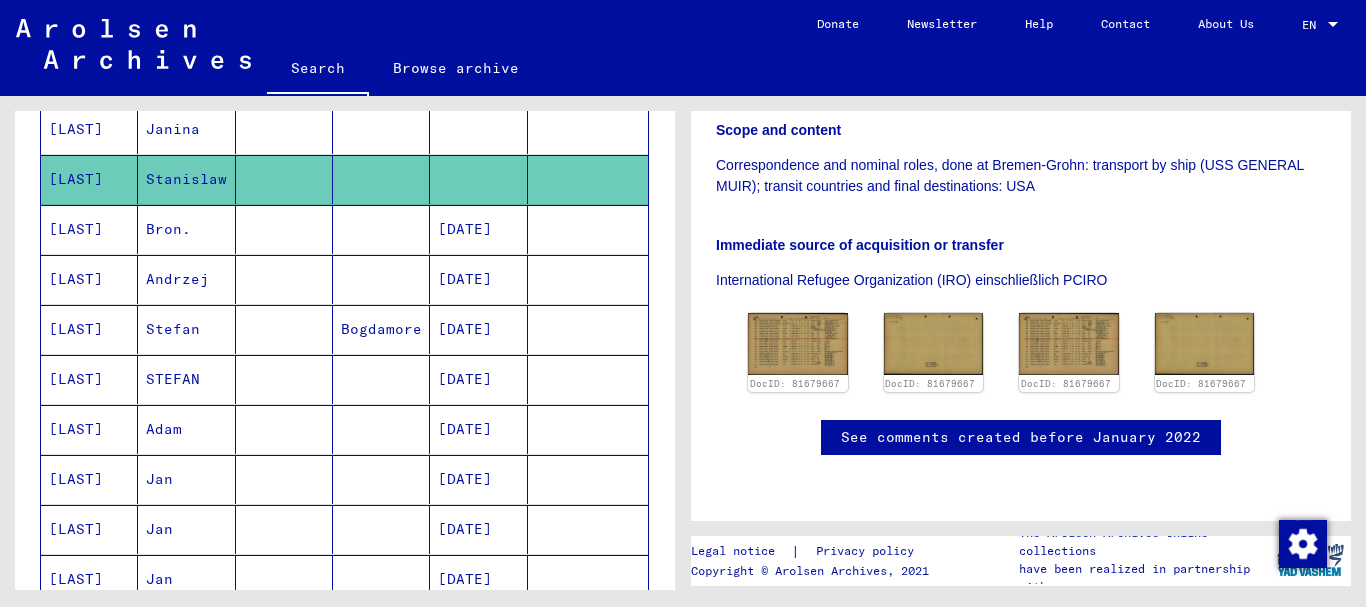 click on "[DATE]" at bounding box center [478, 329] 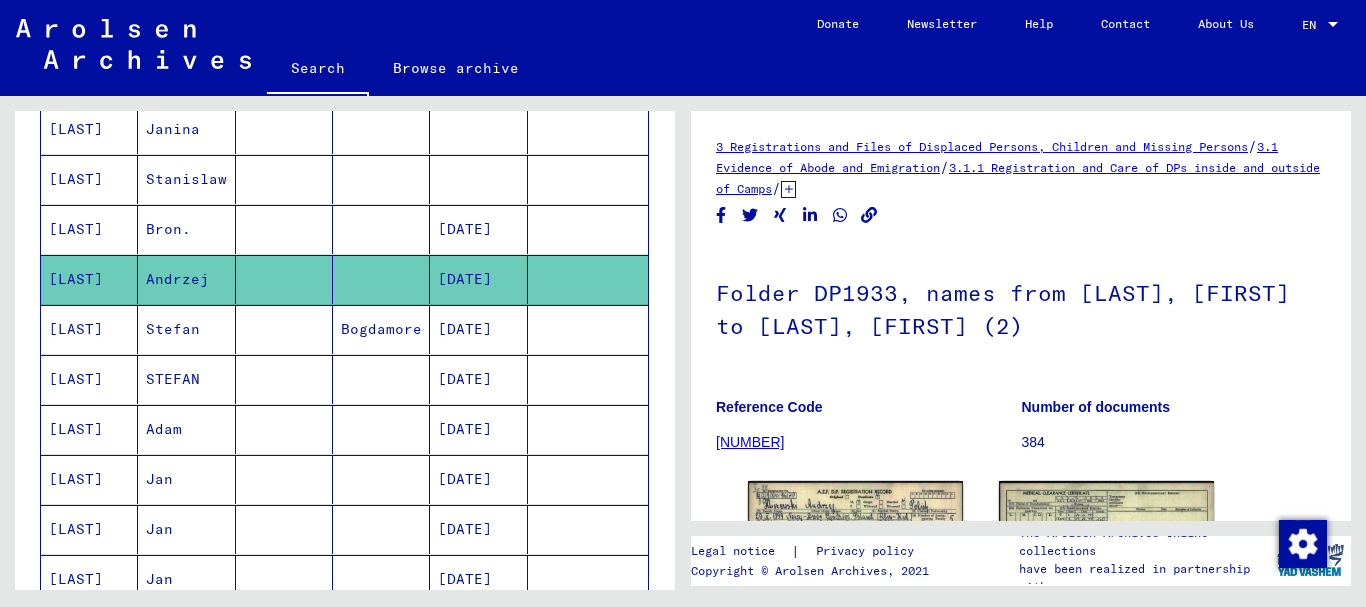 scroll, scrollTop: 0, scrollLeft: 0, axis: both 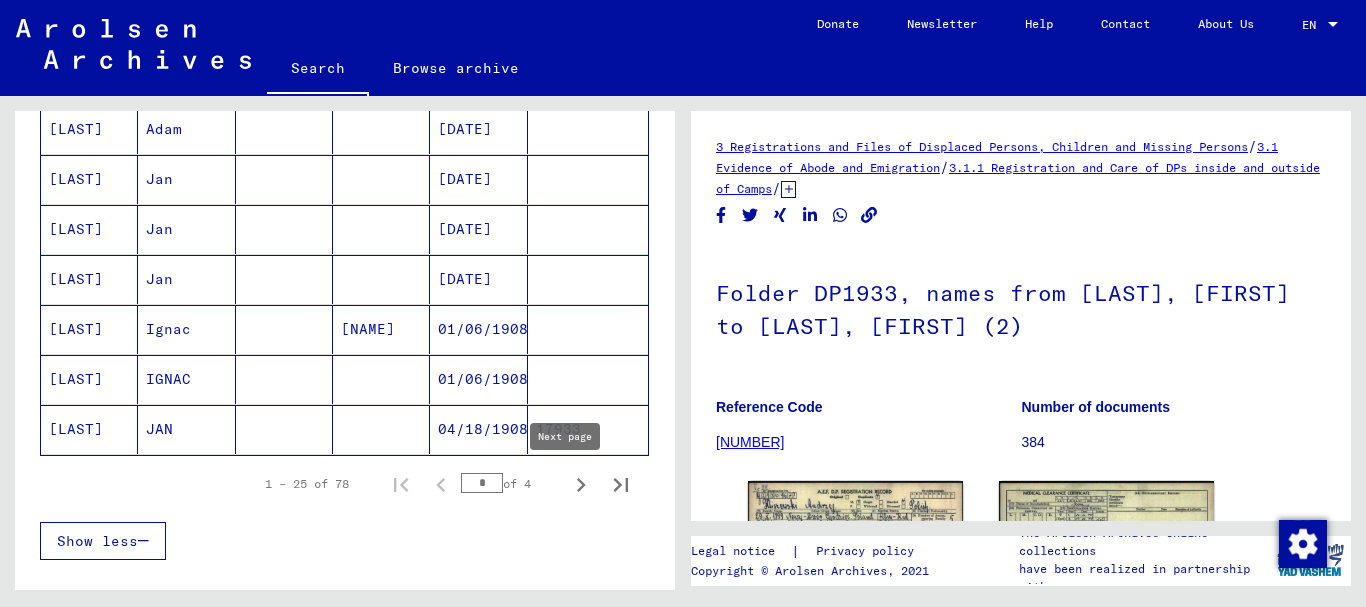 click 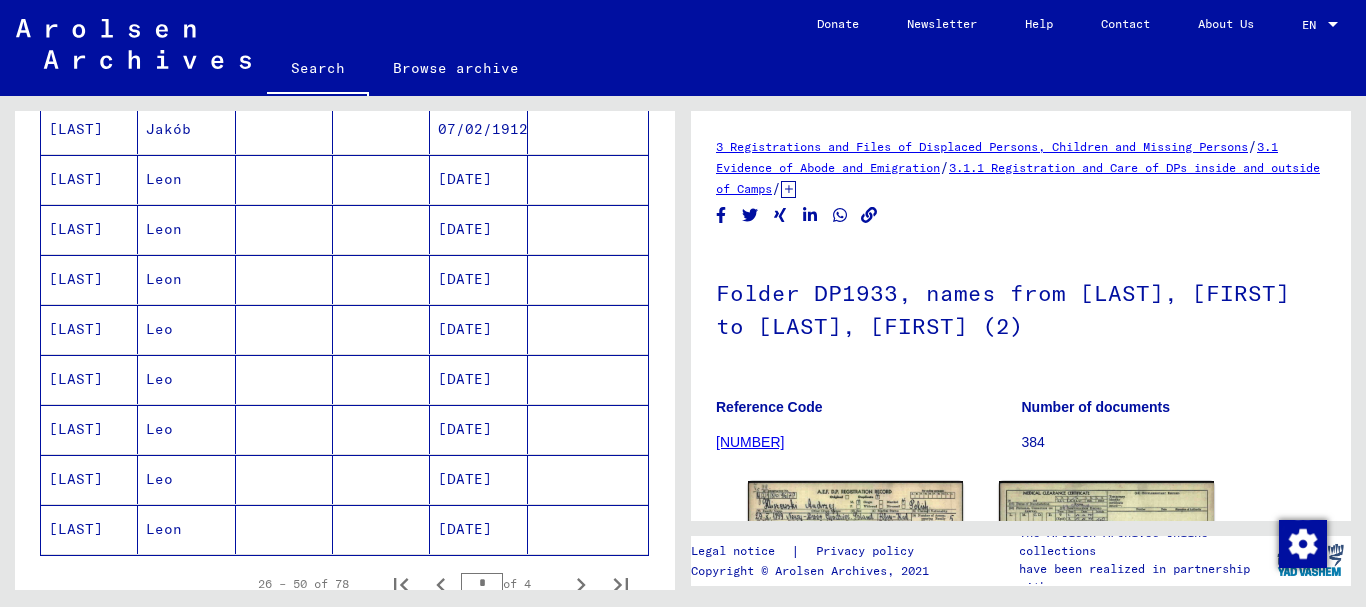 scroll, scrollTop: 1200, scrollLeft: 0, axis: vertical 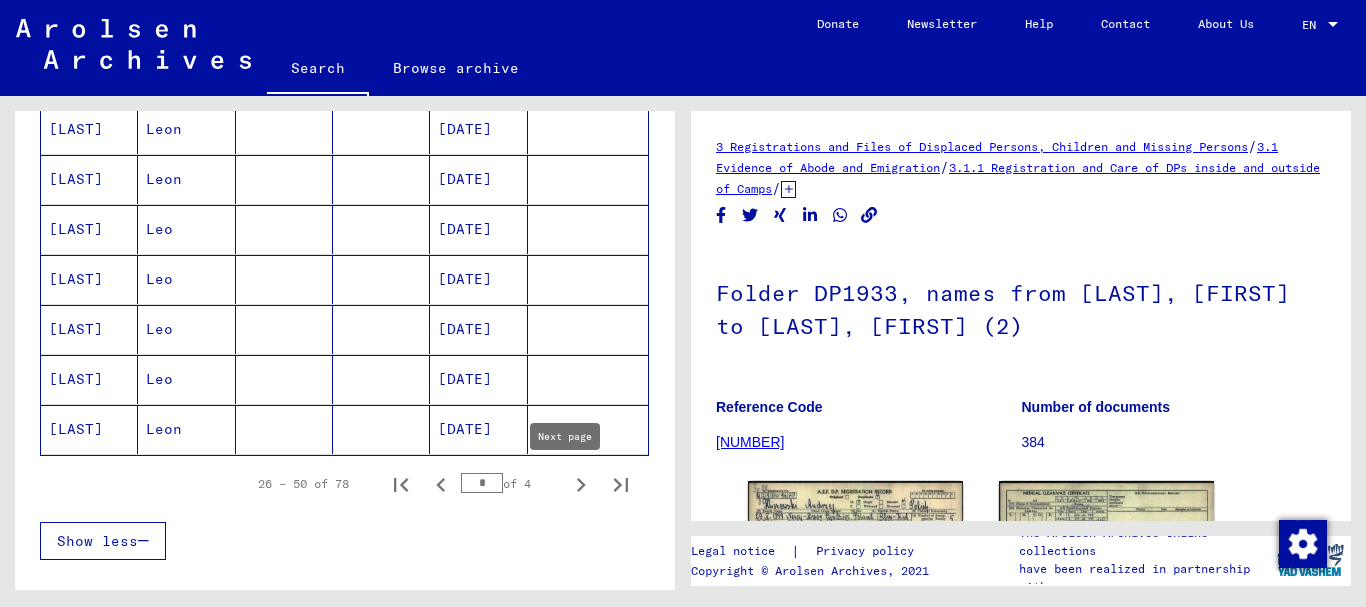 click 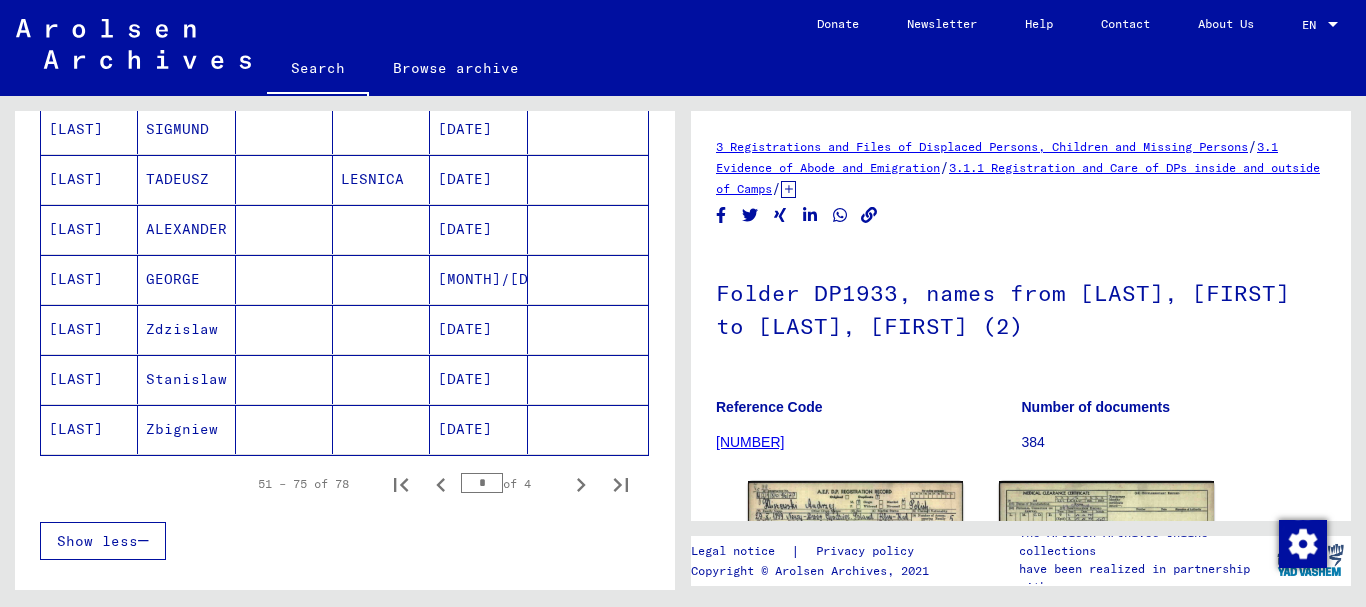 click on "[DATE]" 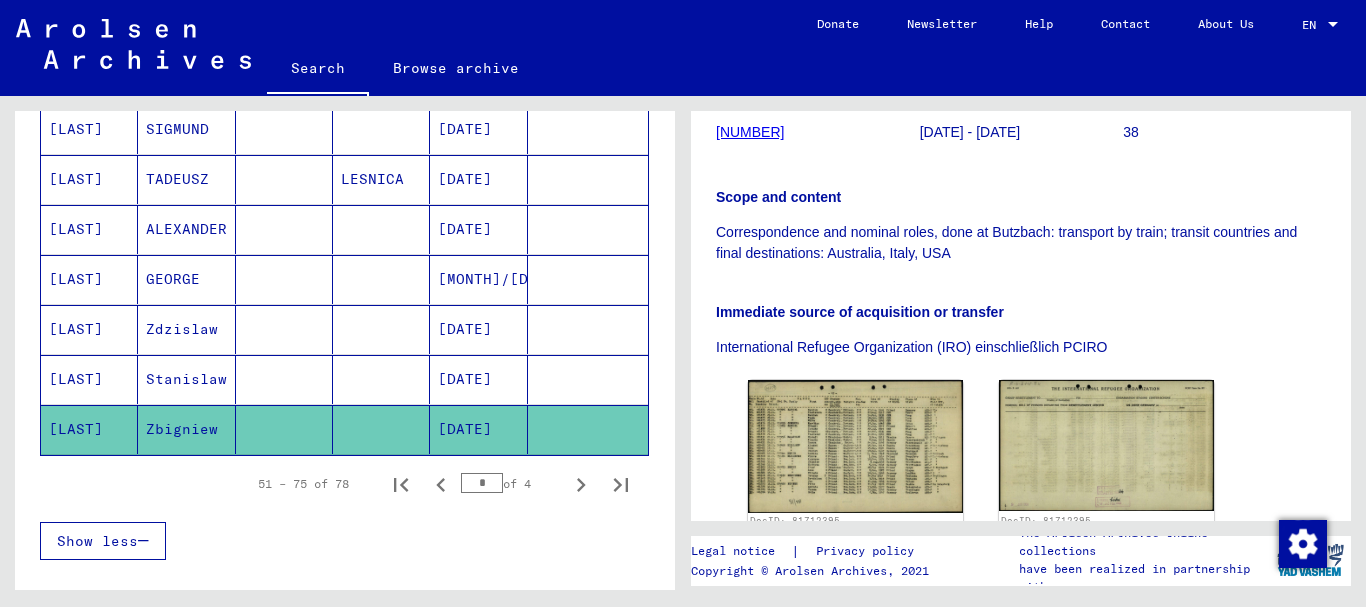 scroll, scrollTop: 400, scrollLeft: 0, axis: vertical 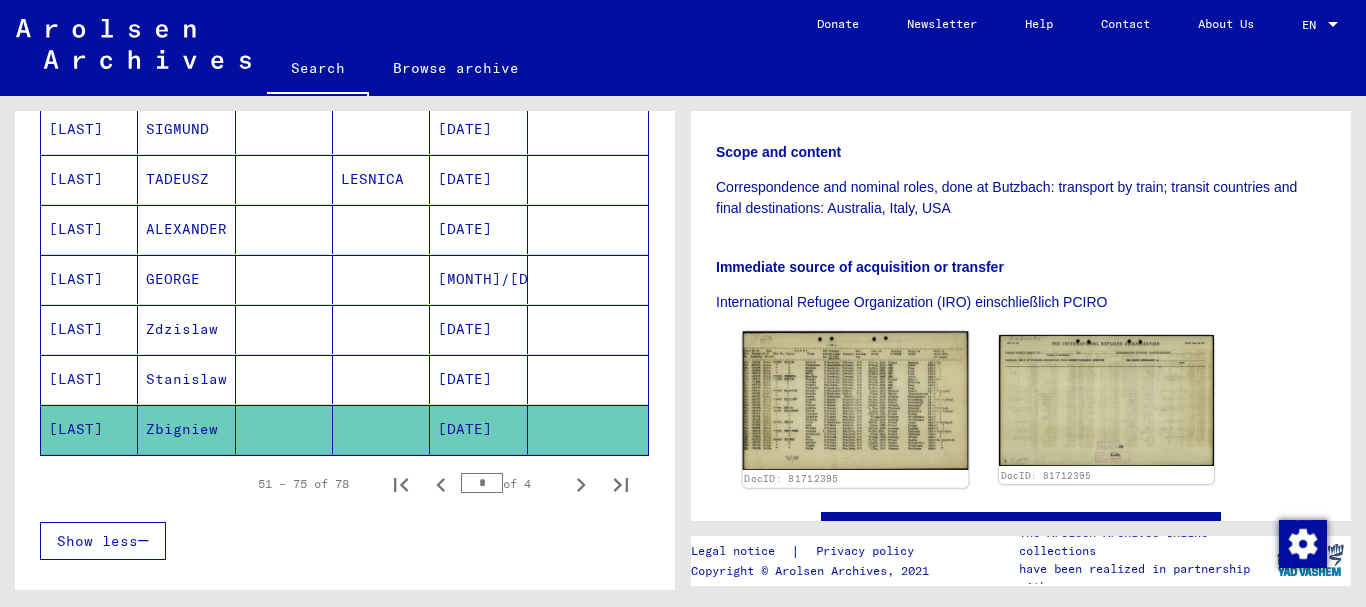 click 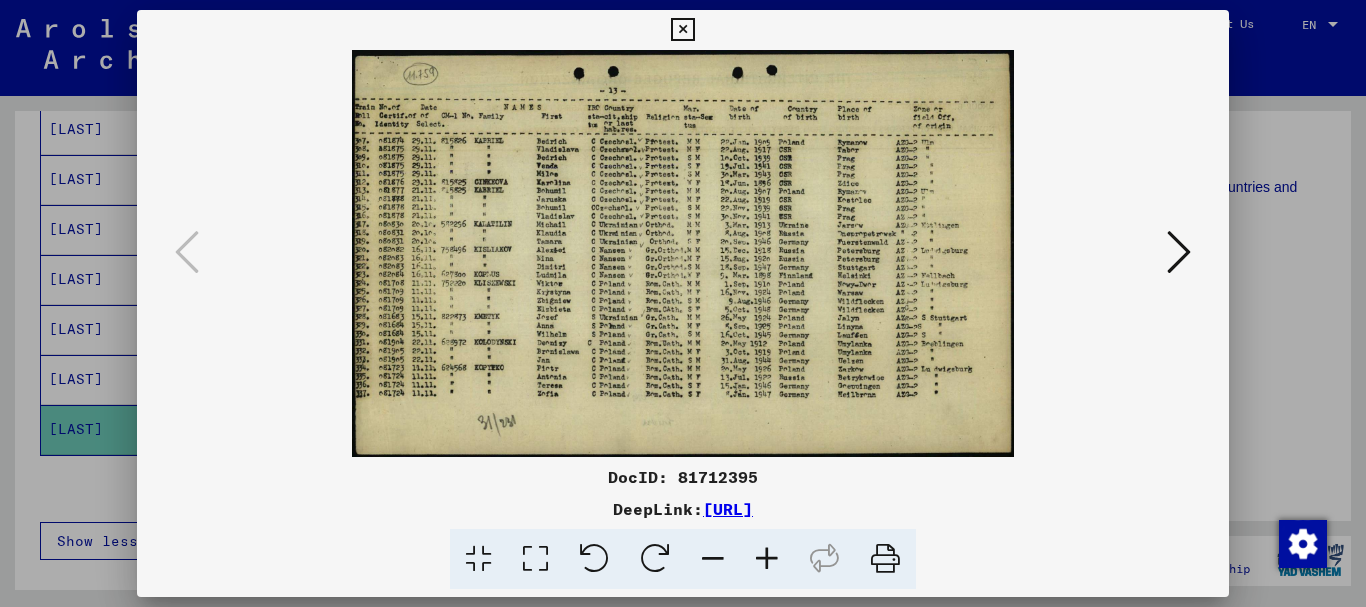 click at bounding box center (767, 559) 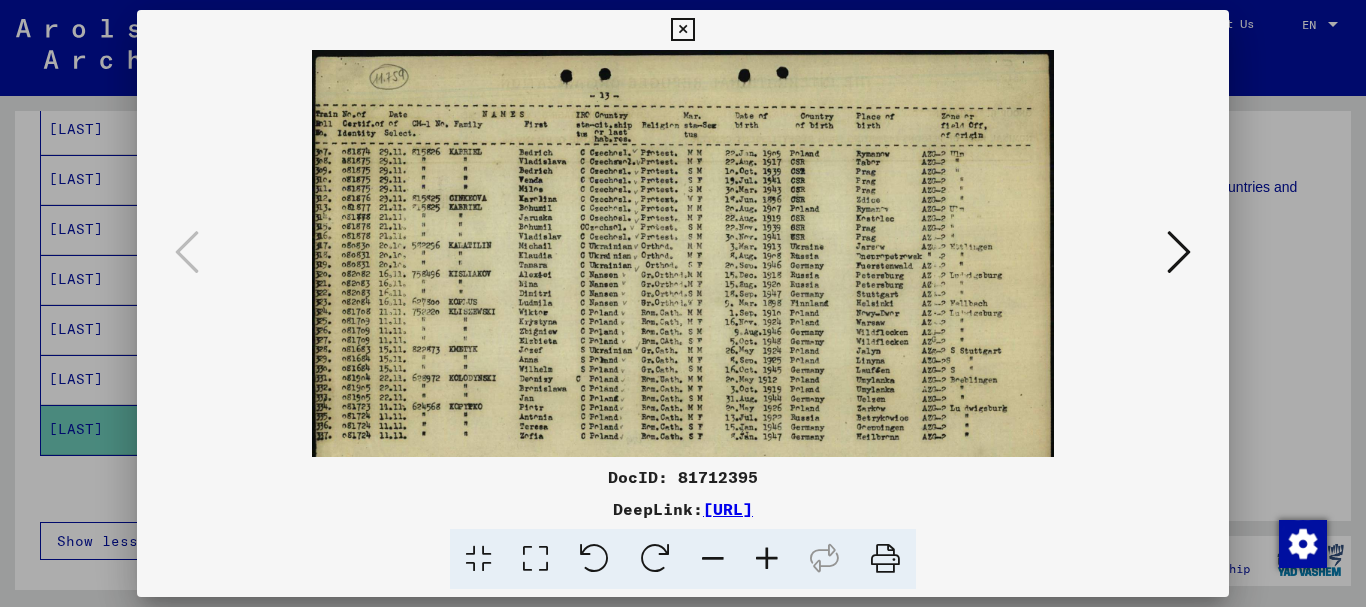 click at bounding box center [767, 559] 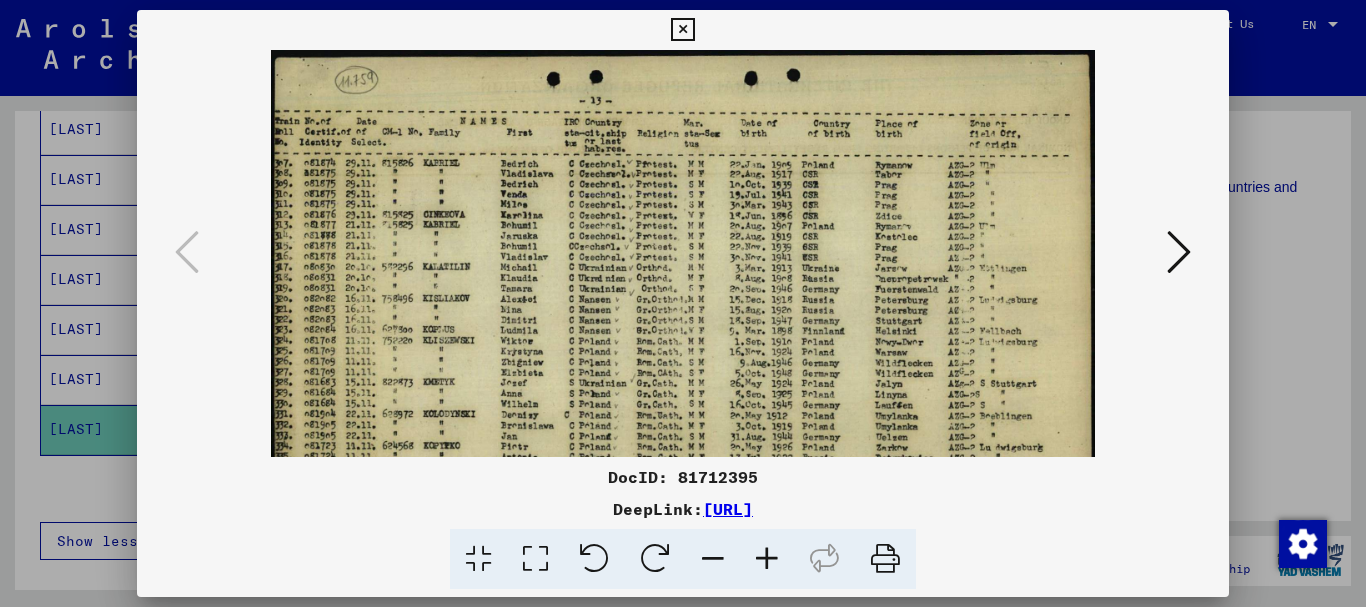 click at bounding box center [767, 559] 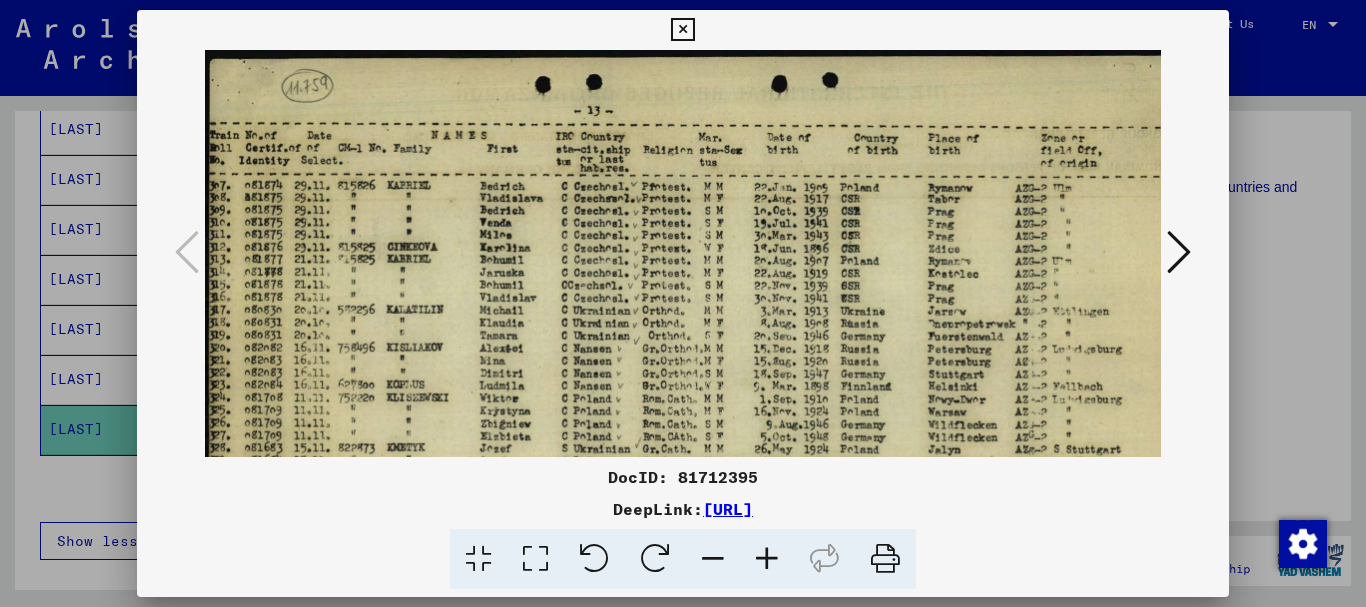 click at bounding box center (767, 559) 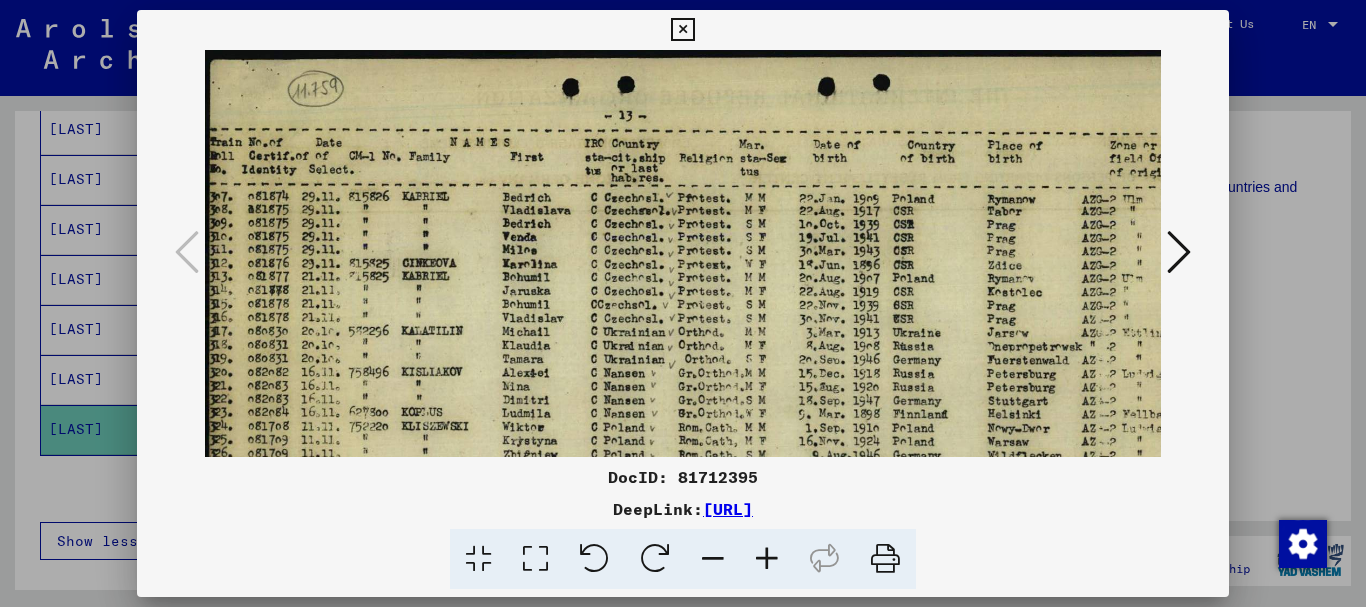 click at bounding box center [767, 559] 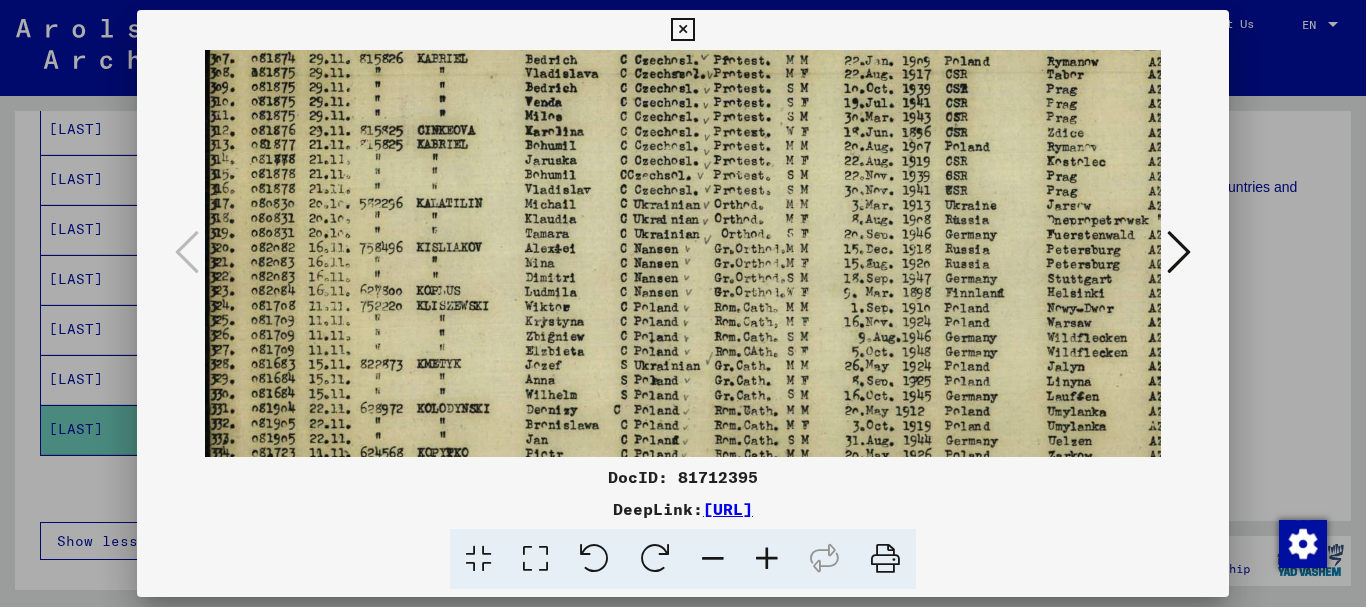 scroll, scrollTop: 186, scrollLeft: 0, axis: vertical 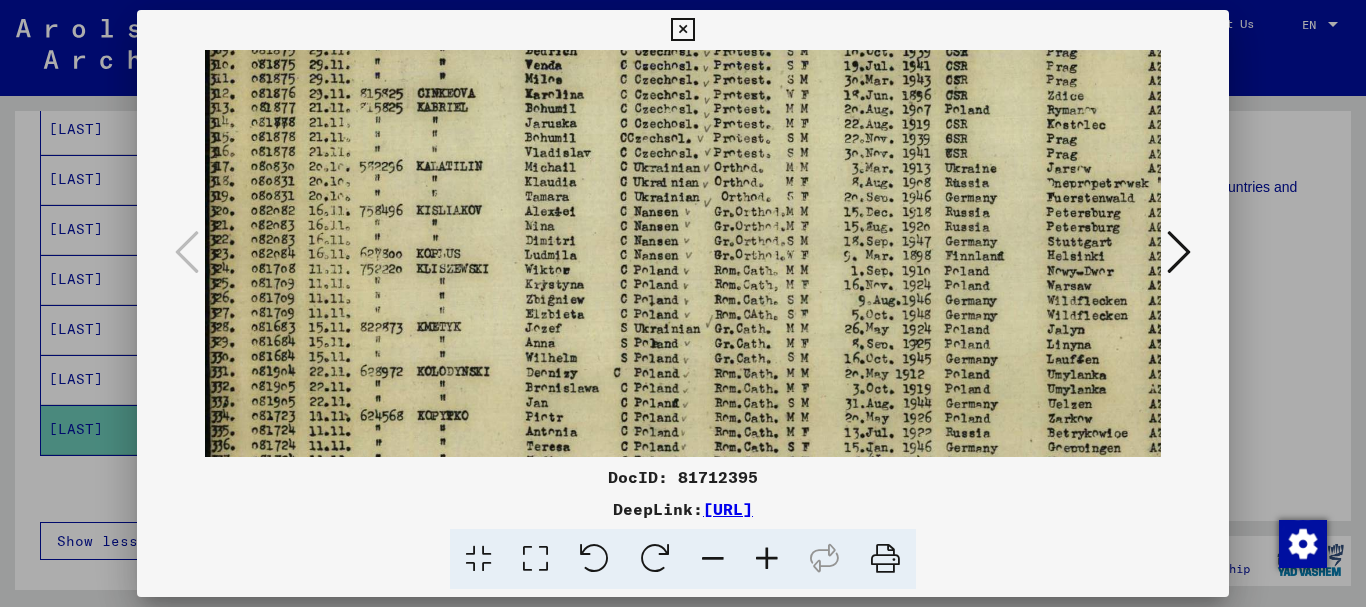 drag, startPoint x: 648, startPoint y: 406, endPoint x: 666, endPoint y: 220, distance: 186.86894 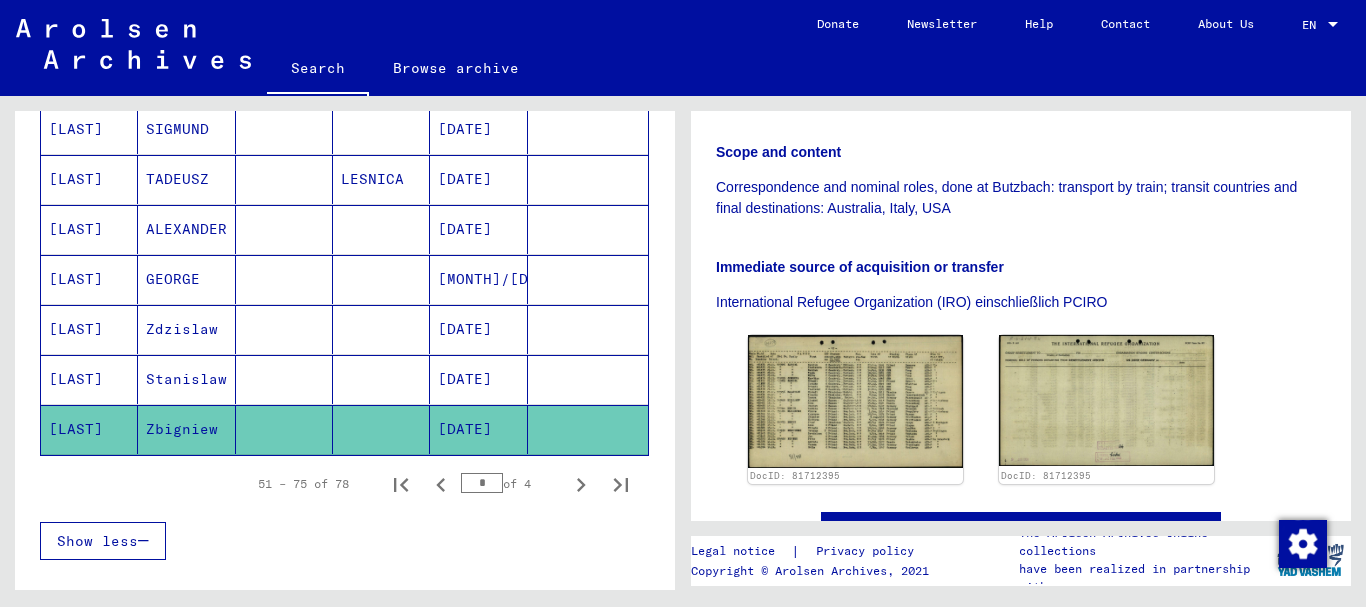 click on "[DATE]" at bounding box center [478, 379] 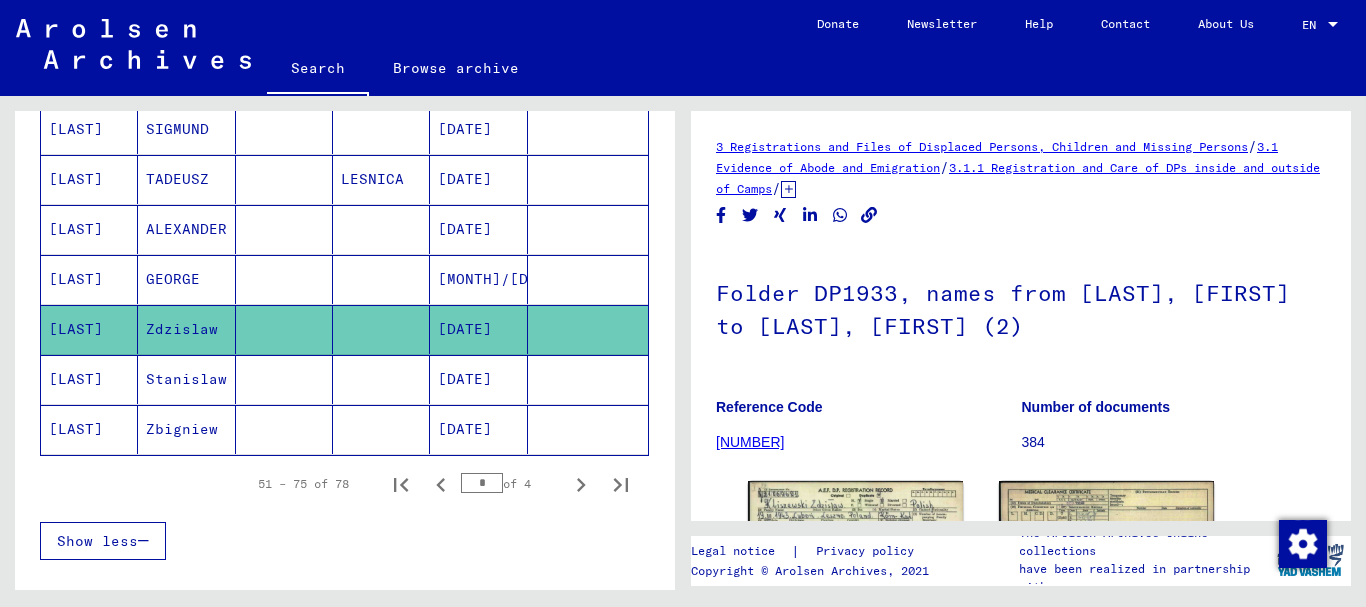 scroll, scrollTop: 0, scrollLeft: 0, axis: both 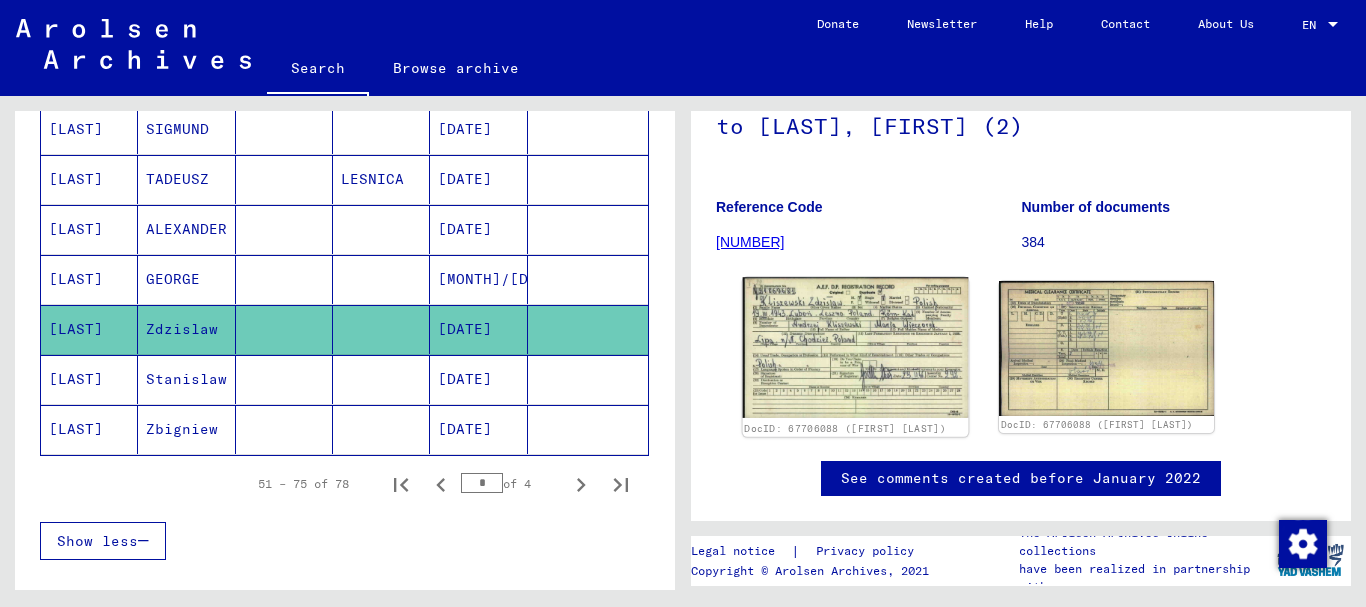 click 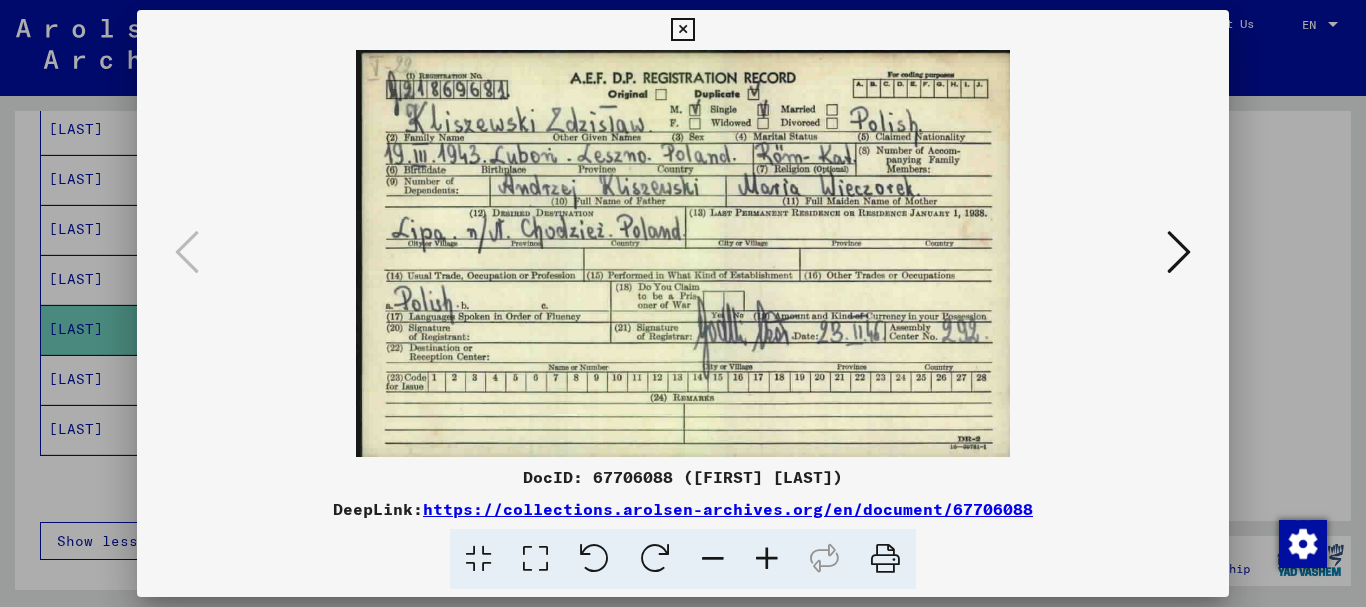 click at bounding box center (885, 559) 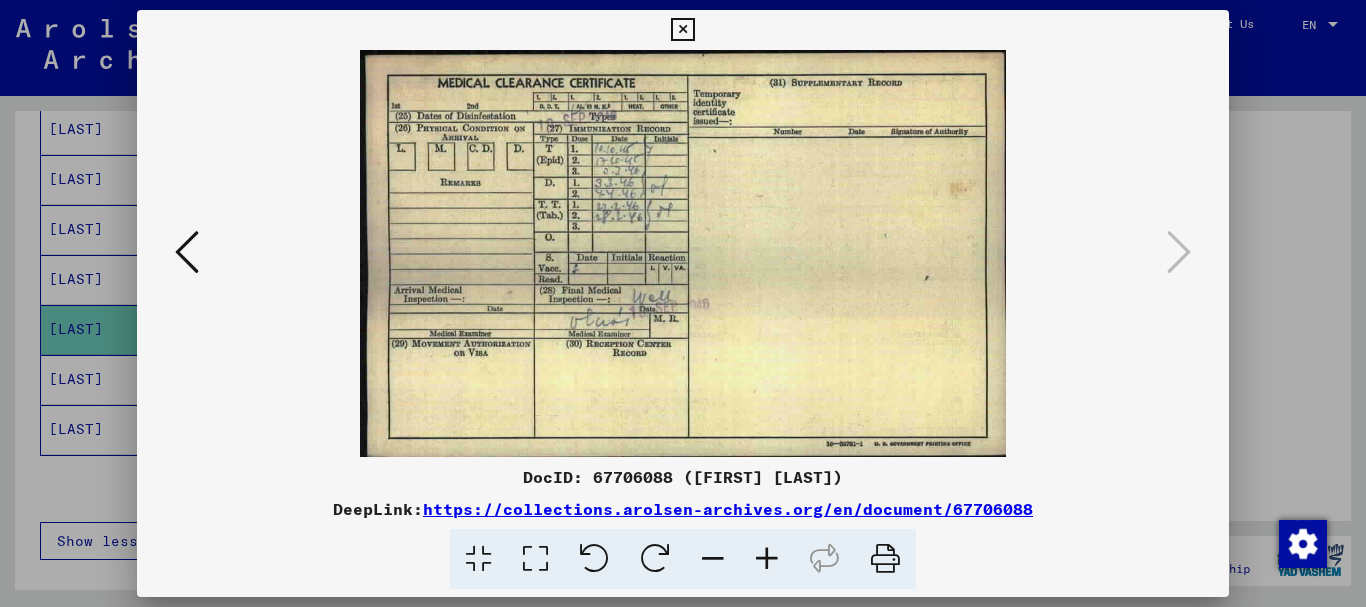 click at bounding box center (885, 559) 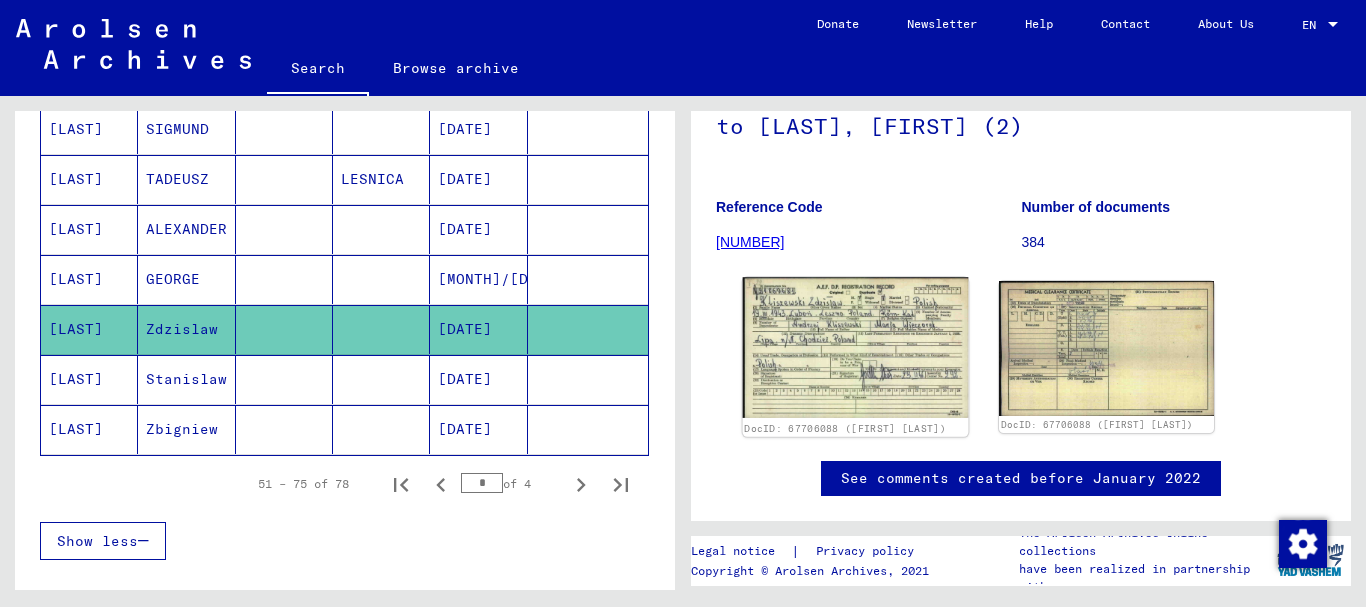 click 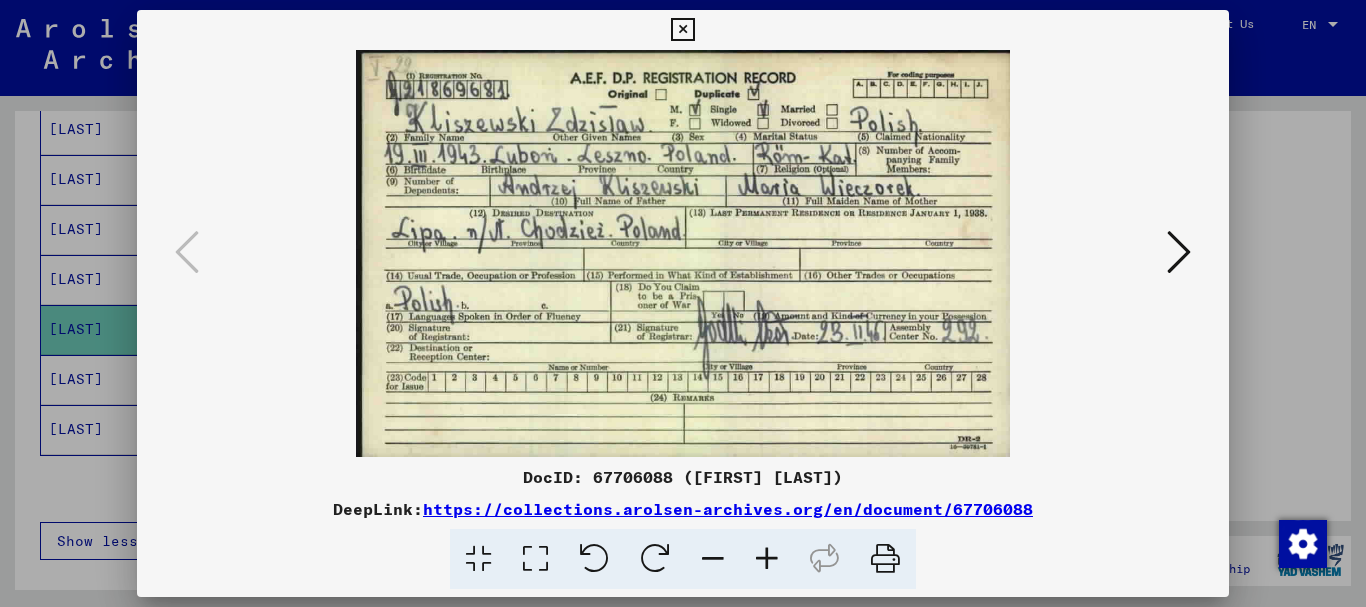 click at bounding box center [1179, 252] 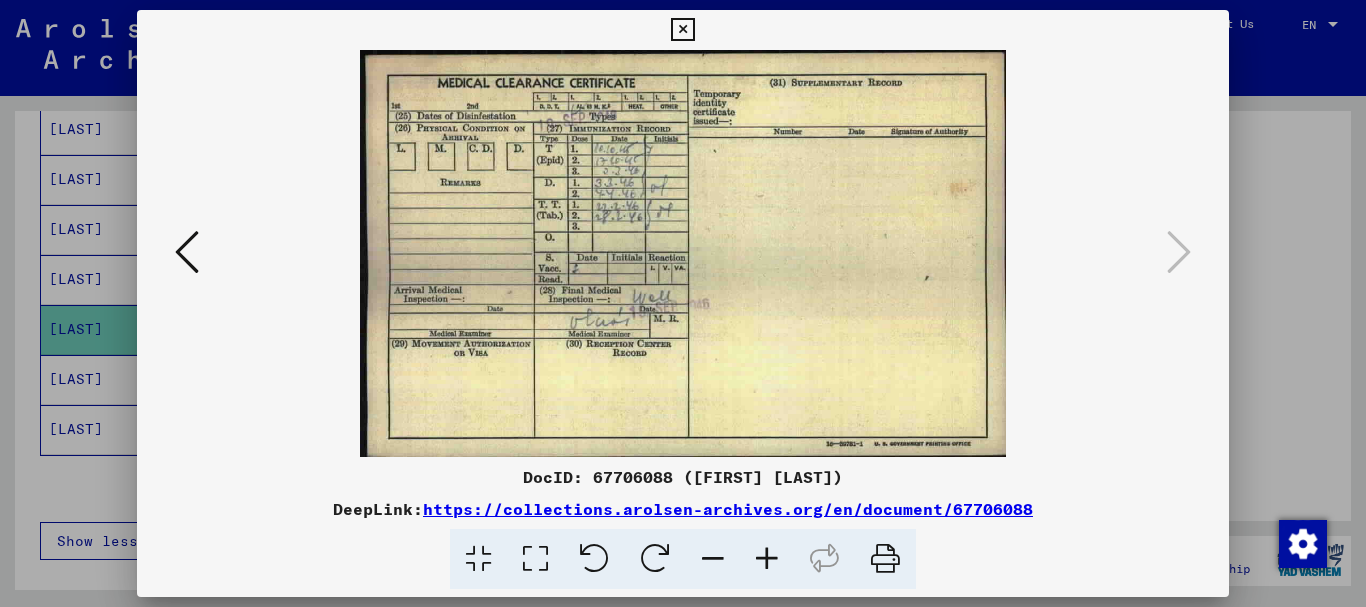 click at bounding box center [682, 30] 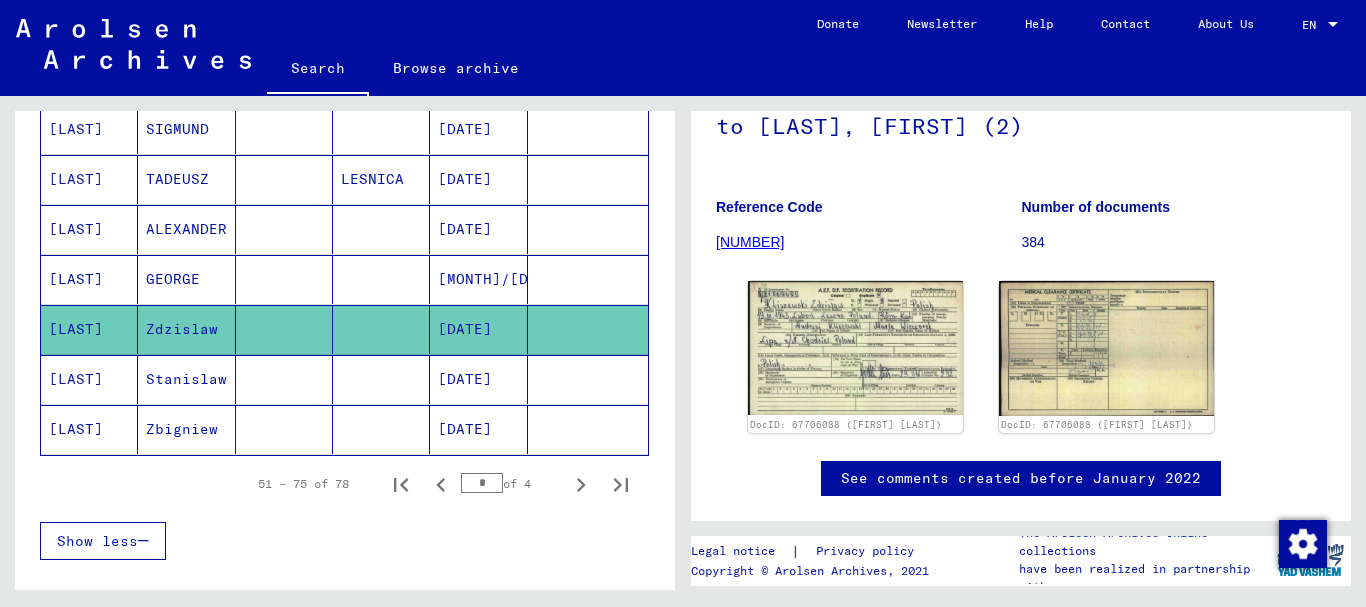 click on "[DATE]" at bounding box center (478, 429) 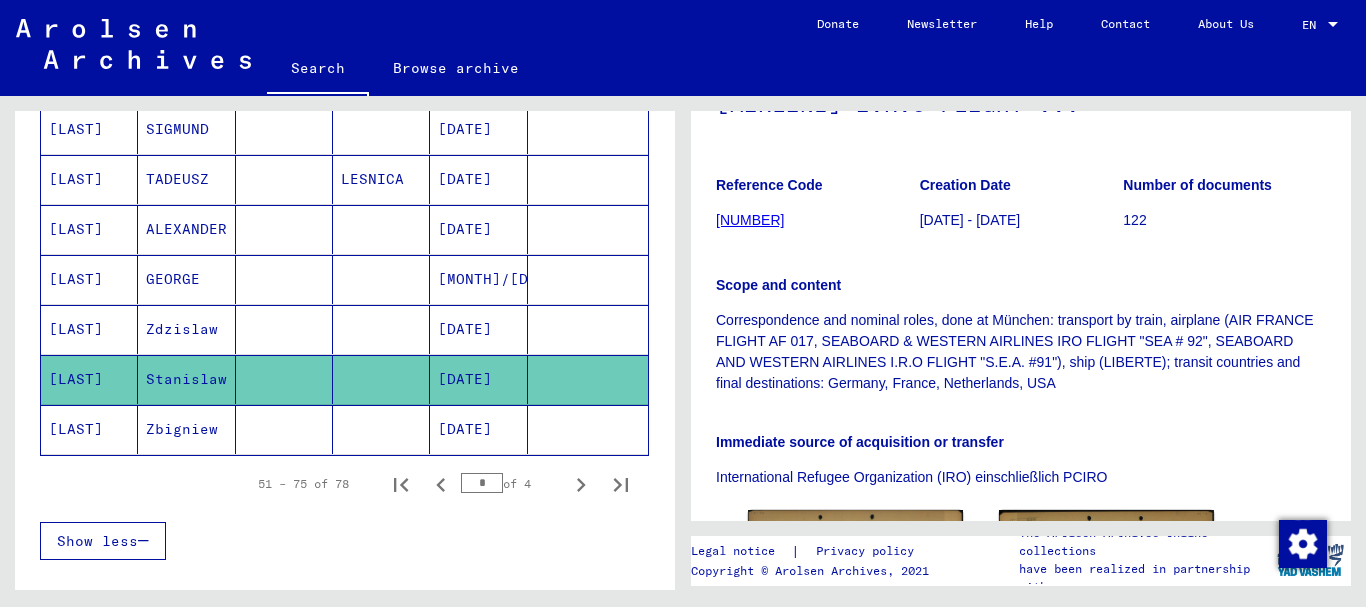 scroll, scrollTop: 500, scrollLeft: 0, axis: vertical 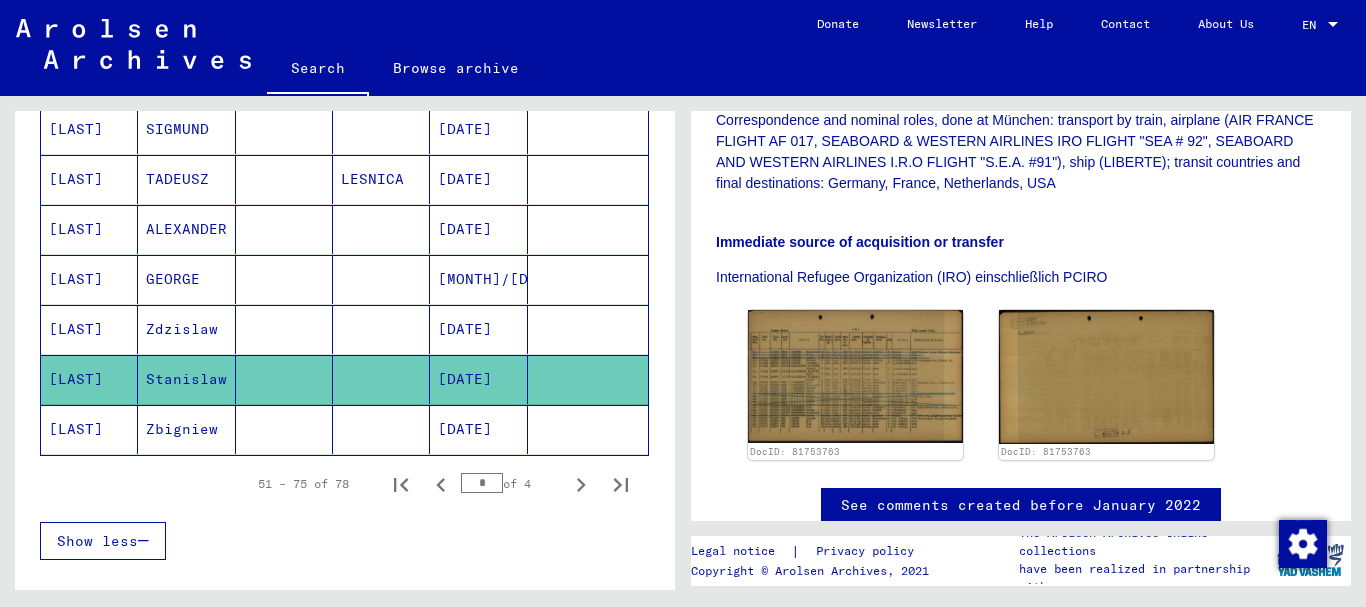click on "[DATE]" 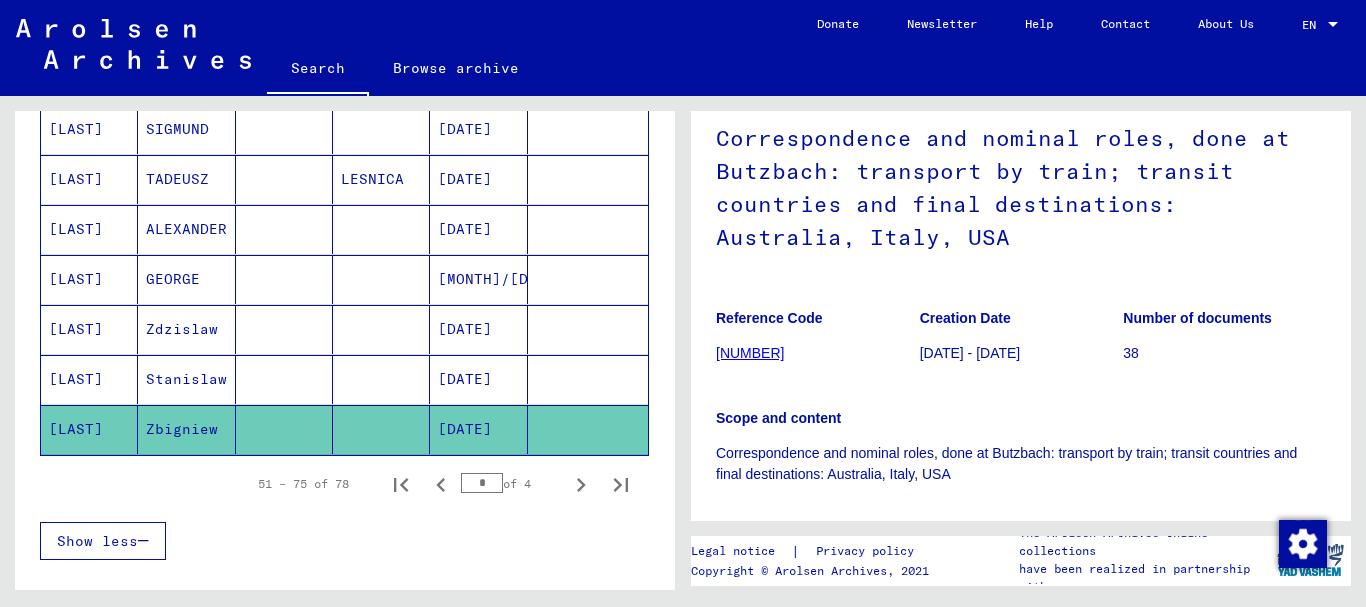 scroll, scrollTop: 100, scrollLeft: 0, axis: vertical 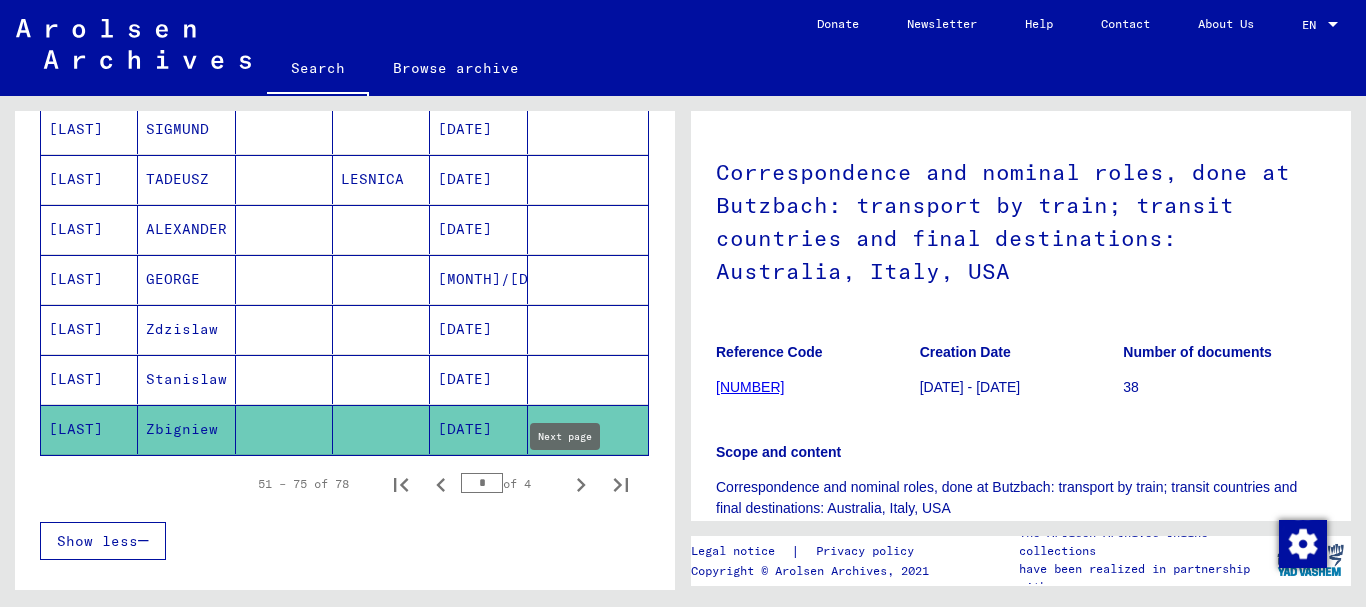 click 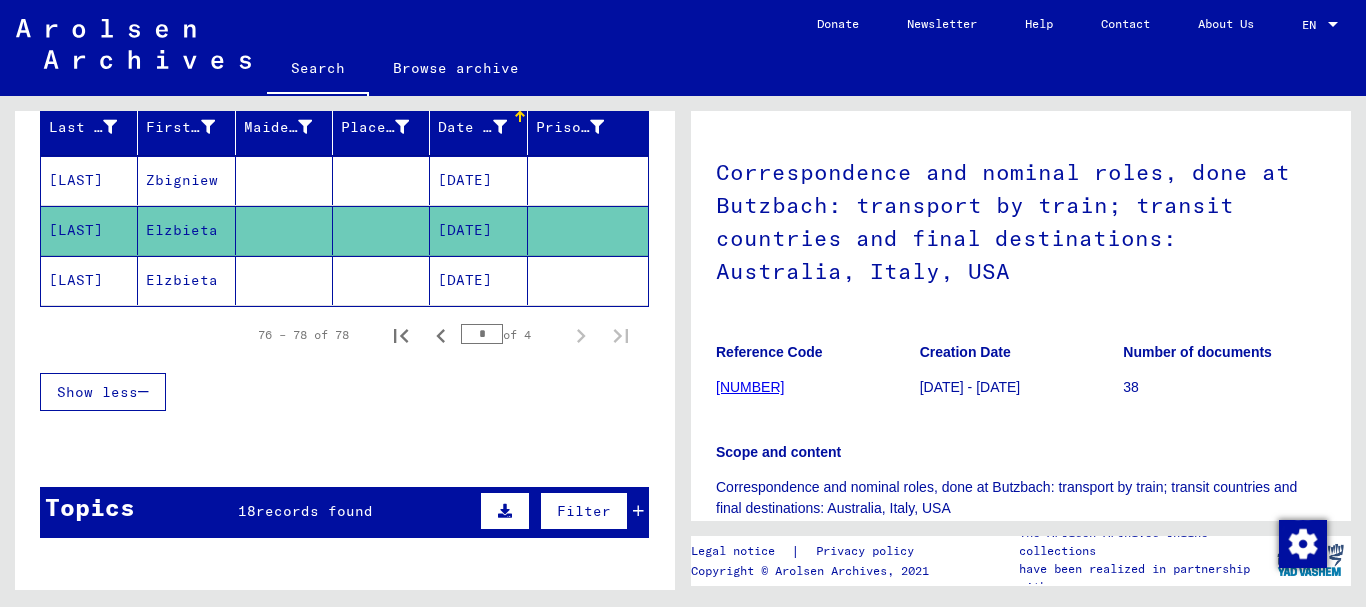 scroll, scrollTop: 237, scrollLeft: 0, axis: vertical 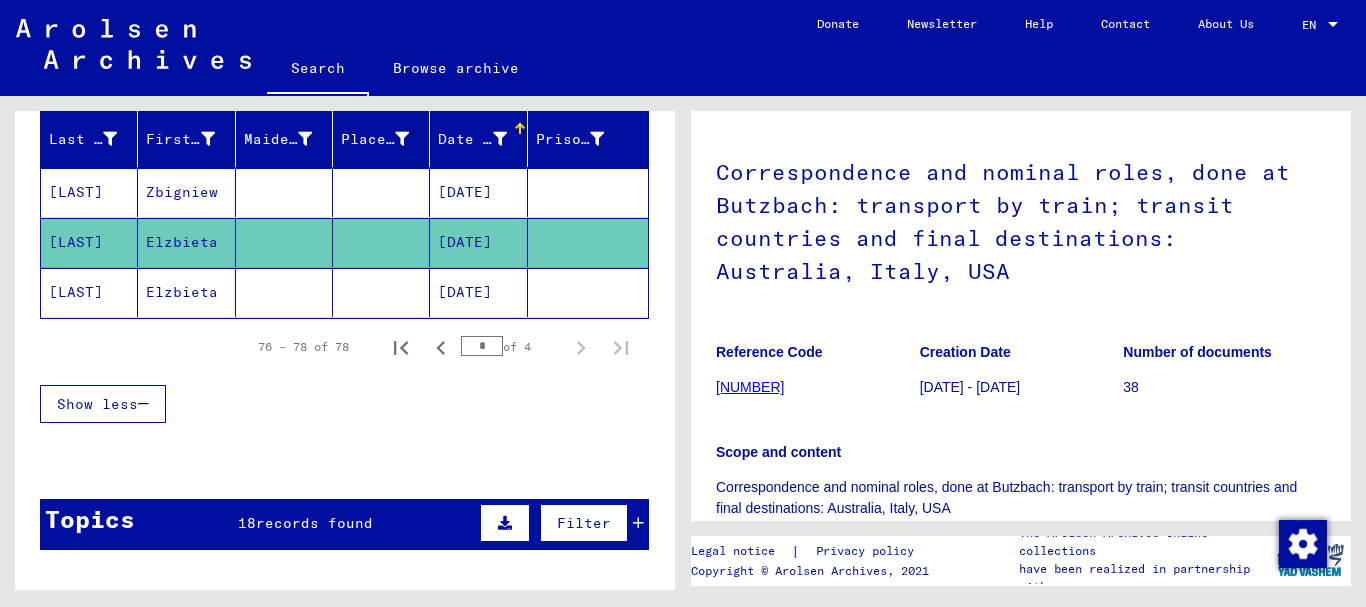 click on "[DATE]" at bounding box center [478, 242] 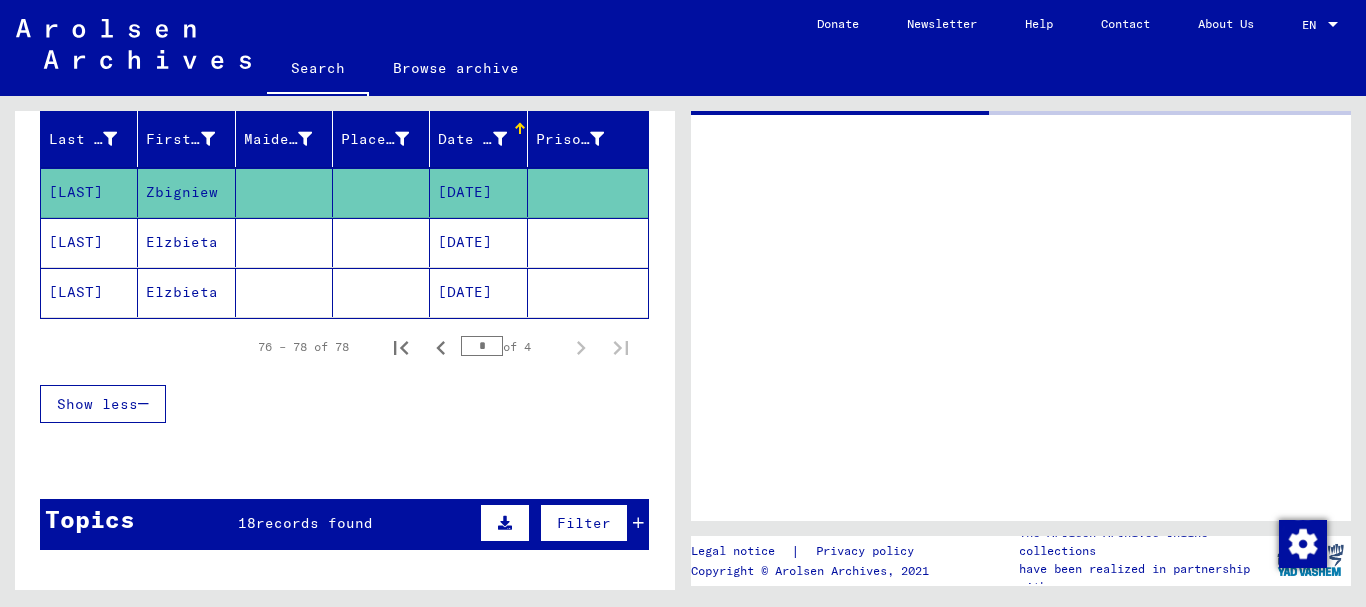 scroll, scrollTop: 0, scrollLeft: 0, axis: both 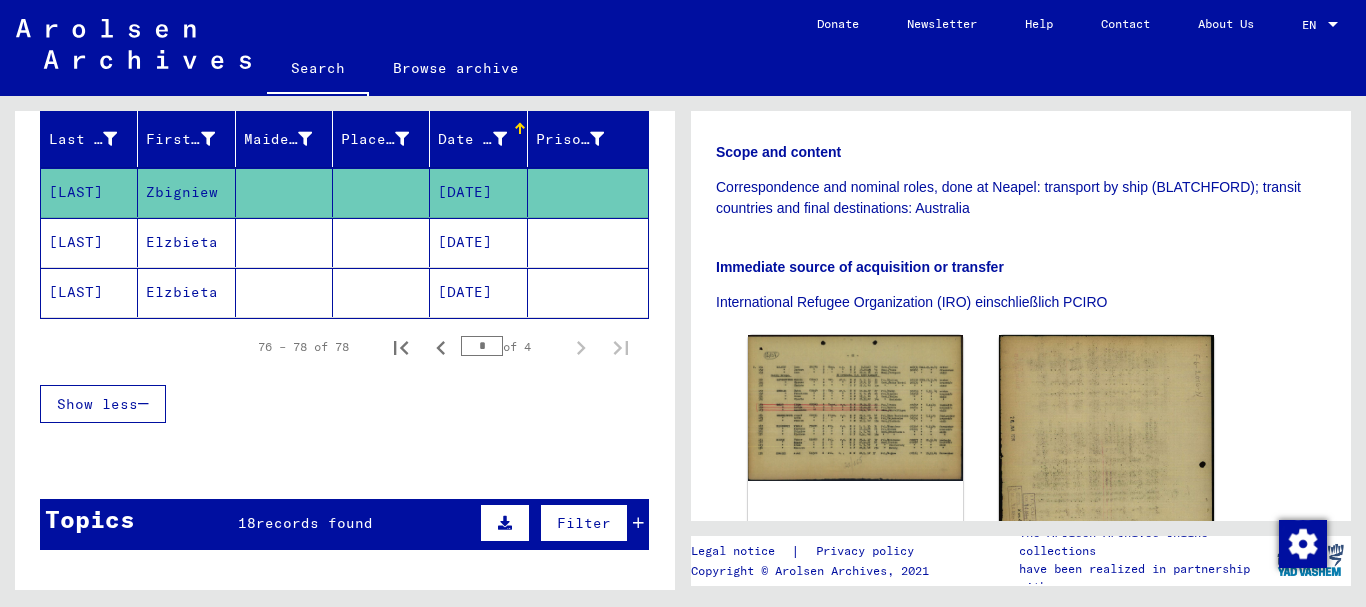 click on "[DATE]" at bounding box center (478, 292) 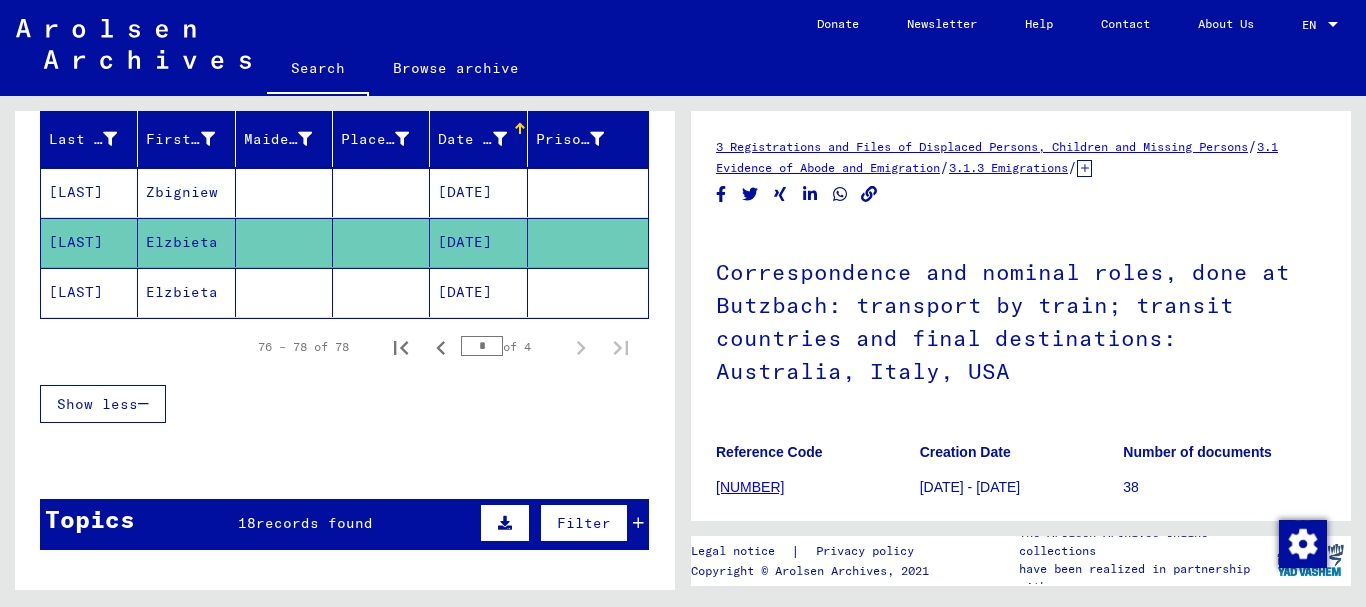 scroll, scrollTop: 500, scrollLeft: 0, axis: vertical 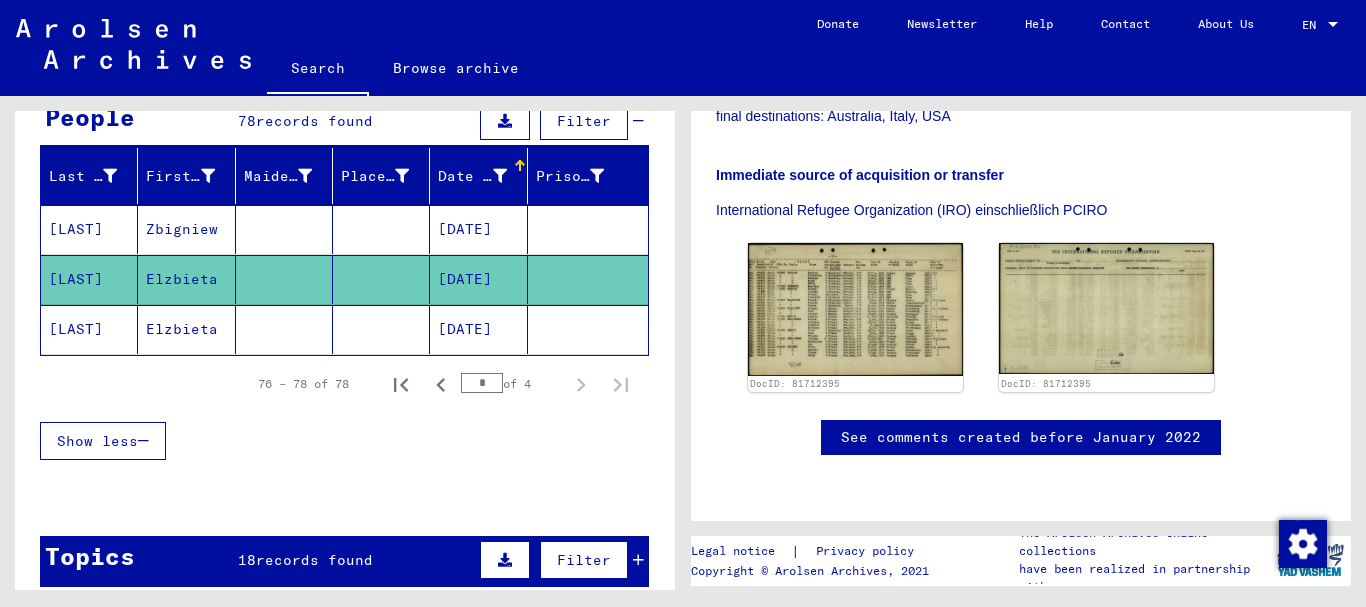 click on "[DATE]" 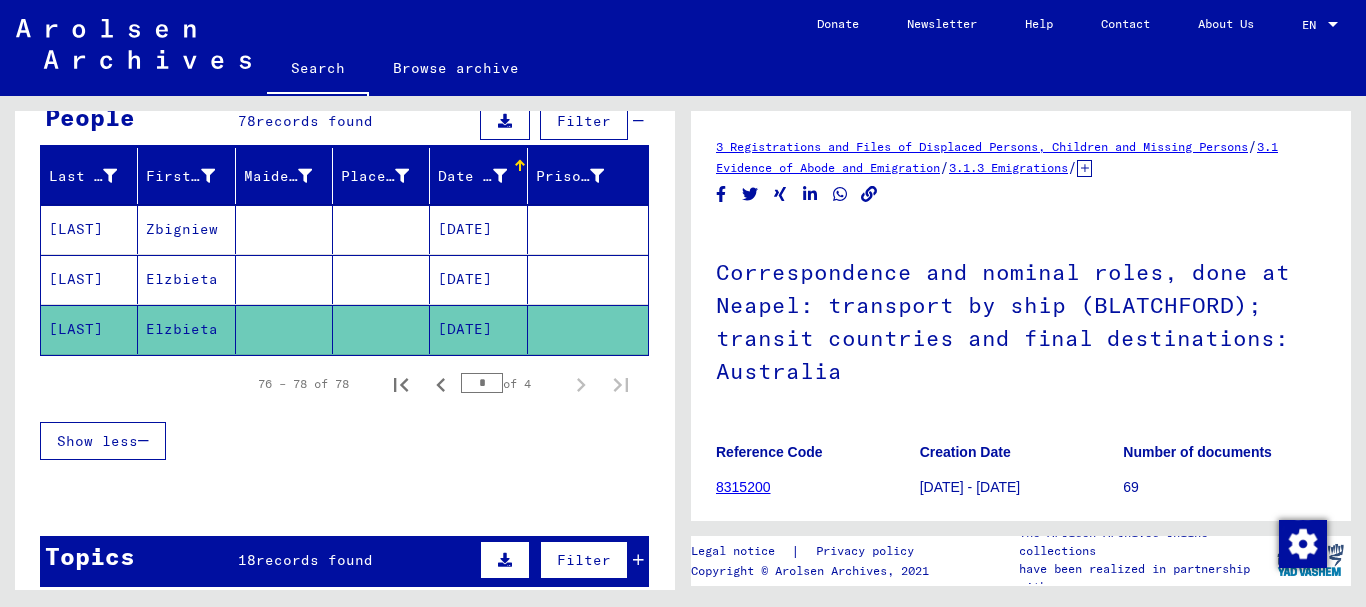 scroll, scrollTop: 0, scrollLeft: 0, axis: both 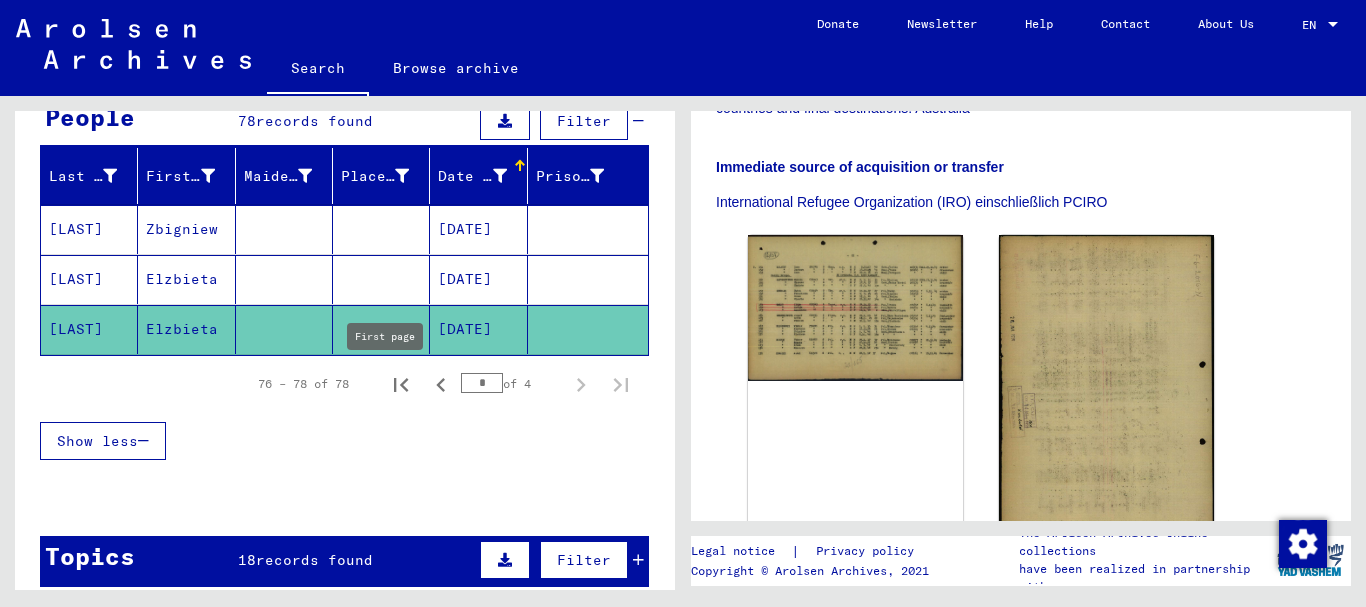 click 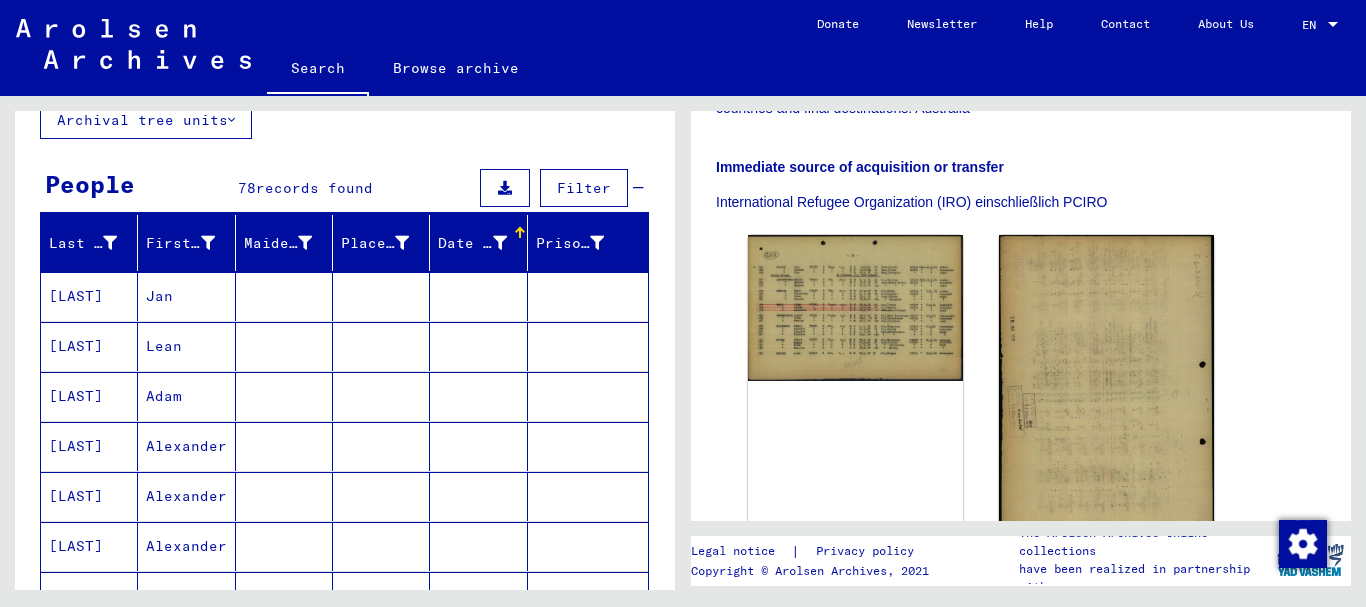 scroll, scrollTop: 100, scrollLeft: 0, axis: vertical 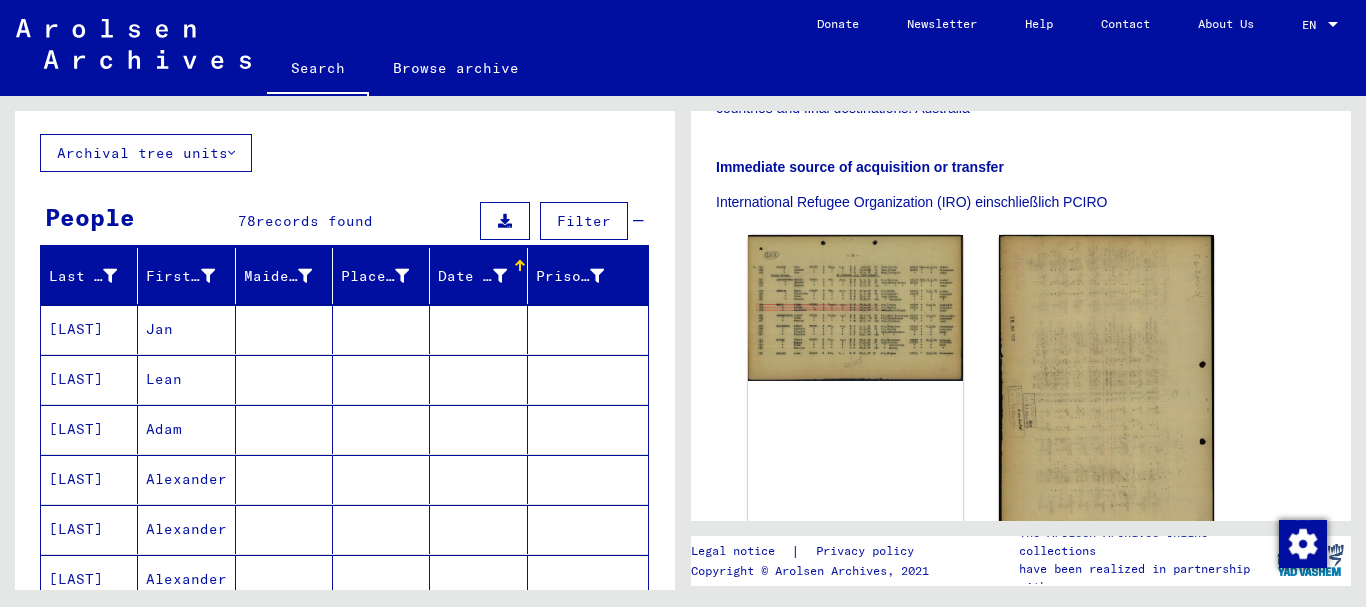 click at bounding box center (381, 379) 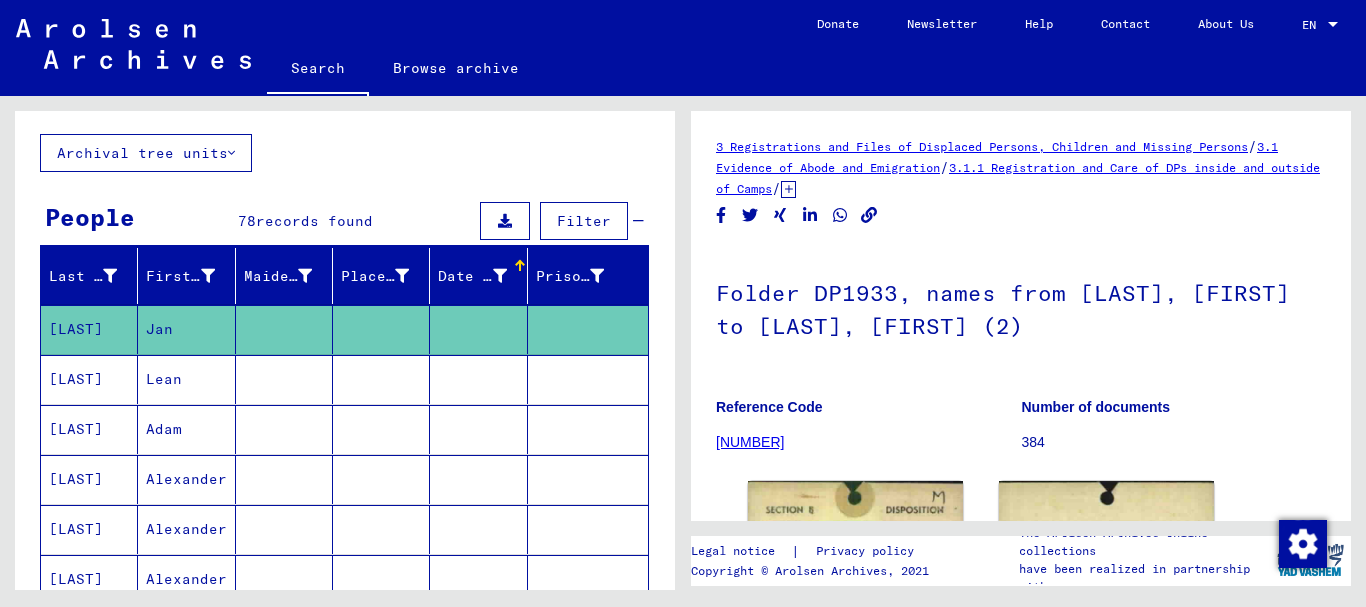 scroll, scrollTop: 0, scrollLeft: 0, axis: both 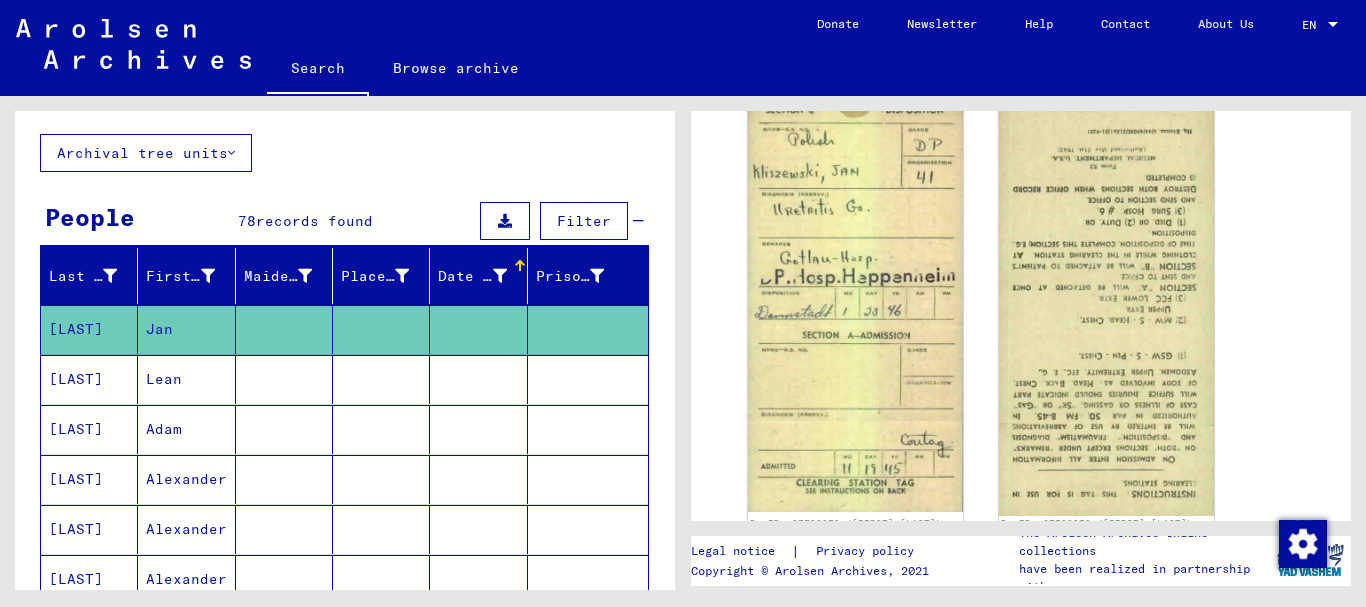 click at bounding box center (381, 429) 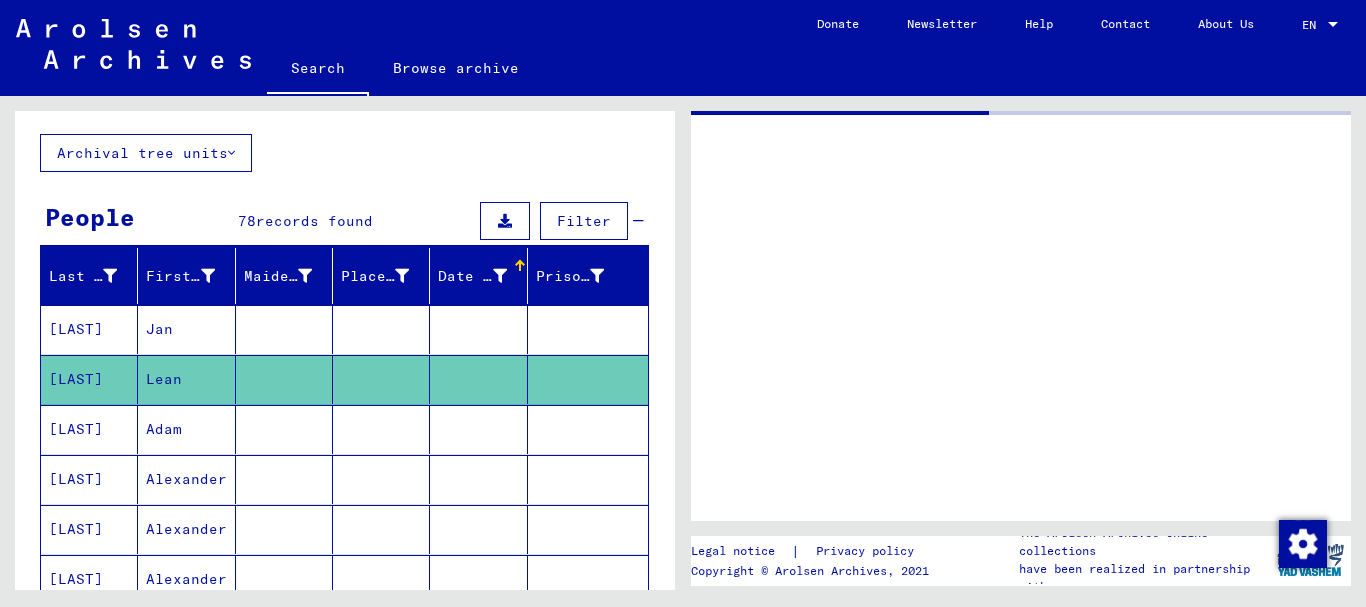 scroll, scrollTop: 0, scrollLeft: 0, axis: both 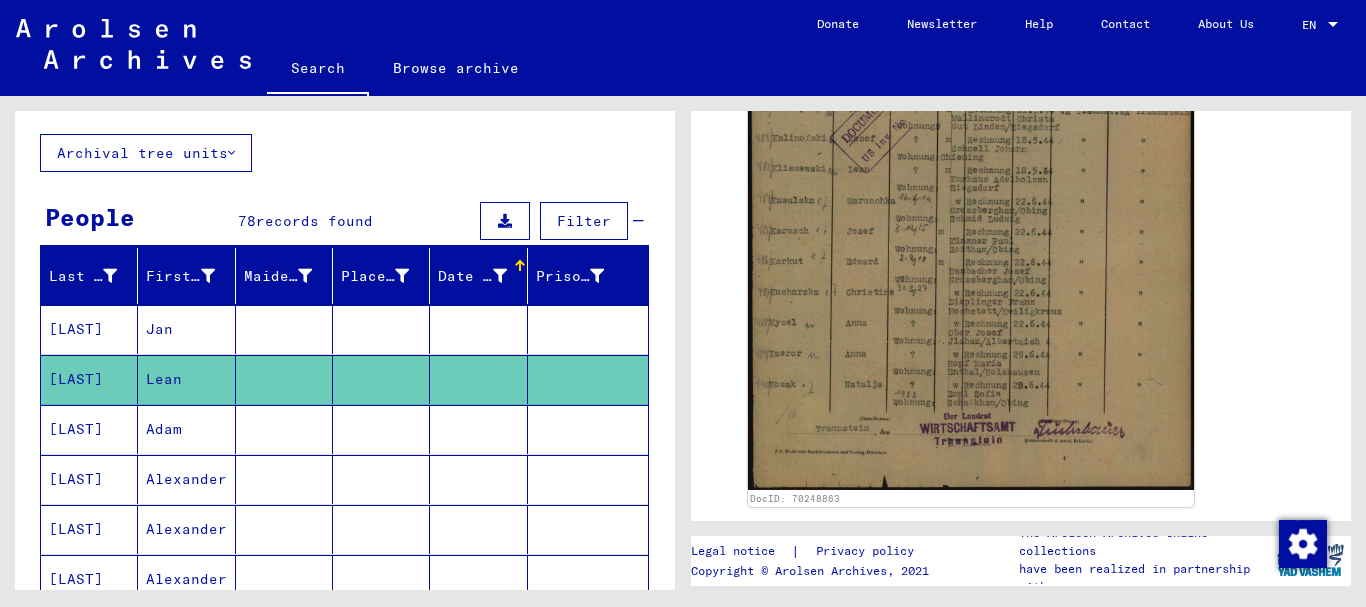 click at bounding box center (284, 479) 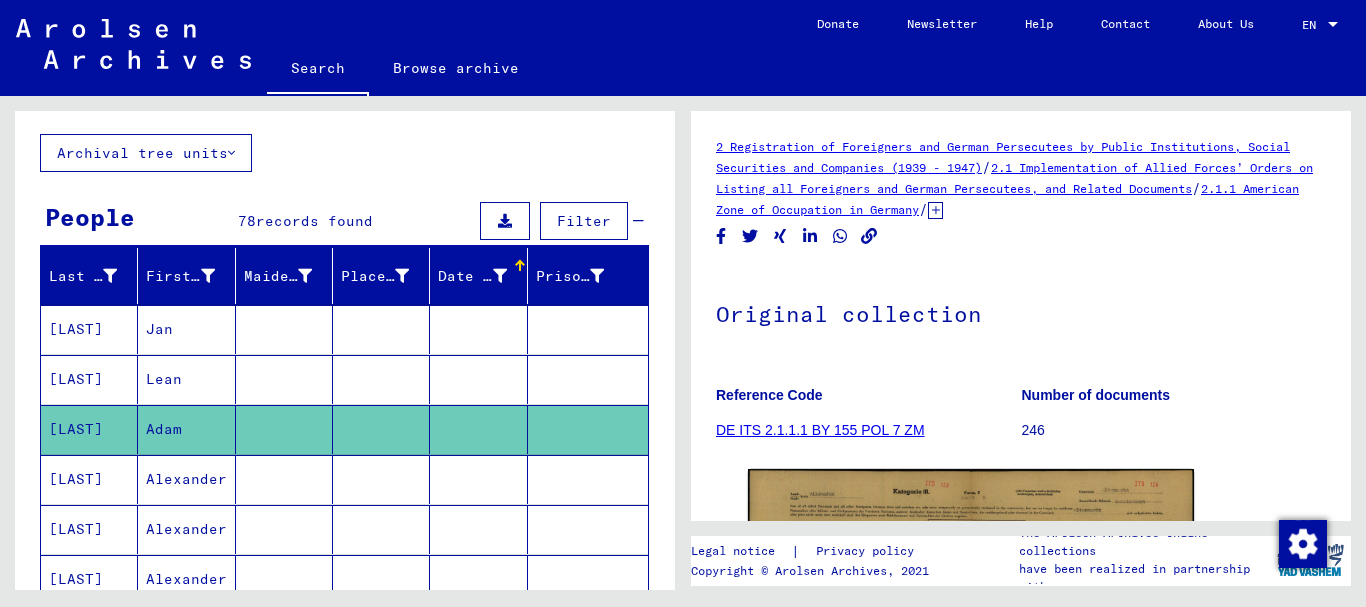 scroll, scrollTop: 0, scrollLeft: 0, axis: both 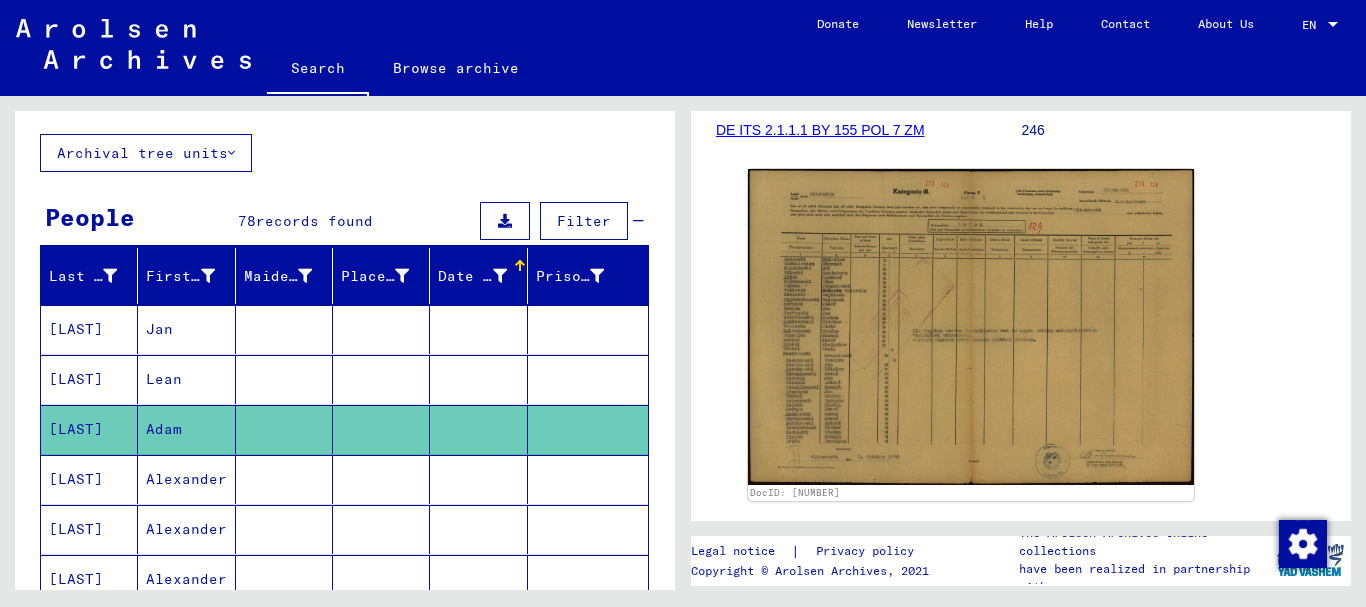 click at bounding box center [381, 529] 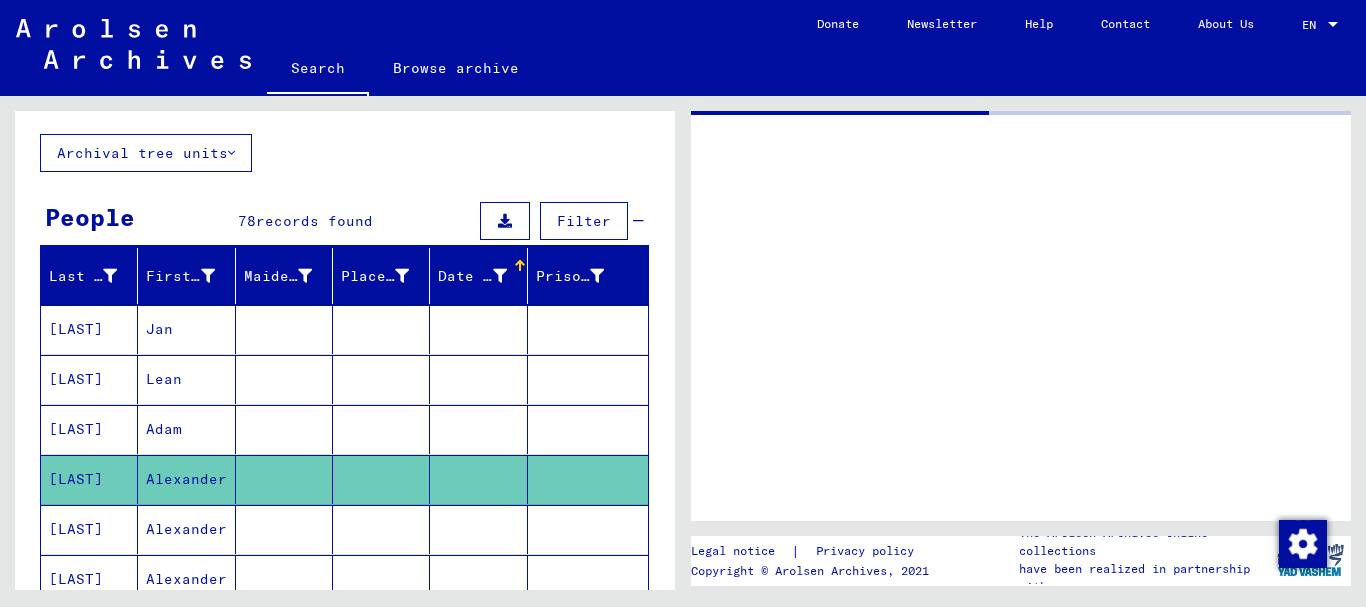 scroll, scrollTop: 0, scrollLeft: 0, axis: both 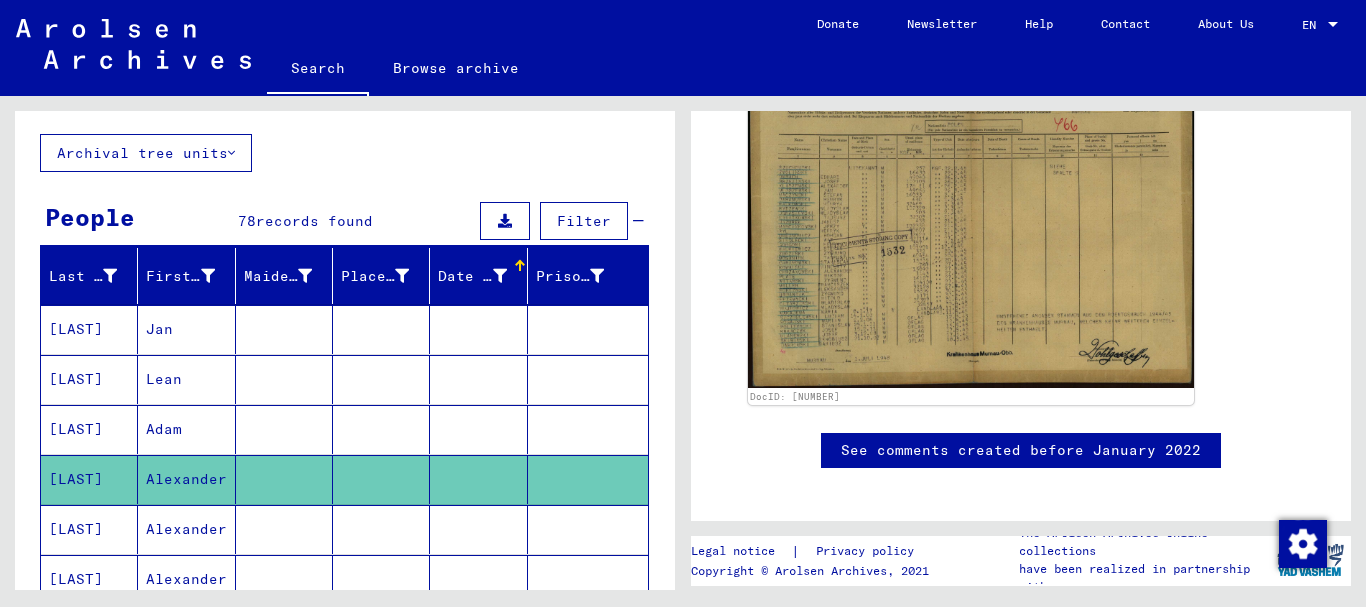 click at bounding box center (381, 579) 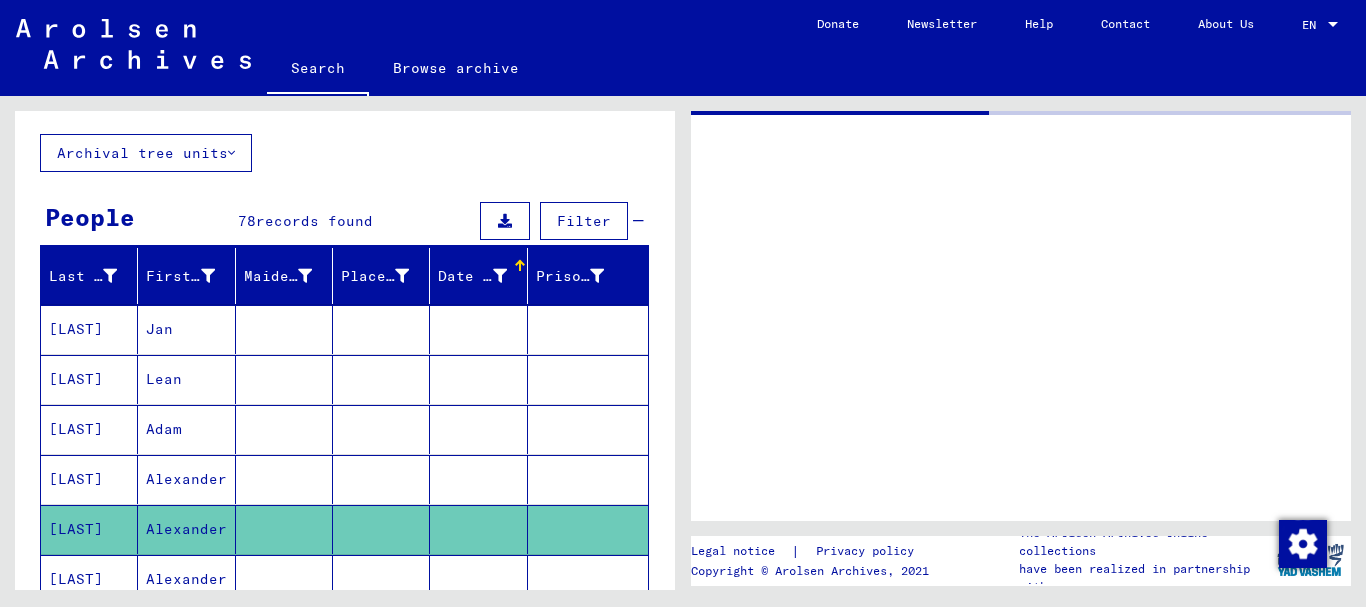 scroll, scrollTop: 0, scrollLeft: 0, axis: both 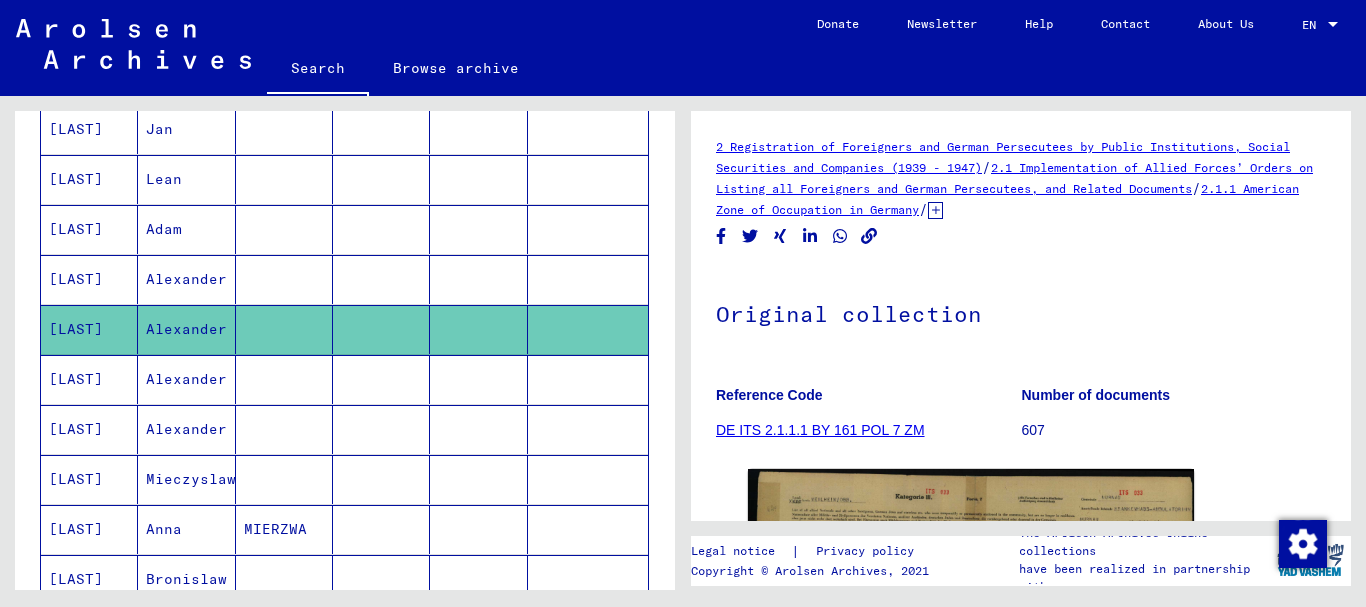 click at bounding box center [381, 529] 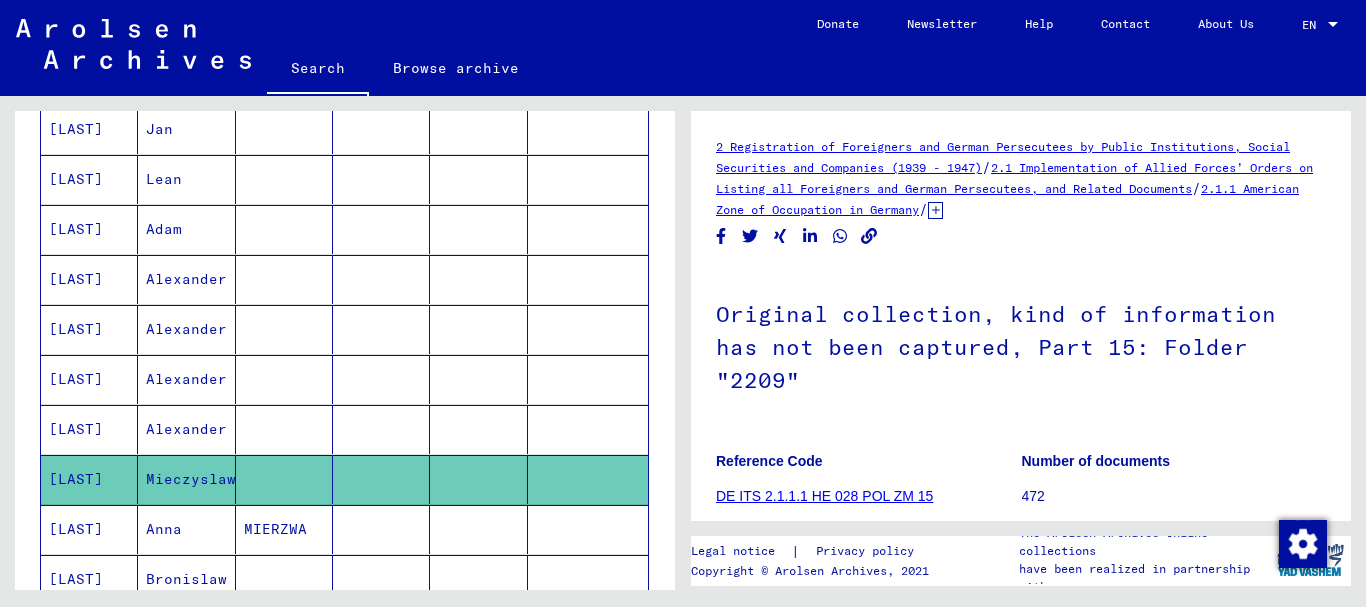 scroll, scrollTop: 0, scrollLeft: 0, axis: both 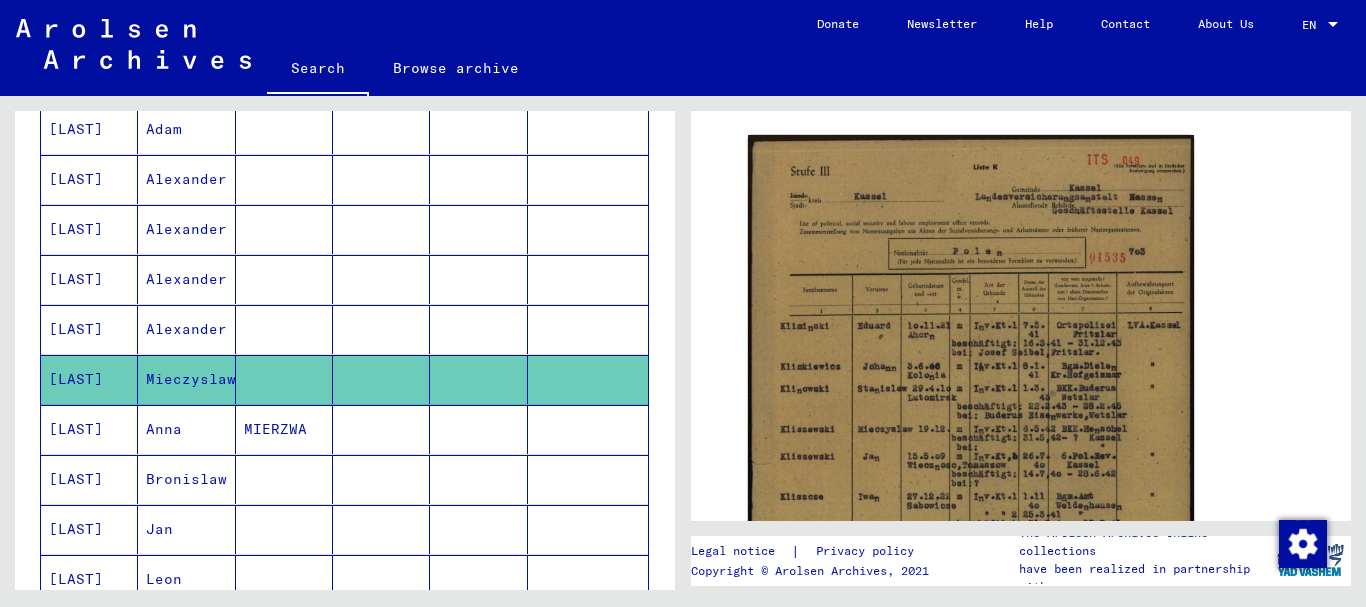 click at bounding box center (381, 529) 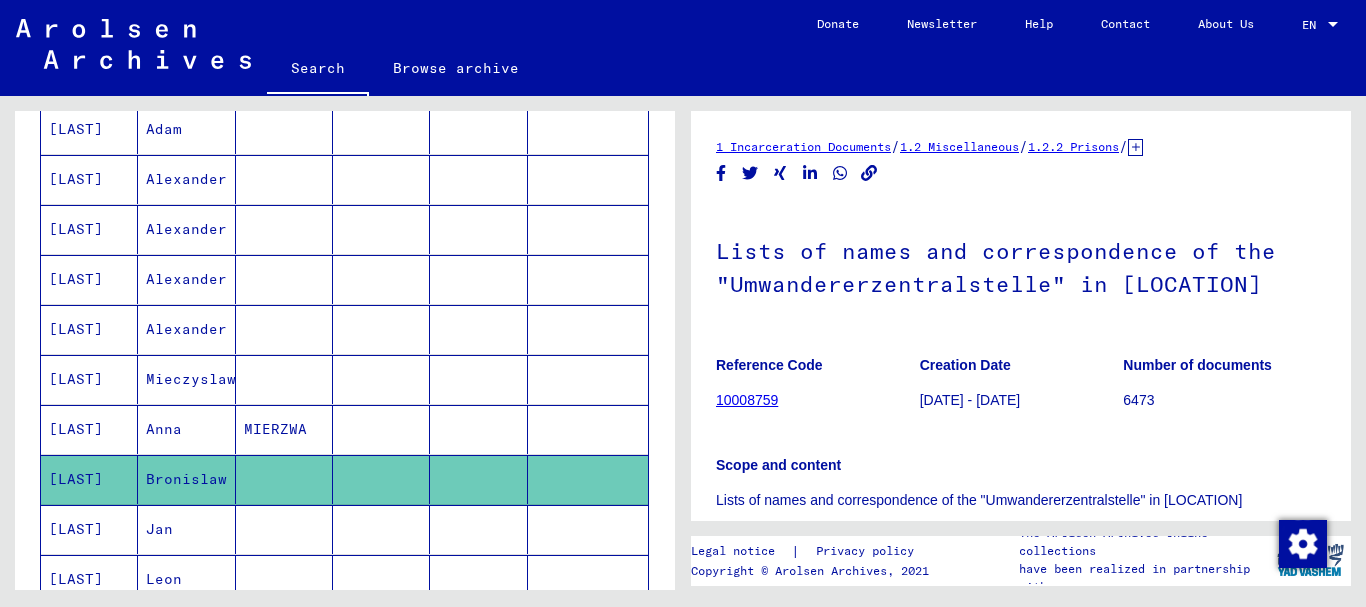 scroll, scrollTop: 0, scrollLeft: 0, axis: both 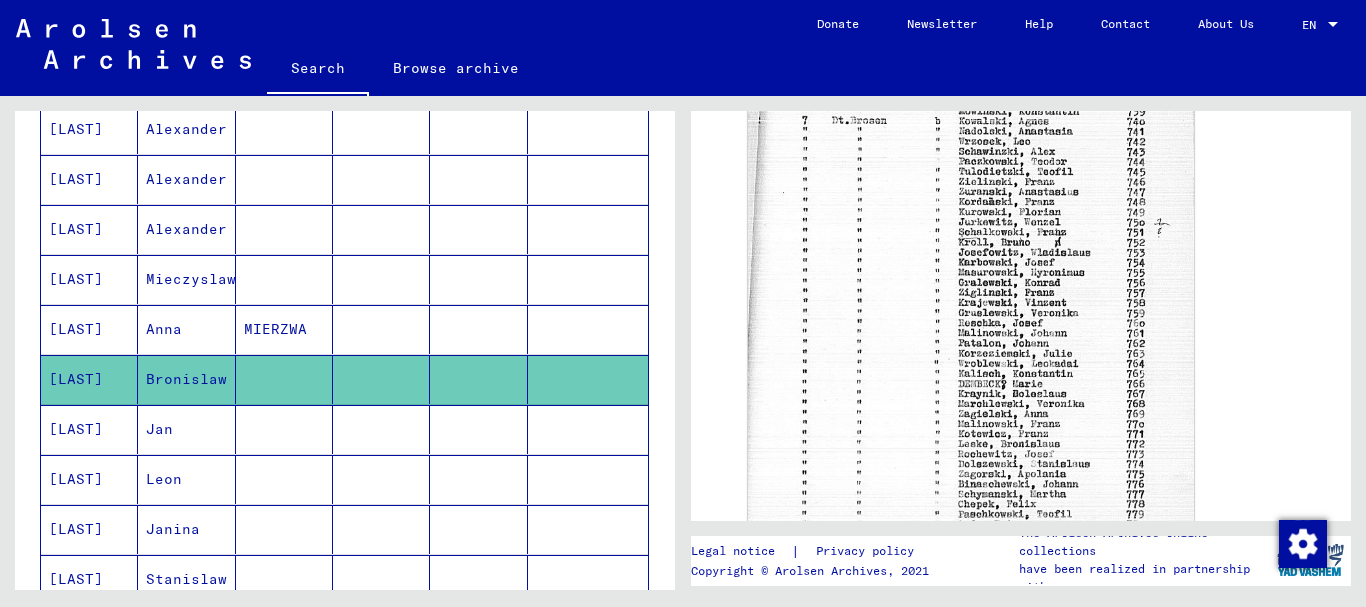 click at bounding box center [381, 479] 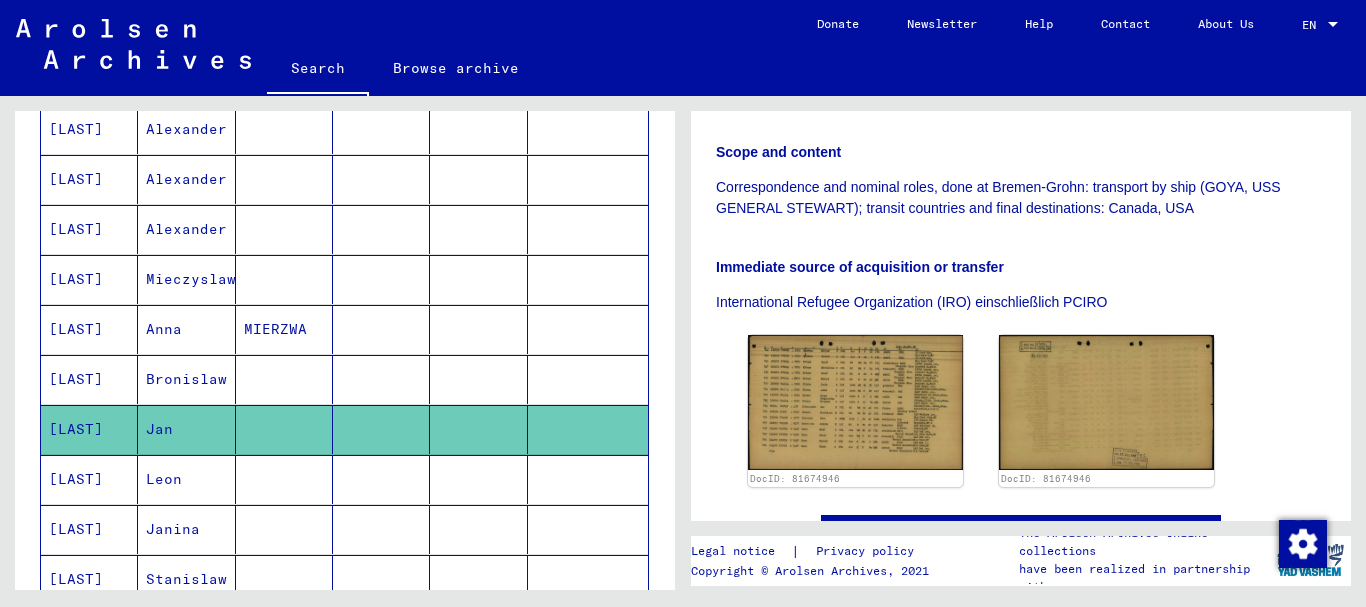 click at bounding box center (381, 529) 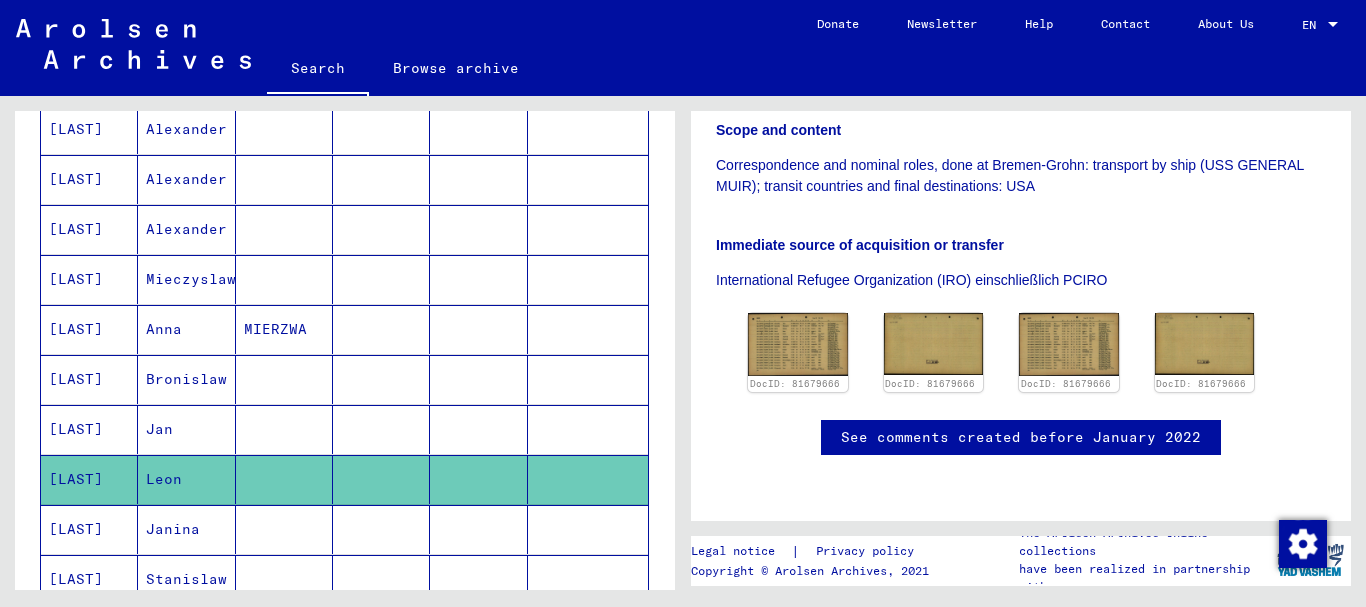 click at bounding box center (381, 579) 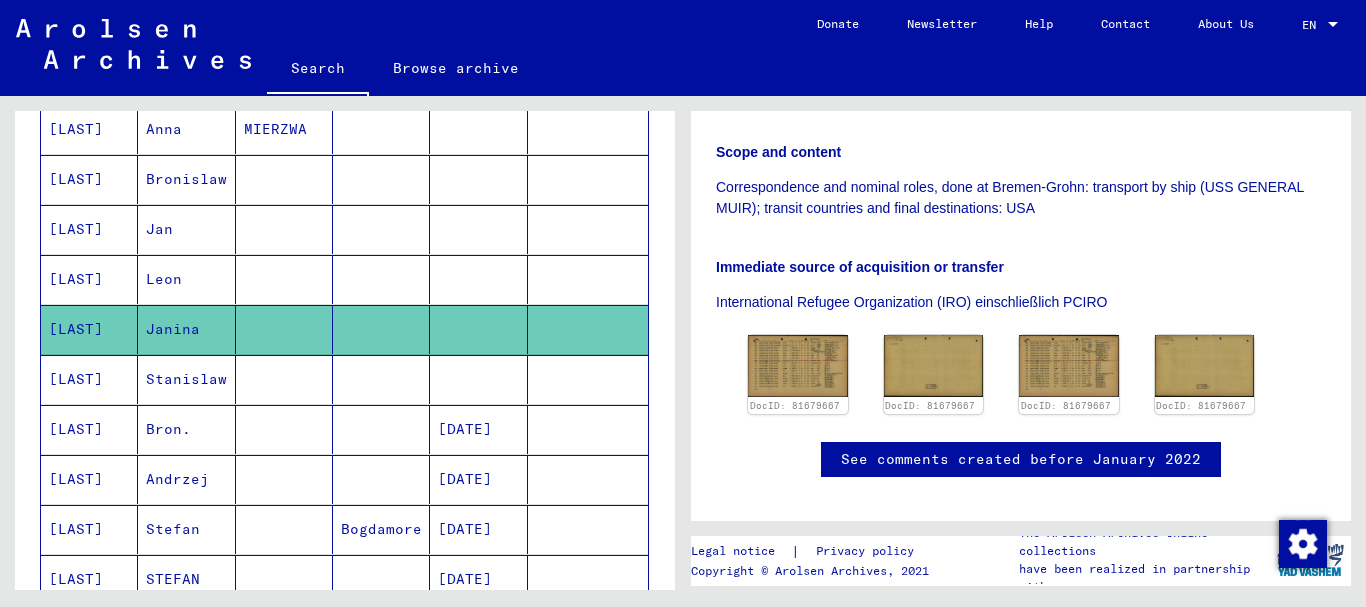click at bounding box center (381, 429) 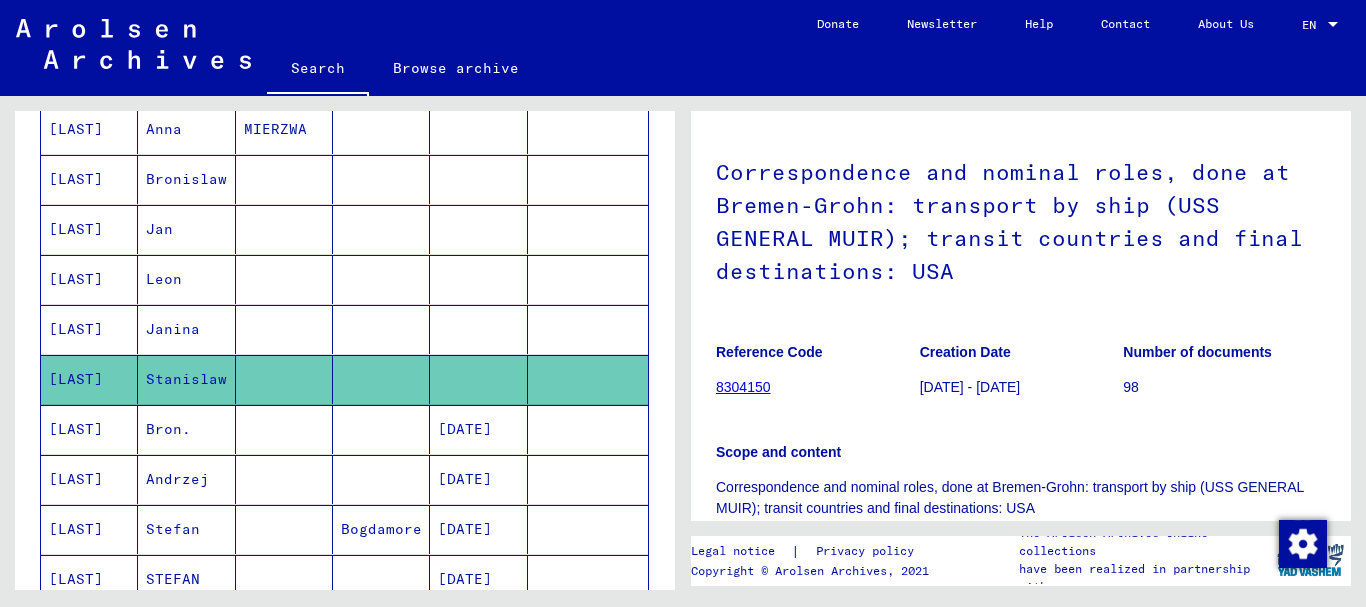 click 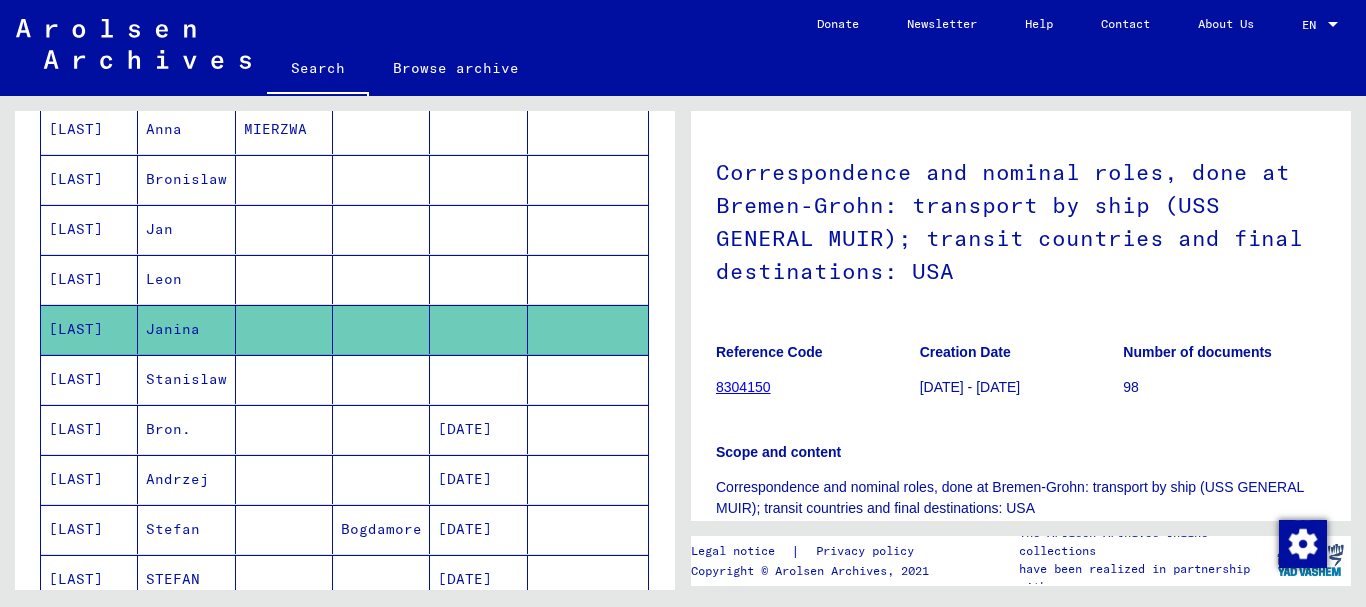 click at bounding box center (381, 329) 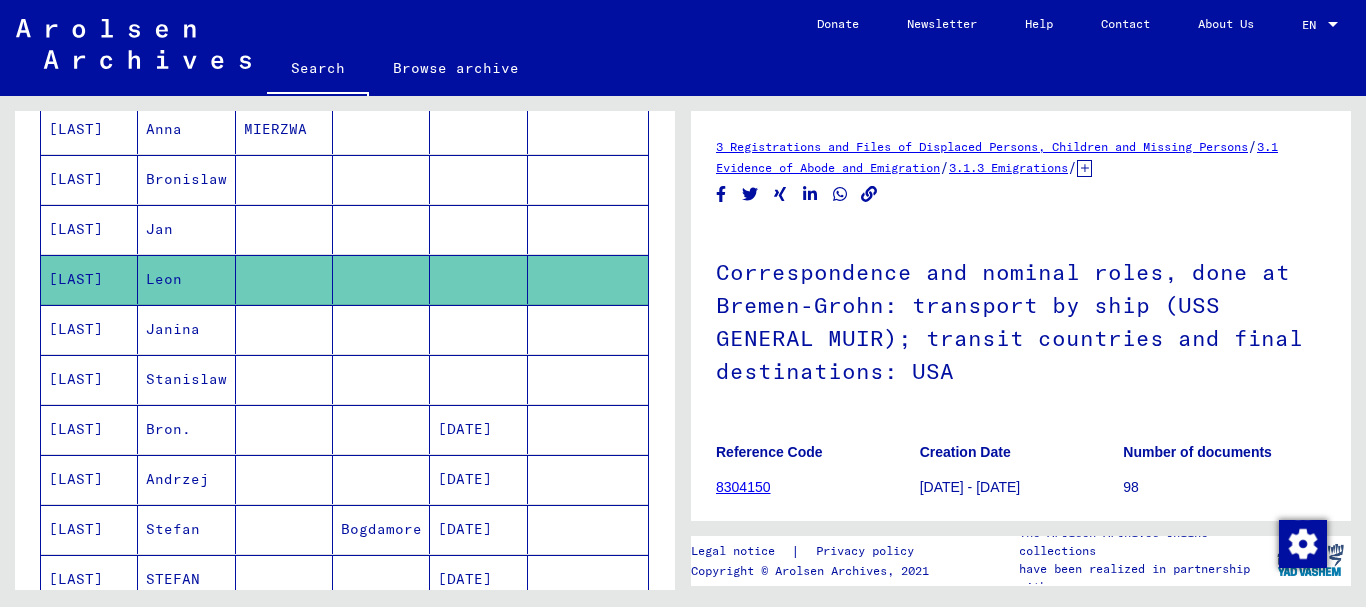 click at bounding box center (381, 429) 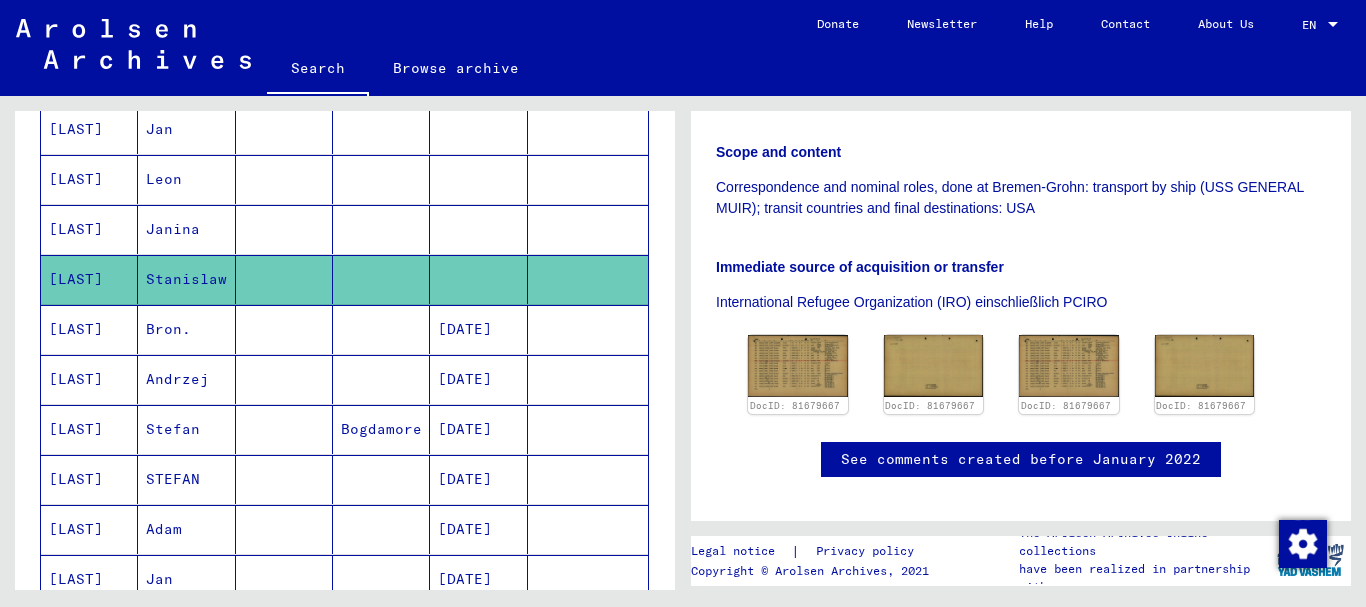 click at bounding box center (381, 379) 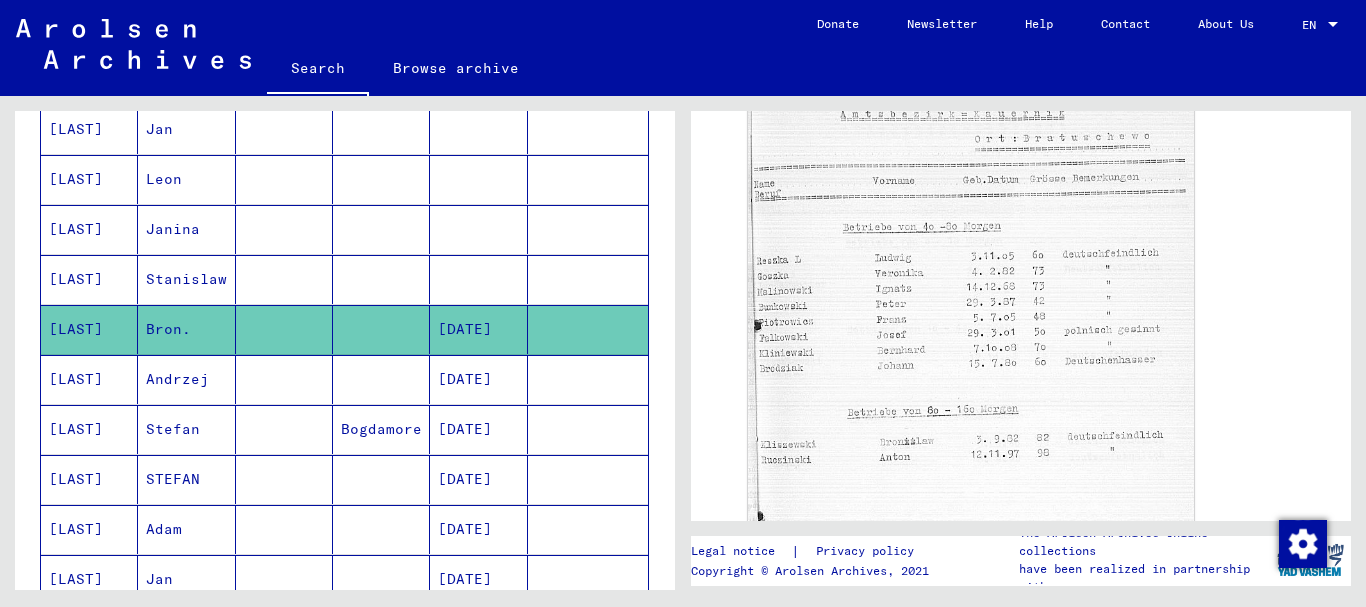 click at bounding box center [381, 429] 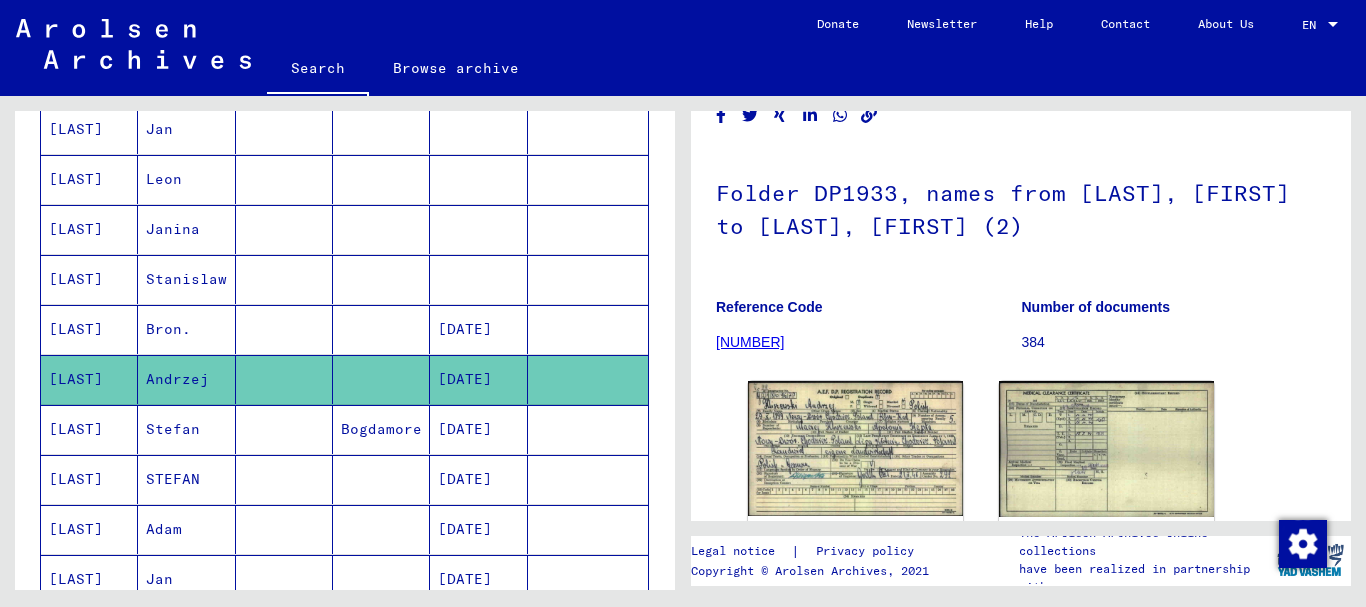 scroll, scrollTop: 200, scrollLeft: 0, axis: vertical 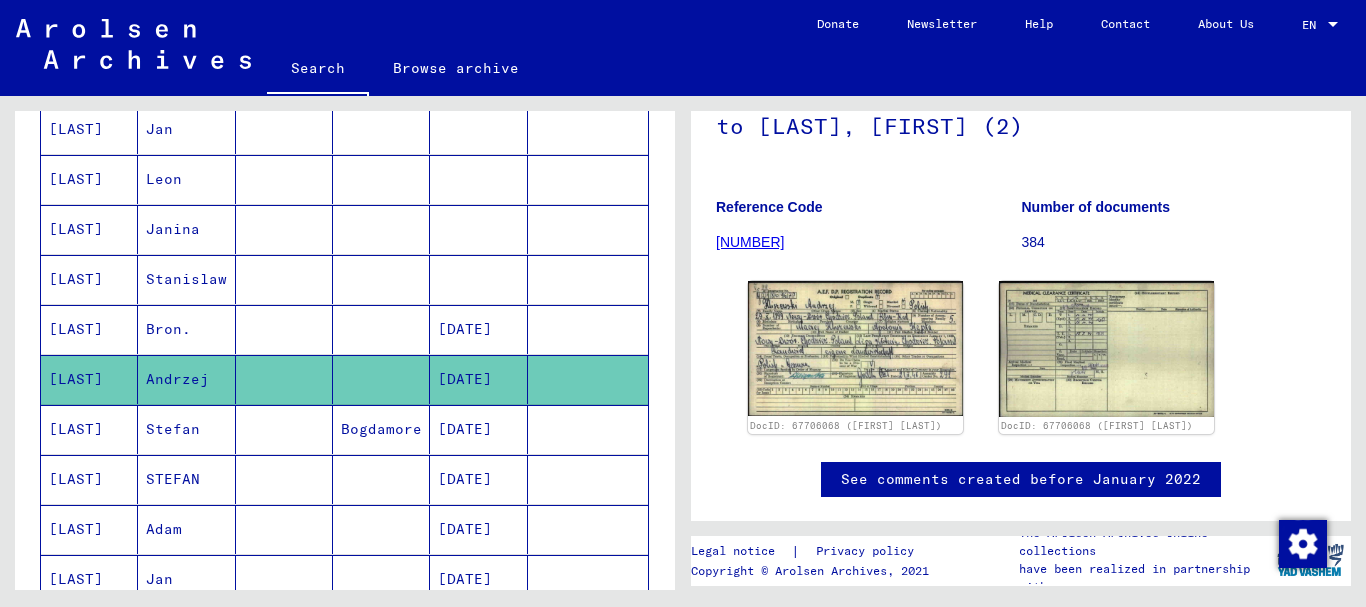 click on "[DATE]" at bounding box center (478, 479) 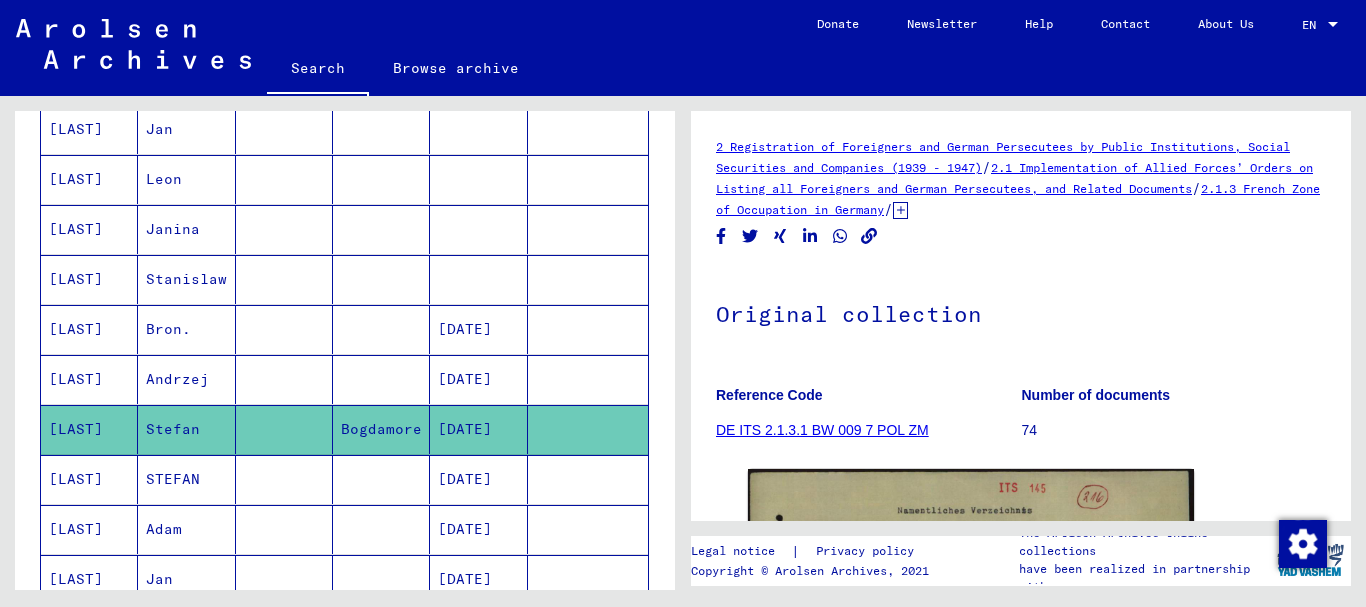 scroll, scrollTop: 300, scrollLeft: 0, axis: vertical 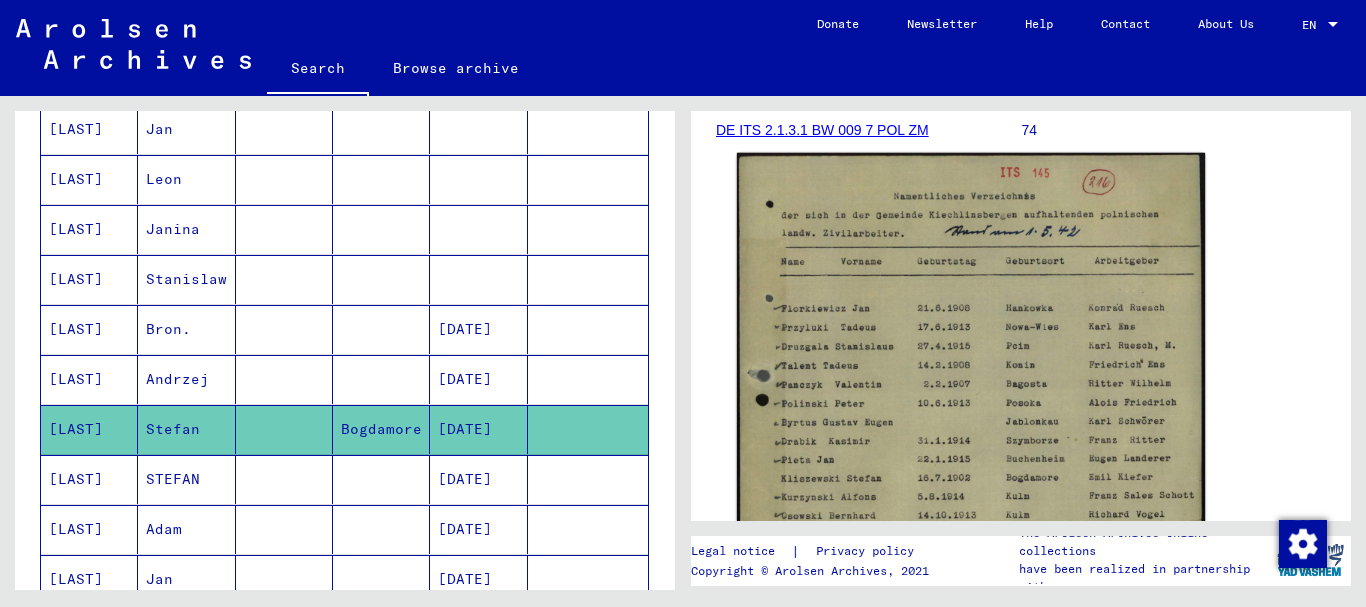 click 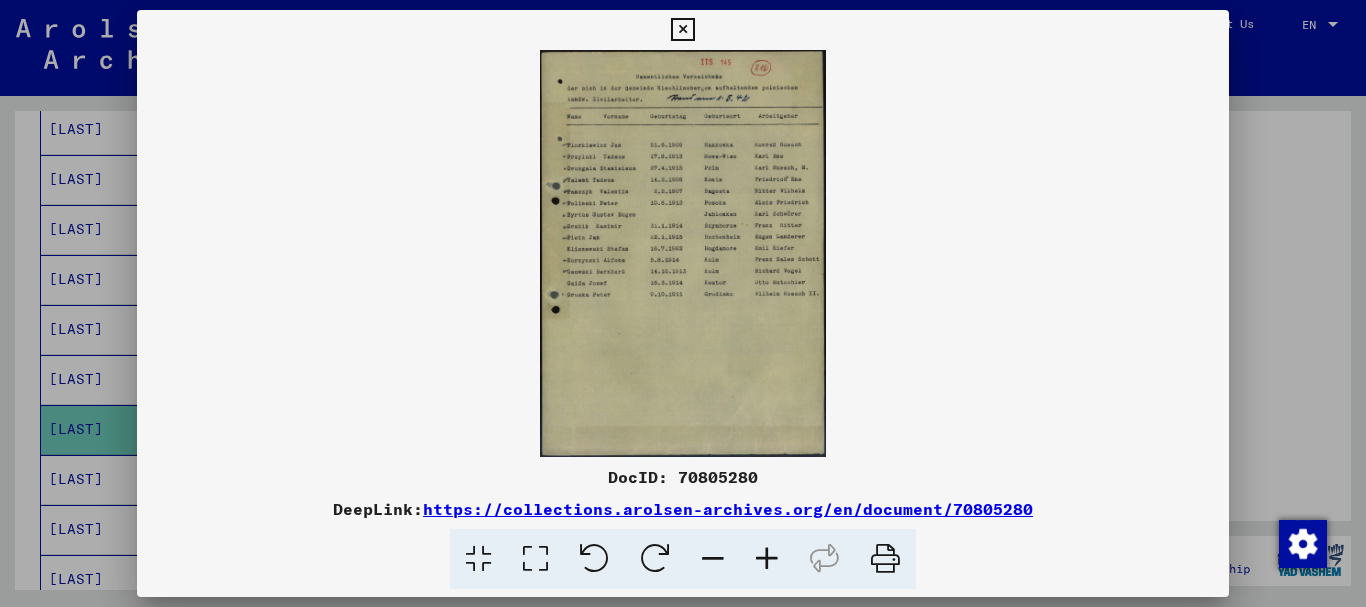 click at bounding box center [767, 559] 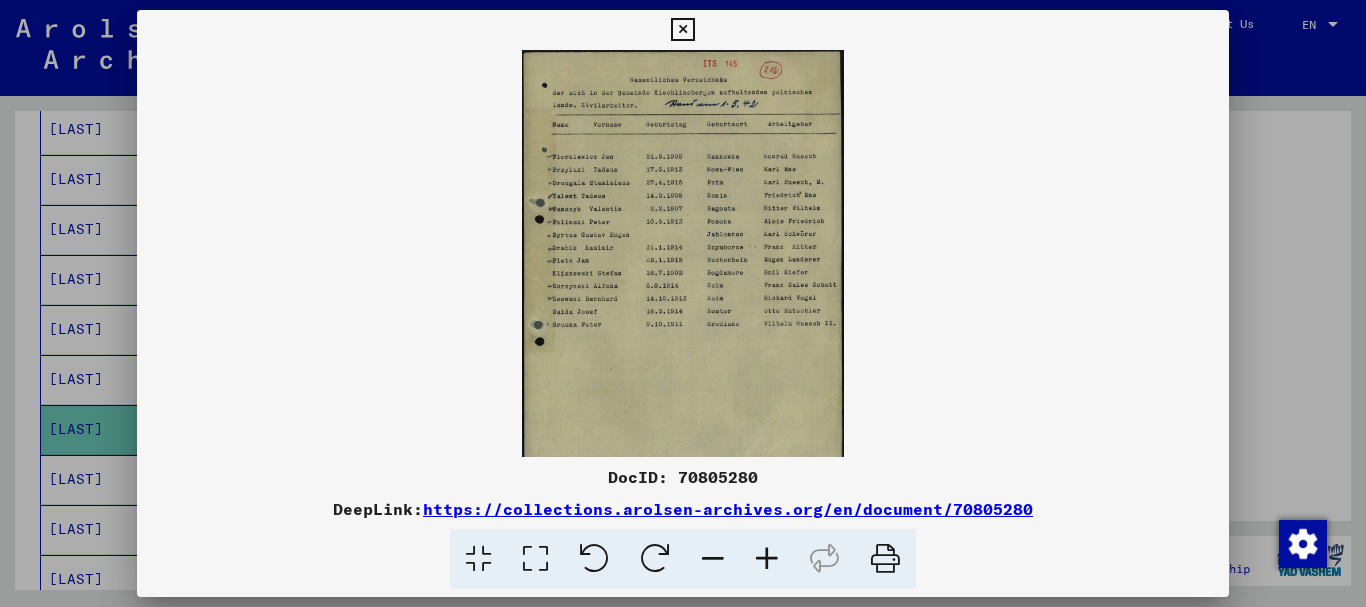 click at bounding box center (767, 559) 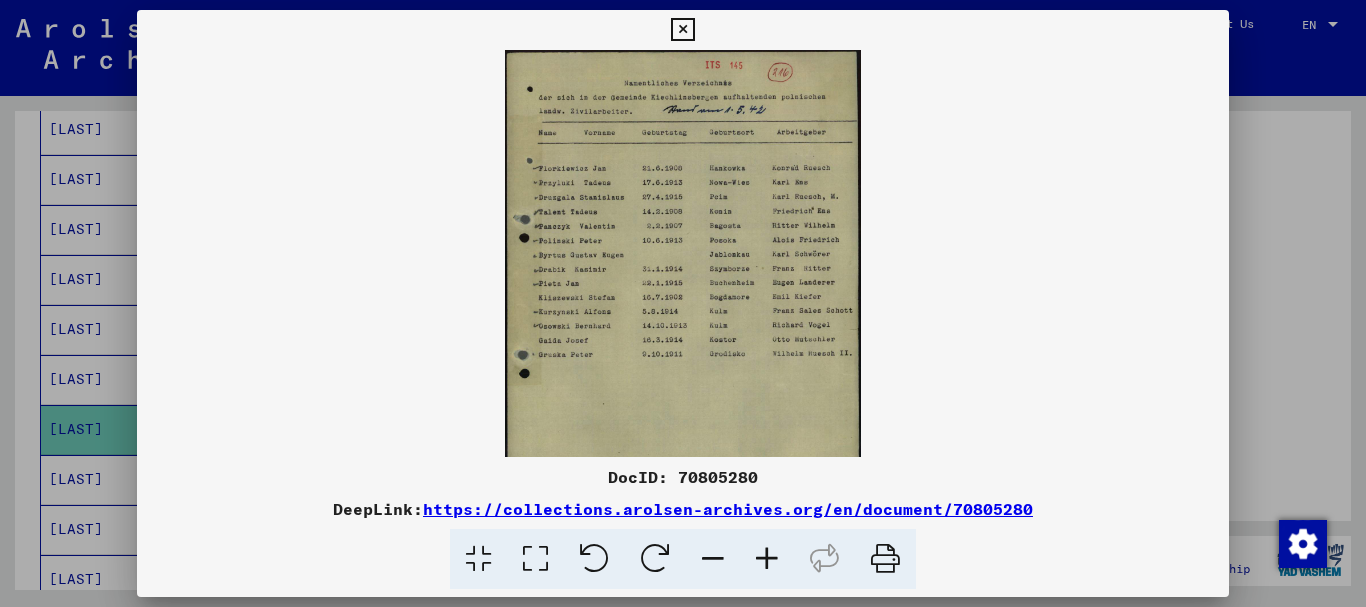 click at bounding box center [767, 559] 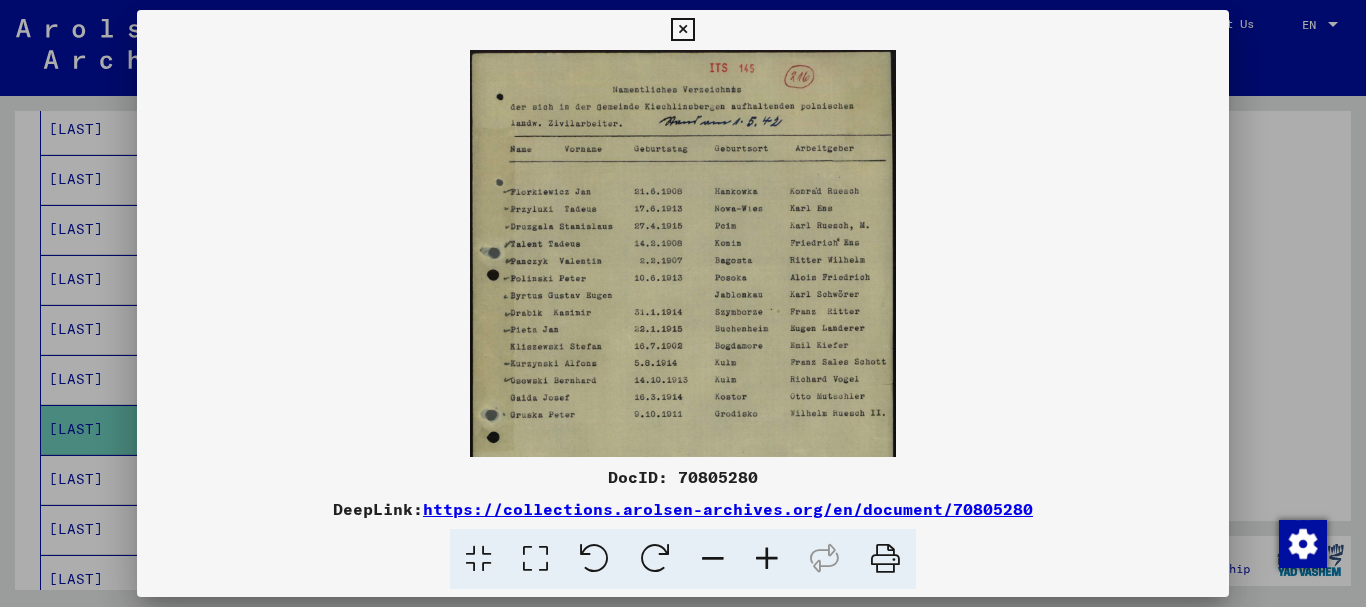click at bounding box center [767, 559] 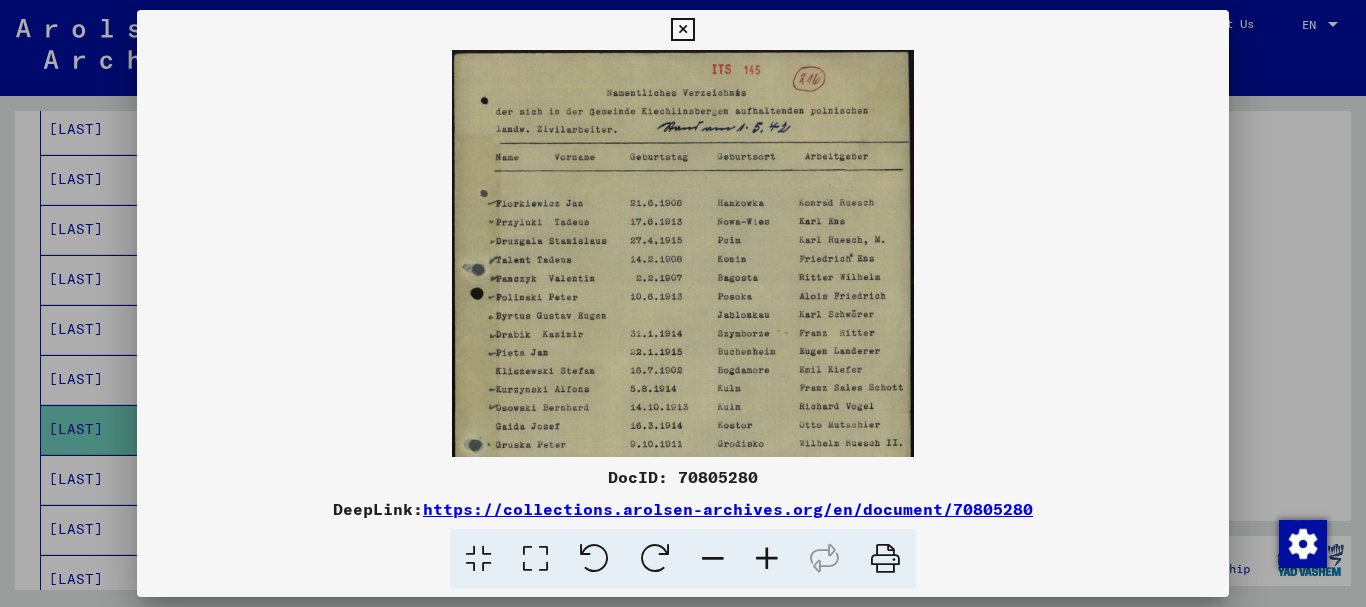 click at bounding box center (767, 559) 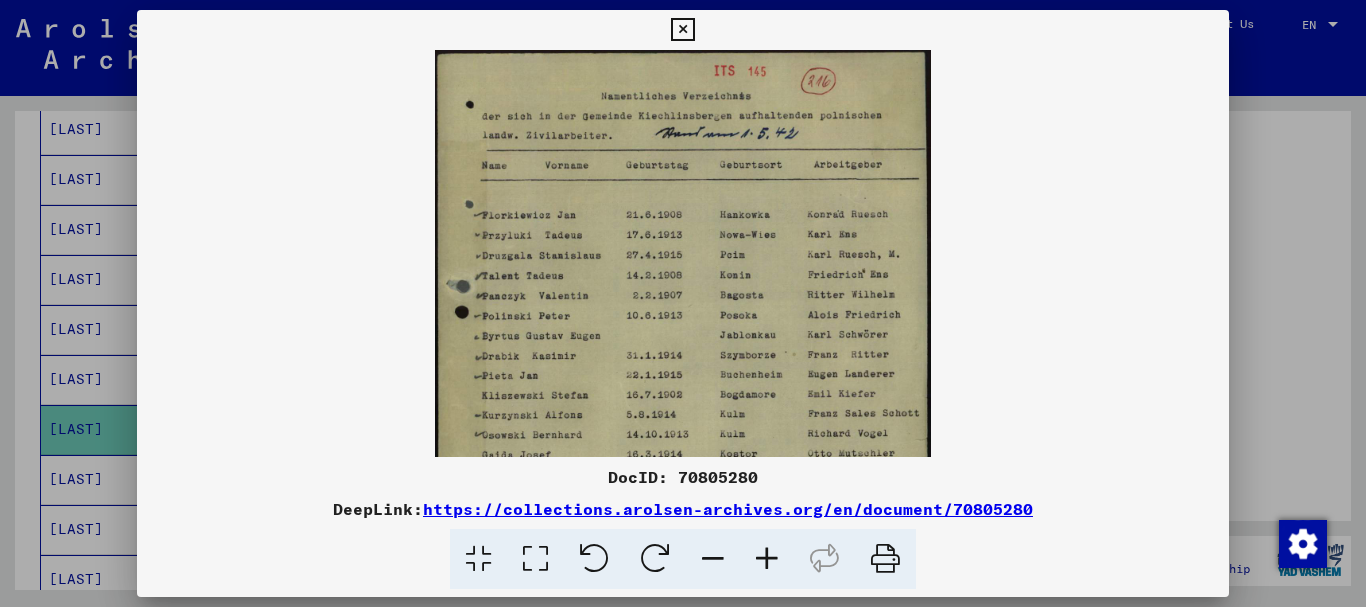 click at bounding box center (767, 559) 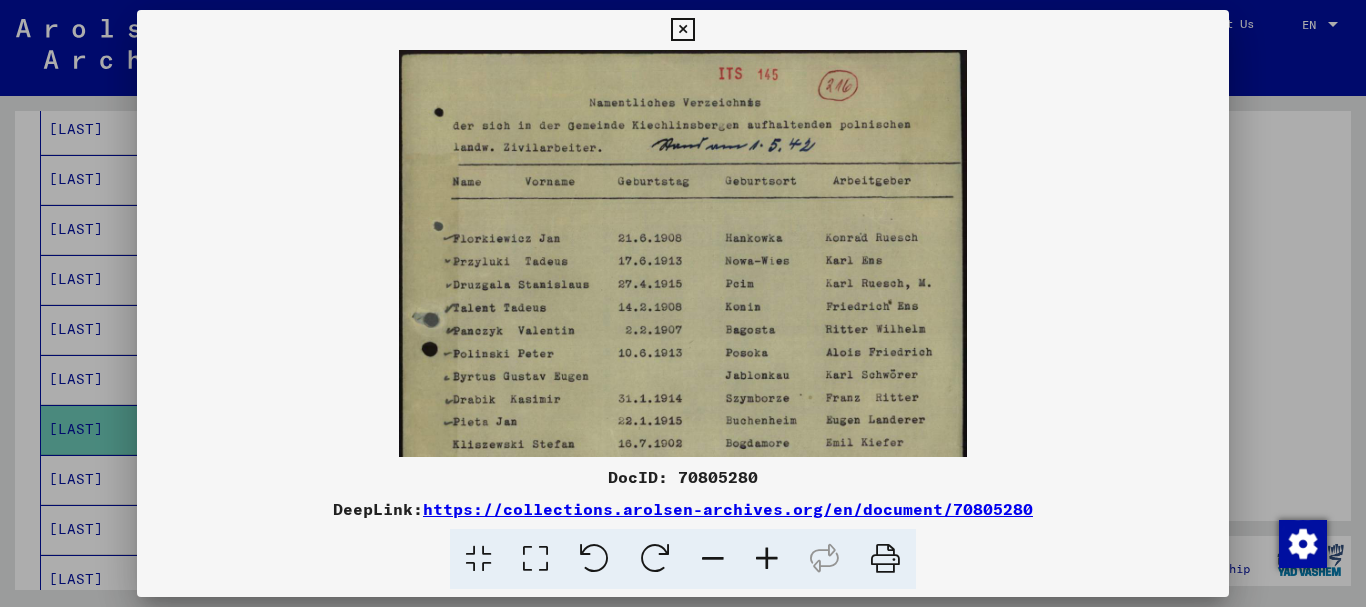 click at bounding box center [767, 559] 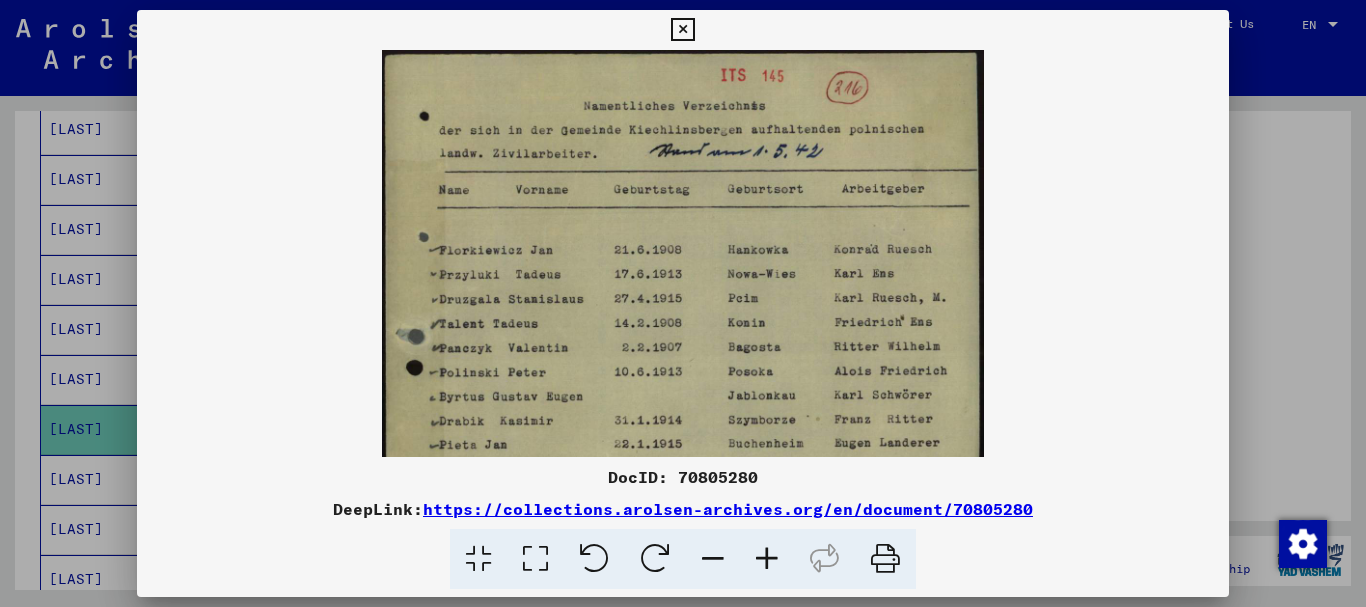 click at bounding box center (767, 559) 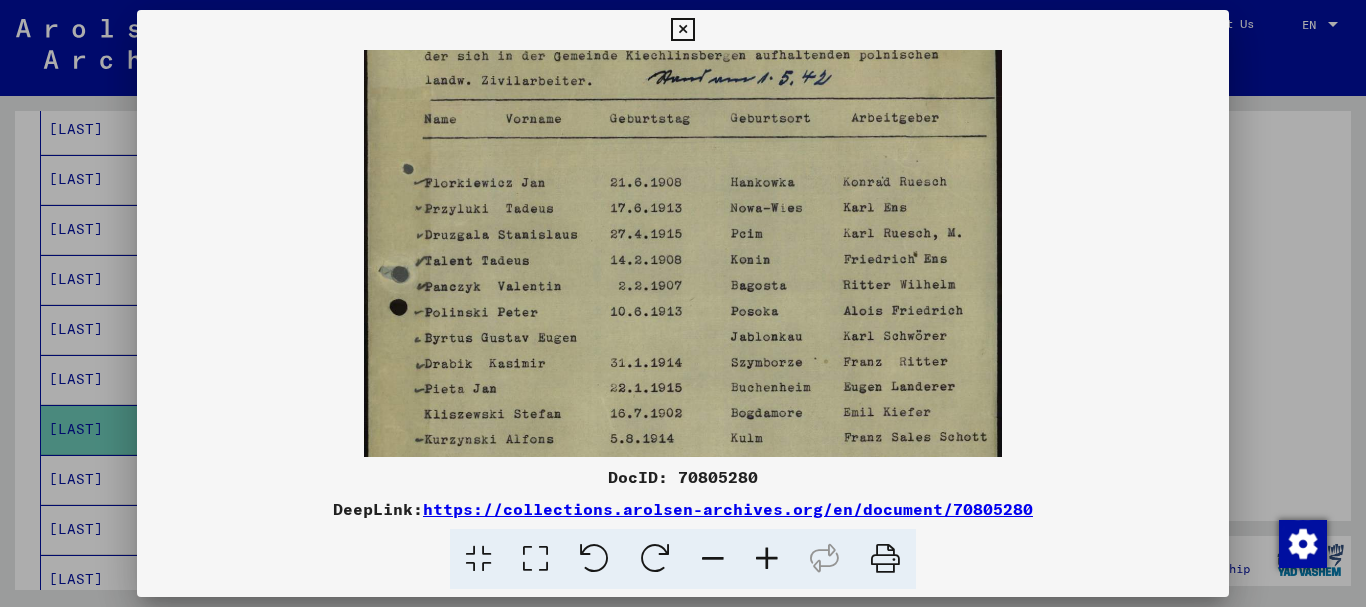 drag, startPoint x: 609, startPoint y: 300, endPoint x: 605, endPoint y: 221, distance: 79.101204 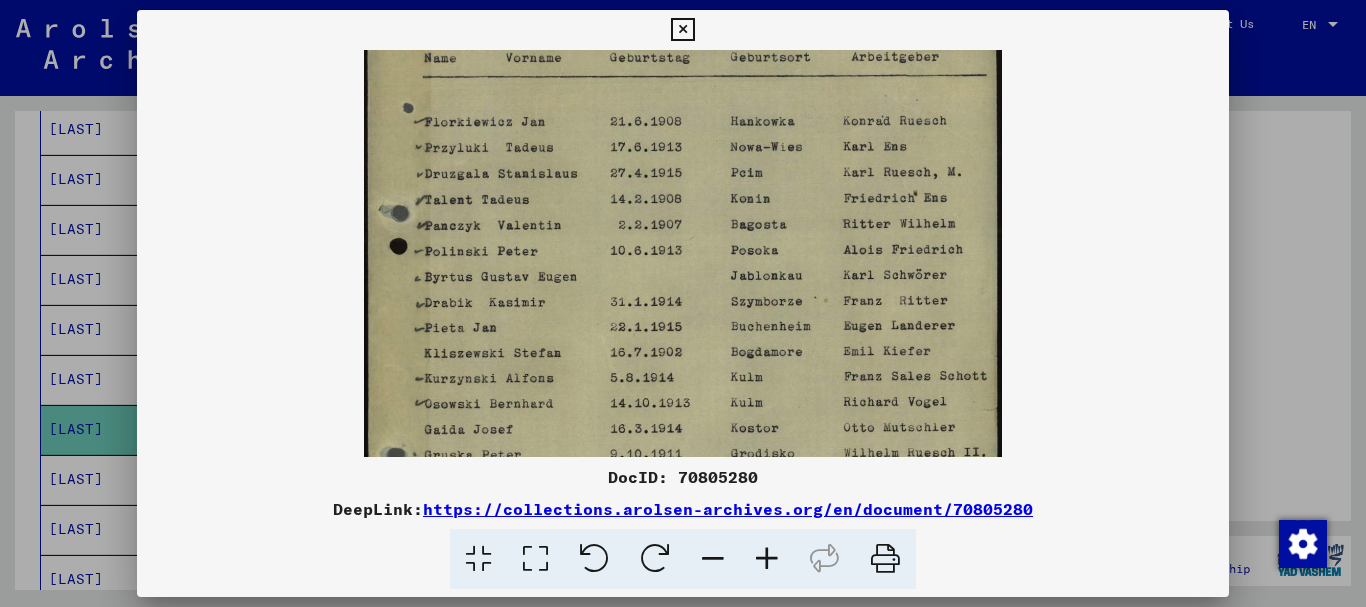scroll, scrollTop: 141, scrollLeft: 0, axis: vertical 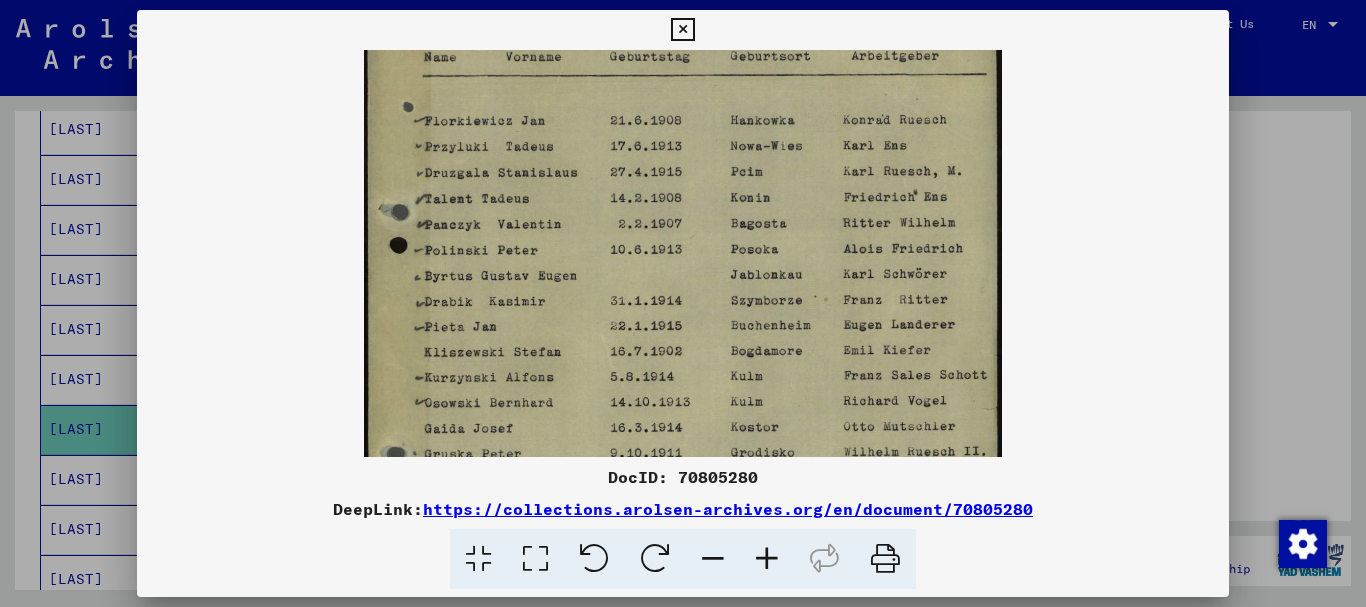 drag, startPoint x: 595, startPoint y: 341, endPoint x: 598, endPoint y: 279, distance: 62.072536 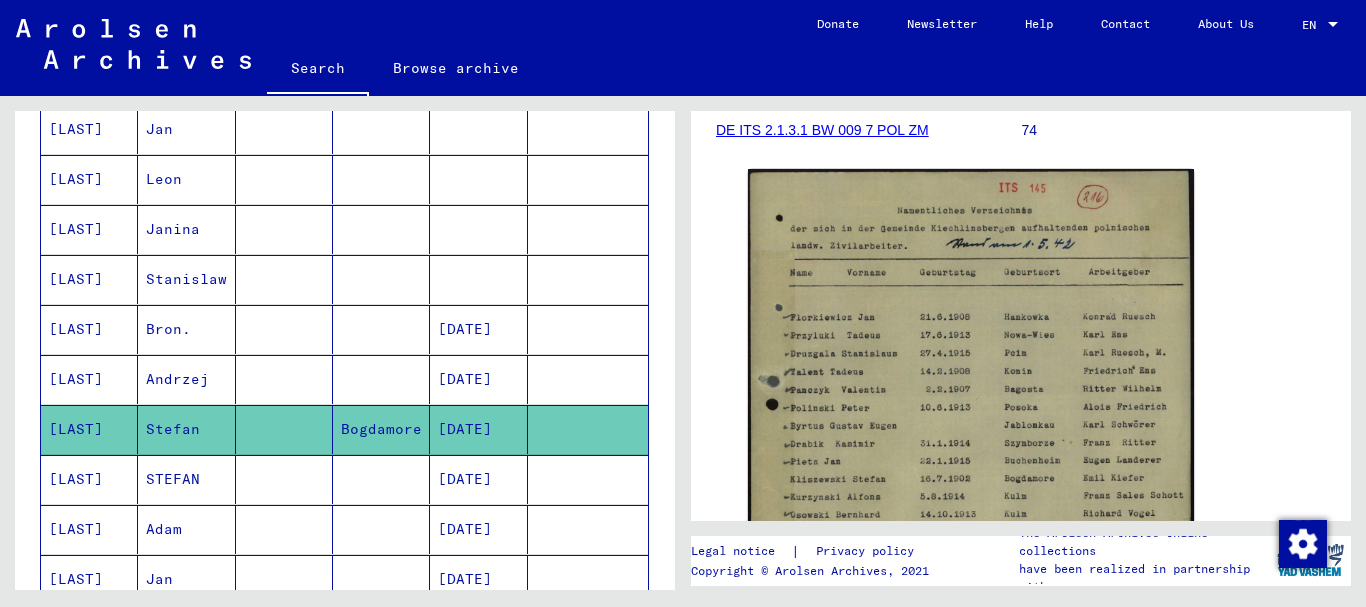 click on "[DATE]" at bounding box center [478, 529] 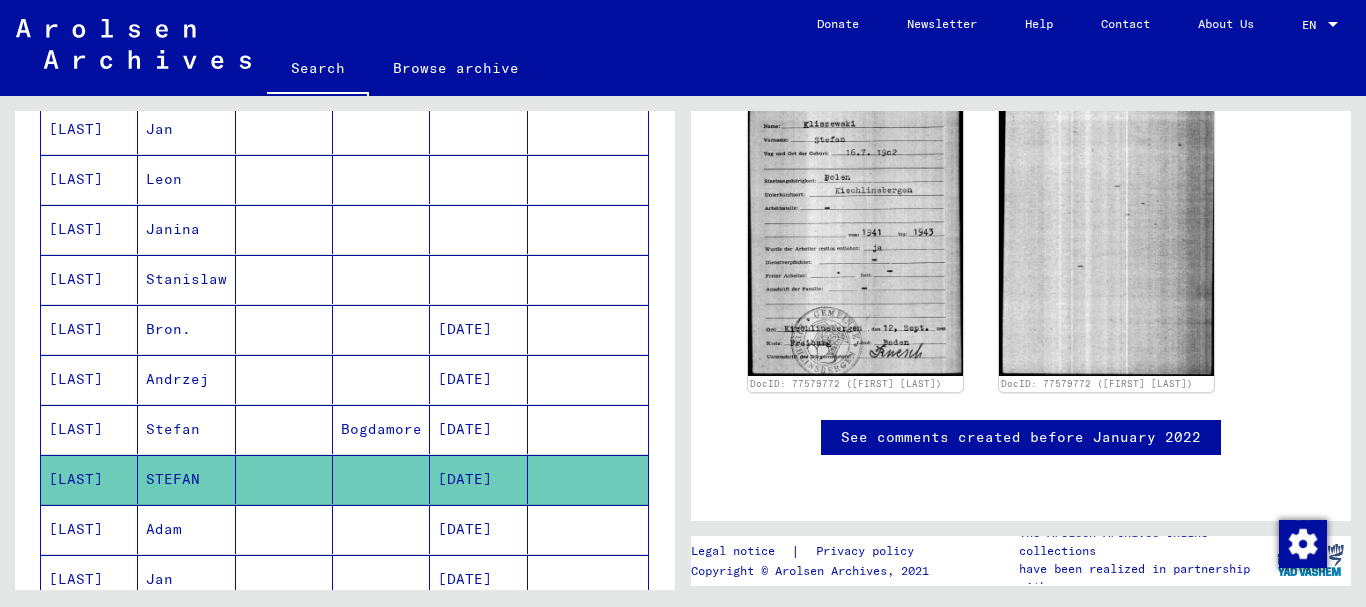 scroll, scrollTop: 296, scrollLeft: 0, axis: vertical 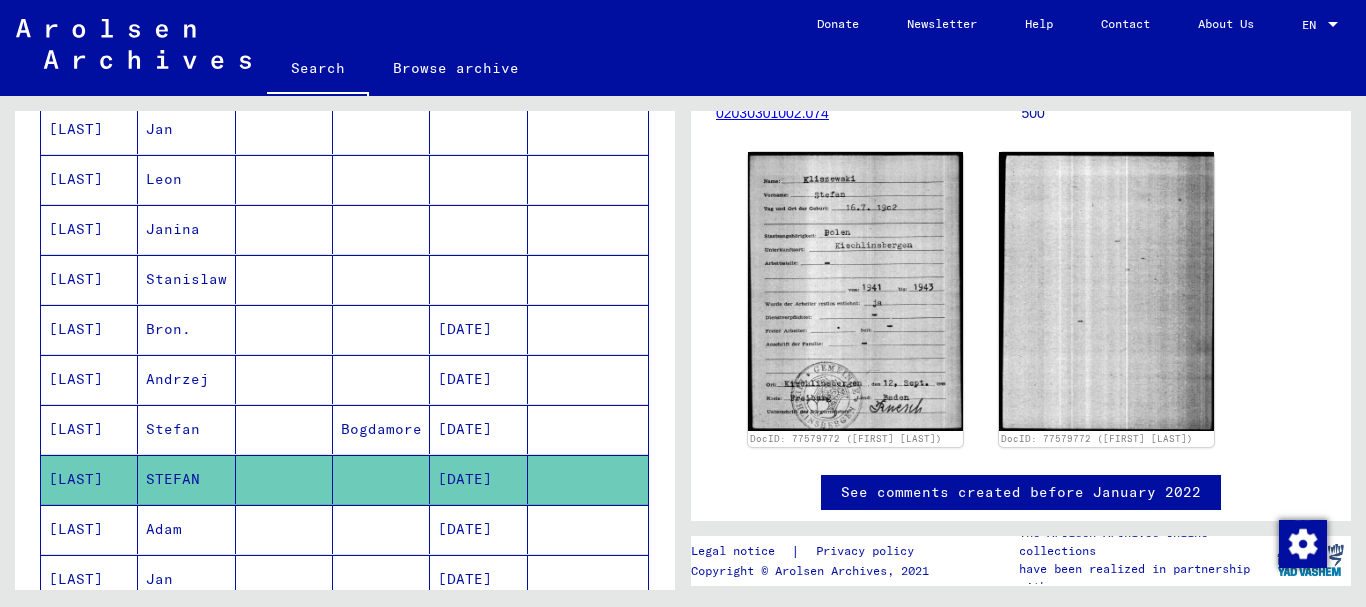click on "[DATE]" at bounding box center [478, 579] 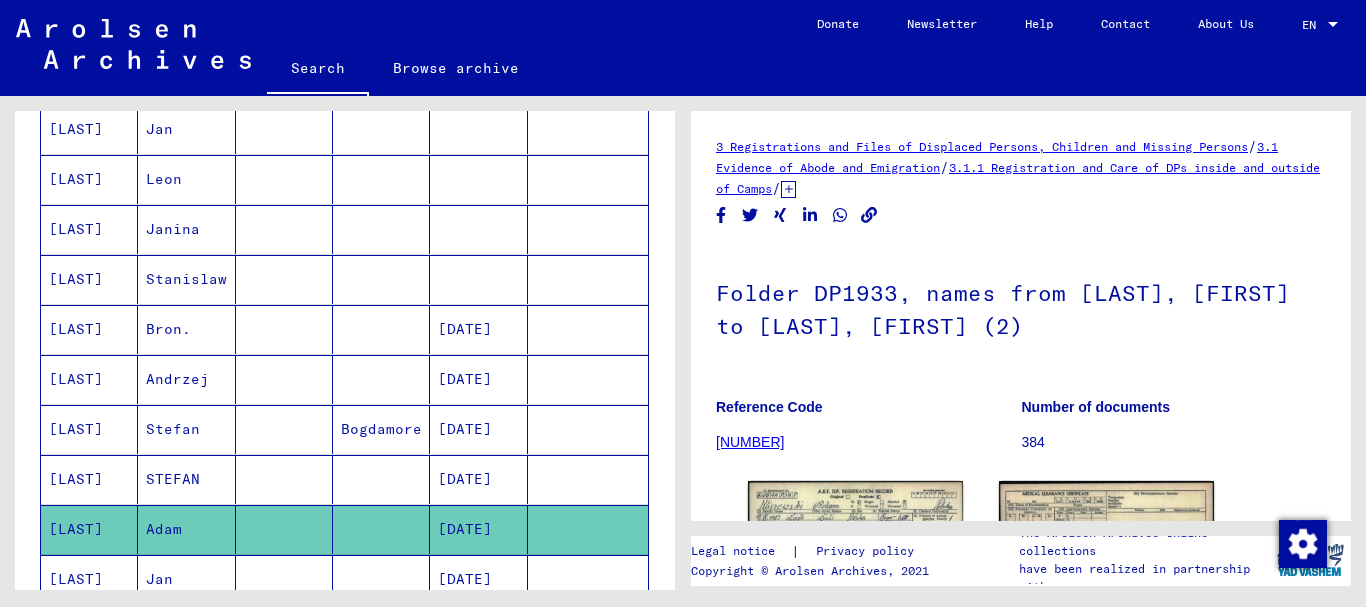 scroll, scrollTop: 200, scrollLeft: 0, axis: vertical 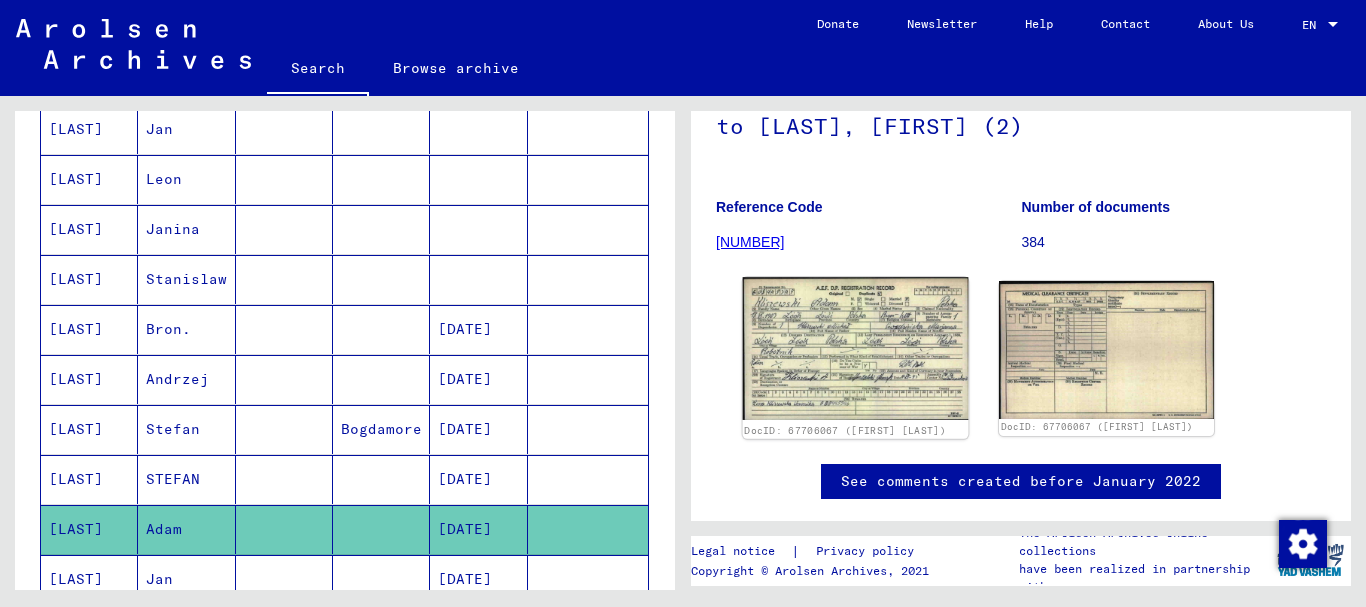click 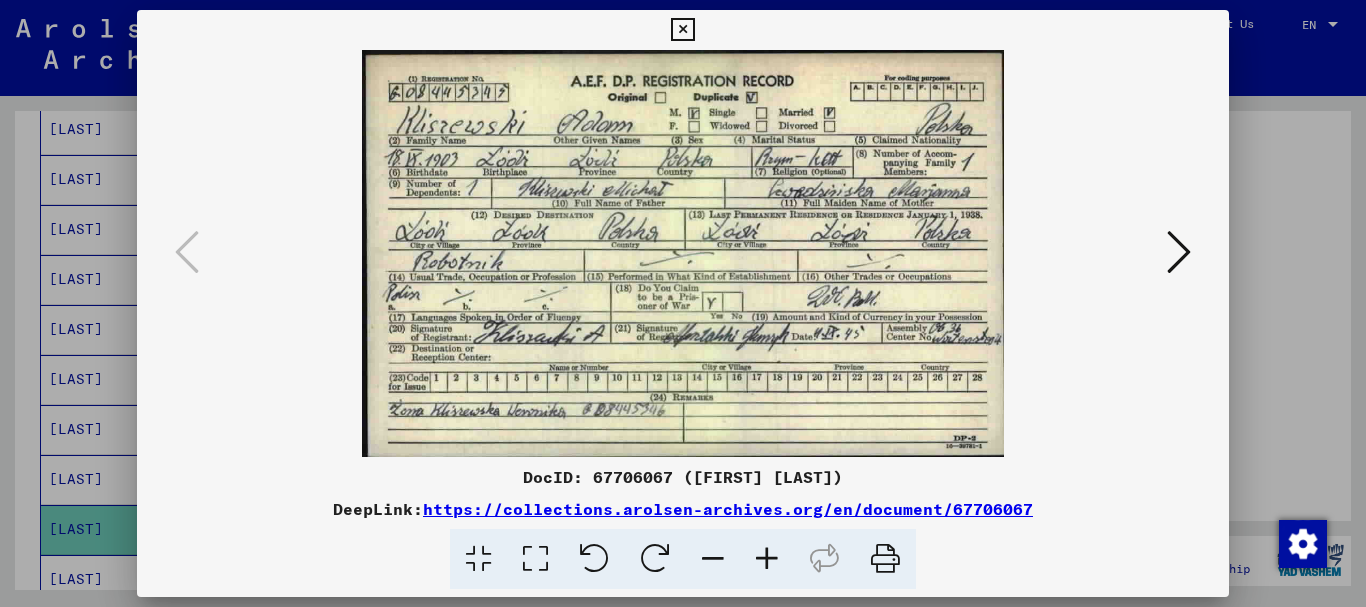 click at bounding box center (767, 559) 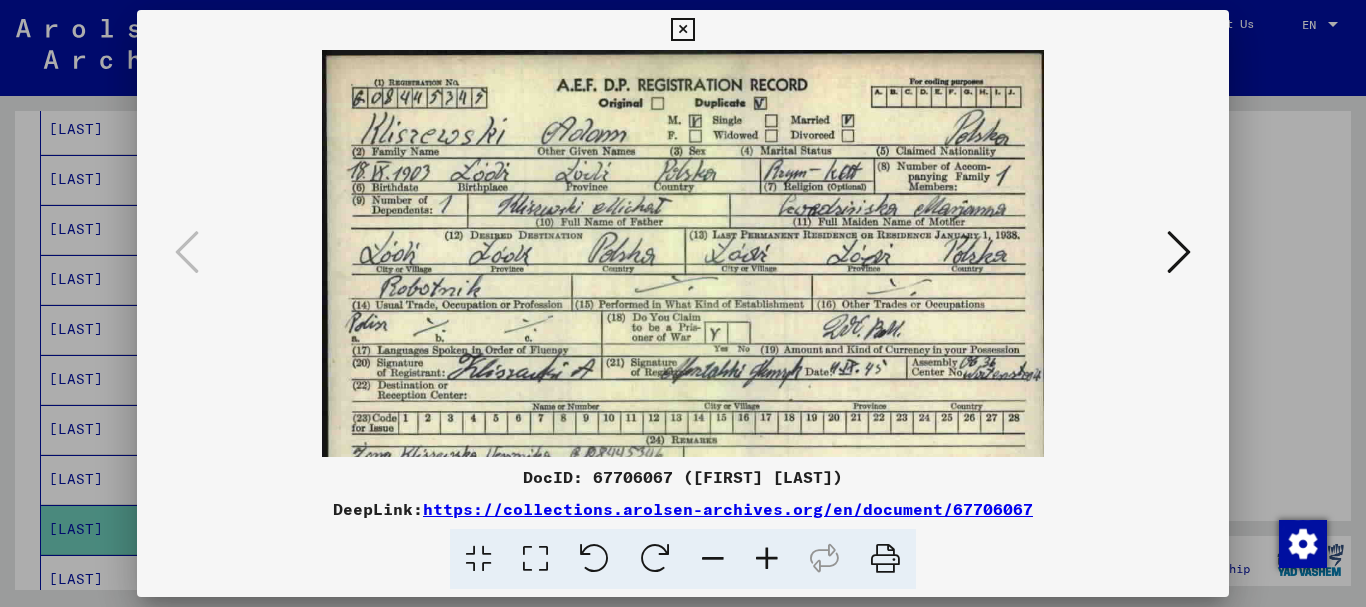 click at bounding box center [767, 559] 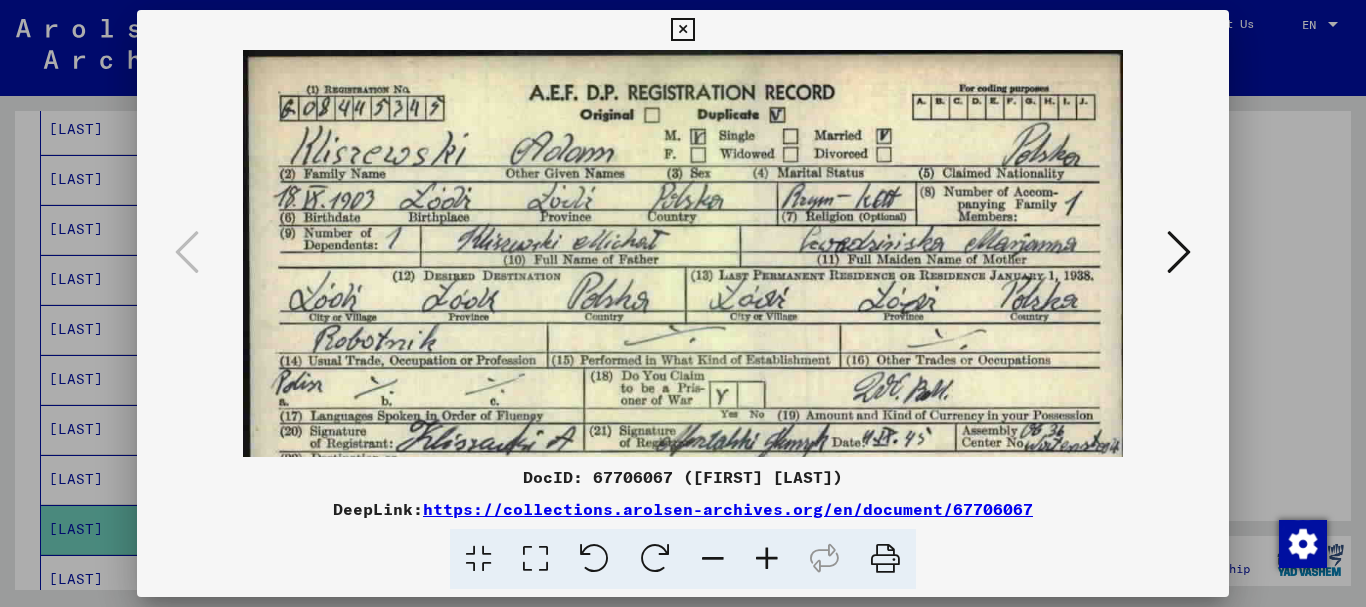 click at bounding box center (767, 559) 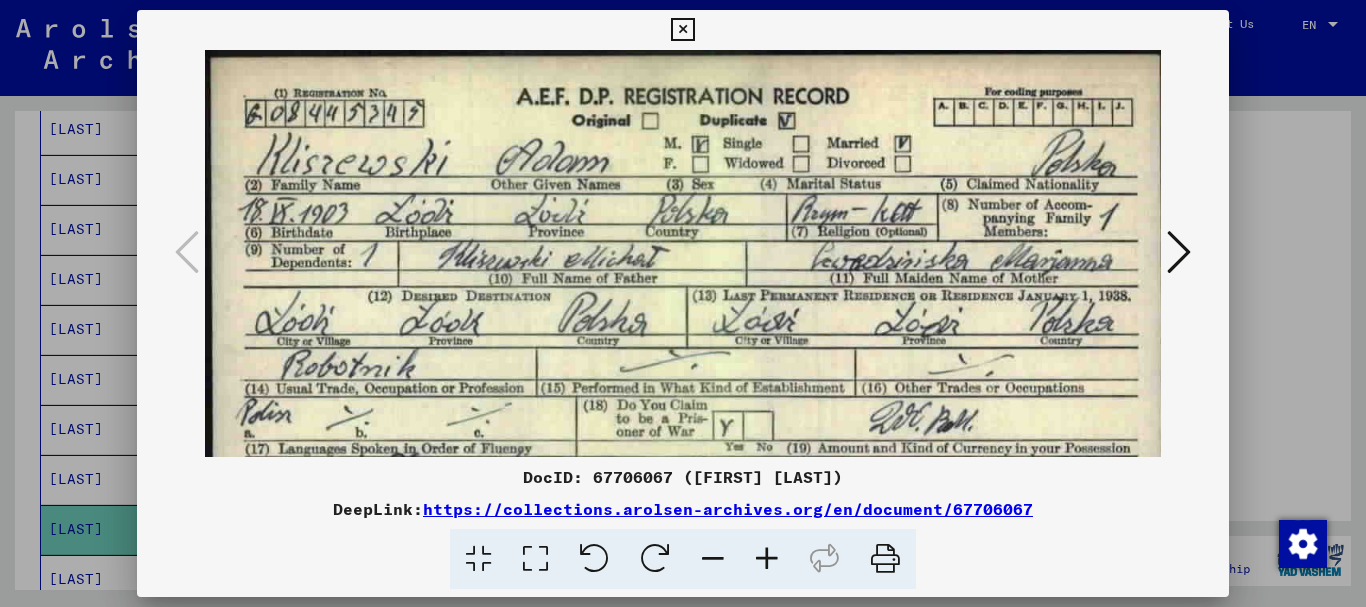 click at bounding box center (767, 559) 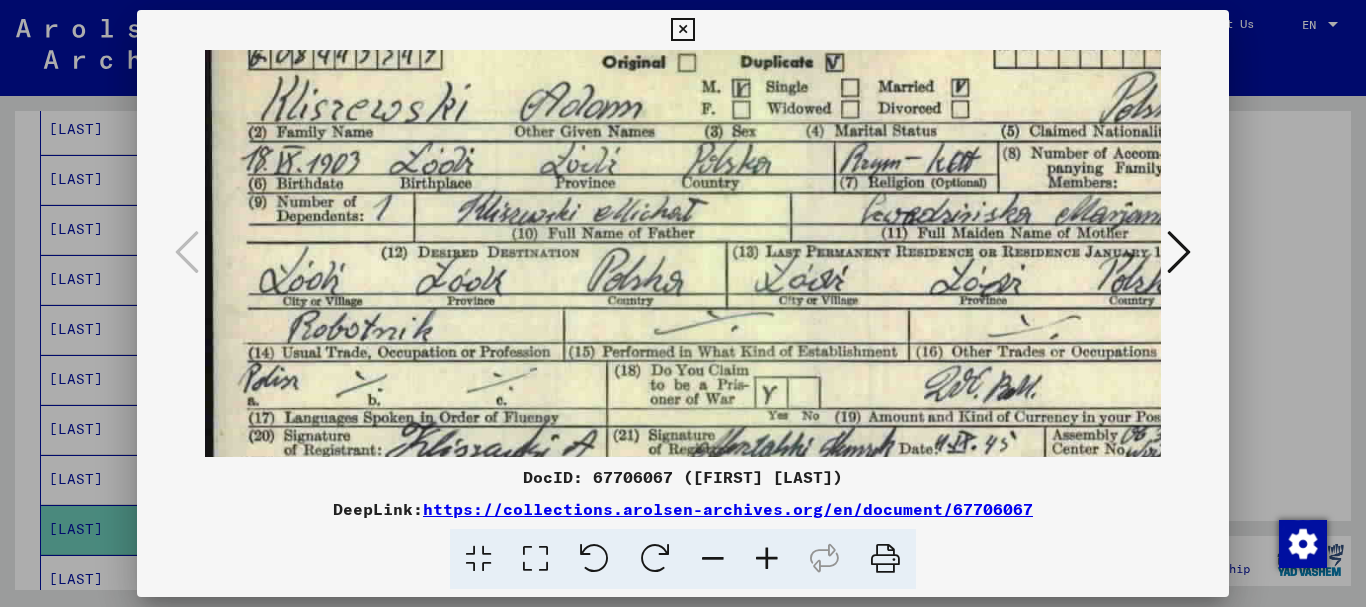 scroll, scrollTop: 144, scrollLeft: 4, axis: both 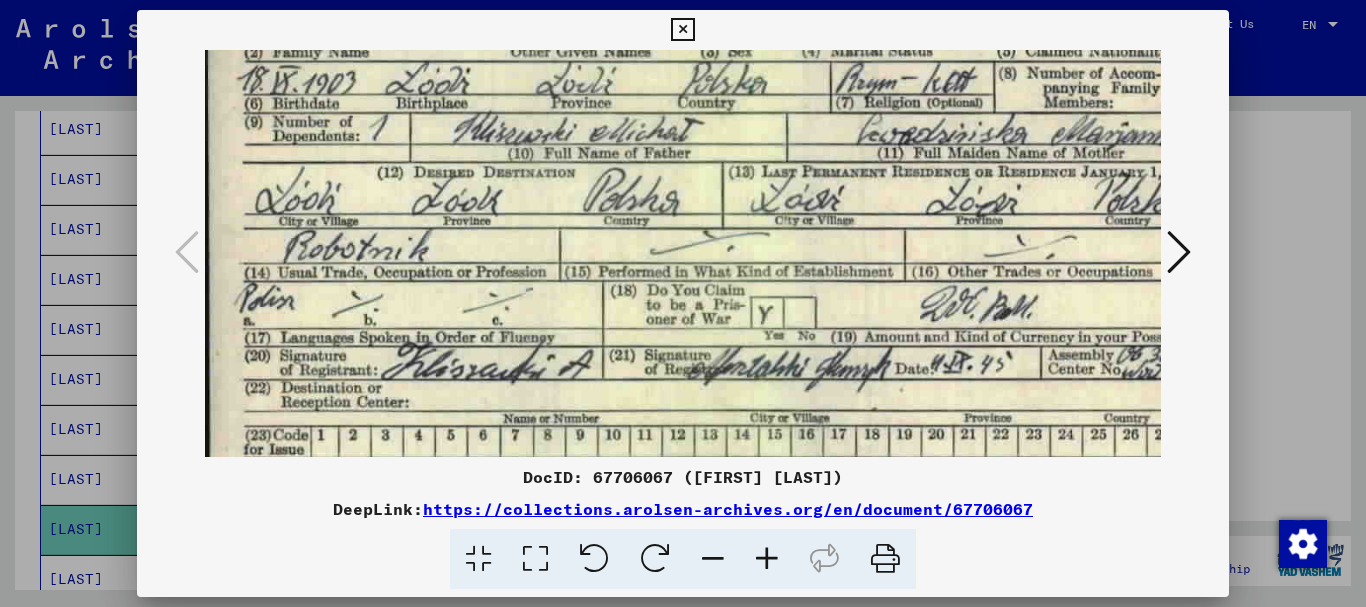 drag, startPoint x: 785, startPoint y: 311, endPoint x: 757, endPoint y: 167, distance: 146.69696 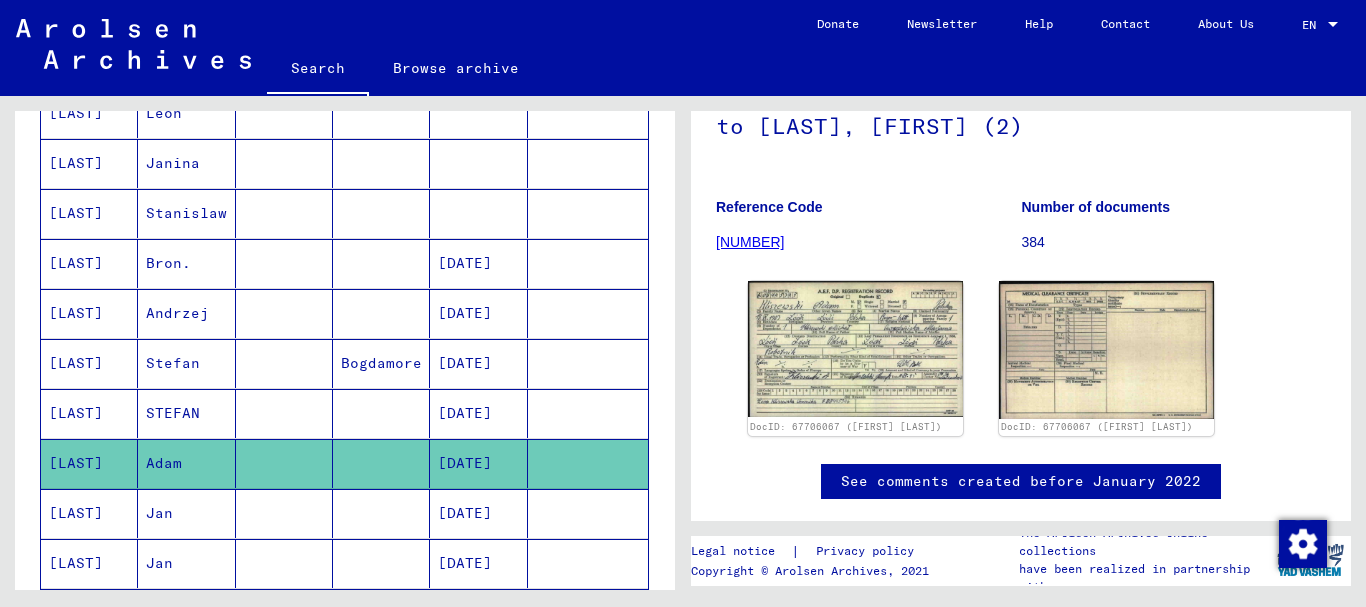 scroll, scrollTop: 900, scrollLeft: 0, axis: vertical 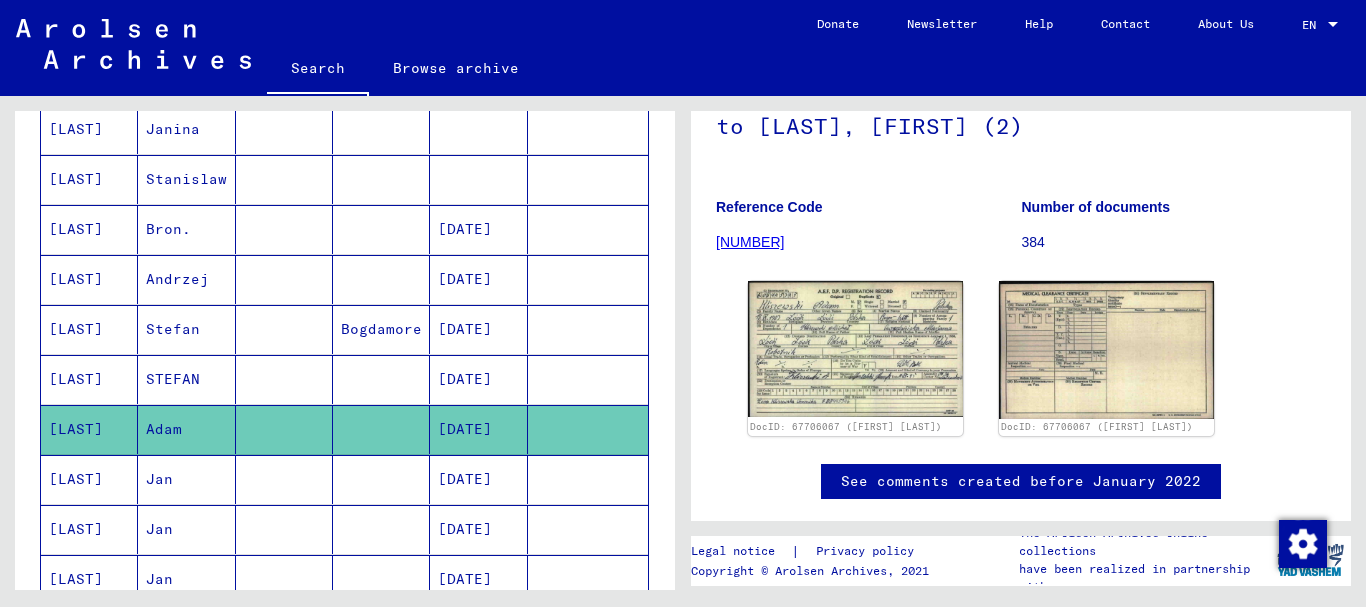 click at bounding box center [381, 529] 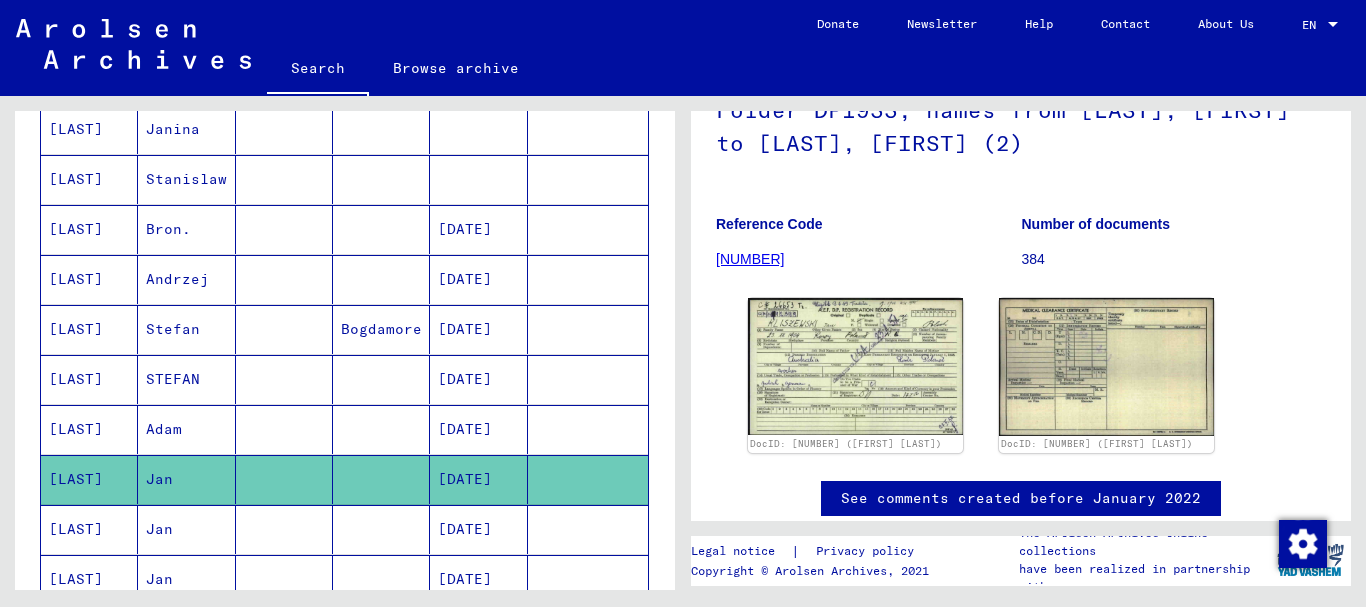 scroll, scrollTop: 200, scrollLeft: 0, axis: vertical 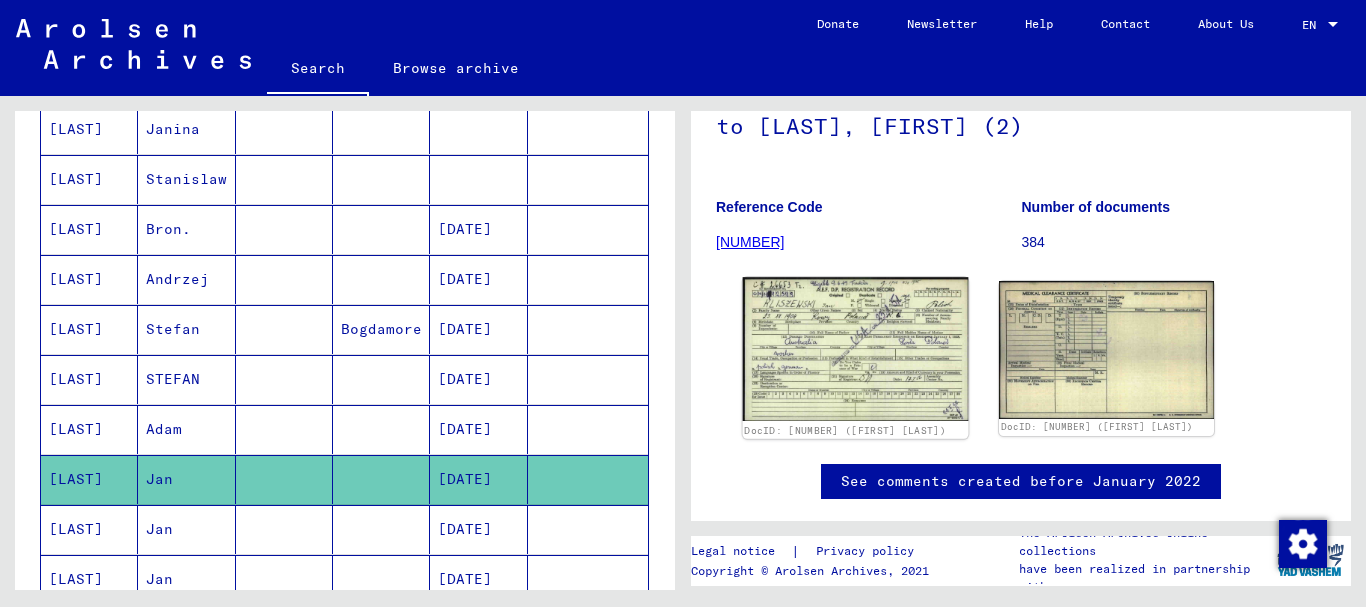 click 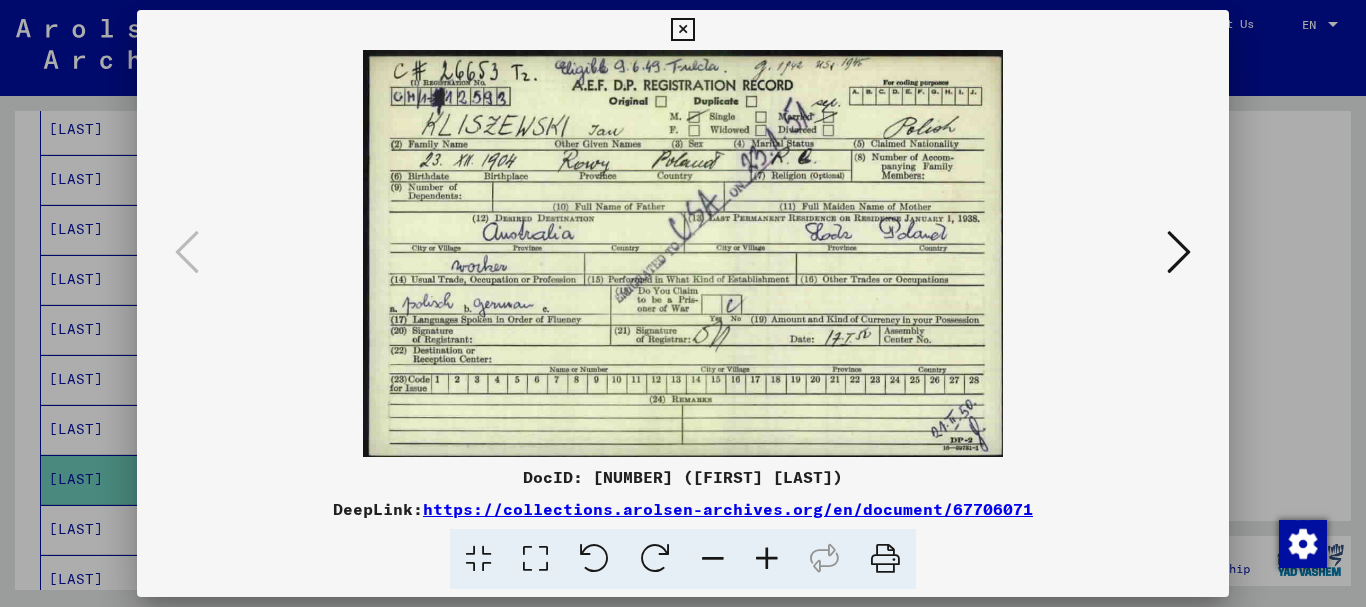 click at bounding box center (767, 559) 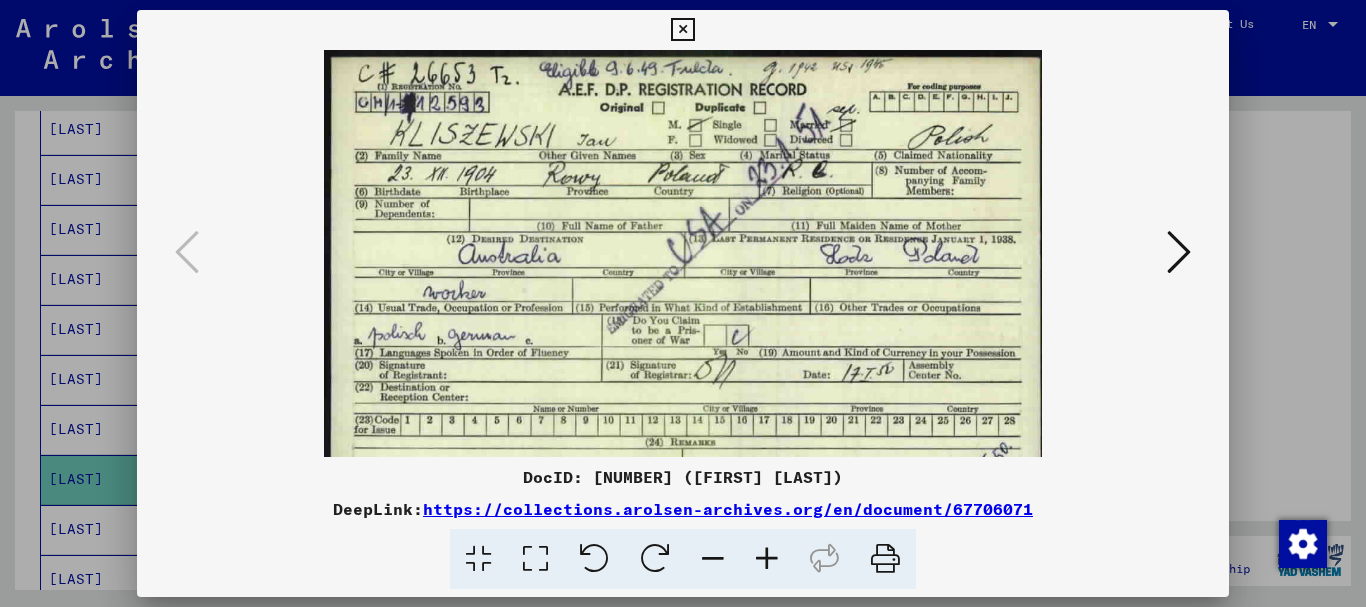 click at bounding box center [767, 559] 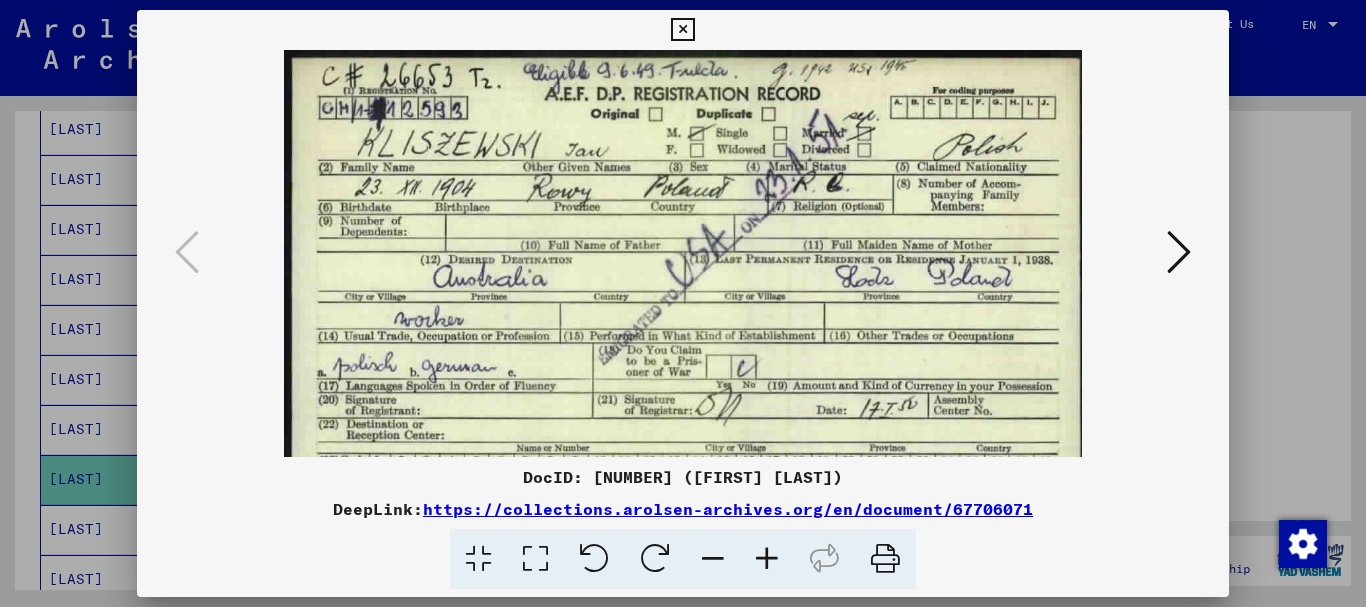 click at bounding box center (767, 559) 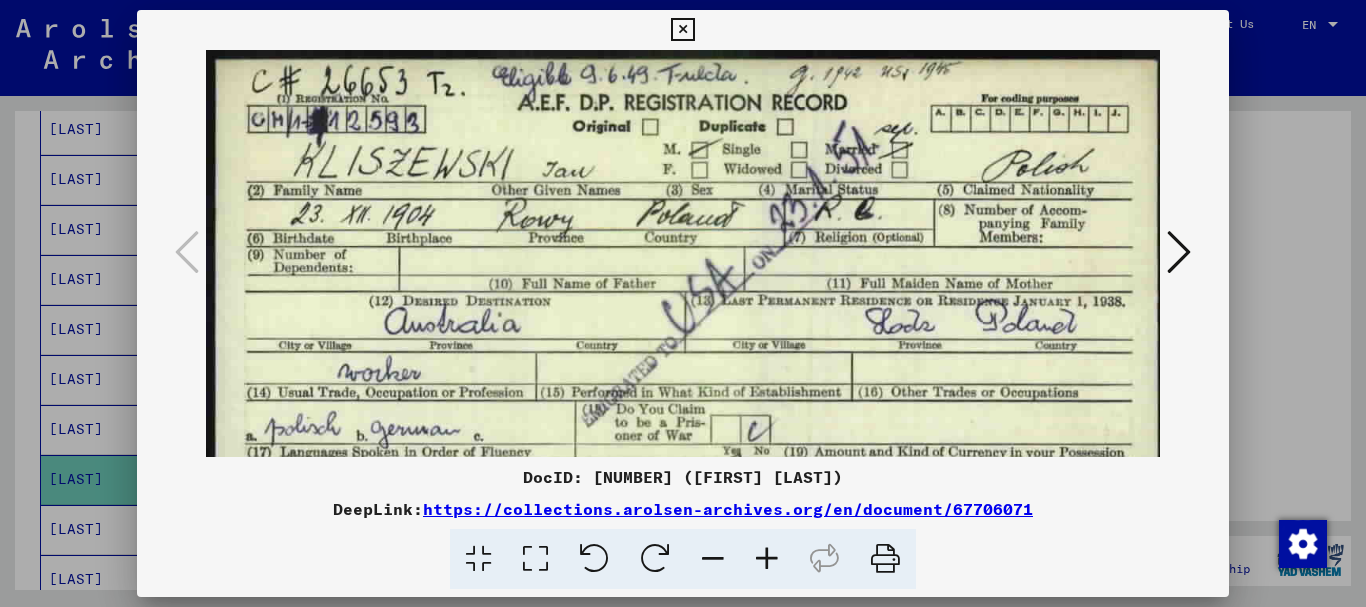 click at bounding box center [767, 559] 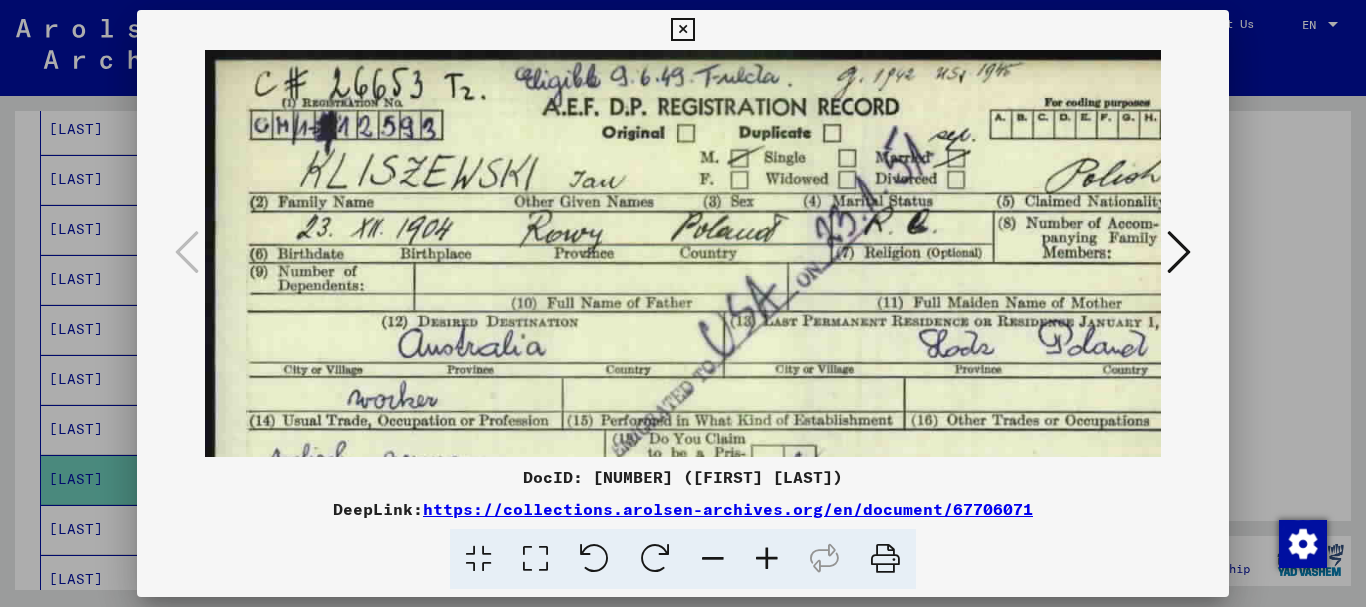 click at bounding box center [767, 559] 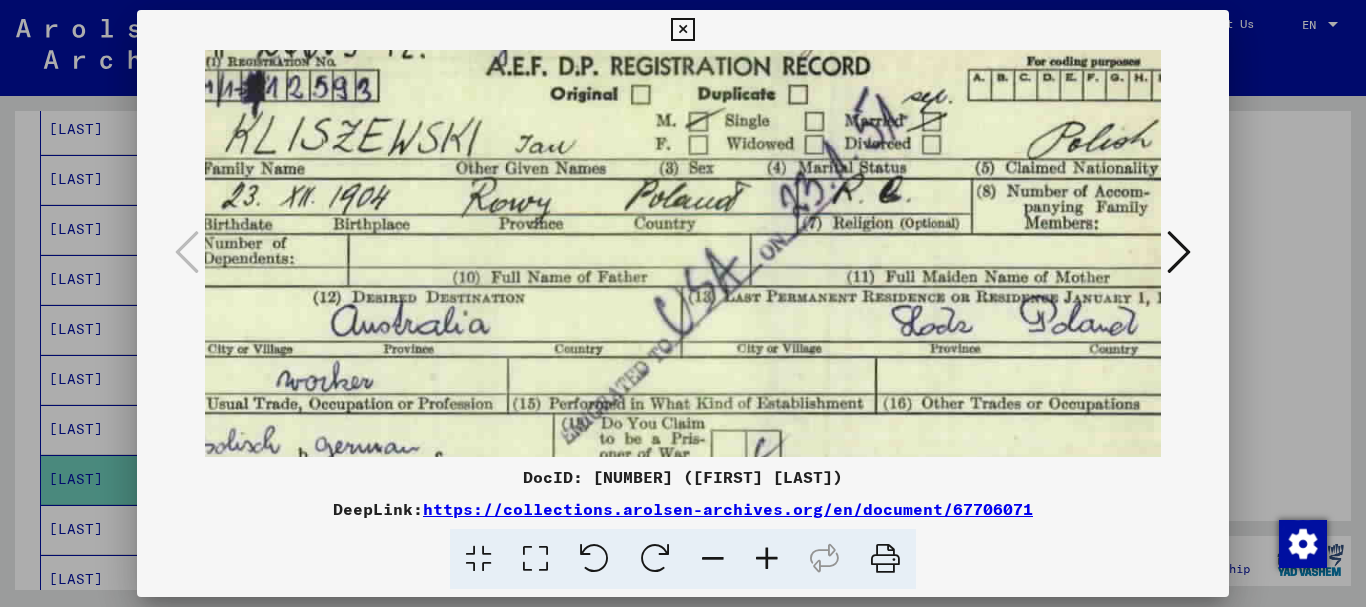 scroll, scrollTop: 43, scrollLeft: 83, axis: both 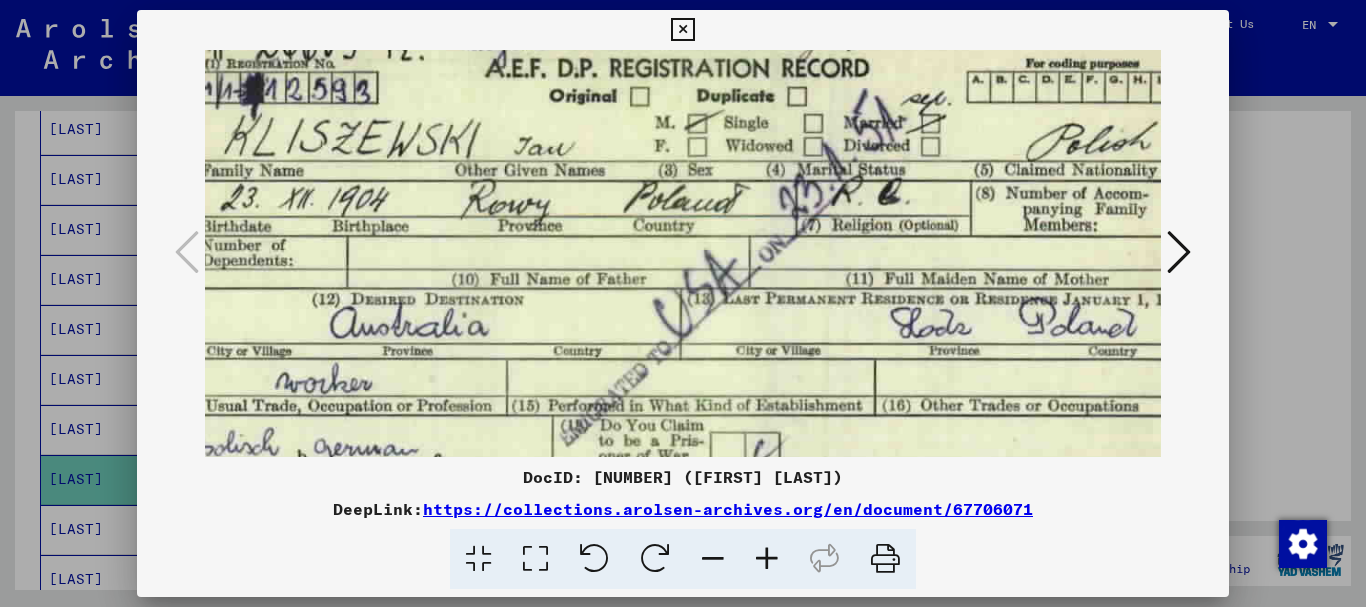 drag, startPoint x: 783, startPoint y: 376, endPoint x: 700, endPoint y: 333, distance: 93.47727 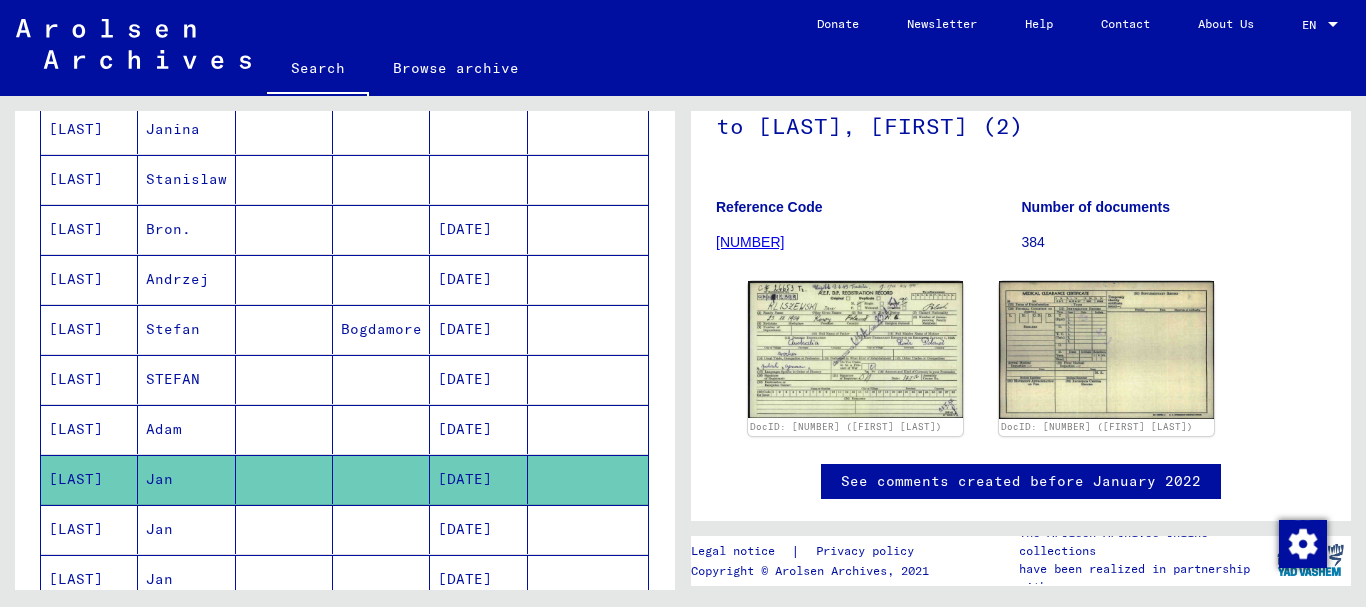 click on "[DATE]" at bounding box center [478, 579] 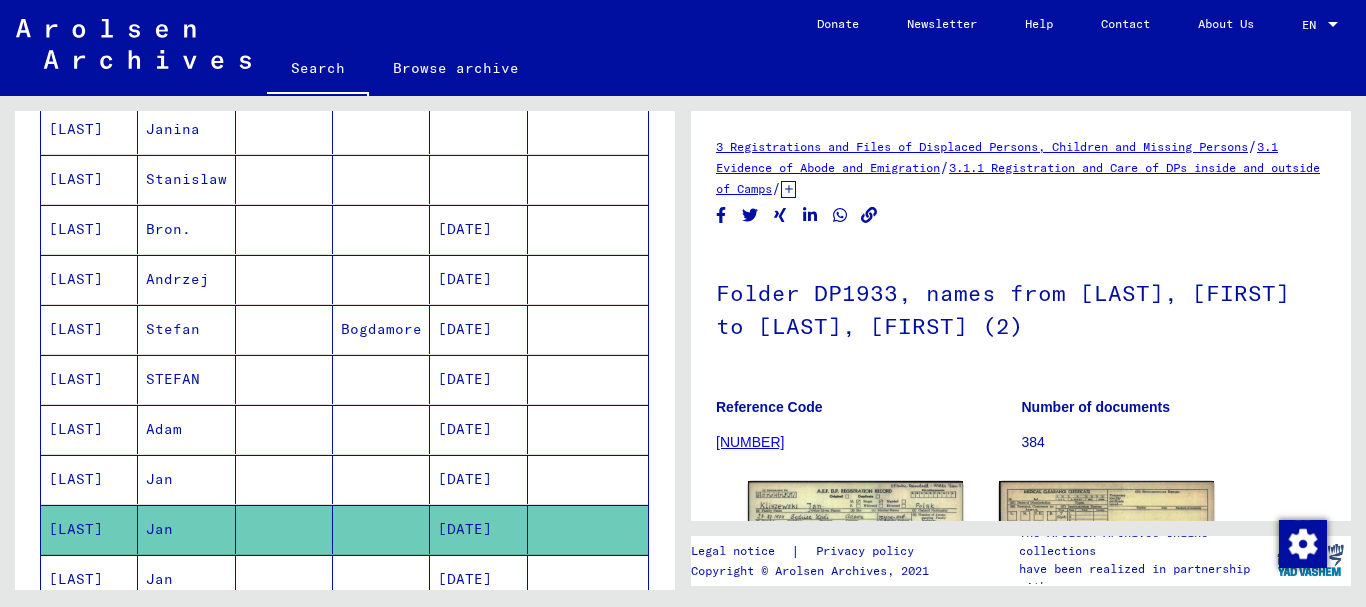 scroll, scrollTop: 200, scrollLeft: 0, axis: vertical 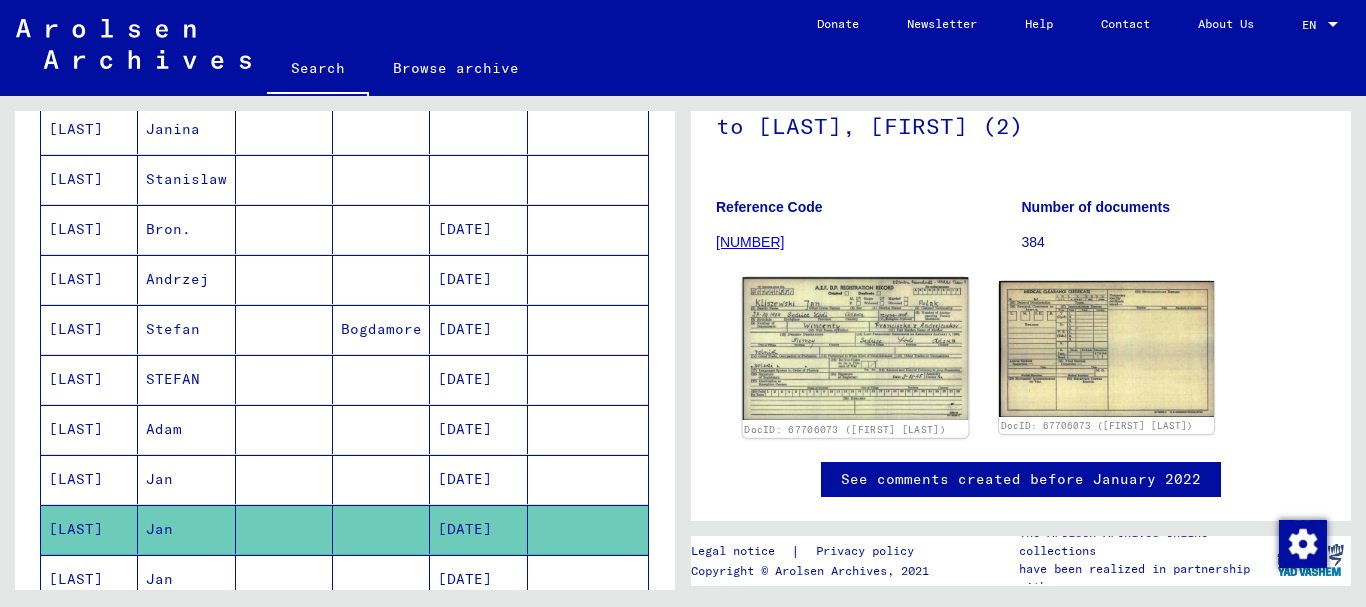 click 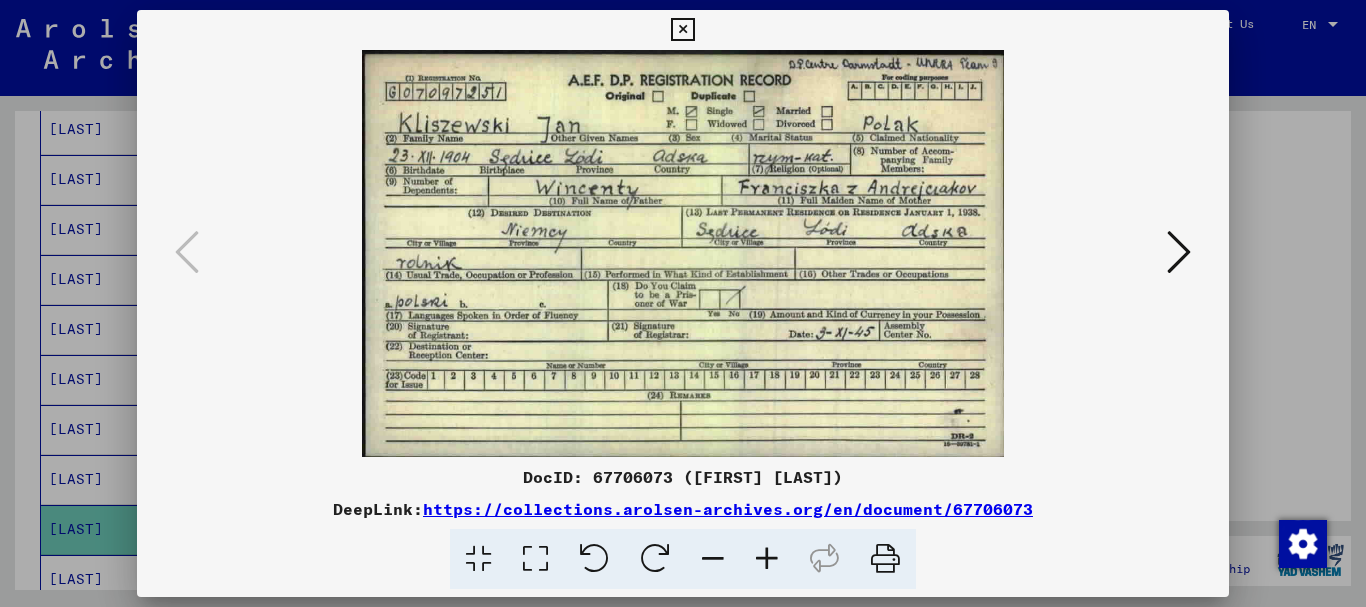 click at bounding box center [767, 559] 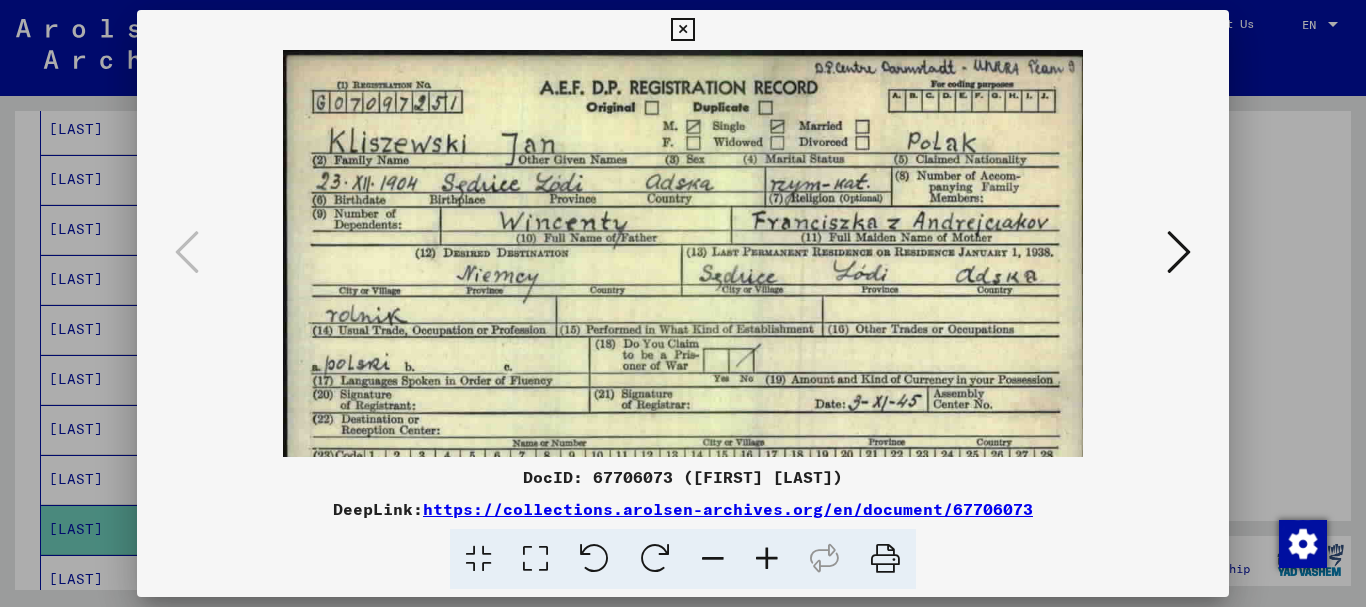 click at bounding box center [767, 559] 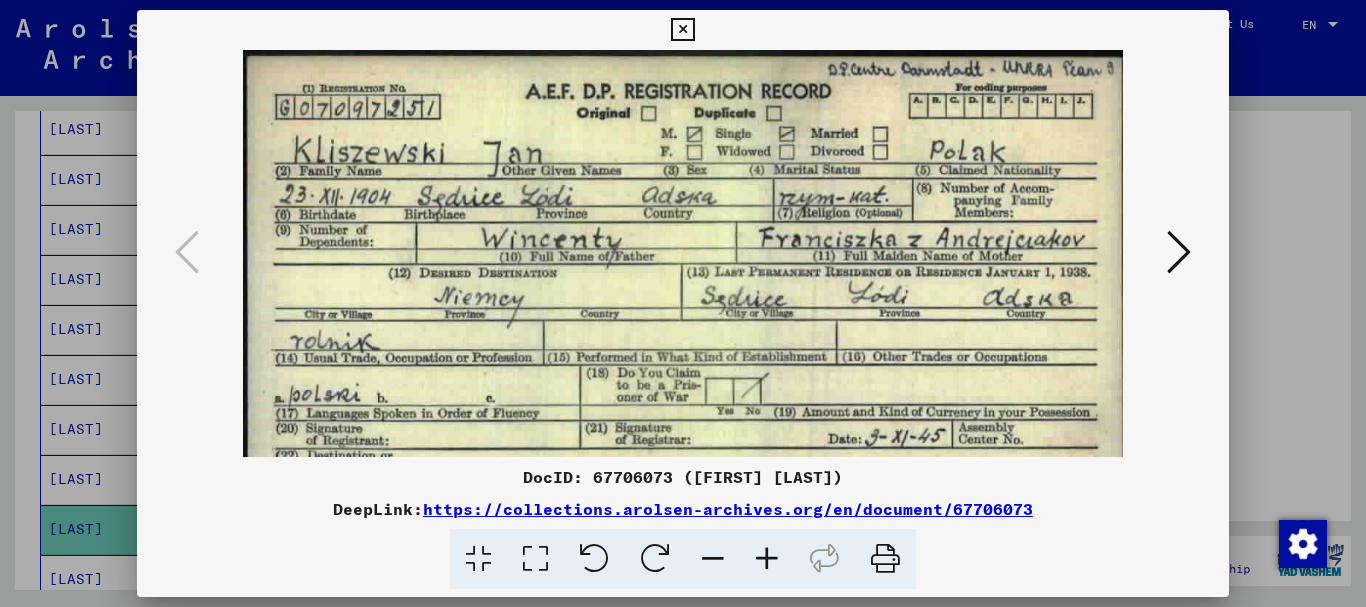 click at bounding box center [767, 559] 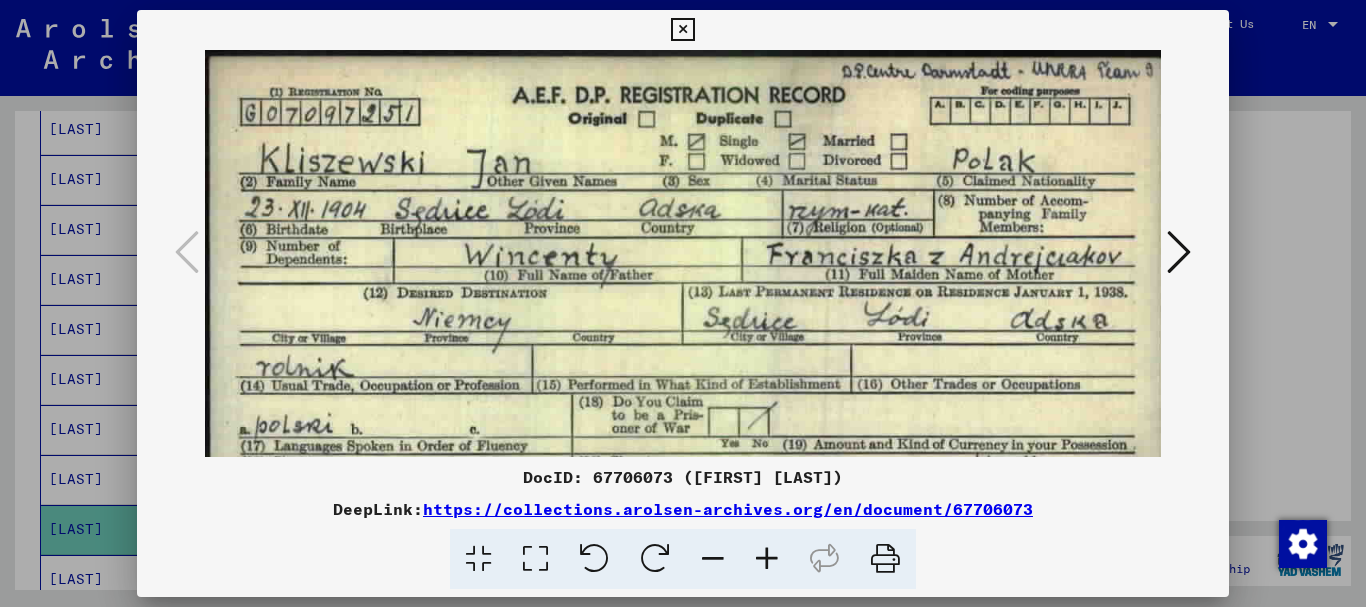 click at bounding box center [767, 559] 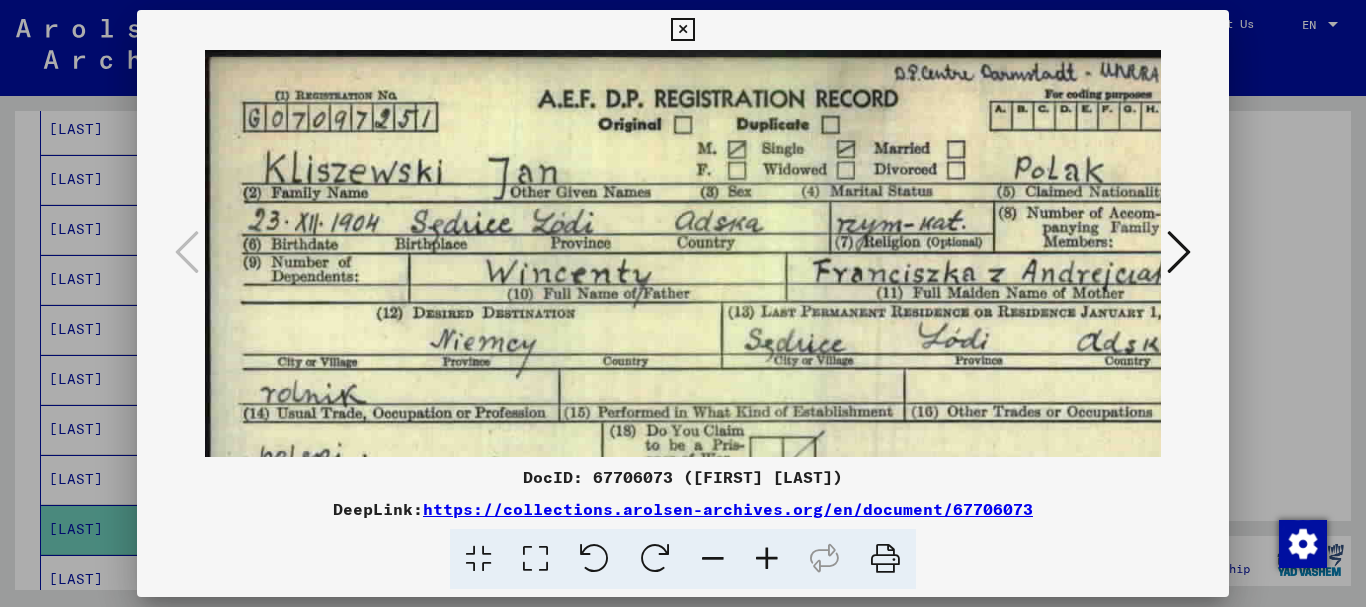 click at bounding box center [767, 559] 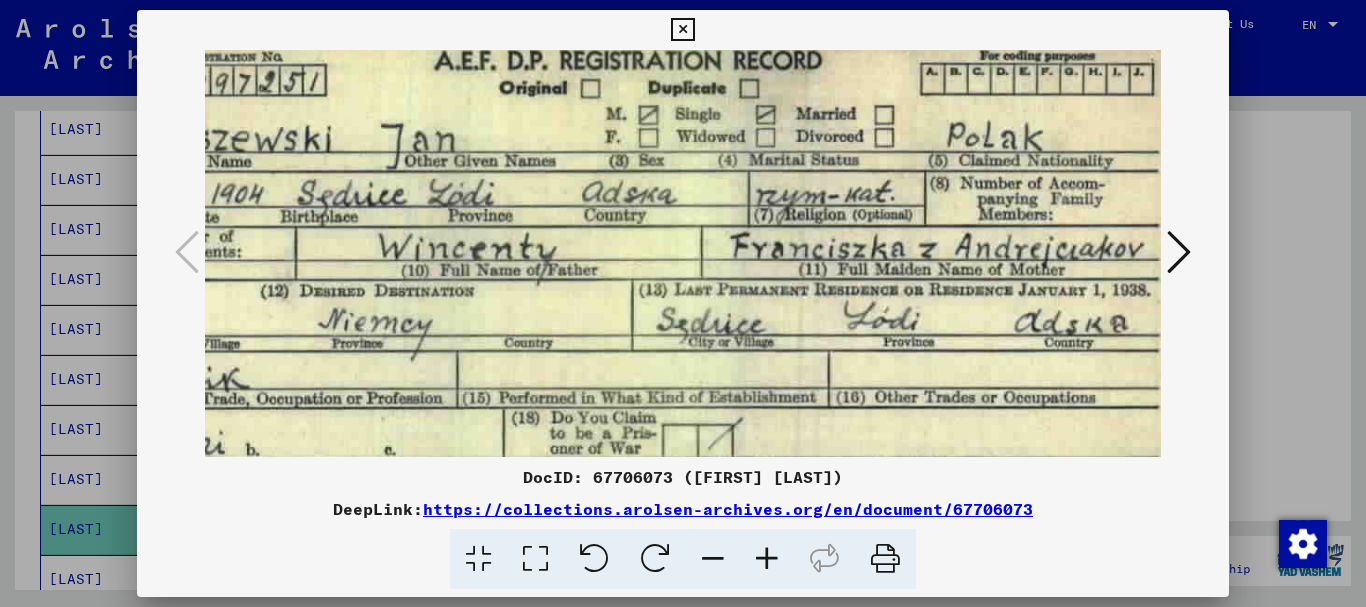 scroll, scrollTop: 51, scrollLeft: 159, axis: both 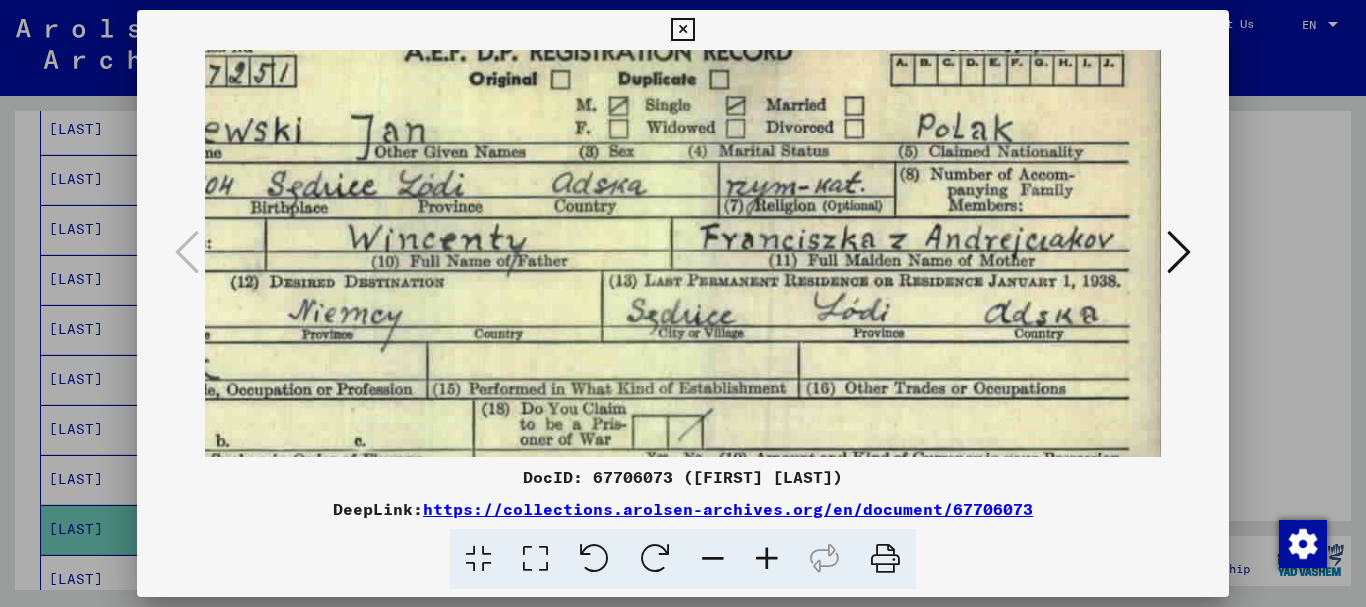 drag, startPoint x: 855, startPoint y: 339, endPoint x: 684, endPoint y: 288, distance: 178.44327 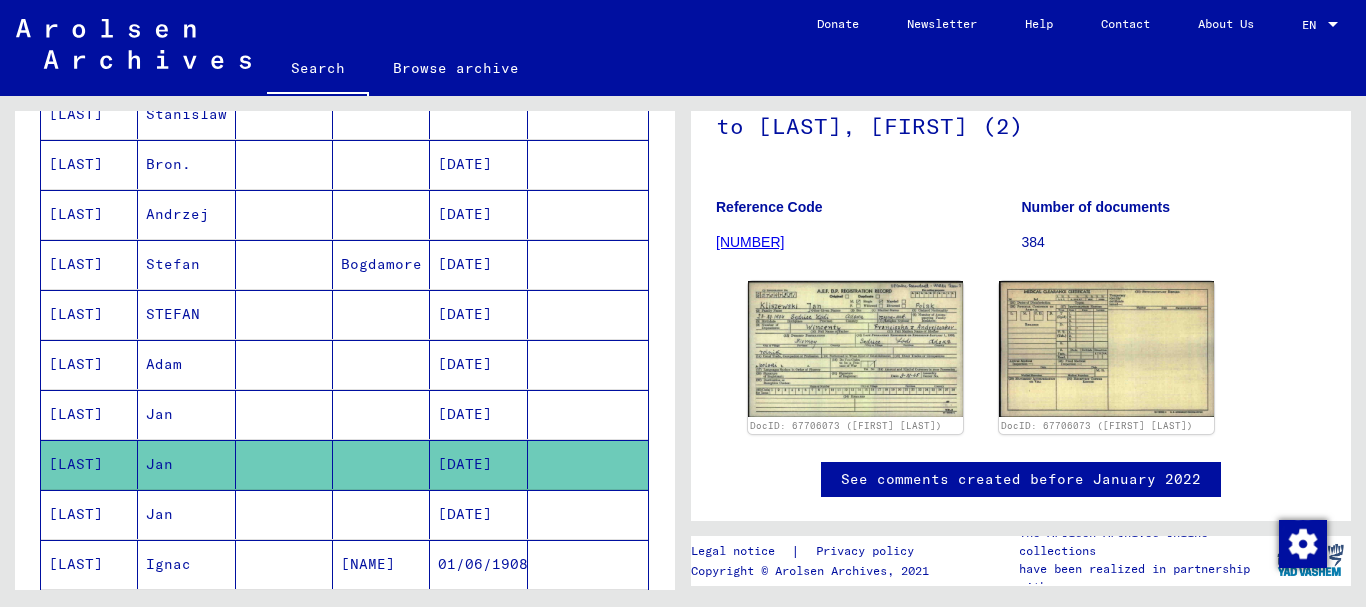 scroll, scrollTop: 1000, scrollLeft: 0, axis: vertical 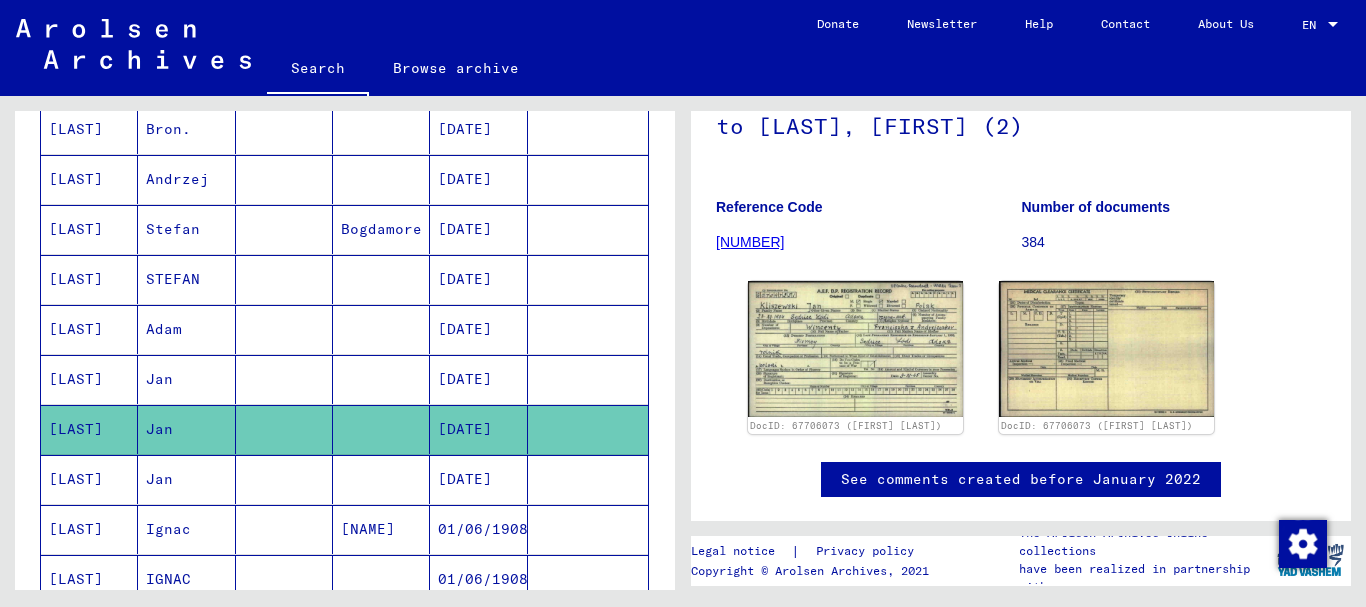 click on "[DATE]" at bounding box center [478, 529] 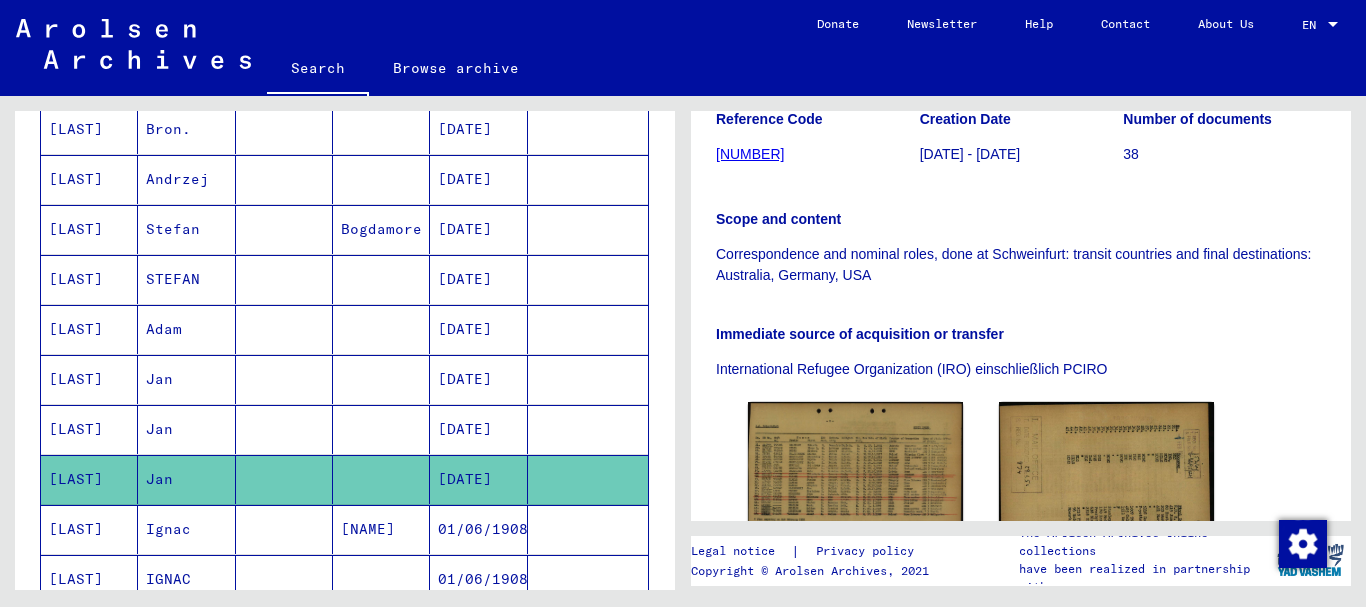 scroll, scrollTop: 400, scrollLeft: 0, axis: vertical 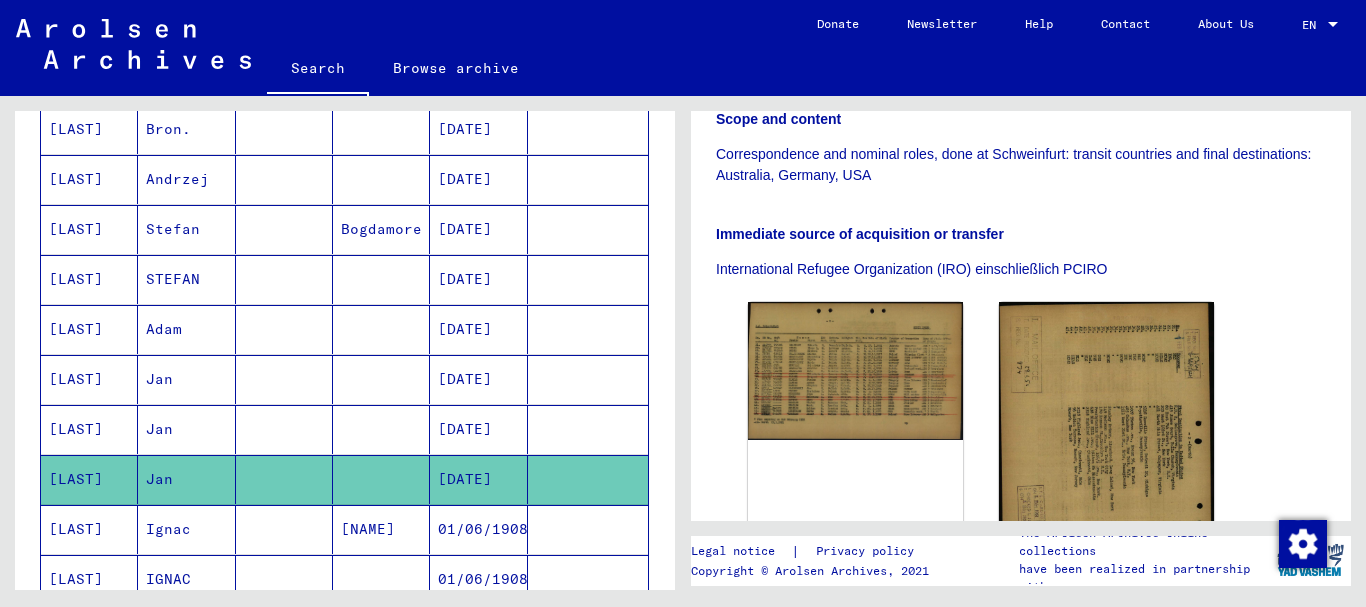 click on "[NAME]" at bounding box center (381, 579) 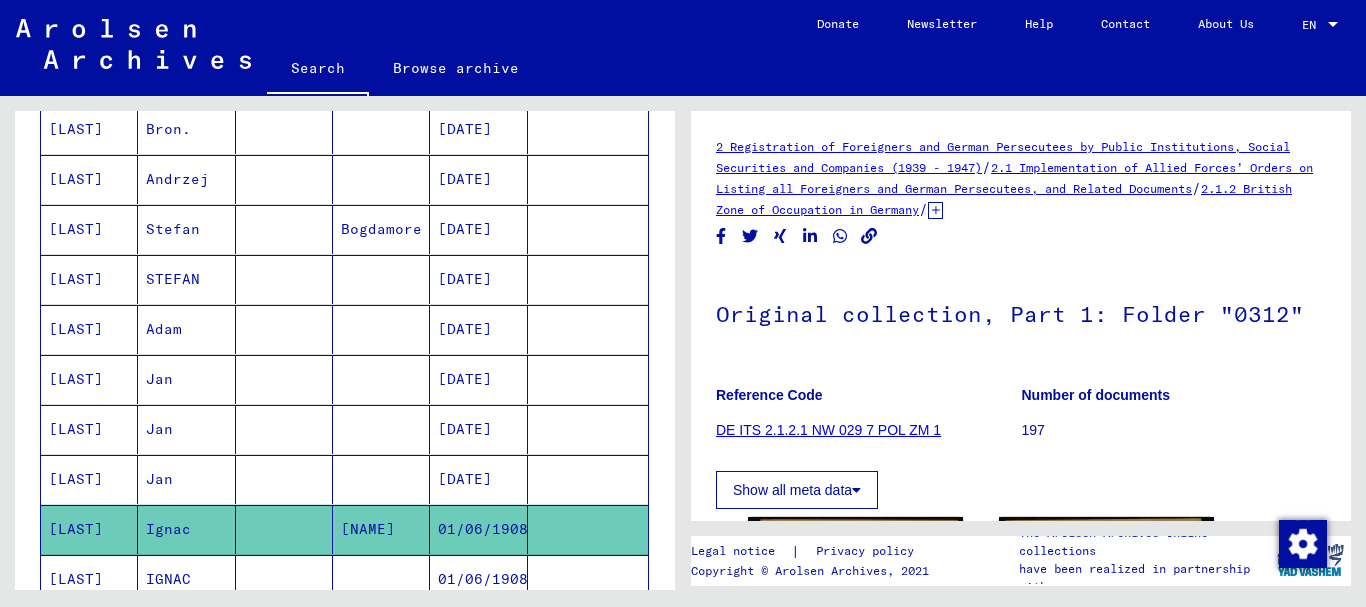 scroll, scrollTop: 300, scrollLeft: 0, axis: vertical 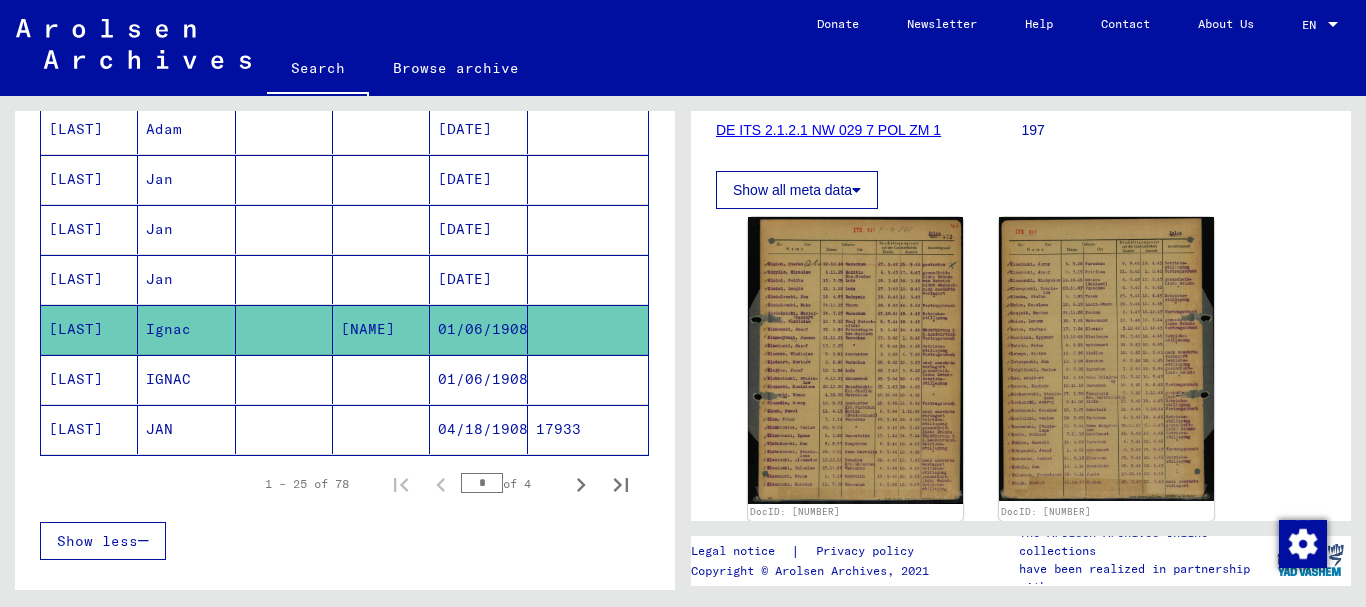 click on "01/06/1908" at bounding box center [478, 429] 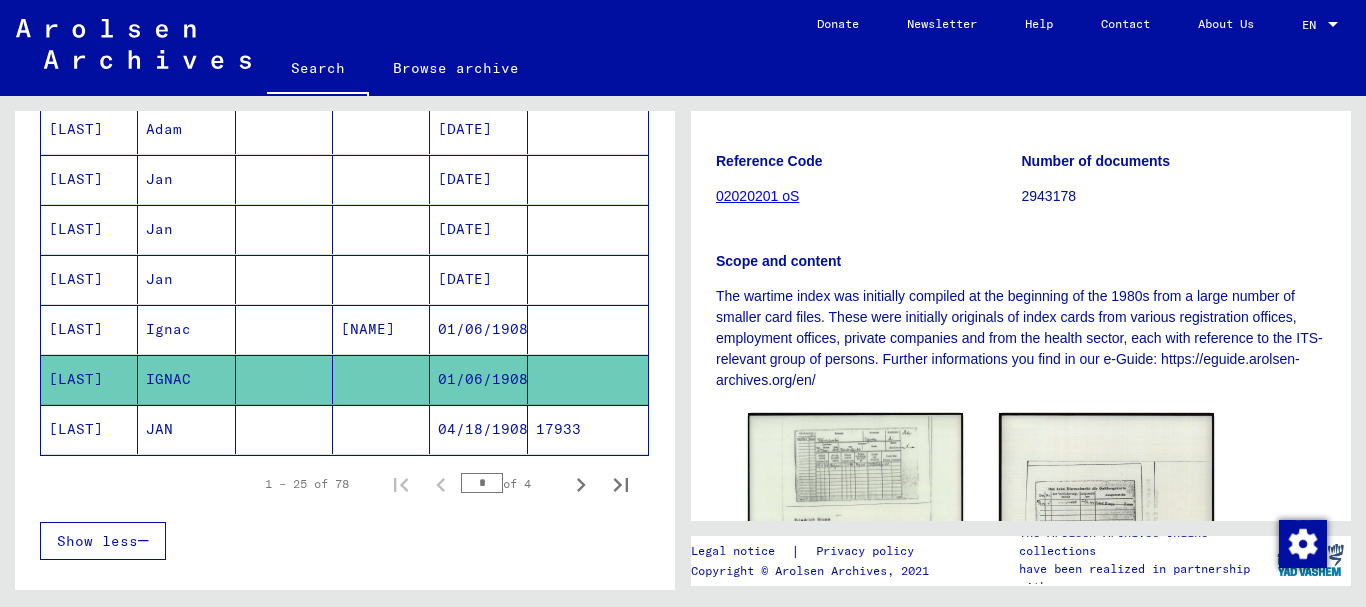 scroll, scrollTop: 500, scrollLeft: 0, axis: vertical 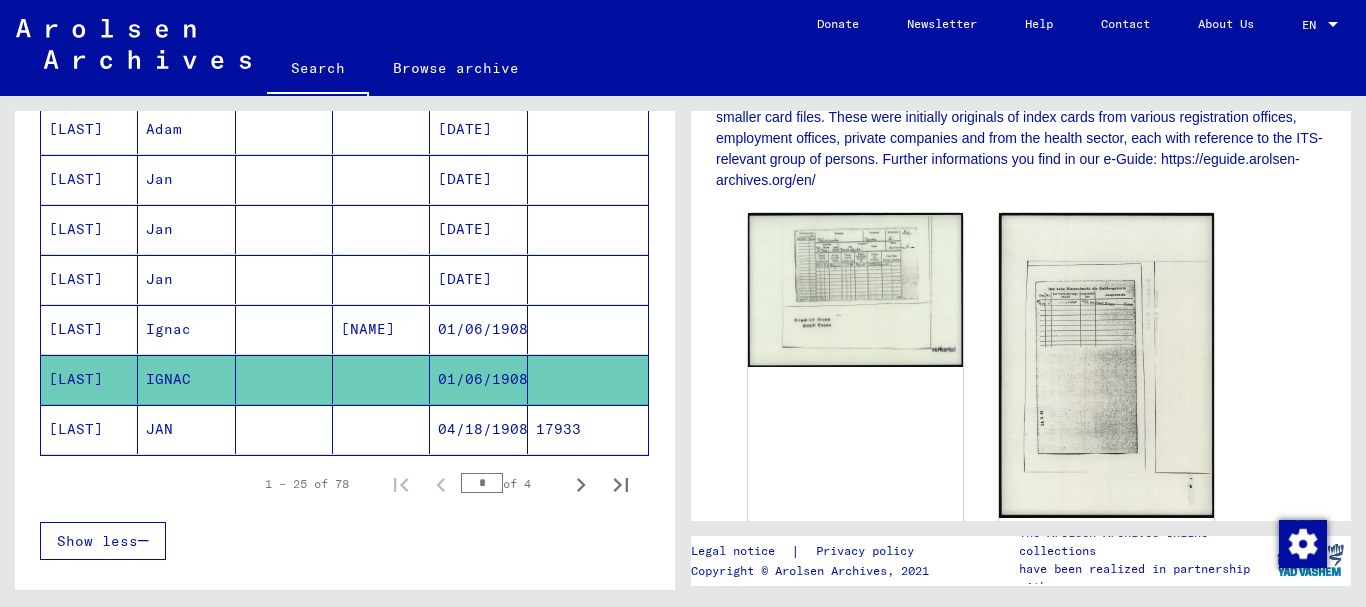 click on "04/18/1908" 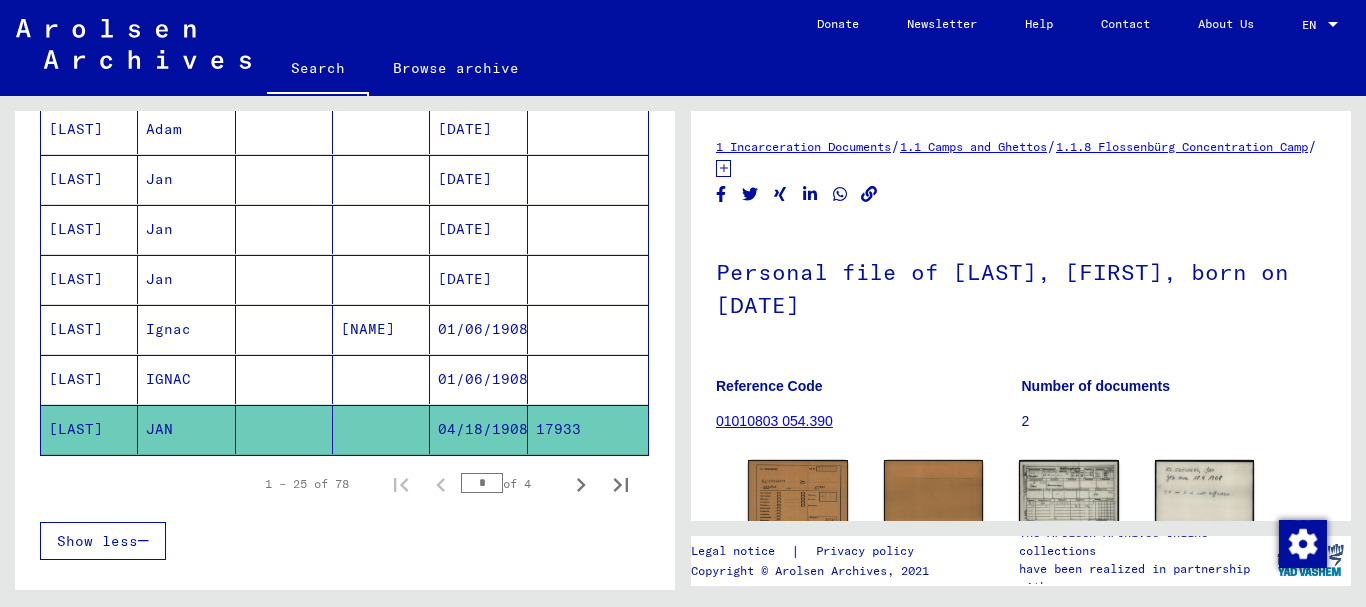 scroll, scrollTop: 200, scrollLeft: 0, axis: vertical 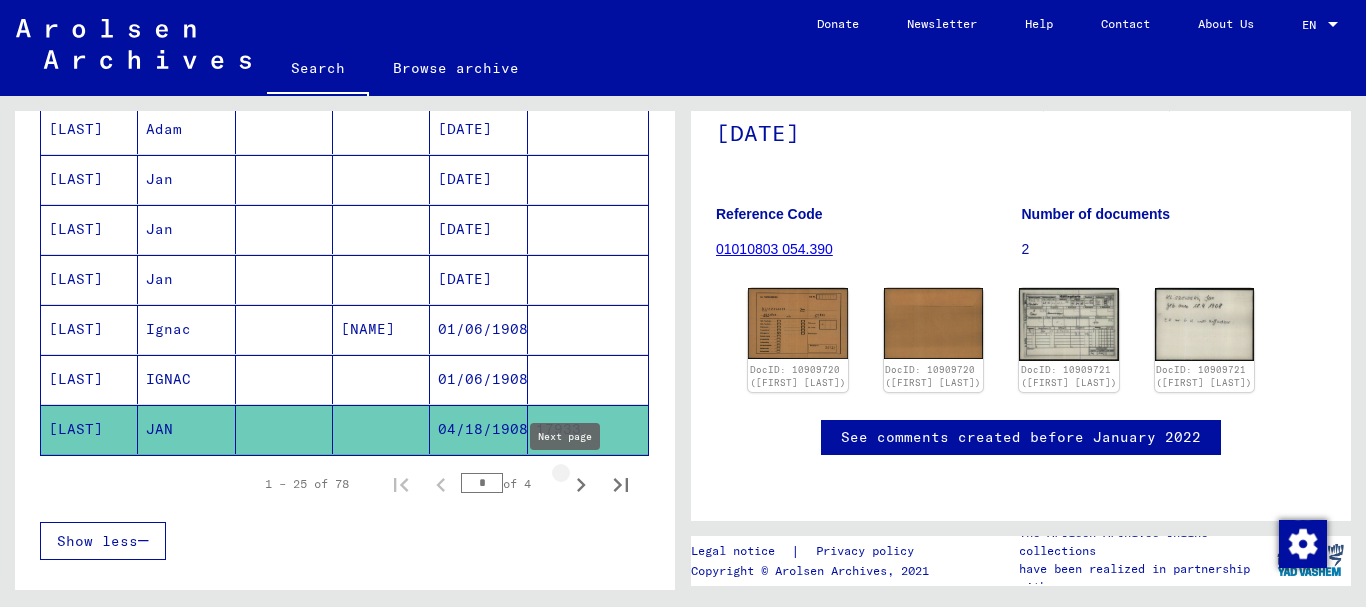 click 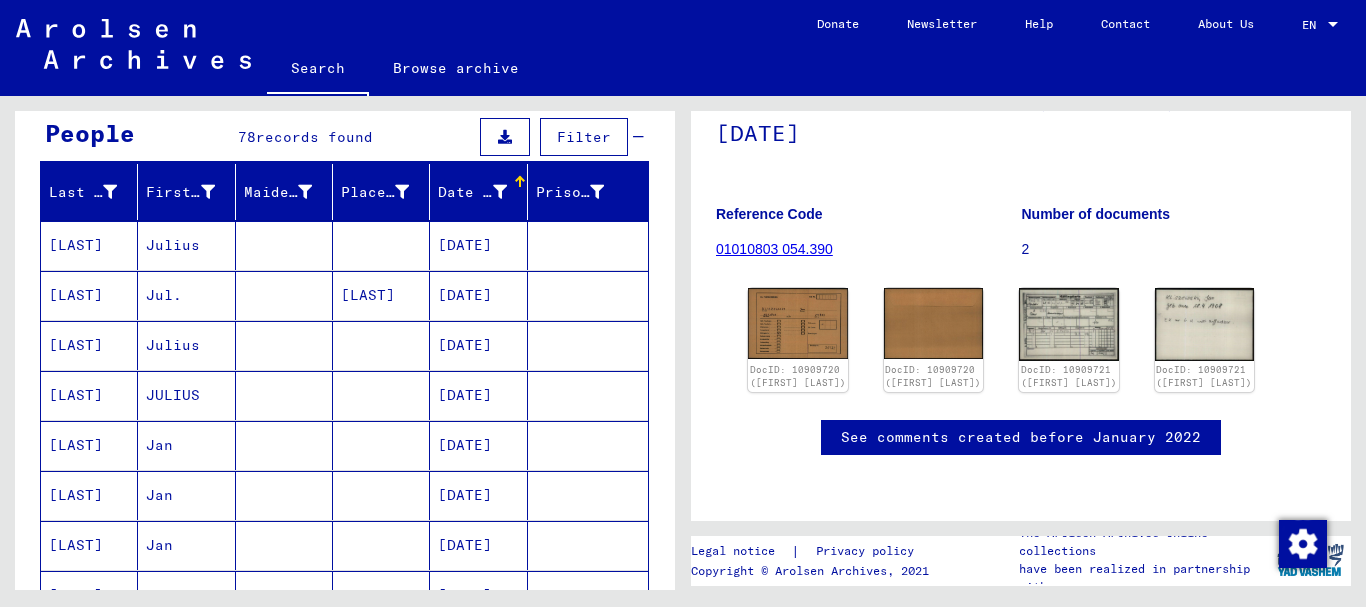scroll, scrollTop: 200, scrollLeft: 0, axis: vertical 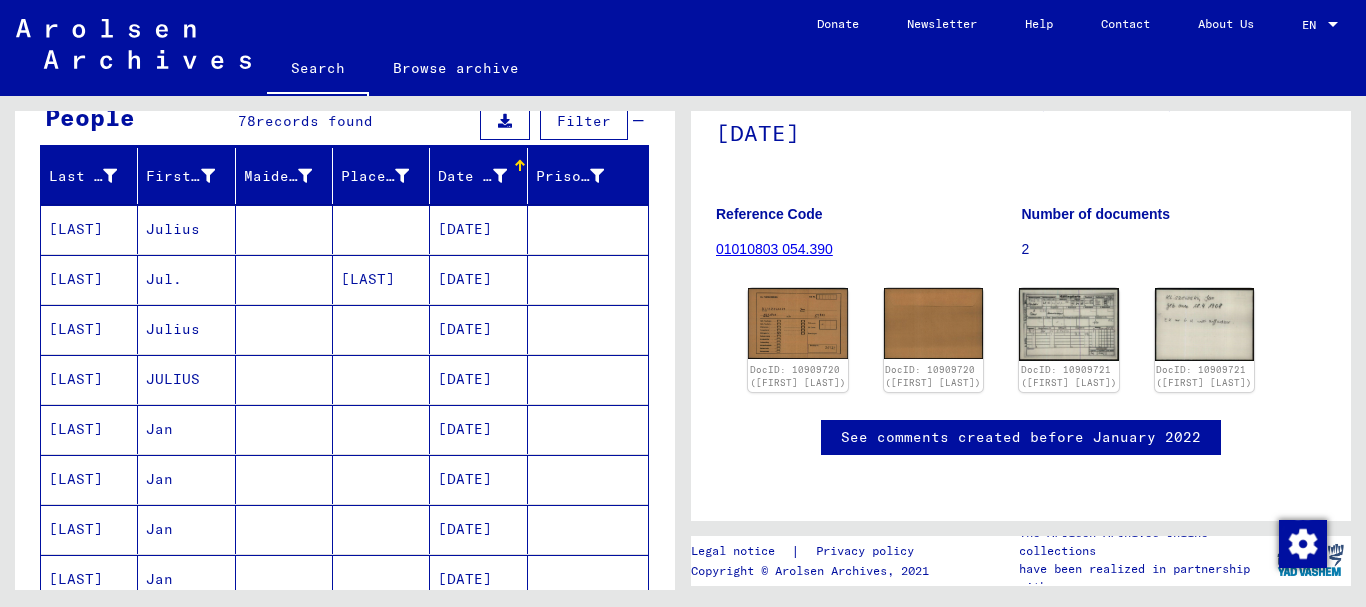 click at bounding box center [284, 279] 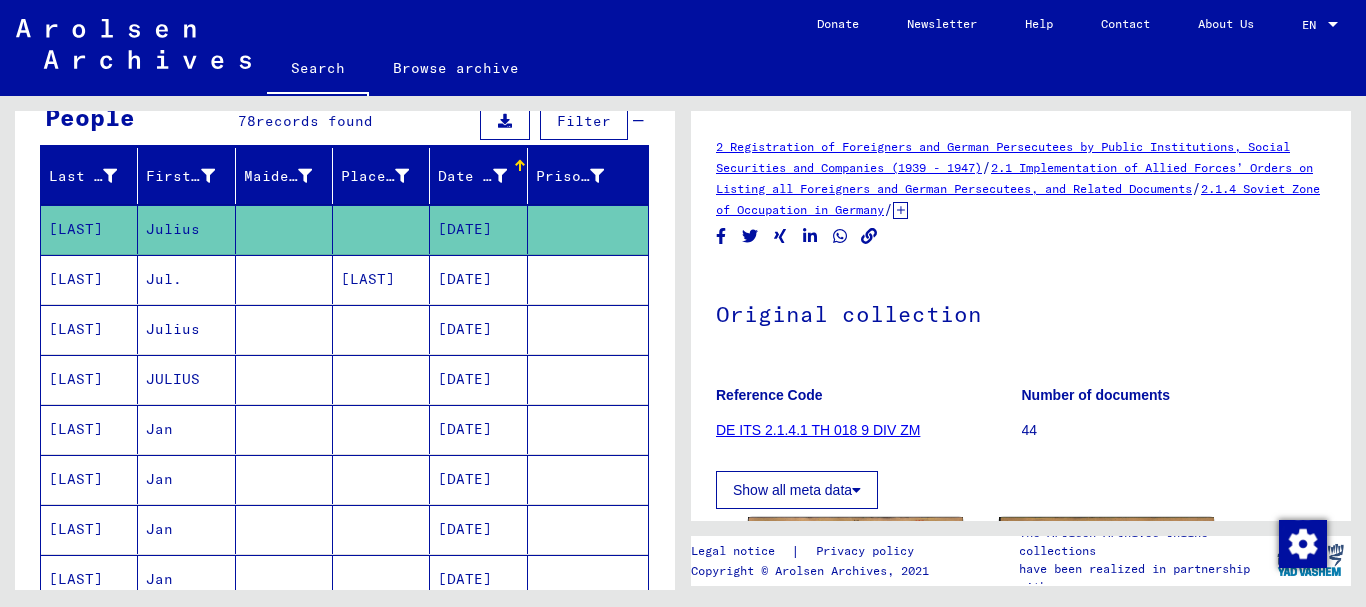 scroll, scrollTop: 300, scrollLeft: 0, axis: vertical 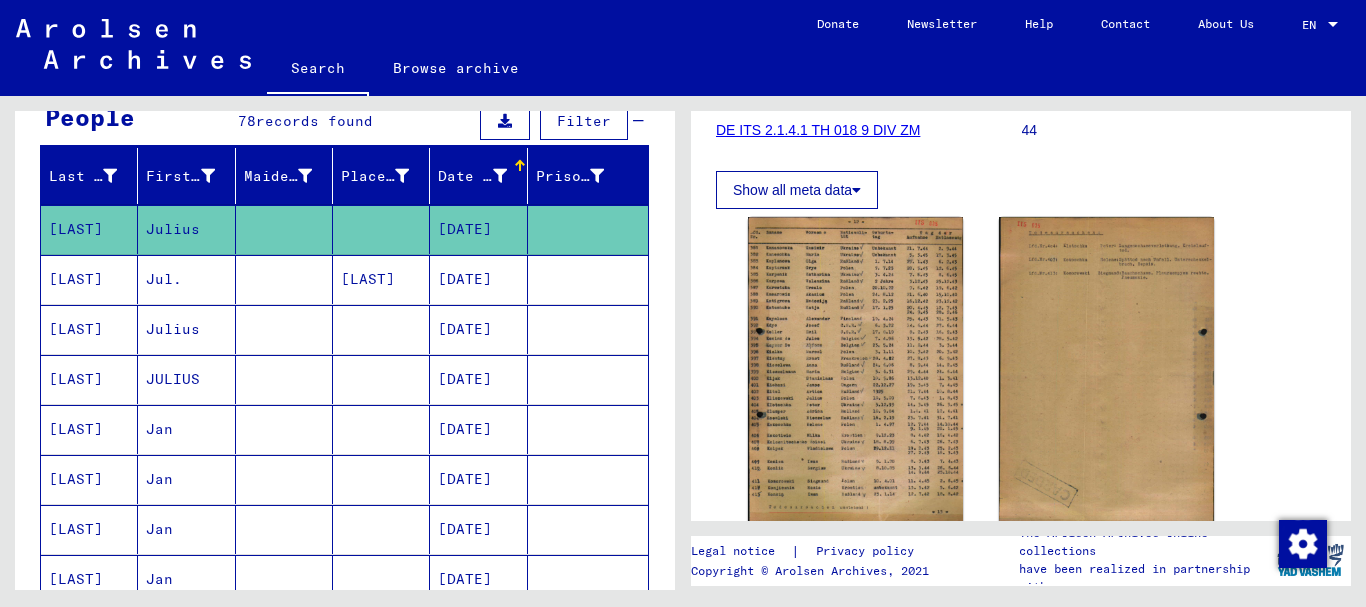 click on "[LAST]" at bounding box center (381, 329) 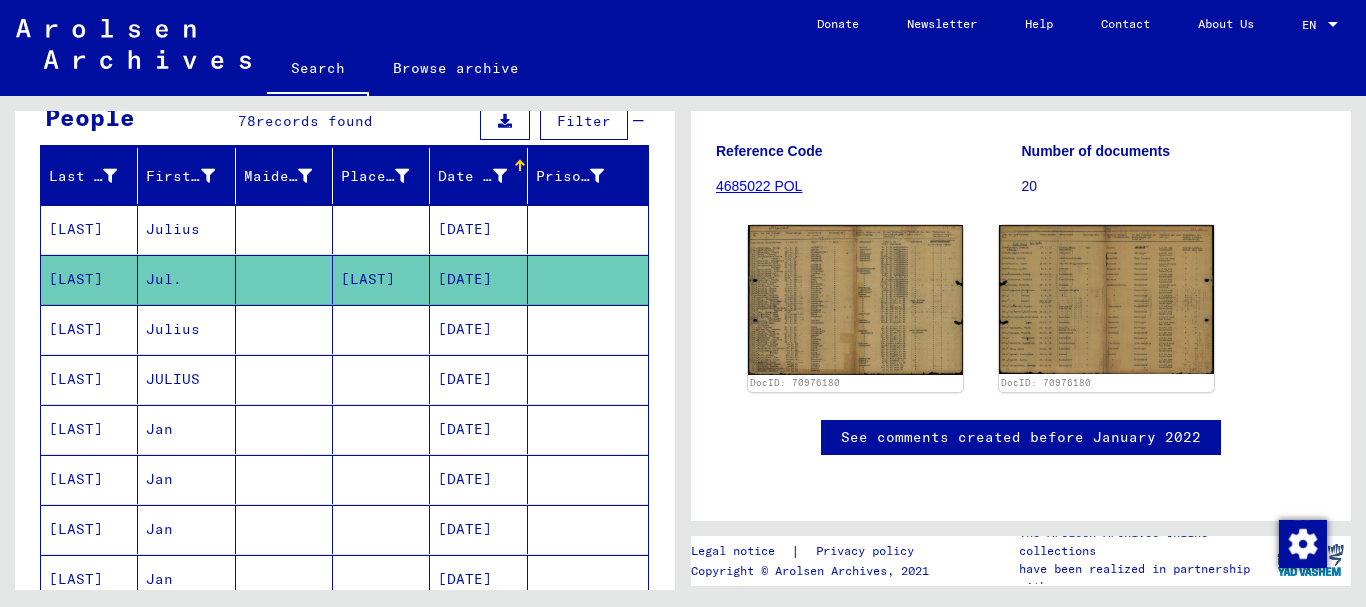 scroll, scrollTop: 300, scrollLeft: 0, axis: vertical 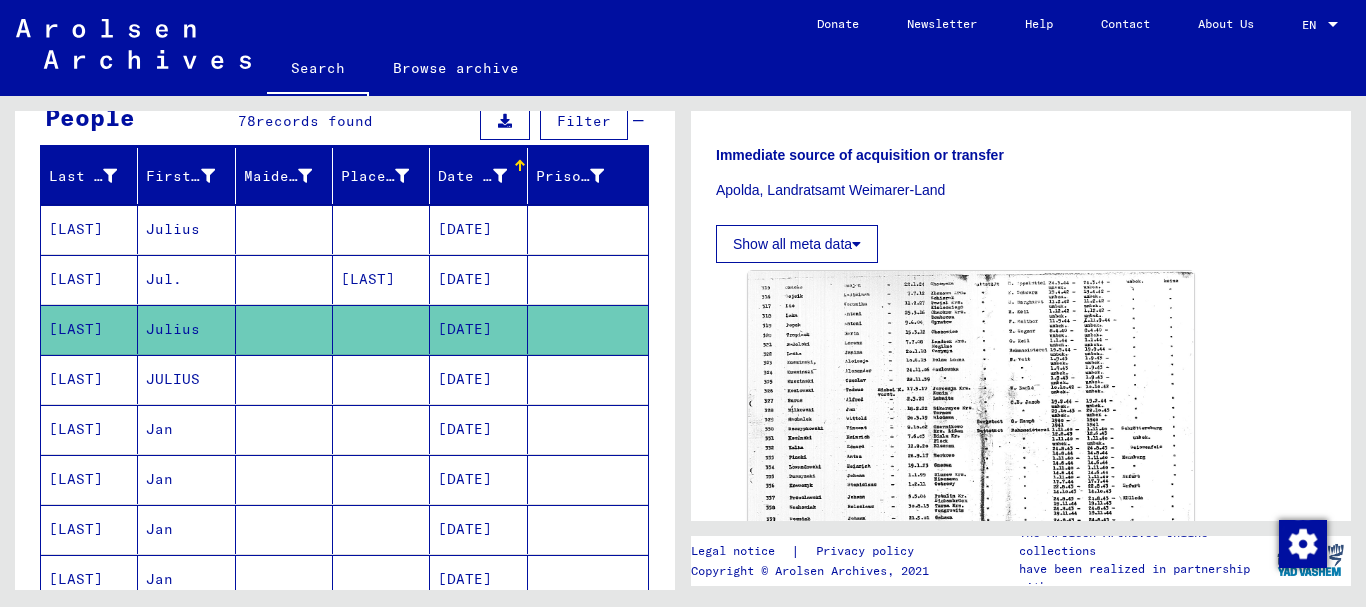 click on "[DATE]" at bounding box center (478, 429) 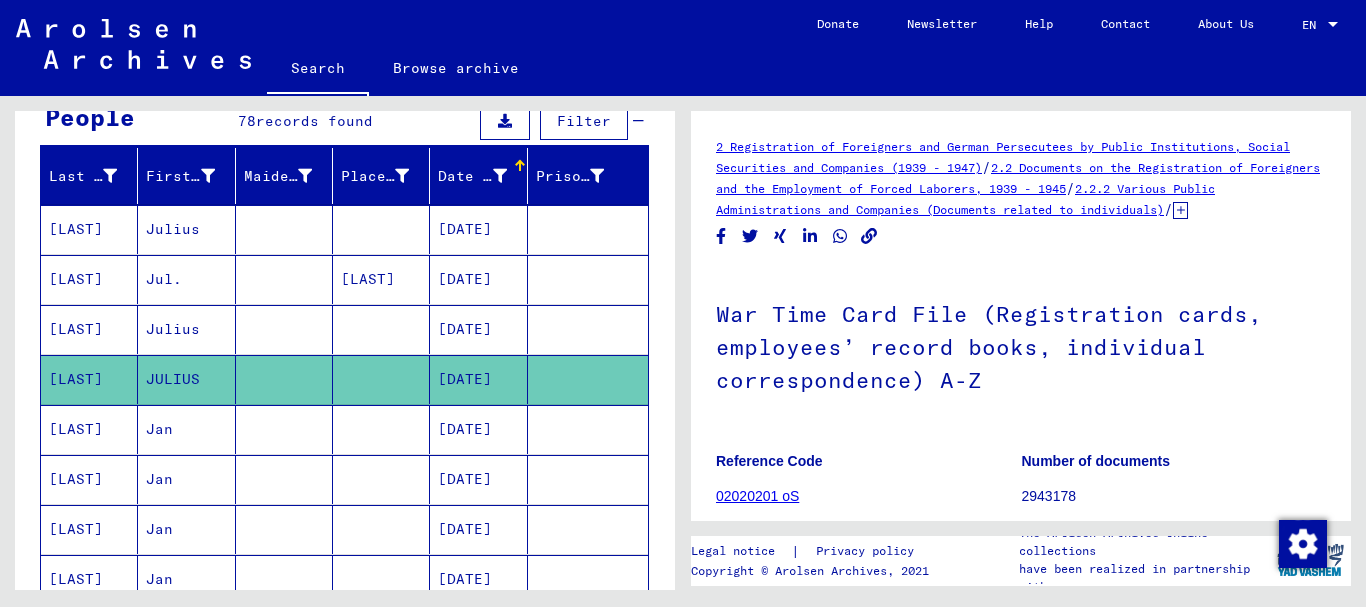 scroll, scrollTop: 500, scrollLeft: 0, axis: vertical 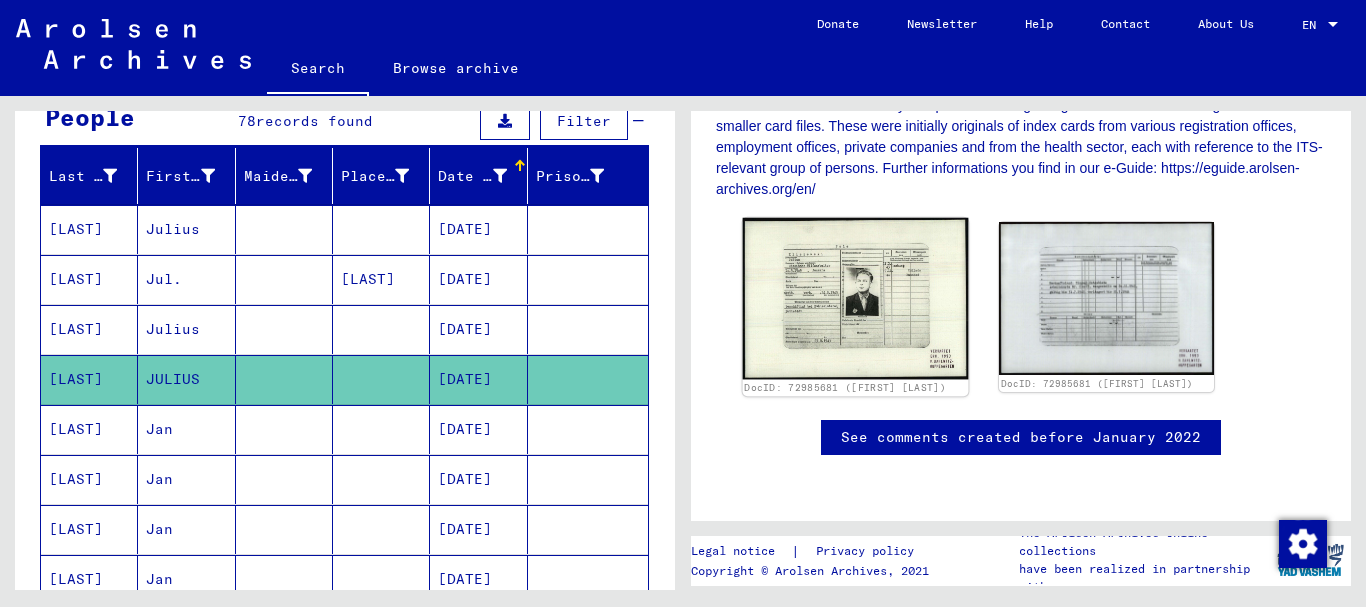 click 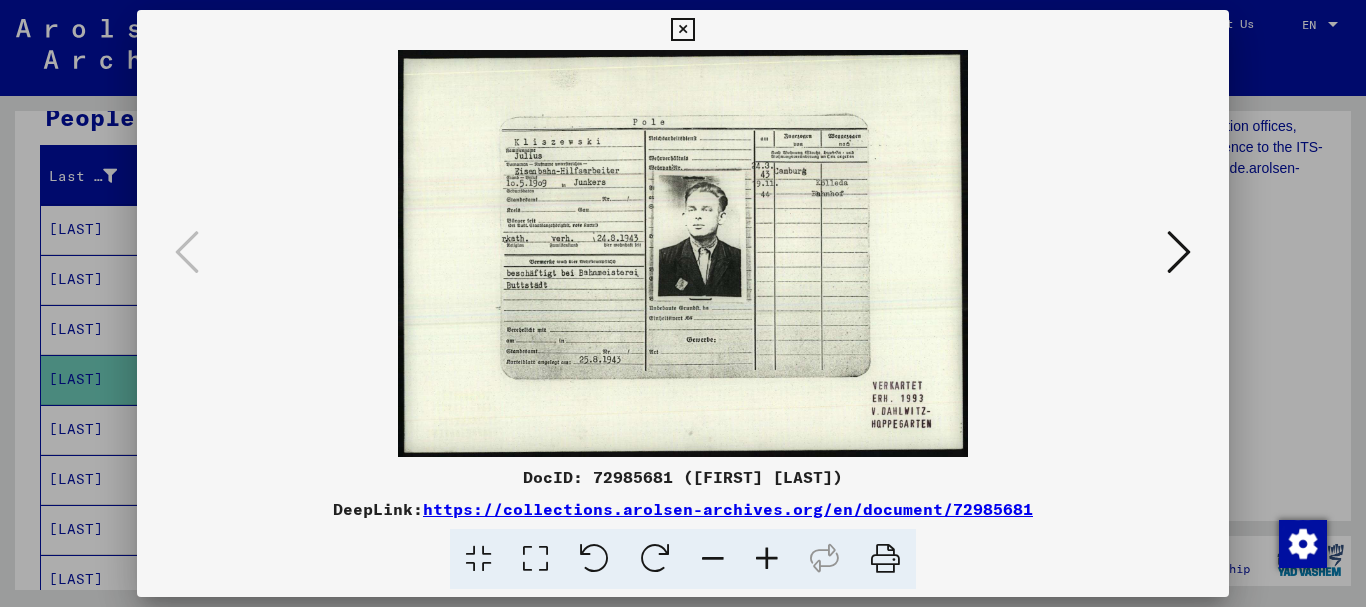 click at bounding box center (767, 559) 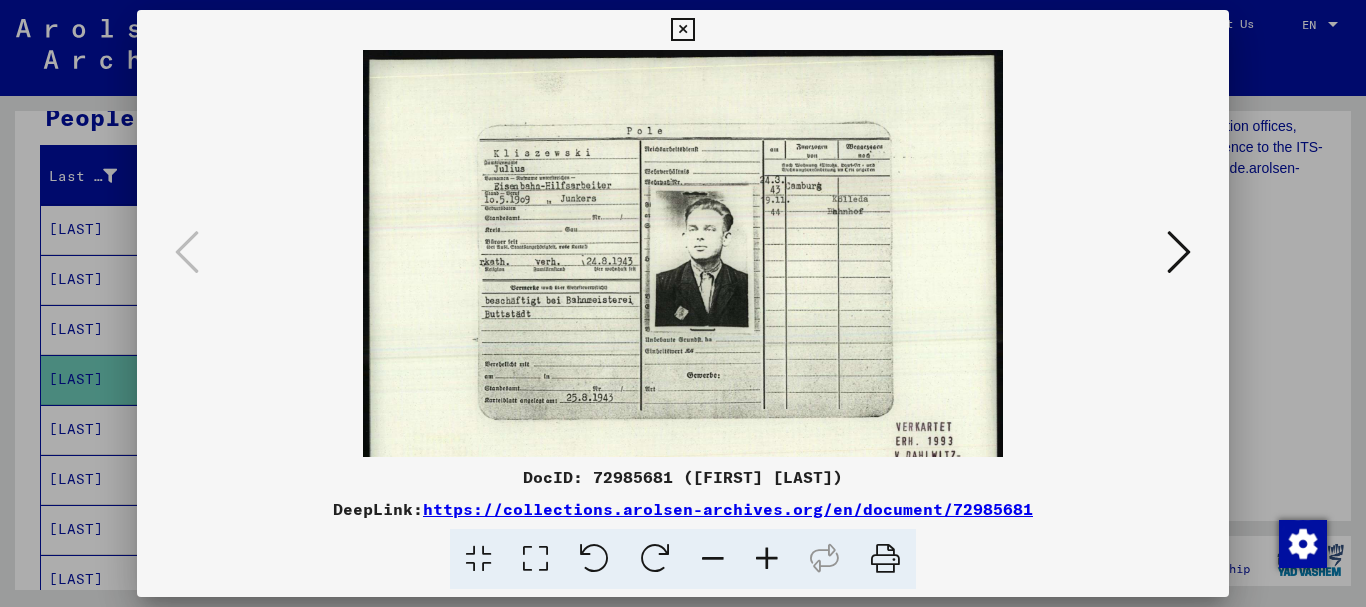 click at bounding box center [767, 559] 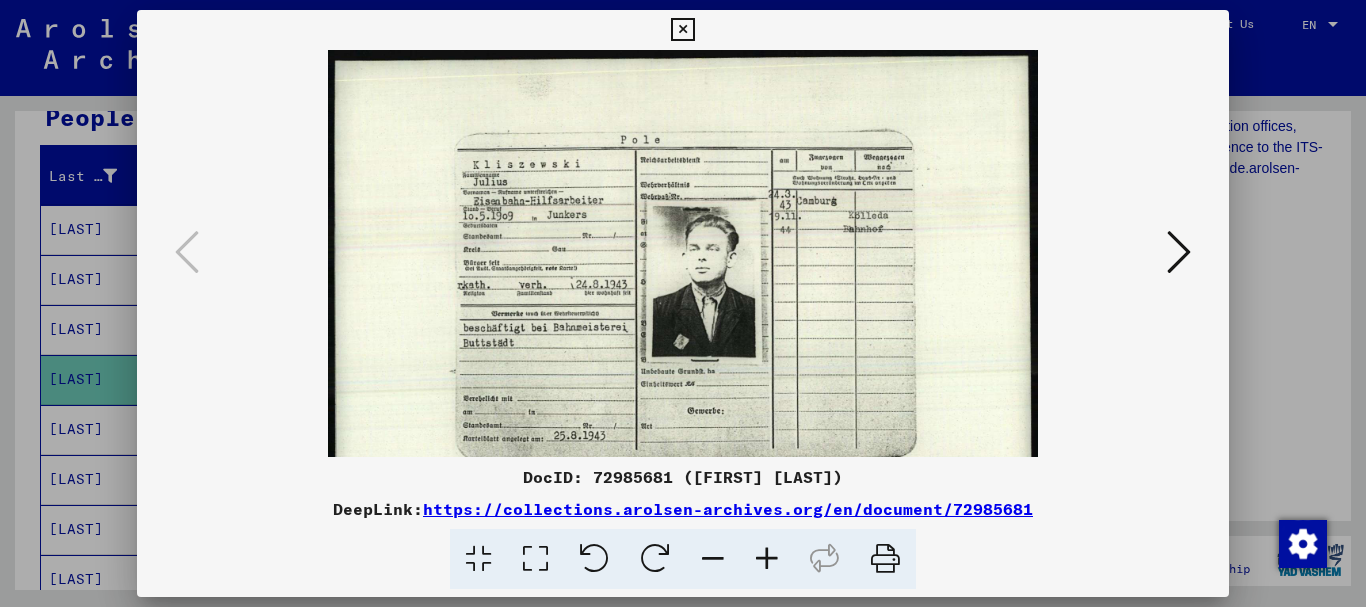 click at bounding box center (767, 559) 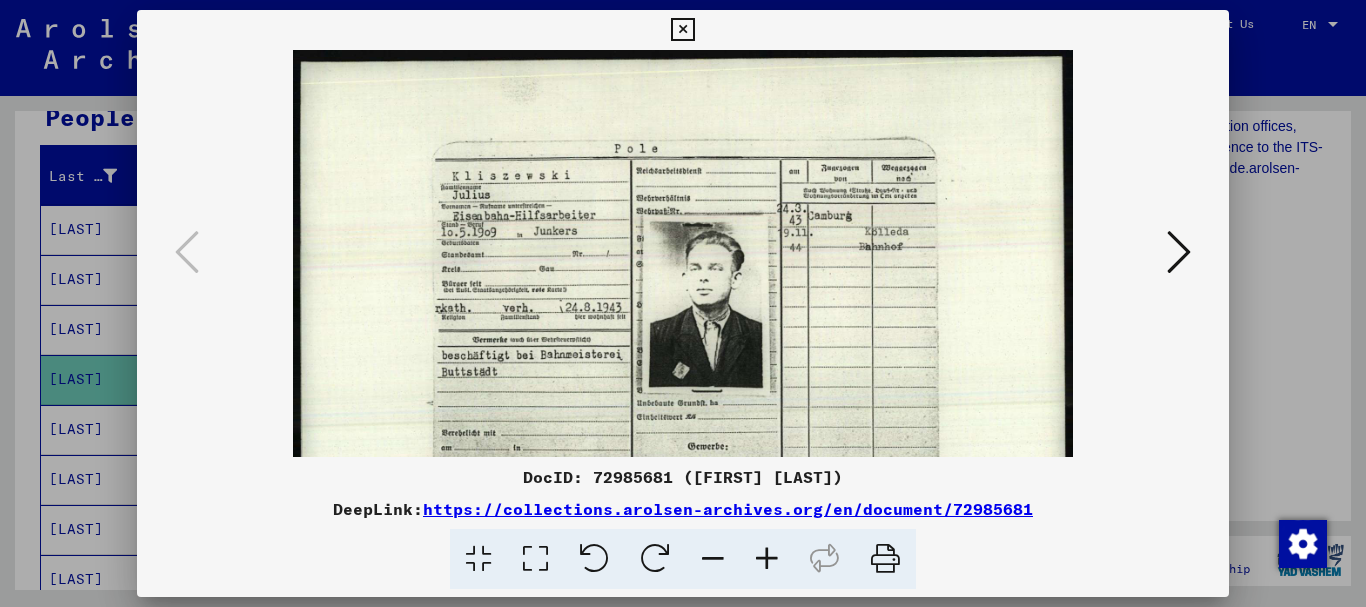 click at bounding box center [767, 559] 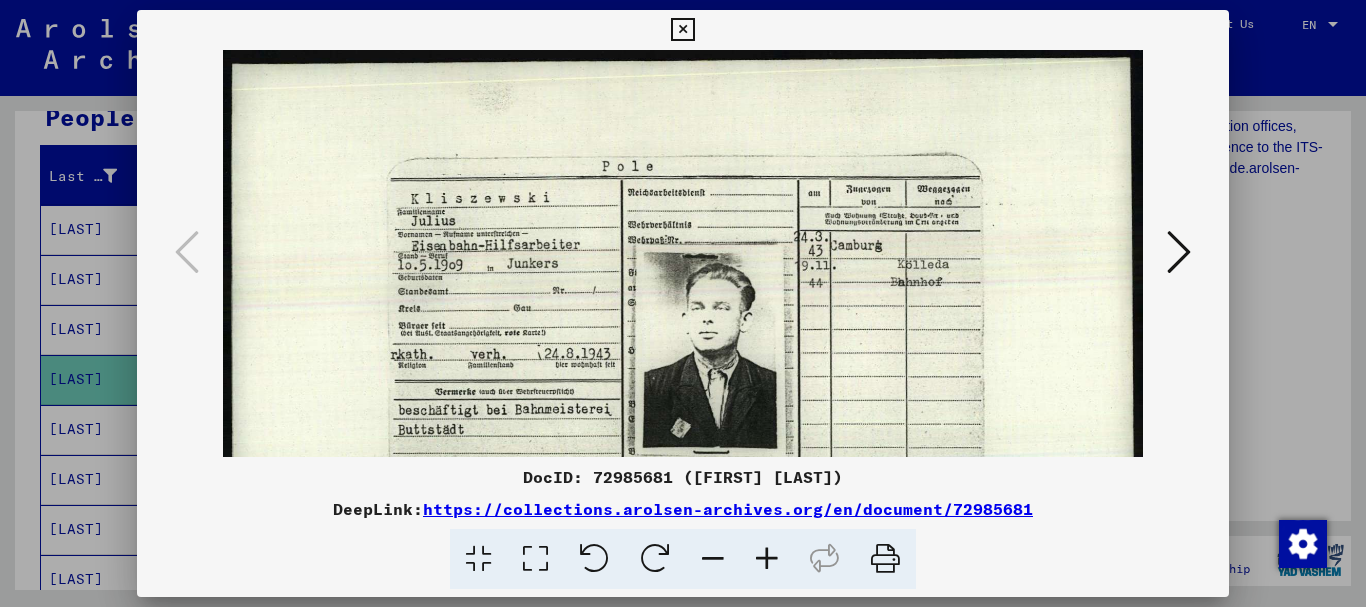 click at bounding box center [767, 559] 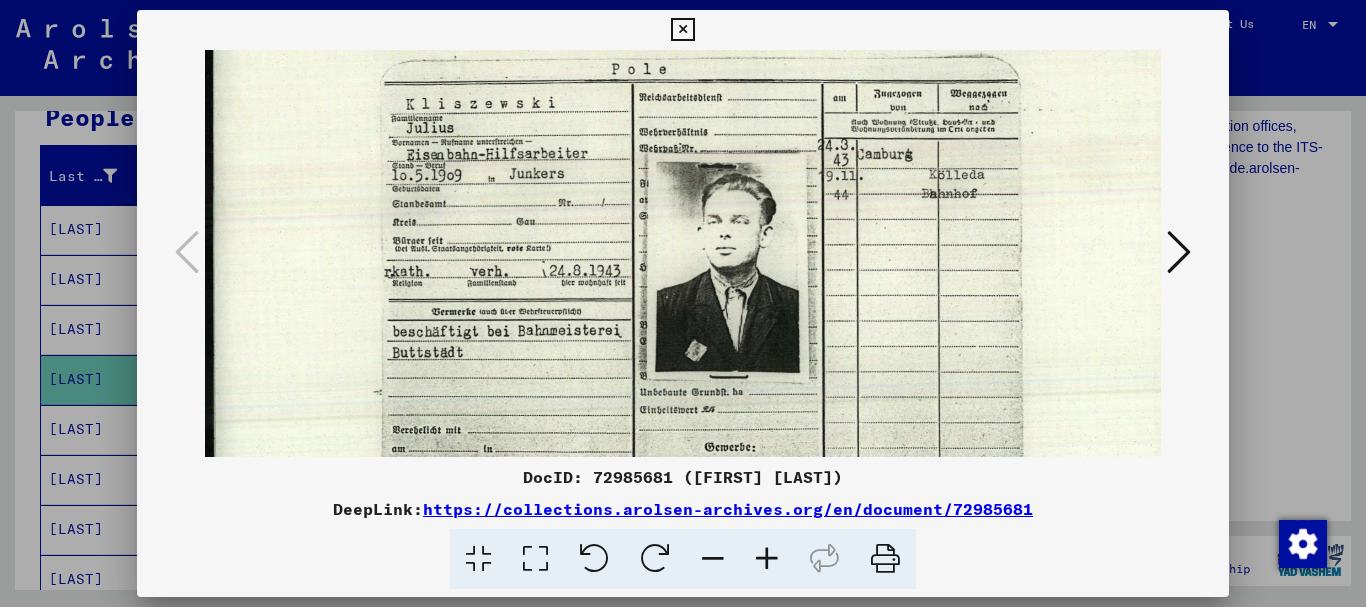 scroll, scrollTop: 107, scrollLeft: 2, axis: both 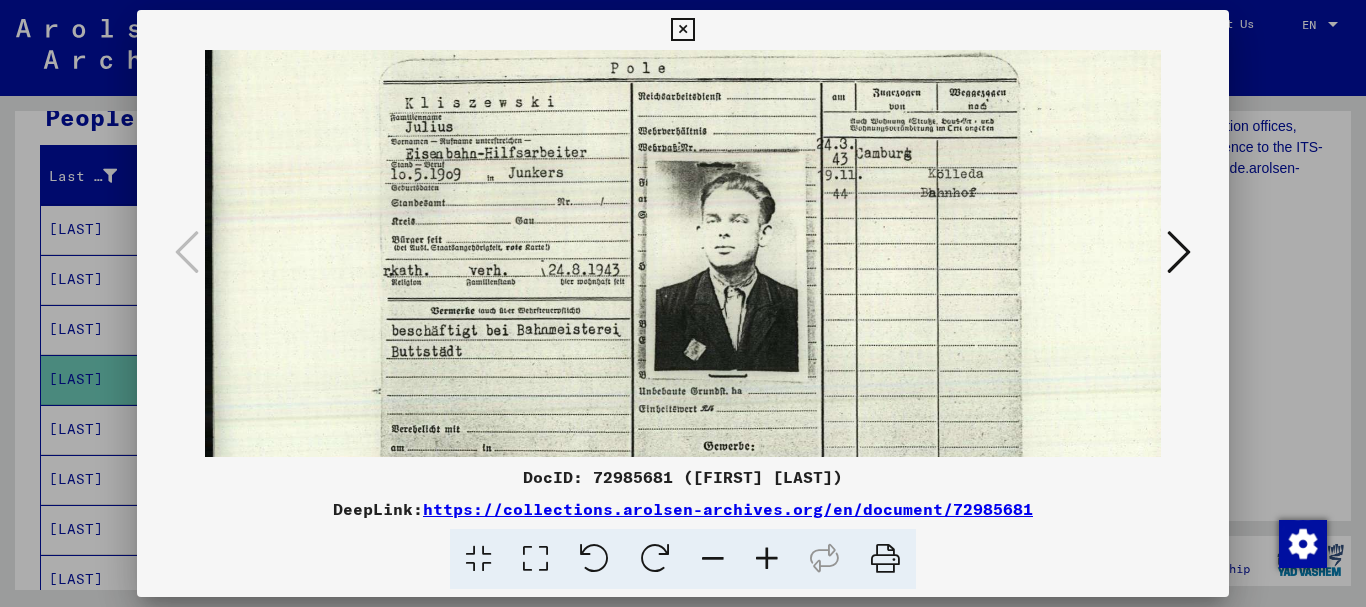 drag, startPoint x: 774, startPoint y: 375, endPoint x: 778, endPoint y: 268, distance: 107.07474 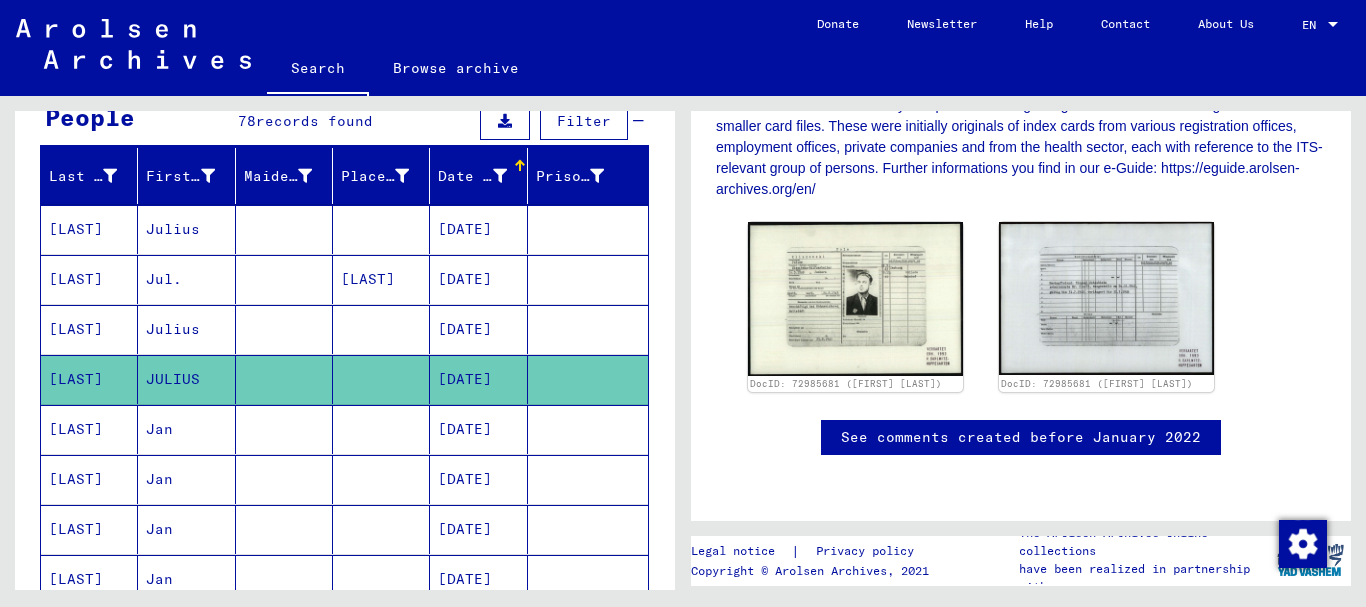 click on "[DATE]" at bounding box center (478, 479) 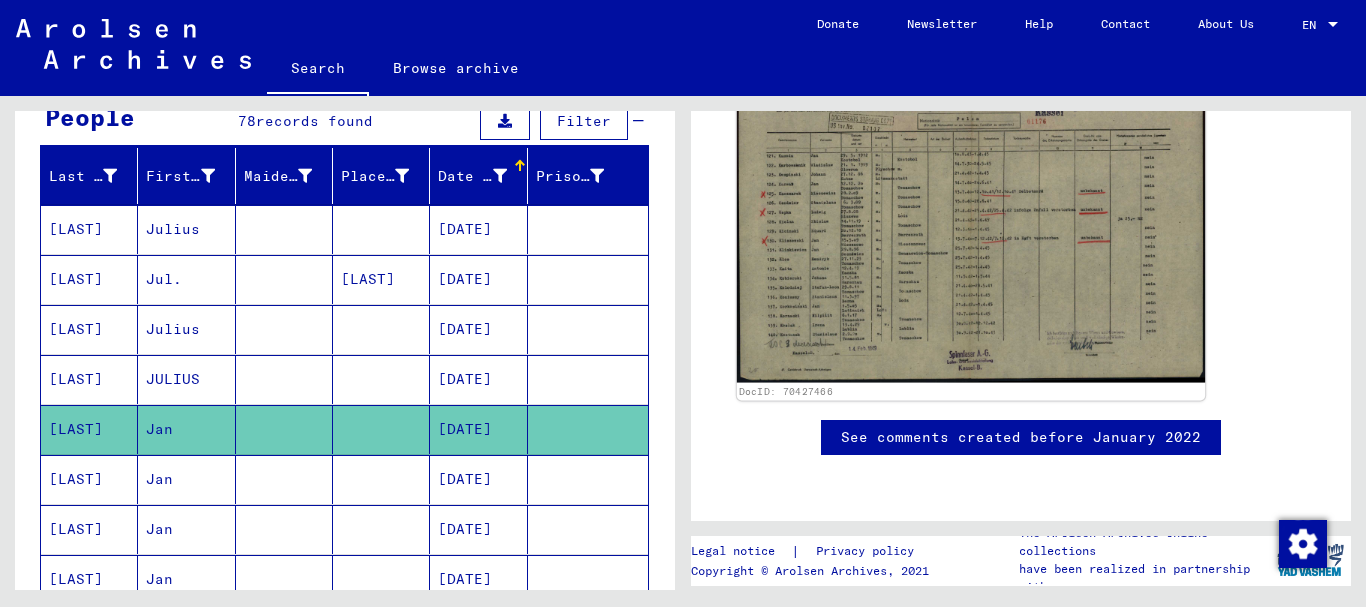 scroll, scrollTop: 400, scrollLeft: 0, axis: vertical 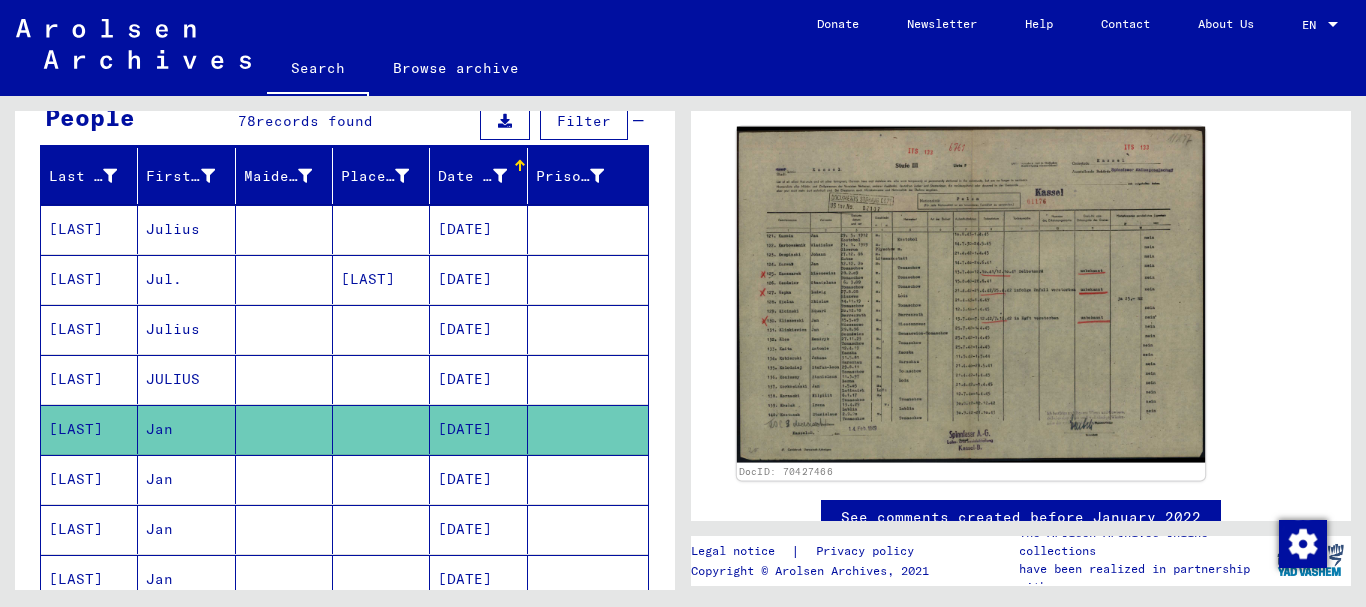 click 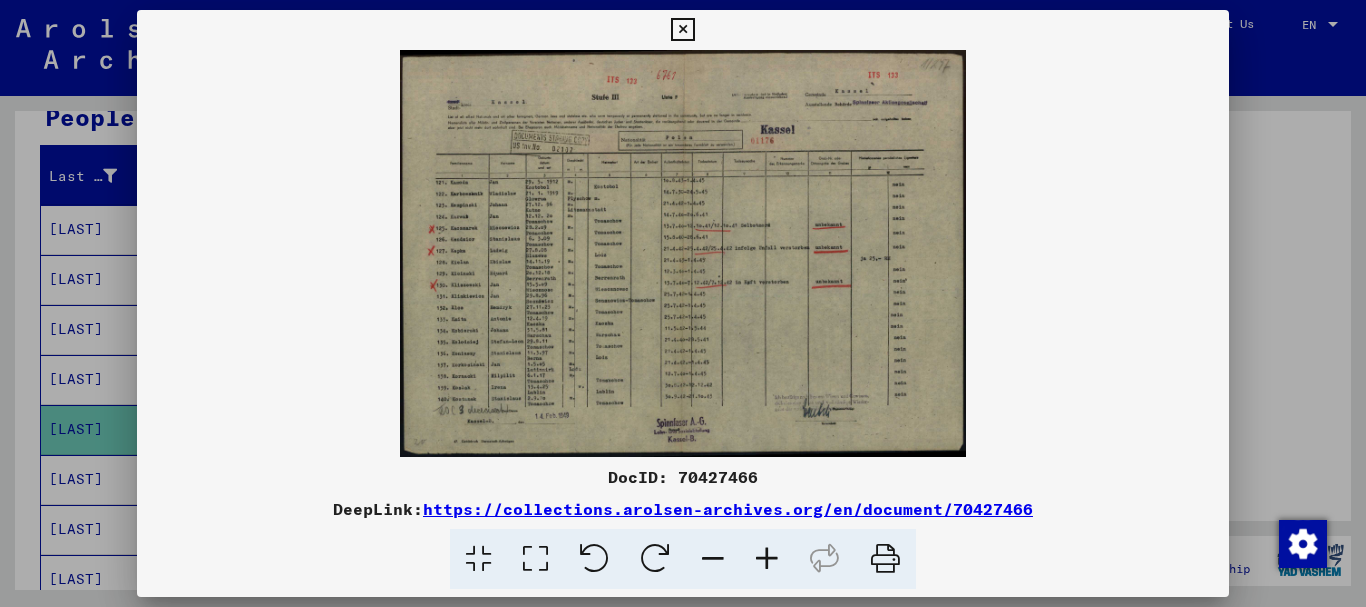 click at bounding box center [767, 559] 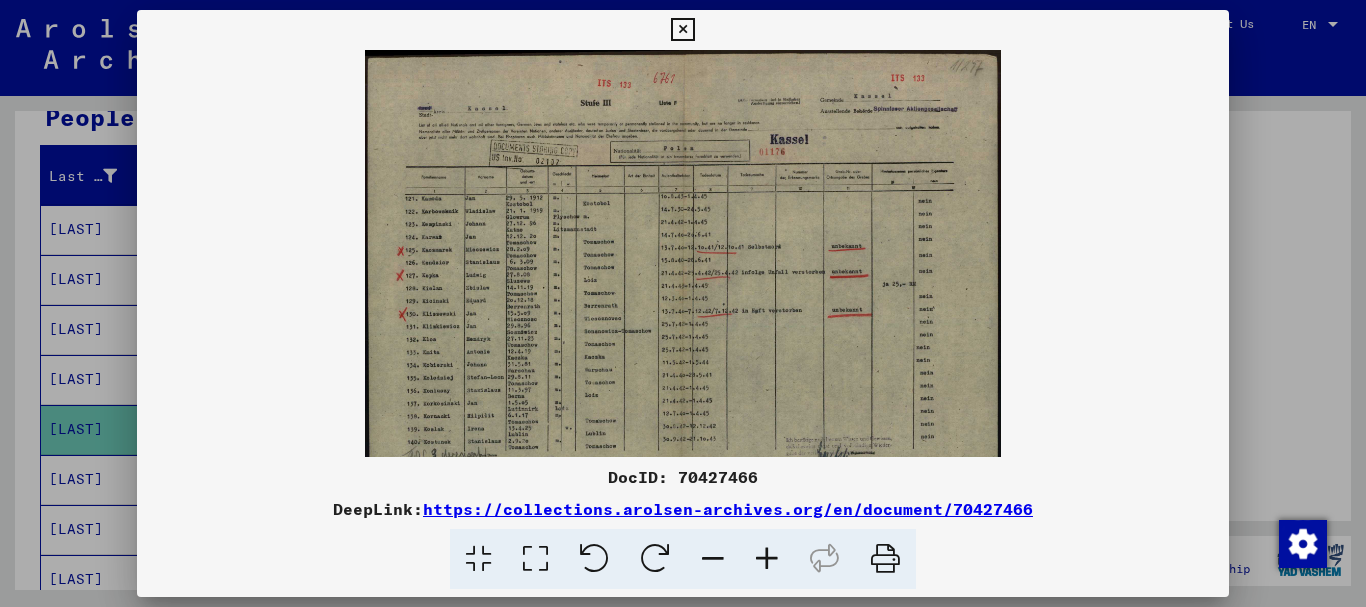 click at bounding box center [767, 559] 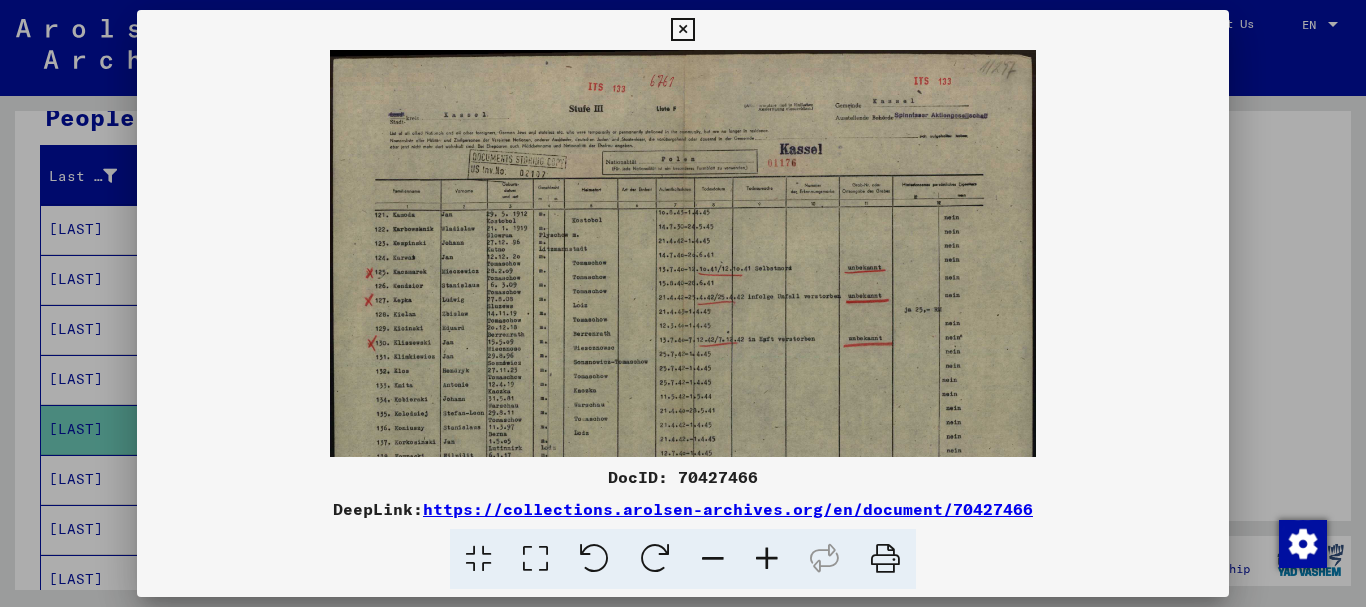 click at bounding box center (767, 559) 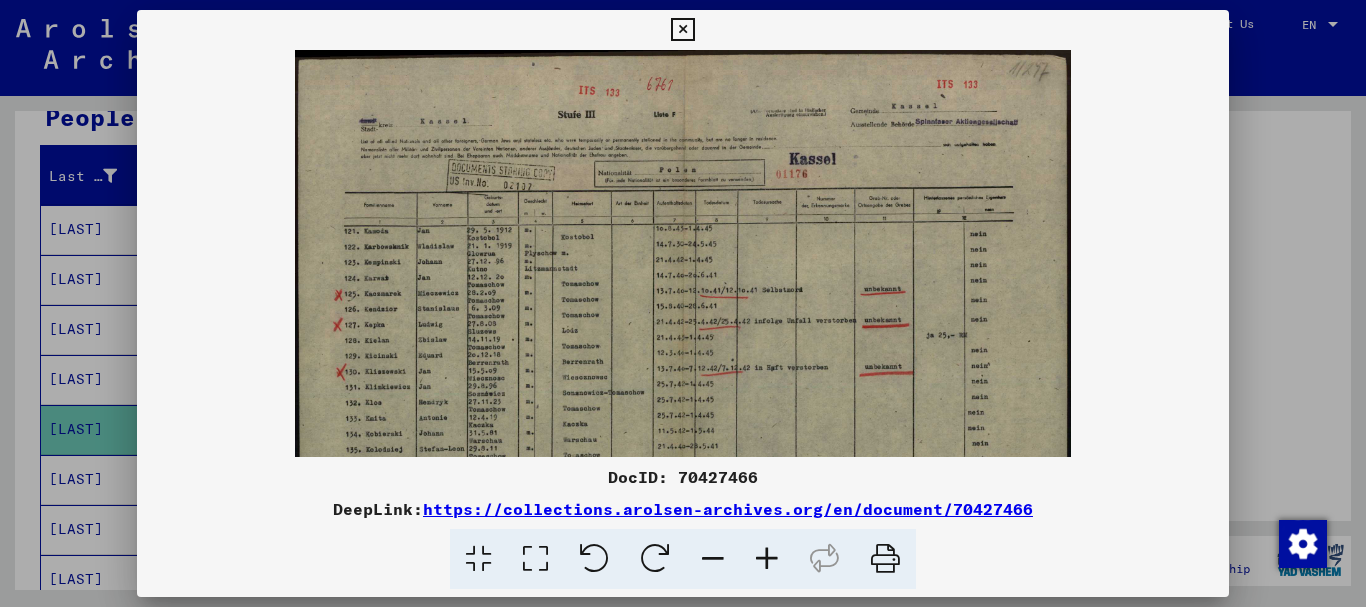 click at bounding box center (767, 559) 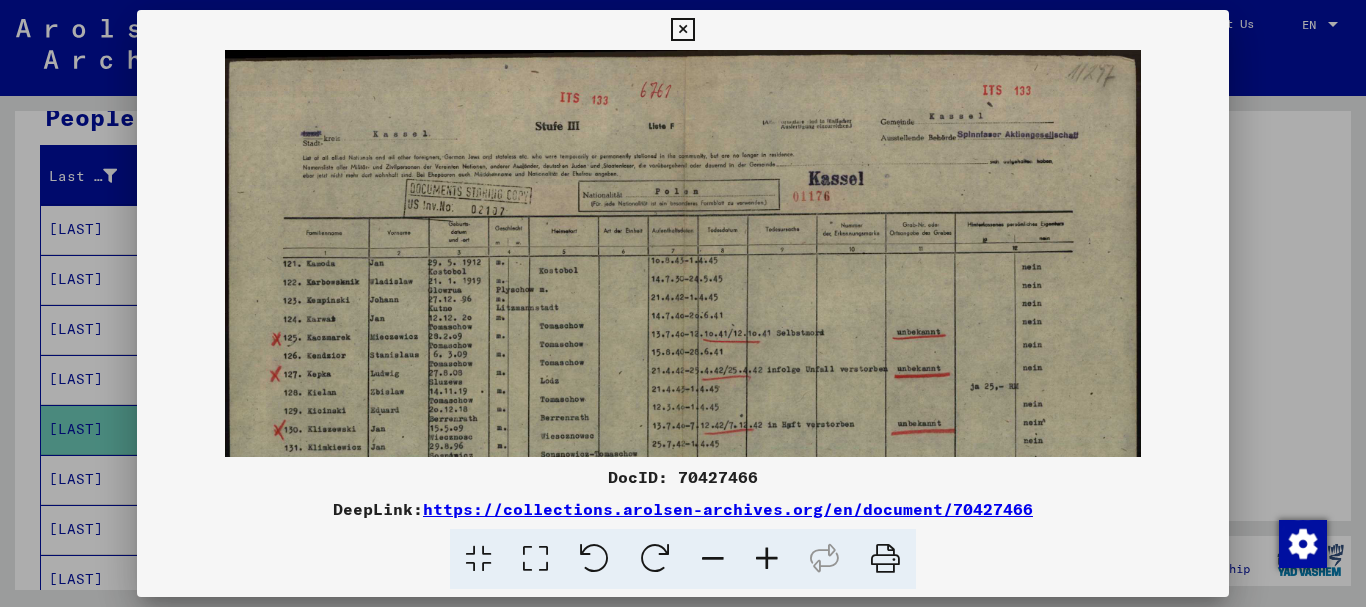 click at bounding box center (767, 559) 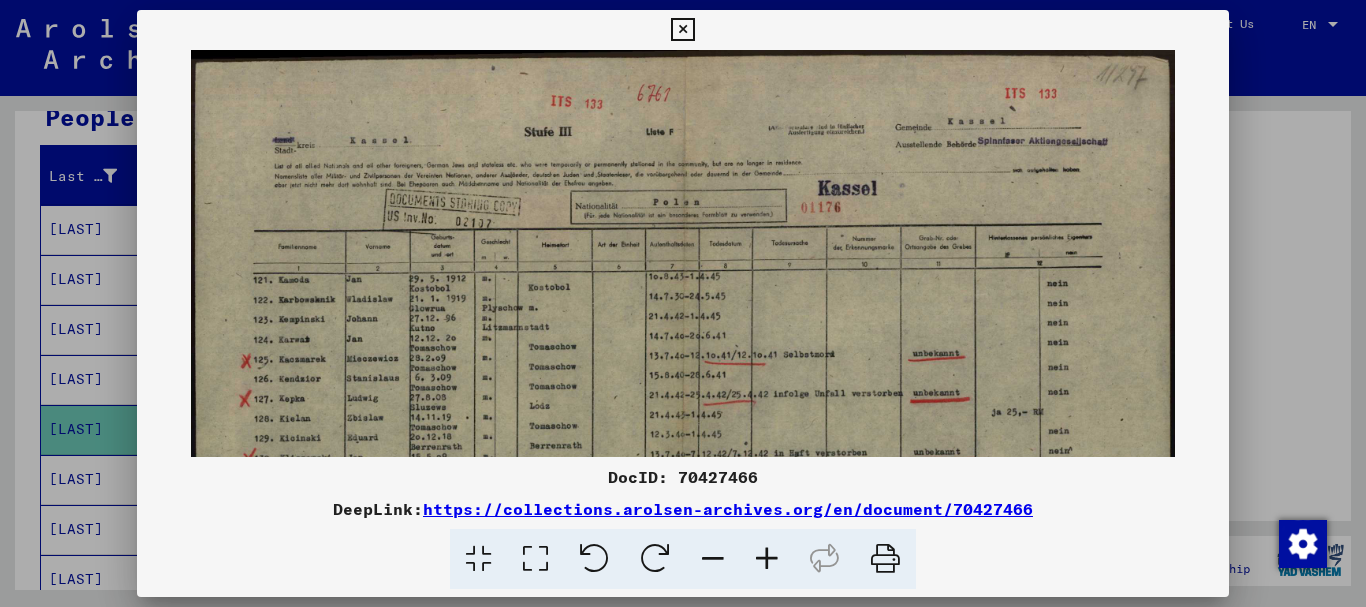 click at bounding box center [767, 559] 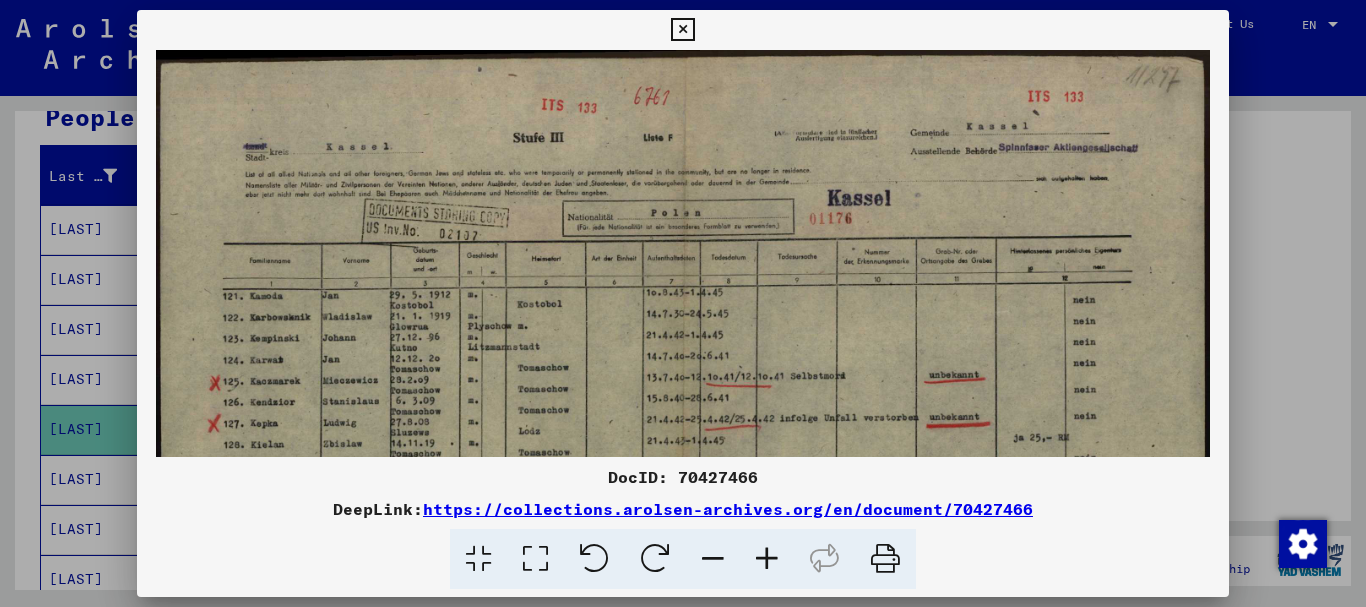 click at bounding box center (767, 559) 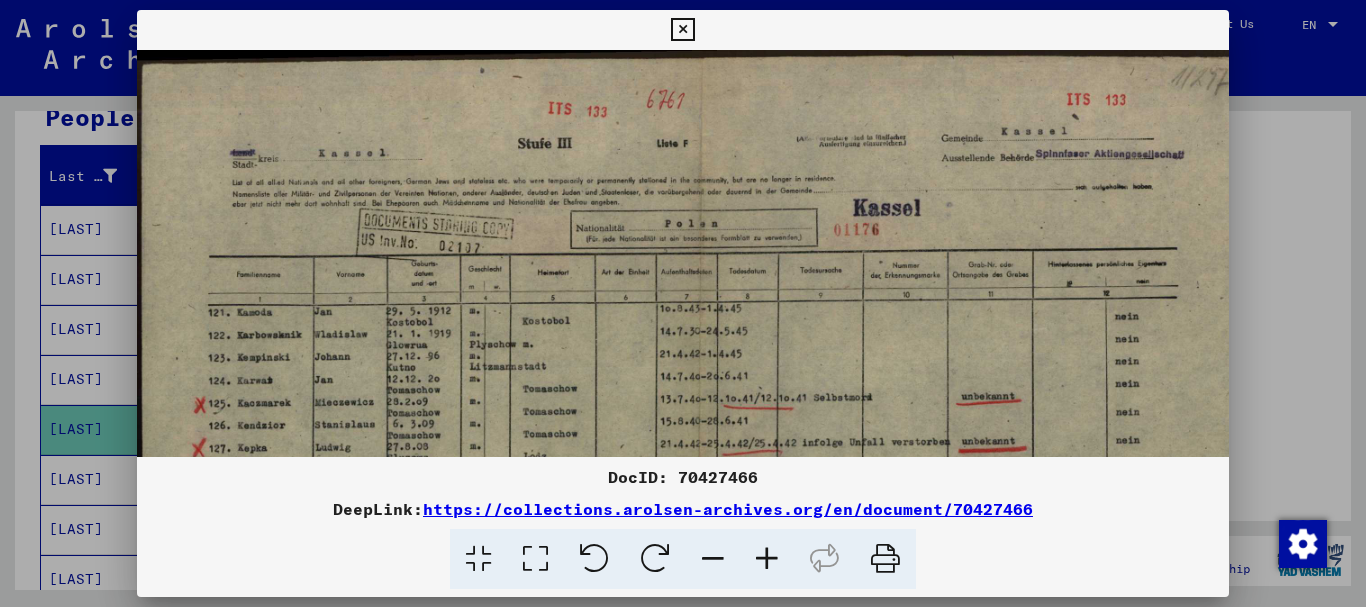click at bounding box center [767, 559] 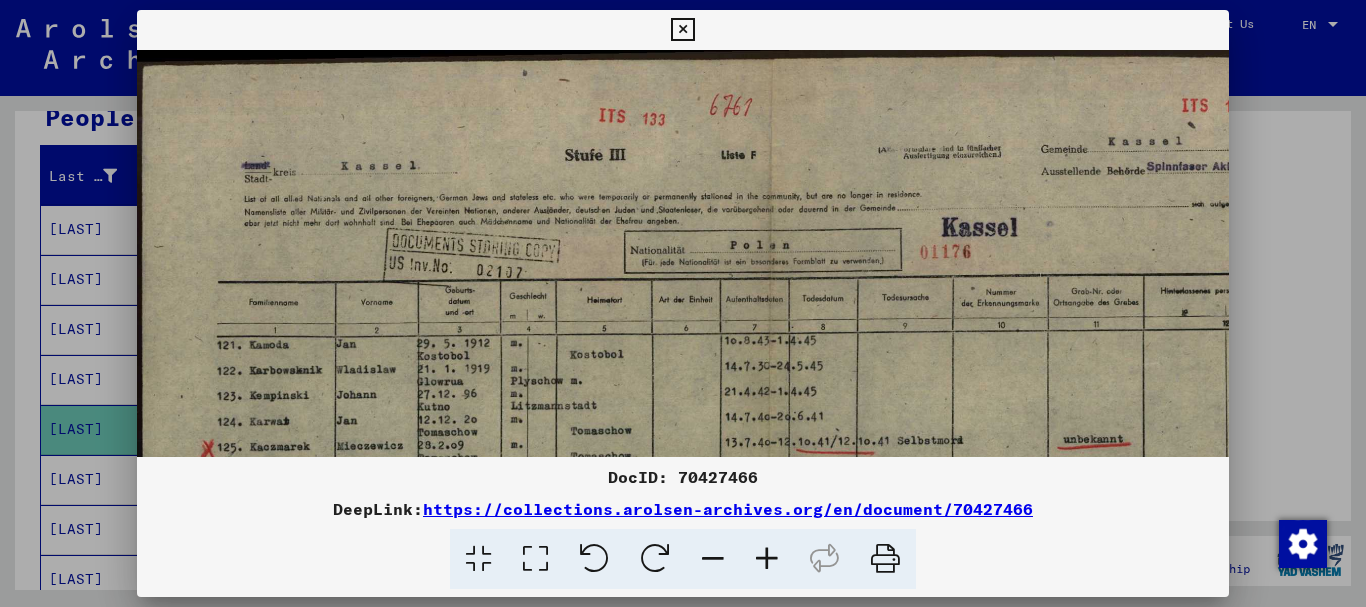 click at bounding box center (767, 559) 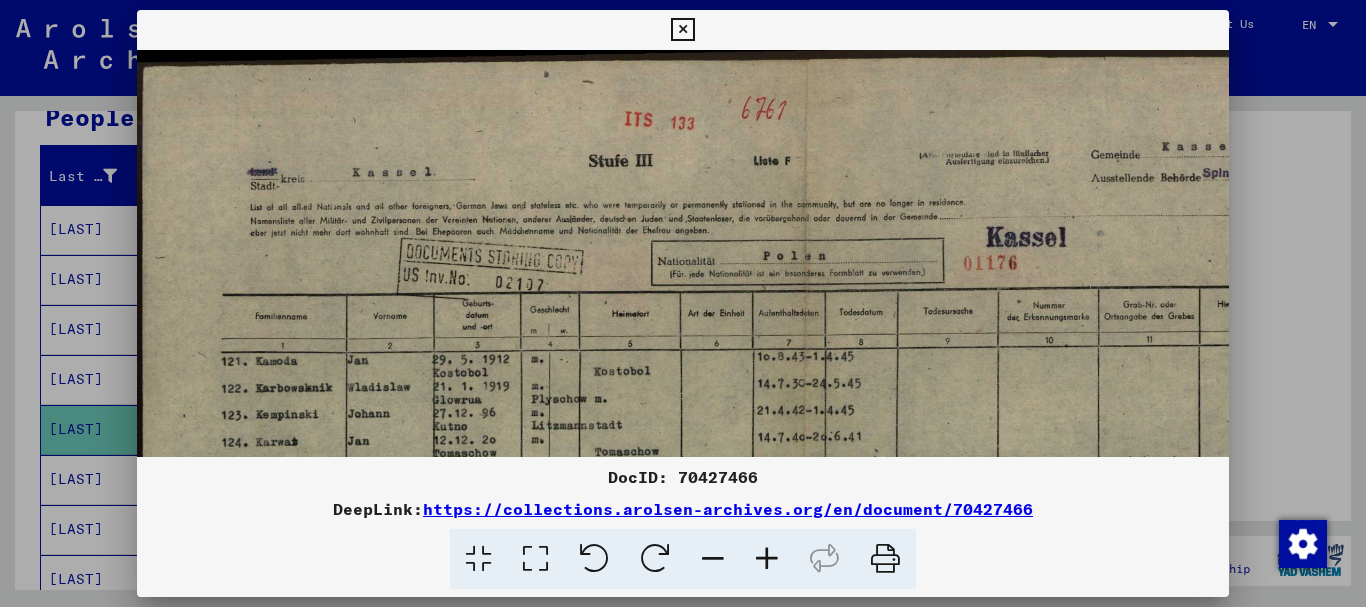 click at bounding box center (767, 559) 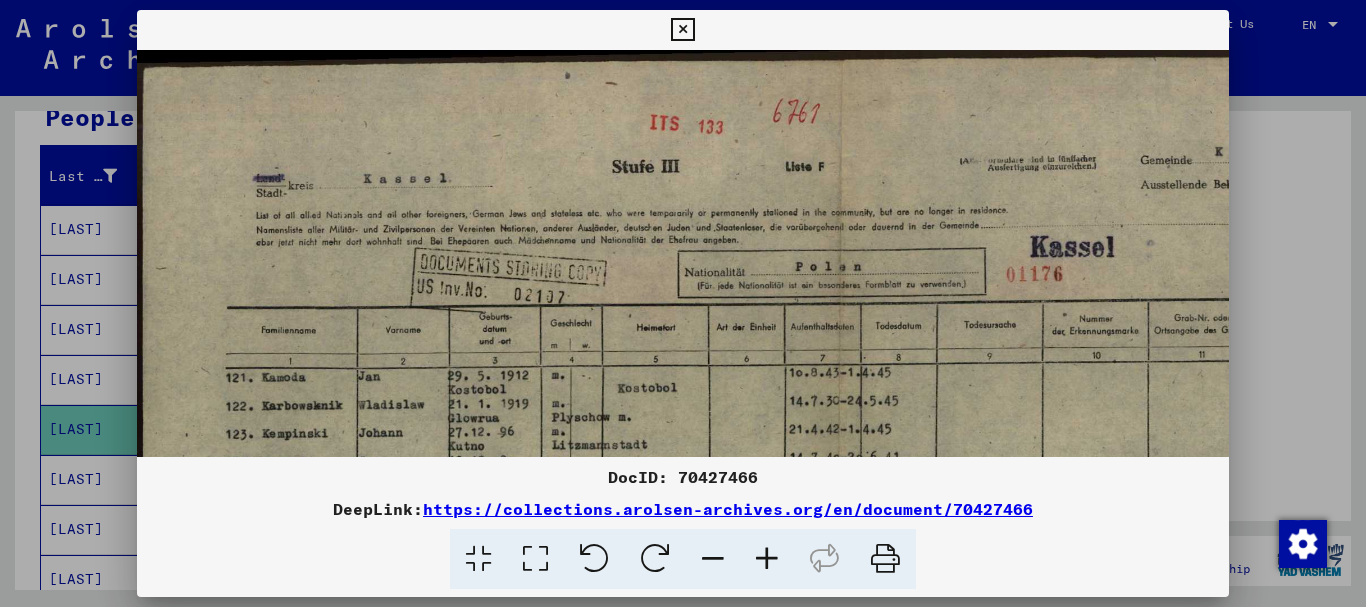 click at bounding box center [767, 559] 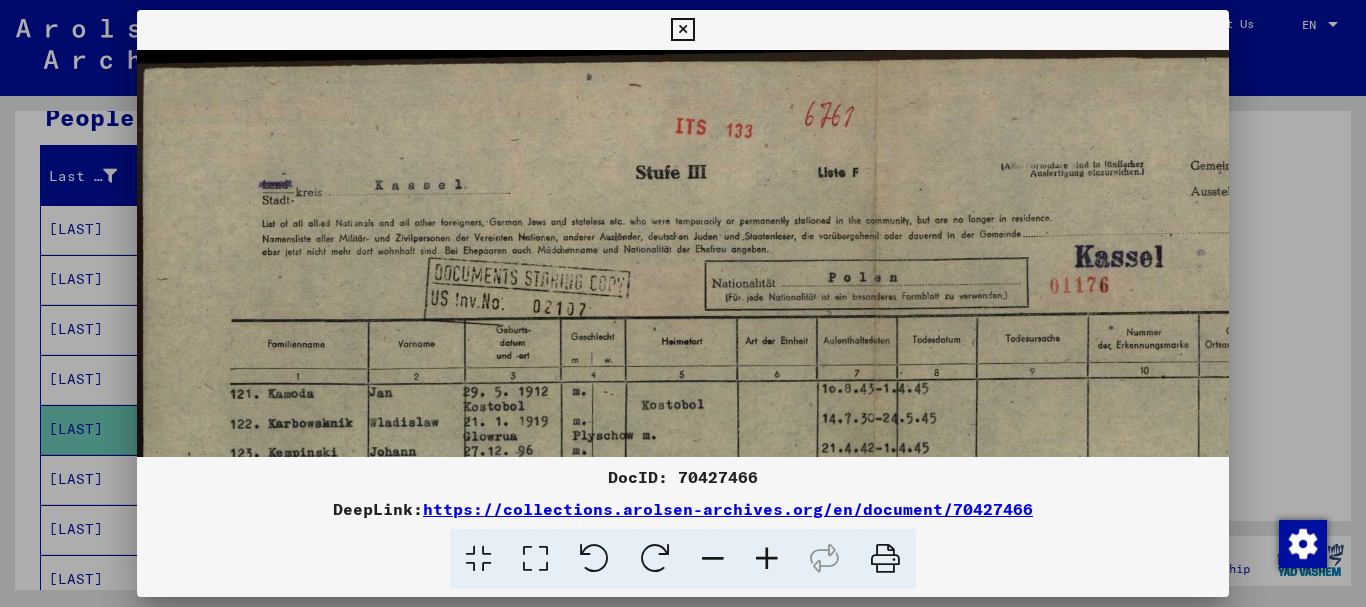 click at bounding box center (767, 559) 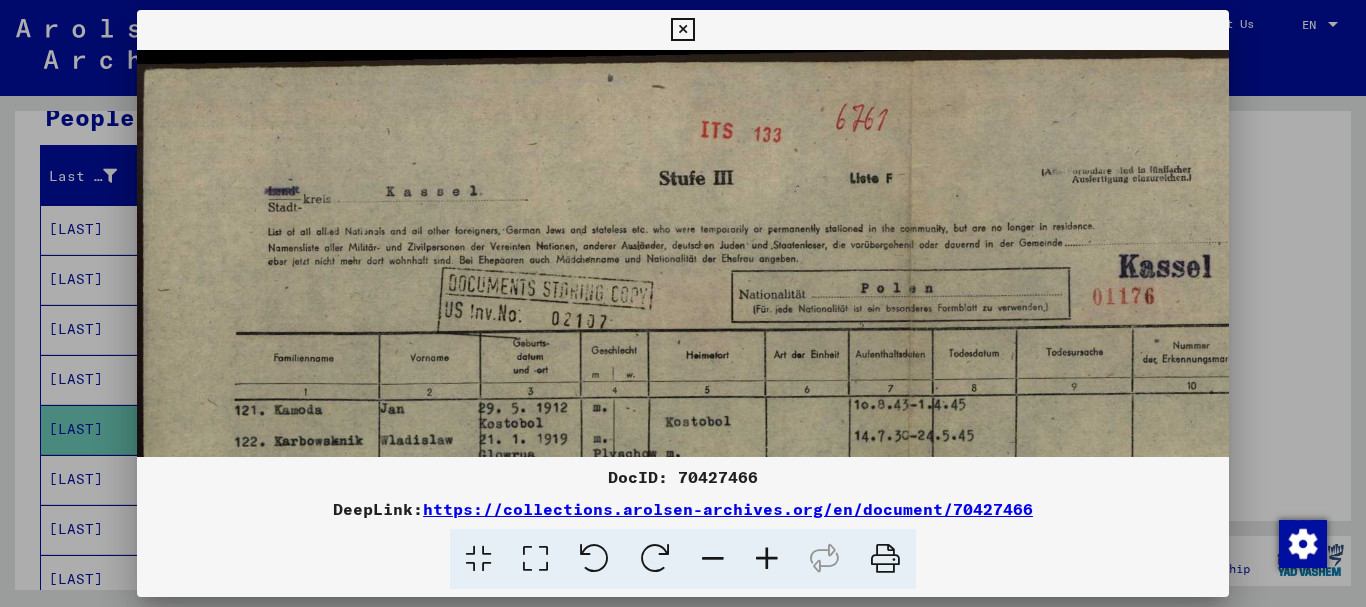 click at bounding box center [767, 559] 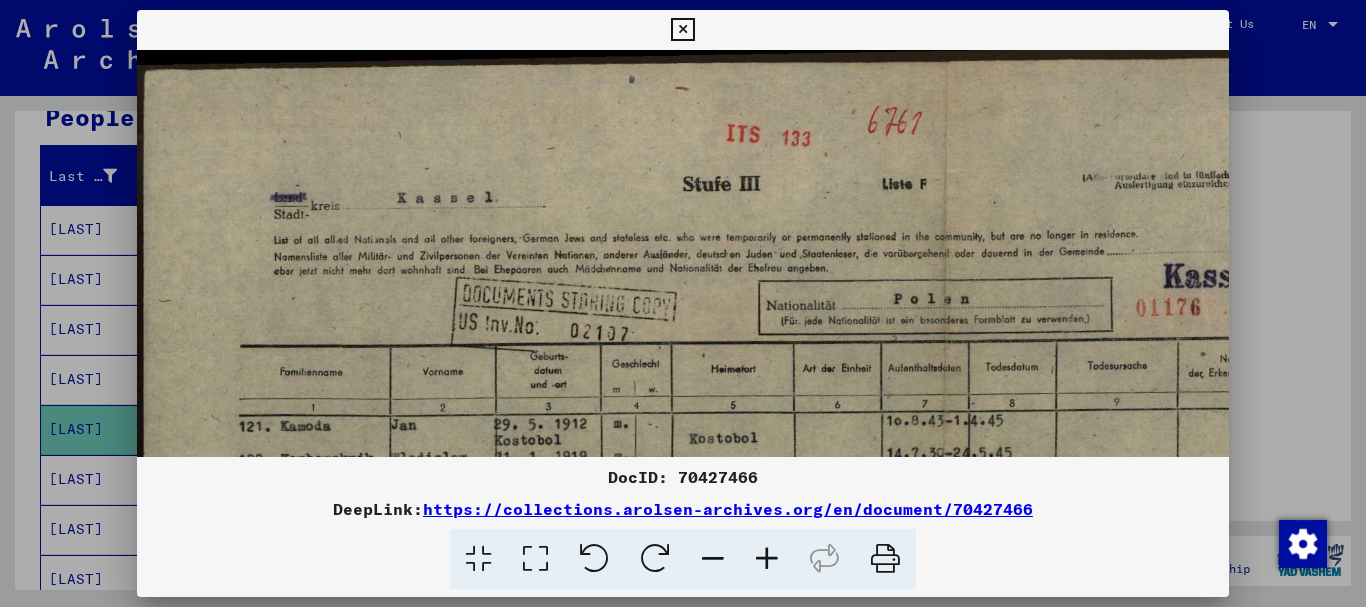 click at bounding box center (767, 559) 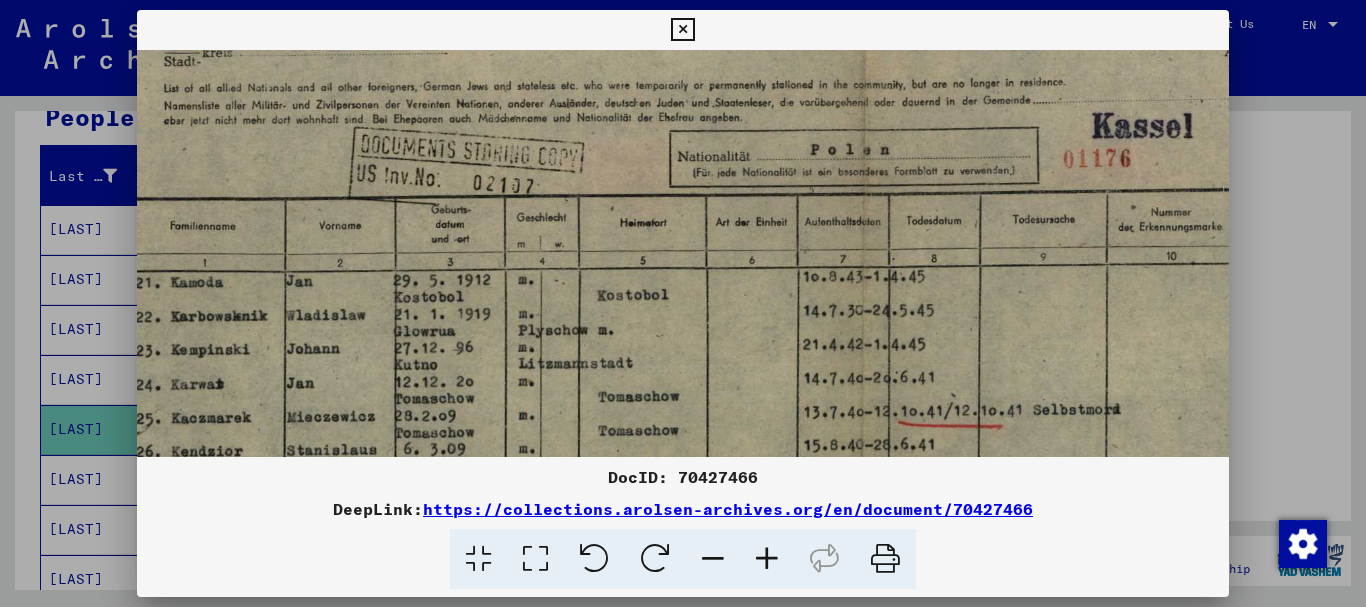 scroll, scrollTop: 161, scrollLeft: 116, axis: both 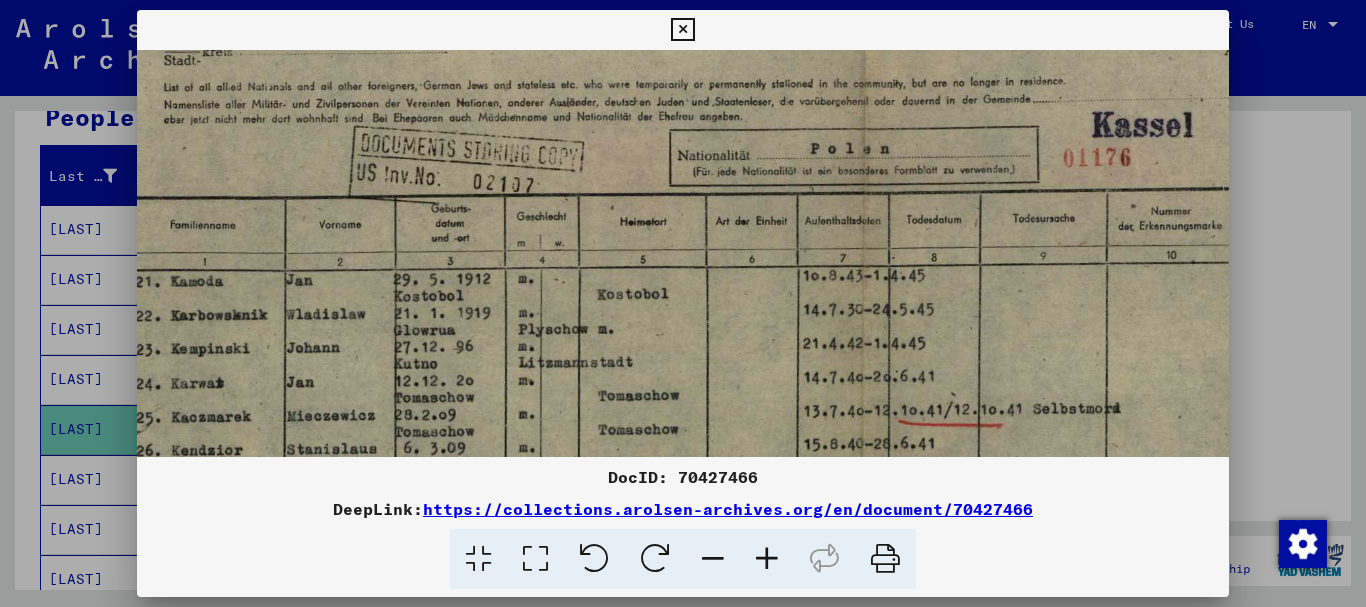 drag, startPoint x: 713, startPoint y: 303, endPoint x: 597, endPoint y: 143, distance: 197.62592 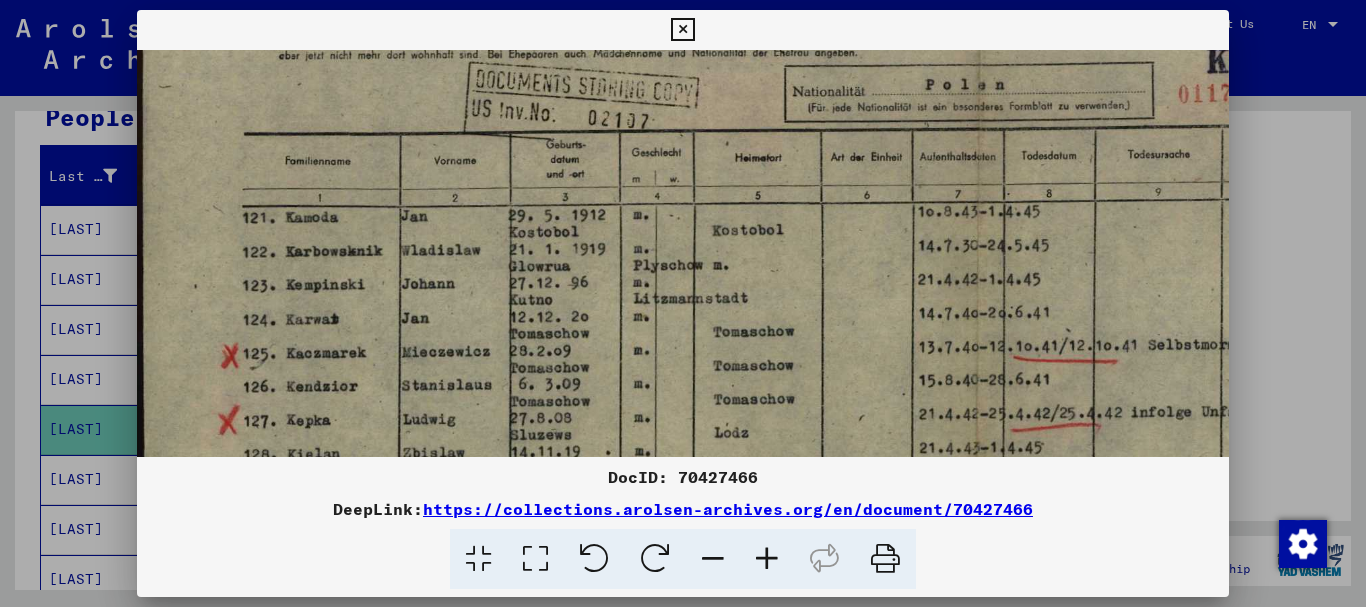 scroll, scrollTop: 254, scrollLeft: 0, axis: vertical 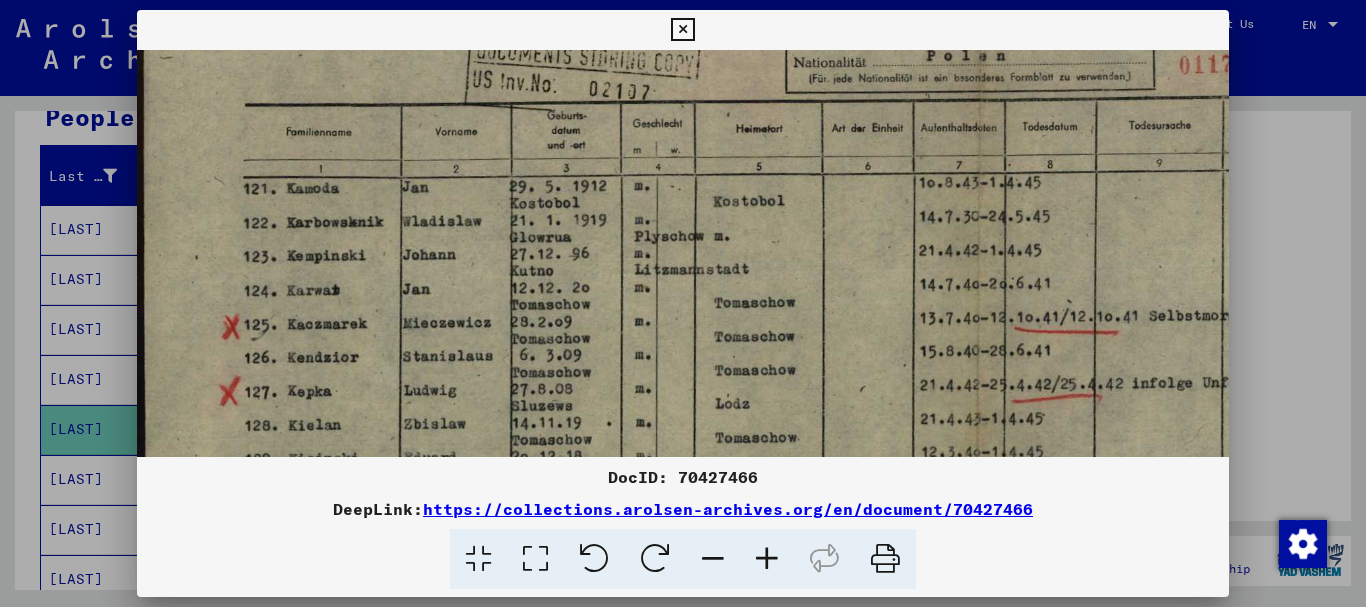 drag, startPoint x: 654, startPoint y: 375, endPoint x: 820, endPoint y: 282, distance: 190.27611 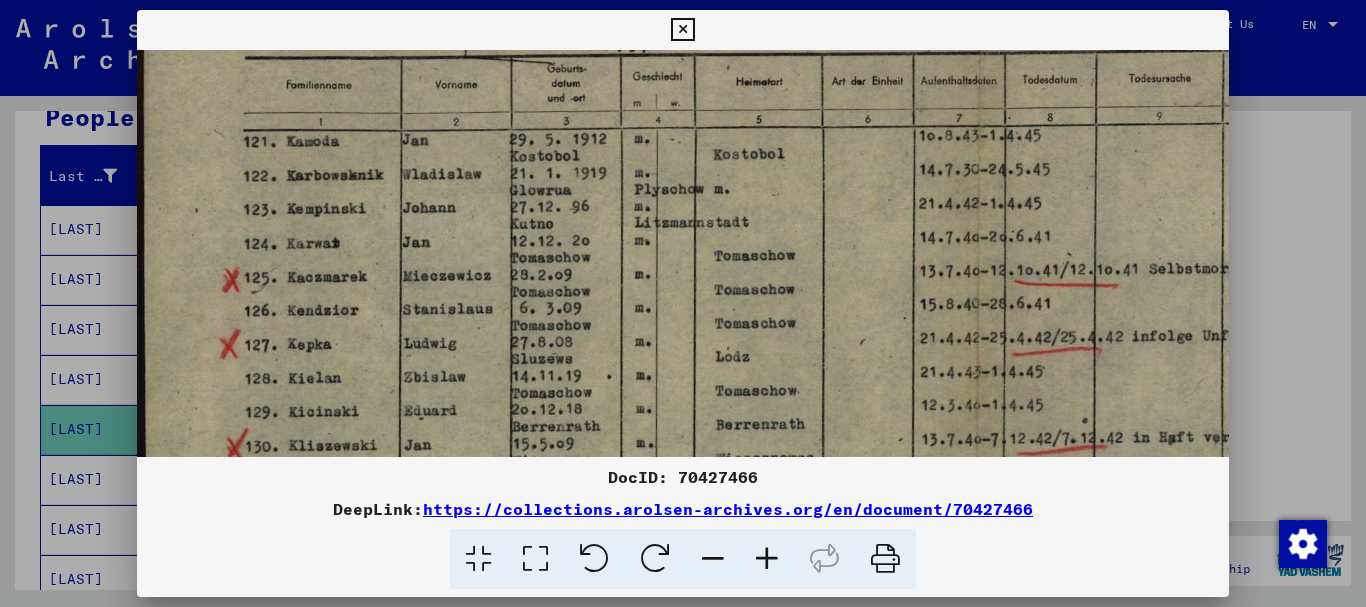 scroll, scrollTop: 316, scrollLeft: 0, axis: vertical 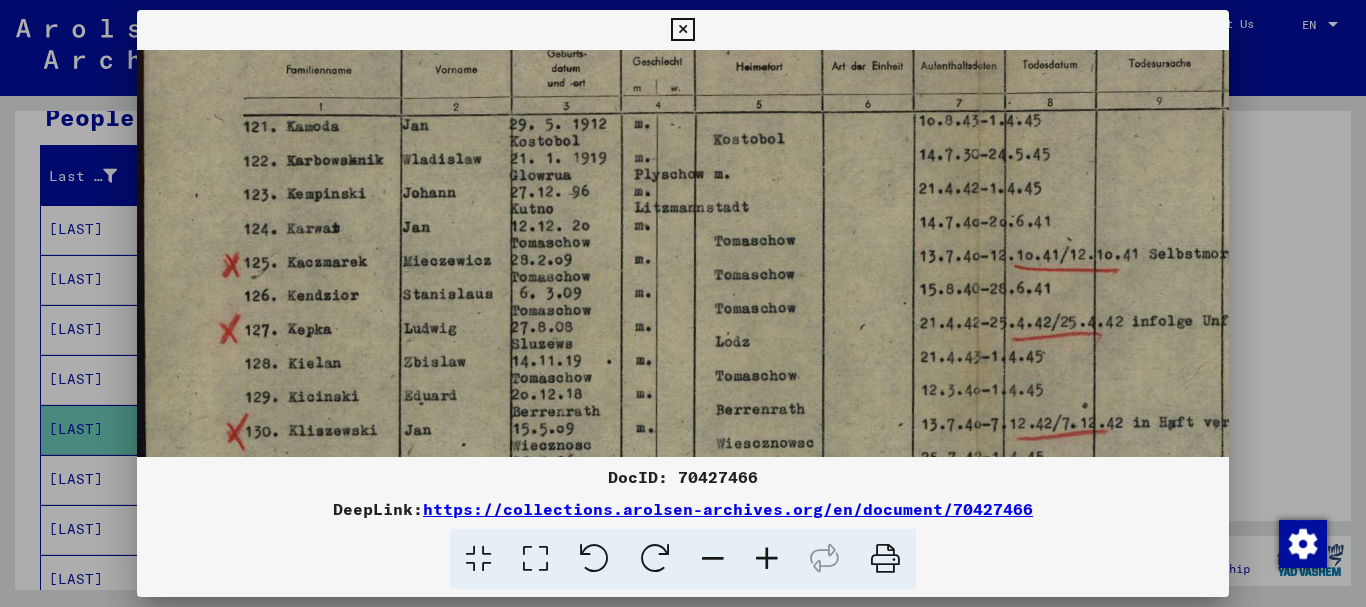 drag, startPoint x: 747, startPoint y: 328, endPoint x: 755, endPoint y: 266, distance: 62.514 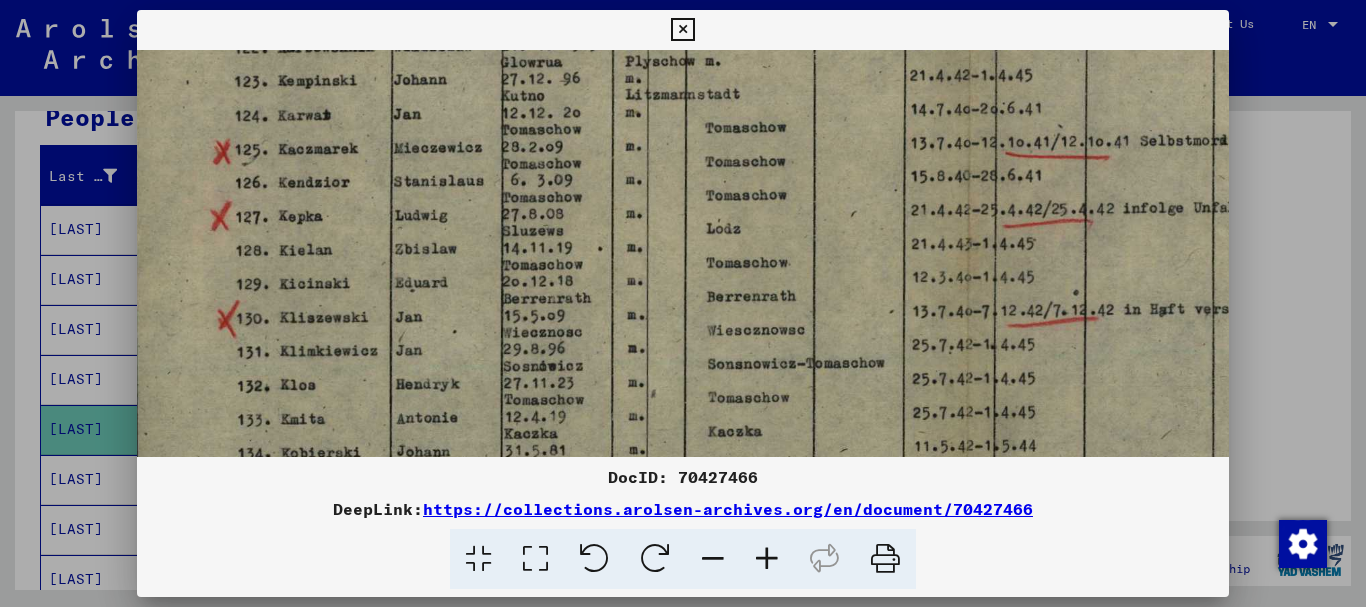 drag, startPoint x: 789, startPoint y: 314, endPoint x: 779, endPoint y: 200, distance: 114.43776 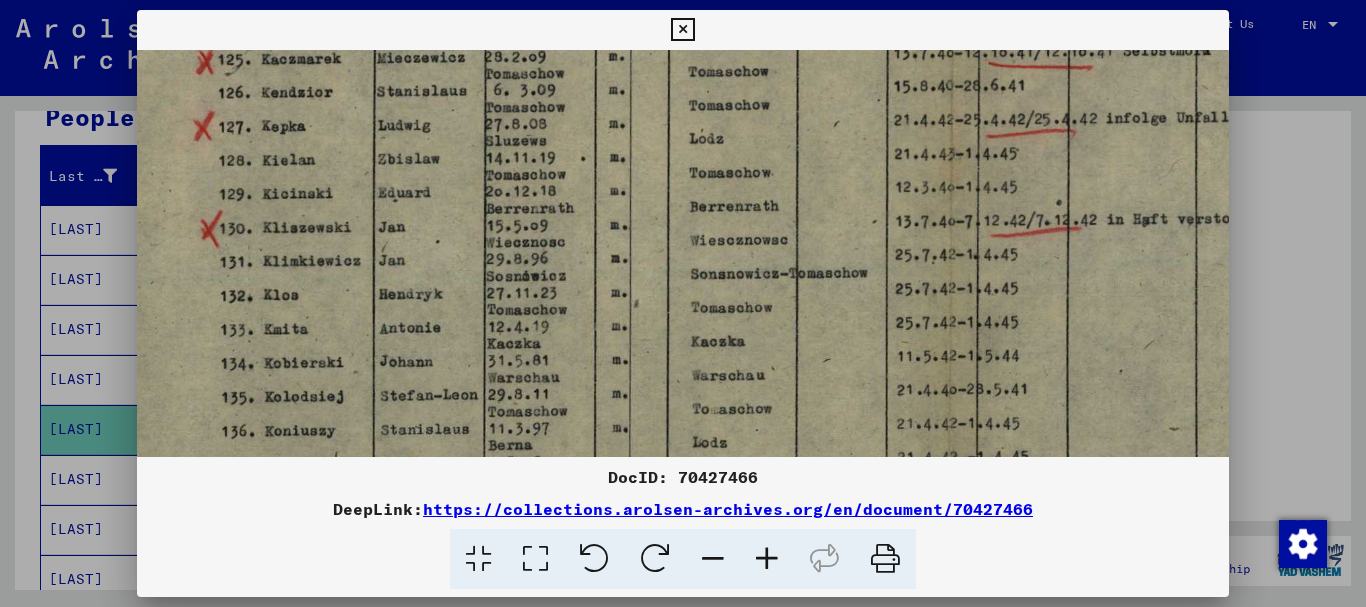 scroll, scrollTop: 520, scrollLeft: 26, axis: both 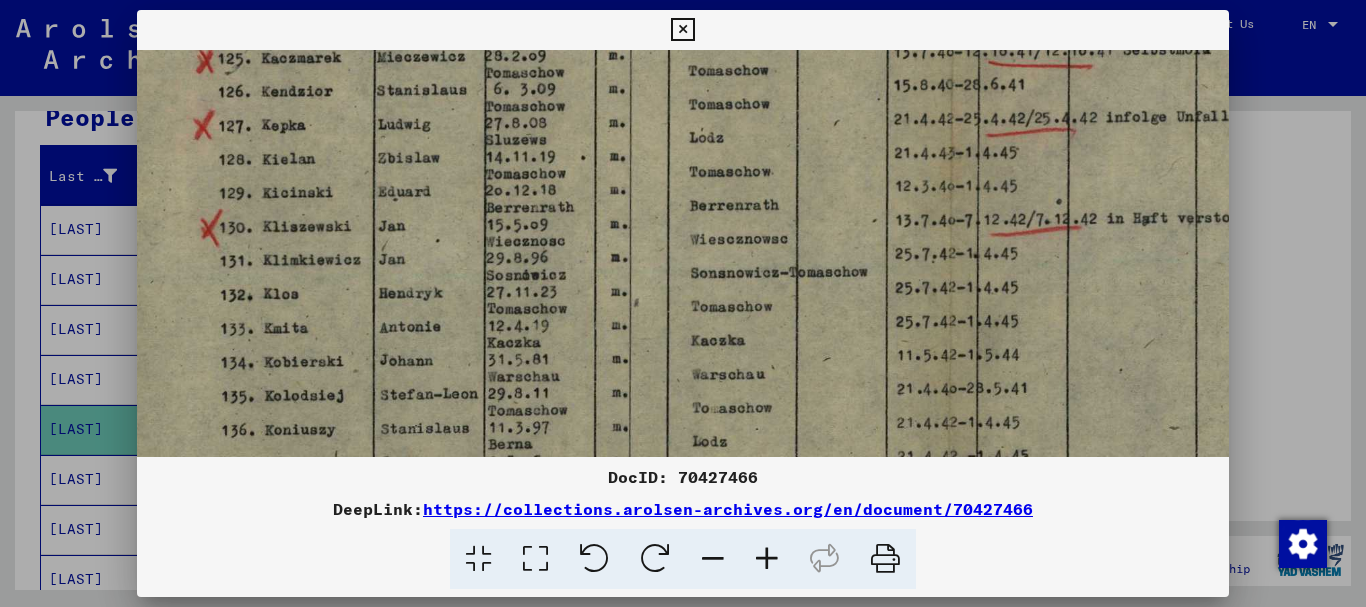 drag, startPoint x: 753, startPoint y: 293, endPoint x: 737, endPoint y: 203, distance: 91.411156 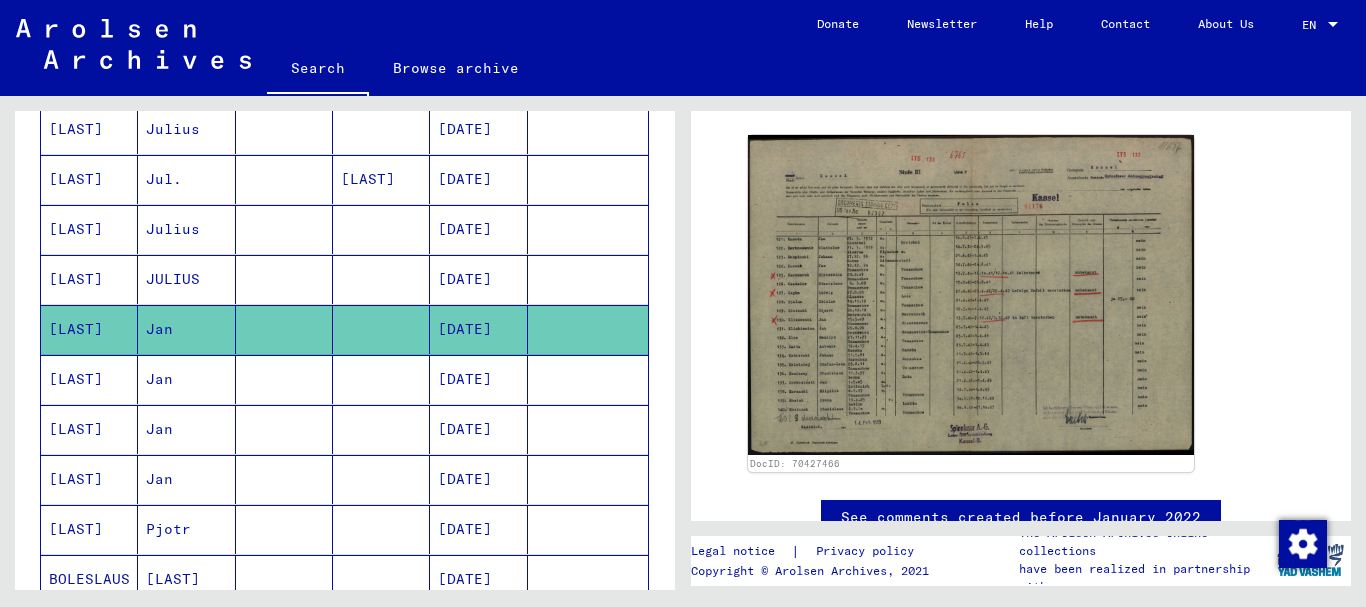 scroll, scrollTop: 400, scrollLeft: 0, axis: vertical 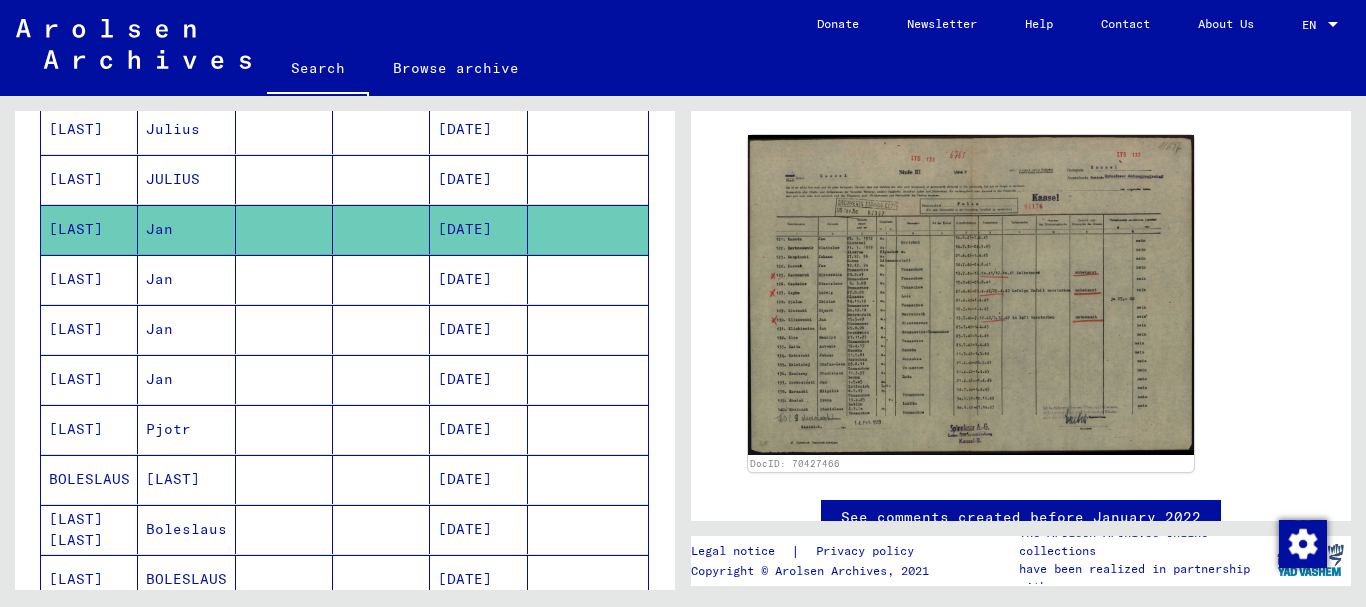 click on "[DATE]" at bounding box center [478, 479] 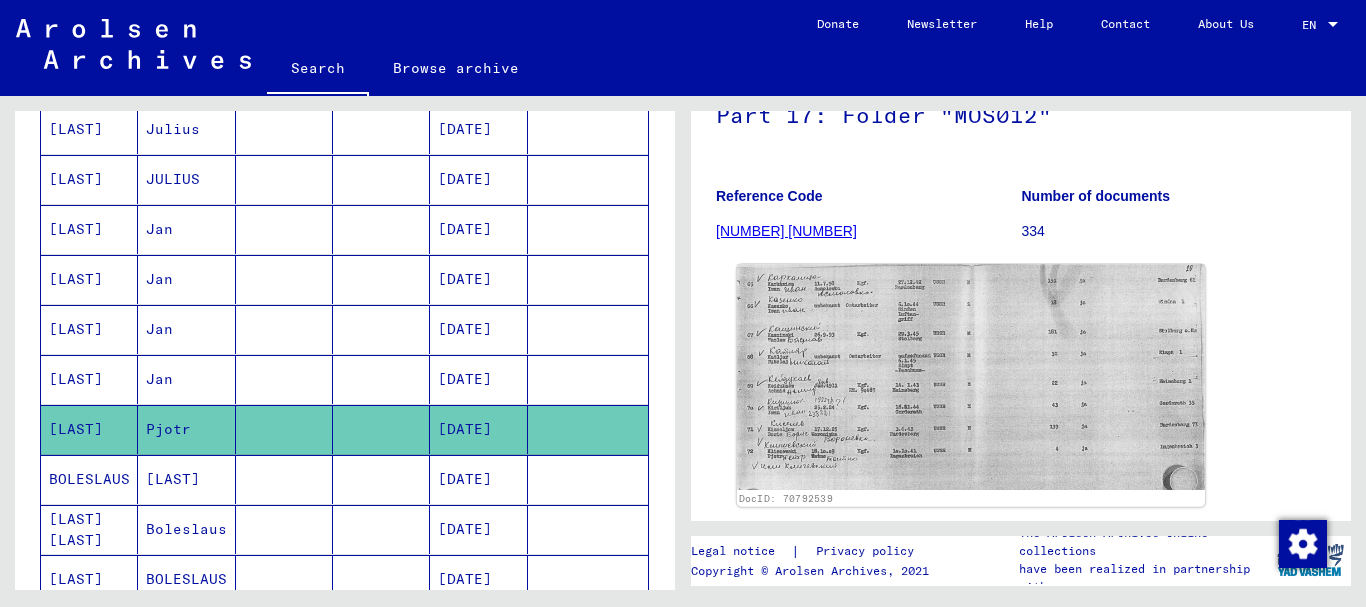 scroll, scrollTop: 200, scrollLeft: 0, axis: vertical 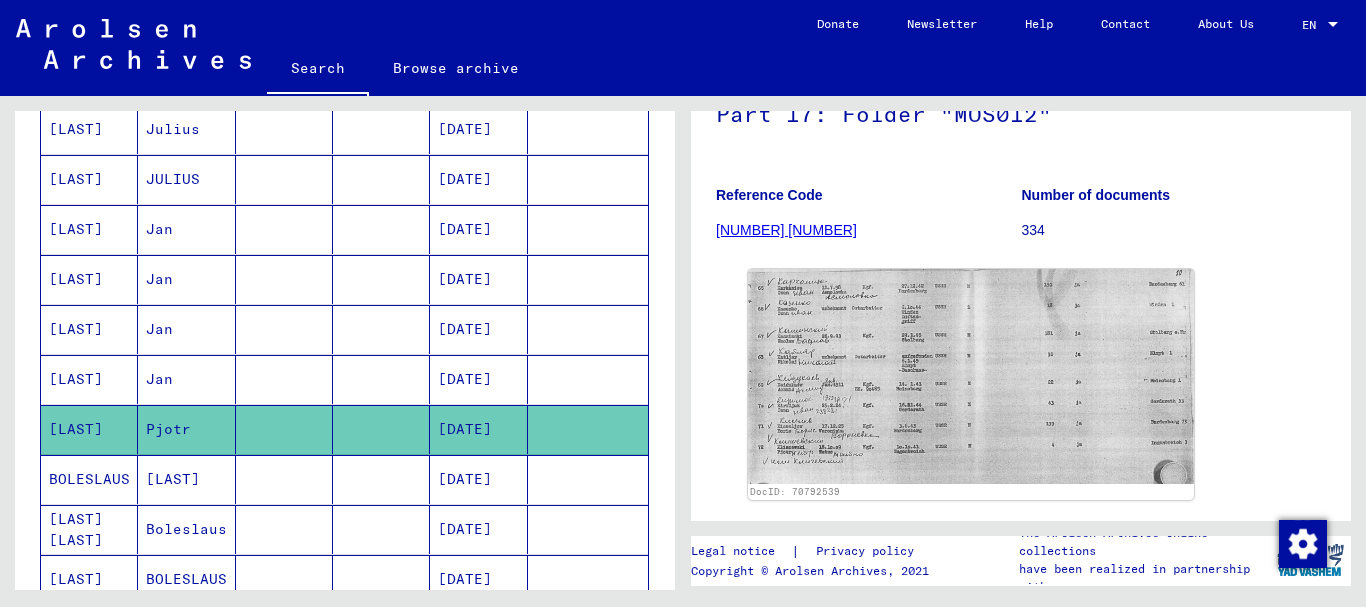 click on "[DATE]" at bounding box center [478, 529] 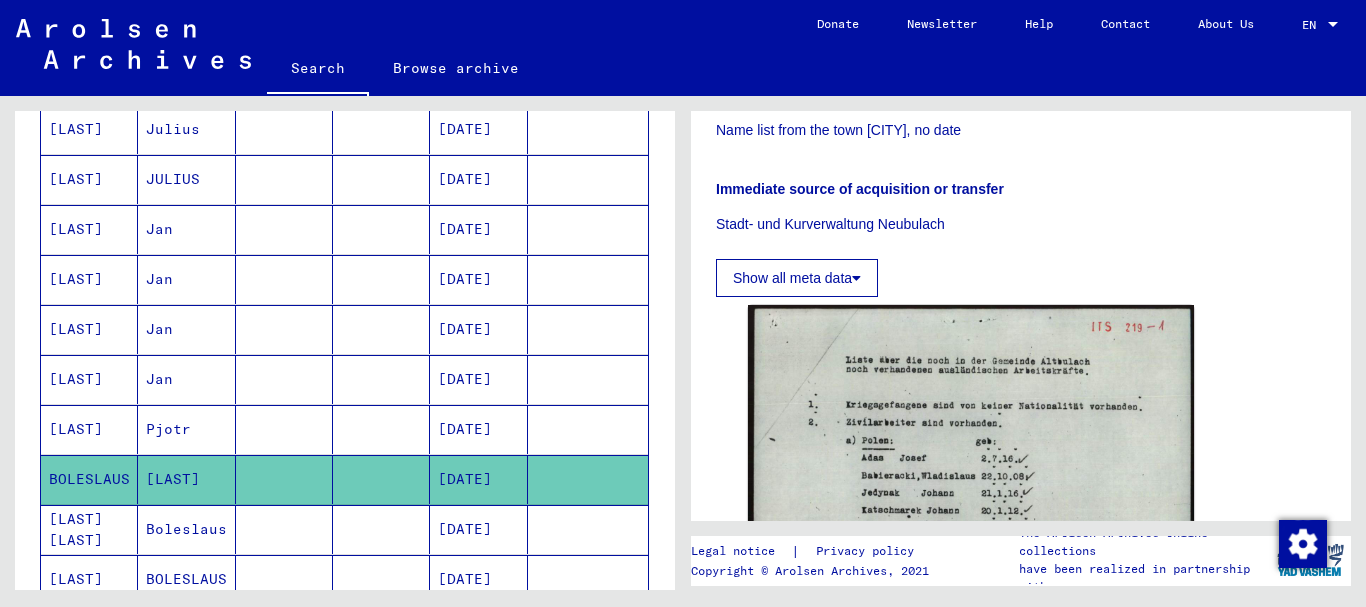 scroll, scrollTop: 300, scrollLeft: 0, axis: vertical 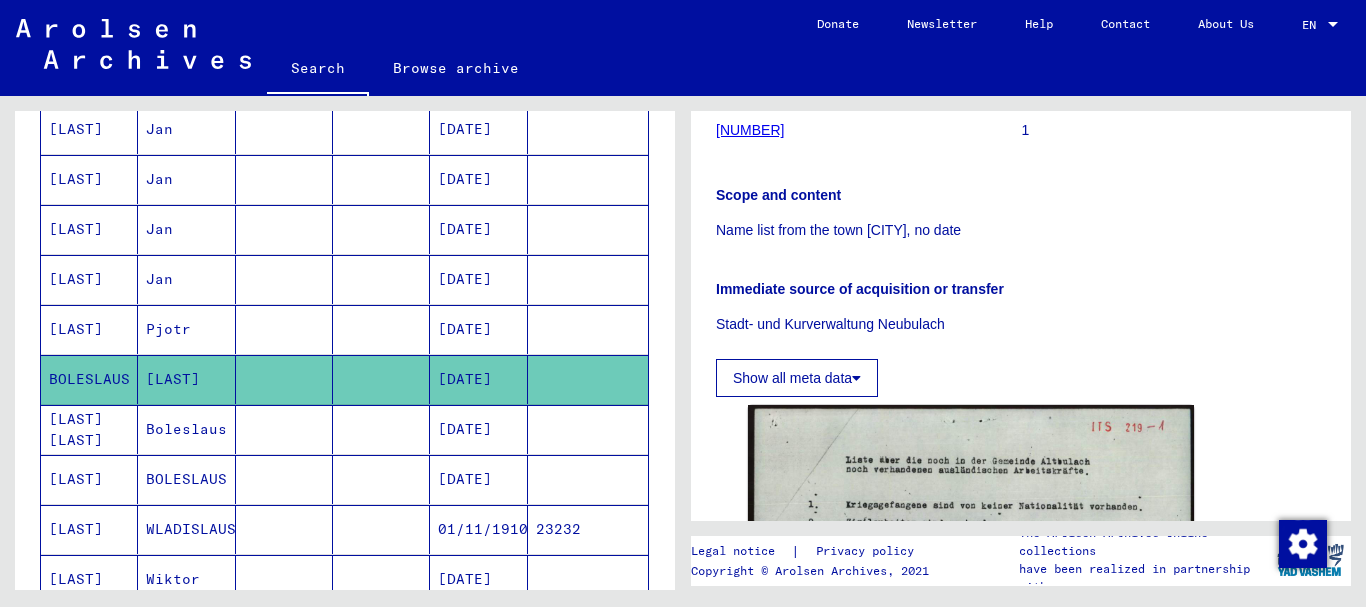 click at bounding box center (381, 479) 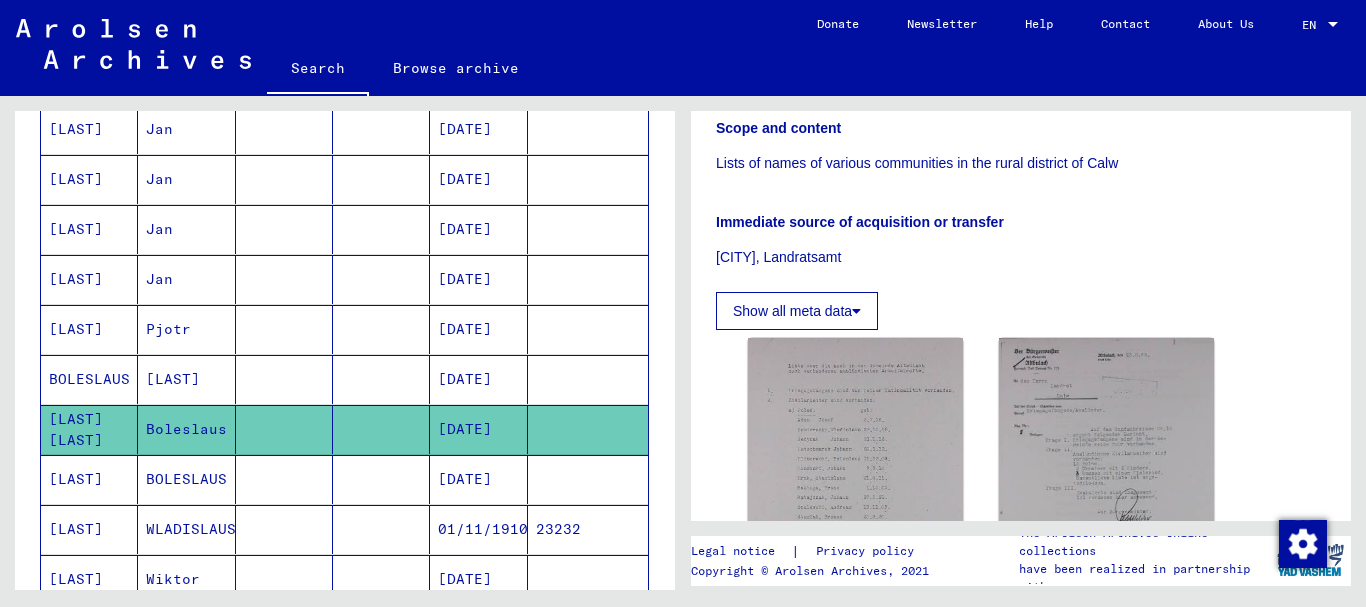 scroll, scrollTop: 500, scrollLeft: 0, axis: vertical 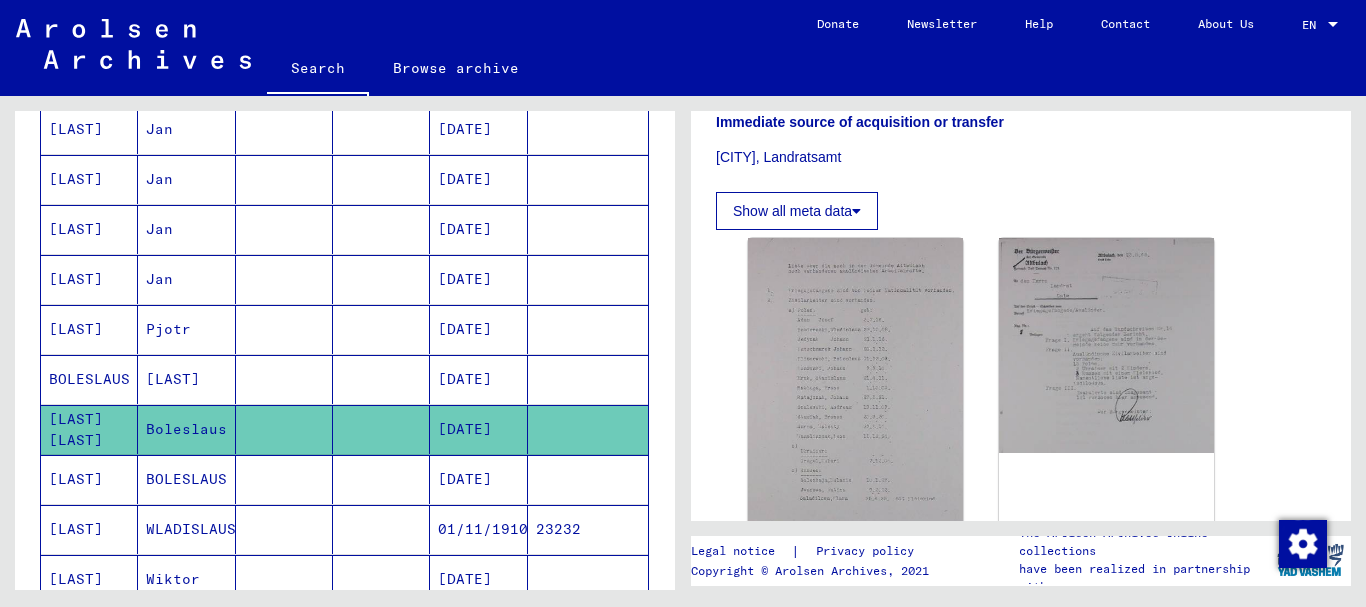 click at bounding box center [381, 529] 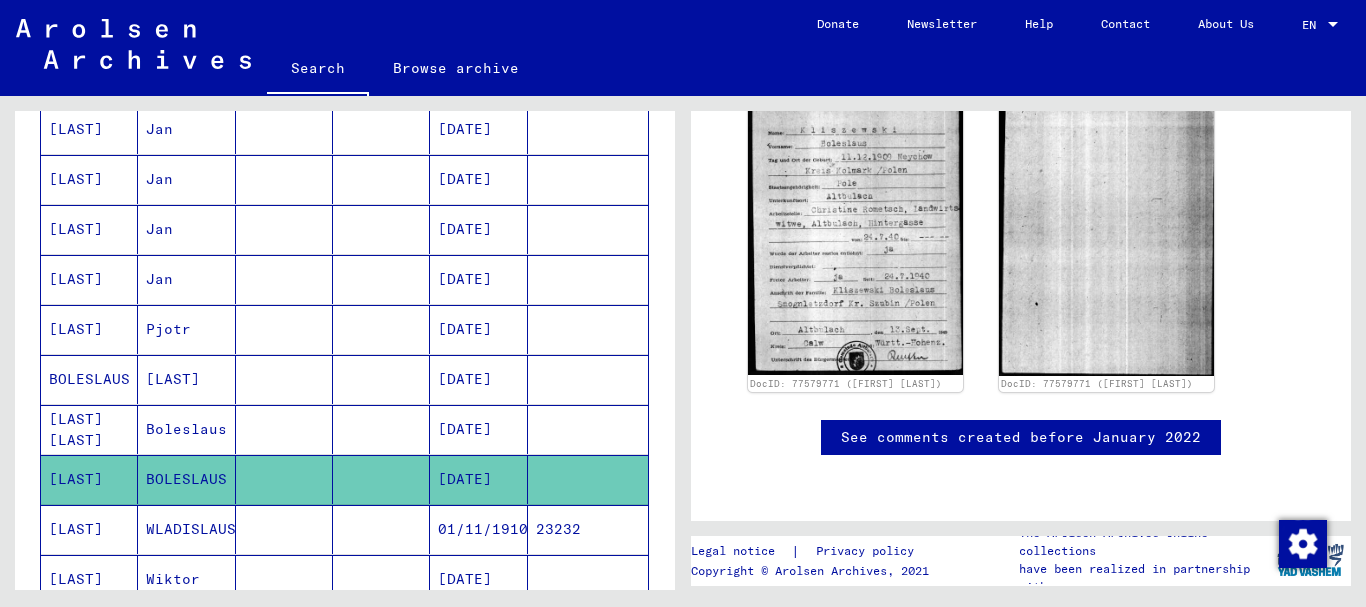 scroll, scrollTop: 300, scrollLeft: 0, axis: vertical 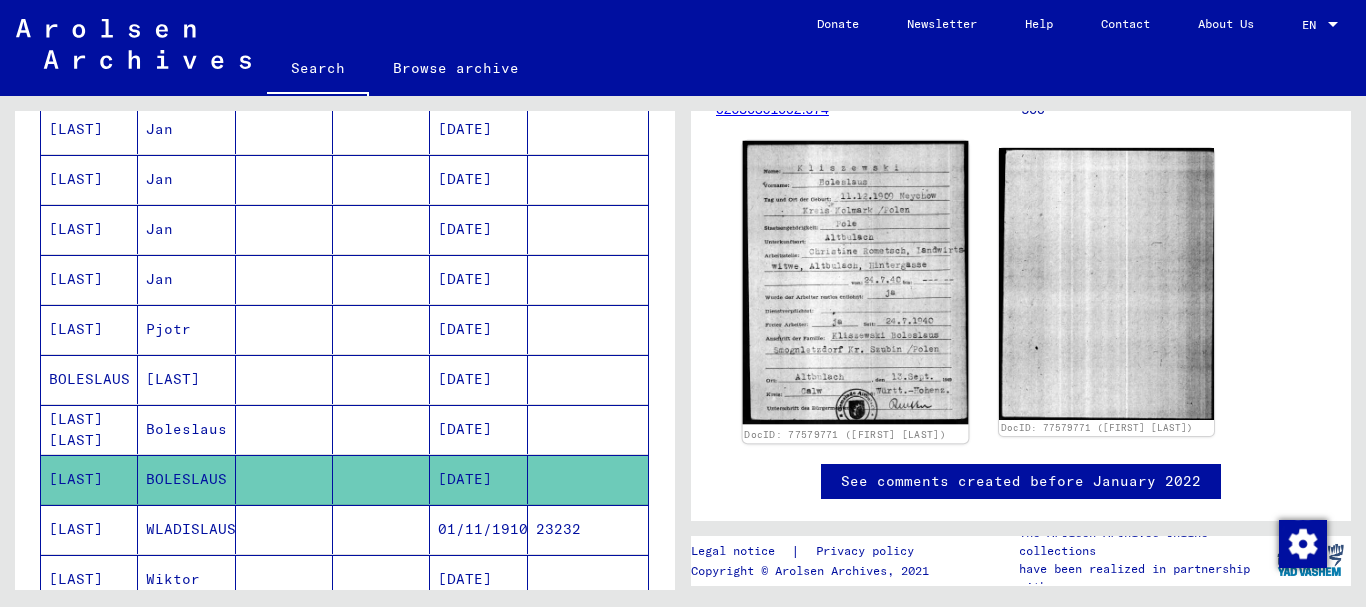 click 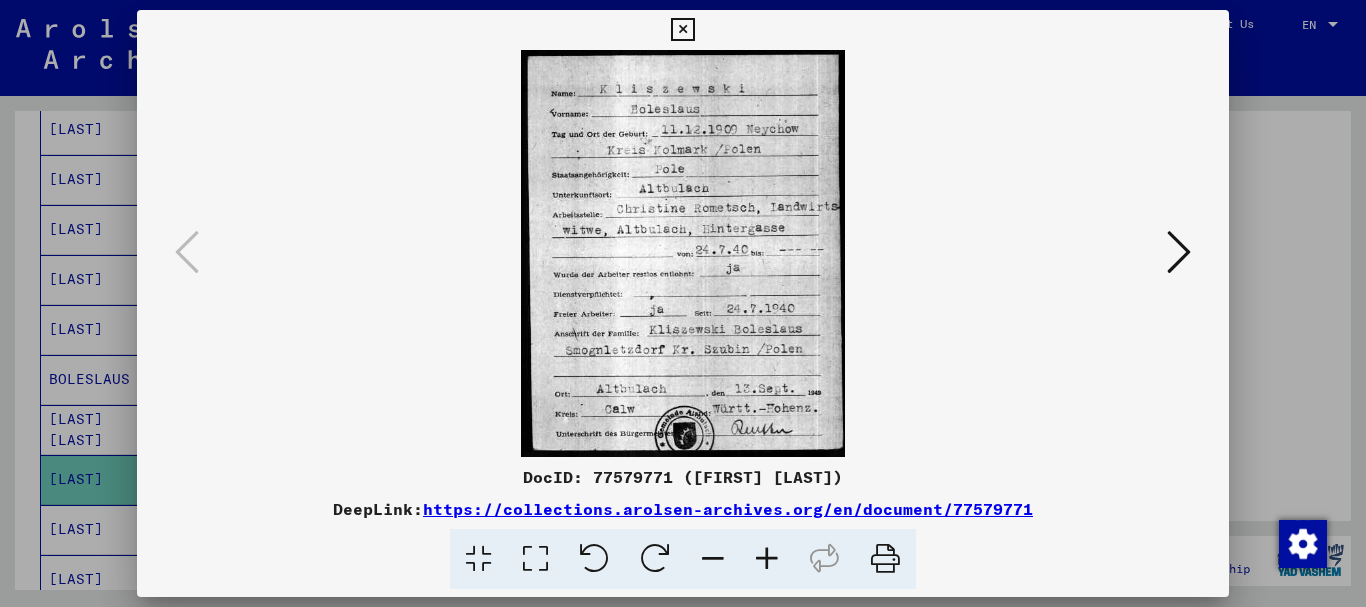 click at bounding box center [767, 559] 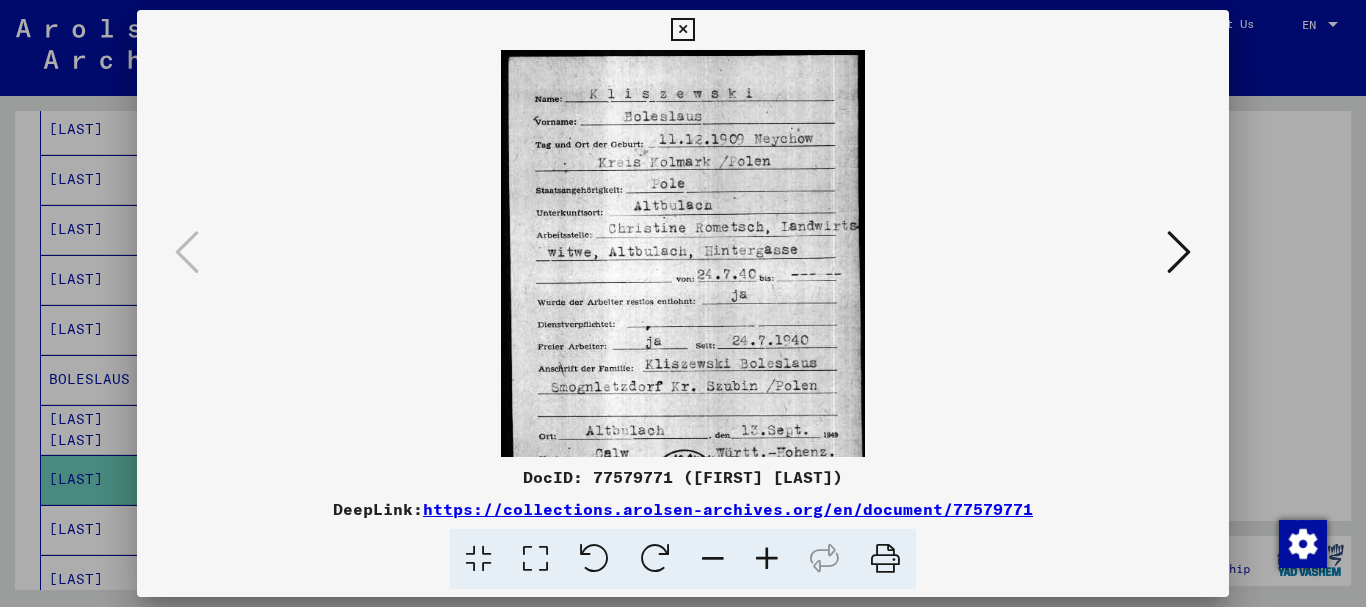 click at bounding box center [767, 559] 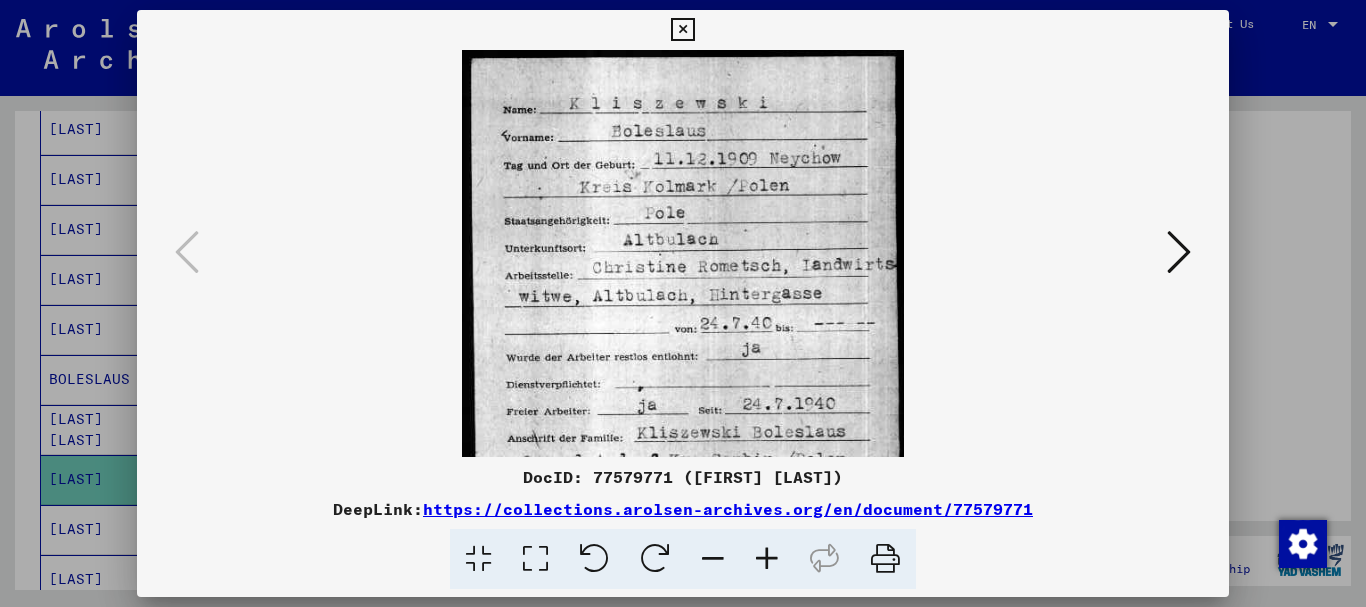 click at bounding box center (767, 559) 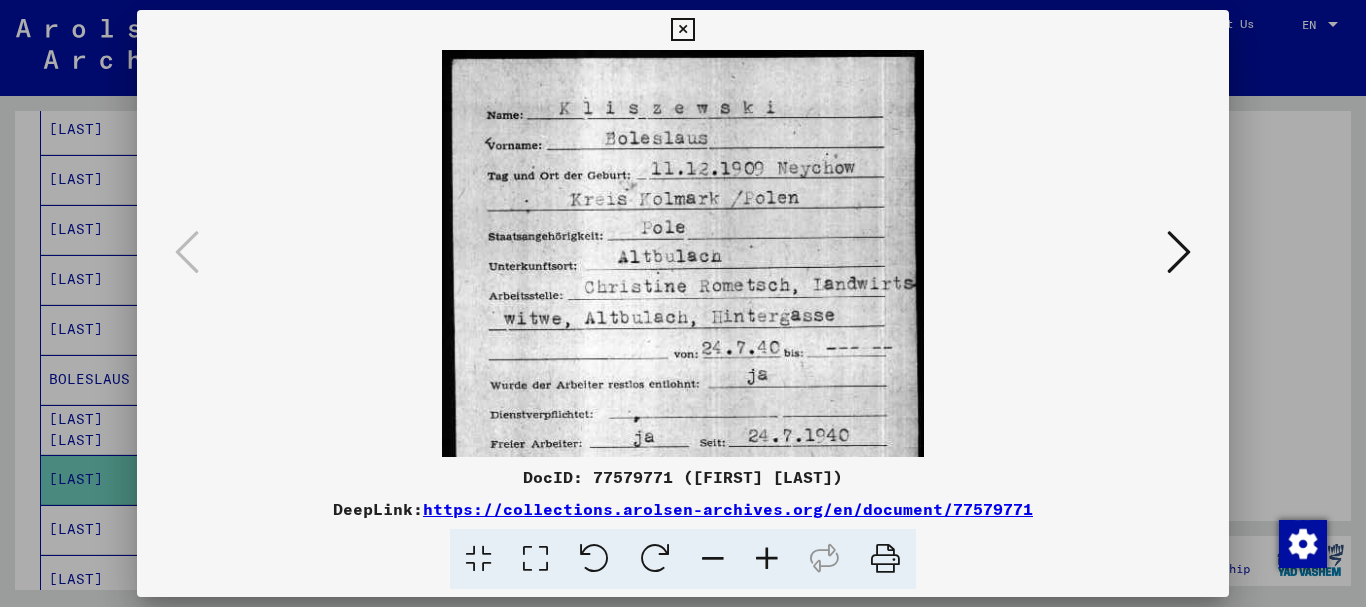 click at bounding box center [767, 559] 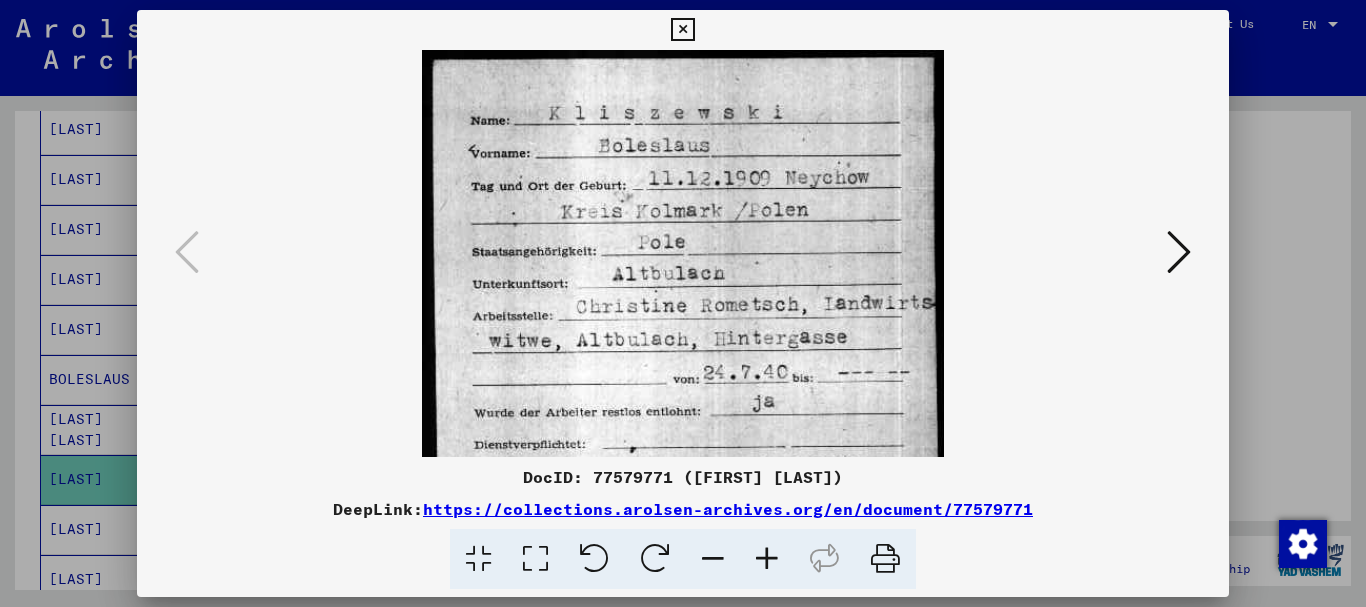 click at bounding box center (767, 559) 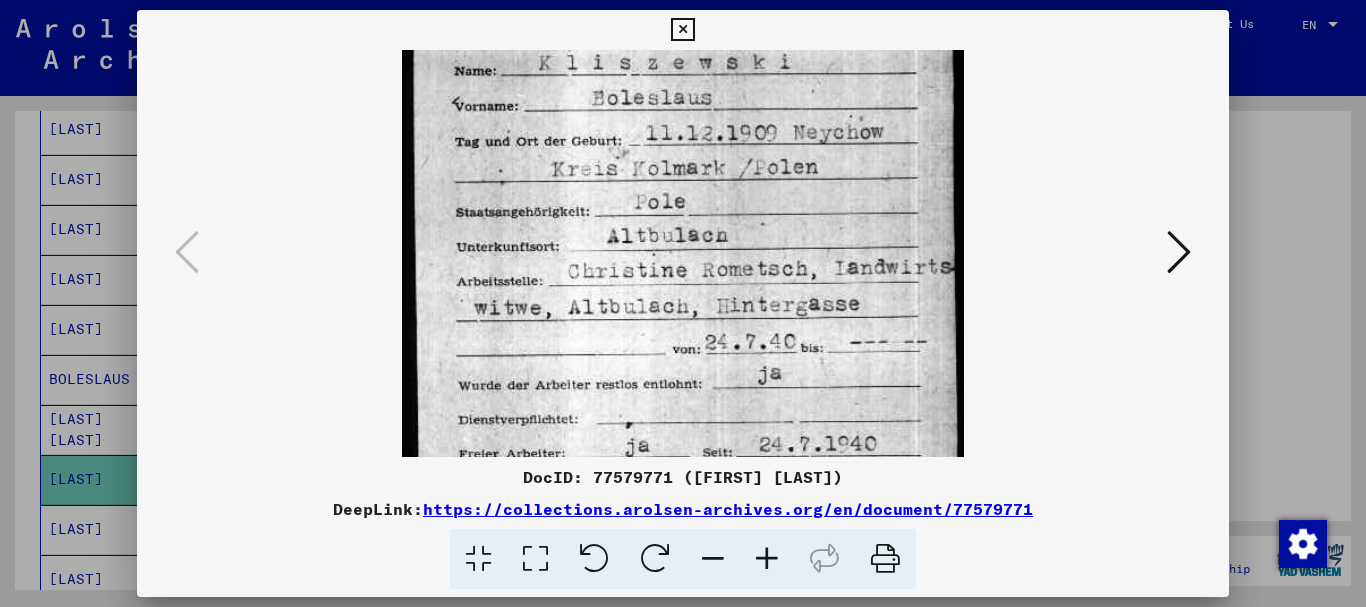 scroll, scrollTop: 63, scrollLeft: 0, axis: vertical 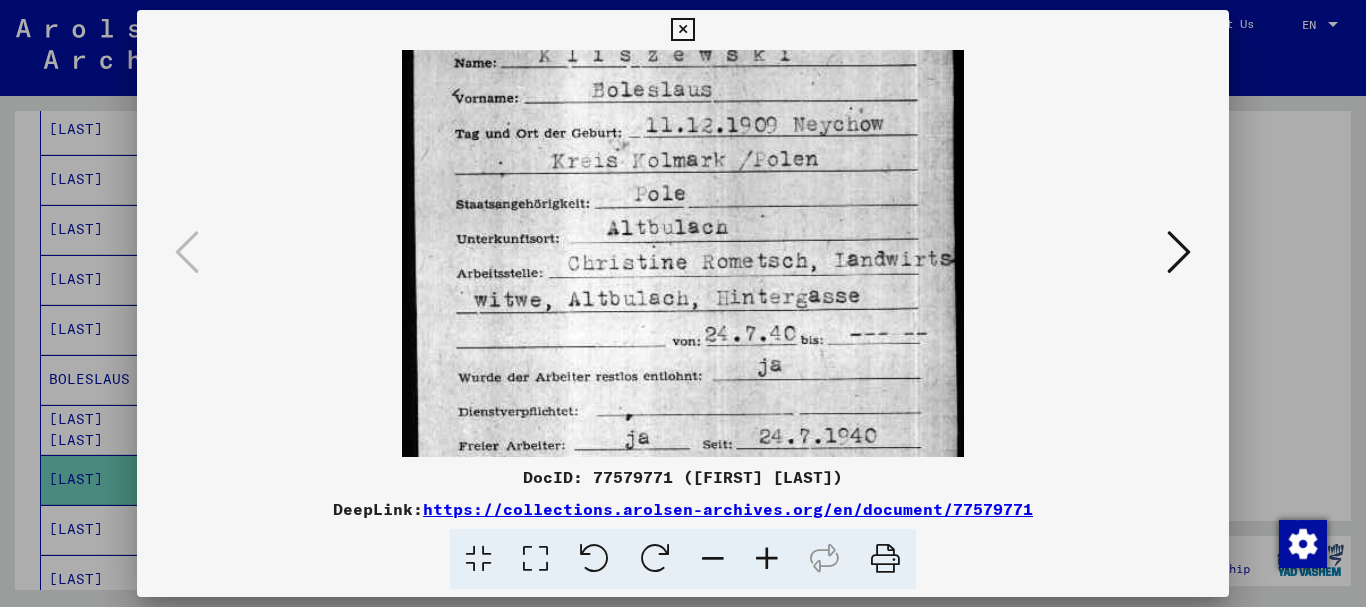 drag, startPoint x: 749, startPoint y: 375, endPoint x: 746, endPoint y: 312, distance: 63.07139 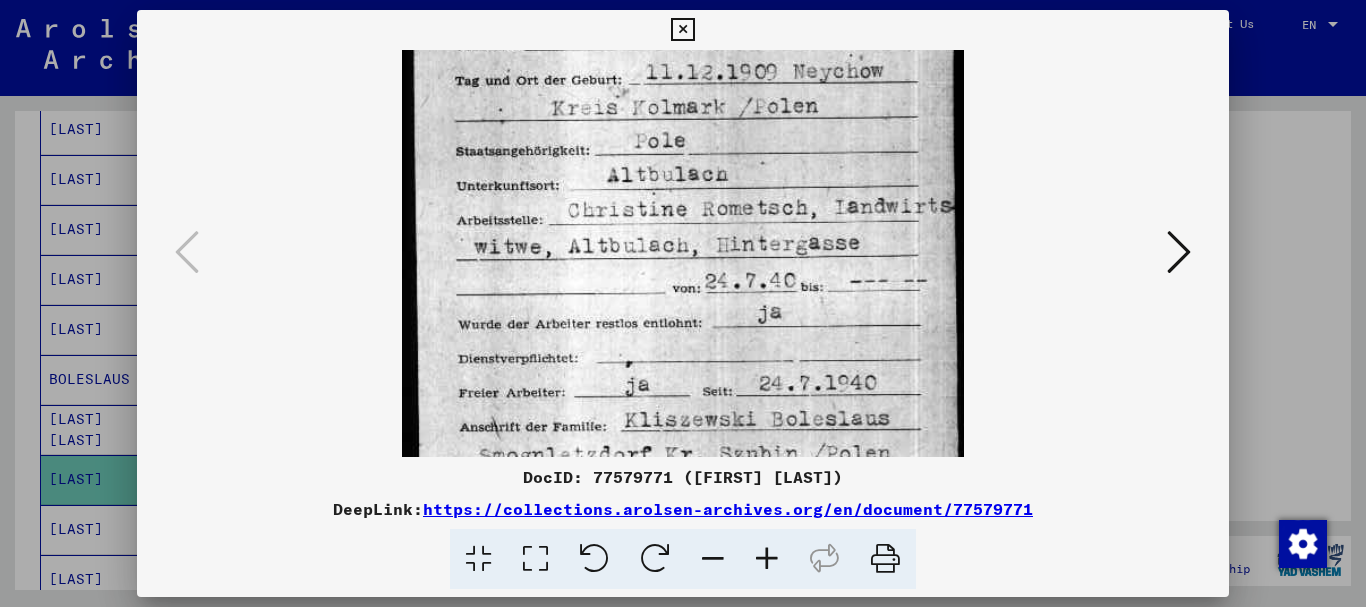 scroll, scrollTop: 155, scrollLeft: 0, axis: vertical 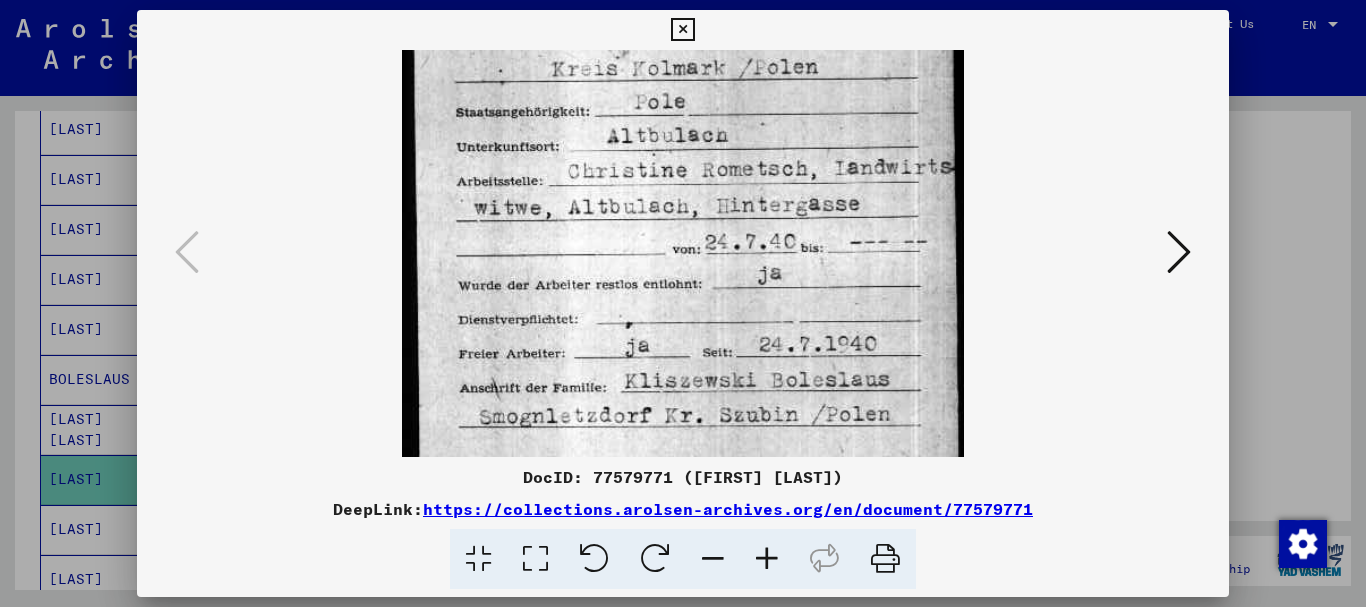 drag, startPoint x: 735, startPoint y: 334, endPoint x: 722, endPoint y: 242, distance: 92.91394 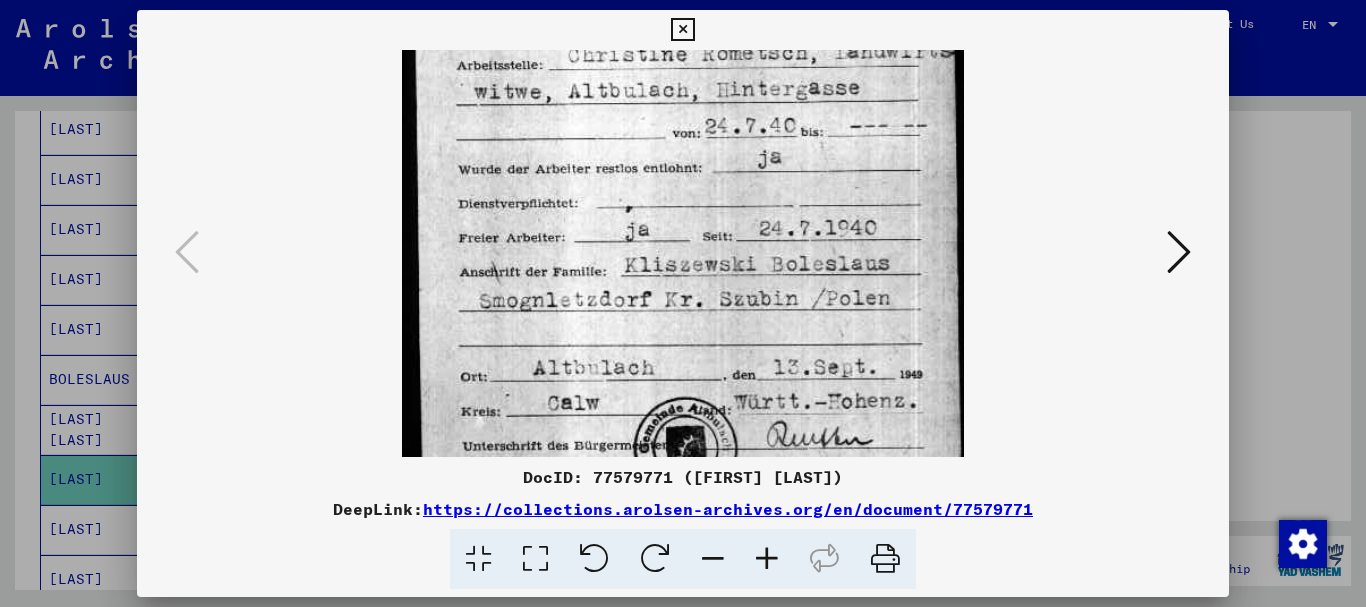 scroll, scrollTop: 282, scrollLeft: 0, axis: vertical 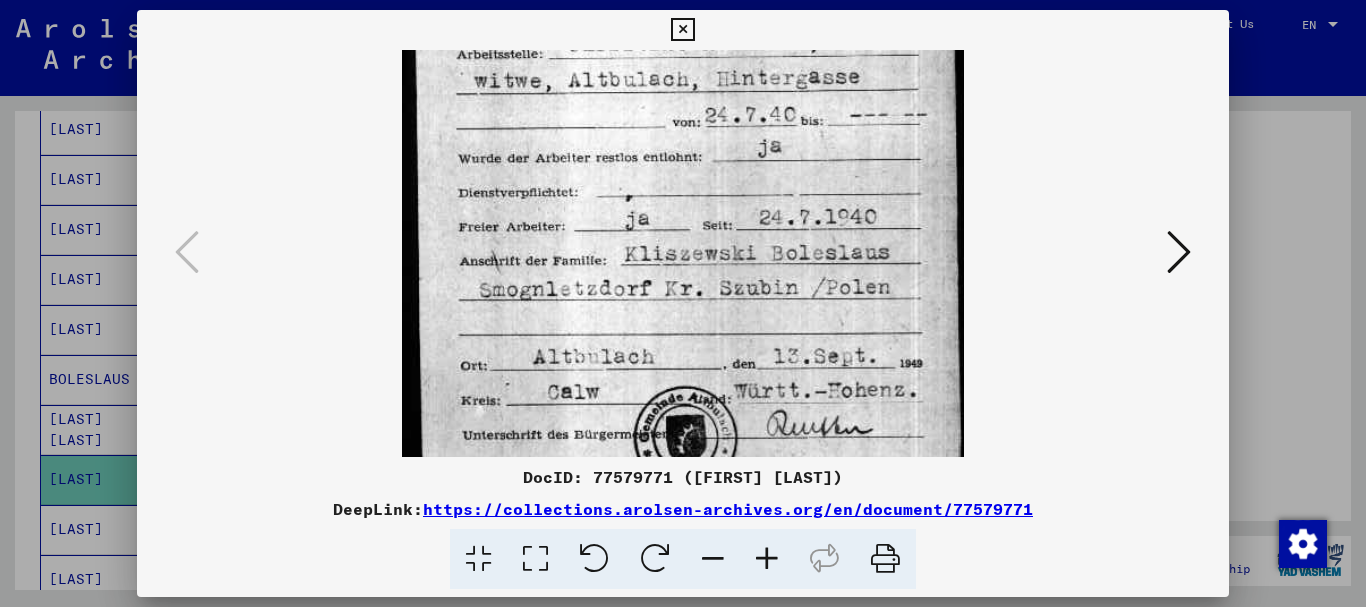 drag, startPoint x: 706, startPoint y: 319, endPoint x: 697, endPoint y: 192, distance: 127.3185 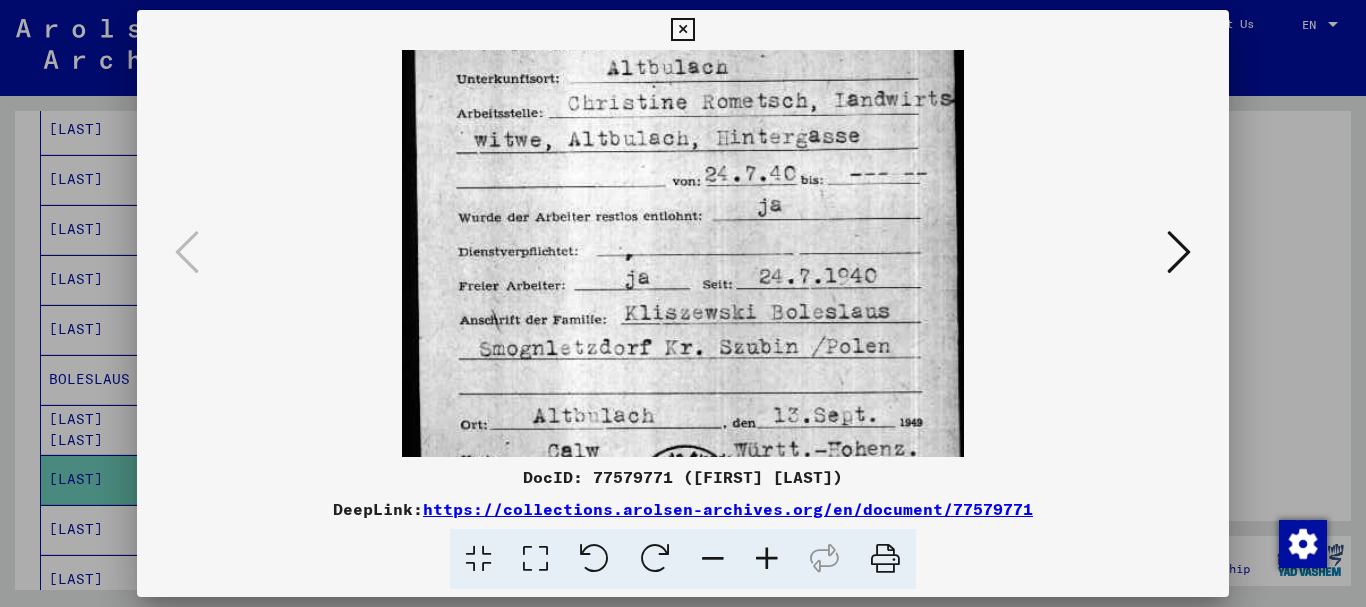 scroll, scrollTop: 203, scrollLeft: 0, axis: vertical 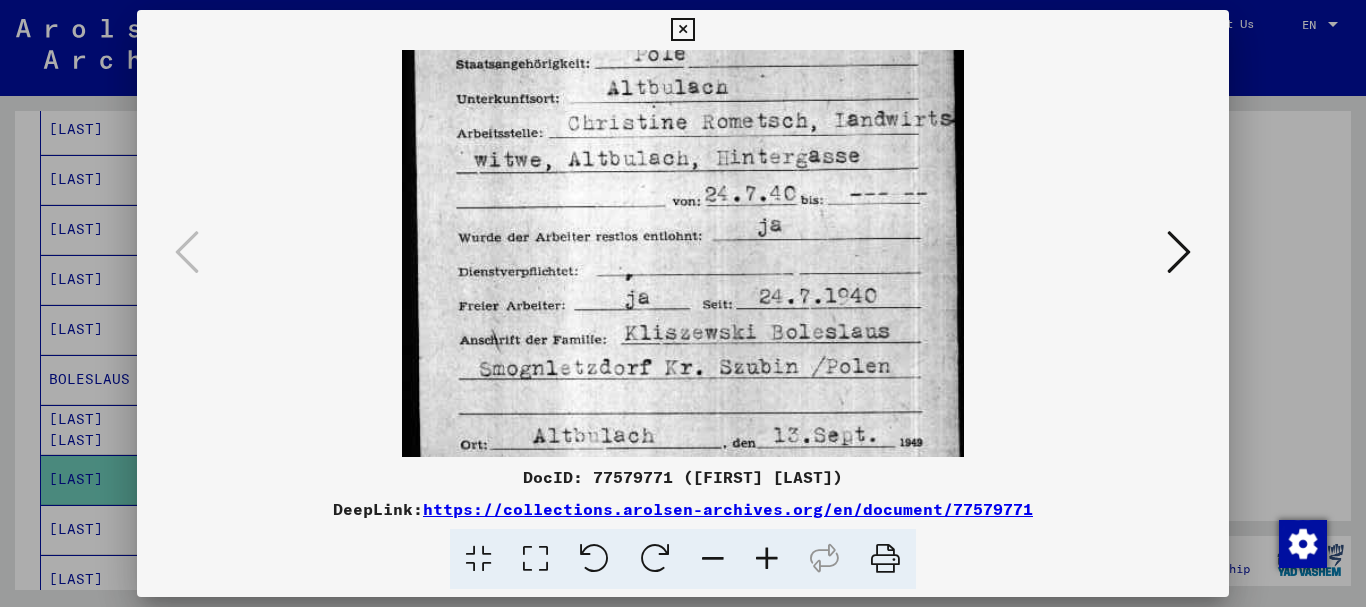 drag, startPoint x: 702, startPoint y: 169, endPoint x: 701, endPoint y: 248, distance: 79.00633 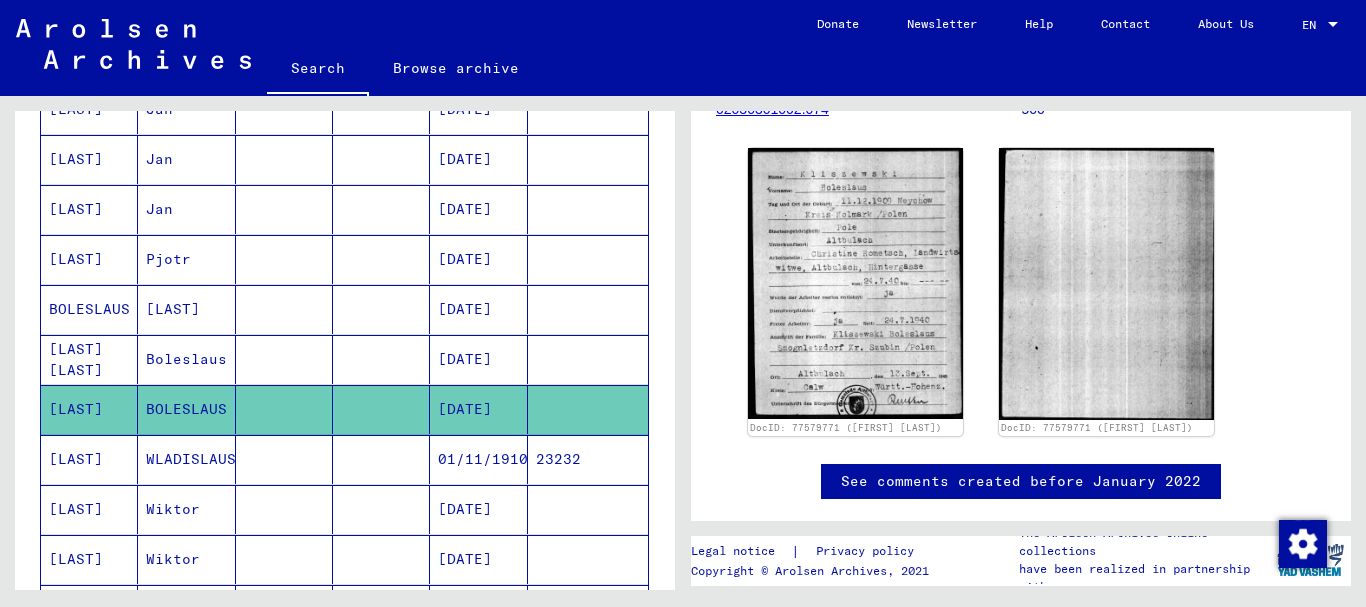 scroll, scrollTop: 600, scrollLeft: 0, axis: vertical 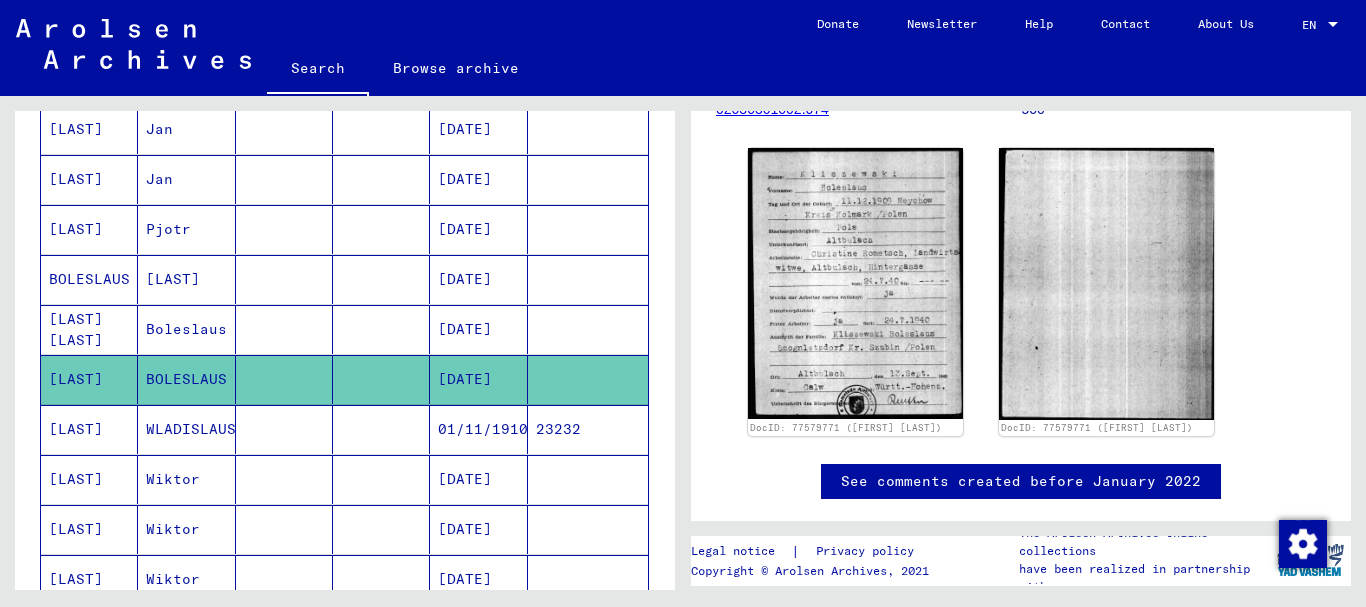 click at bounding box center [381, 479] 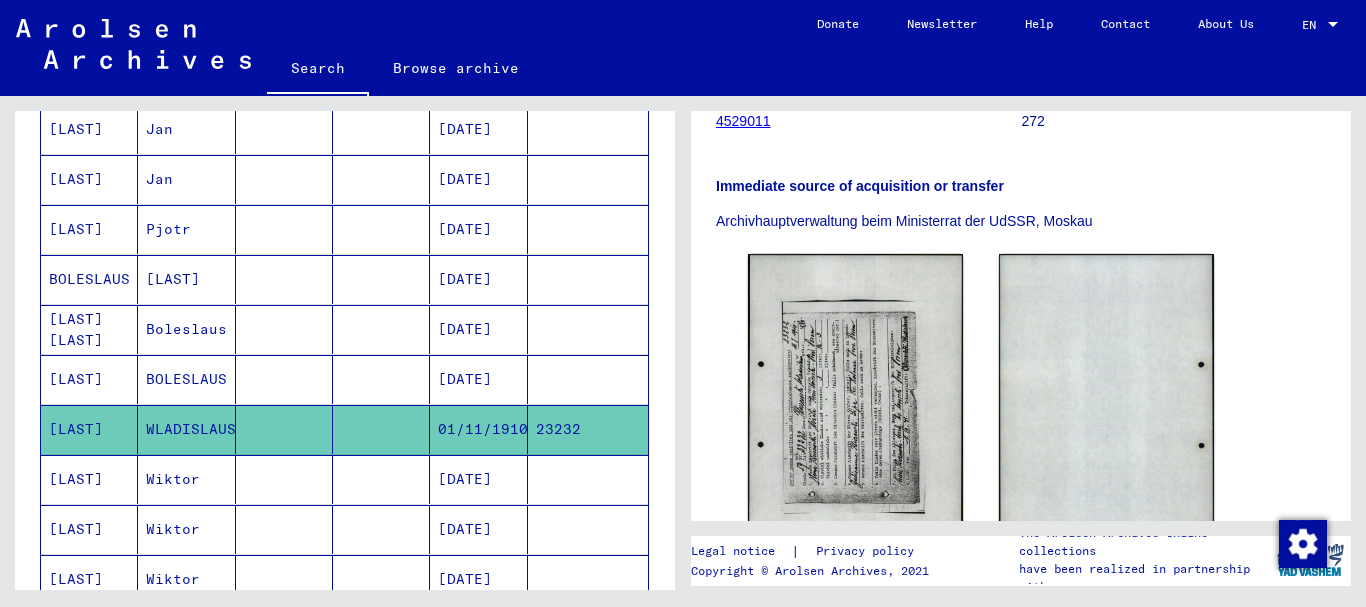 scroll, scrollTop: 400, scrollLeft: 0, axis: vertical 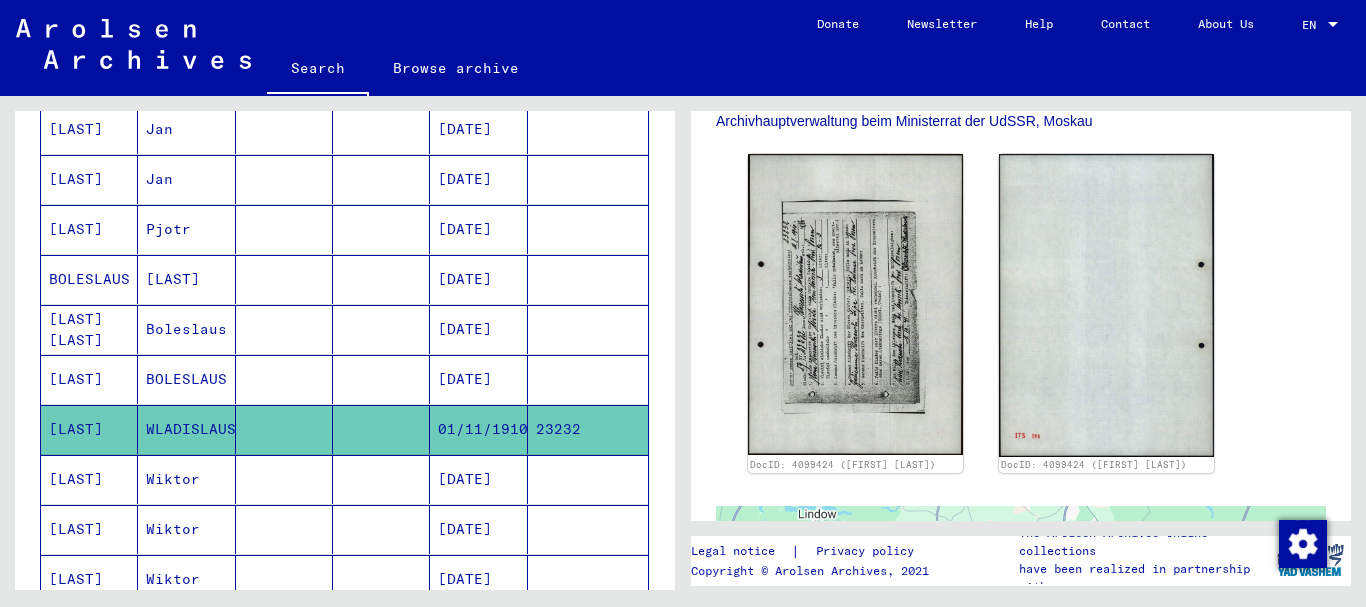 click on "[DATE]" at bounding box center [478, 529] 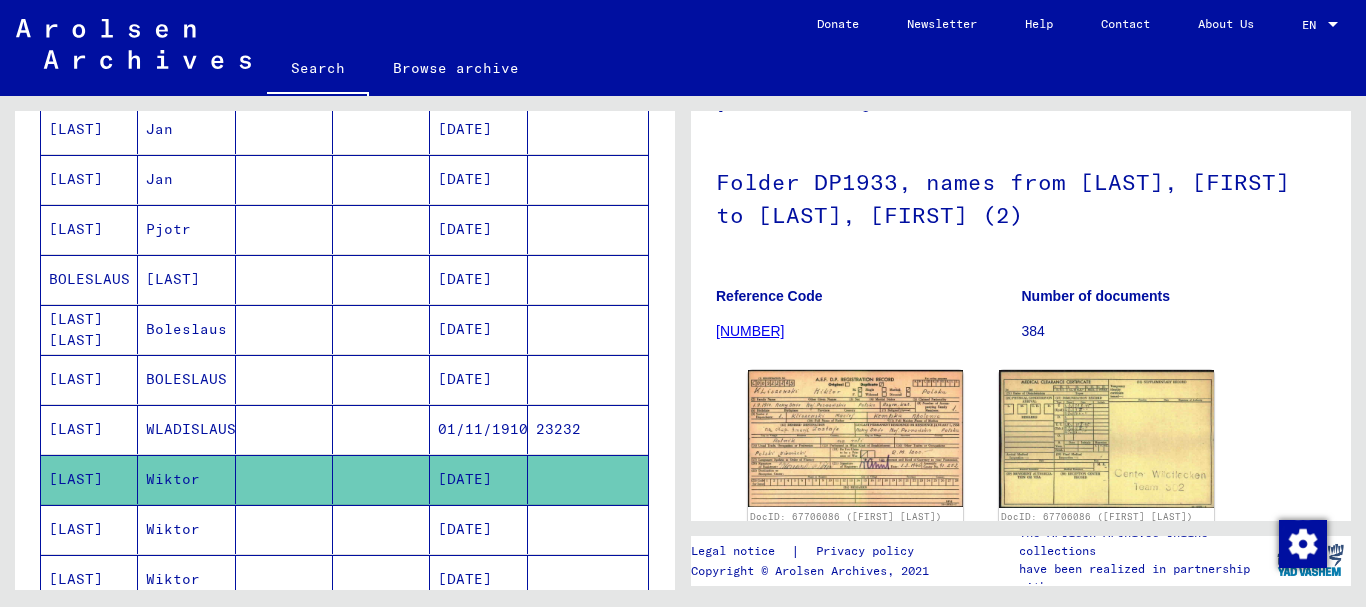 scroll, scrollTop: 272, scrollLeft: 0, axis: vertical 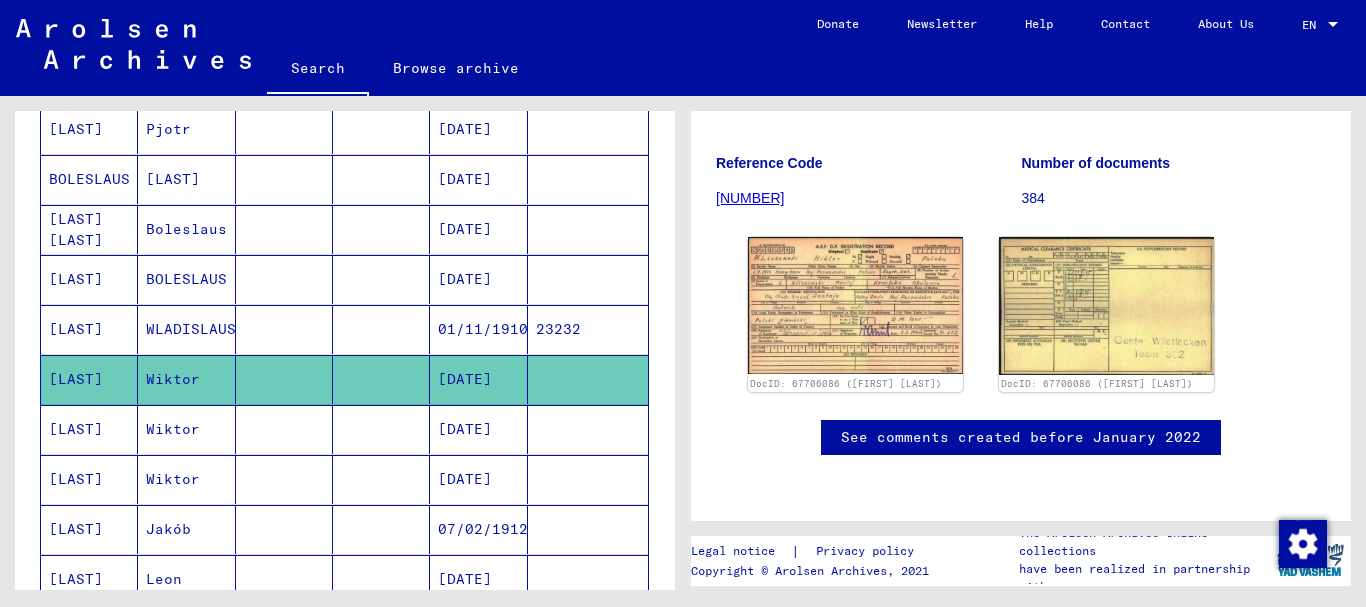 click on "[DATE]" at bounding box center [478, 479] 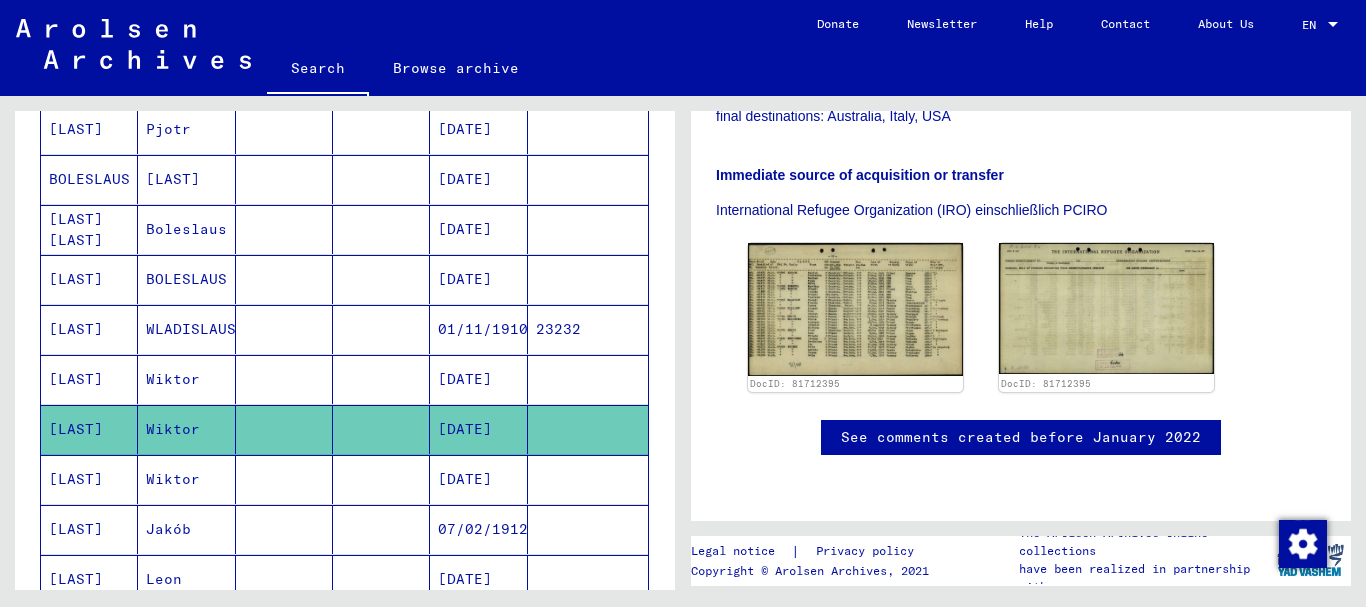 scroll, scrollTop: 521, scrollLeft: 0, axis: vertical 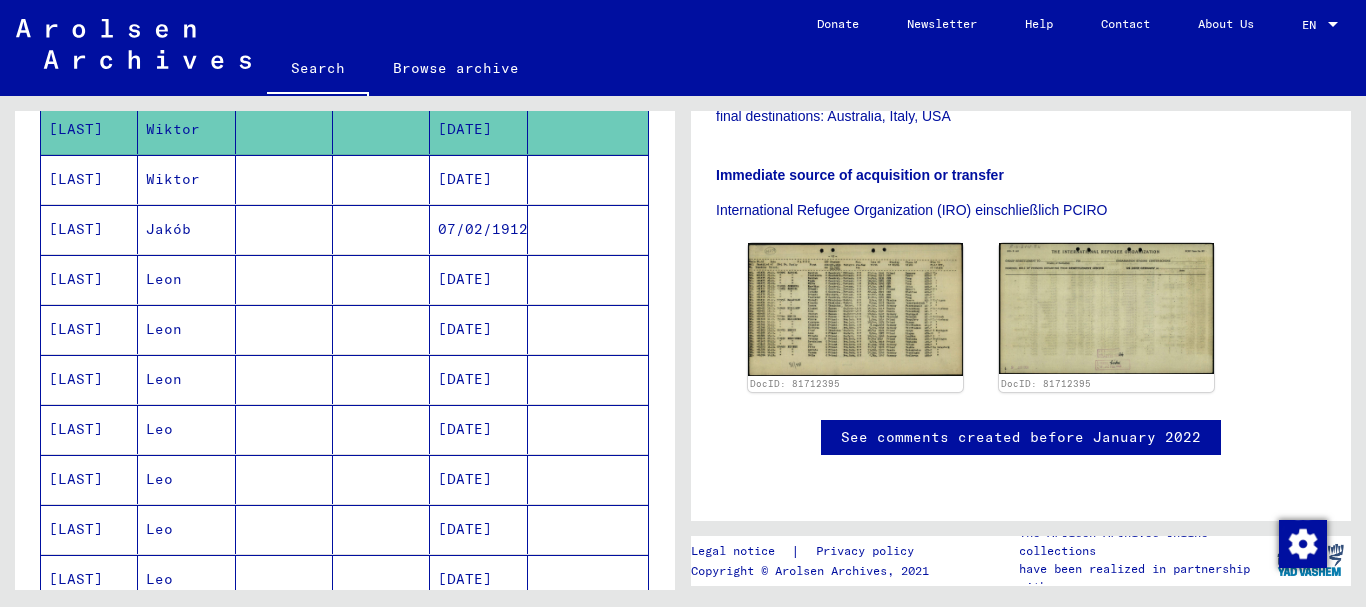 click on "07/02/1912" at bounding box center (478, 279) 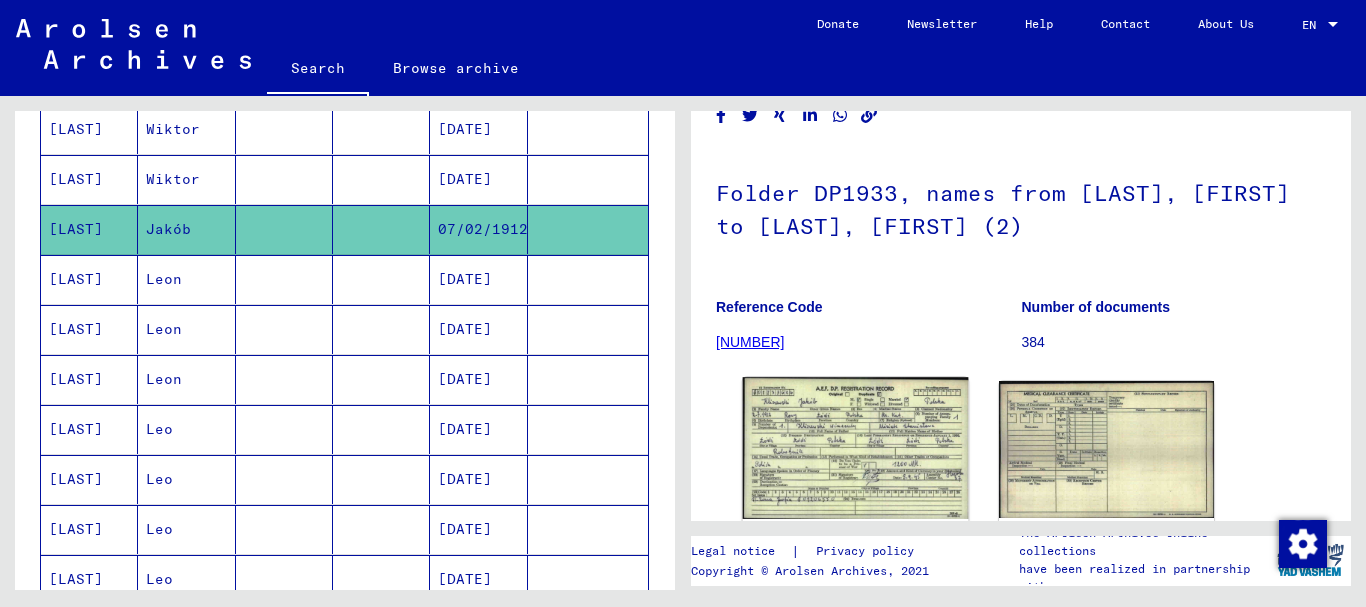 scroll, scrollTop: 200, scrollLeft: 0, axis: vertical 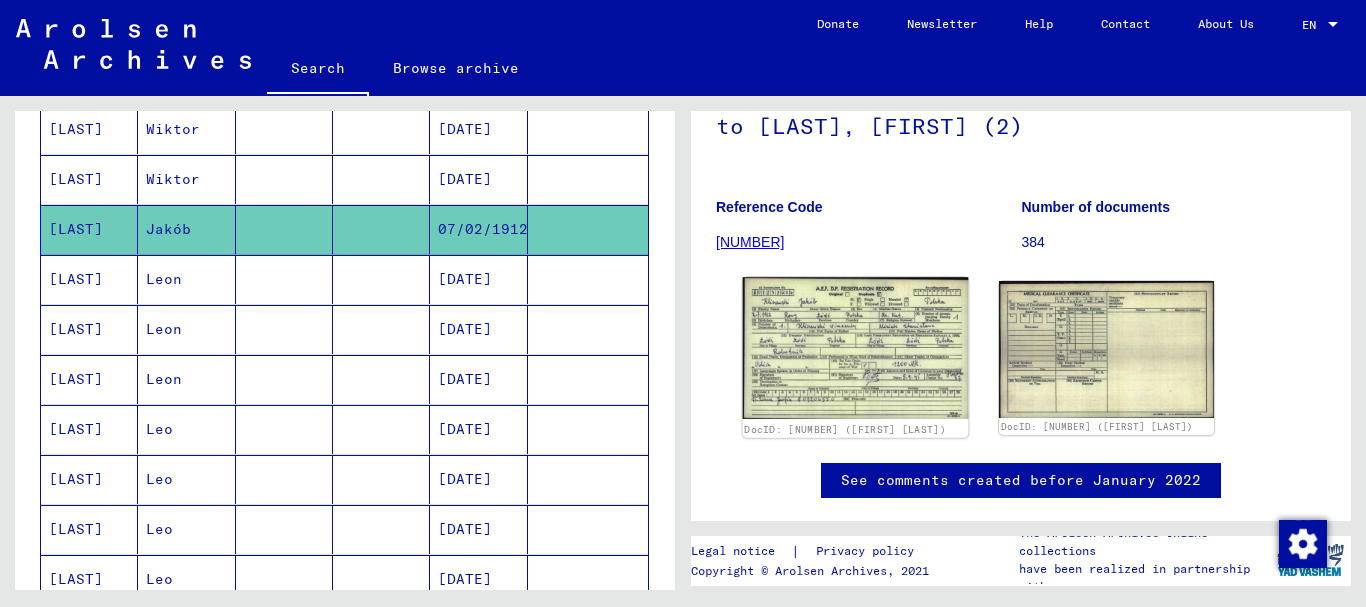 click 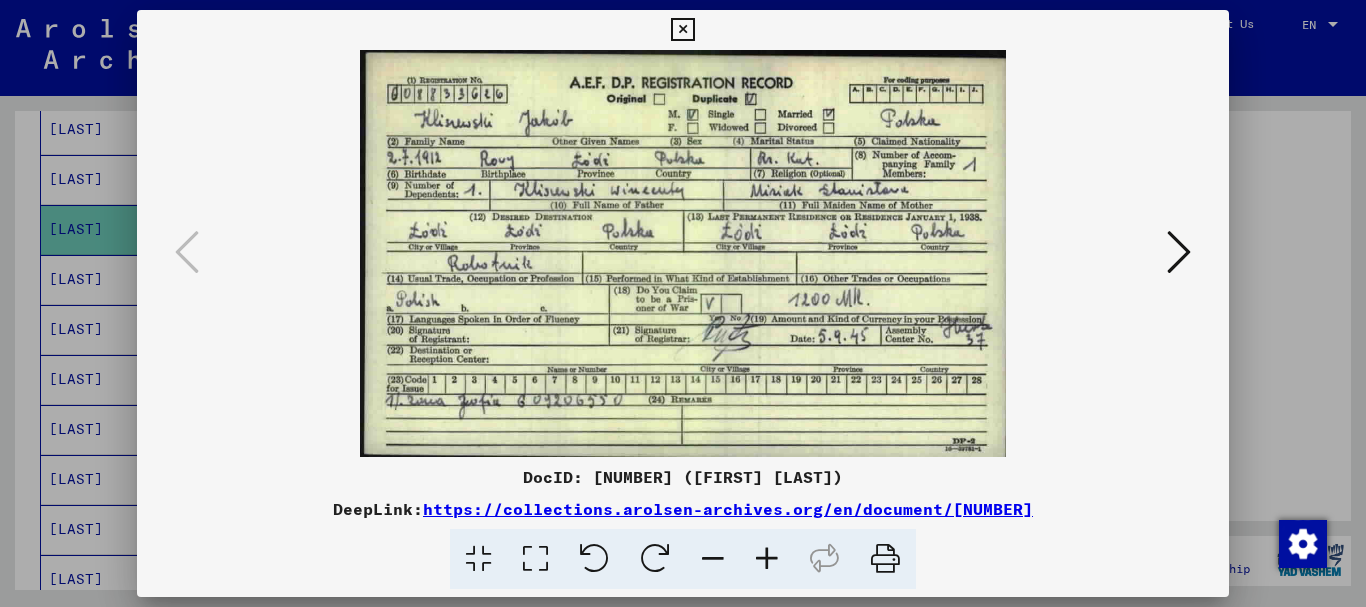 click at bounding box center [767, 559] 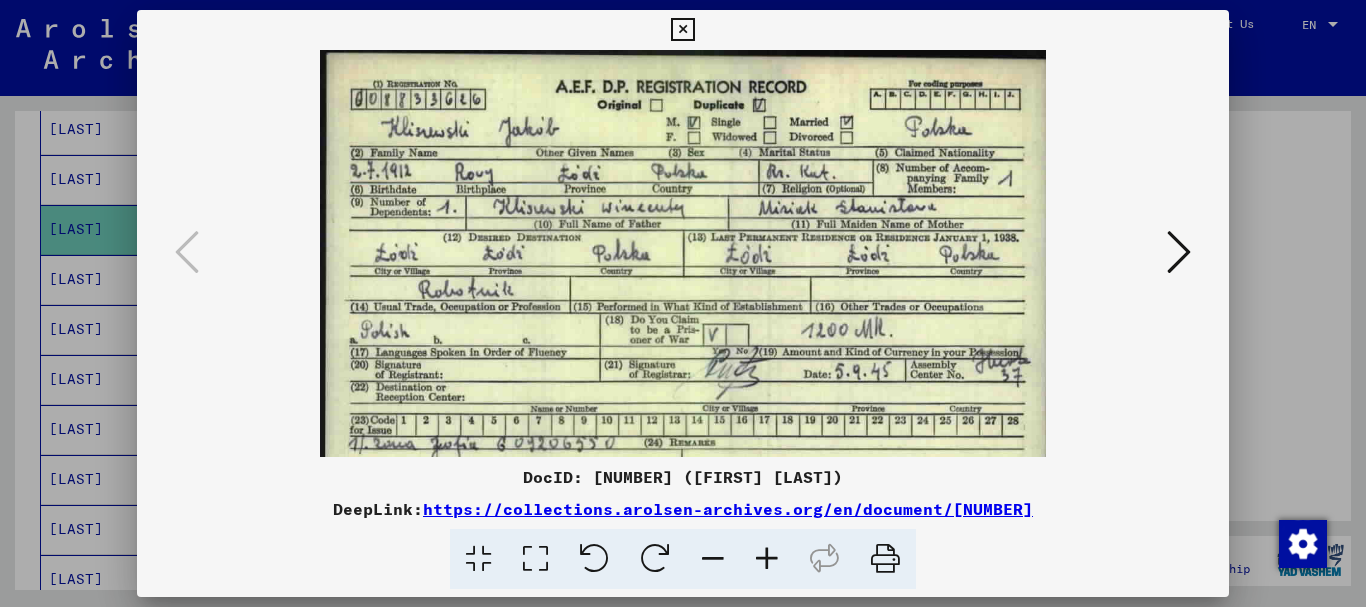 click at bounding box center [767, 559] 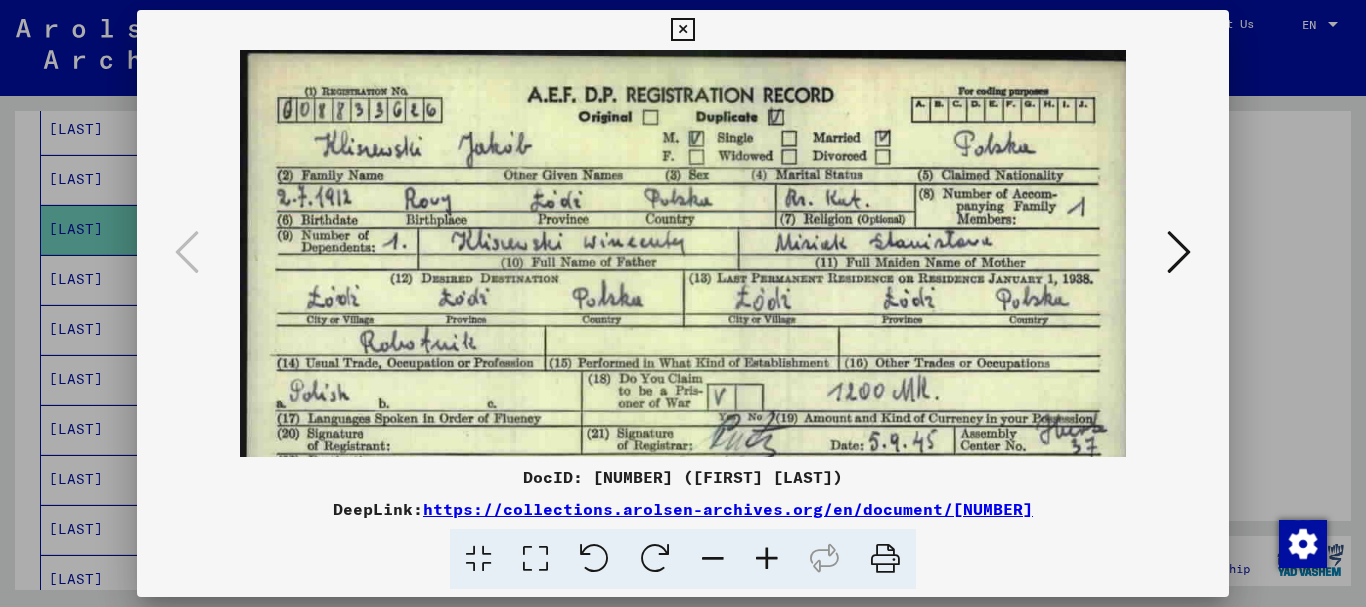 click at bounding box center (767, 559) 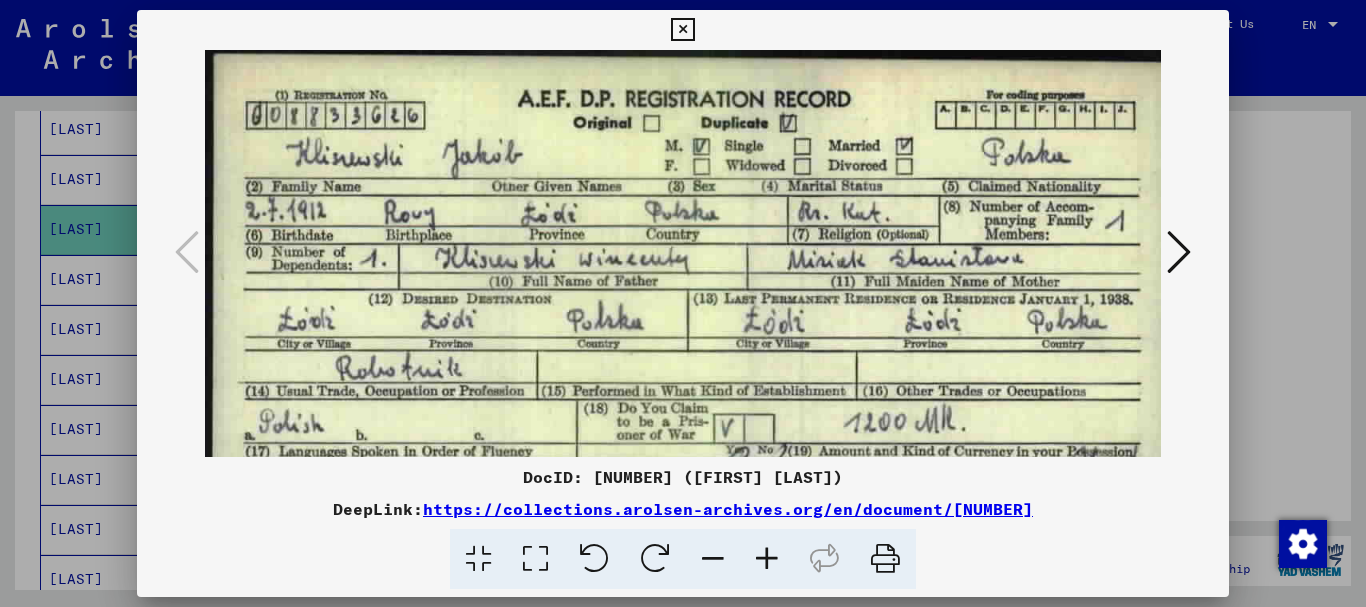 click at bounding box center [767, 559] 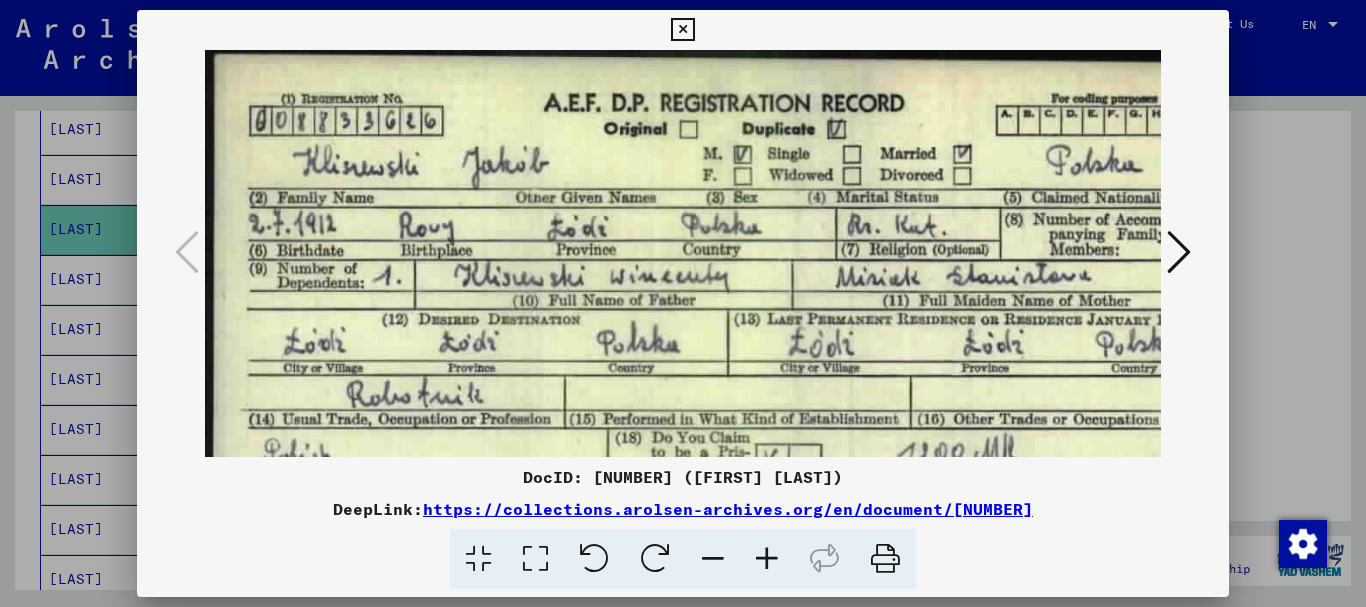 click at bounding box center [767, 559] 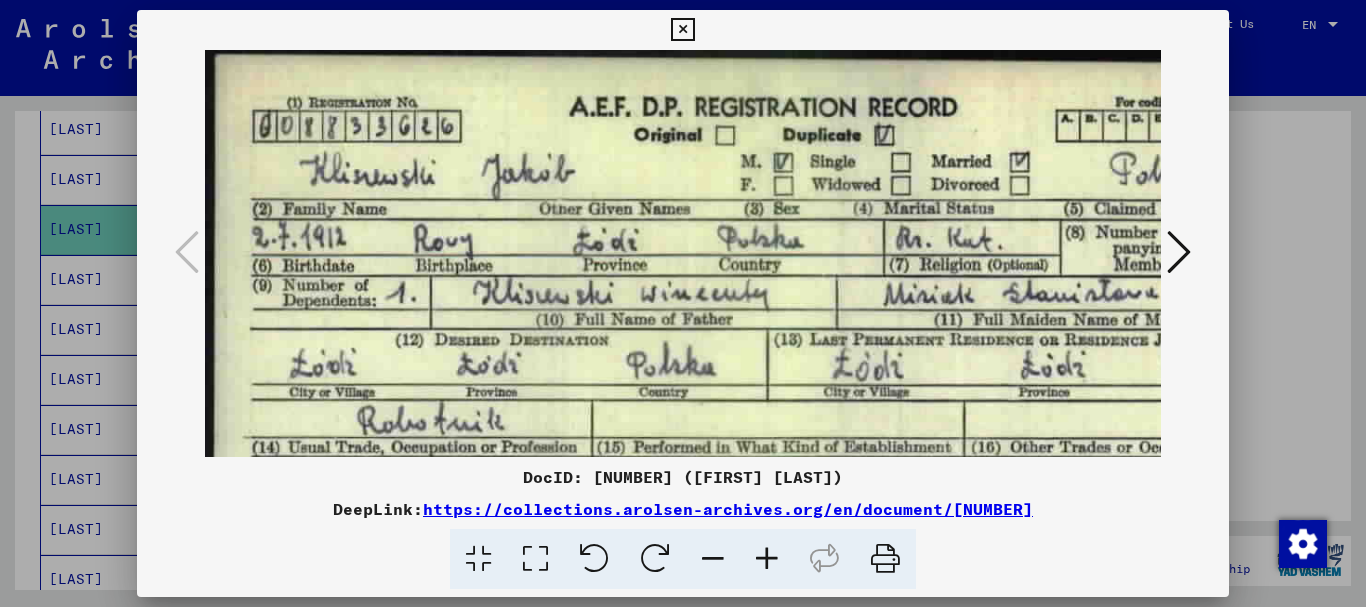 click at bounding box center [767, 559] 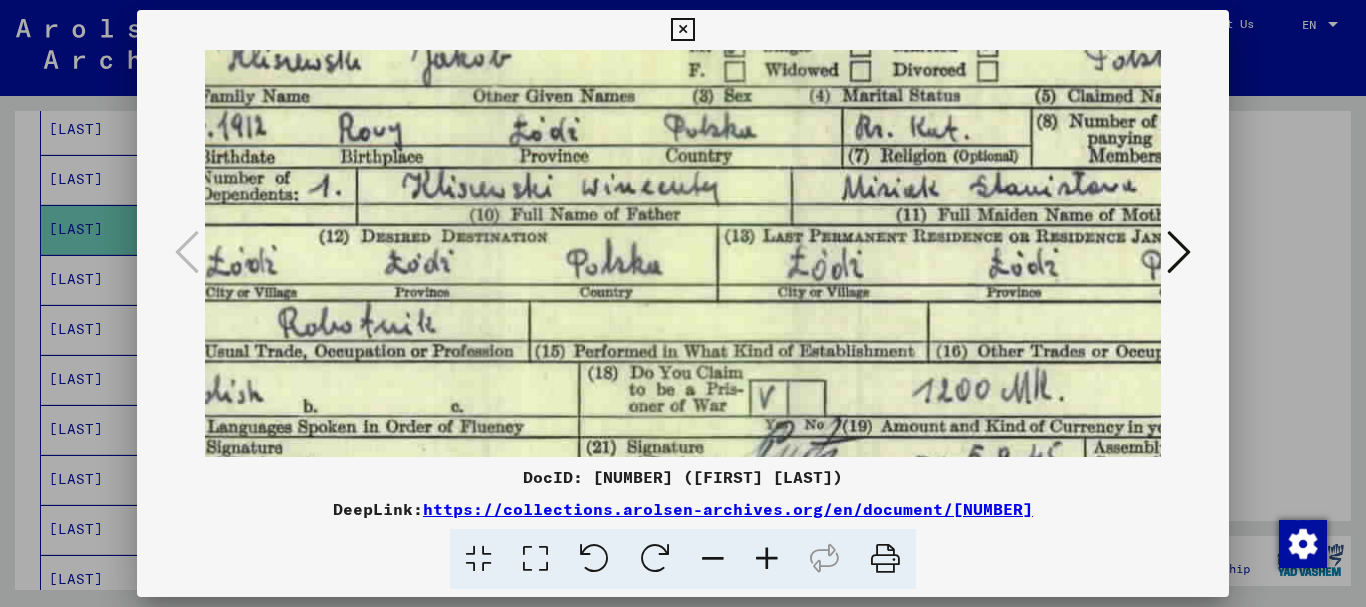 scroll, scrollTop: 137, scrollLeft: 100, axis: both 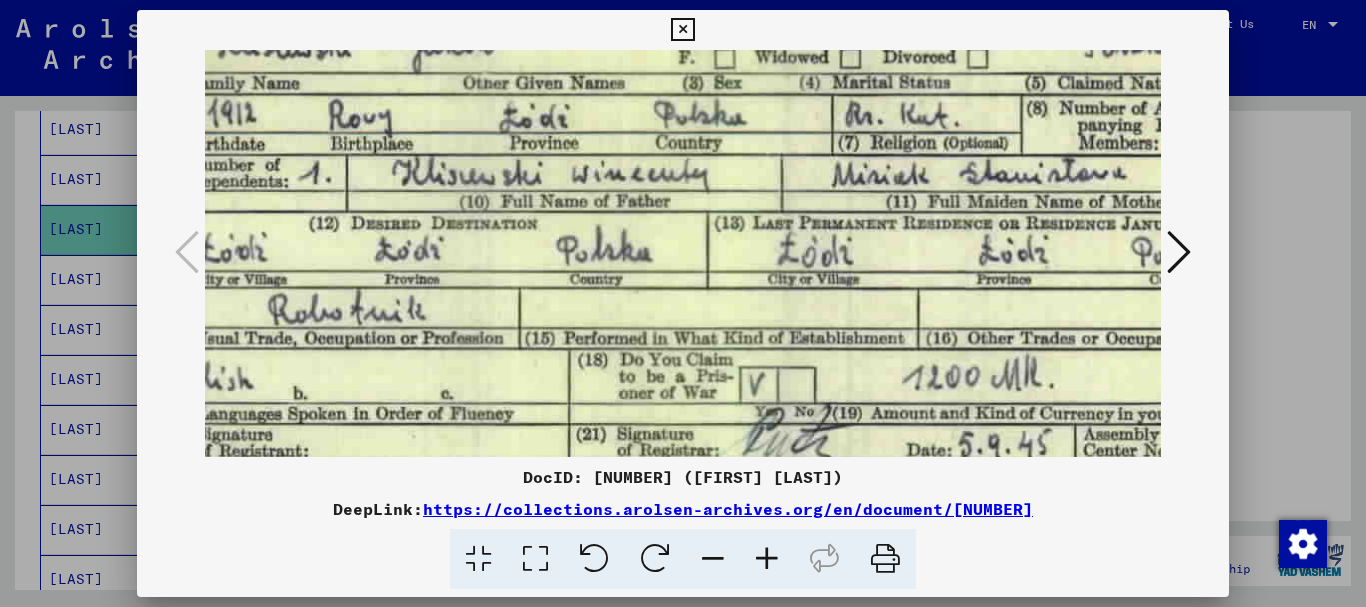 drag, startPoint x: 789, startPoint y: 317, endPoint x: 689, endPoint y: 180, distance: 169.61427 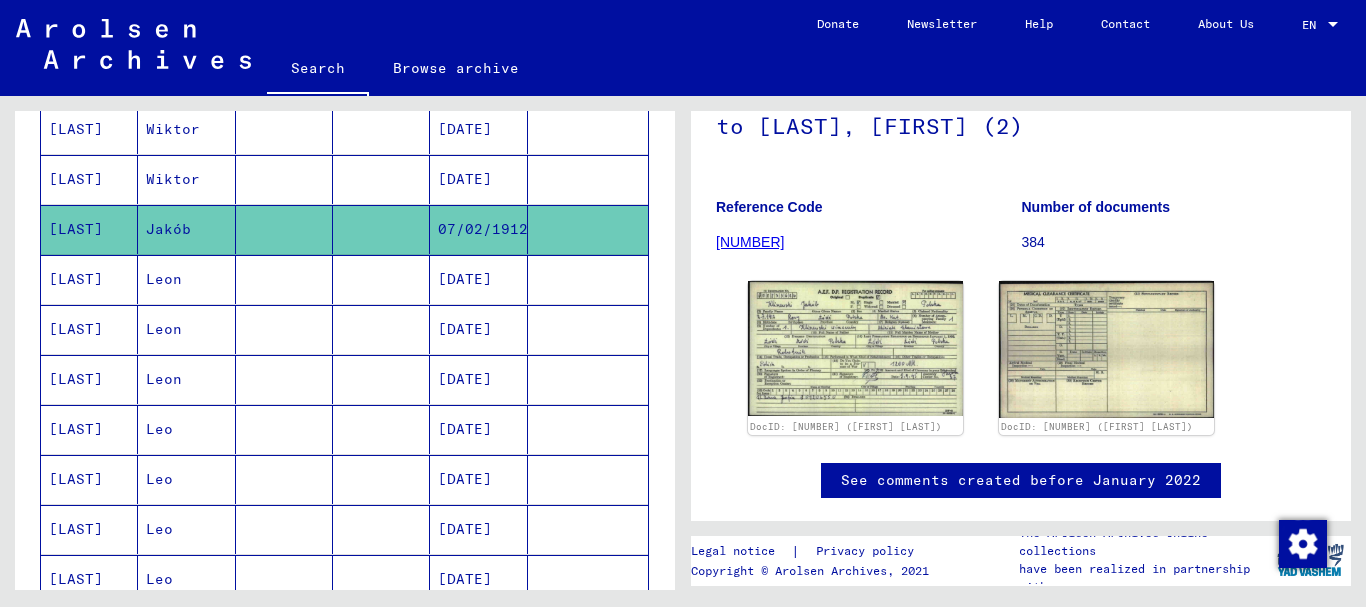 click on "[DATE]" at bounding box center (478, 329) 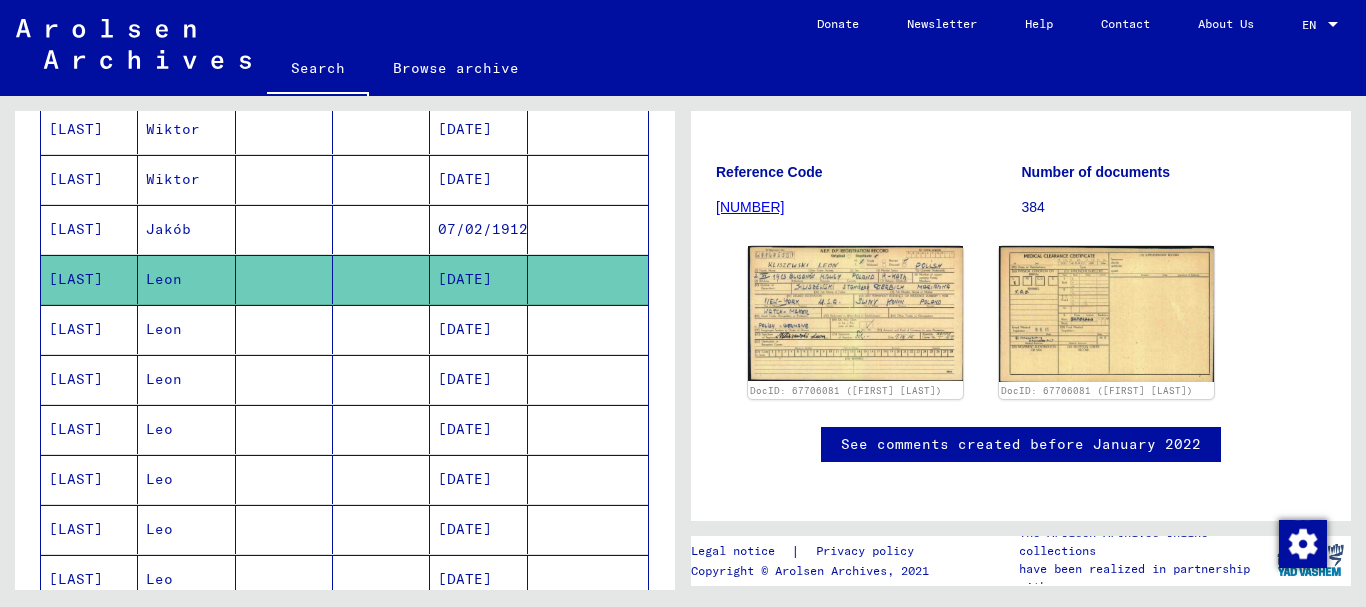 scroll, scrollTop: 270, scrollLeft: 0, axis: vertical 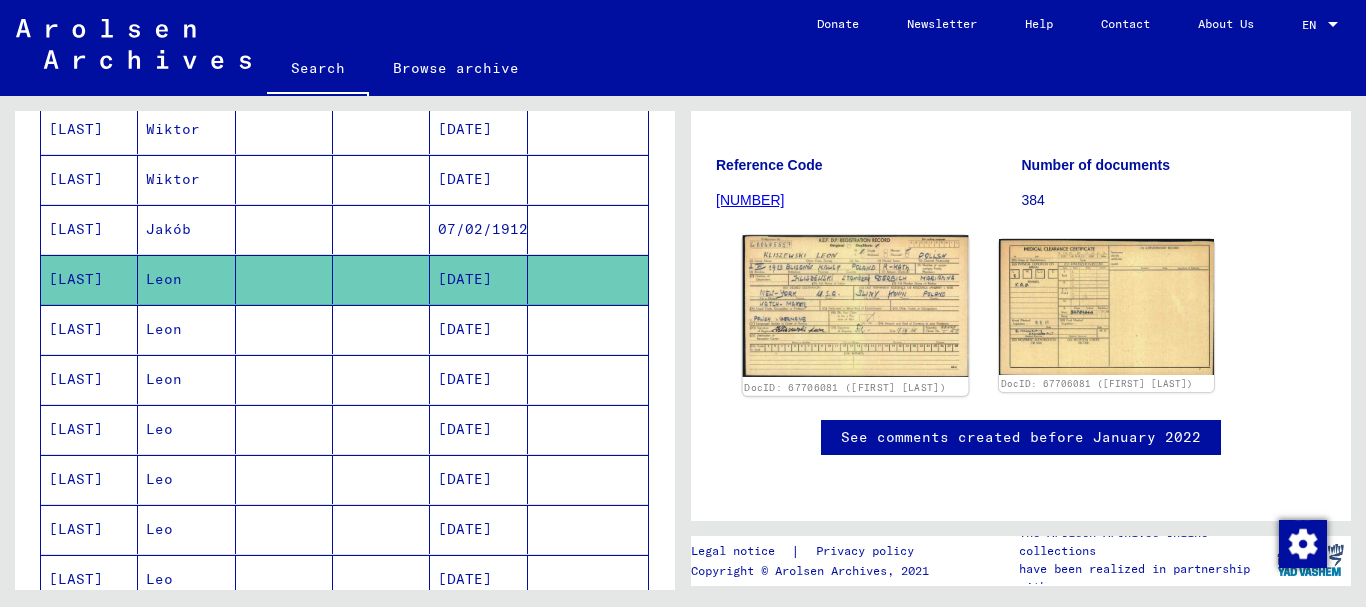 click 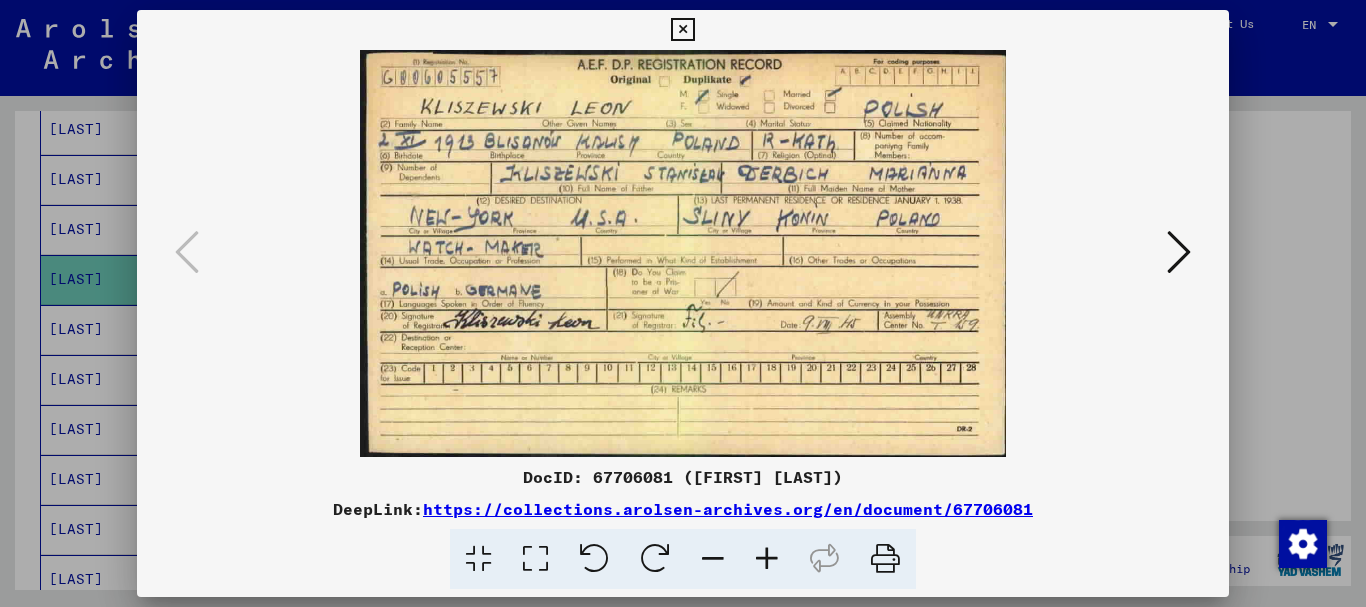 click at bounding box center [682, 30] 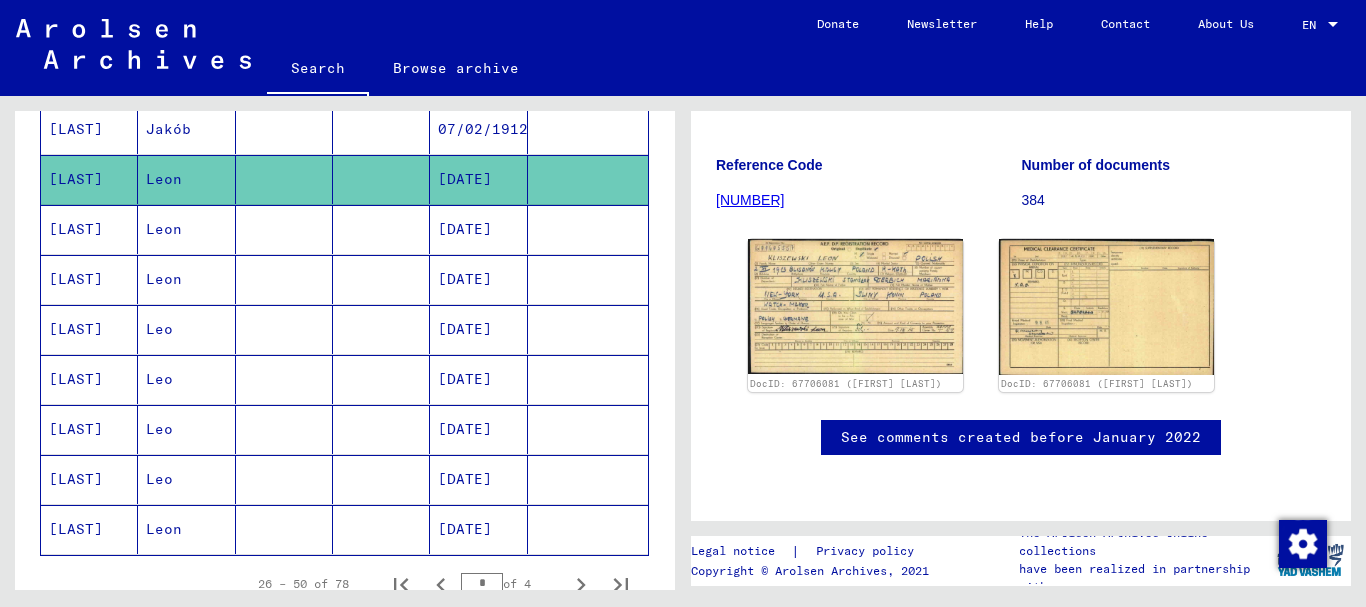 scroll, scrollTop: 1200, scrollLeft: 0, axis: vertical 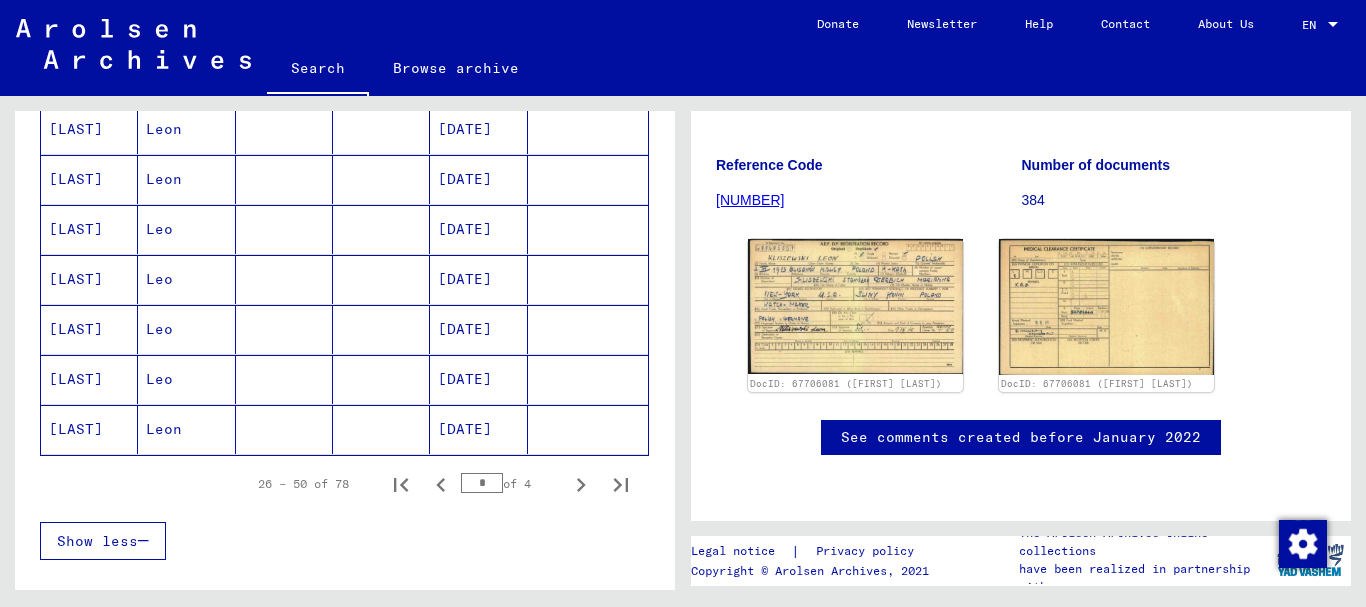 click 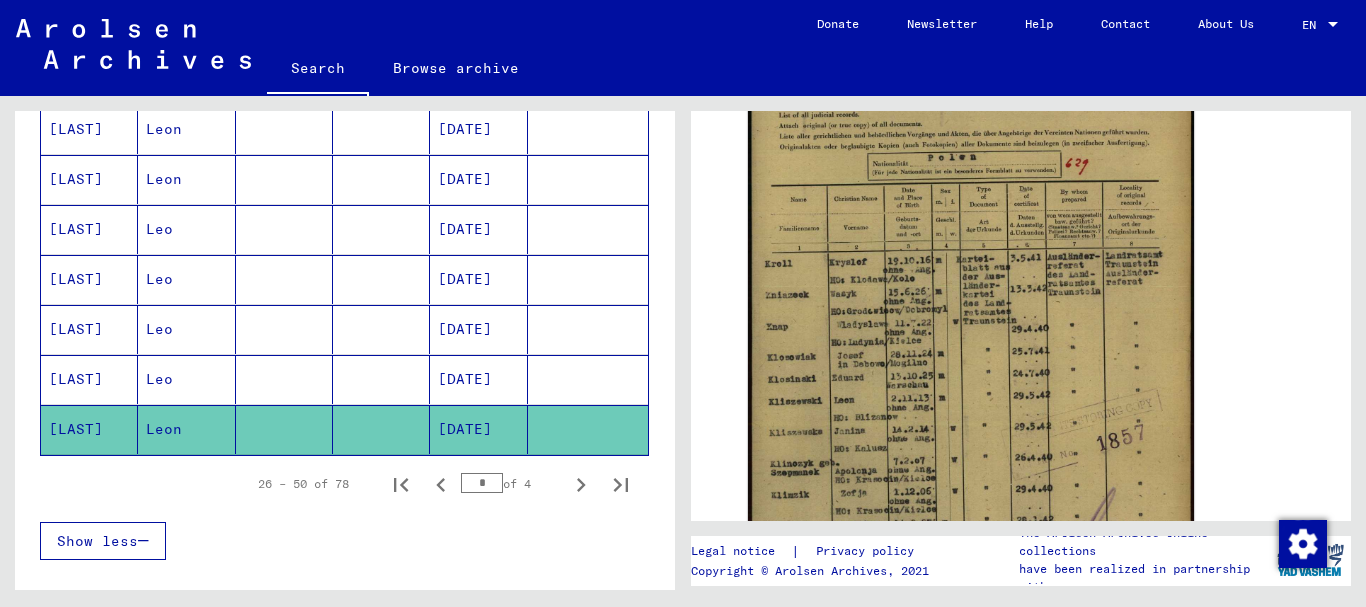 scroll, scrollTop: 500, scrollLeft: 0, axis: vertical 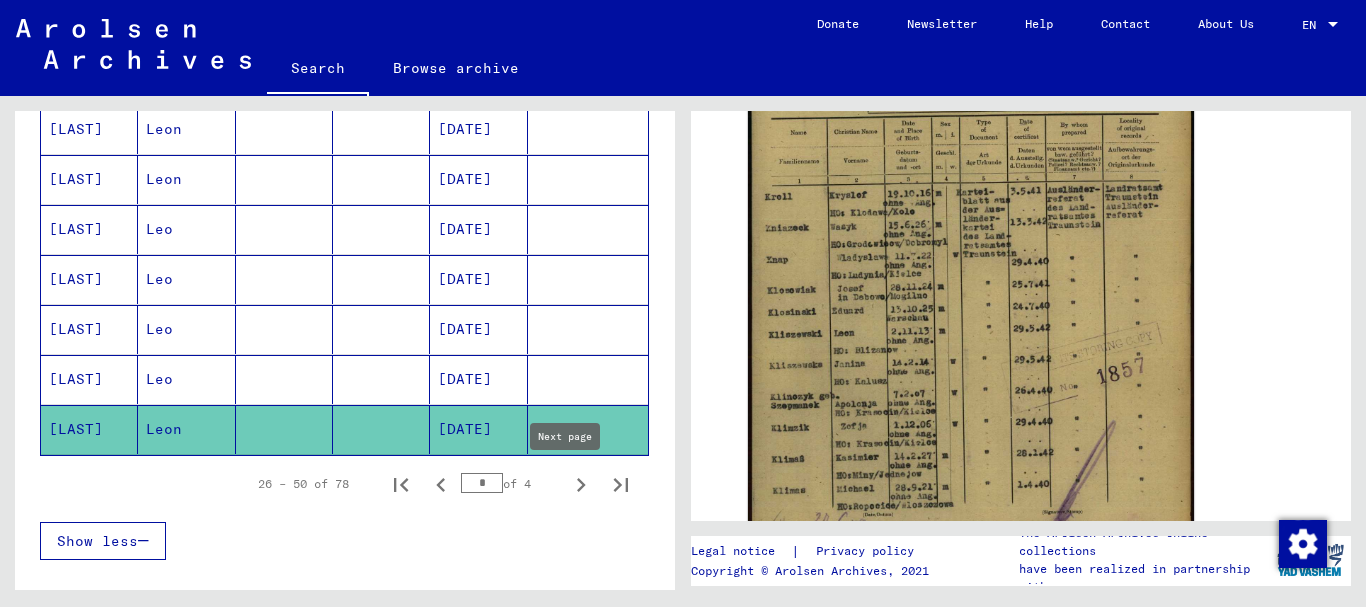 click 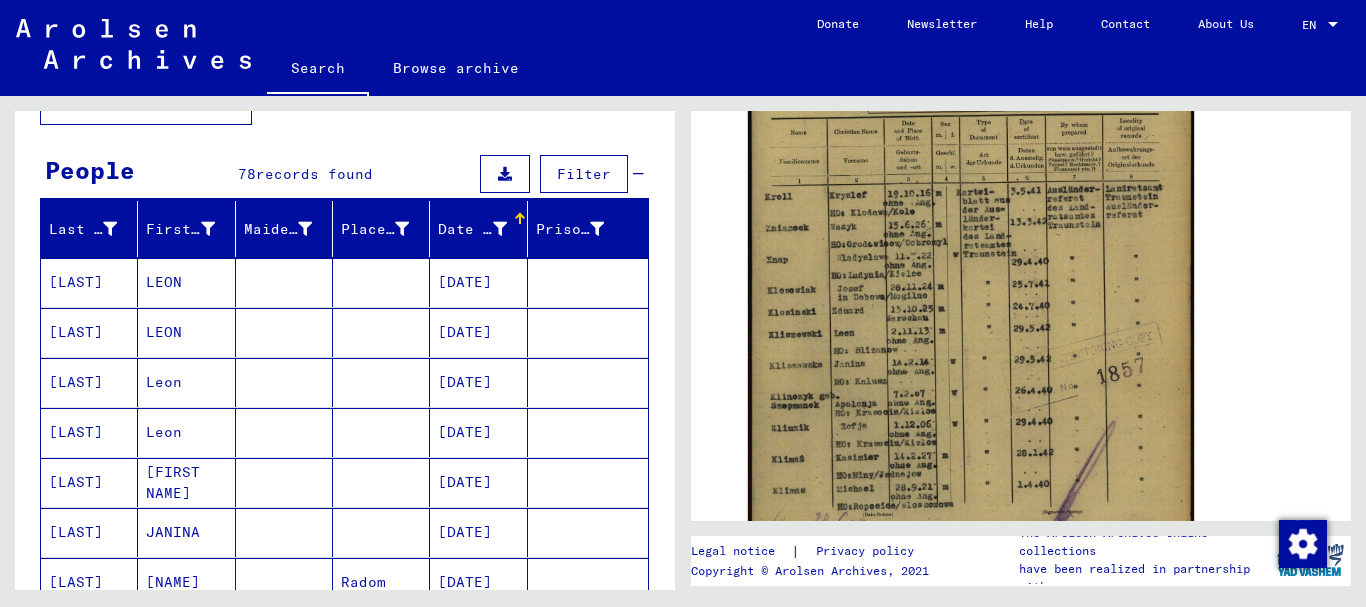 scroll, scrollTop: 200, scrollLeft: 0, axis: vertical 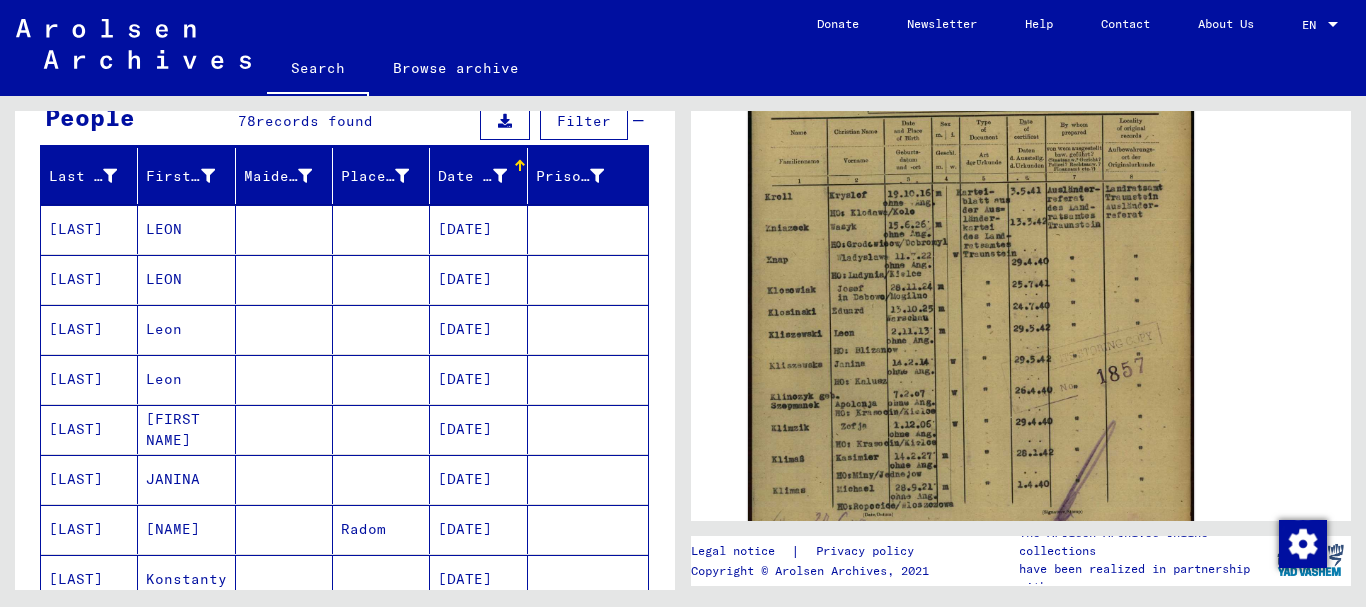 click at bounding box center [381, 479] 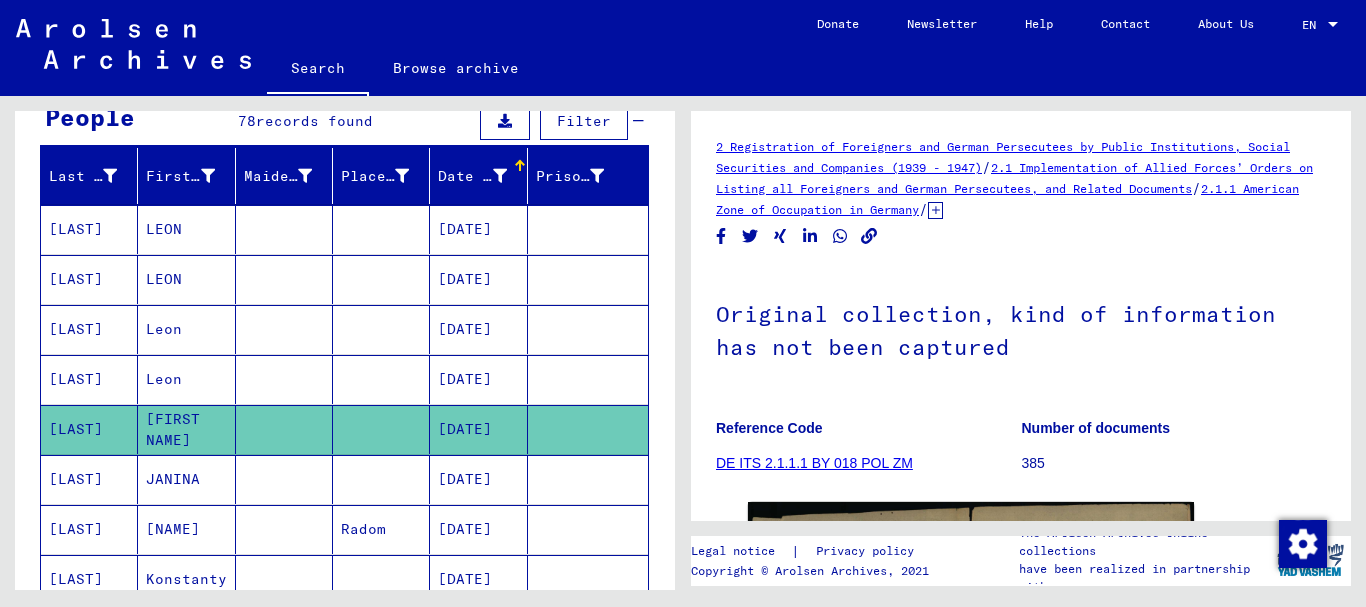 scroll, scrollTop: 300, scrollLeft: 0, axis: vertical 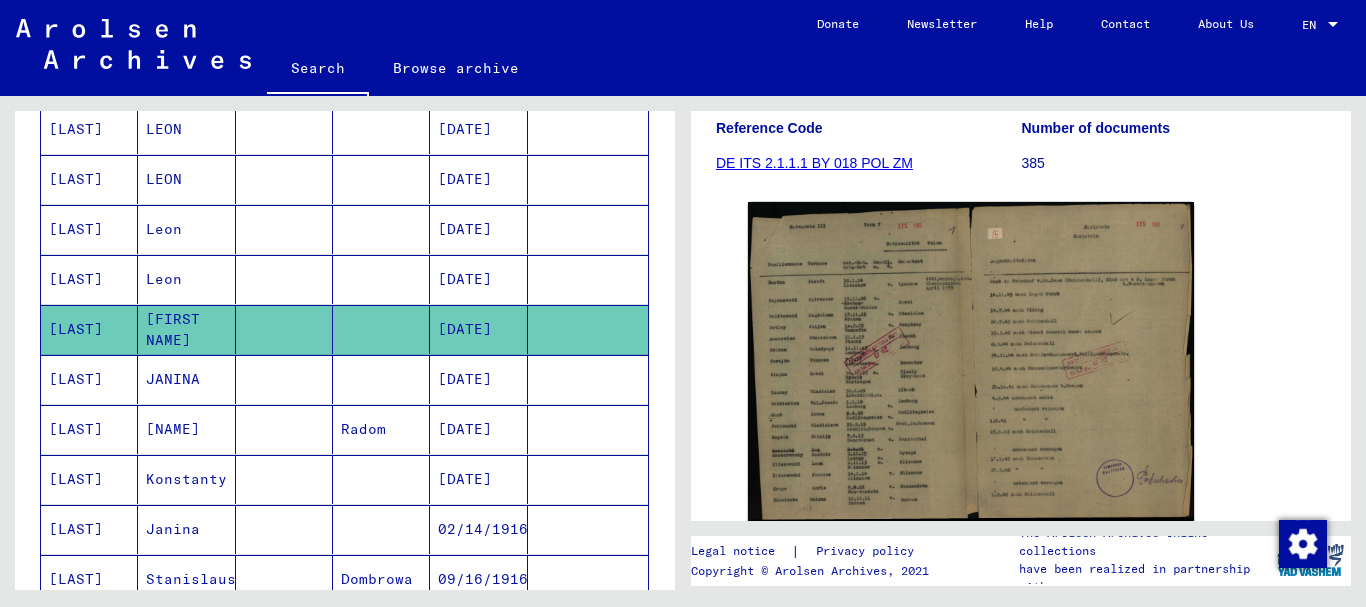 click on "[DATE]" at bounding box center (478, 429) 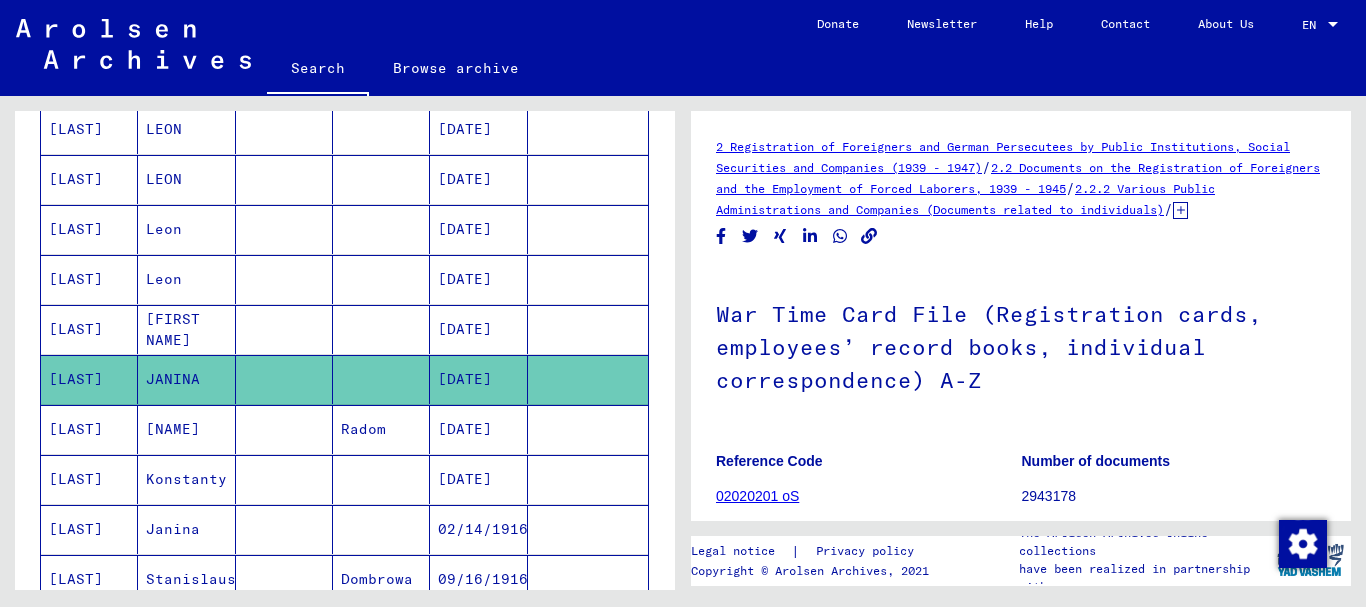 scroll, scrollTop: 400, scrollLeft: 0, axis: vertical 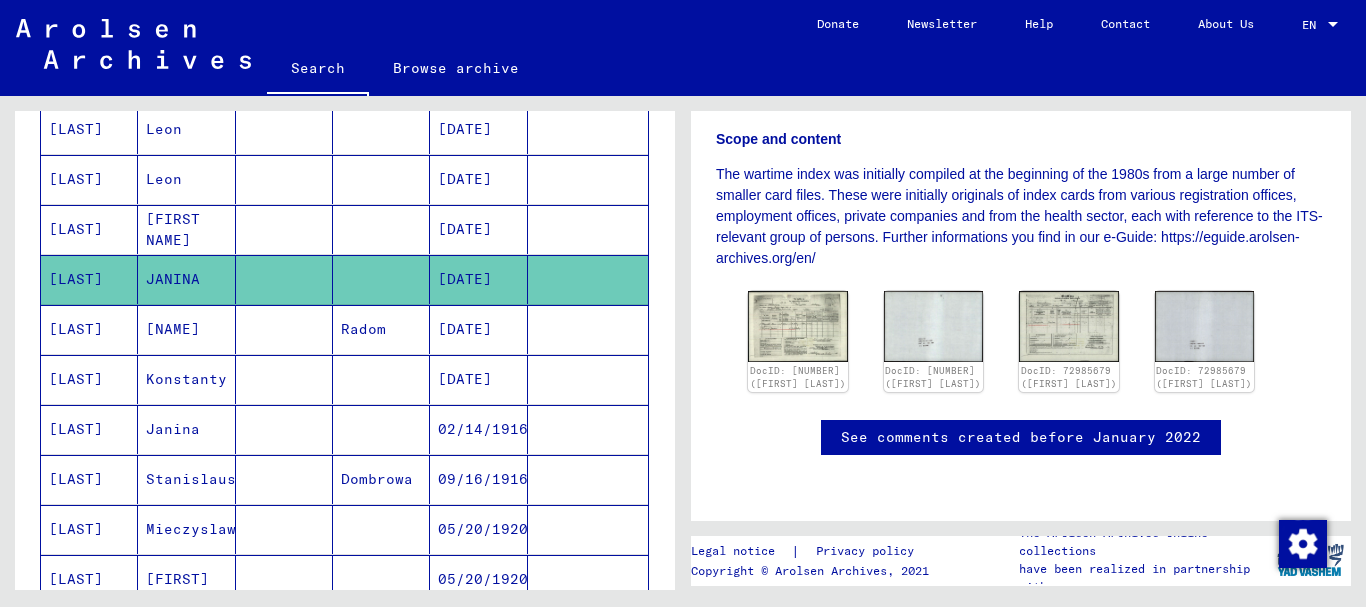click on "Radom" at bounding box center [381, 379] 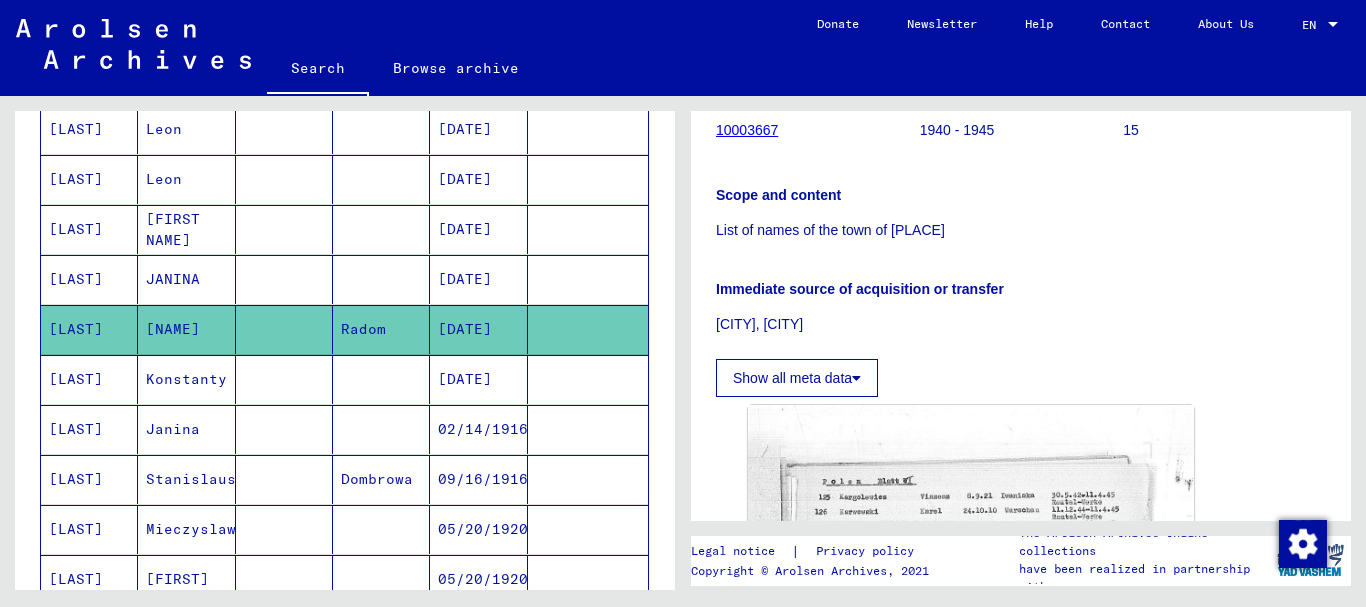 scroll, scrollTop: 500, scrollLeft: 0, axis: vertical 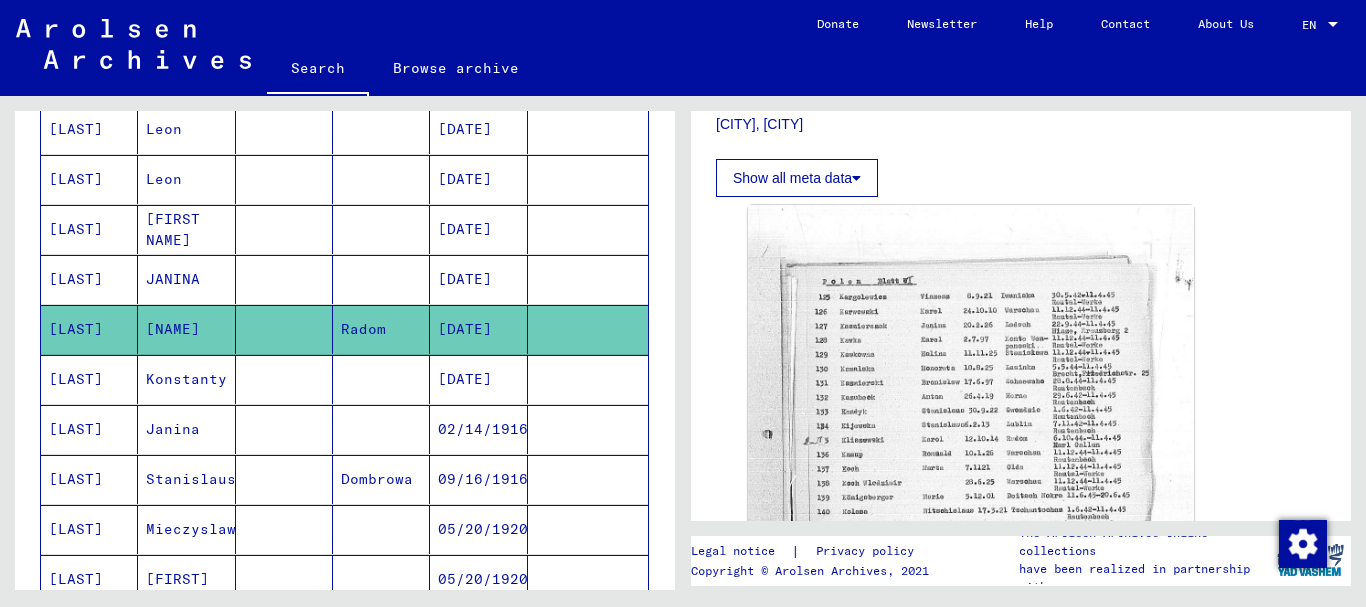 click on "[DATE]" at bounding box center [478, 429] 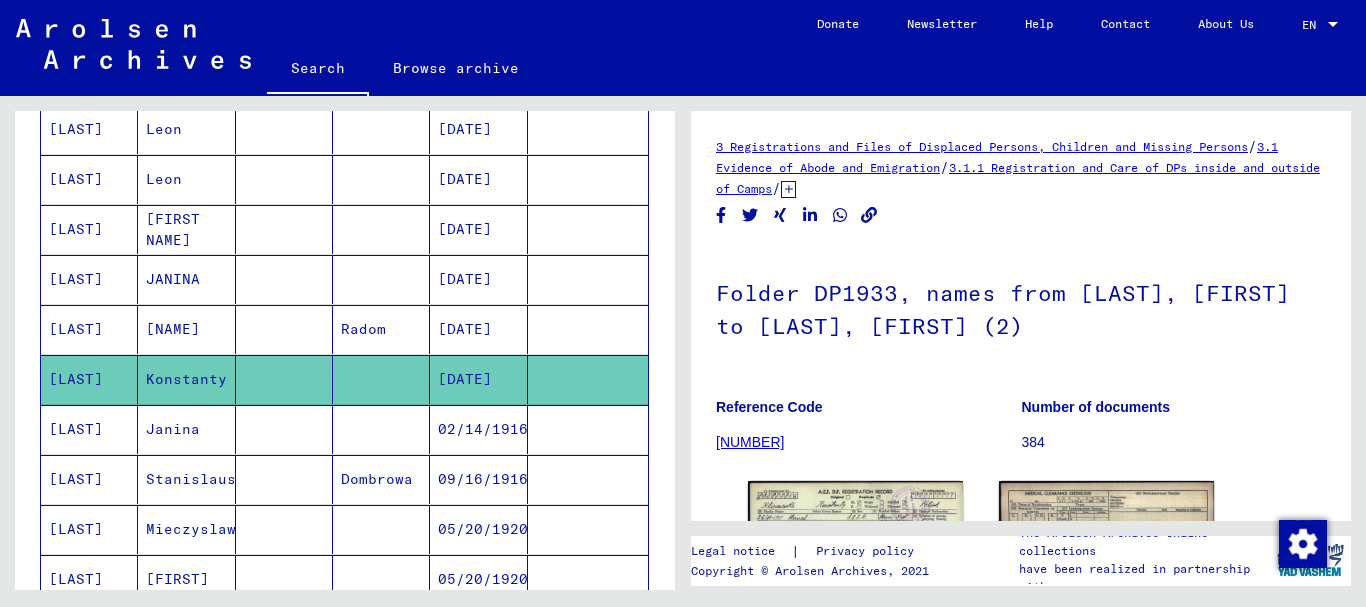 scroll, scrollTop: 200, scrollLeft: 0, axis: vertical 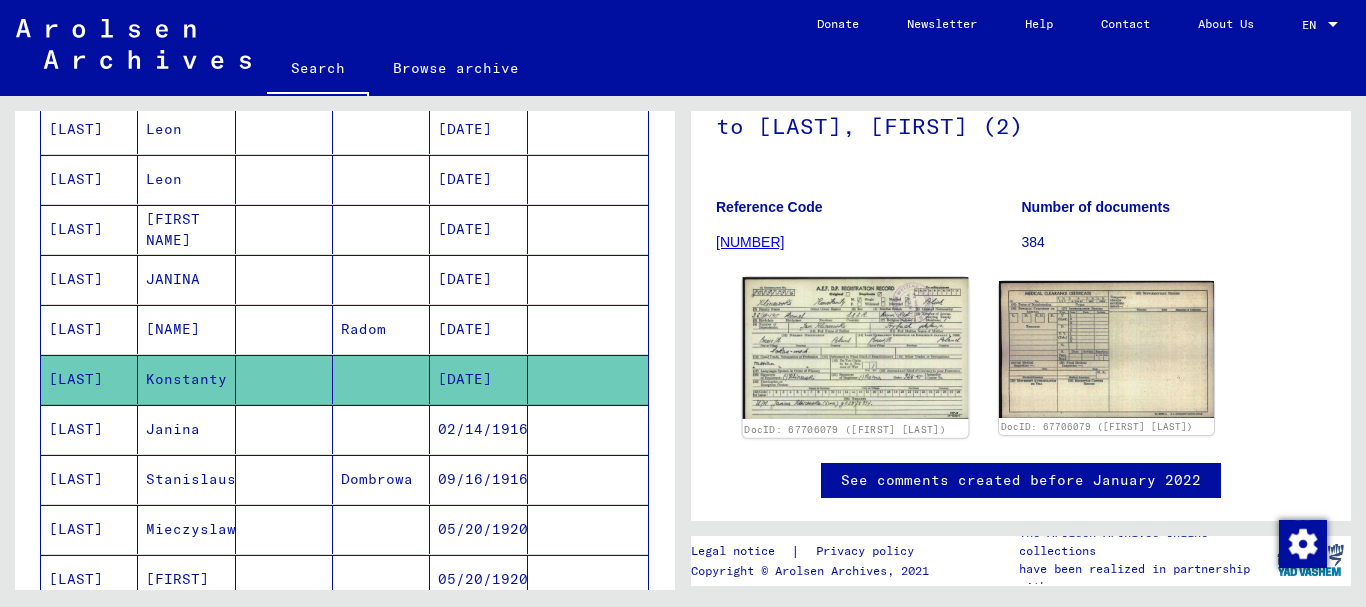 click 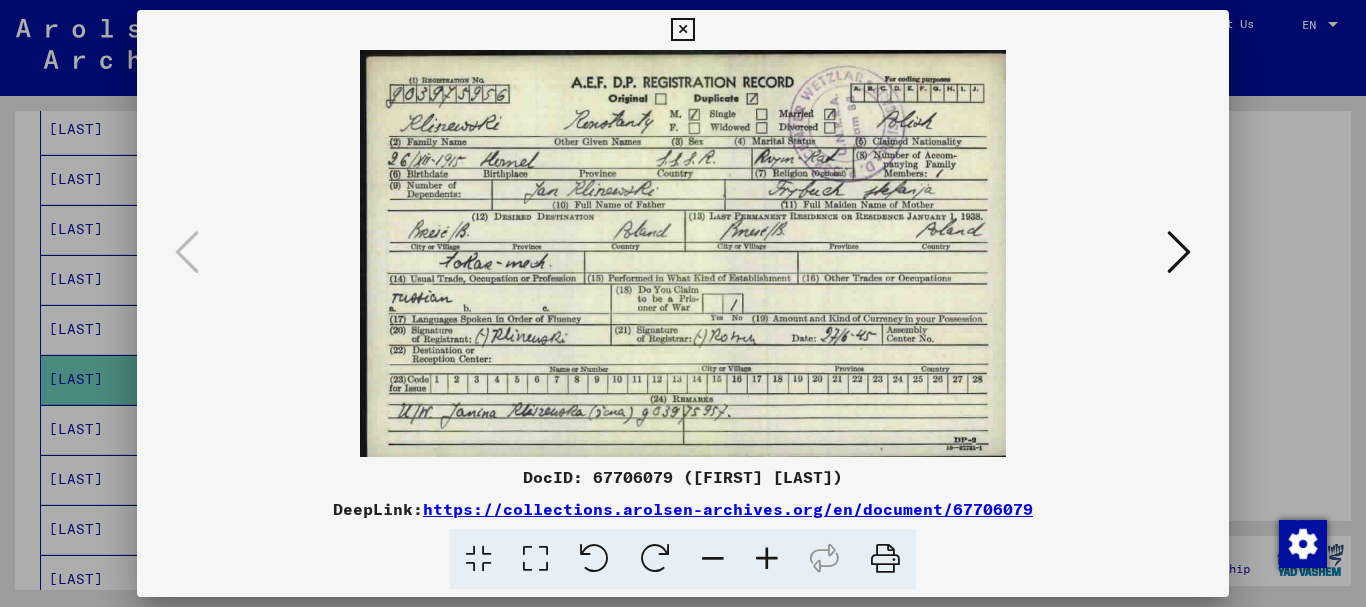 click at bounding box center (767, 559) 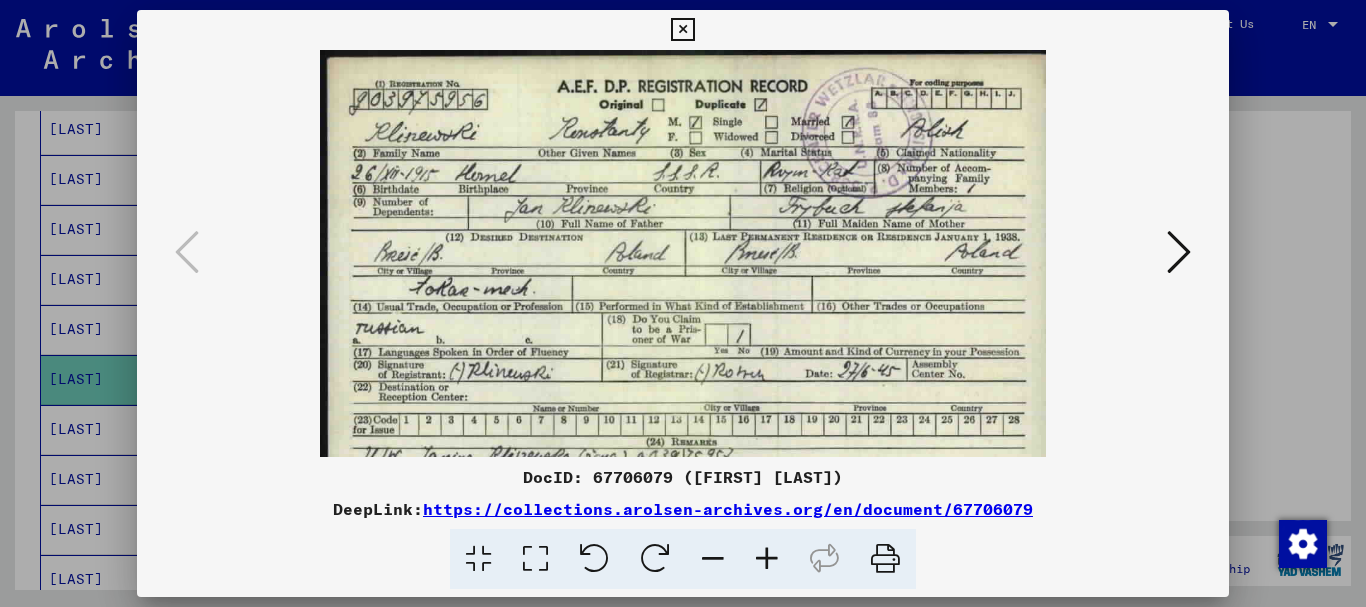 click at bounding box center (767, 559) 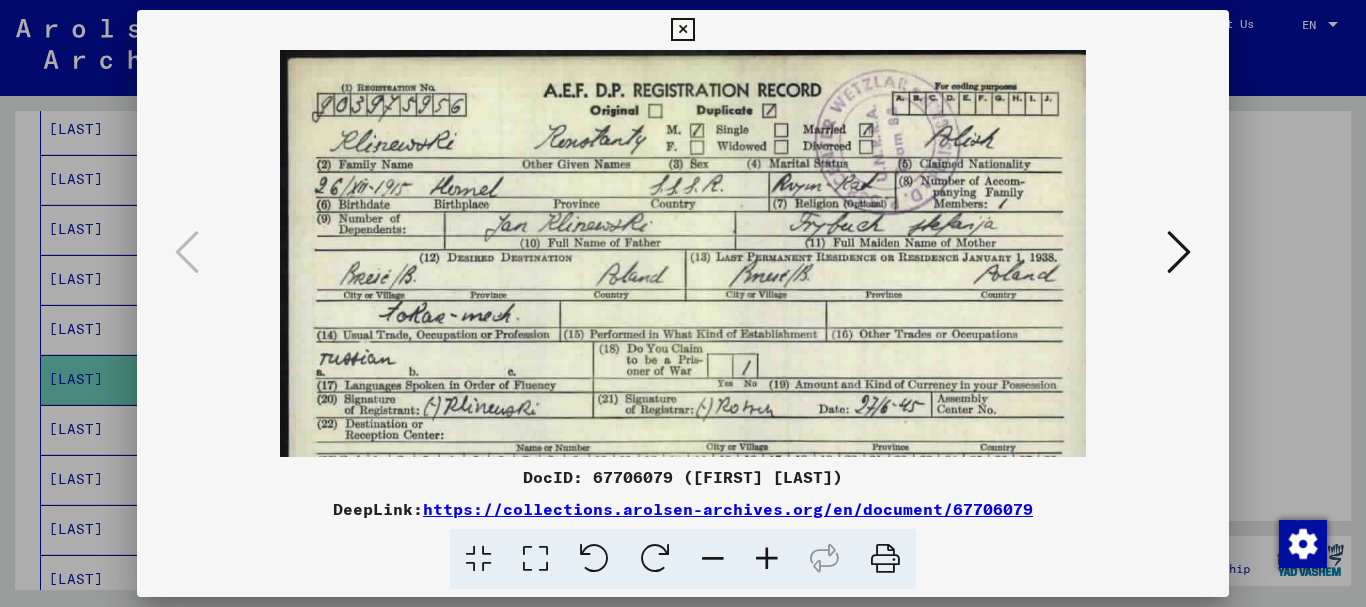click at bounding box center (767, 559) 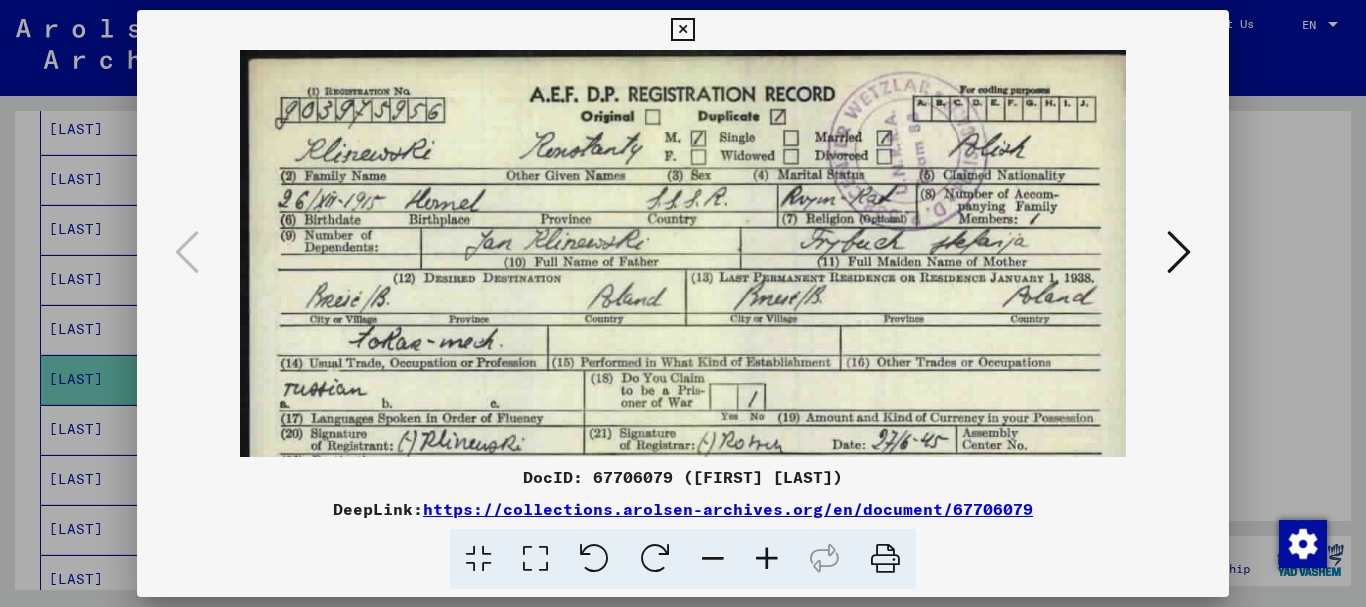 click at bounding box center (767, 559) 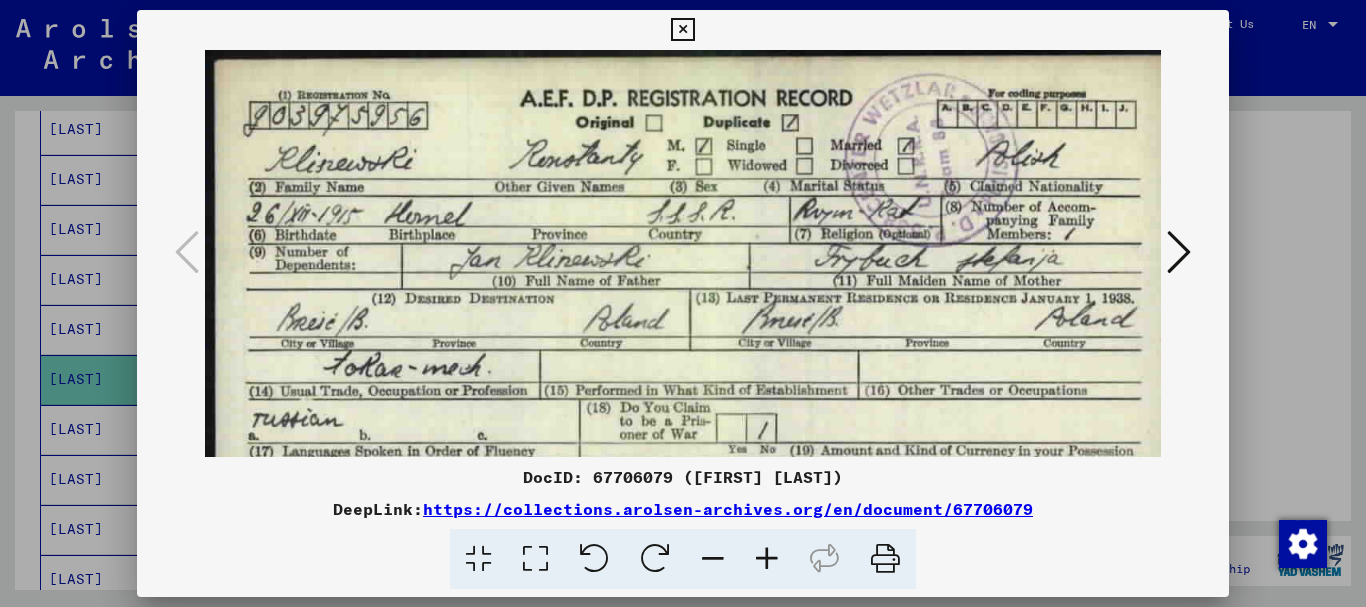 click at bounding box center (767, 559) 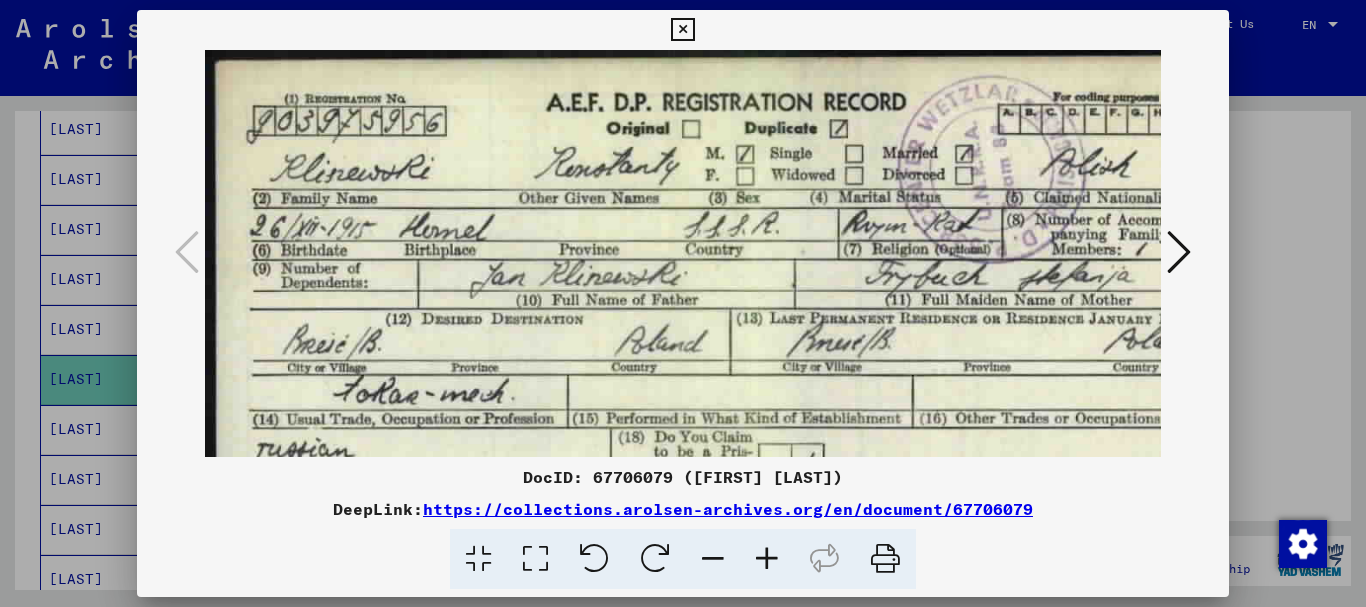 click at bounding box center [767, 559] 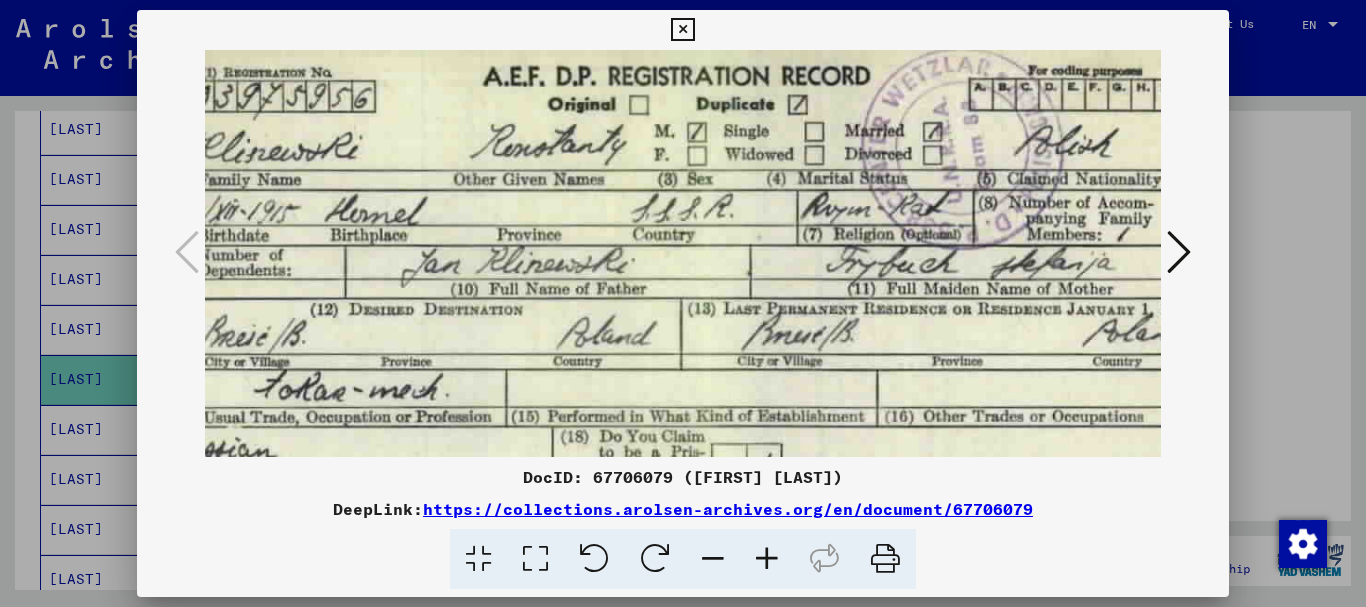 scroll, scrollTop: 32, scrollLeft: 100, axis: both 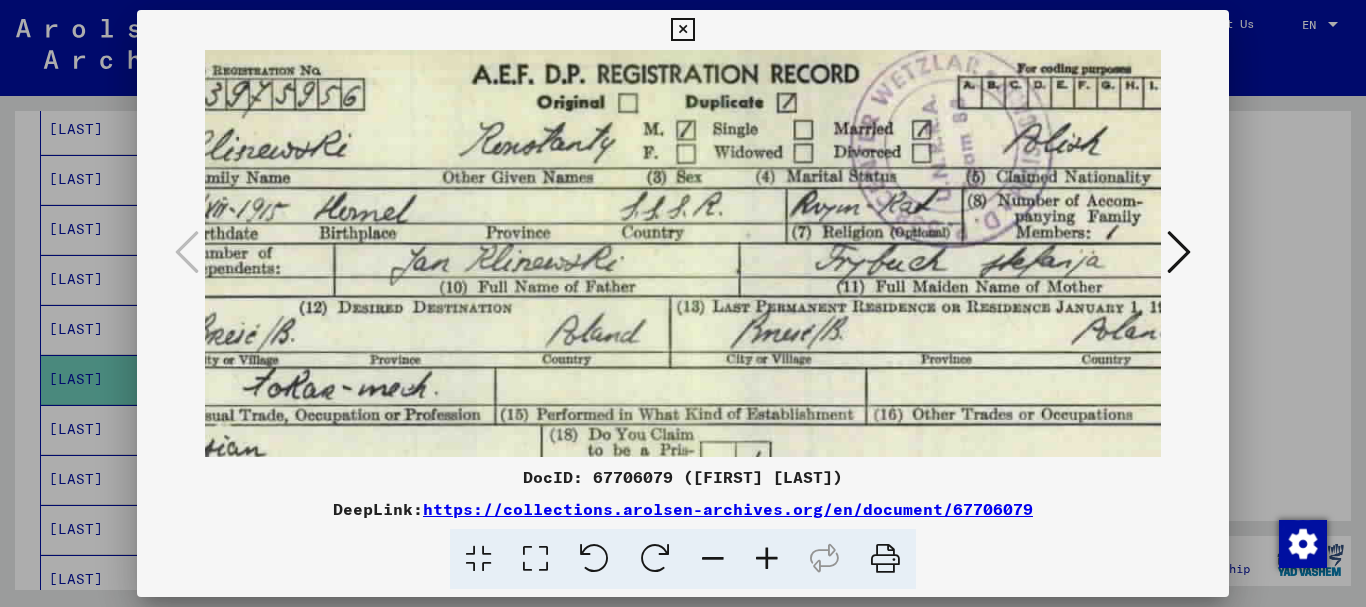 drag, startPoint x: 836, startPoint y: 308, endPoint x: 736, endPoint y: 277, distance: 104.69479 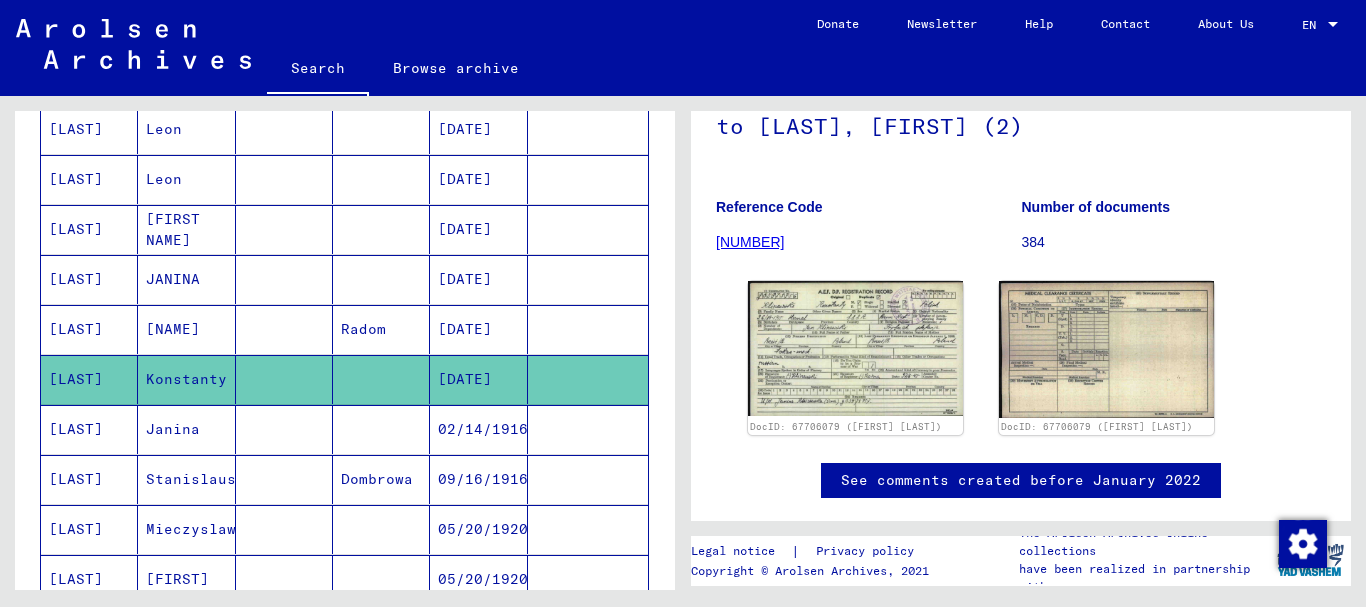 click on "02/14/1916" at bounding box center [478, 479] 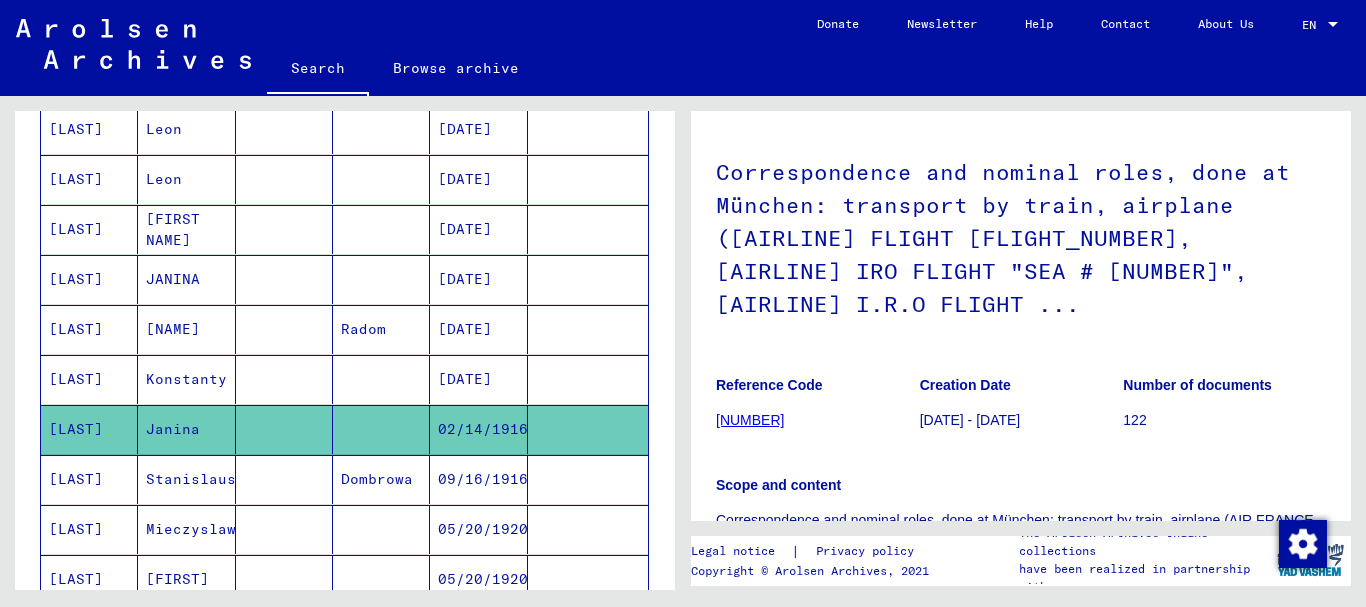 scroll, scrollTop: 597, scrollLeft: 0, axis: vertical 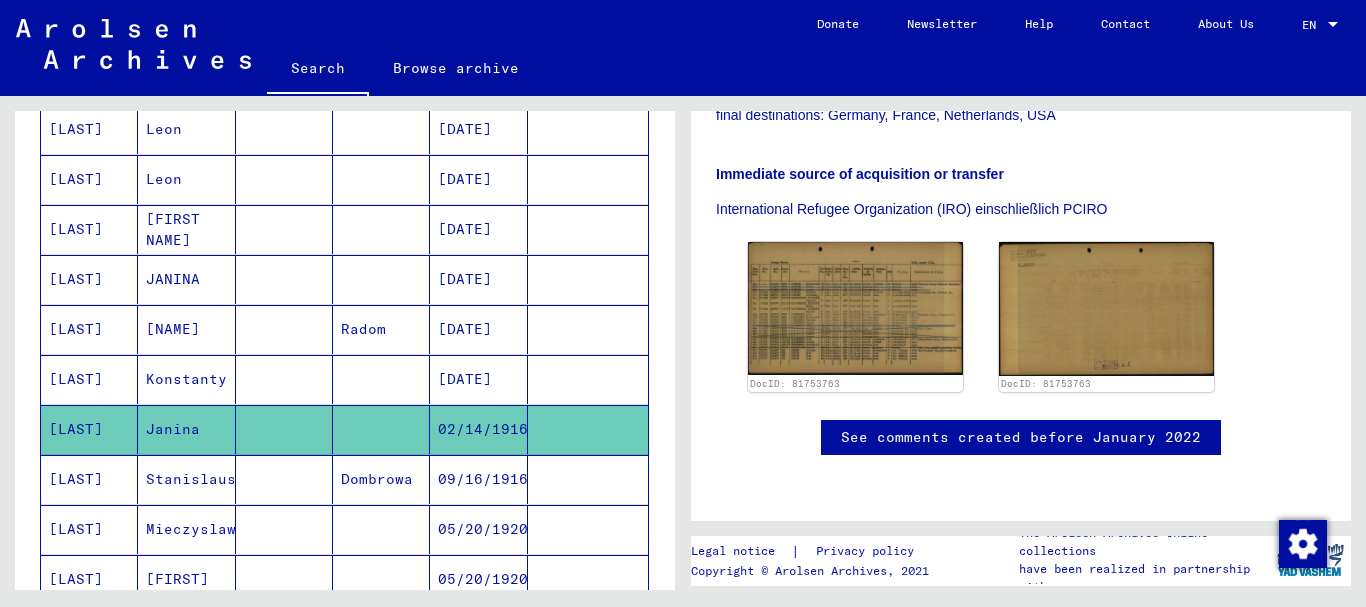 click on "09/16/1916" at bounding box center [478, 529] 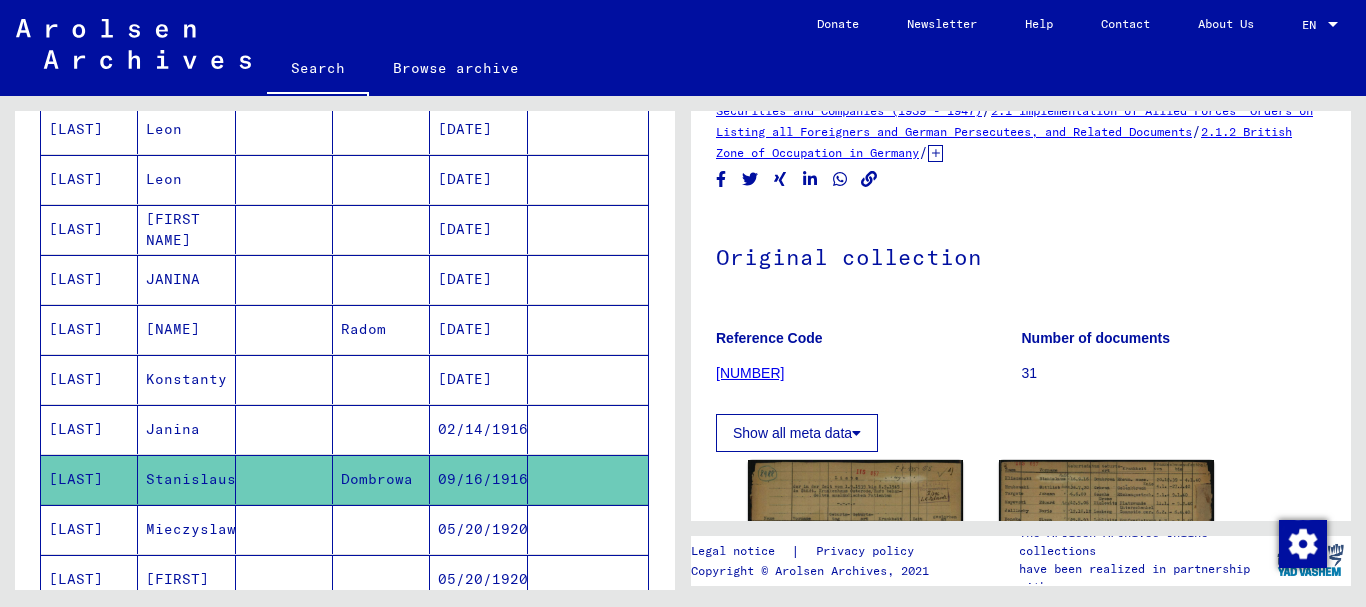 scroll, scrollTop: 300, scrollLeft: 0, axis: vertical 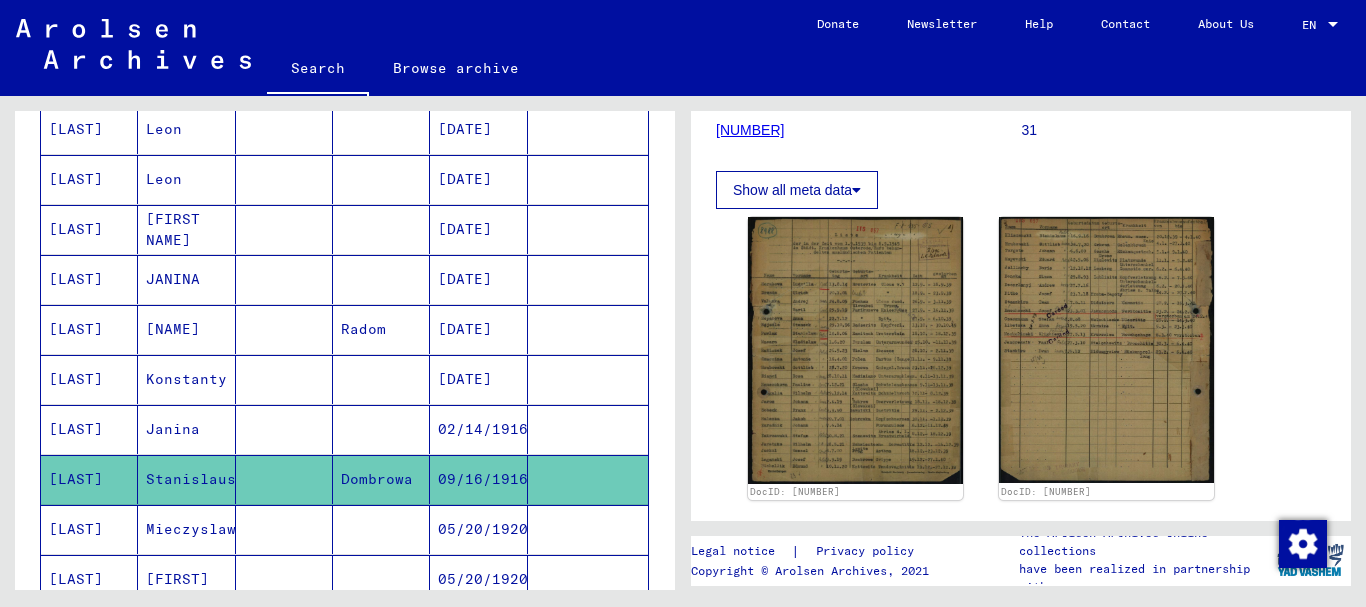 click at bounding box center (381, 579) 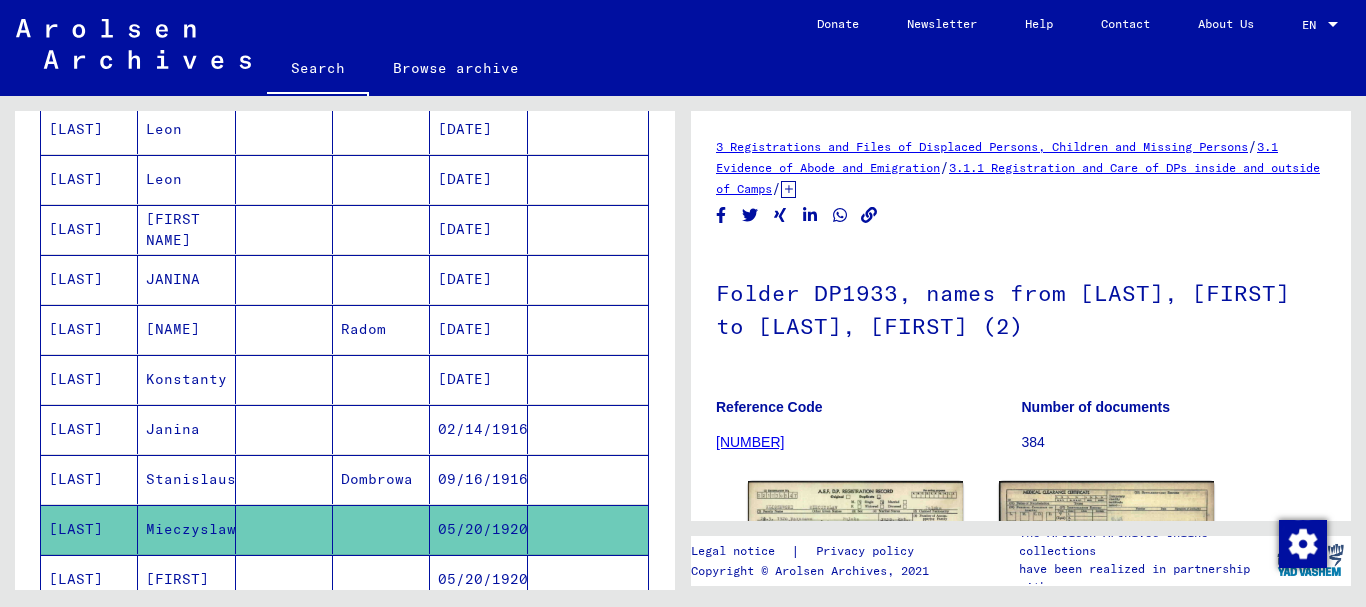 scroll, scrollTop: 200, scrollLeft: 0, axis: vertical 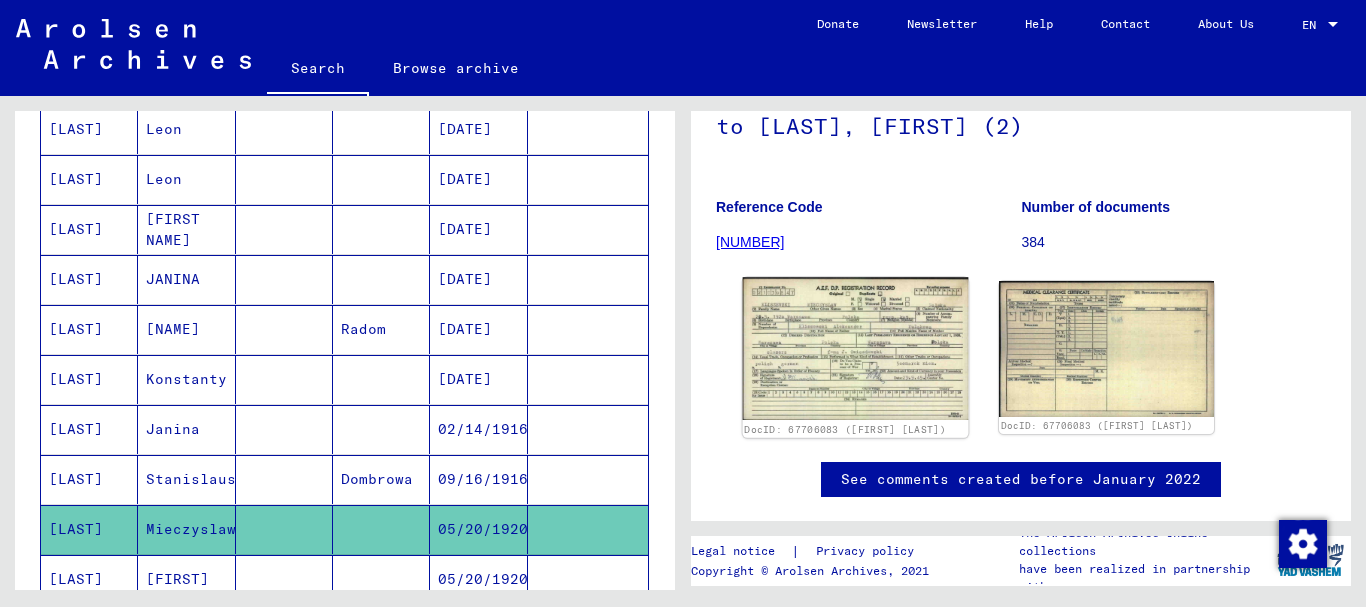 click 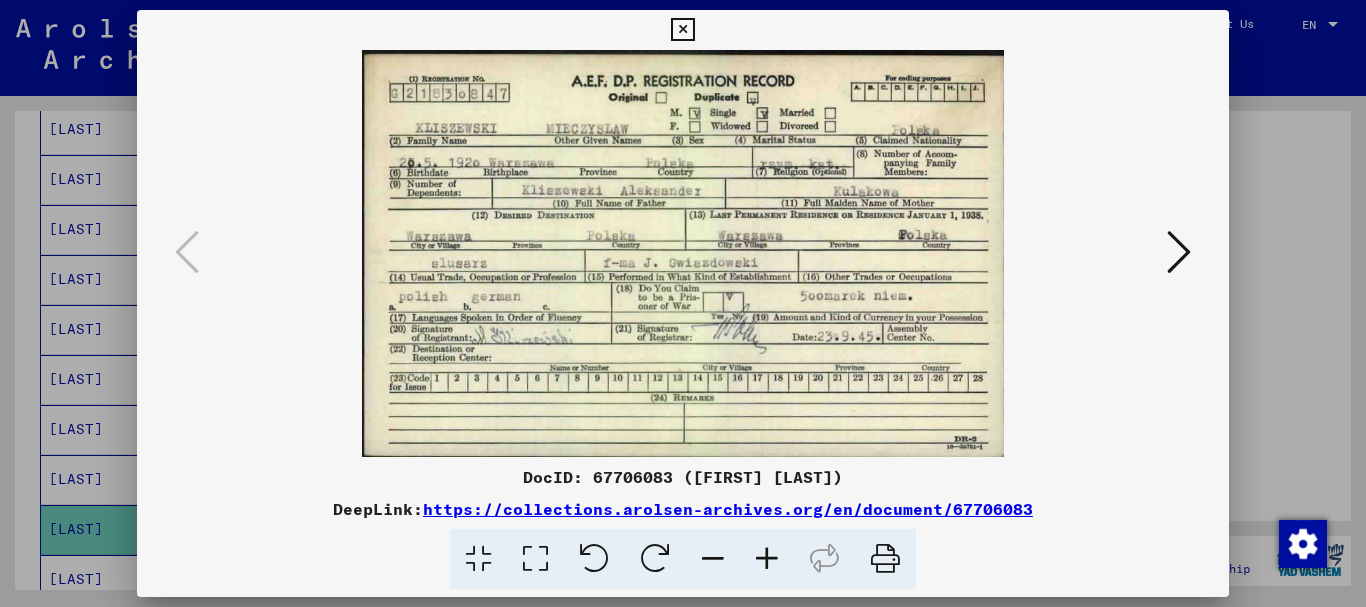 click at bounding box center (767, 559) 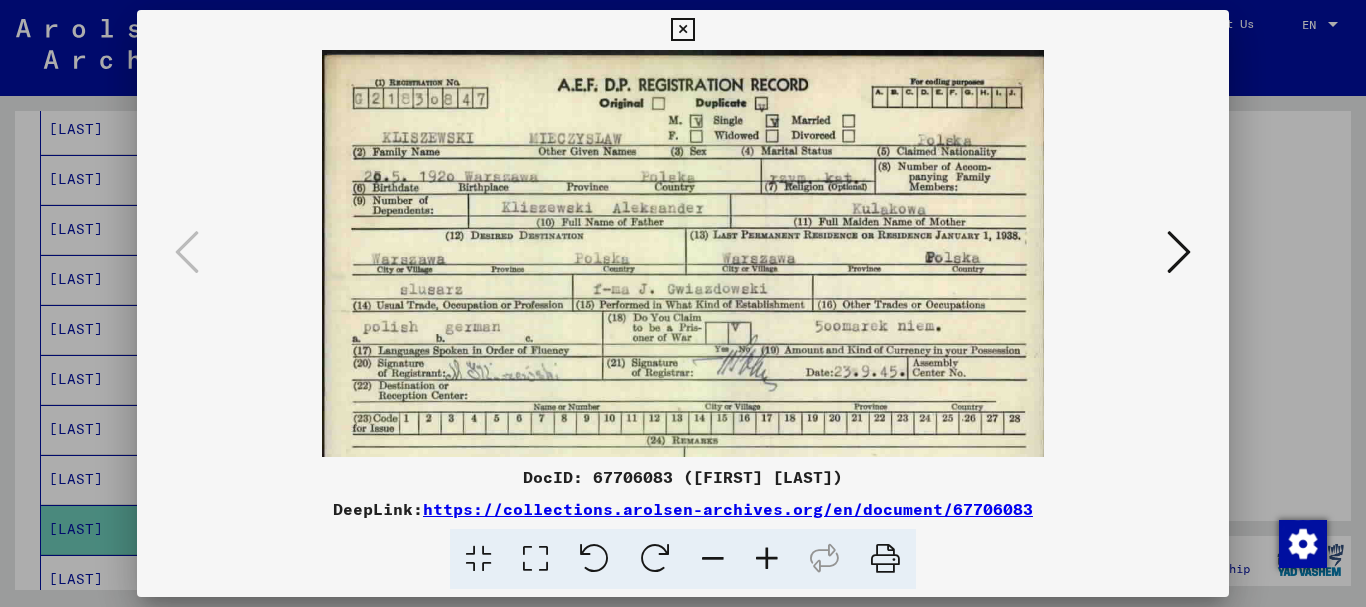 click at bounding box center [767, 559] 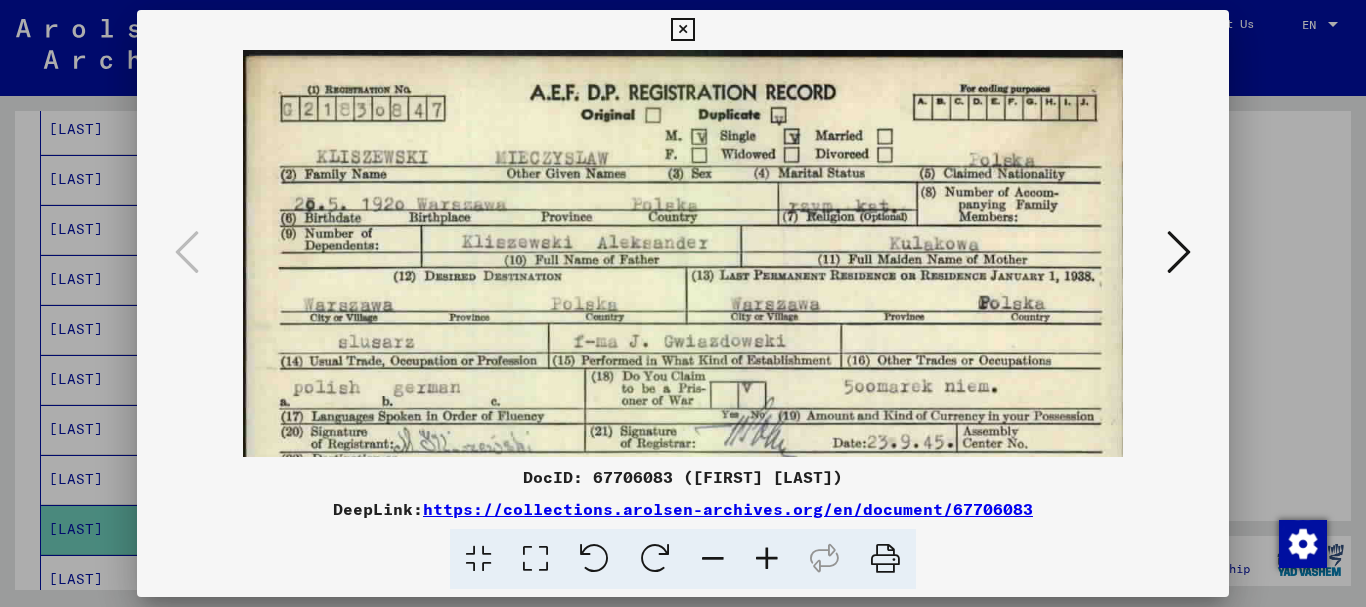 click at bounding box center [767, 559] 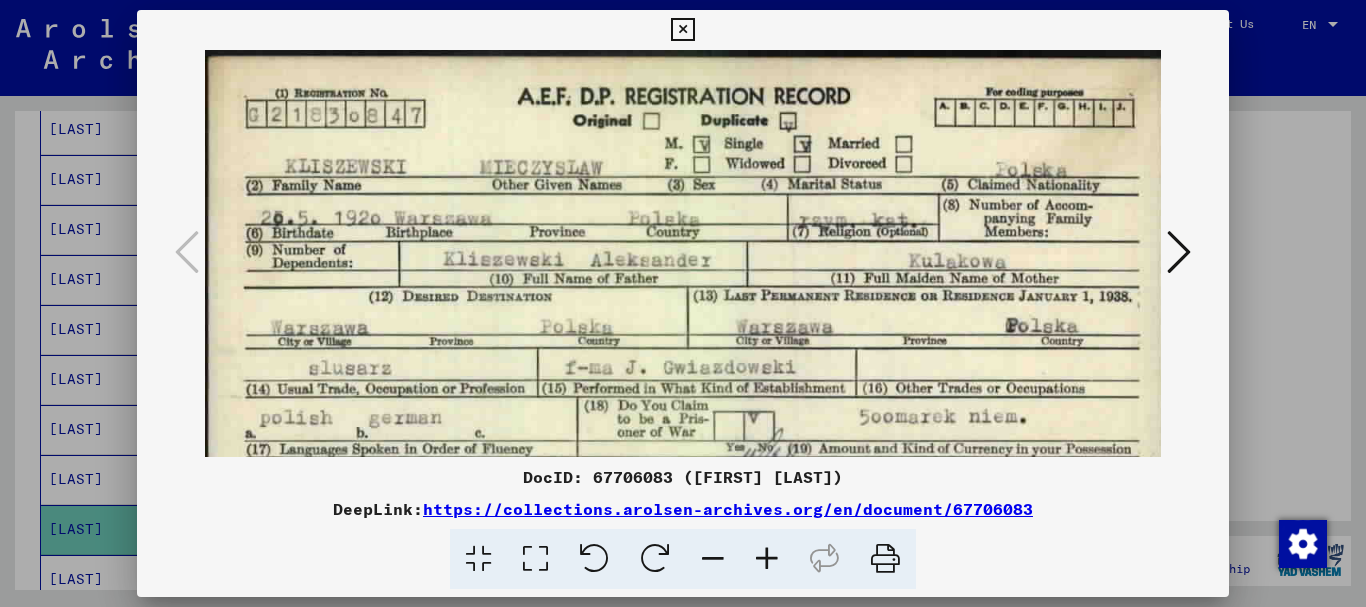 click at bounding box center (682, 30) 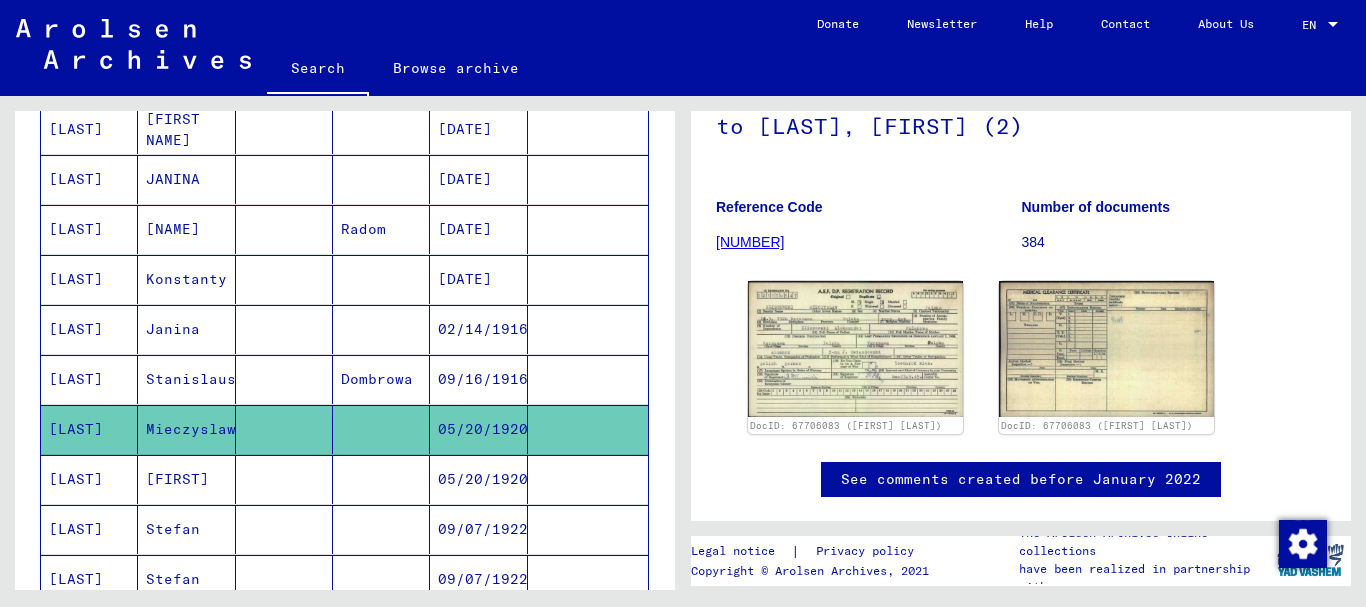 scroll, scrollTop: 600, scrollLeft: 0, axis: vertical 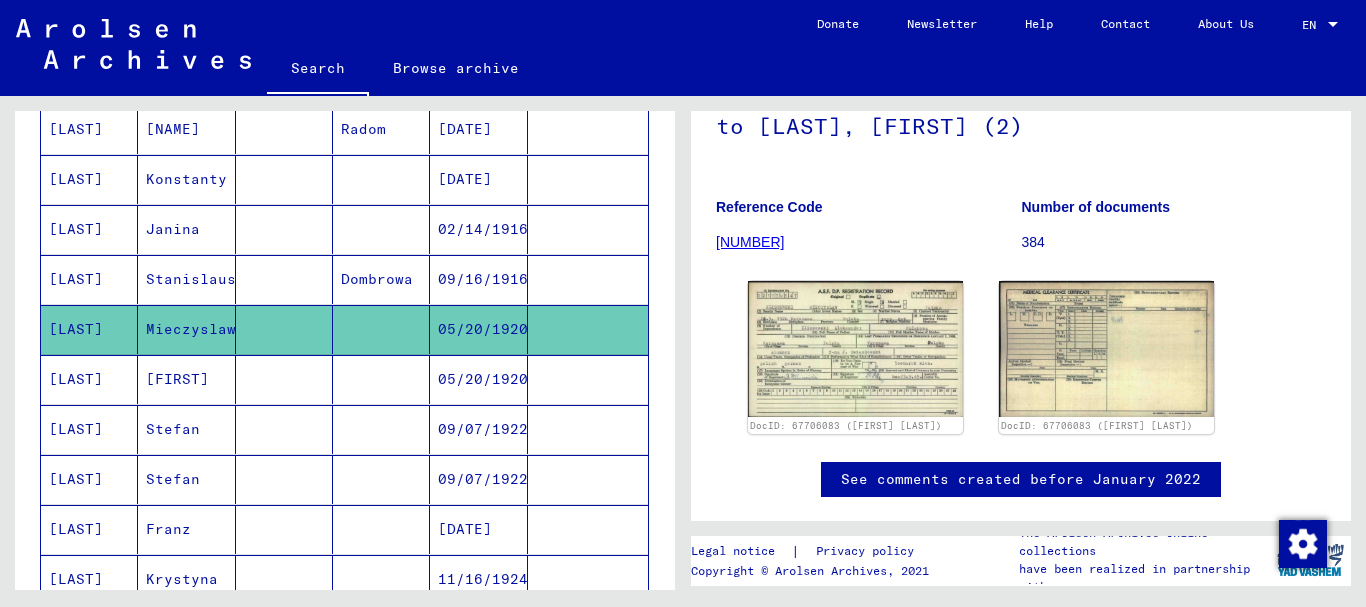 click at bounding box center [381, 479] 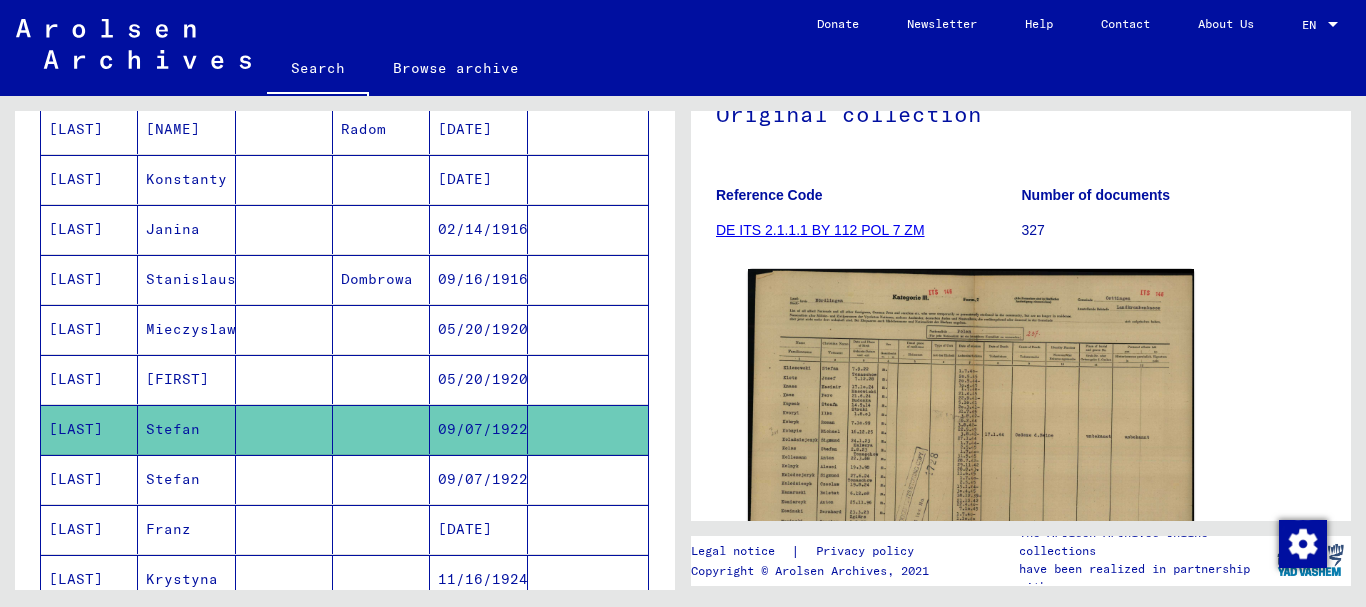 scroll, scrollTop: 300, scrollLeft: 0, axis: vertical 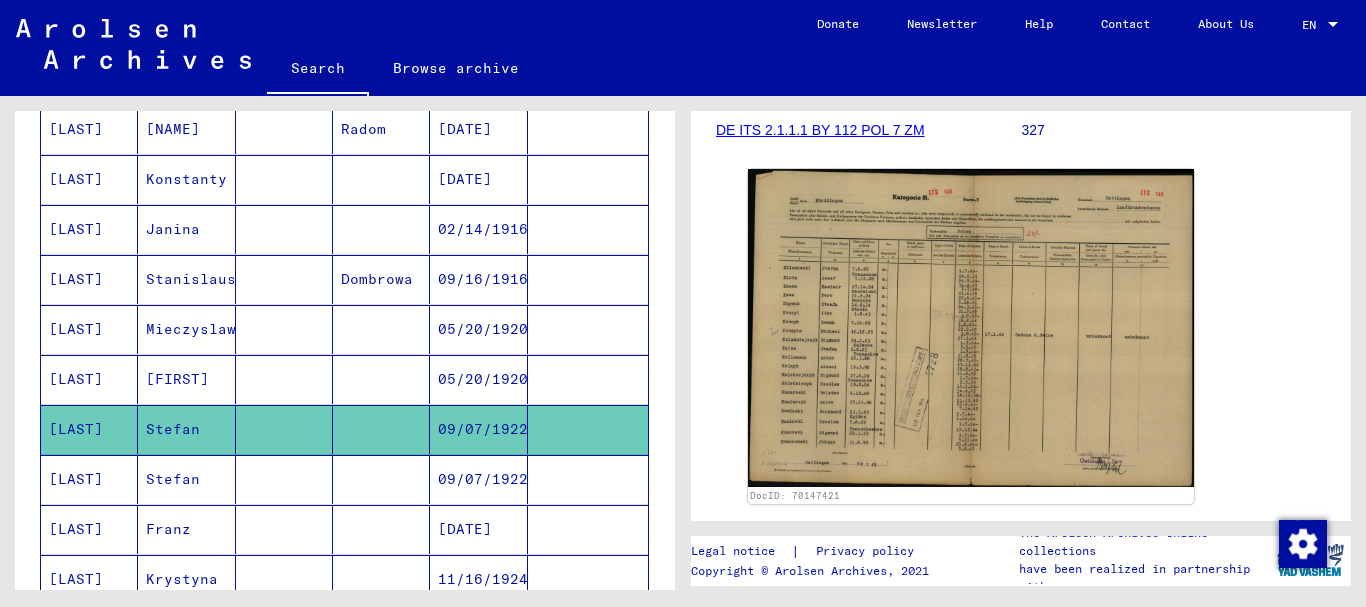 click at bounding box center [284, 529] 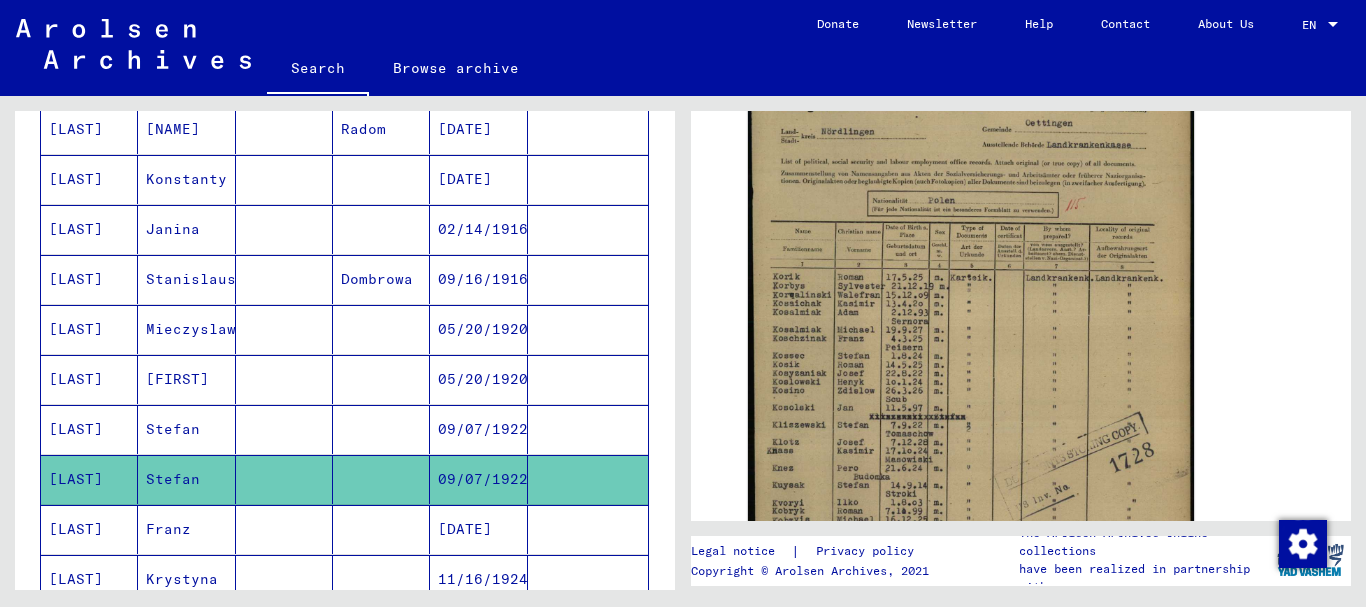scroll, scrollTop: 500, scrollLeft: 0, axis: vertical 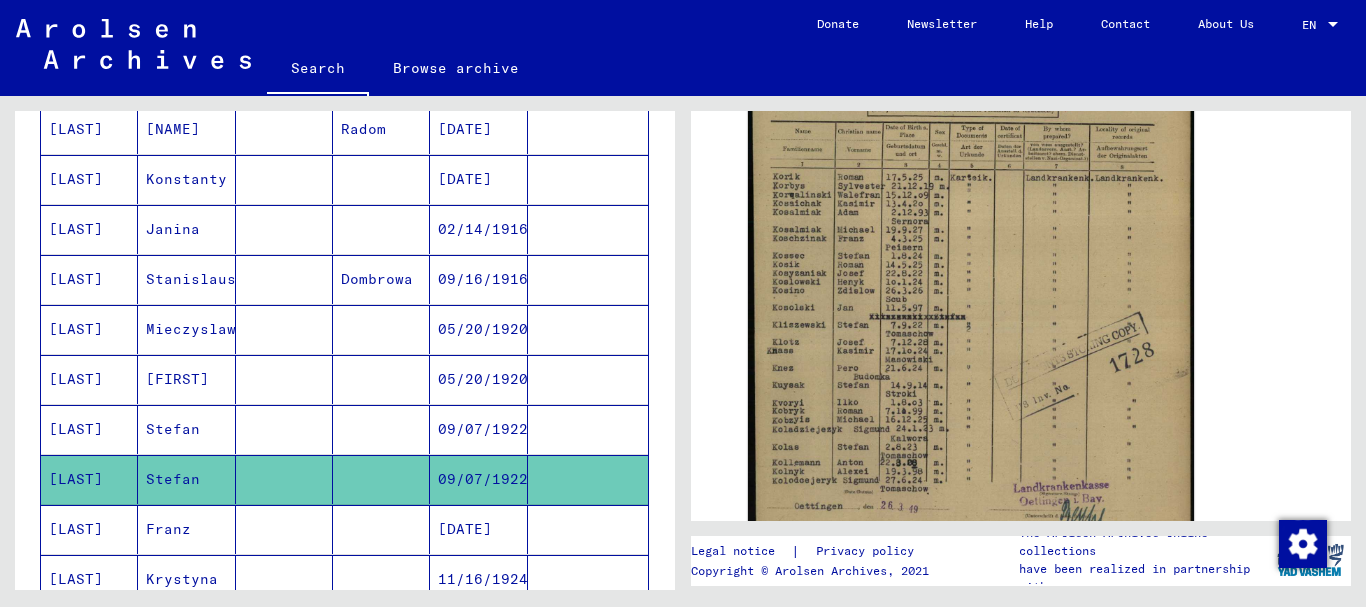 click 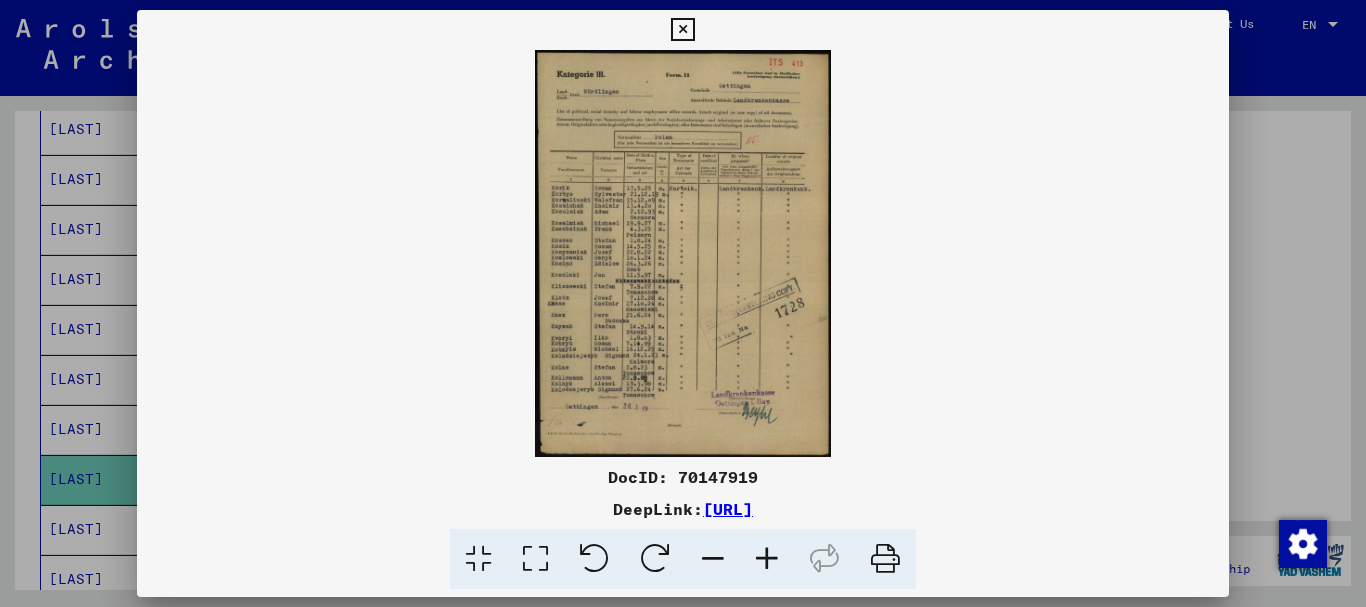 click at bounding box center [767, 559] 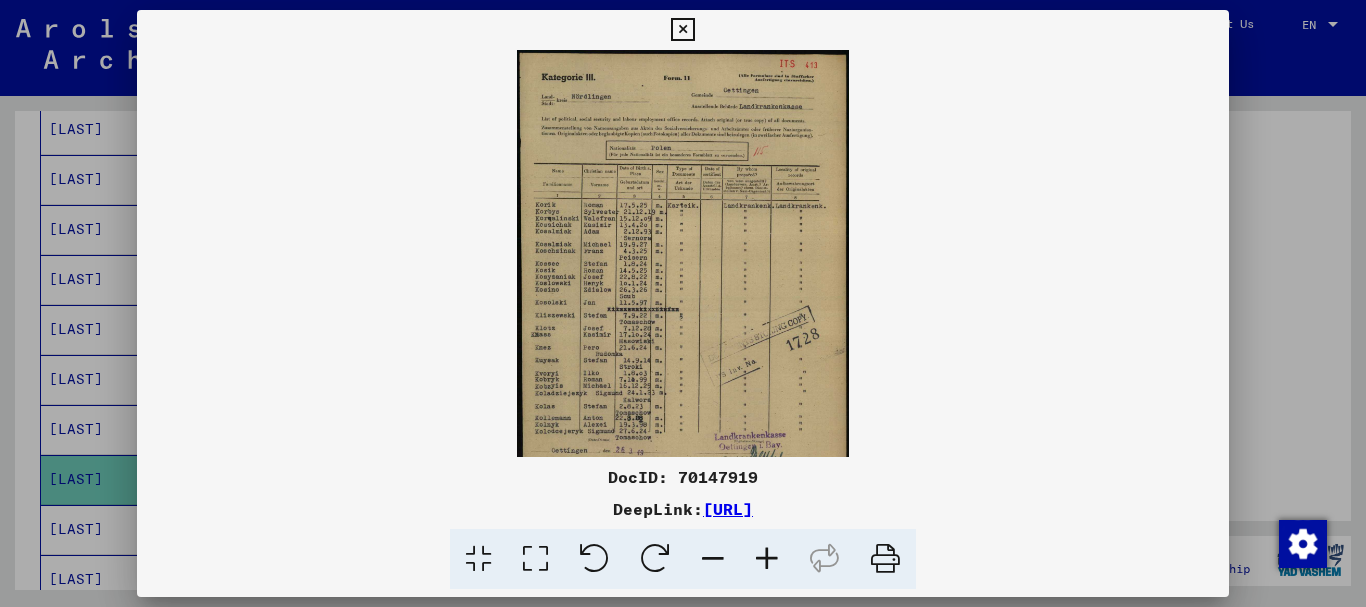 click at bounding box center [767, 559] 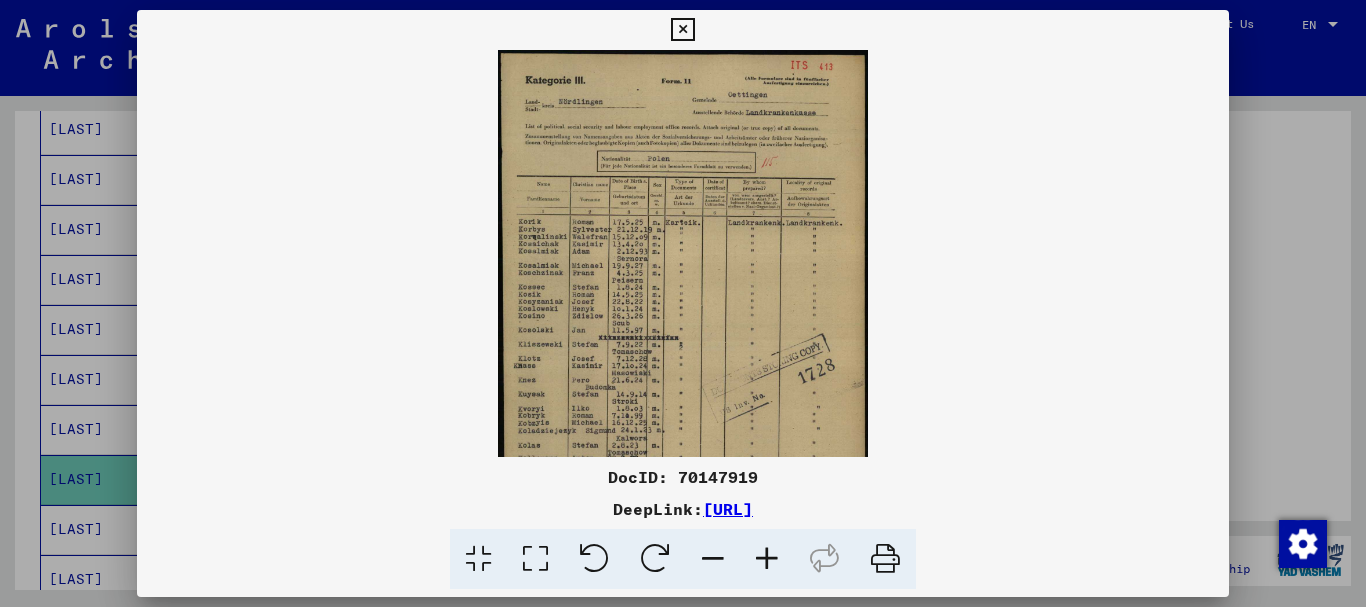 click at bounding box center [767, 559] 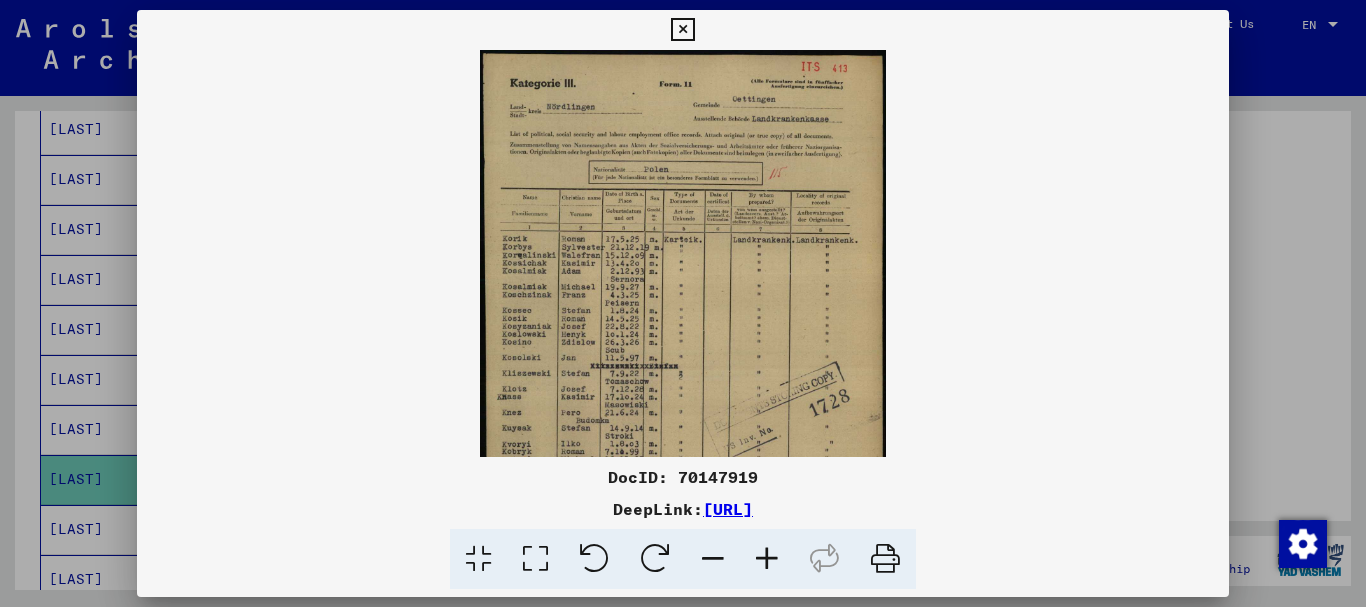 click at bounding box center (767, 559) 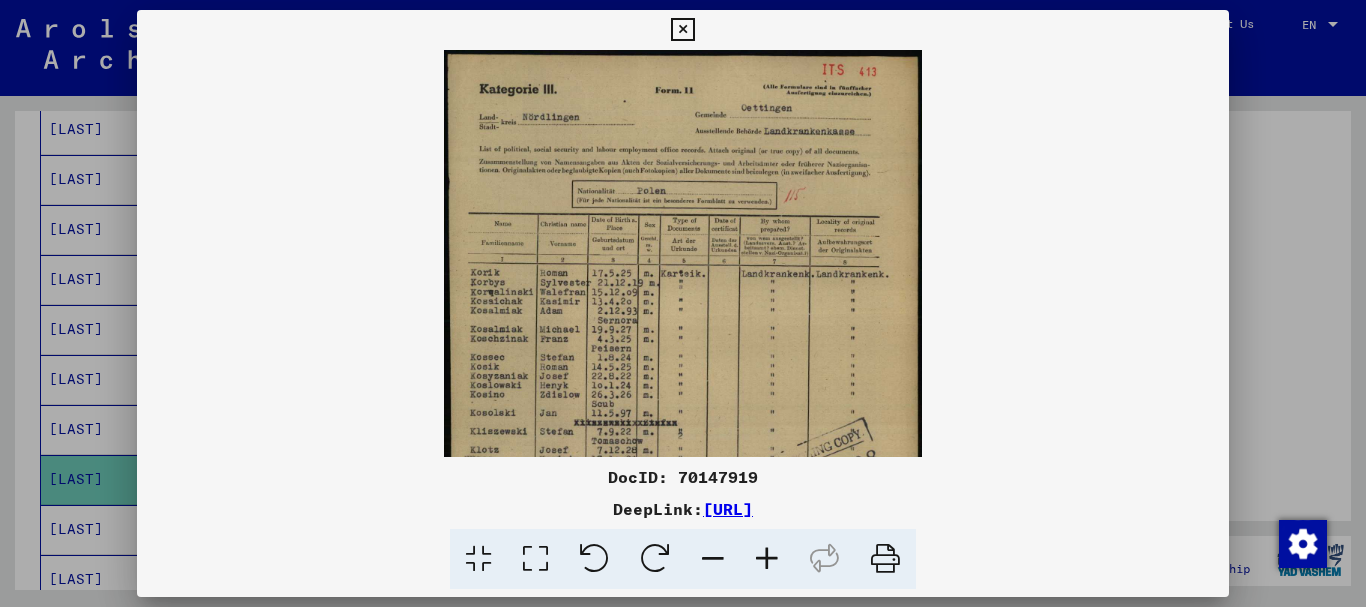 click at bounding box center [767, 559] 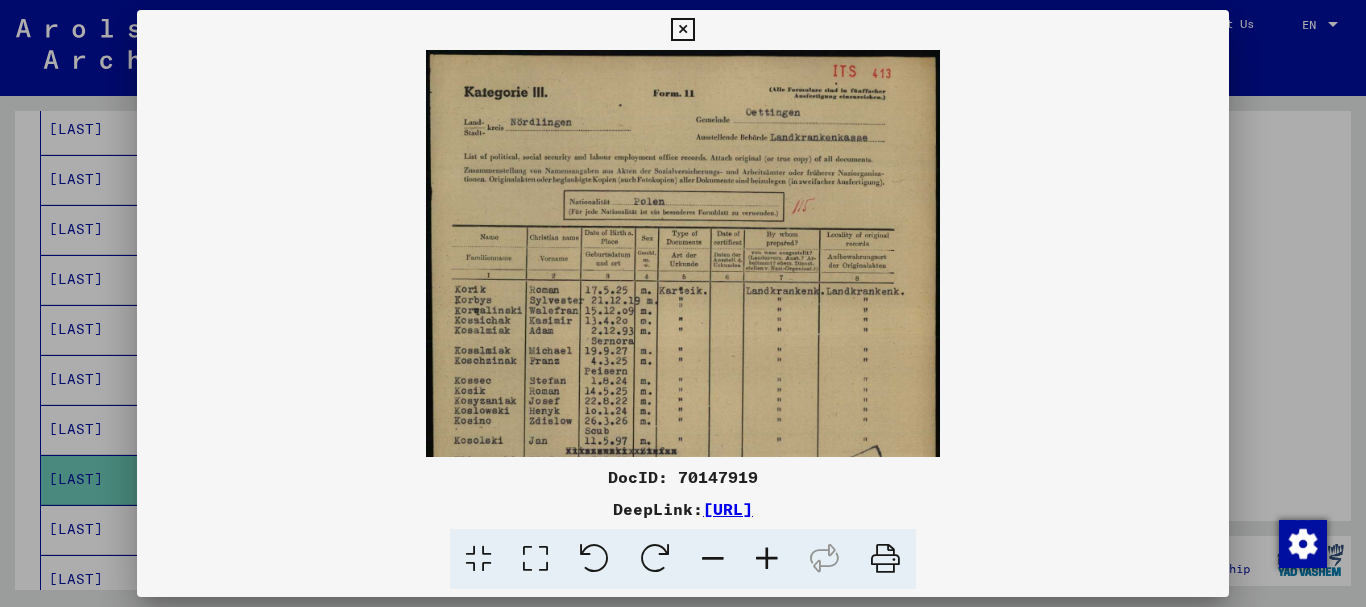 click at bounding box center (767, 559) 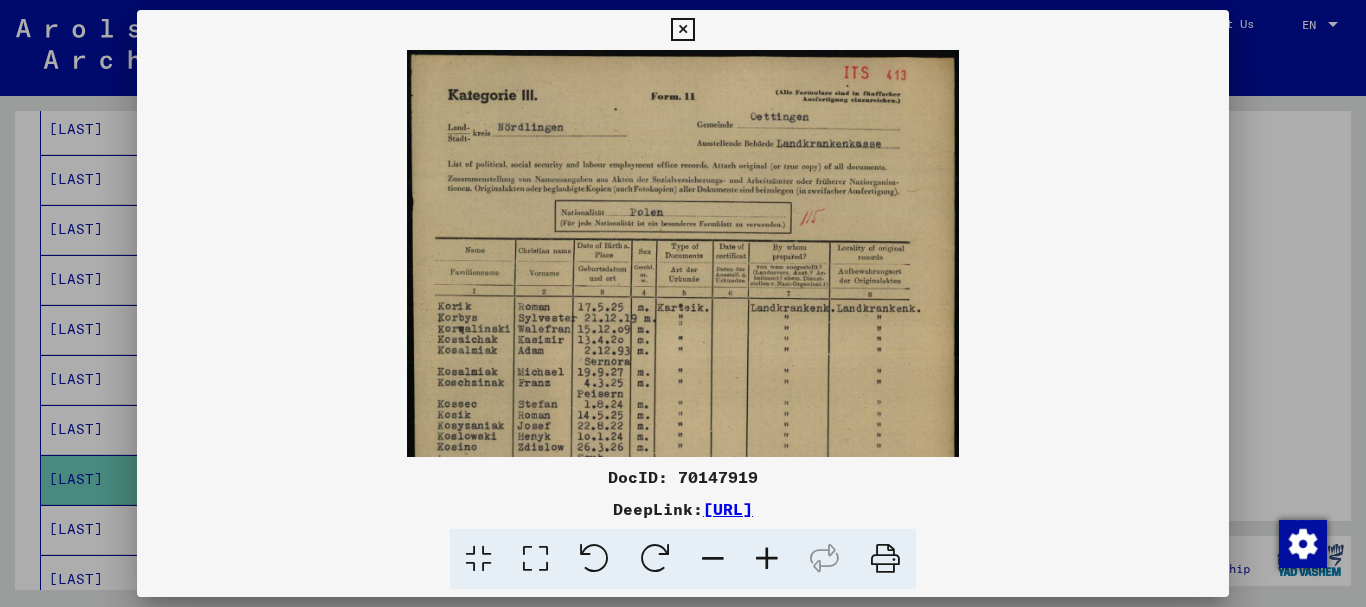 click at bounding box center (767, 559) 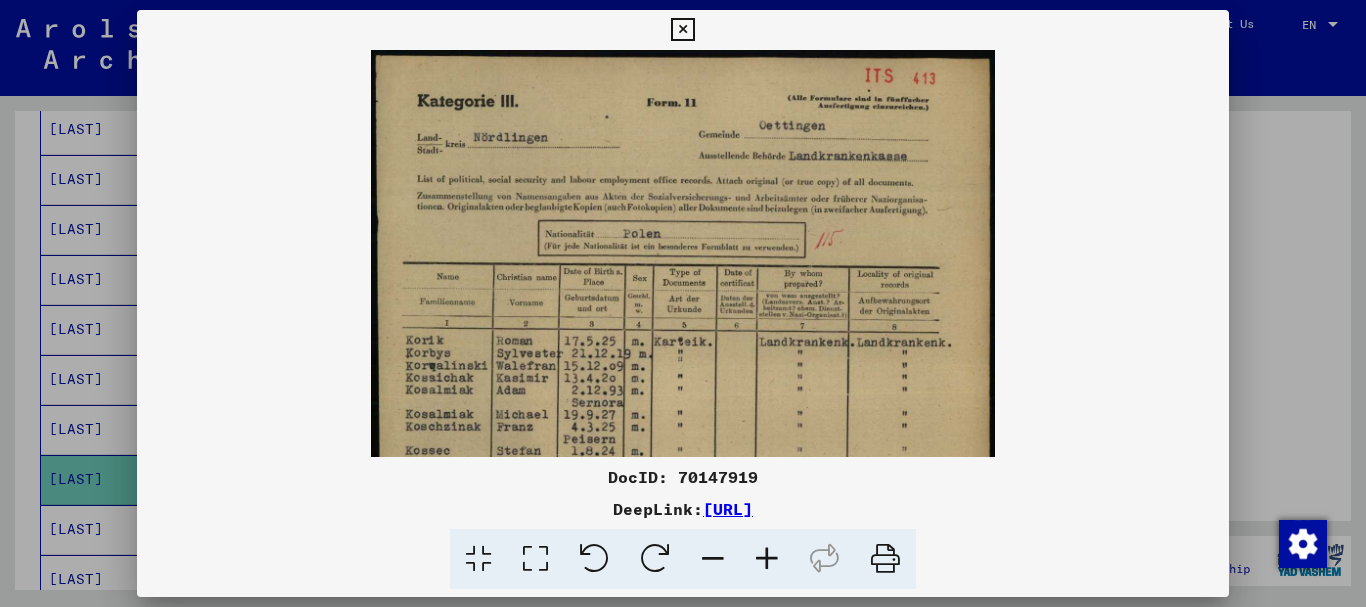 click at bounding box center [767, 559] 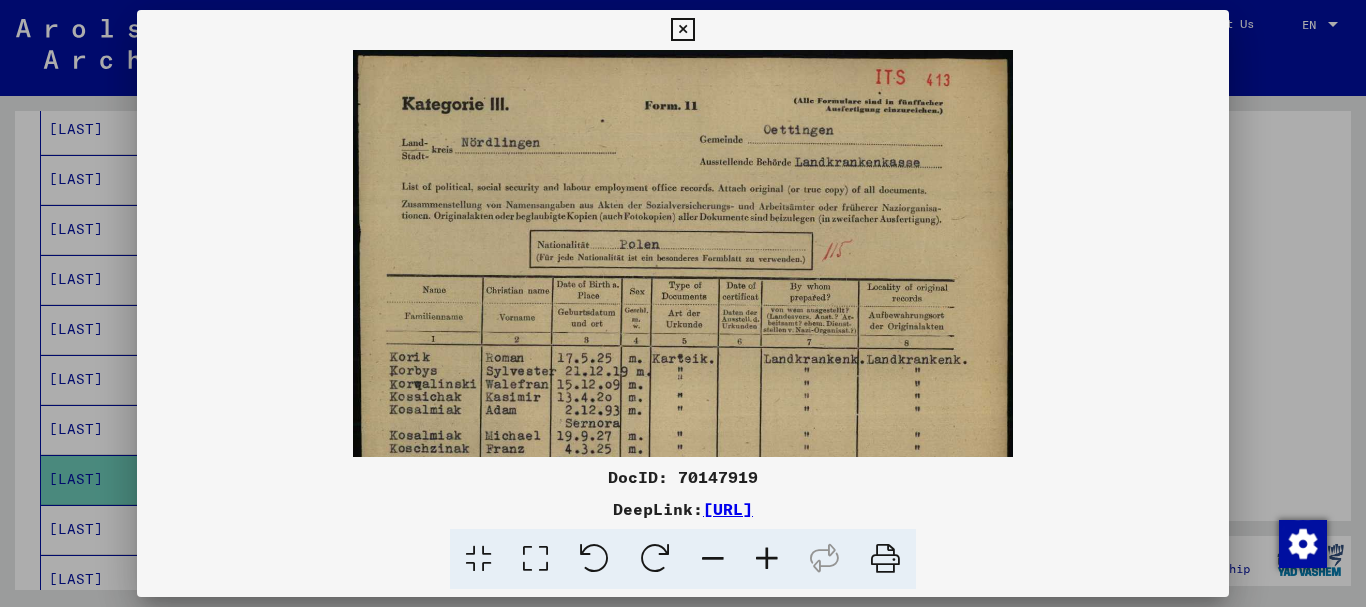 click at bounding box center [767, 559] 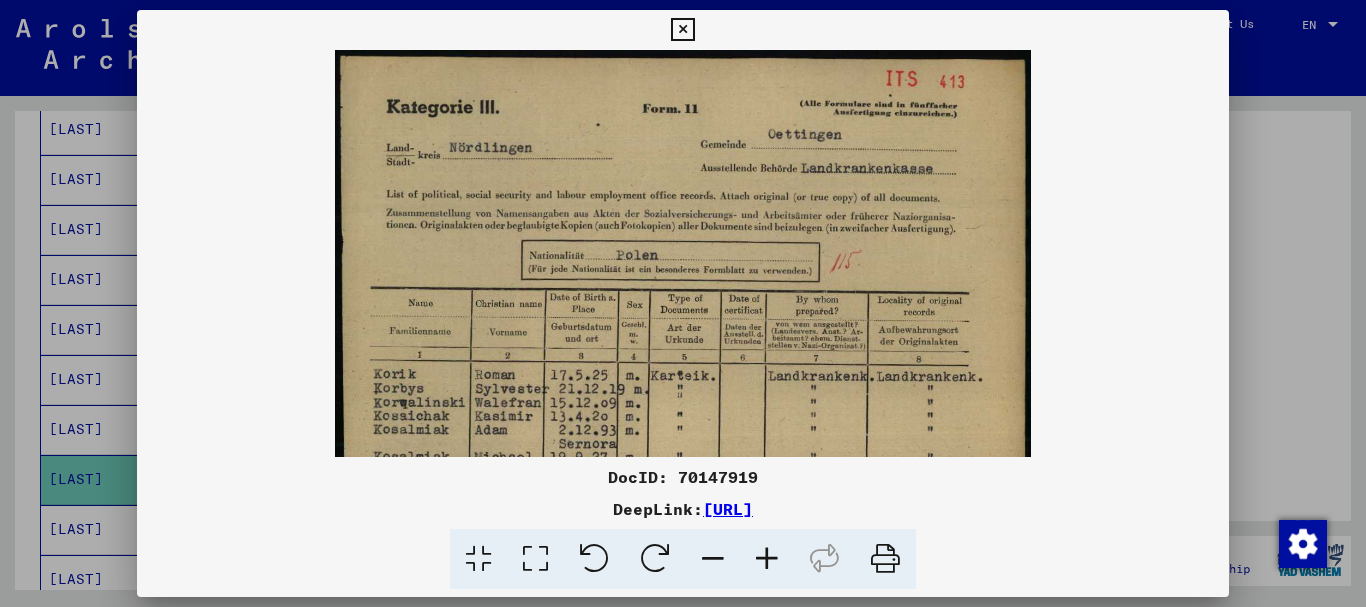click at bounding box center (767, 559) 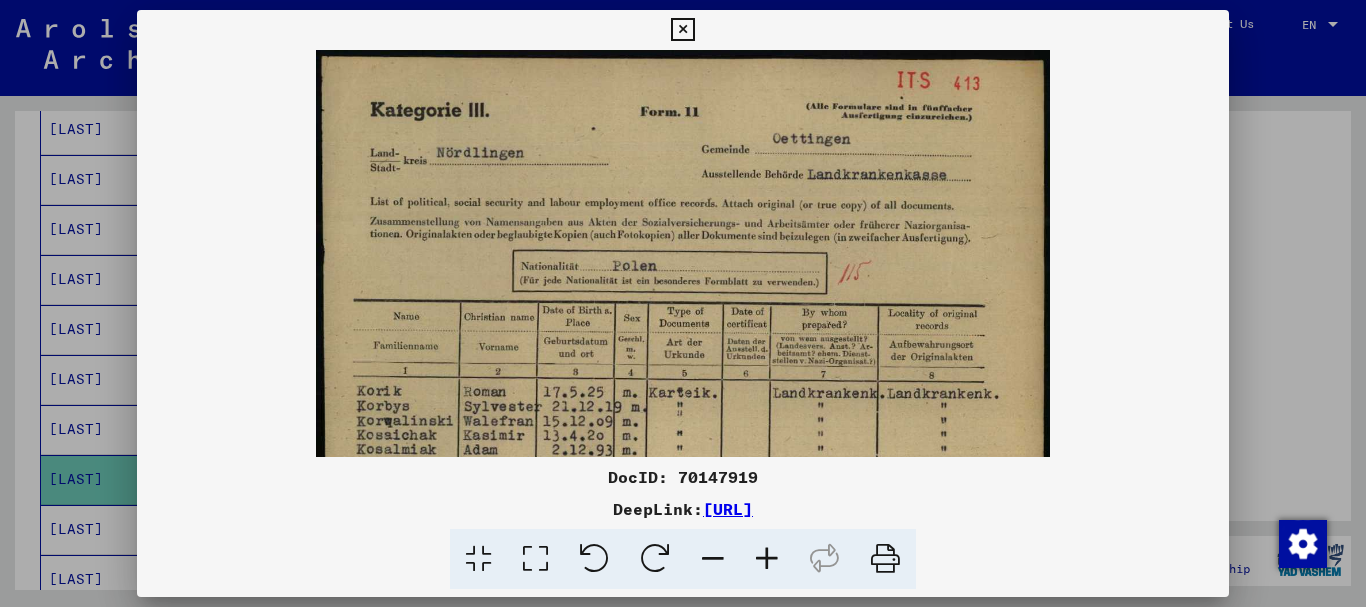 click at bounding box center [767, 559] 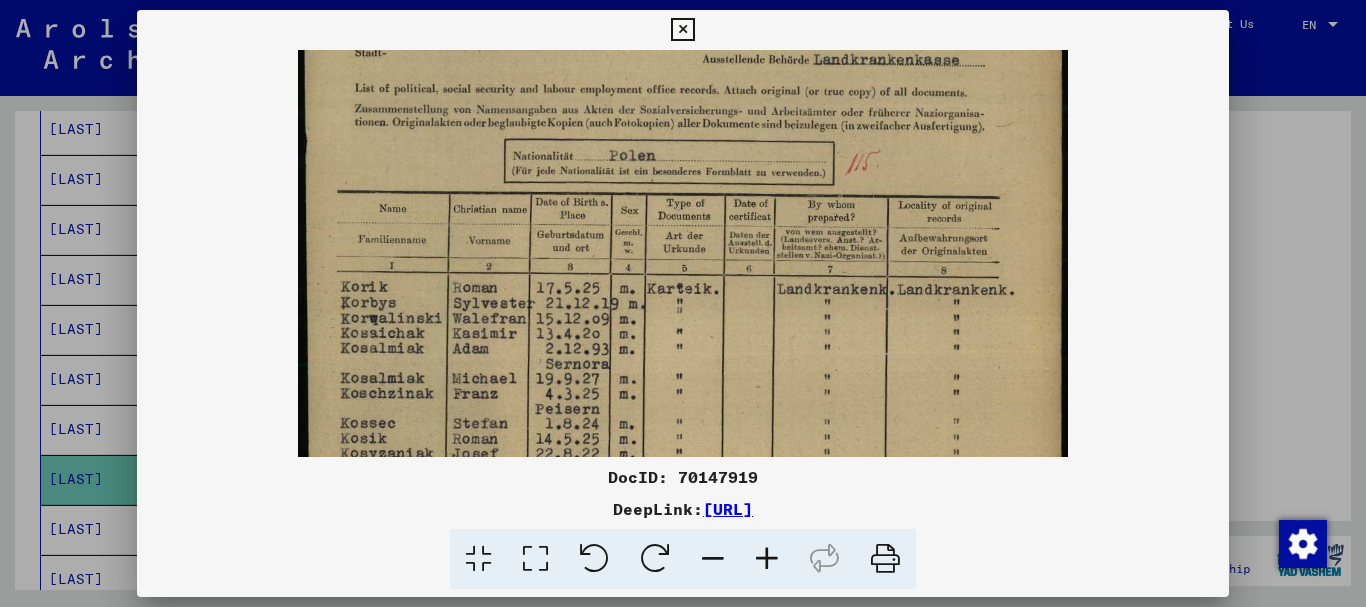 drag, startPoint x: 630, startPoint y: 379, endPoint x: 640, endPoint y: 258, distance: 121.41252 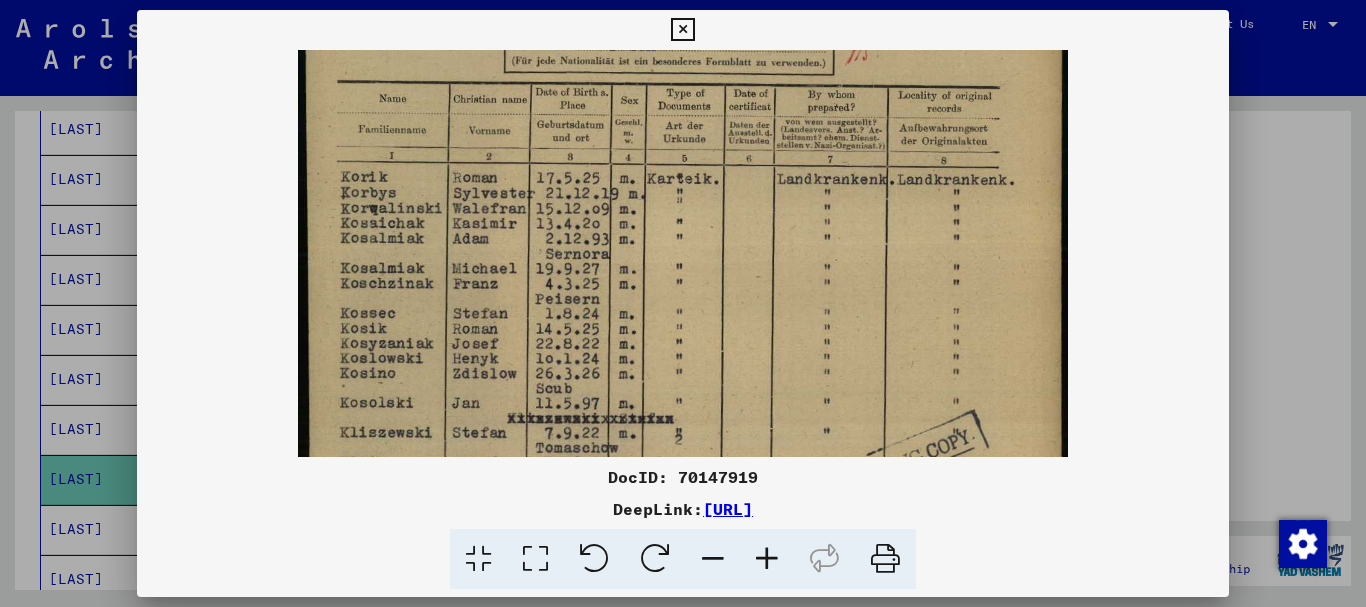 scroll, scrollTop: 248, scrollLeft: 0, axis: vertical 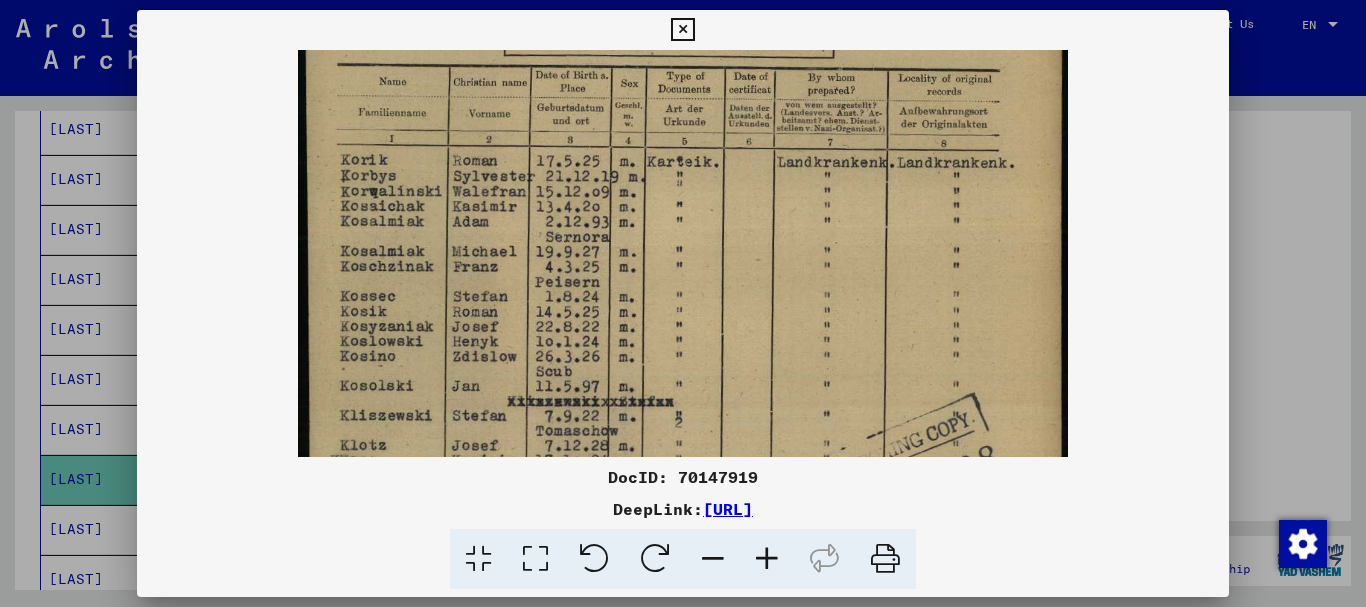 drag, startPoint x: 646, startPoint y: 310, endPoint x: 657, endPoint y: 183, distance: 127.47549 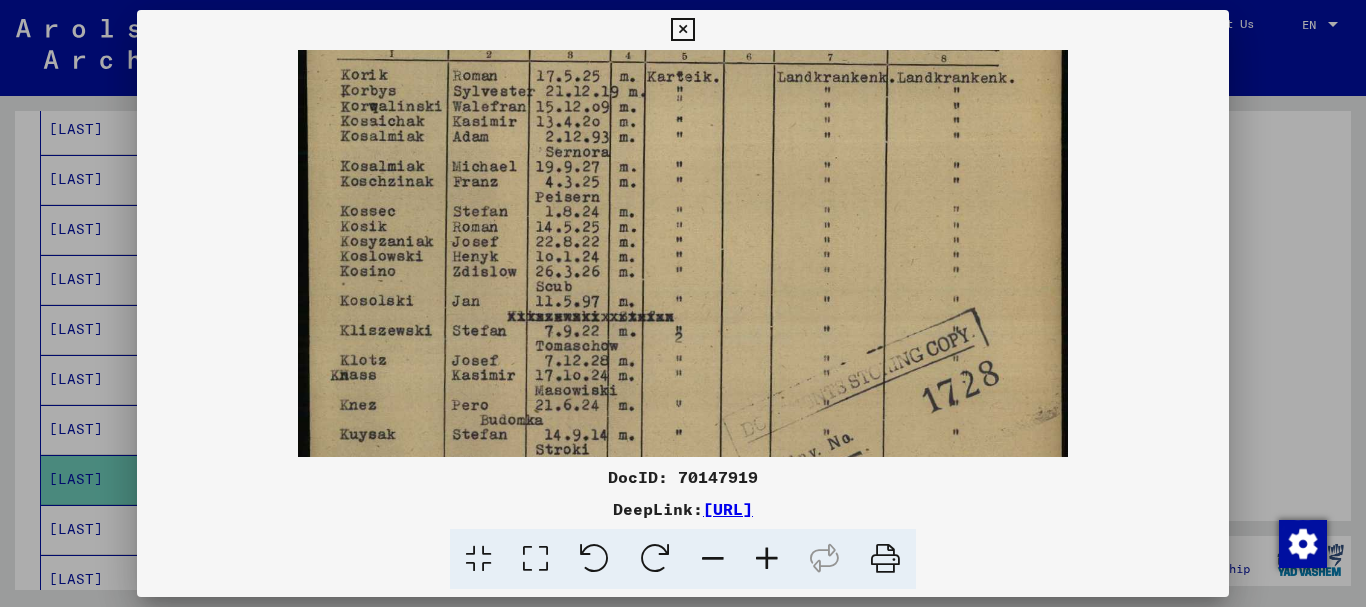 scroll, scrollTop: 337, scrollLeft: 0, axis: vertical 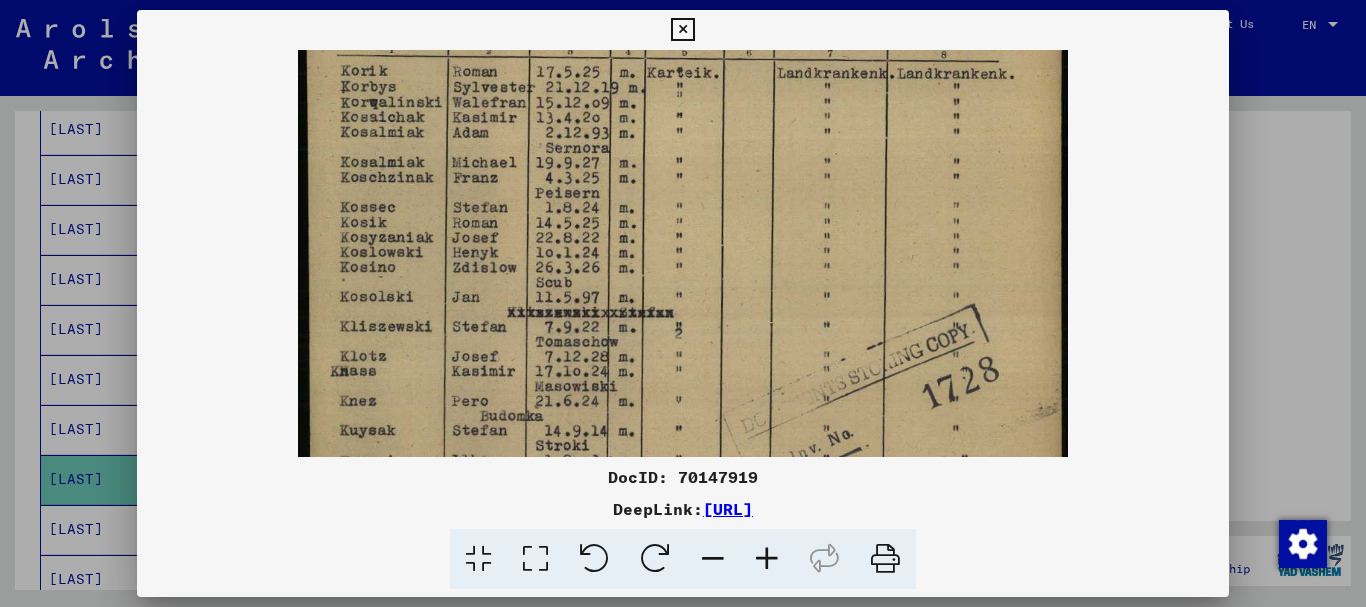 drag, startPoint x: 651, startPoint y: 284, endPoint x: 669, endPoint y: 195, distance: 90.80198 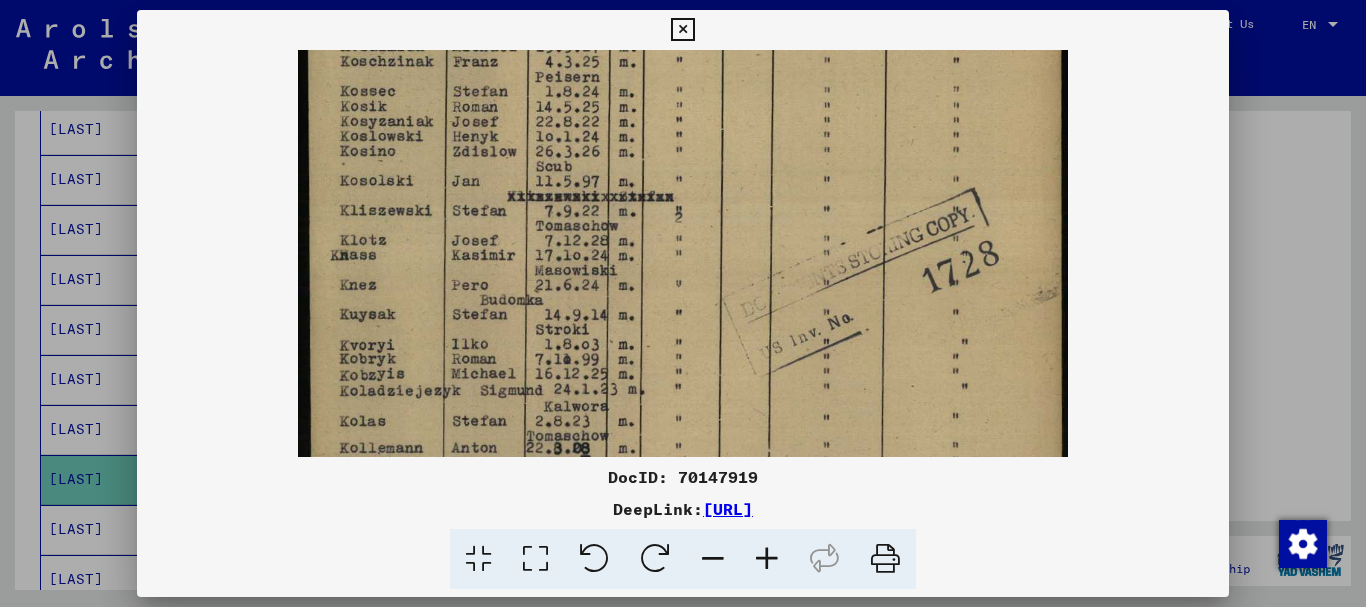drag, startPoint x: 624, startPoint y: 331, endPoint x: 641, endPoint y: 215, distance: 117.239075 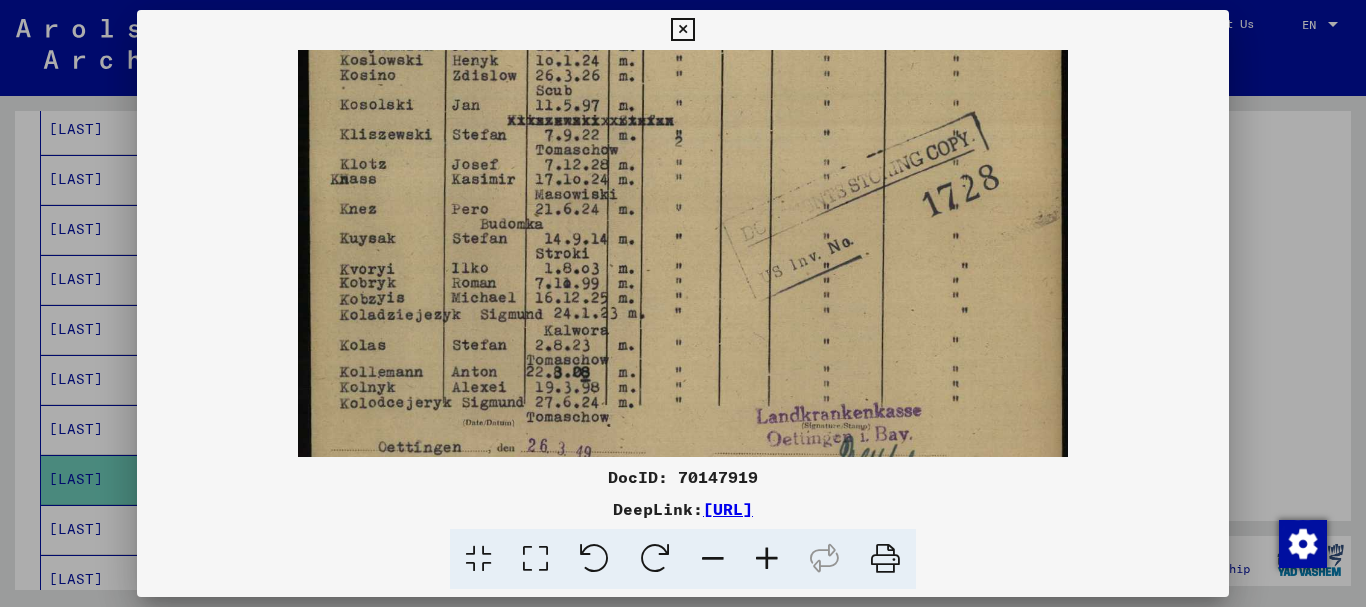 scroll, scrollTop: 553, scrollLeft: 0, axis: vertical 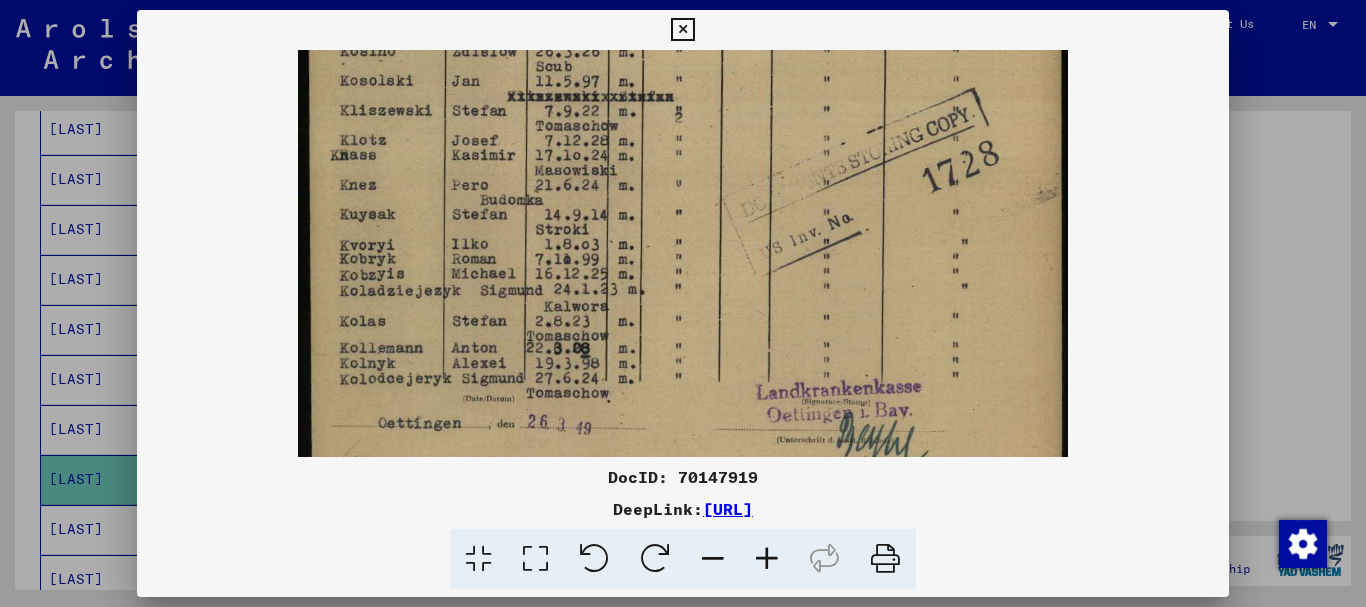 drag, startPoint x: 638, startPoint y: 327, endPoint x: 638, endPoint y: 227, distance: 100 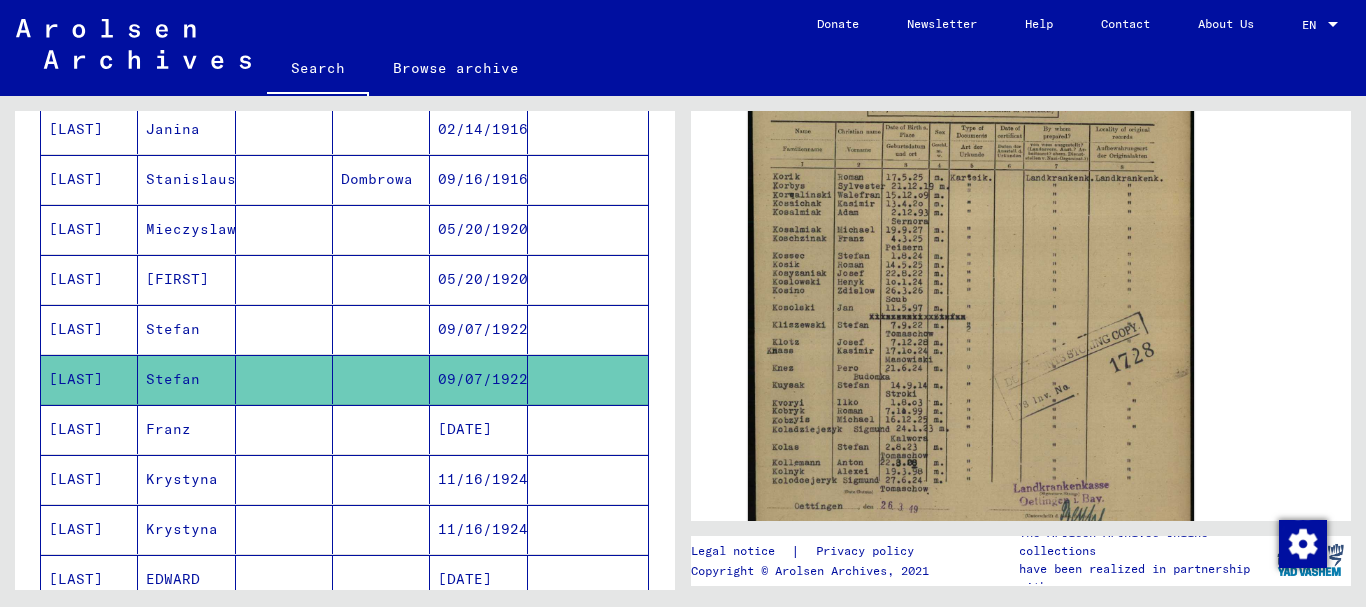 scroll, scrollTop: 800, scrollLeft: 0, axis: vertical 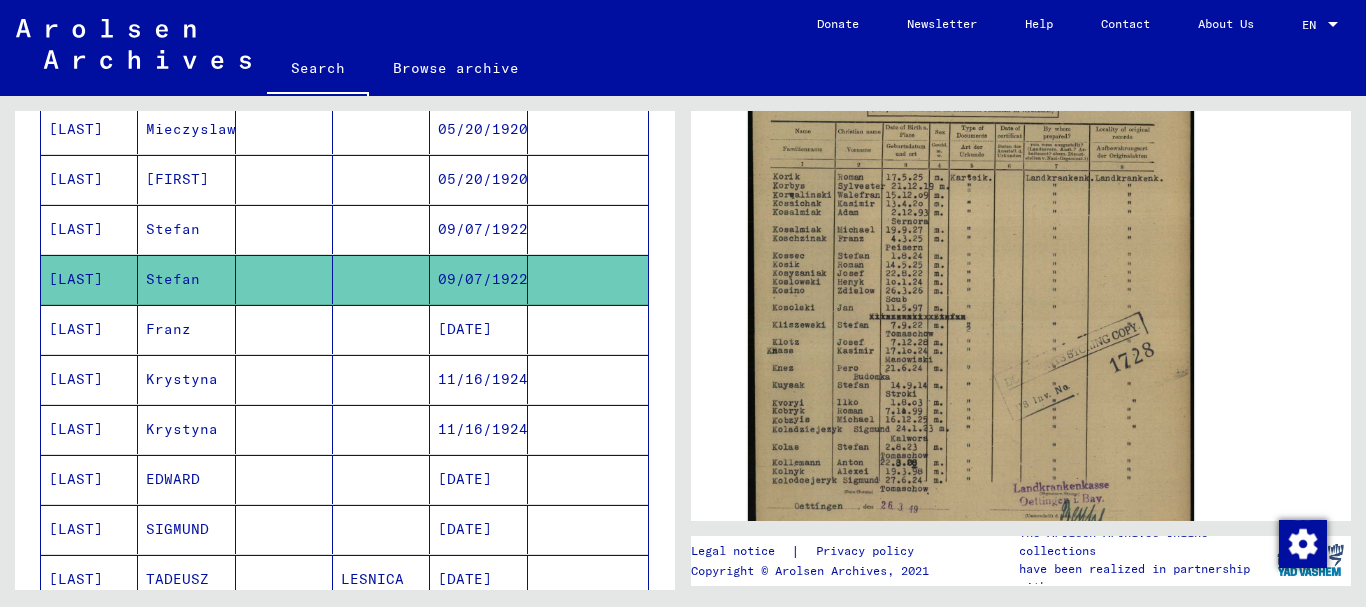click at bounding box center (381, 379) 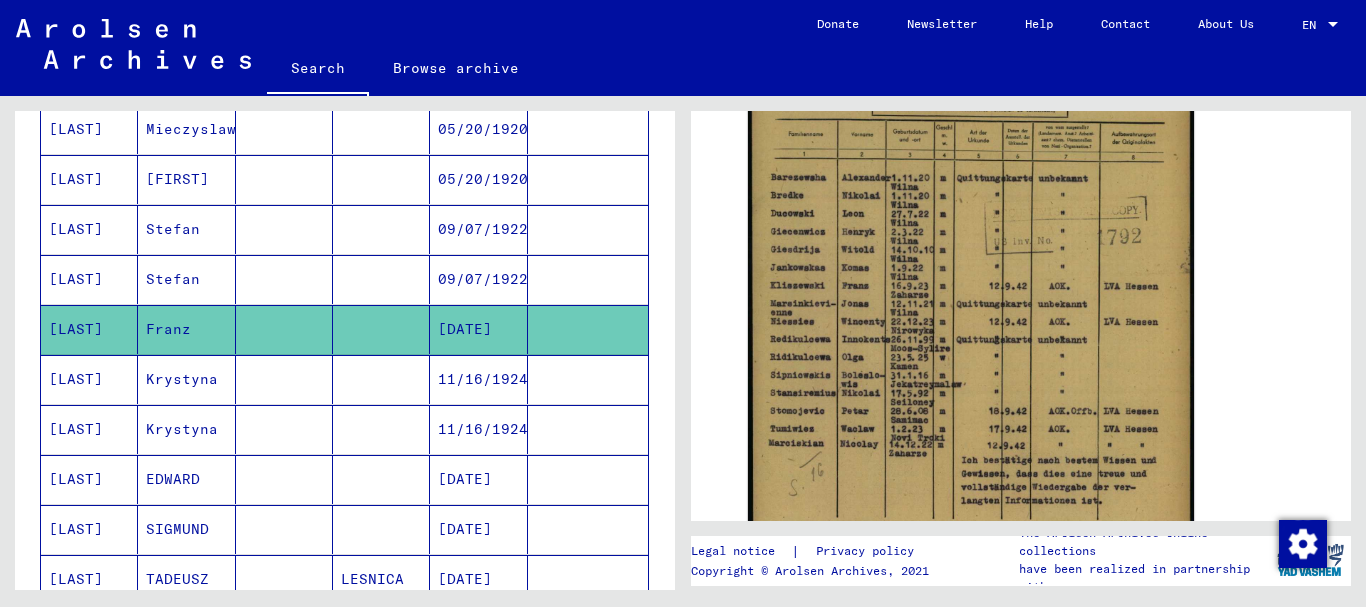 scroll, scrollTop: 600, scrollLeft: 0, axis: vertical 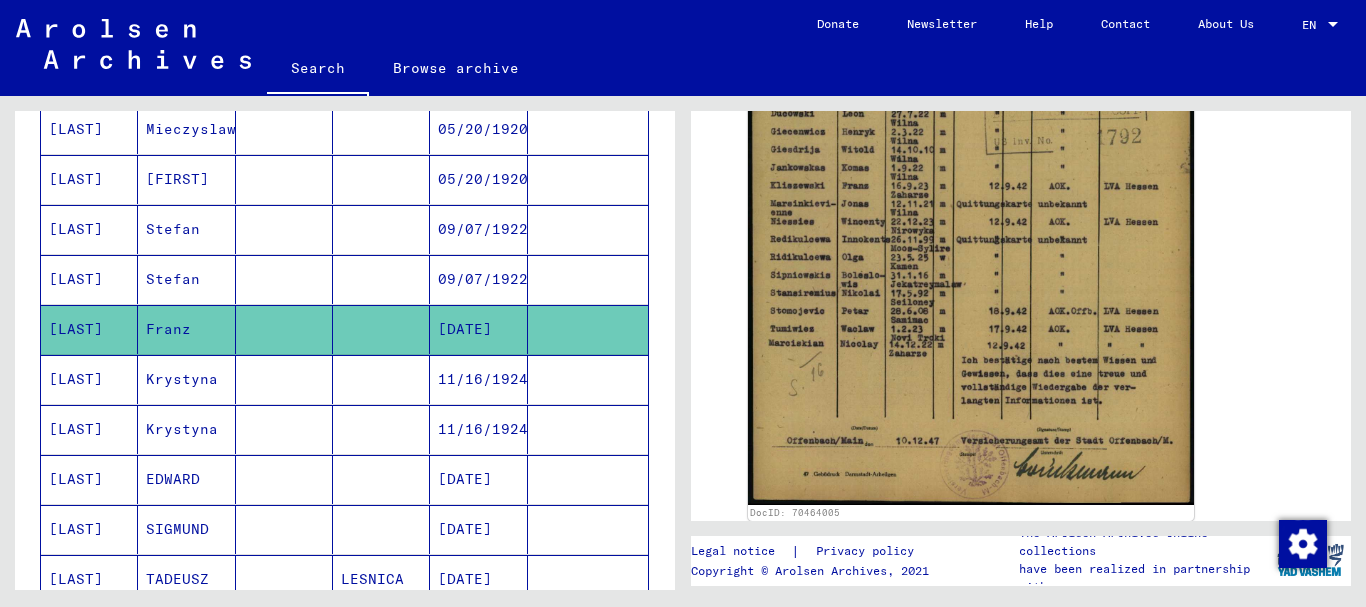 click at bounding box center (381, 429) 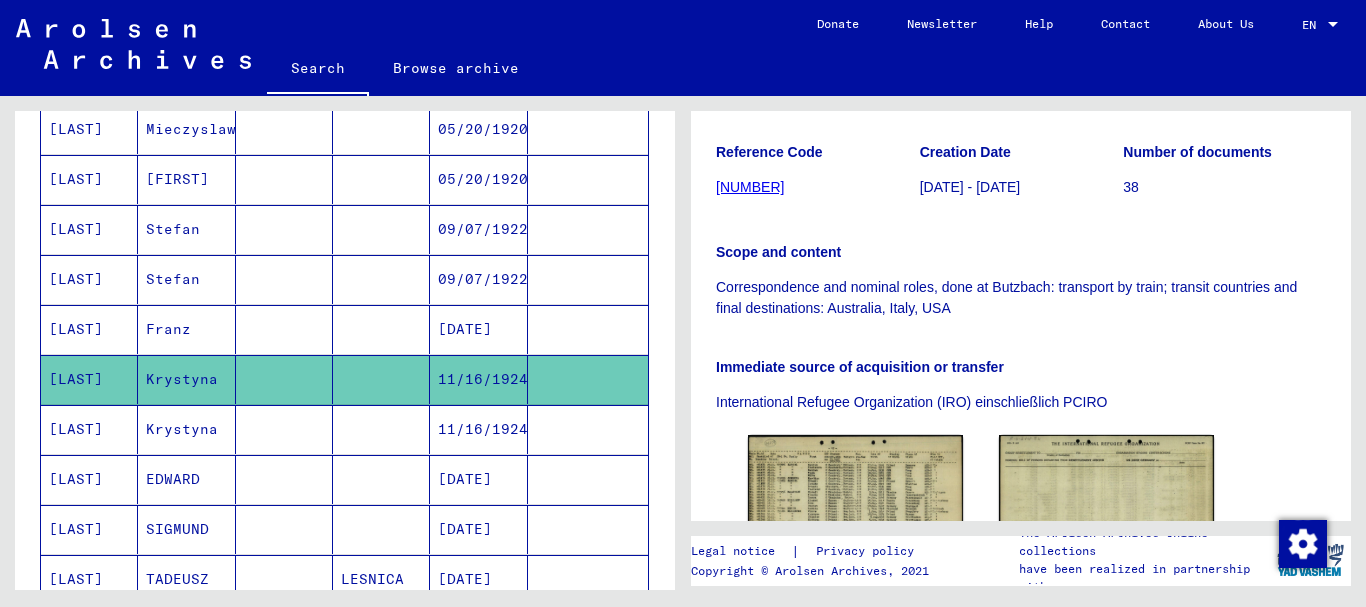 scroll, scrollTop: 200, scrollLeft: 0, axis: vertical 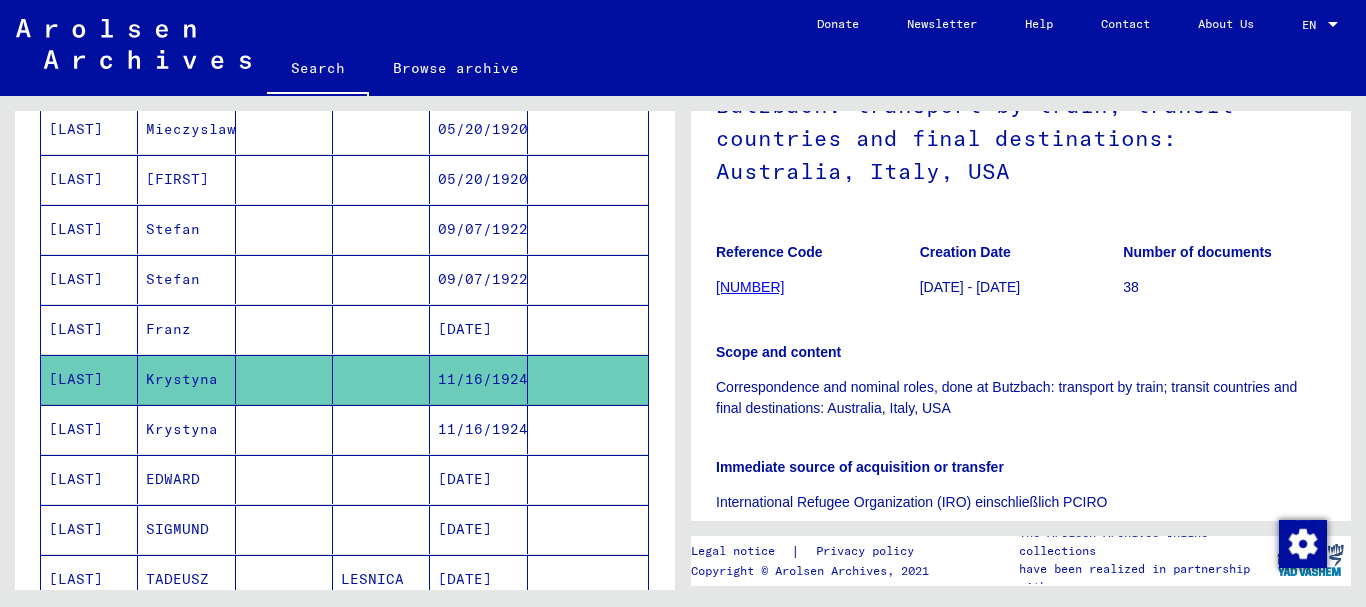click at bounding box center (381, 479) 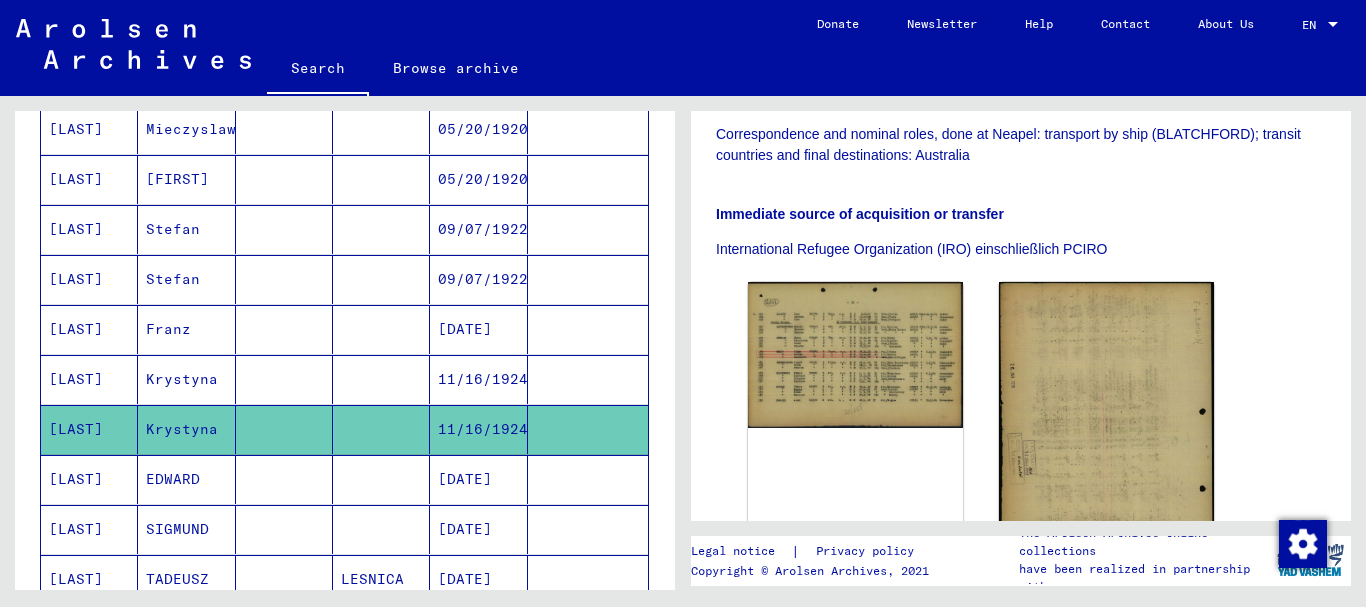 scroll, scrollTop: 500, scrollLeft: 0, axis: vertical 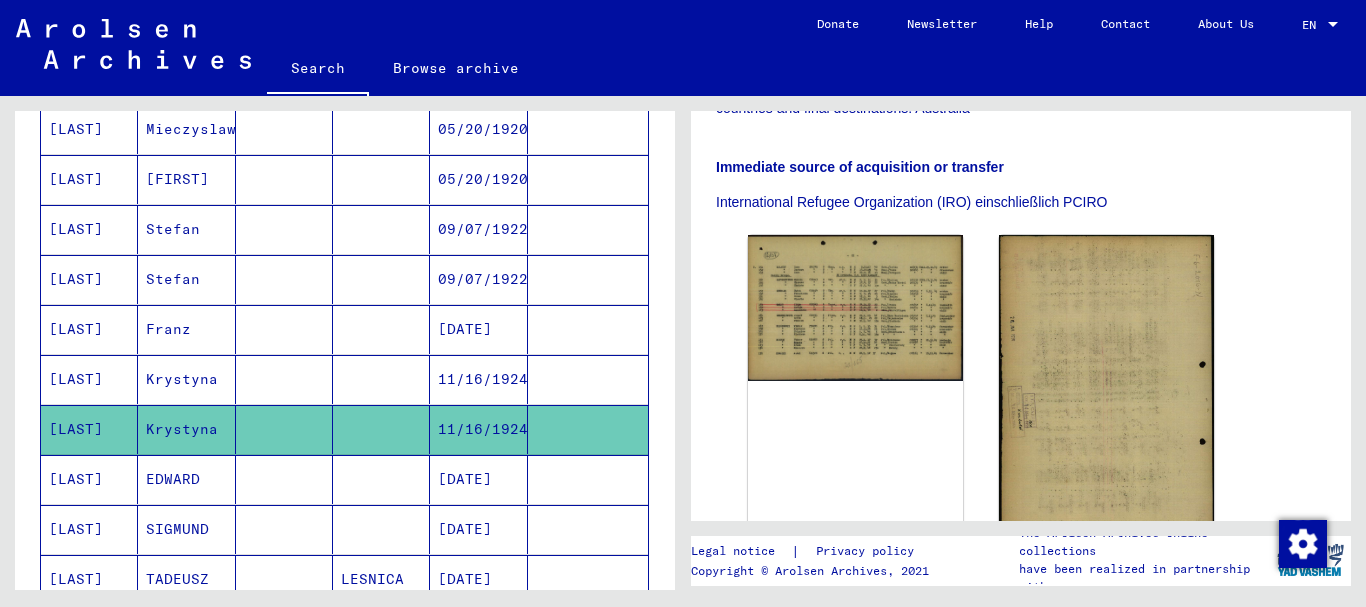 click at bounding box center (284, 529) 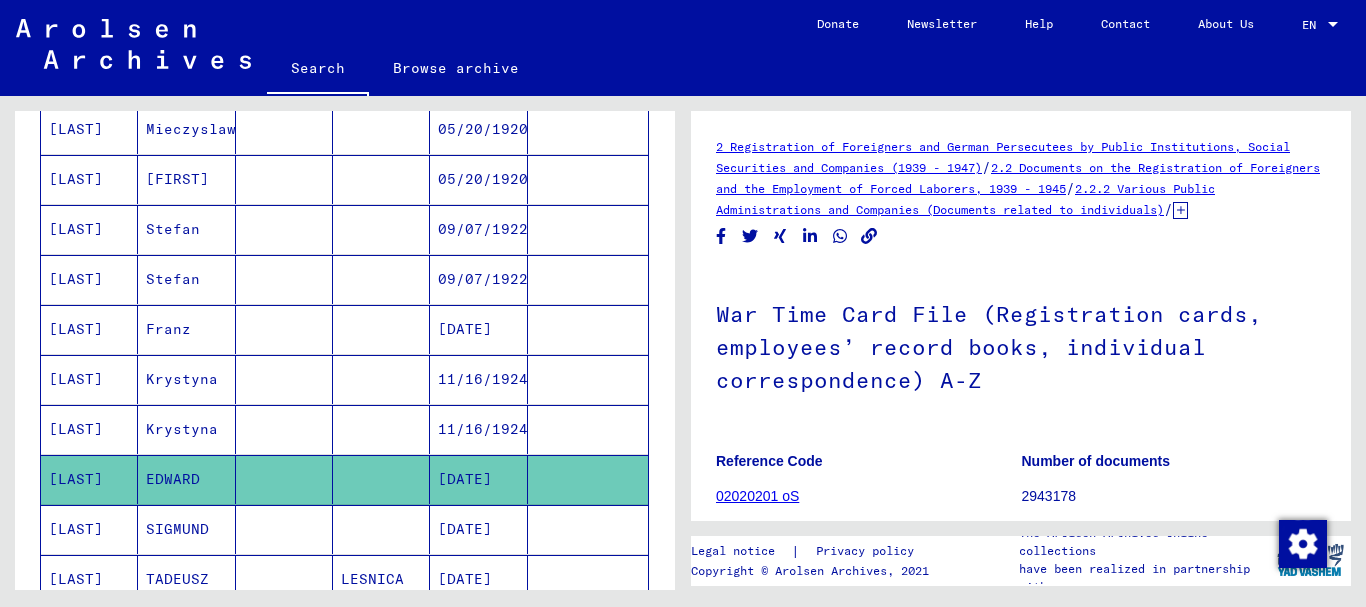 scroll, scrollTop: 500, scrollLeft: 0, axis: vertical 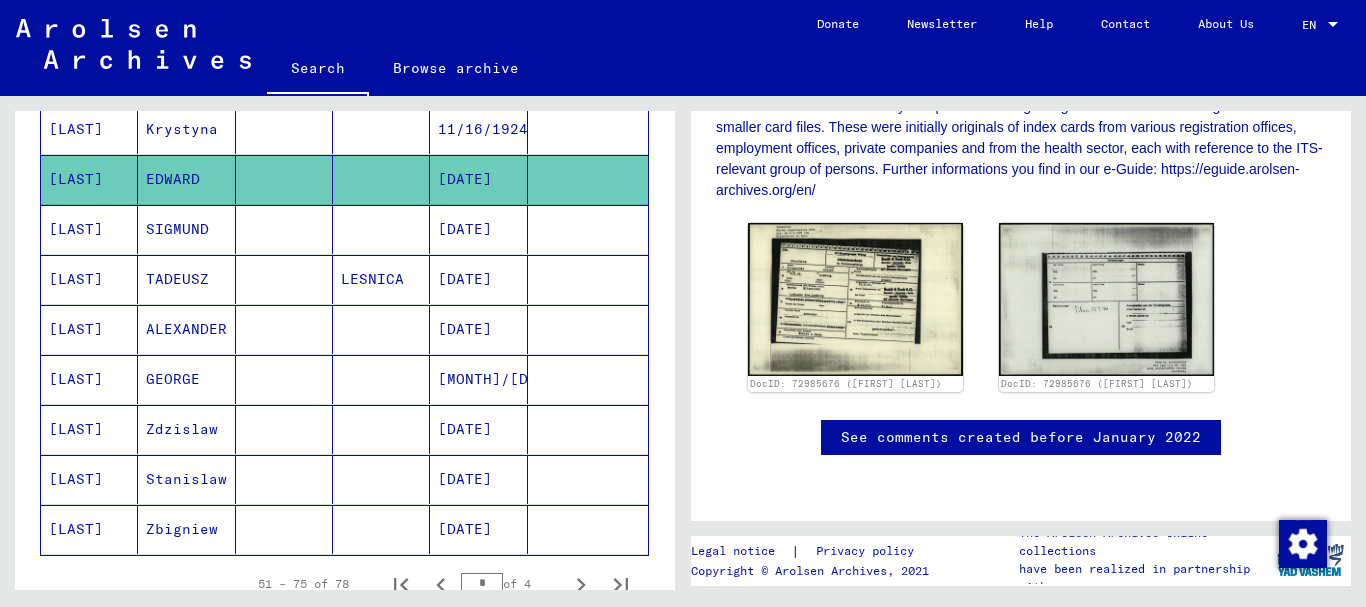 click at bounding box center [381, 479] 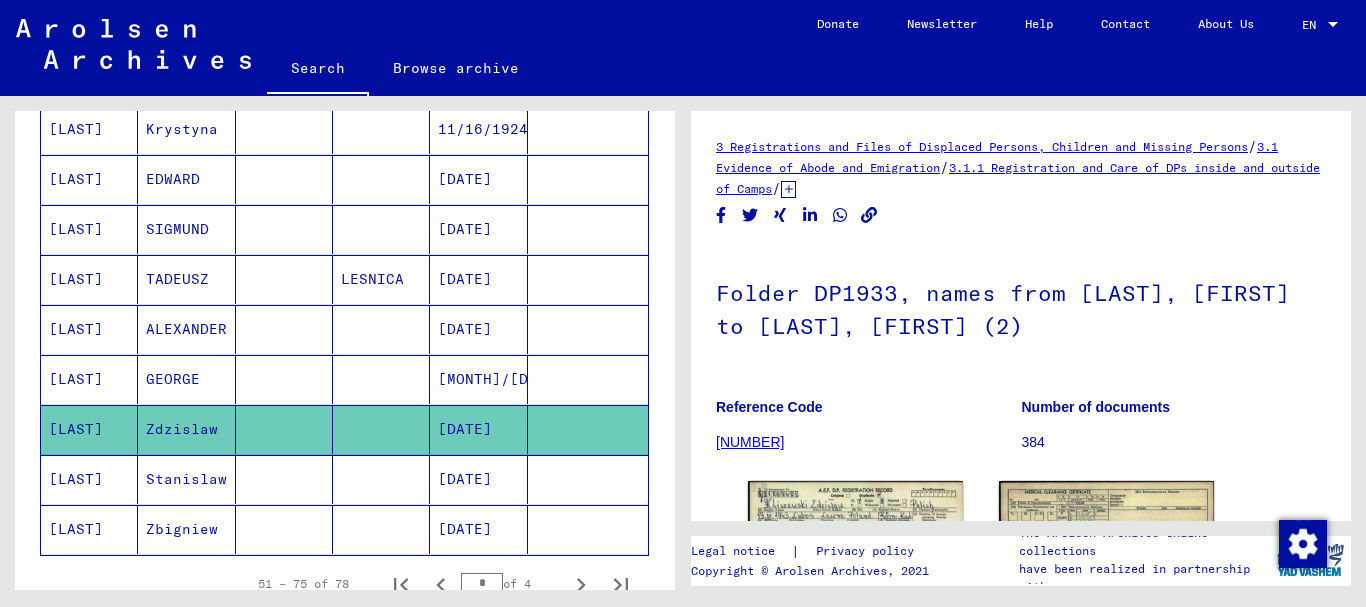 scroll, scrollTop: 200, scrollLeft: 0, axis: vertical 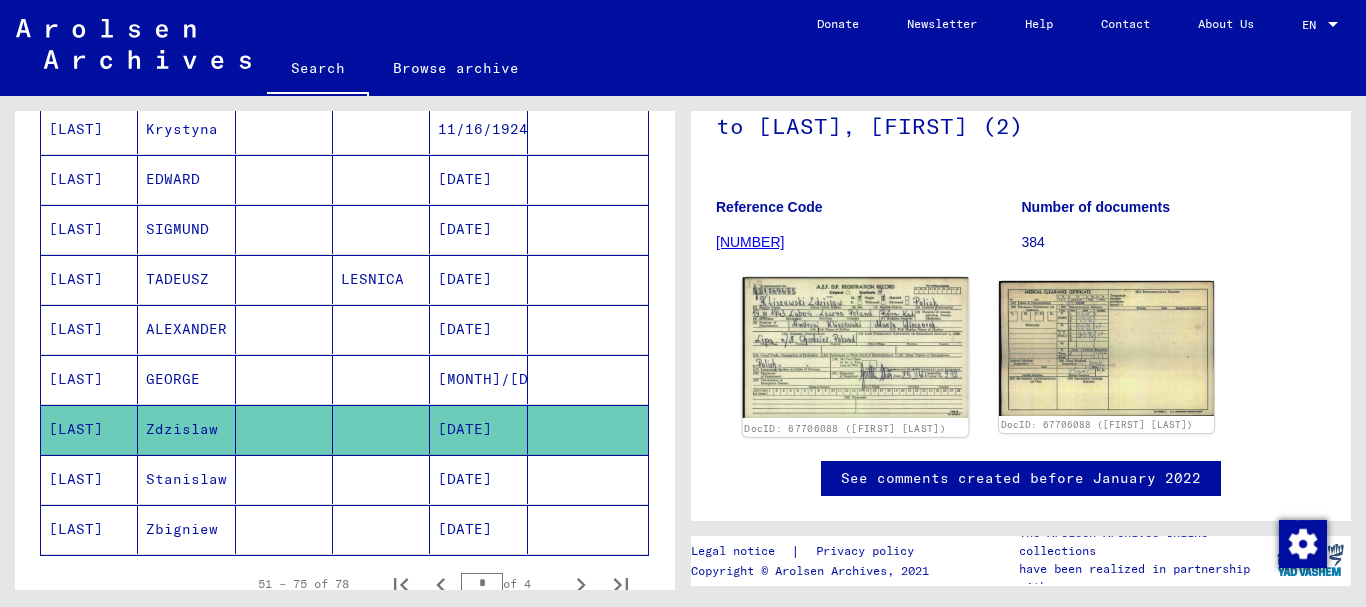 click 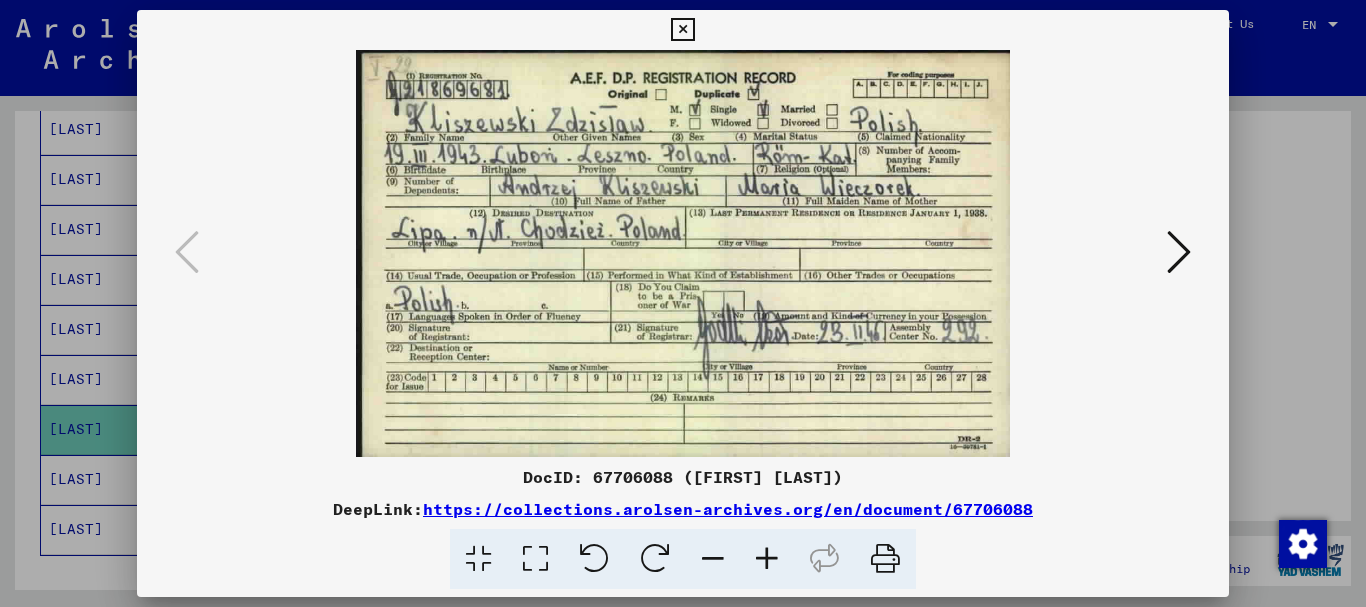click at bounding box center (767, 559) 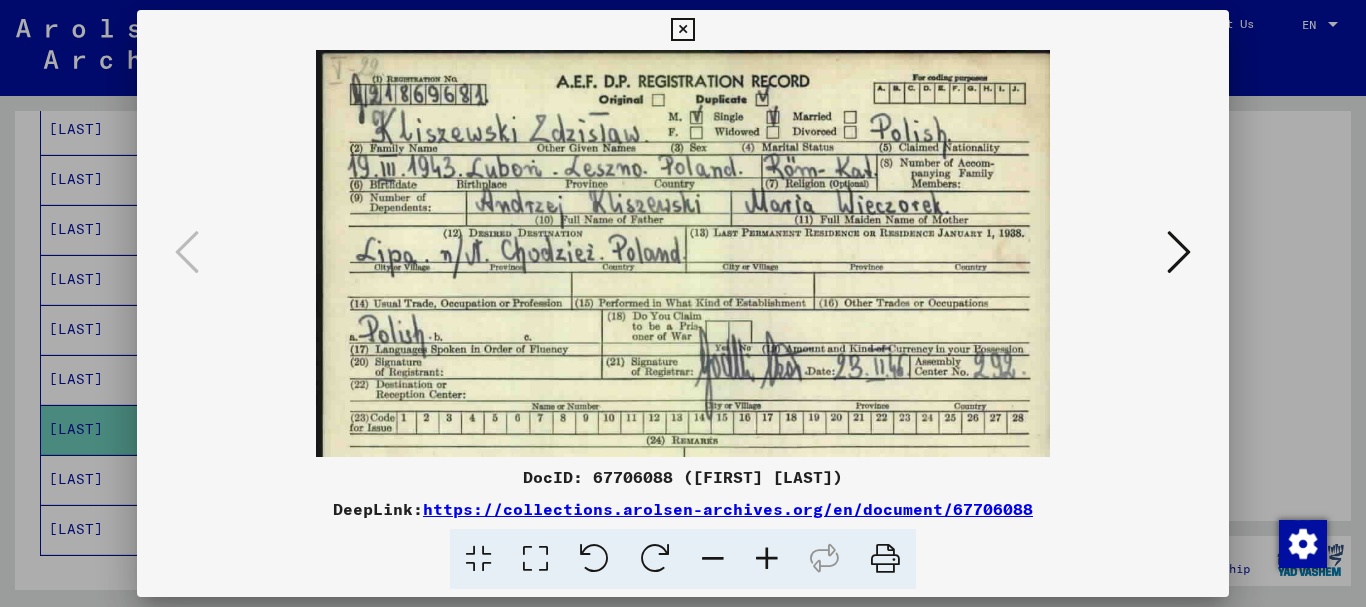 click at bounding box center [767, 559] 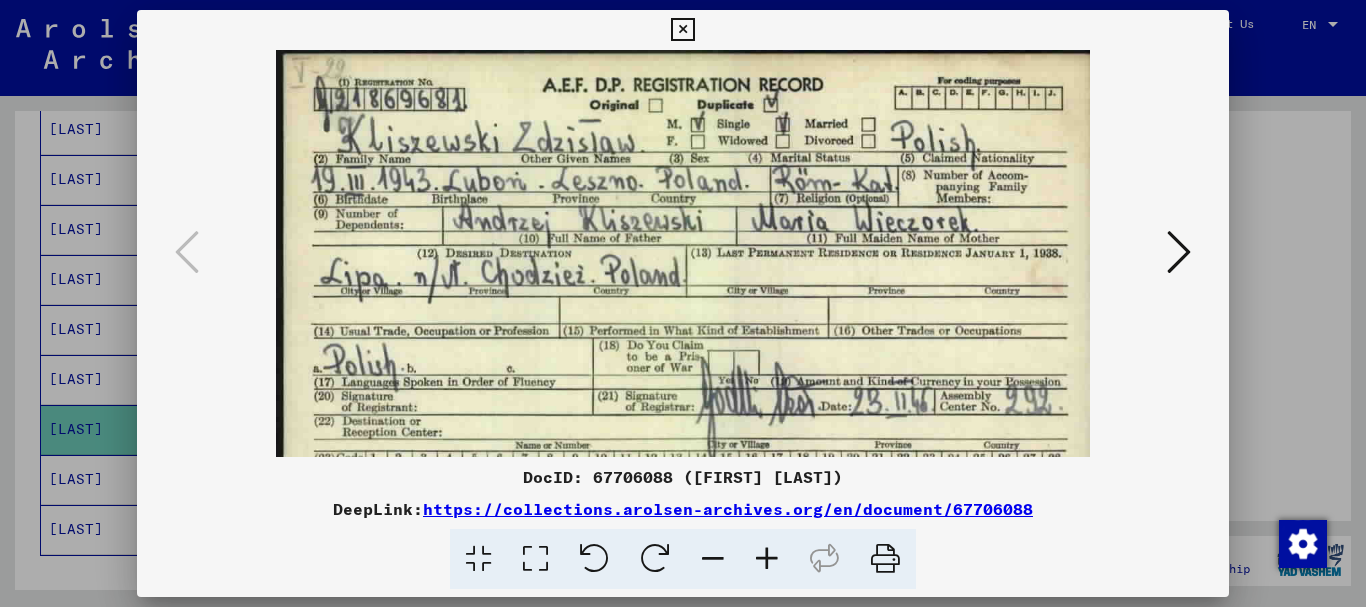click at bounding box center (767, 559) 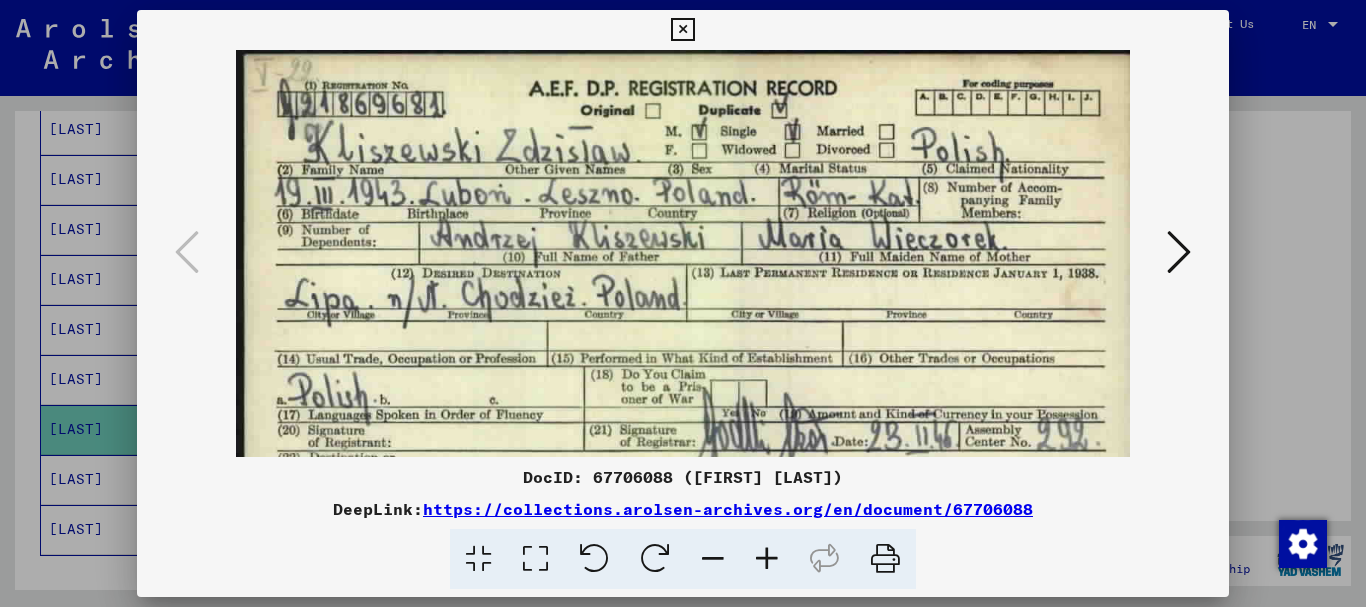 click at bounding box center [767, 559] 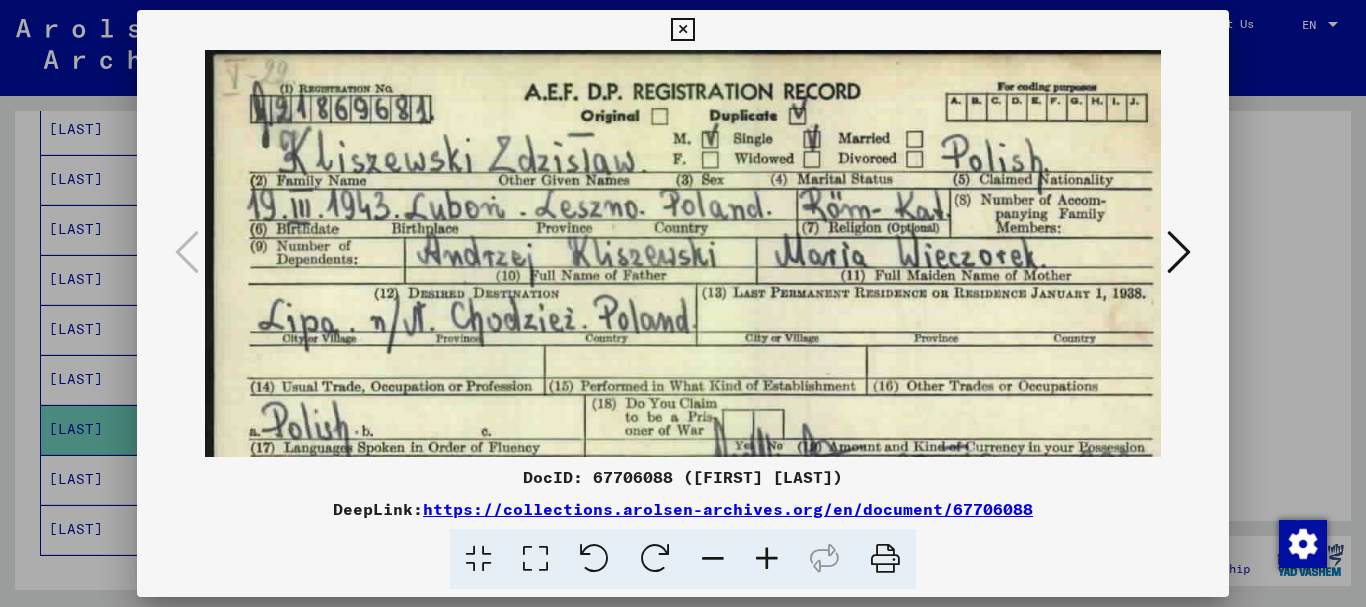 click at bounding box center (767, 559) 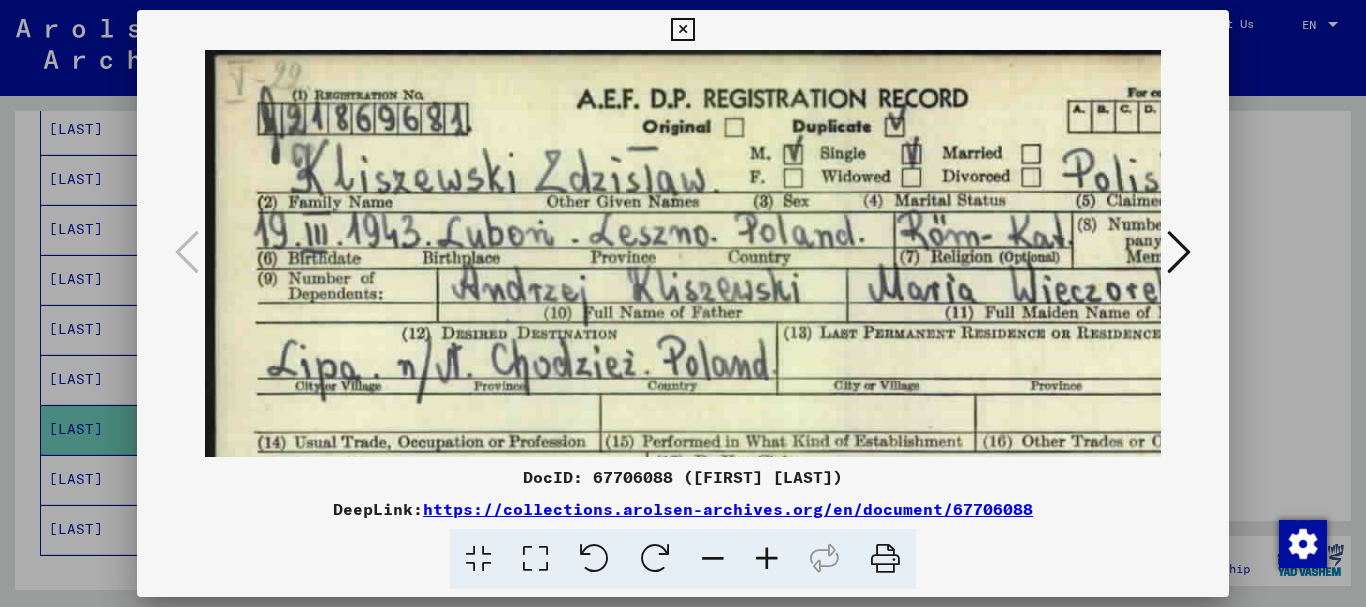 click at bounding box center [767, 559] 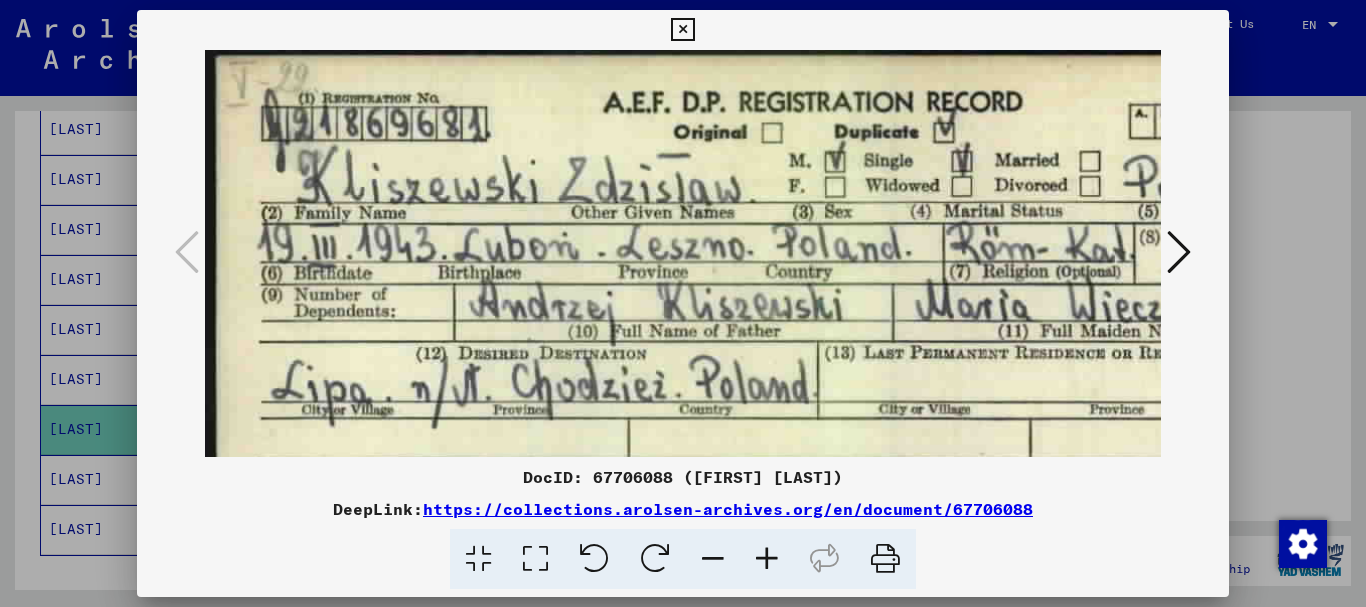 click at bounding box center [767, 559] 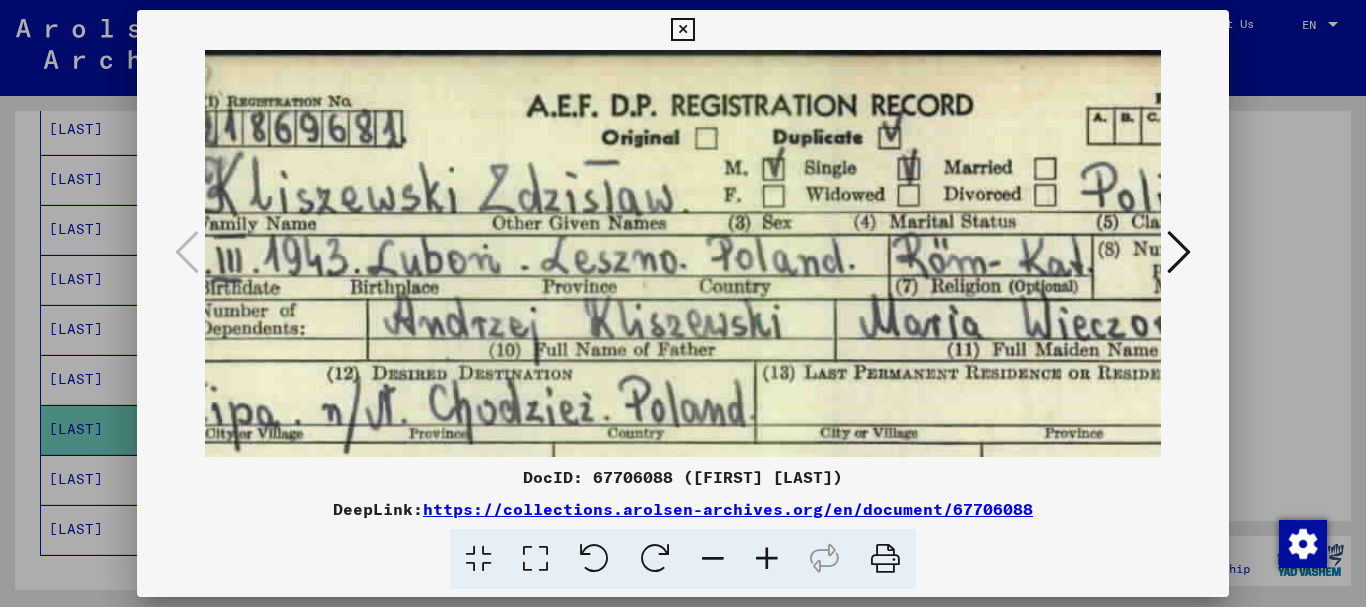 scroll, scrollTop: 0, scrollLeft: 28, axis: horizontal 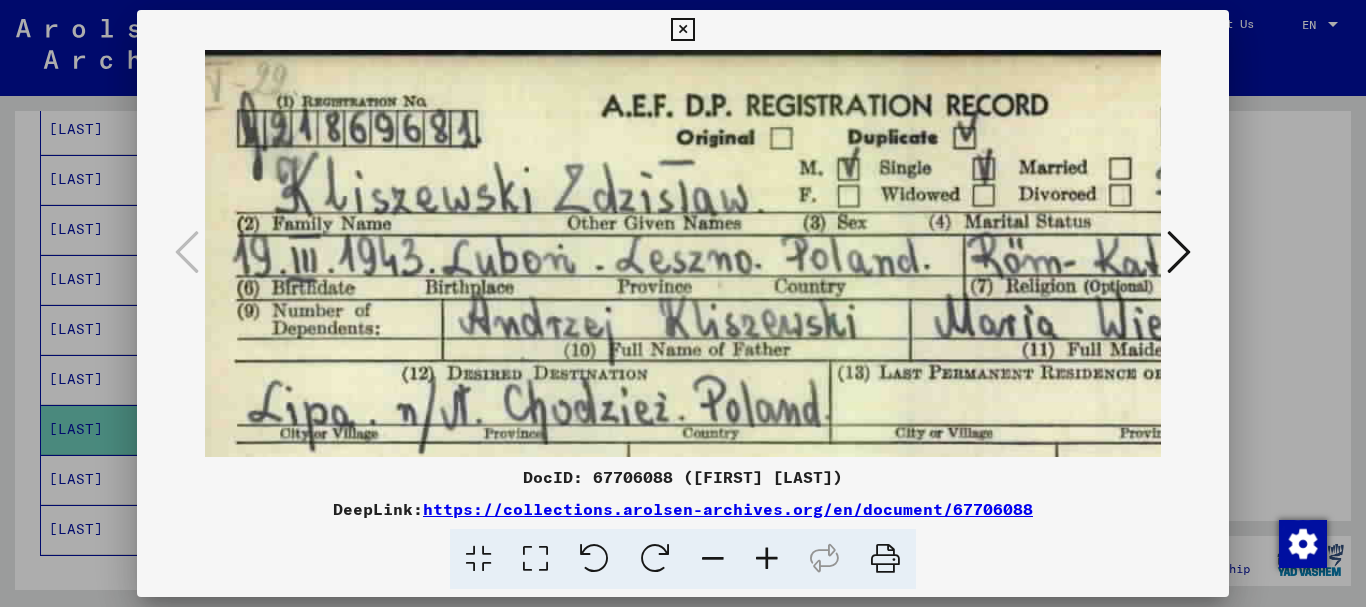 drag, startPoint x: 731, startPoint y: 364, endPoint x: 703, endPoint y: 392, distance: 39.59798 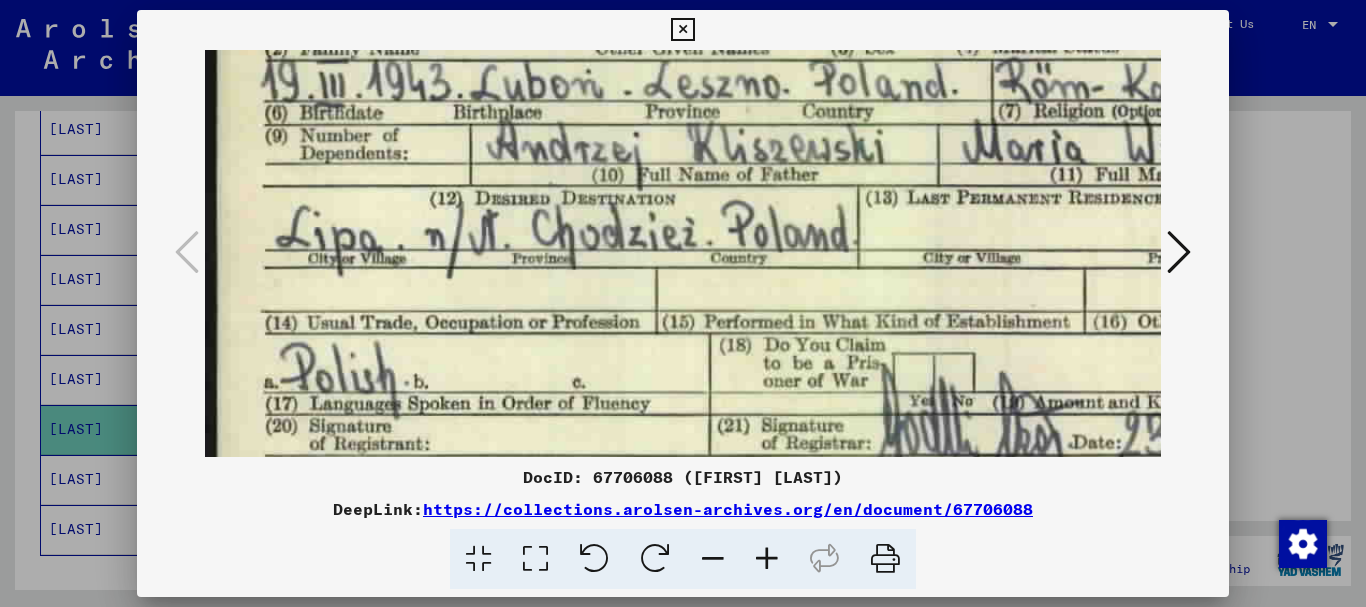 scroll, scrollTop: 176, scrollLeft: 0, axis: vertical 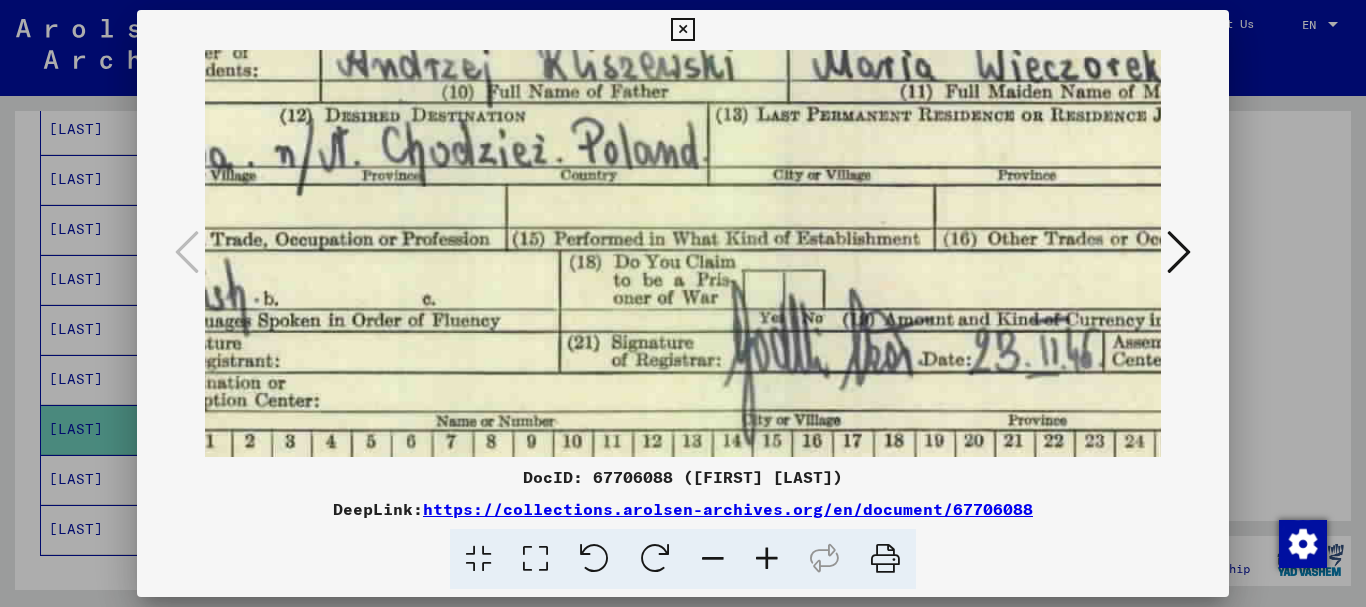 drag, startPoint x: 884, startPoint y: 322, endPoint x: 735, endPoint y: 64, distance: 297.93457 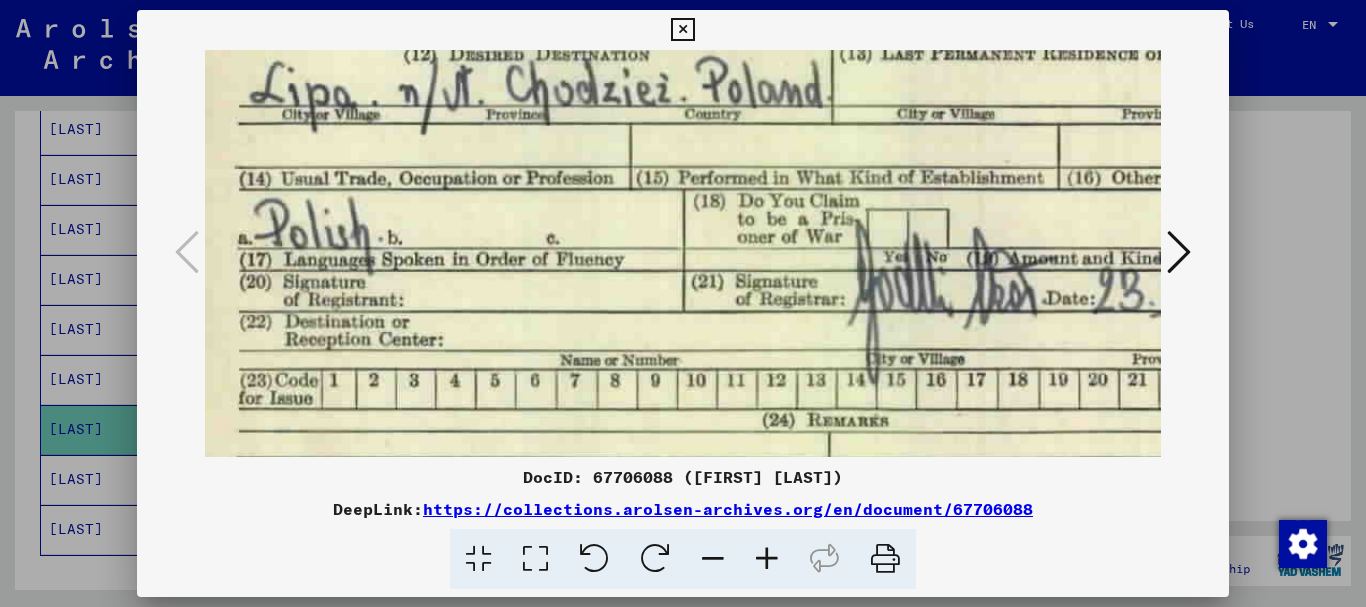 scroll, scrollTop: 320, scrollLeft: 0, axis: vertical 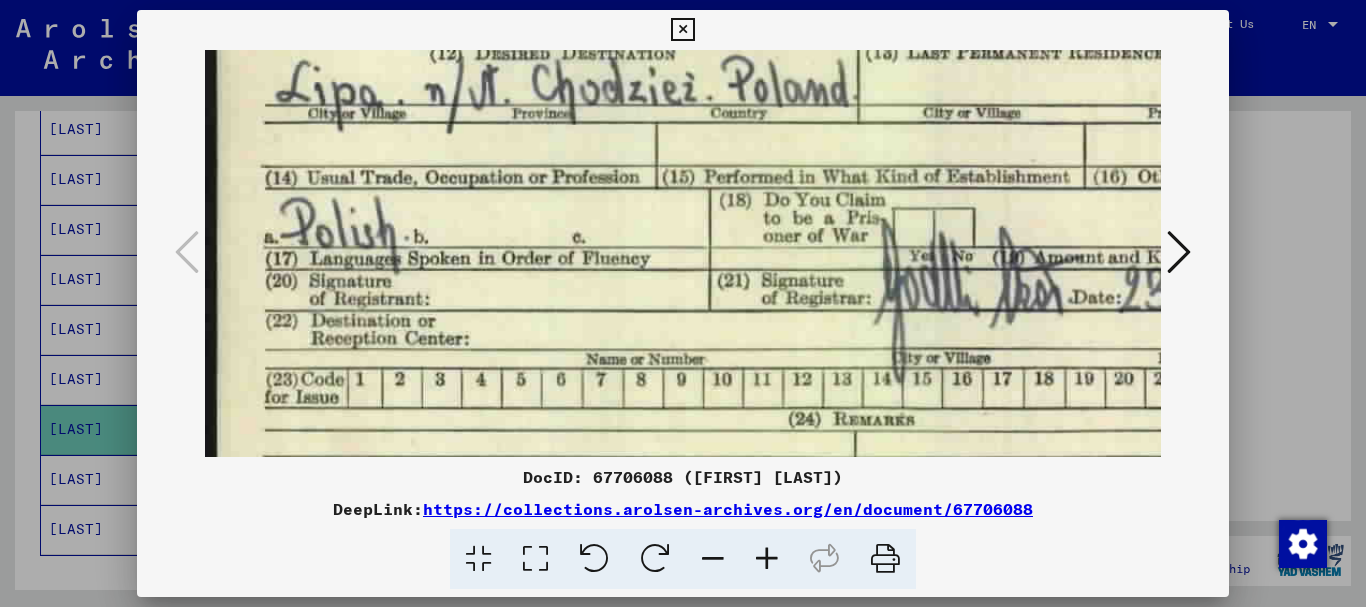 drag, startPoint x: 804, startPoint y: 318, endPoint x: 1007, endPoint y: 236, distance: 218.93607 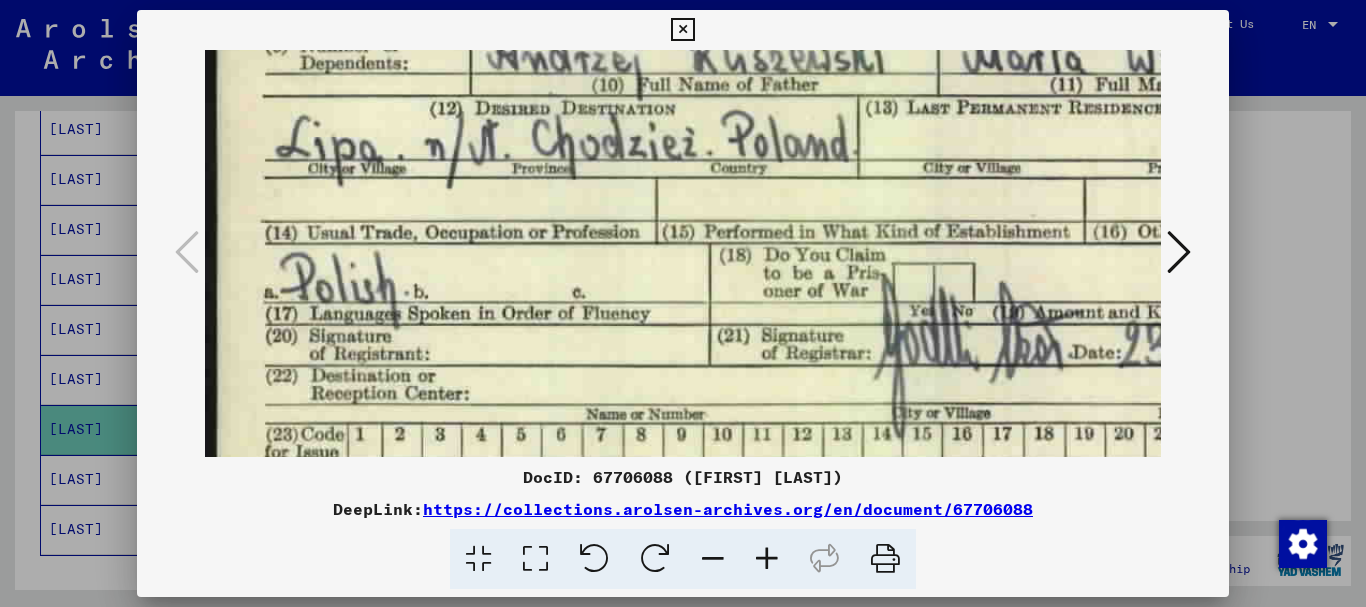 scroll, scrollTop: 129, scrollLeft: 0, axis: vertical 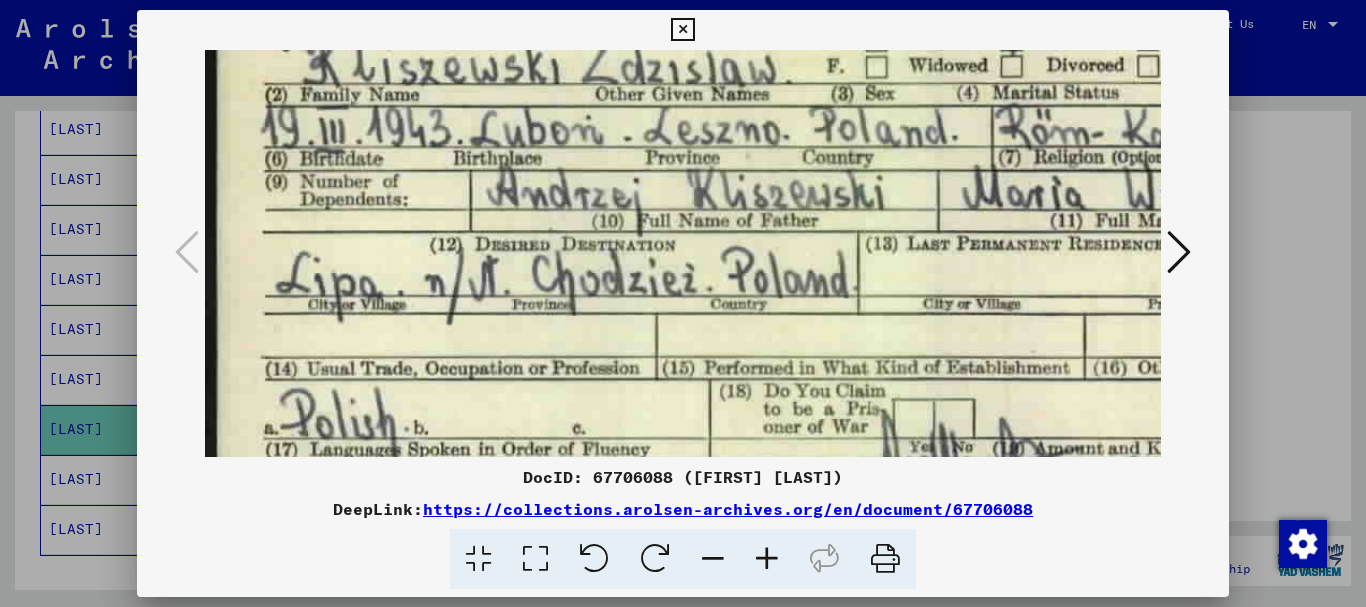 drag, startPoint x: 632, startPoint y: 171, endPoint x: 673, endPoint y: 362, distance: 195.35097 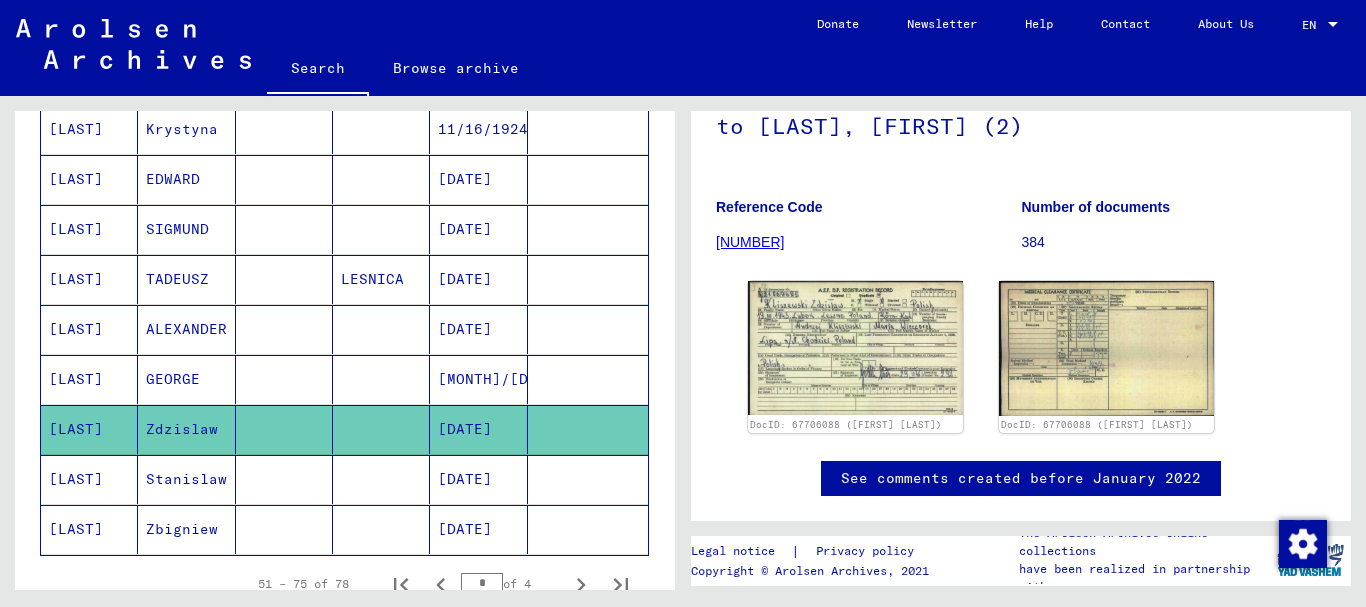scroll, scrollTop: 0, scrollLeft: 0, axis: both 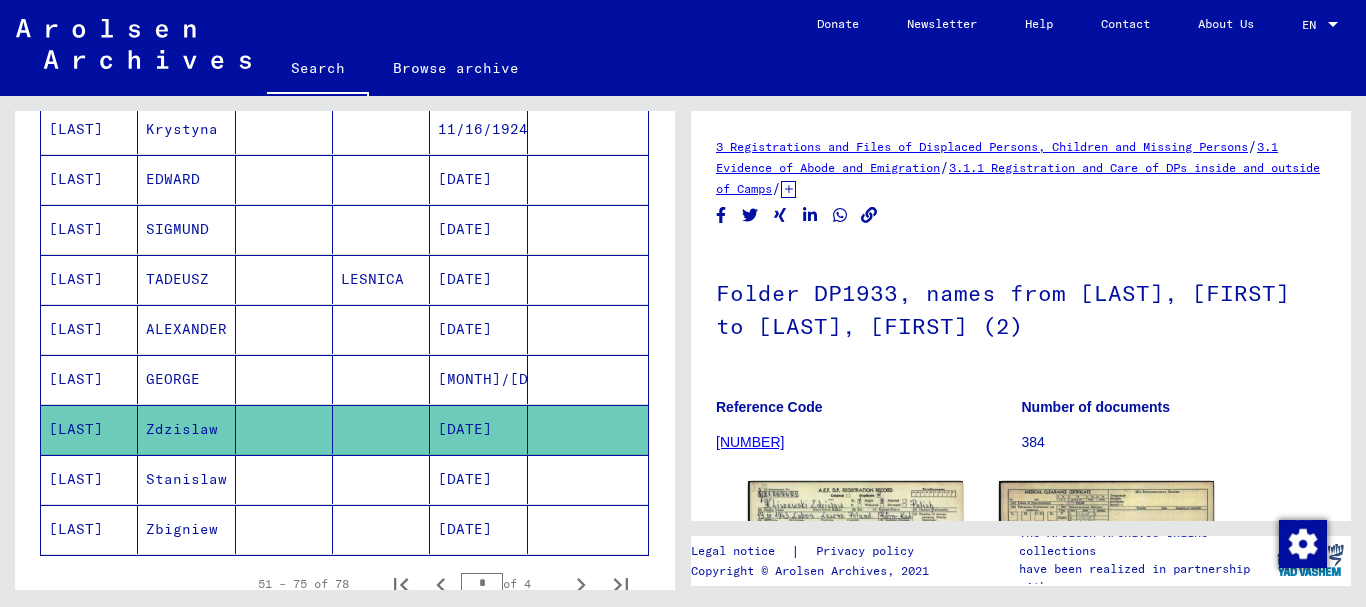 click 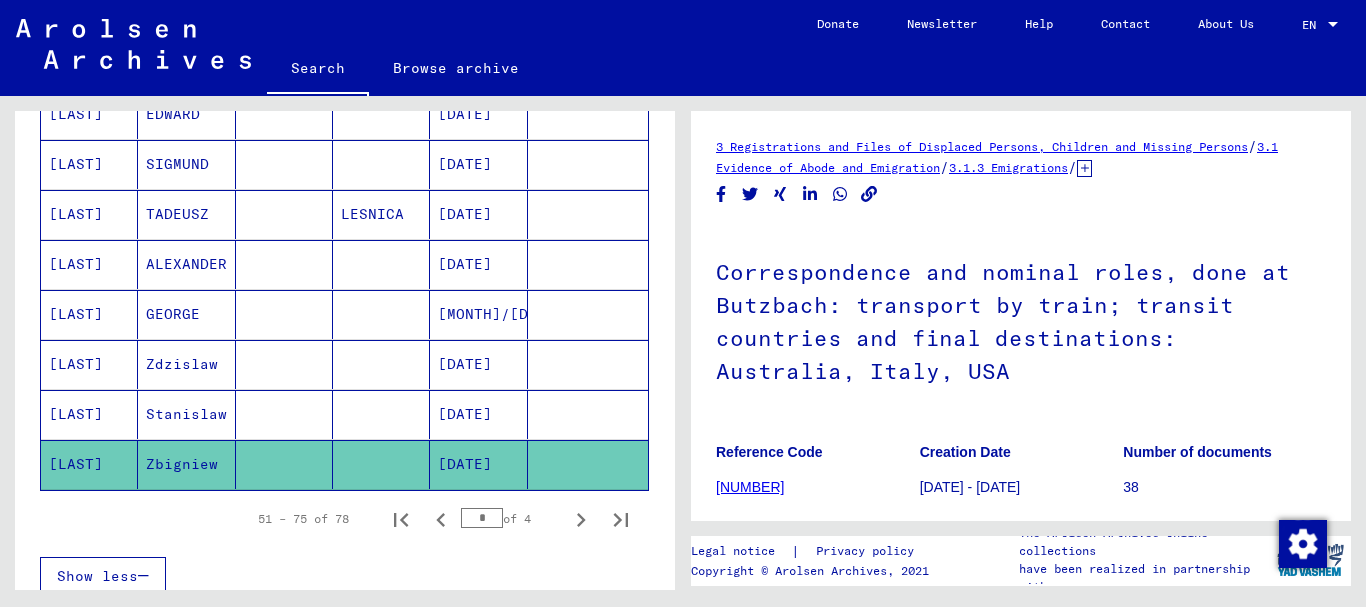 scroll, scrollTop: 1200, scrollLeft: 0, axis: vertical 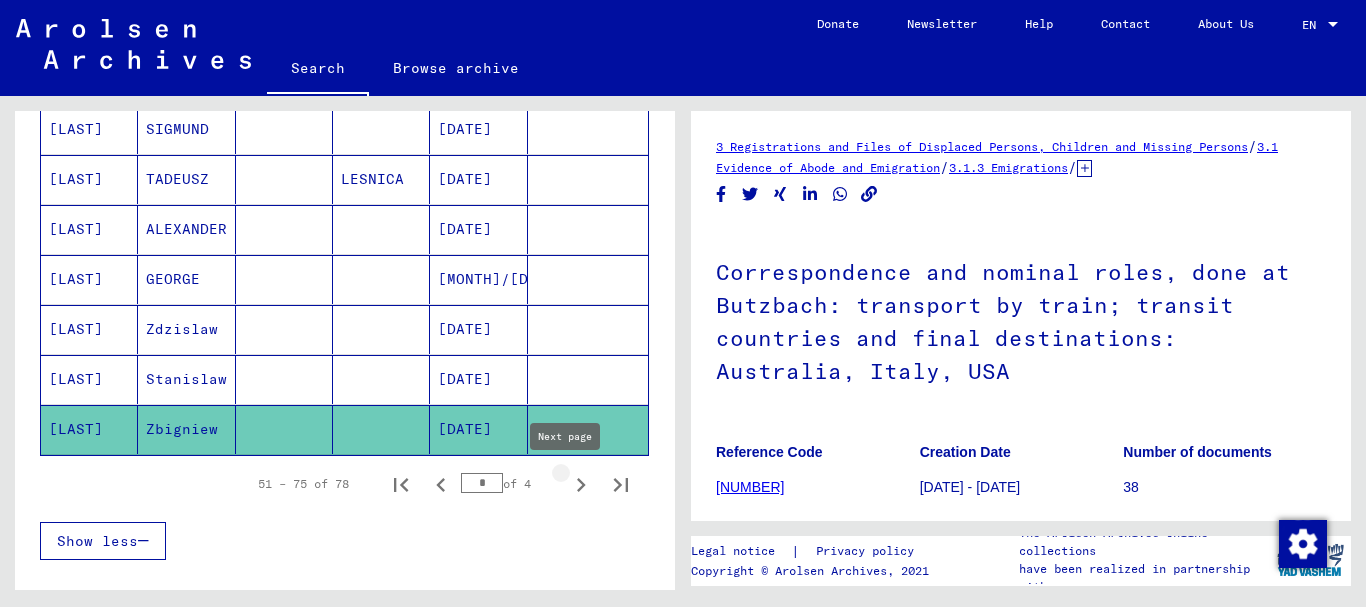 click 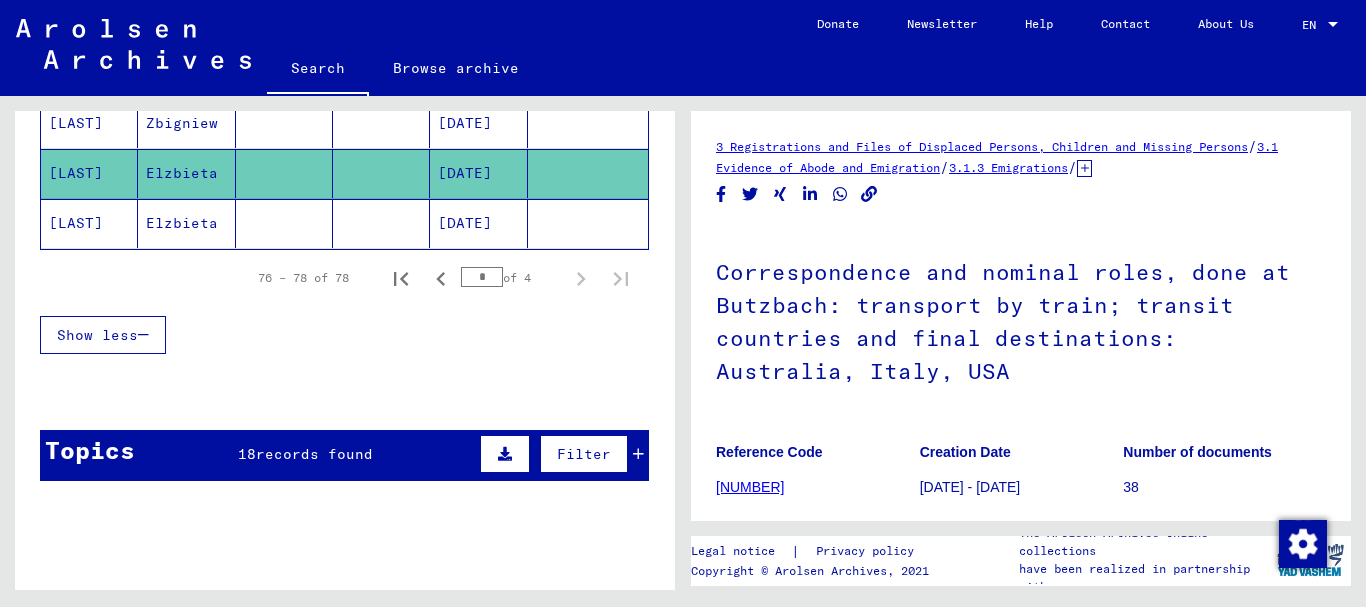 scroll, scrollTop: 237, scrollLeft: 0, axis: vertical 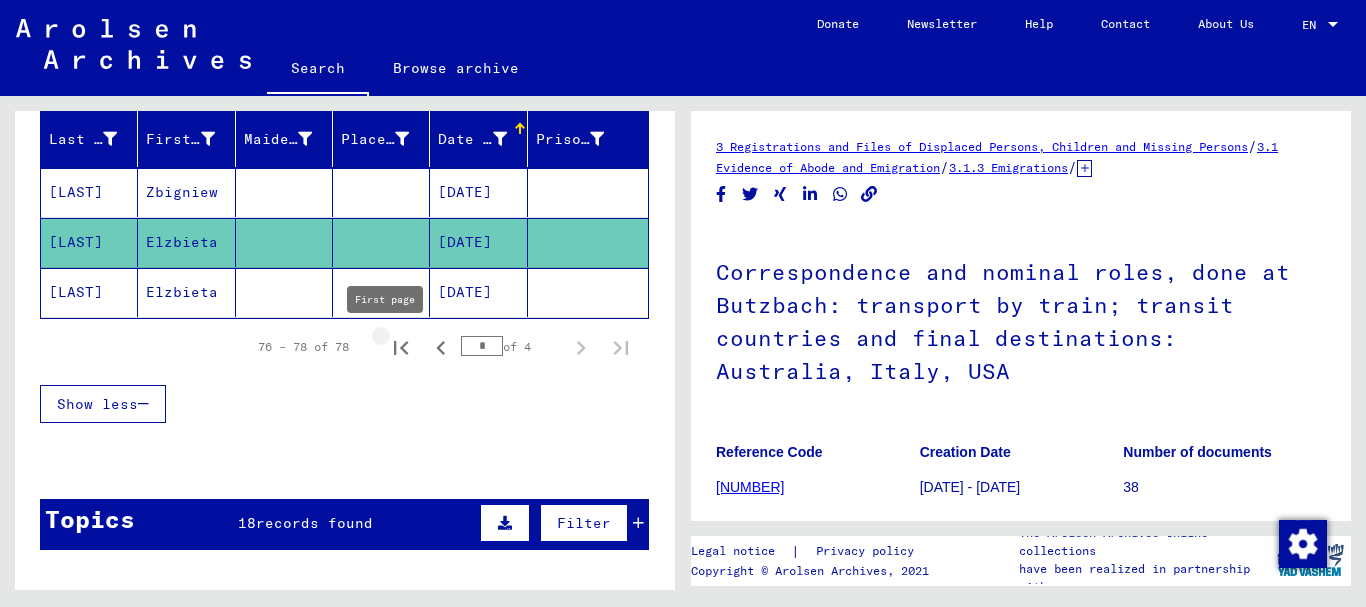 click 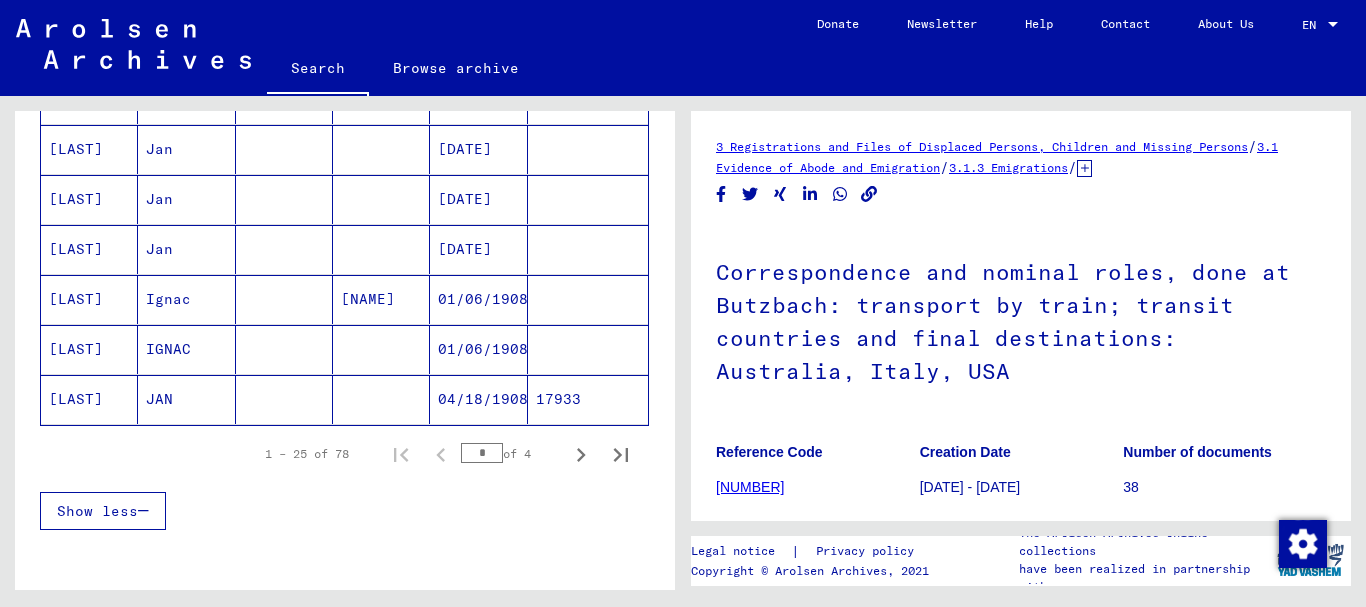 scroll, scrollTop: 1237, scrollLeft: 0, axis: vertical 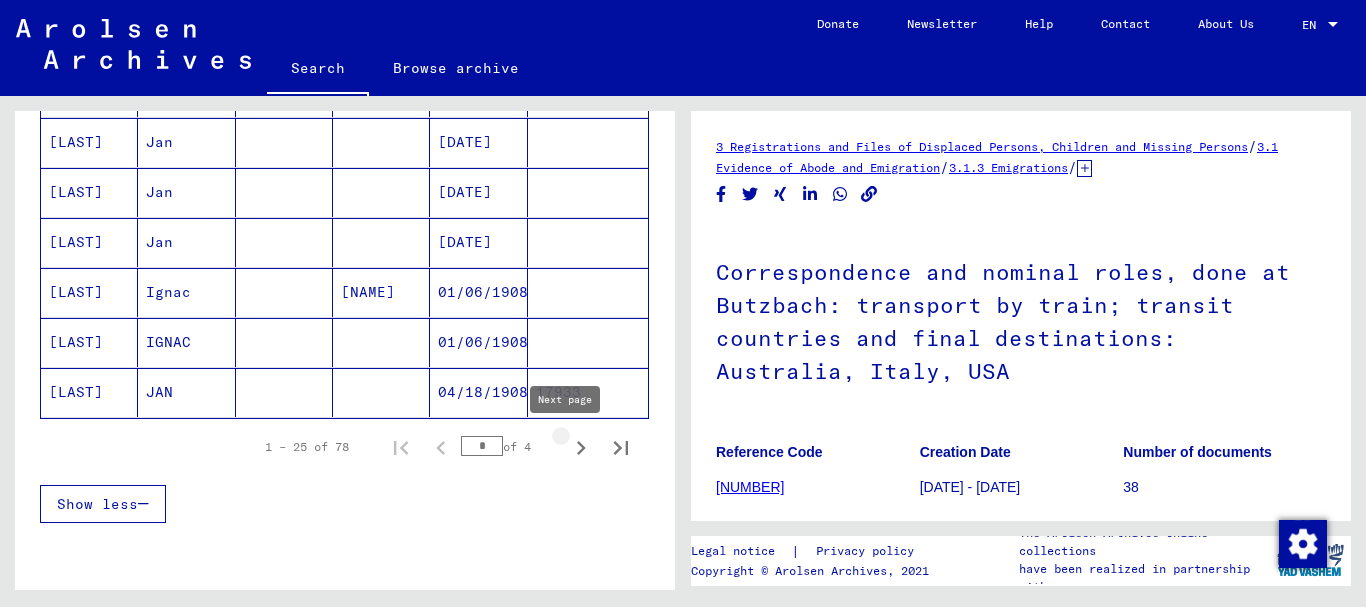 click 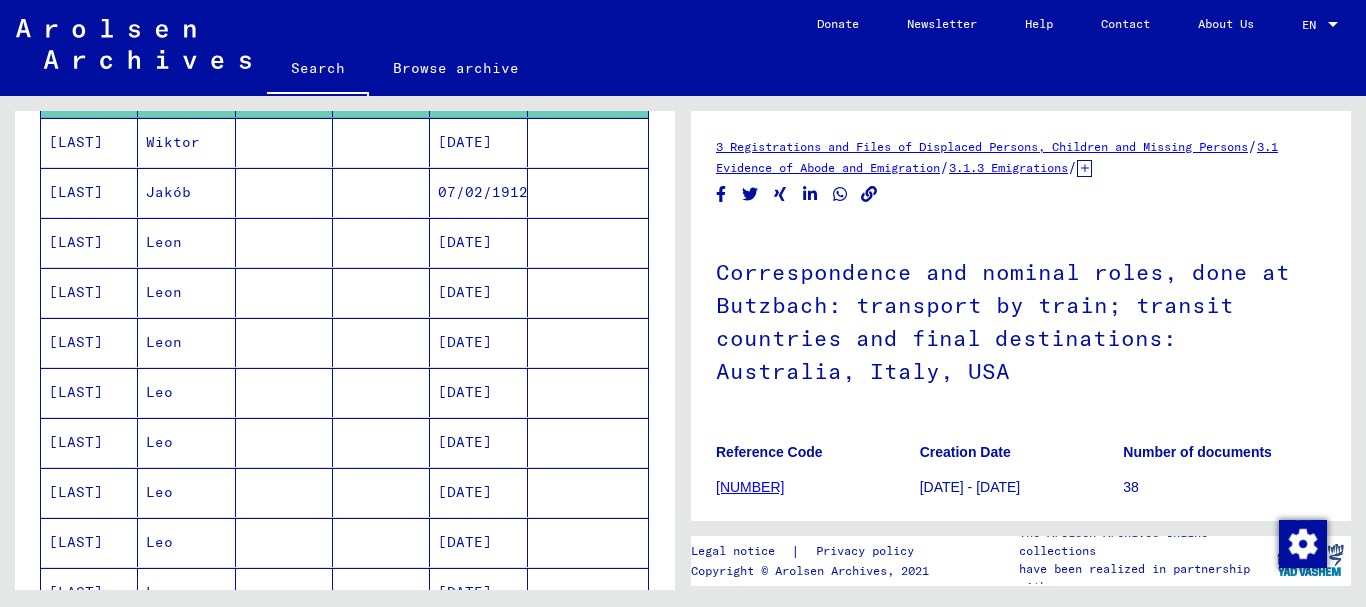 scroll, scrollTop: 937, scrollLeft: 0, axis: vertical 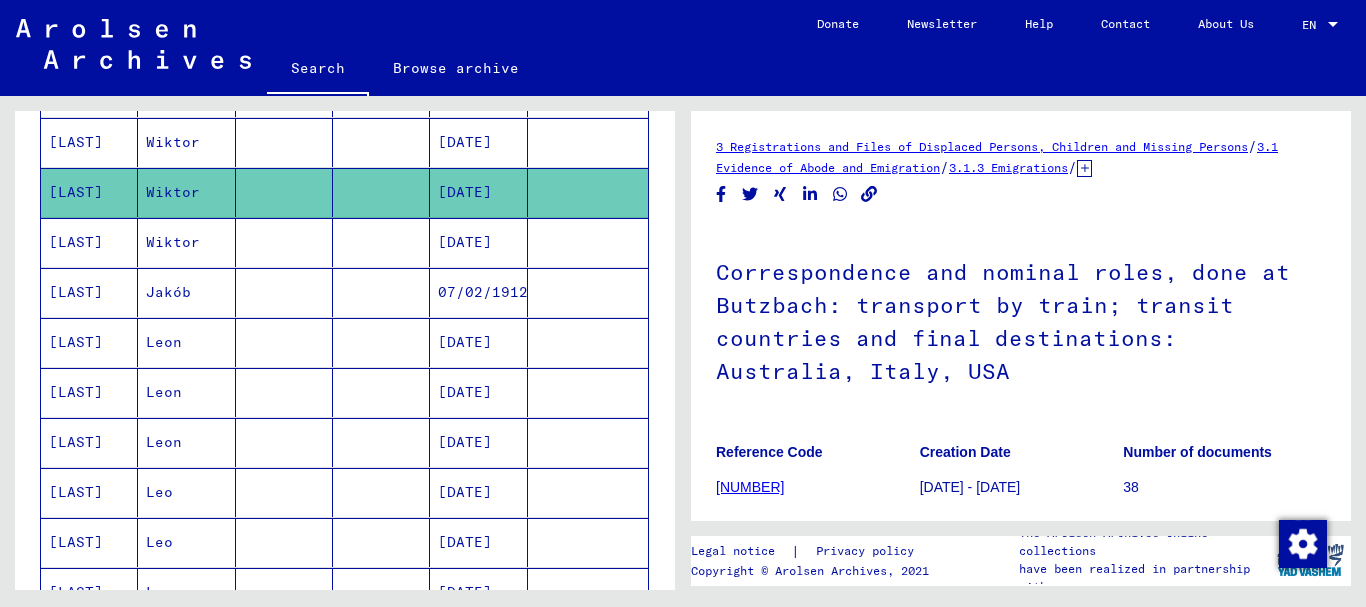 click on "[DATE]" 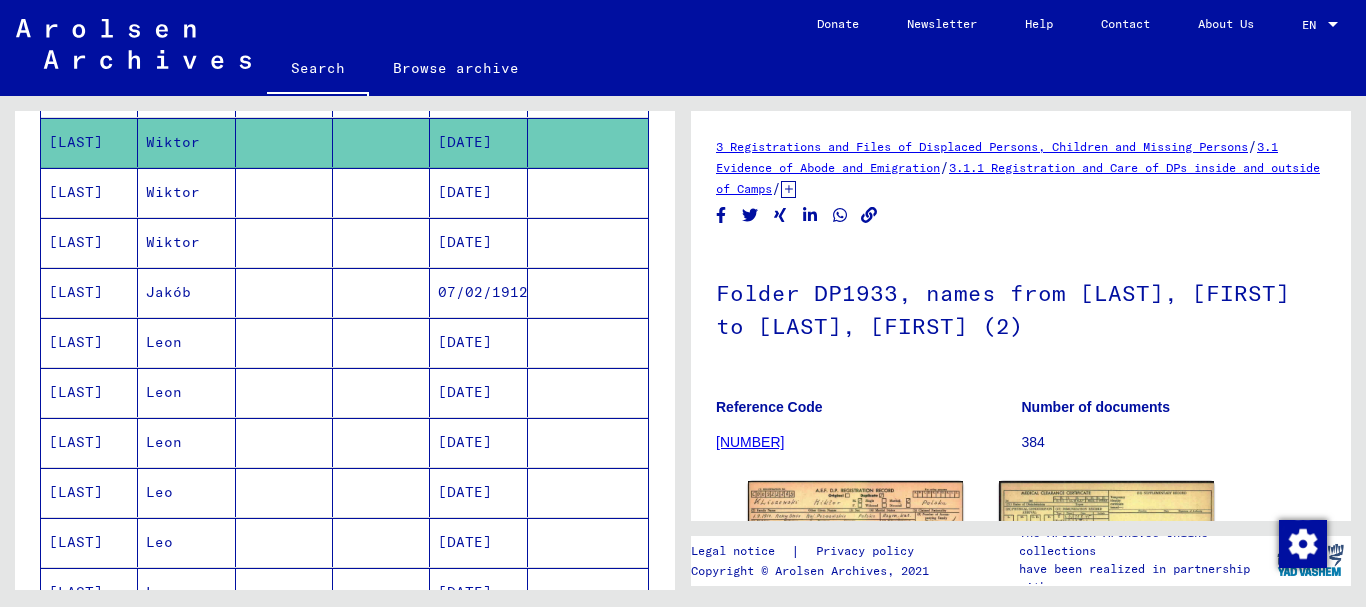 scroll, scrollTop: 200, scrollLeft: 0, axis: vertical 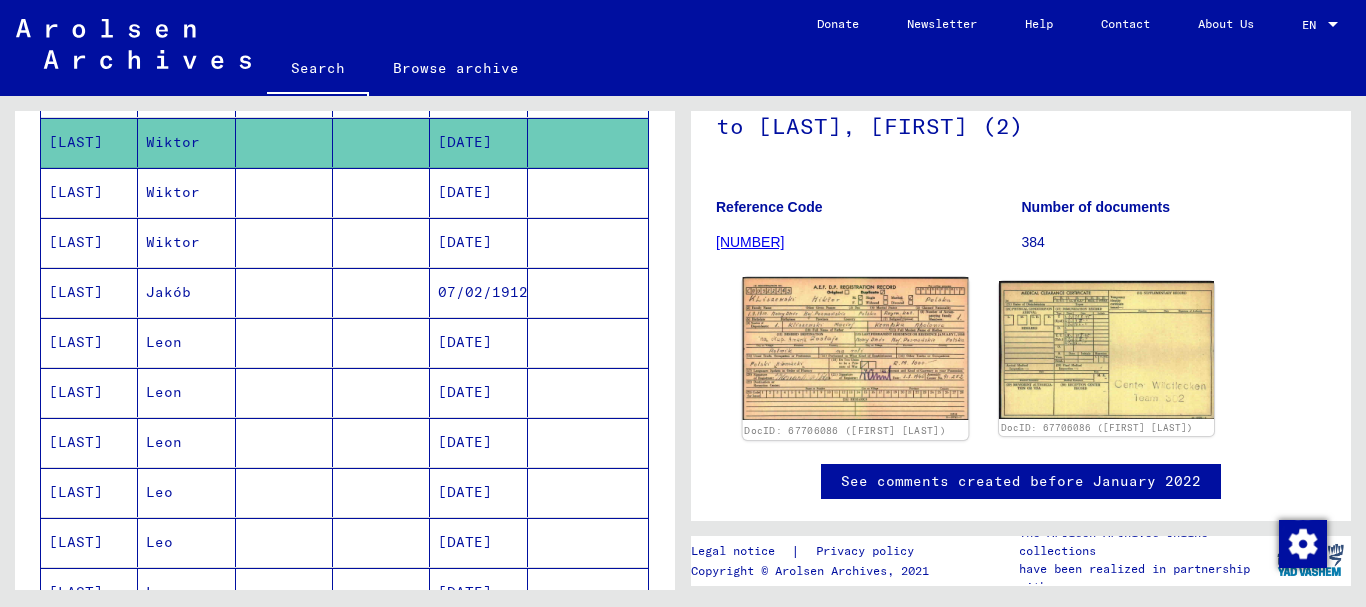 click 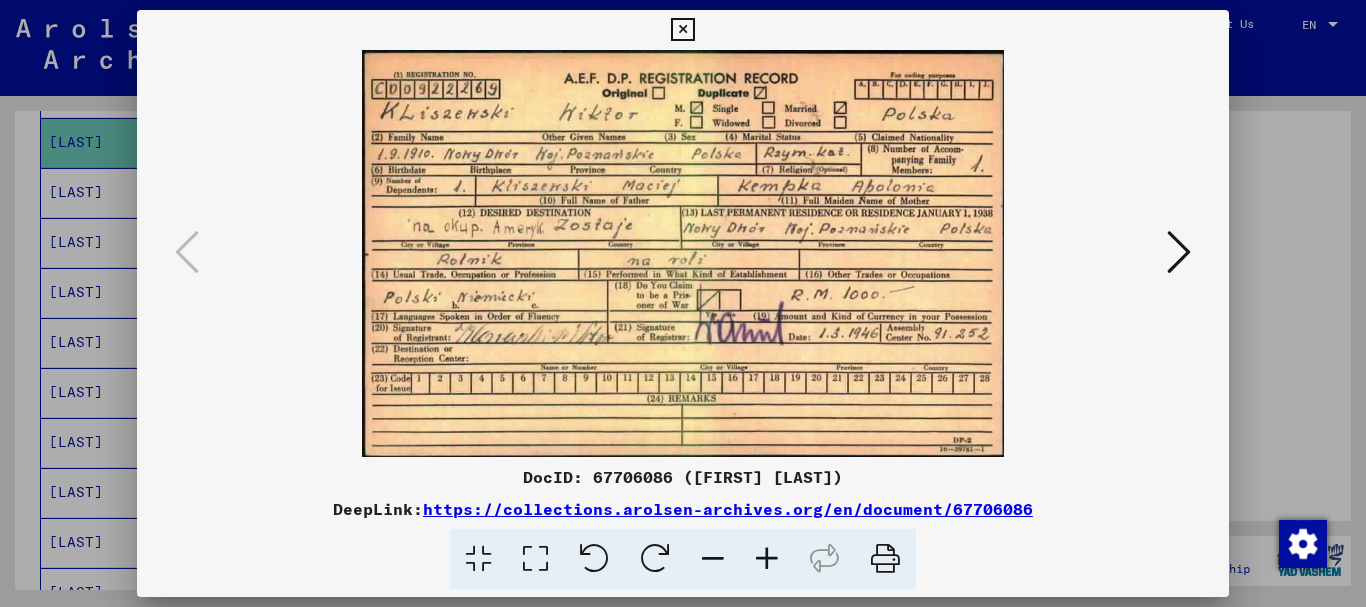 click at bounding box center (682, 30) 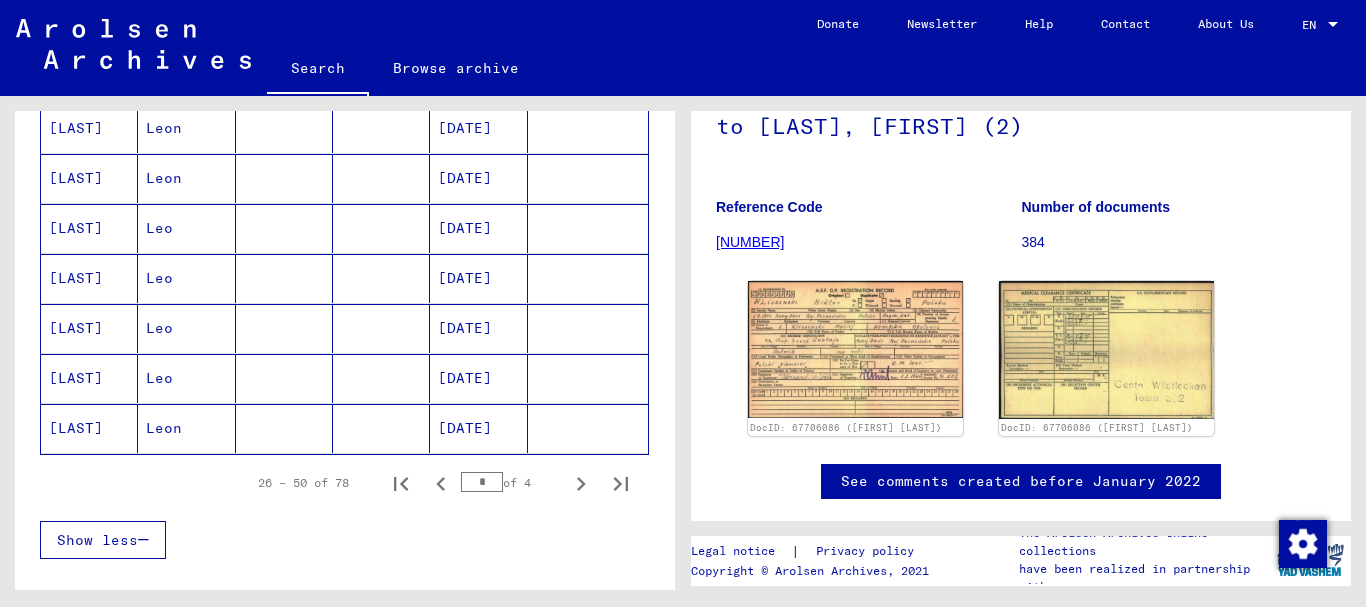 scroll, scrollTop: 1237, scrollLeft: 0, axis: vertical 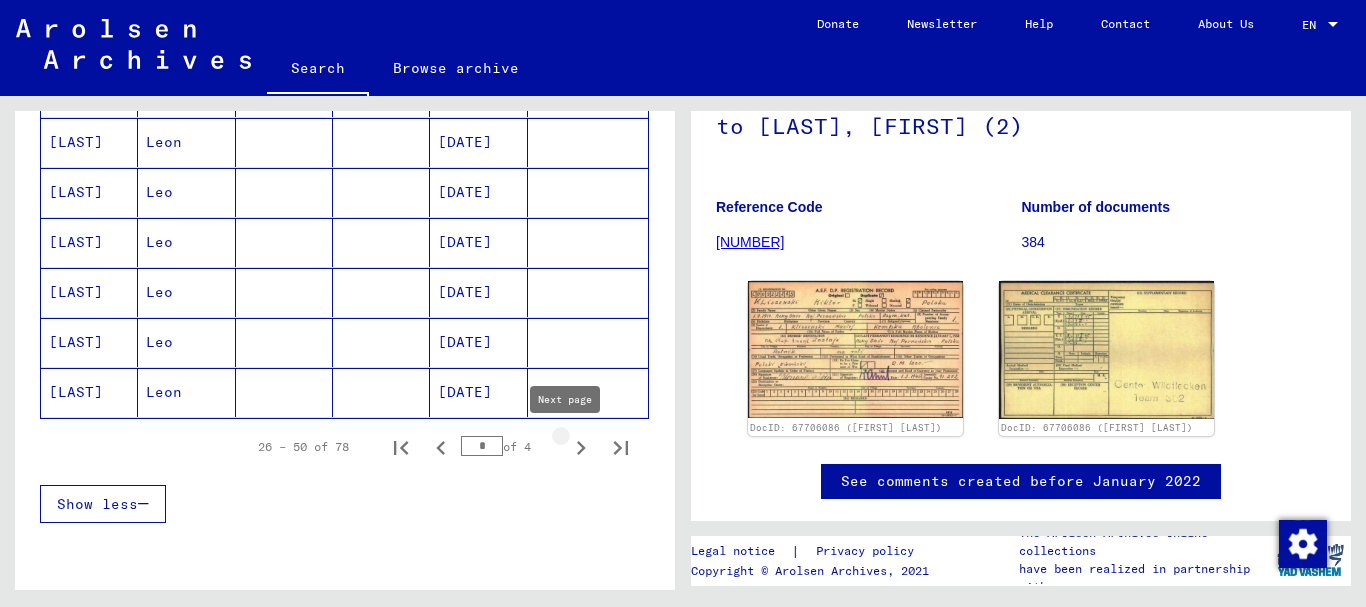 click 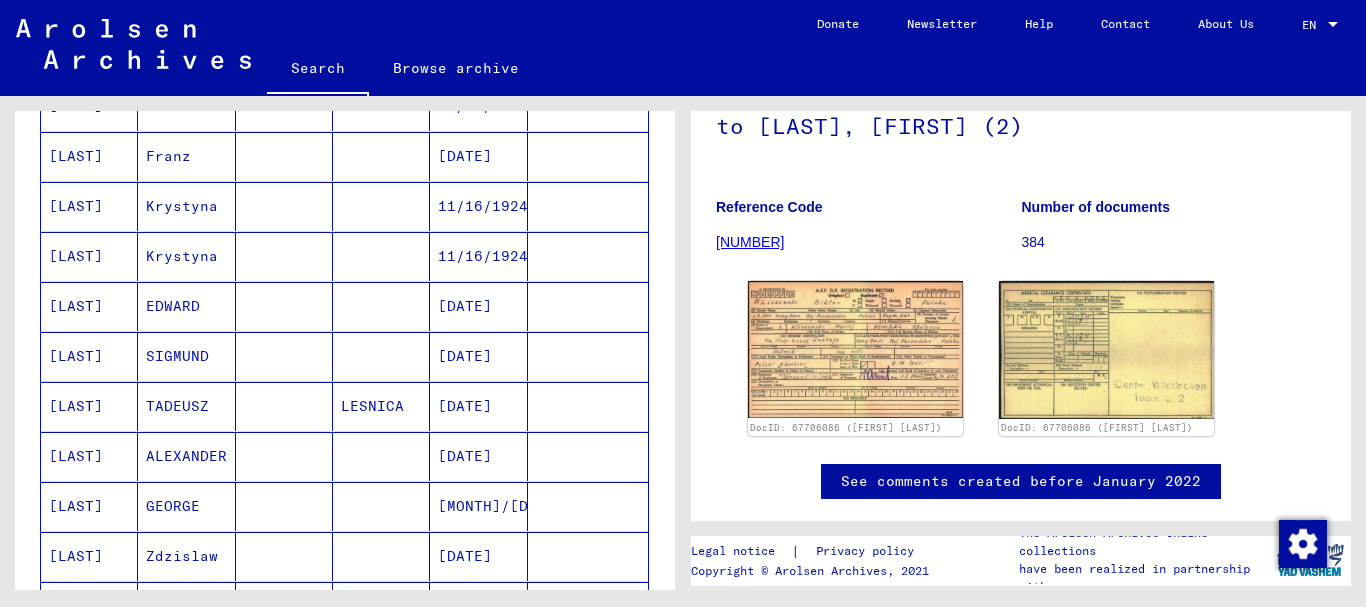 scroll, scrollTop: 937, scrollLeft: 0, axis: vertical 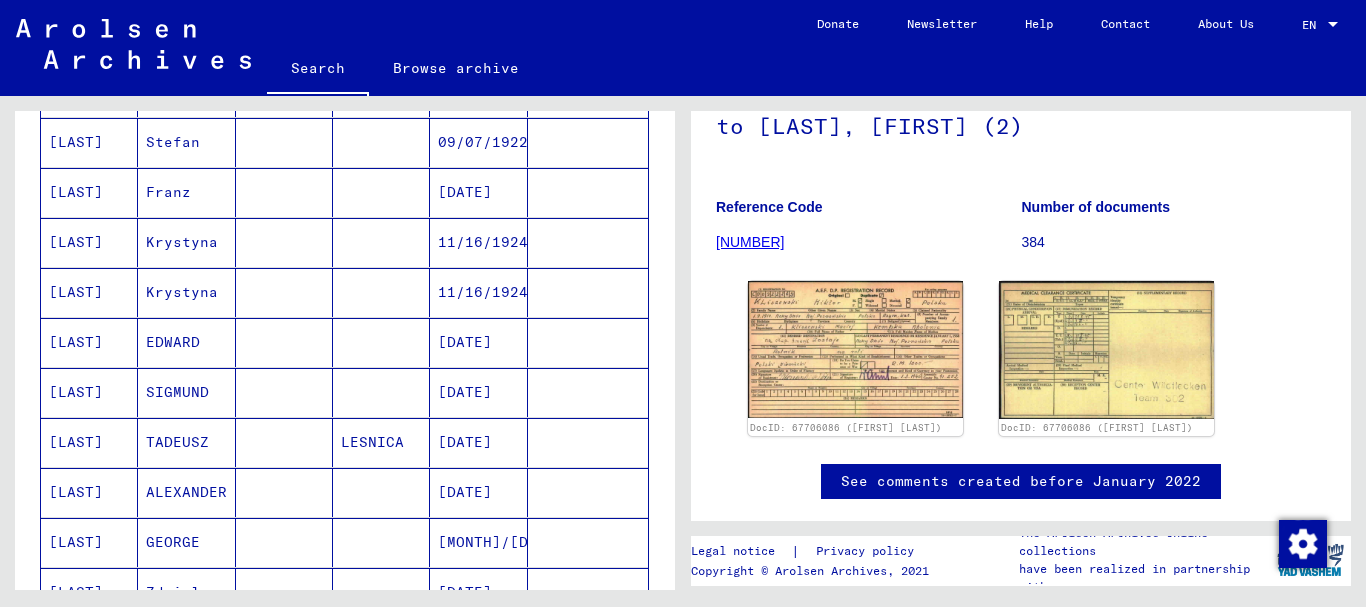 click on "11/16/1924" at bounding box center (478, 292) 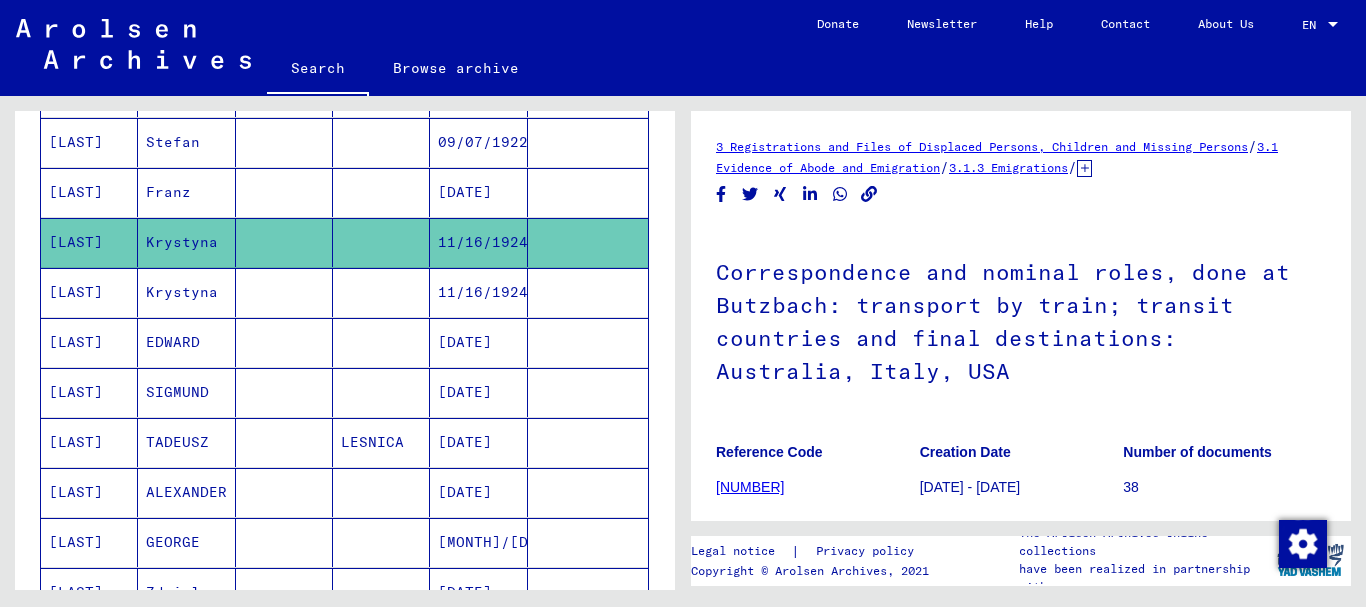 scroll, scrollTop: 400, scrollLeft: 0, axis: vertical 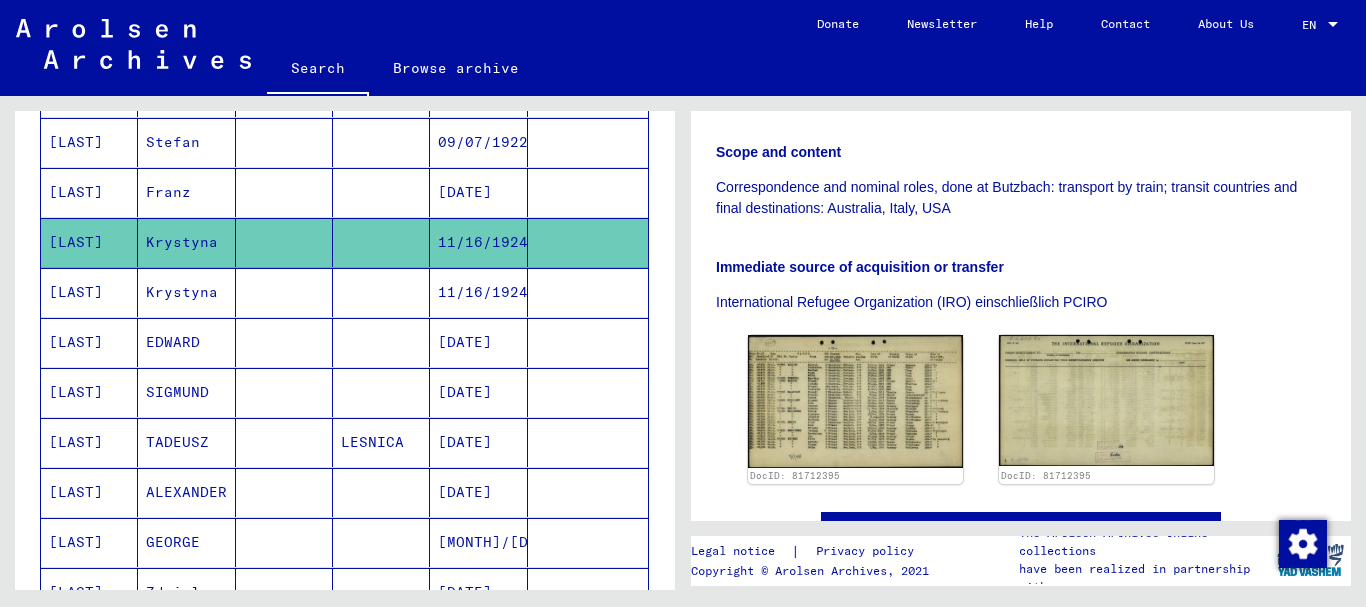 click on "11/16/1924" at bounding box center (478, 342) 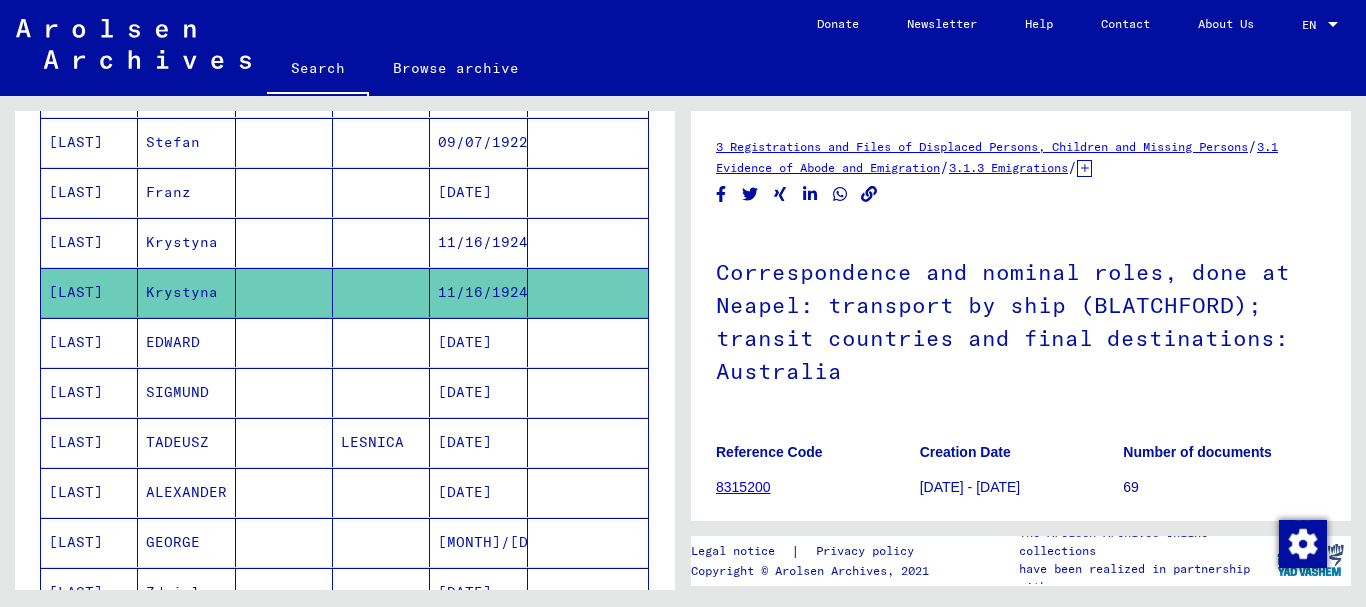 scroll, scrollTop: 500, scrollLeft: 0, axis: vertical 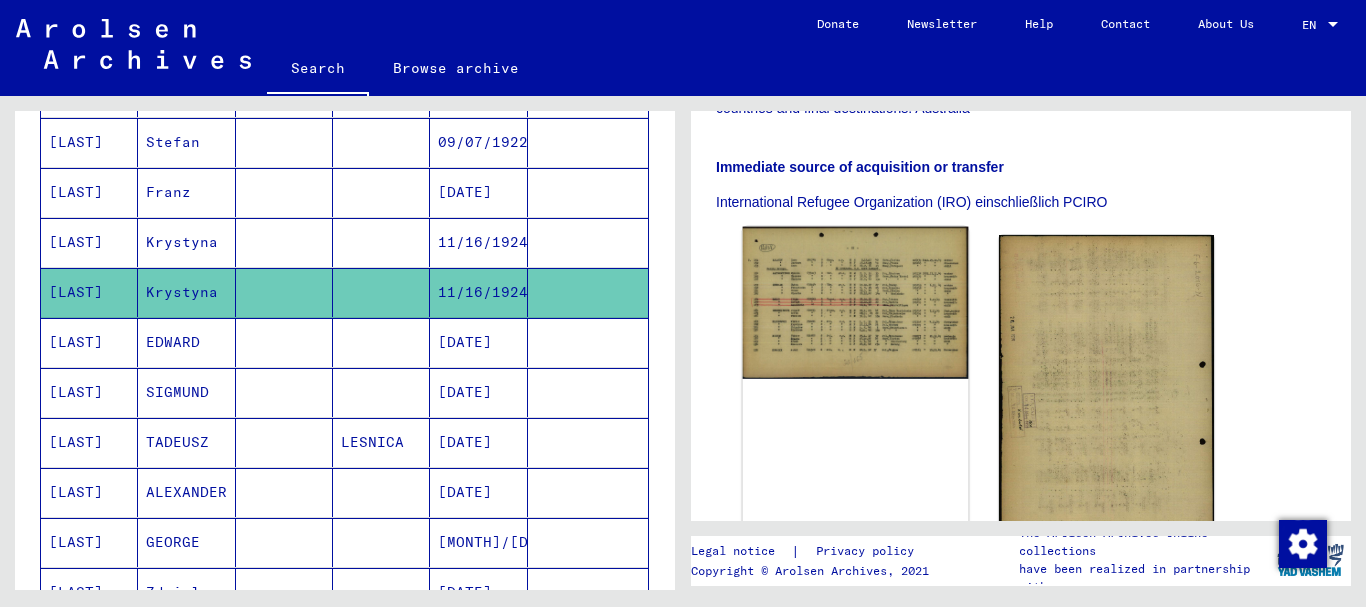 click 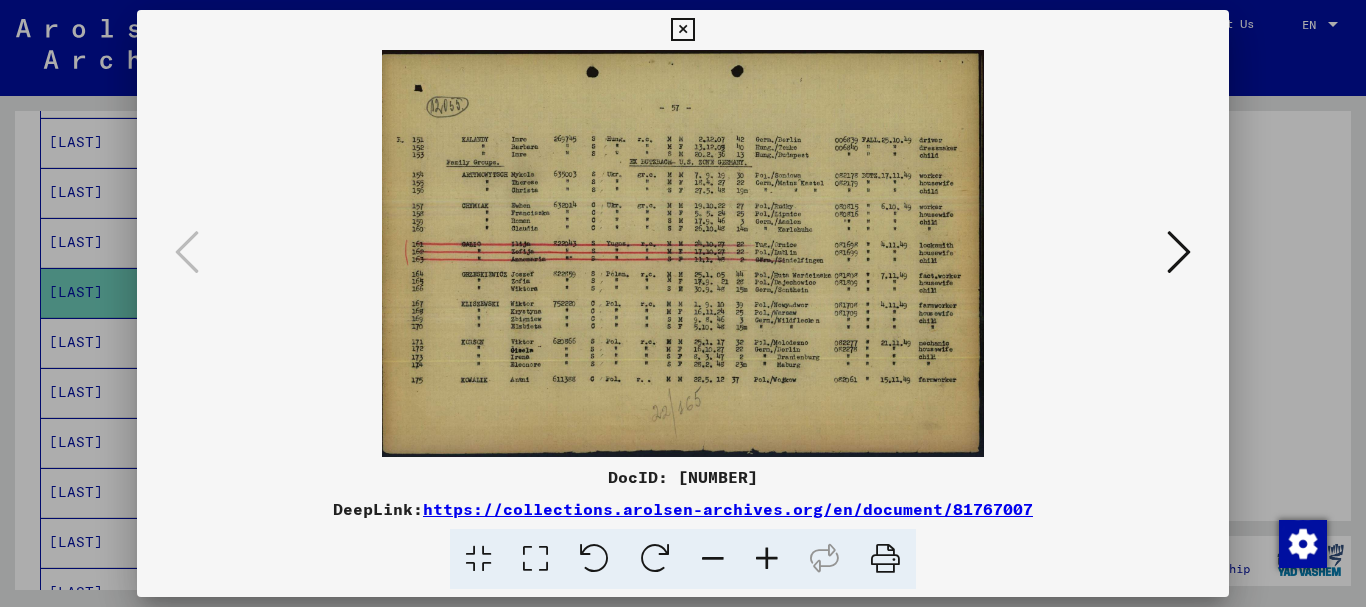click at bounding box center (767, 559) 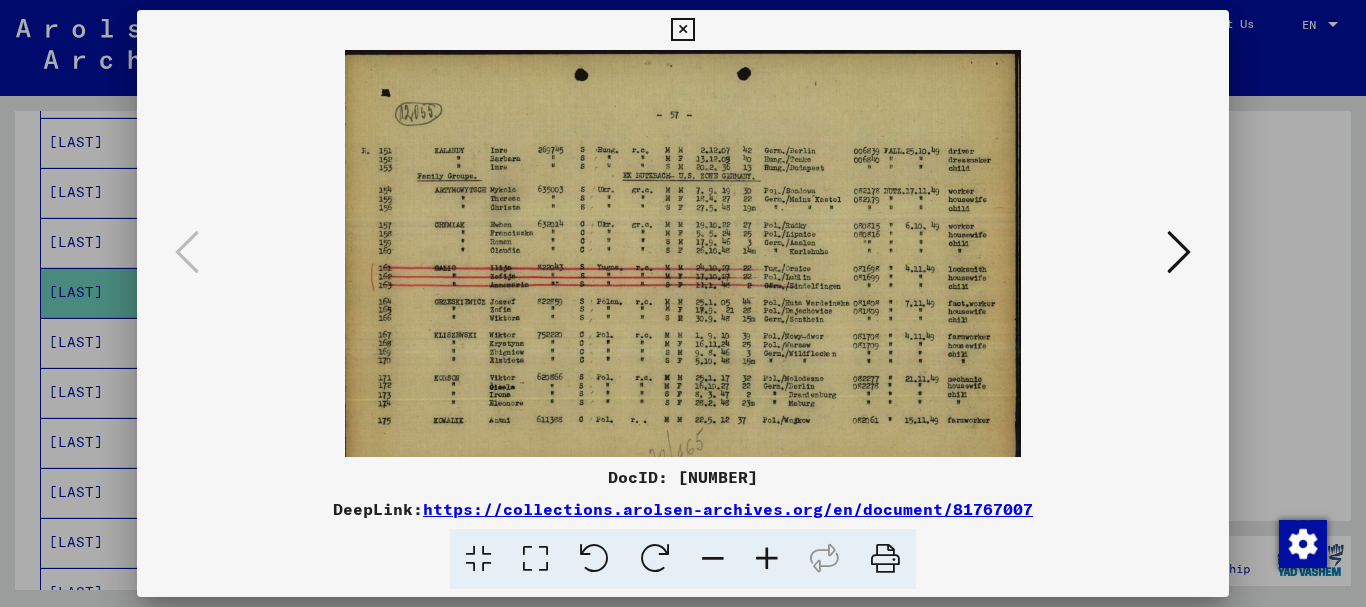 click at bounding box center [767, 559] 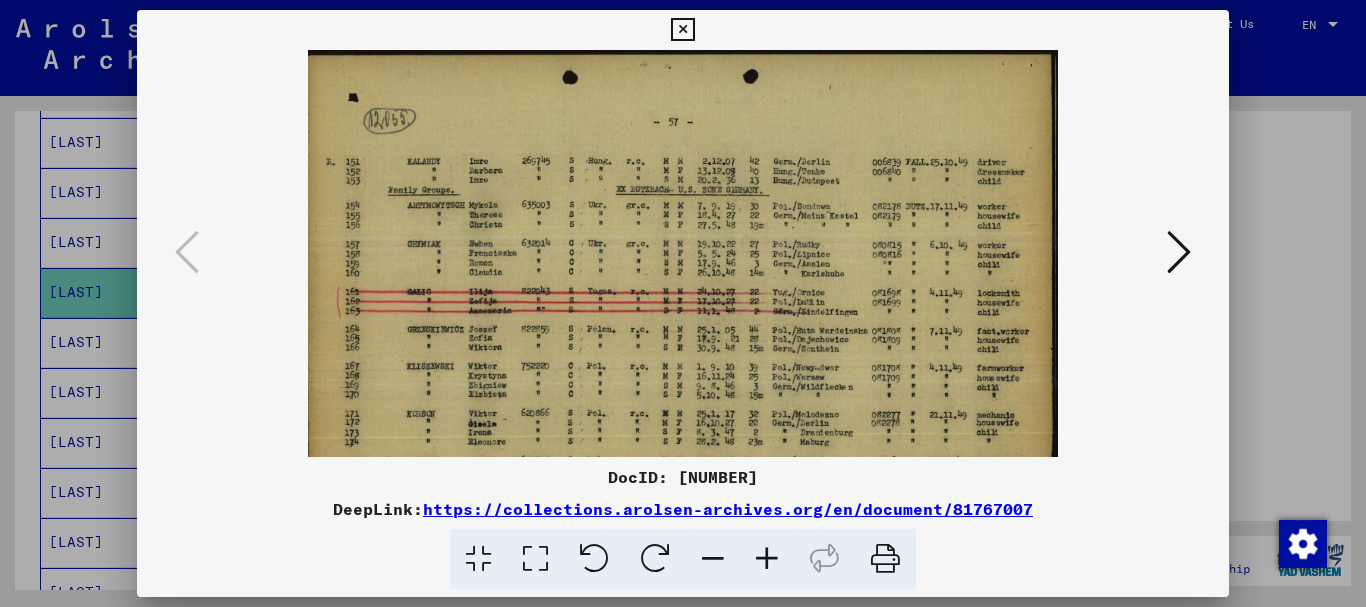 click at bounding box center [767, 559] 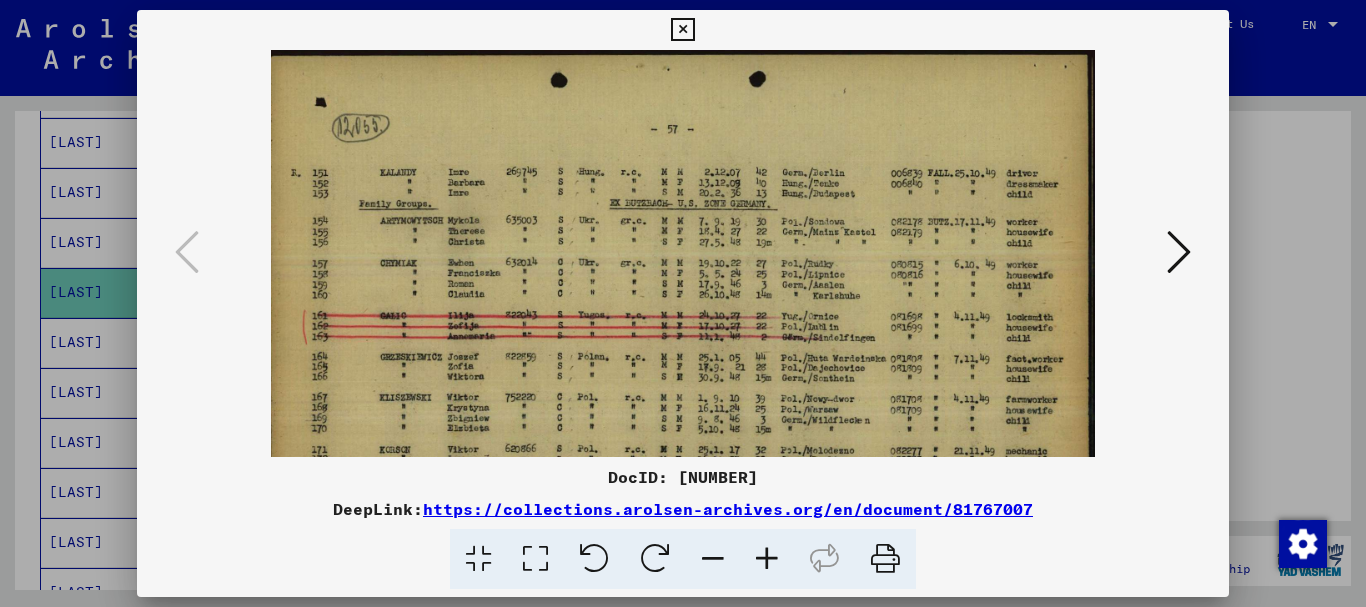 click at bounding box center (767, 559) 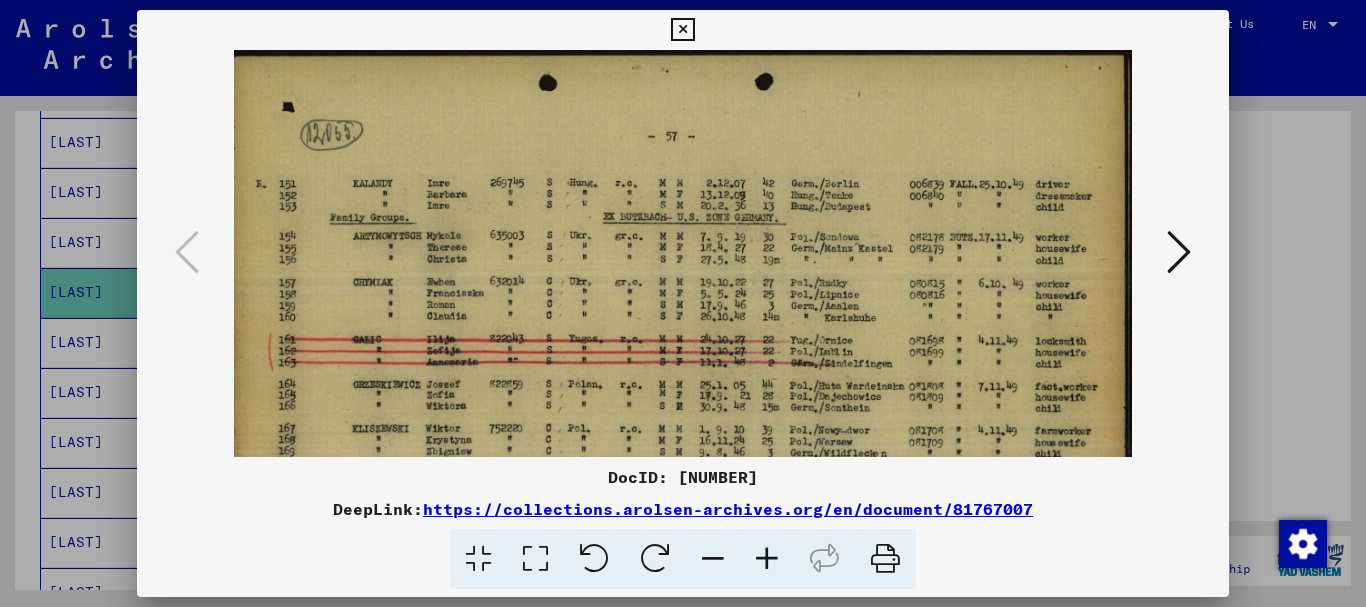 click at bounding box center [767, 559] 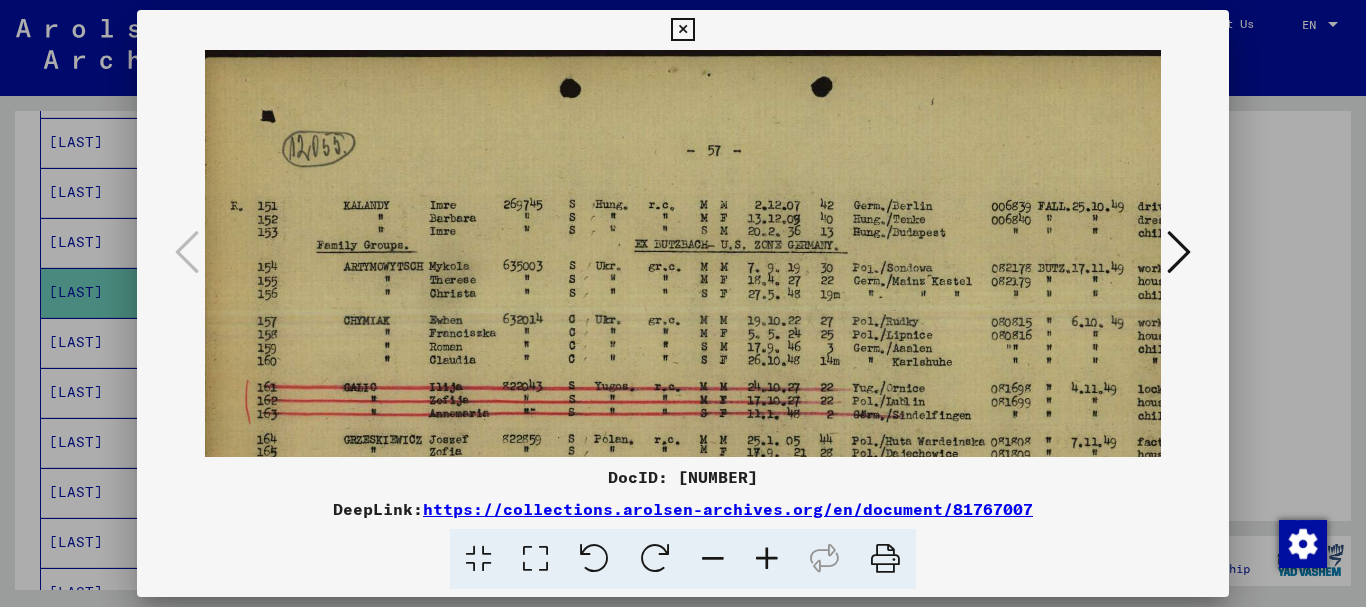 click at bounding box center (767, 559) 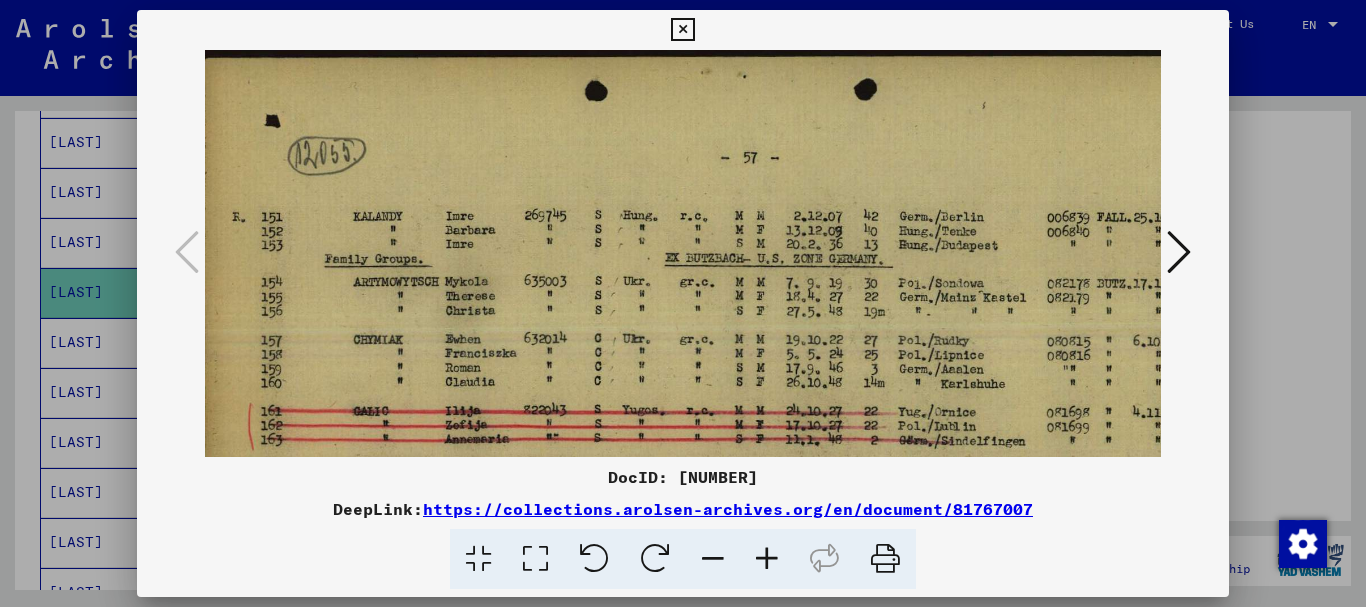 click at bounding box center (767, 559) 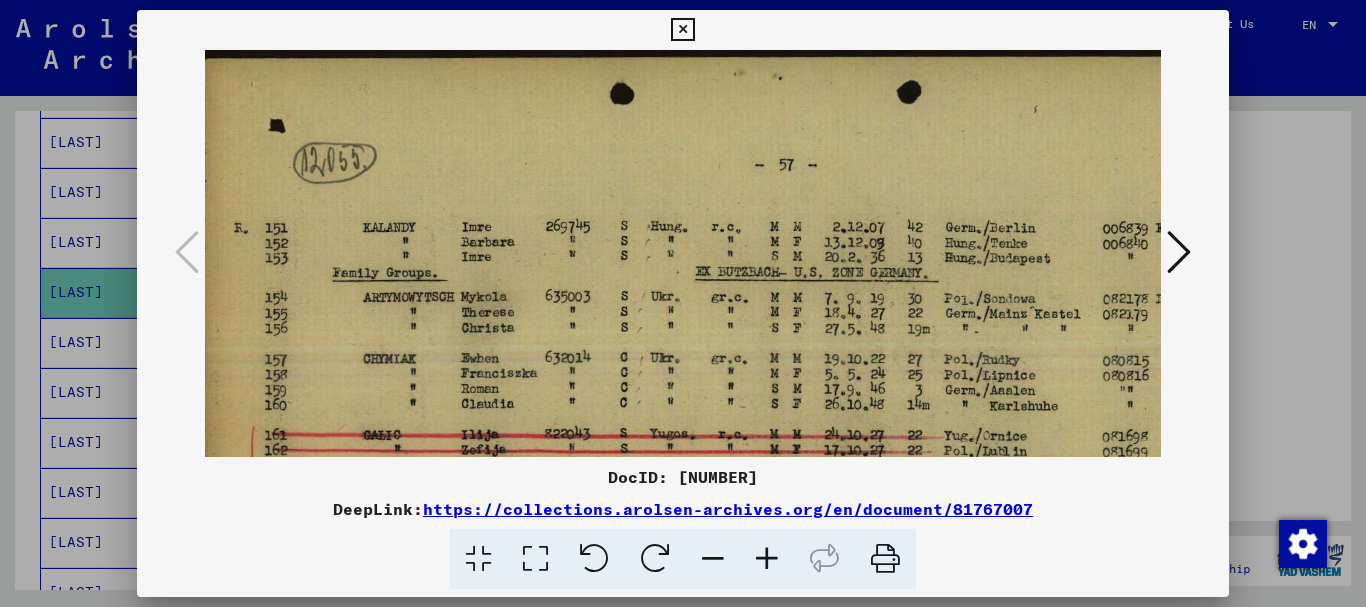 click at bounding box center [767, 559] 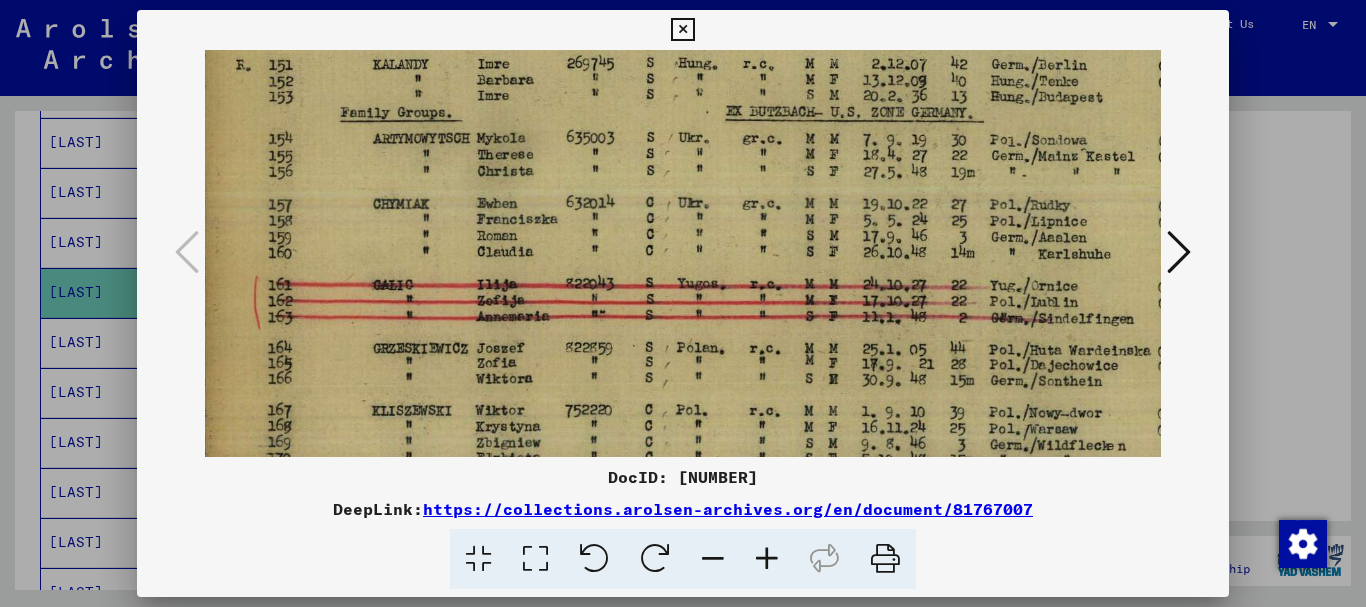 drag, startPoint x: 718, startPoint y: 381, endPoint x: 726, endPoint y: 207, distance: 174.1838 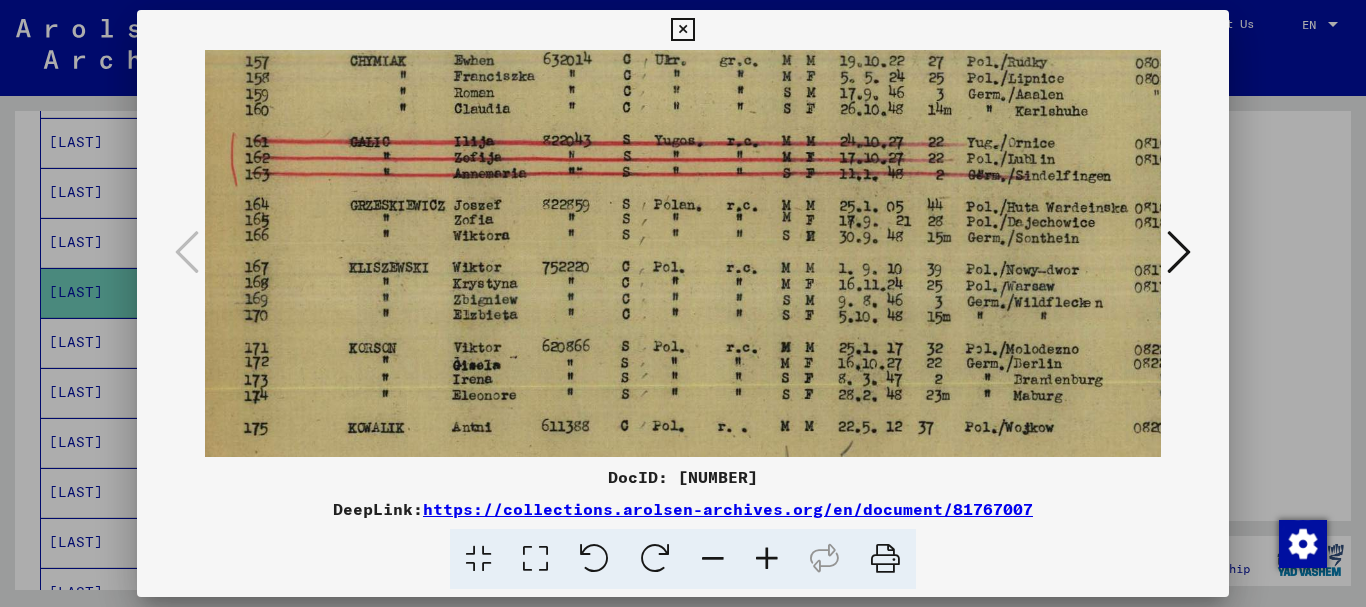 drag, startPoint x: 710, startPoint y: 354, endPoint x: 687, endPoint y: 212, distance: 143.85062 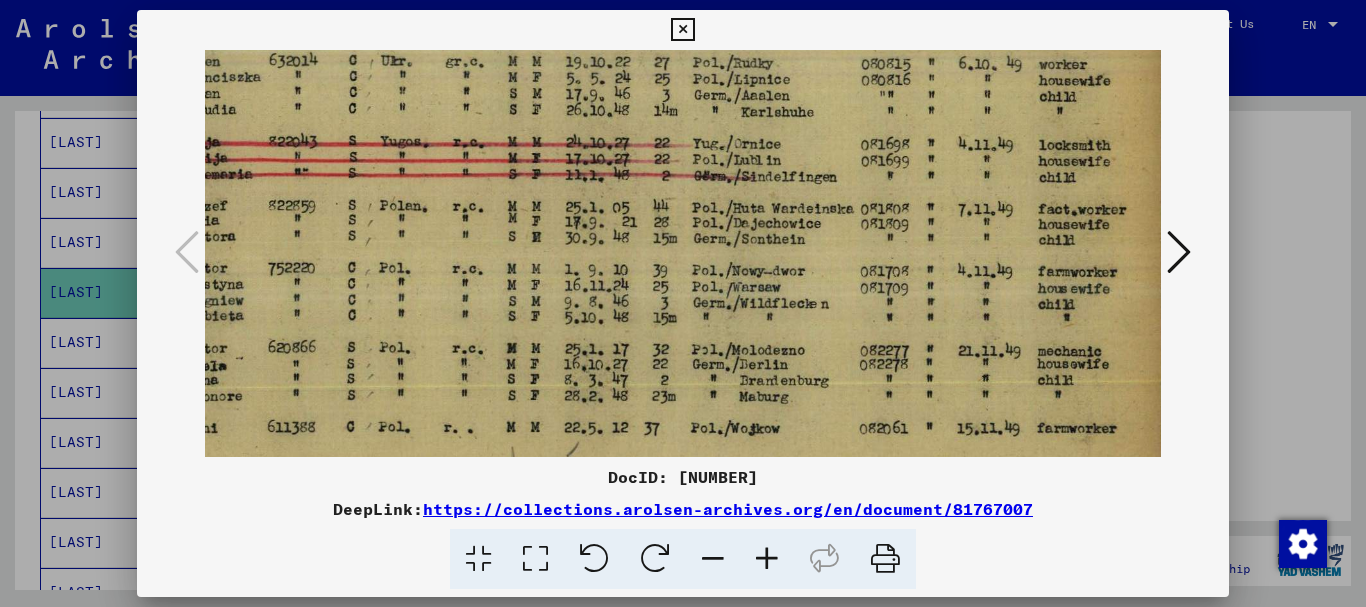 scroll, scrollTop: 316, scrollLeft: 311, axis: both 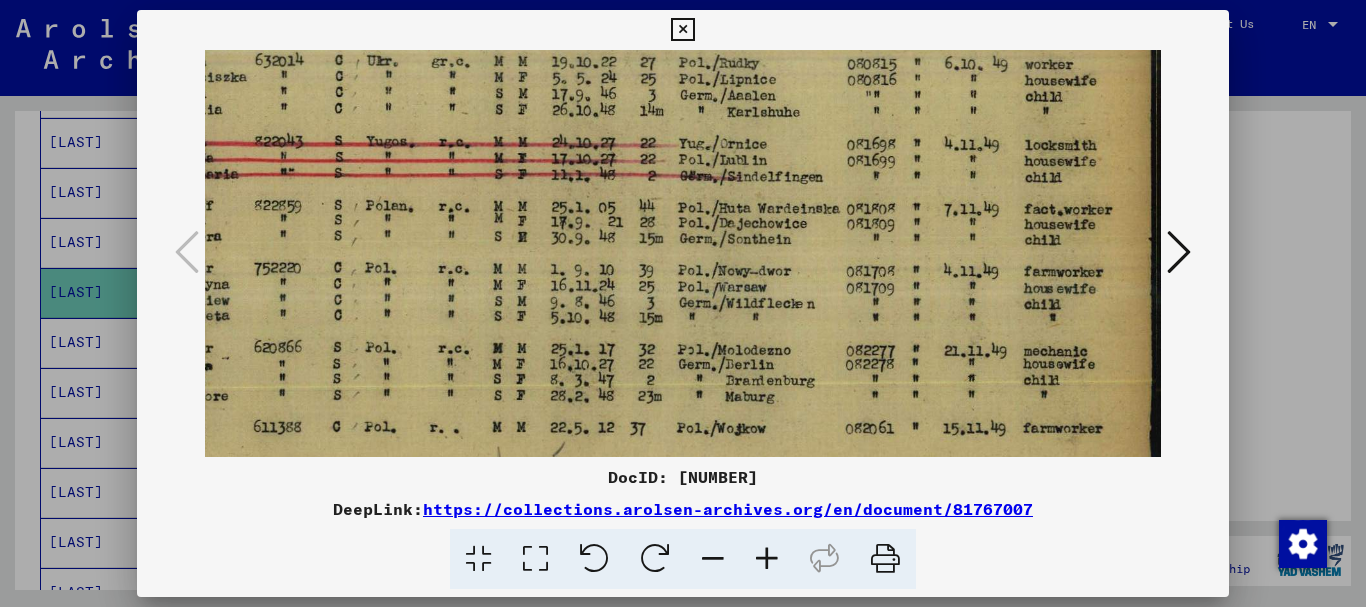 drag, startPoint x: 919, startPoint y: 289, endPoint x: 628, endPoint y: 290, distance: 291.0017 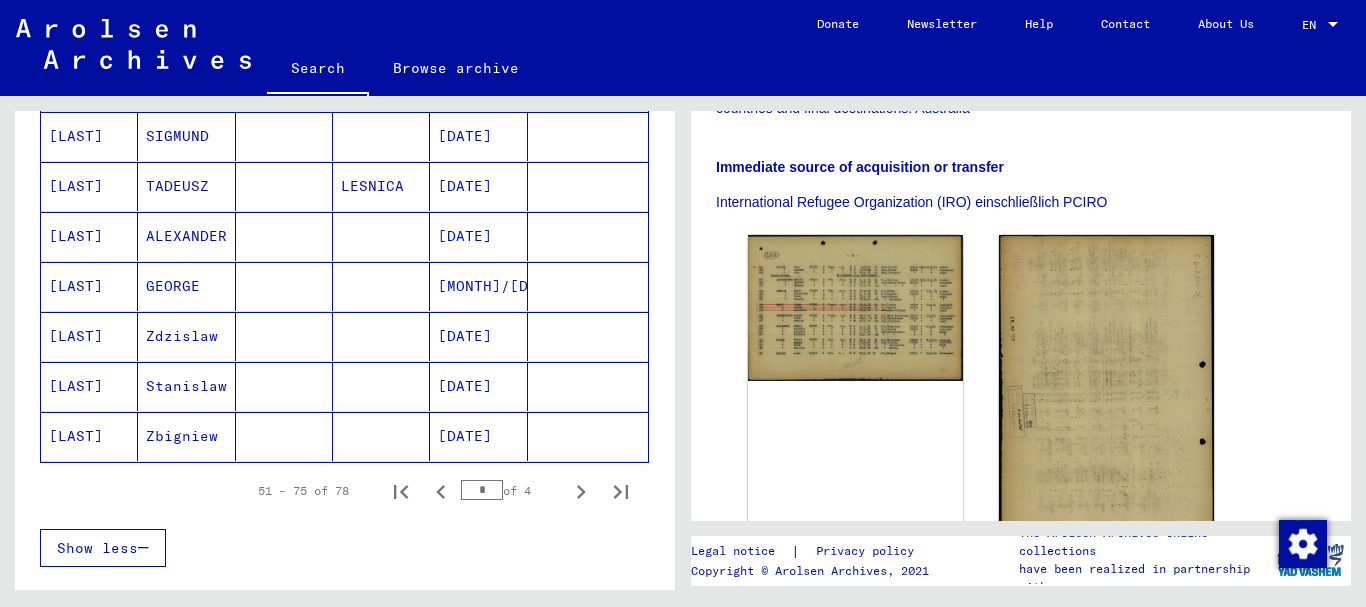 scroll, scrollTop: 1337, scrollLeft: 0, axis: vertical 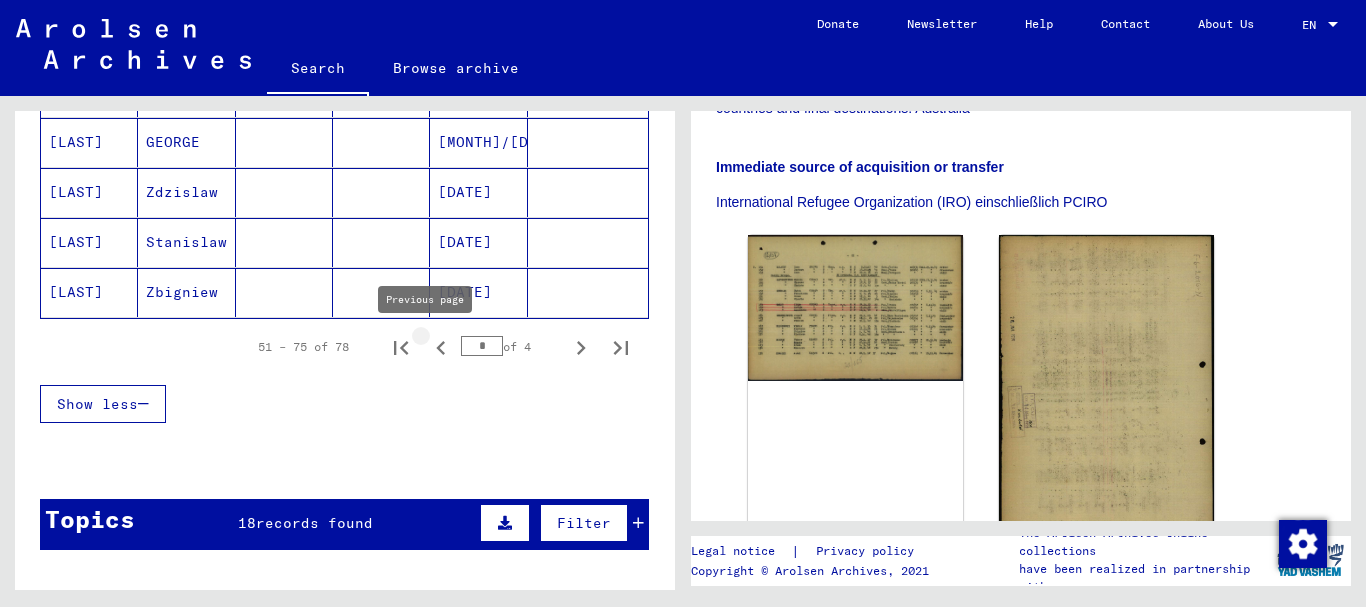 click 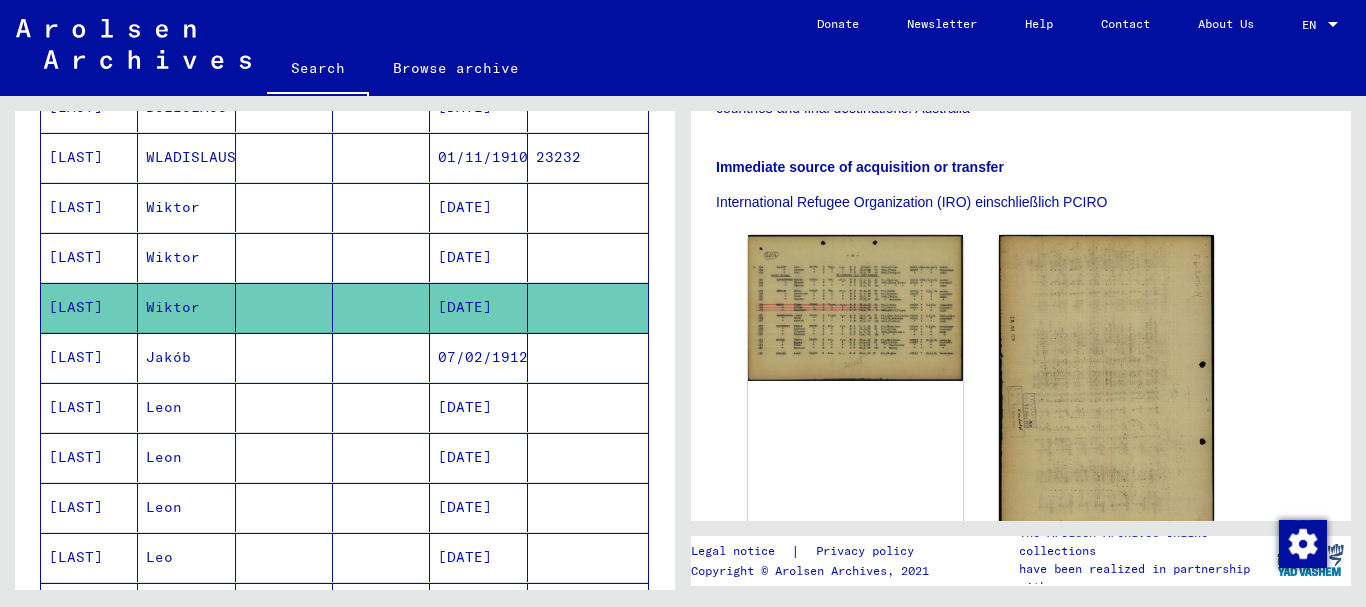 scroll, scrollTop: 837, scrollLeft: 0, axis: vertical 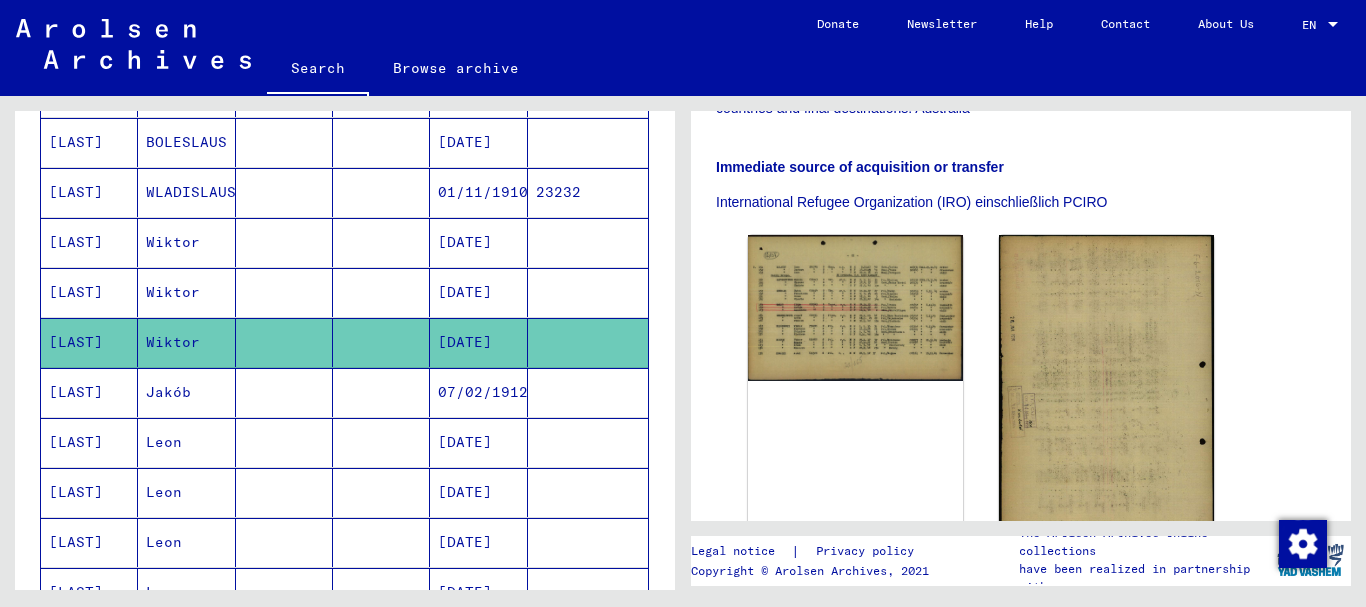 click on "[DATE]" at bounding box center [478, 292] 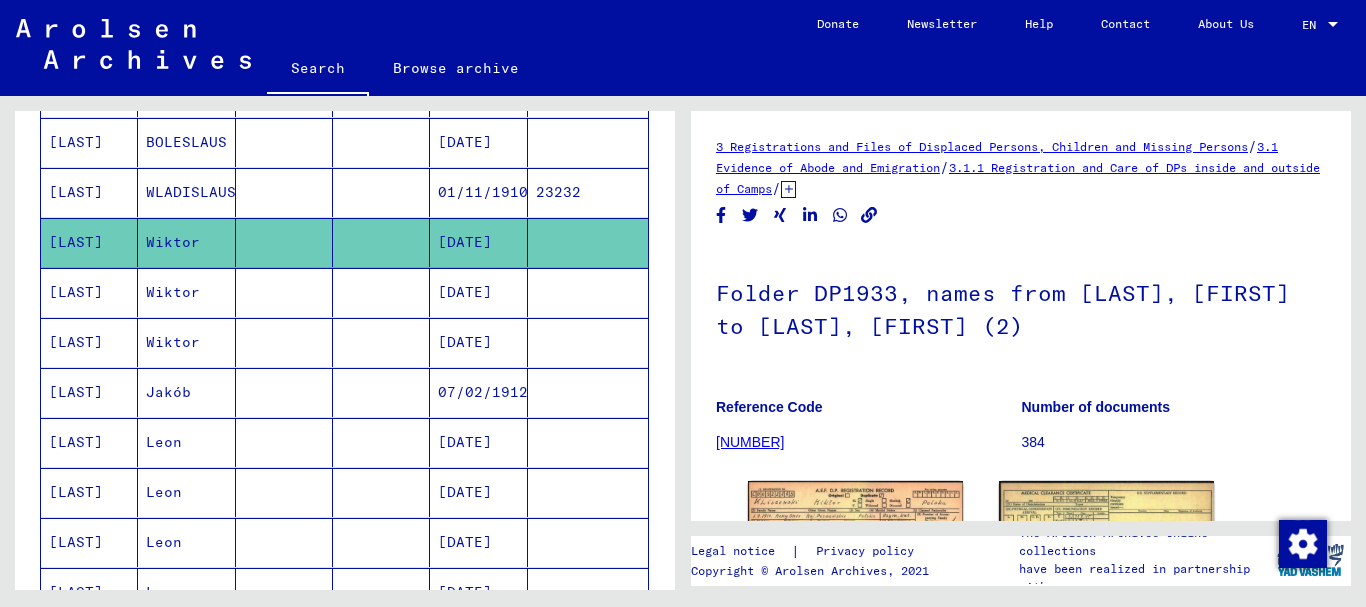 scroll, scrollTop: 200, scrollLeft: 0, axis: vertical 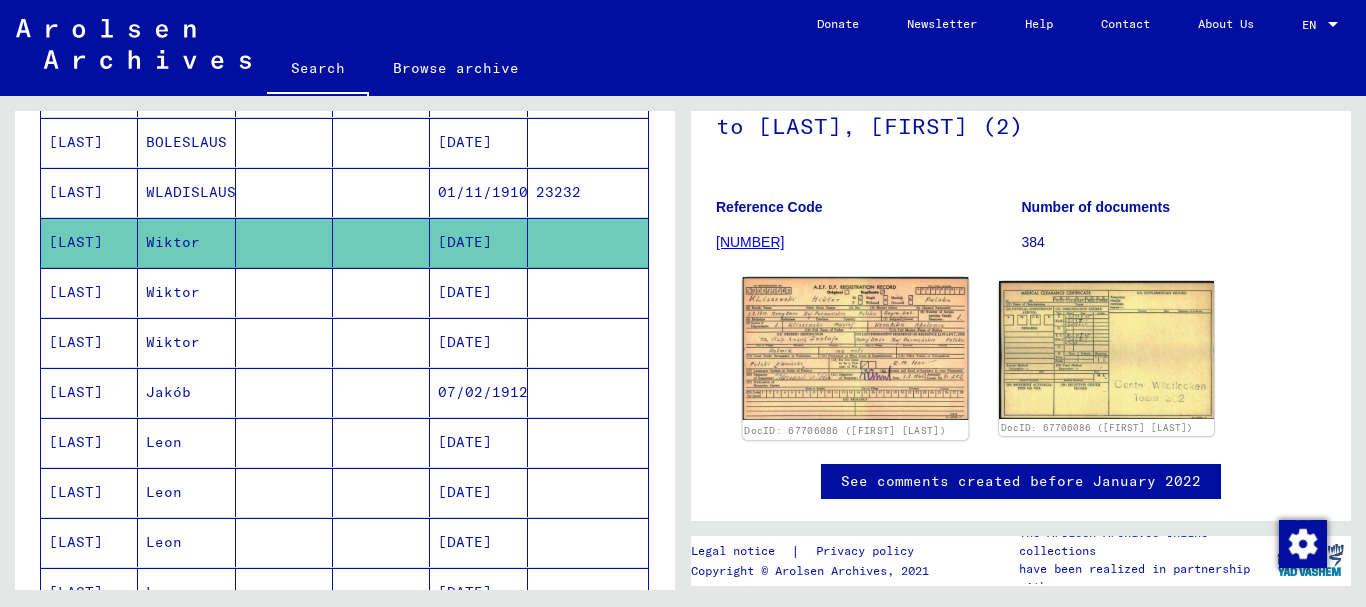 click 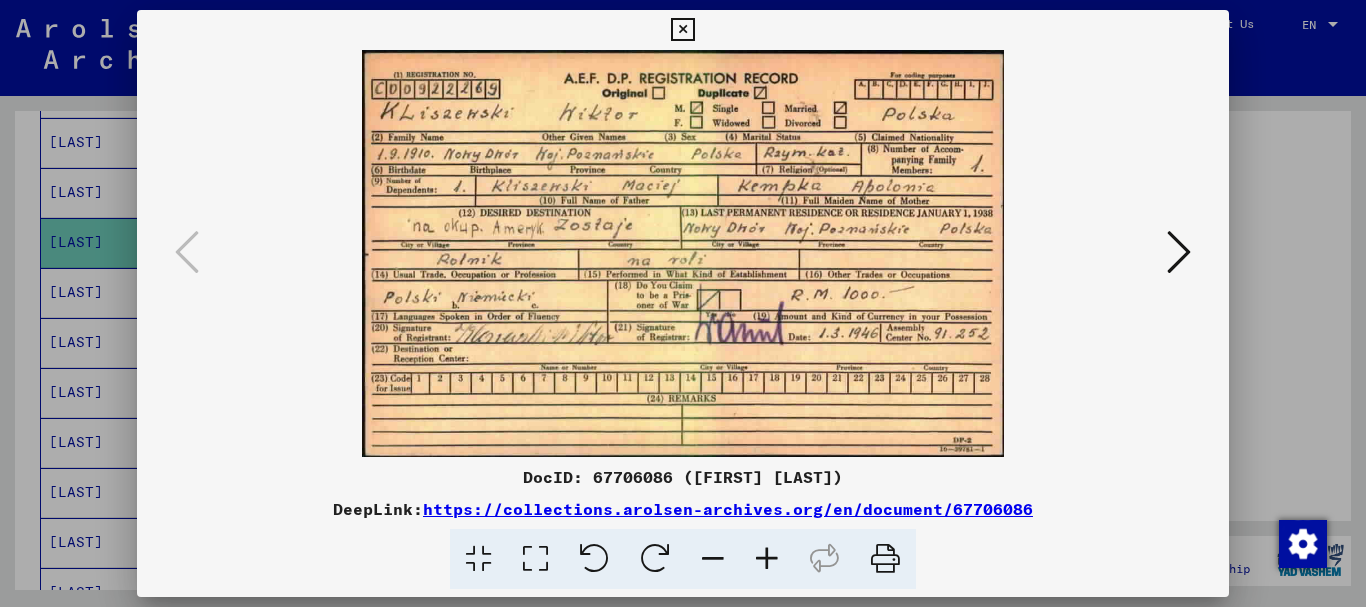 click at bounding box center (1179, 252) 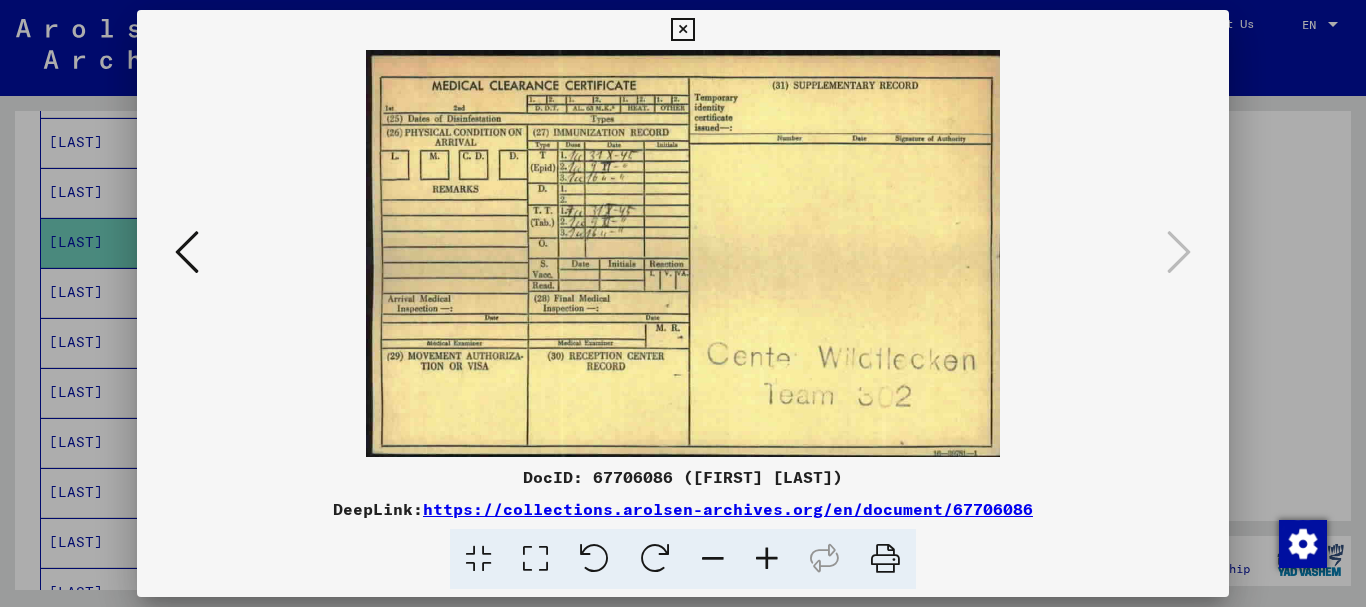 click at bounding box center (187, 252) 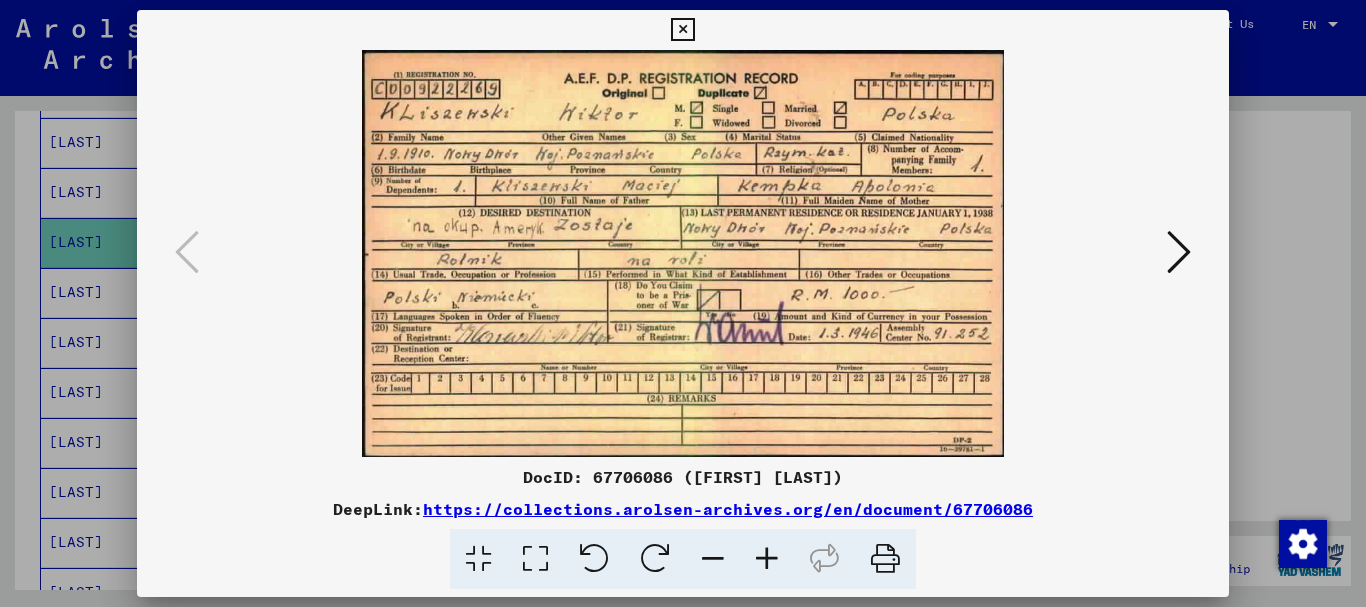 click at bounding box center (682, 30) 